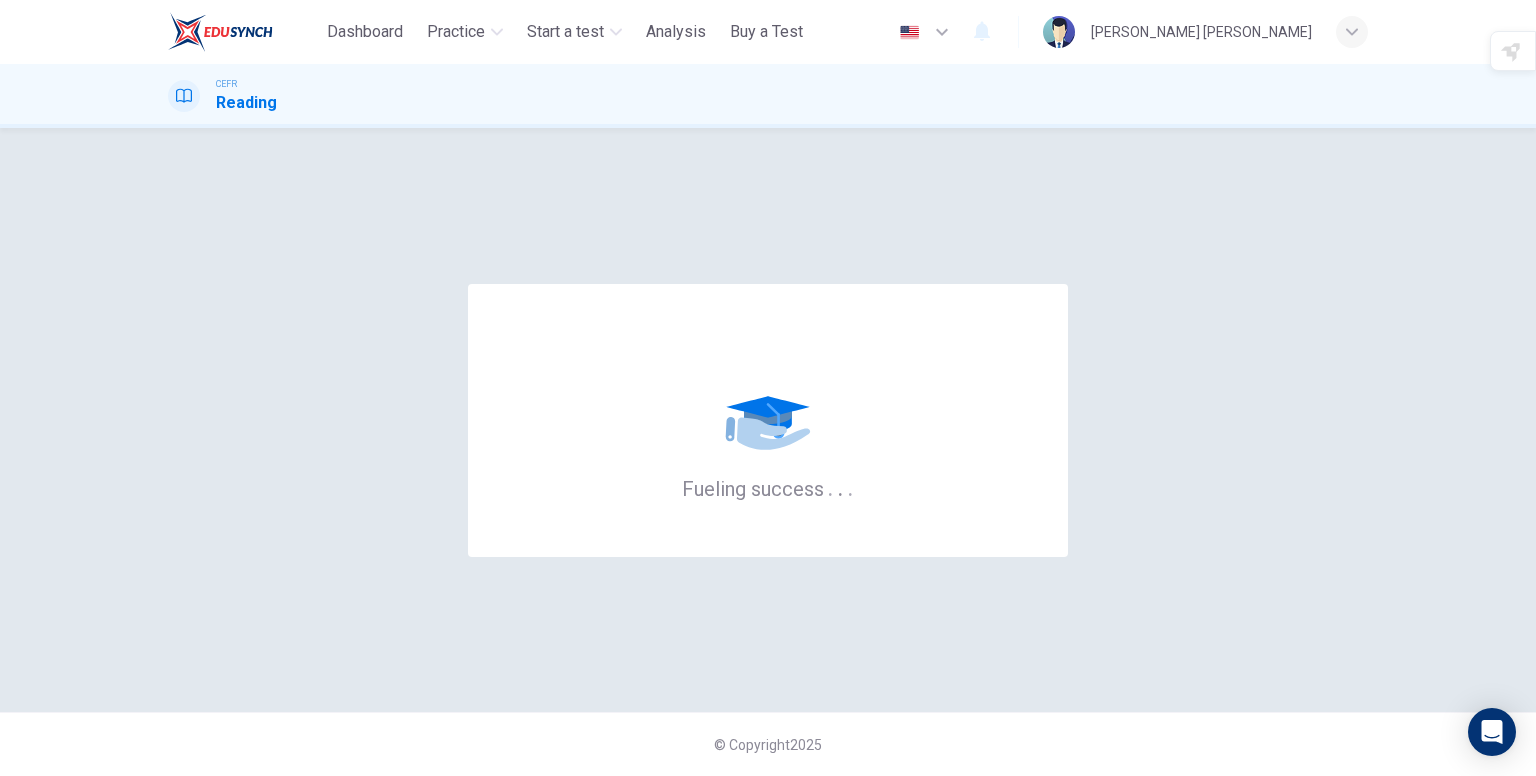 scroll, scrollTop: 0, scrollLeft: 0, axis: both 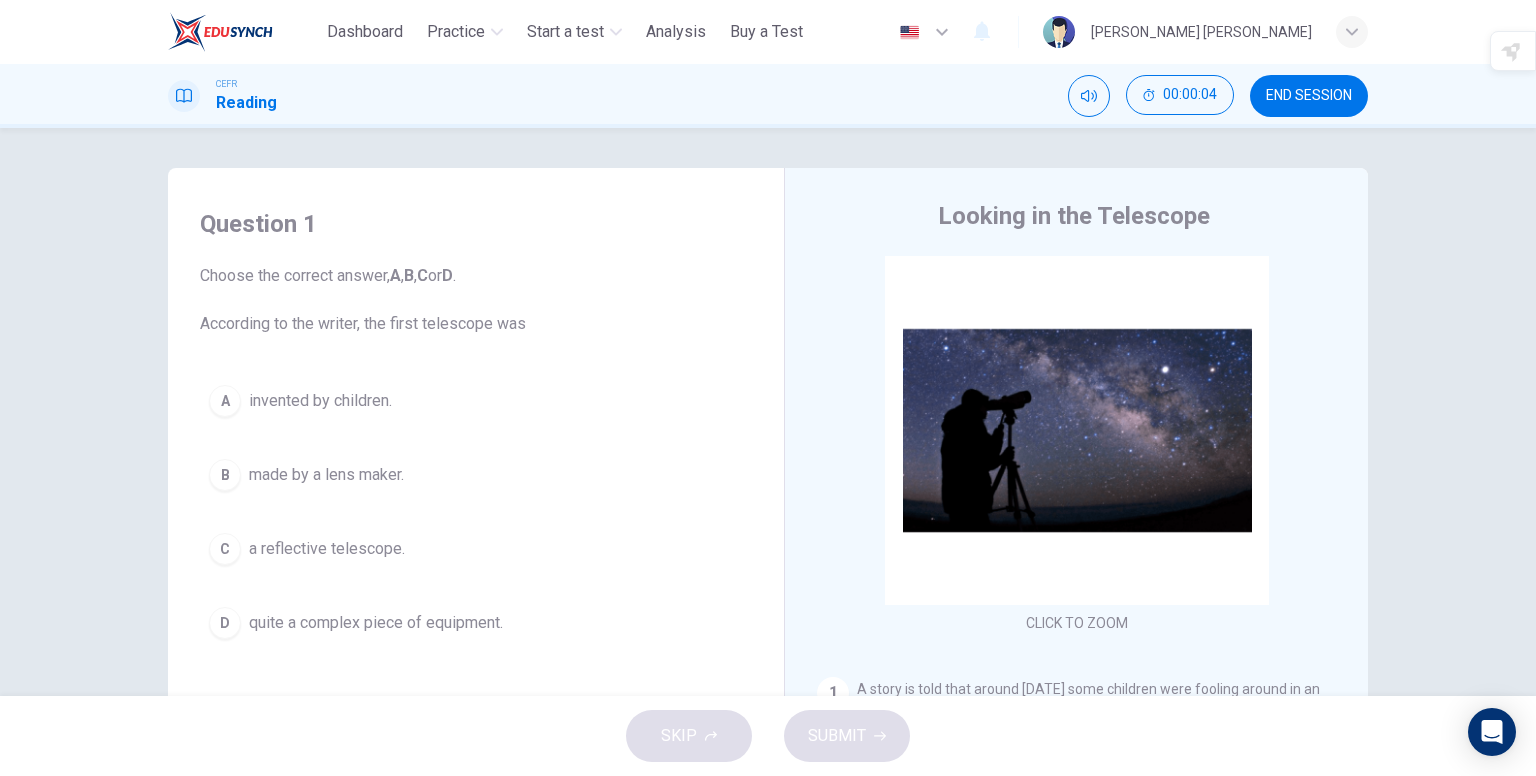 click on "Looking in the Telescope CLICK TO ZOOM Click to Zoom 1 A story is told that around [DATE] some children were fooling around in
an eye glass shop. They noticed that when they placed lenses one on top of the
other, they were able to see a considerable distance. They played around with
the concept for a while, experimenting with what happened when they varied
the distance between the lenses. [PERSON_NAME], the [DEMOGRAPHIC_DATA] lens maker who
eventually applied for the first telescope patent, credits children as having
been his motivation for the invention of the first telescope. 2 3 4 5" at bounding box center [1076, 531] 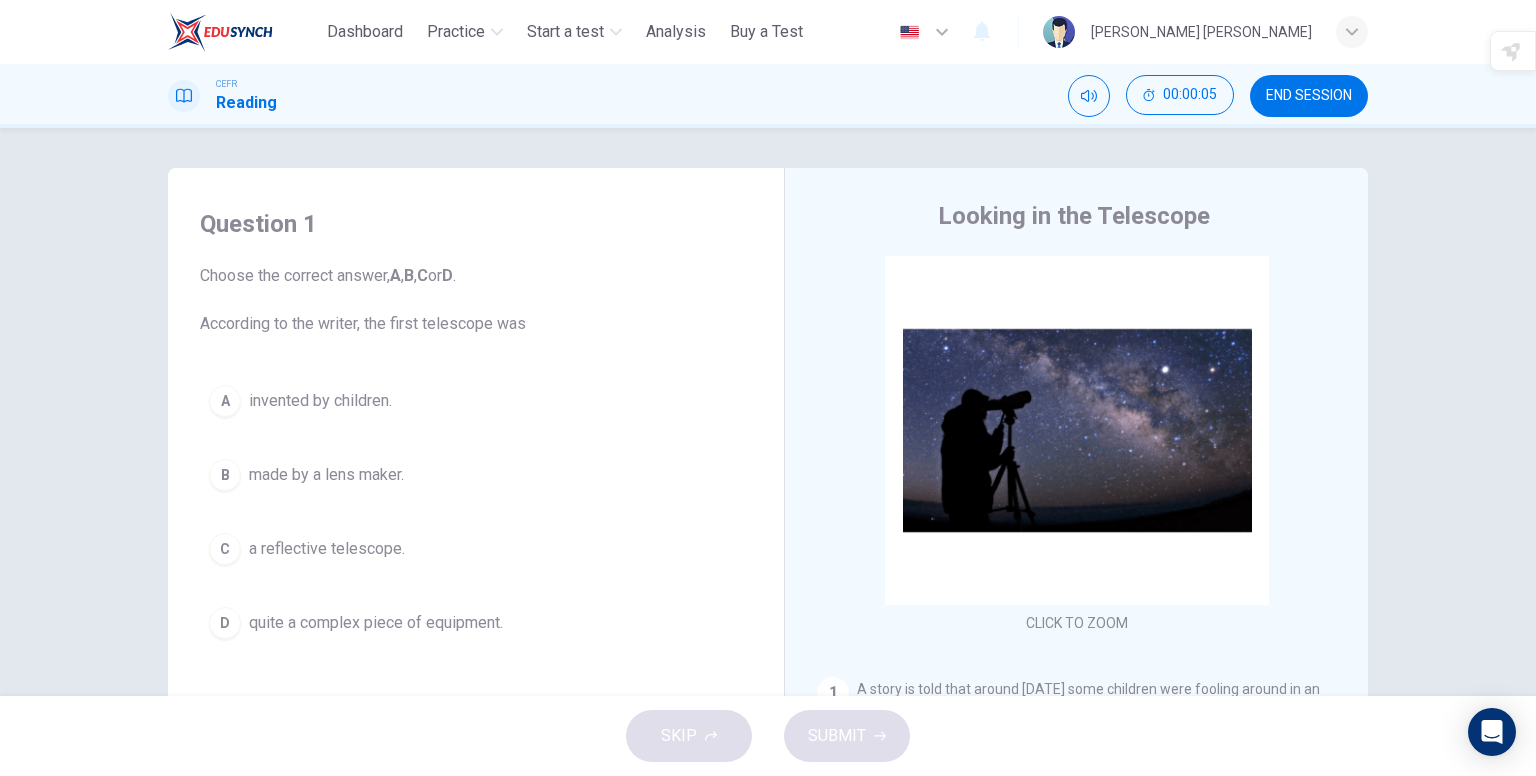 drag, startPoint x: 1054, startPoint y: 160, endPoint x: 1055, endPoint y: 171, distance: 11.045361 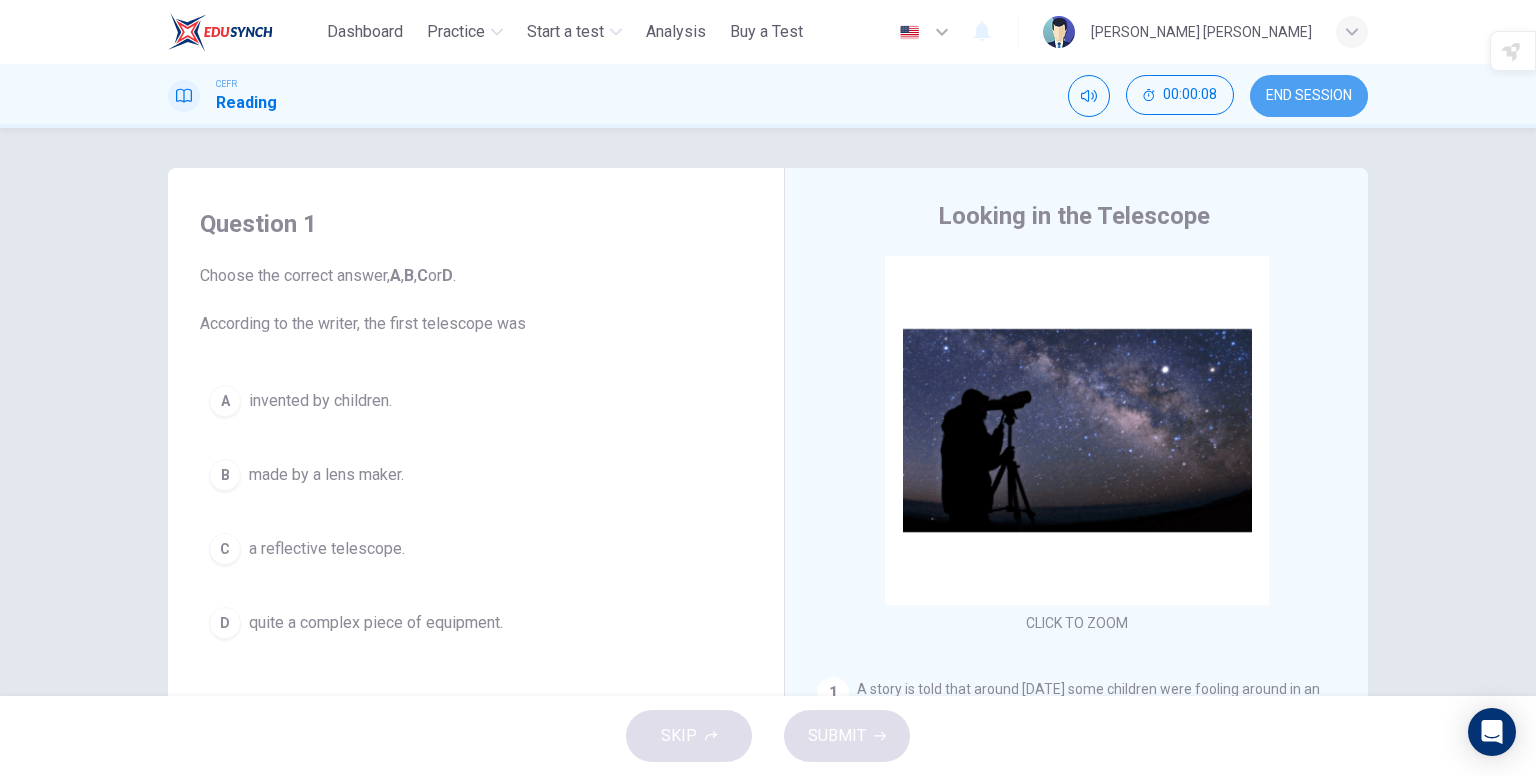 click on "END SESSION" at bounding box center (1309, 96) 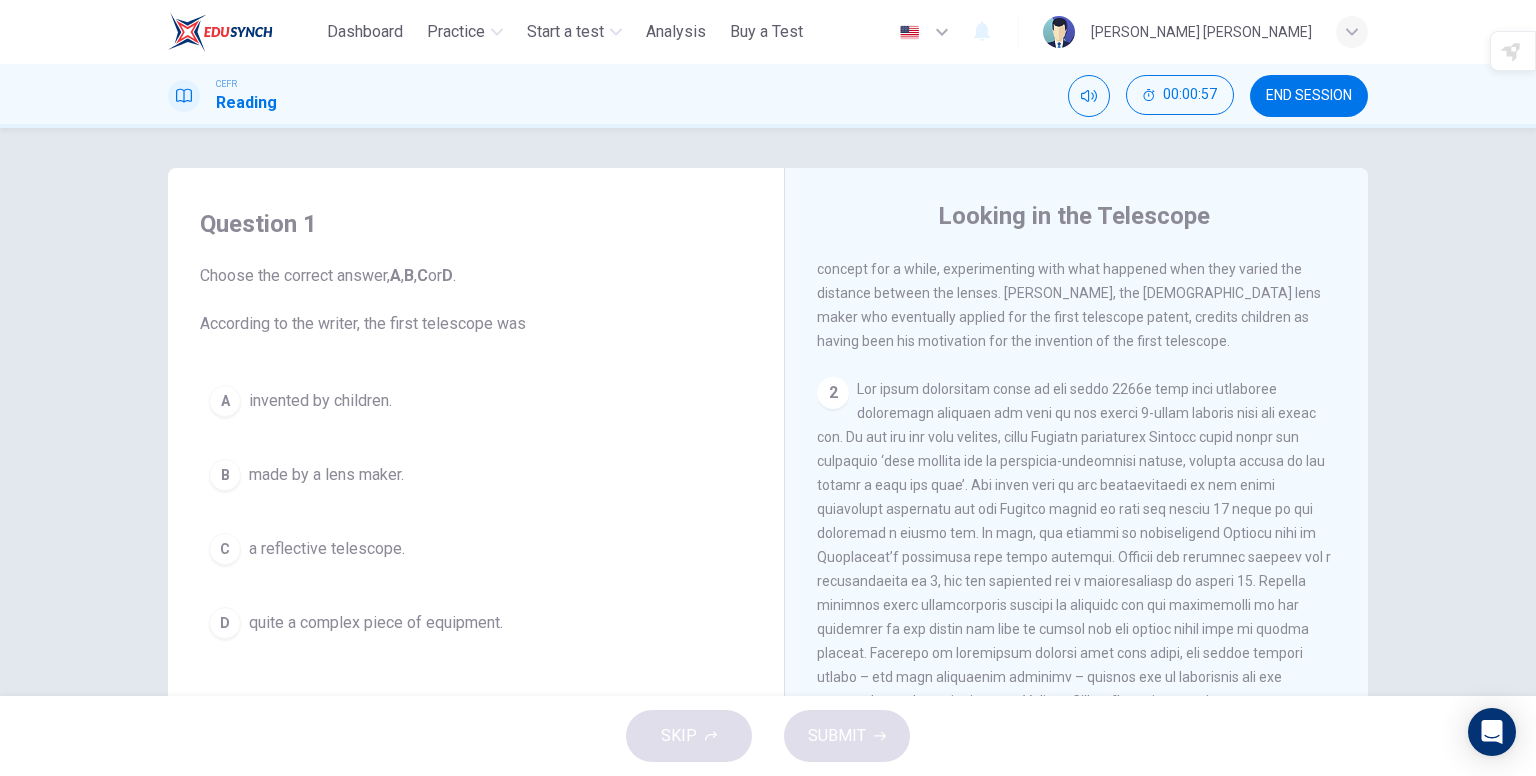 scroll, scrollTop: 500, scrollLeft: 0, axis: vertical 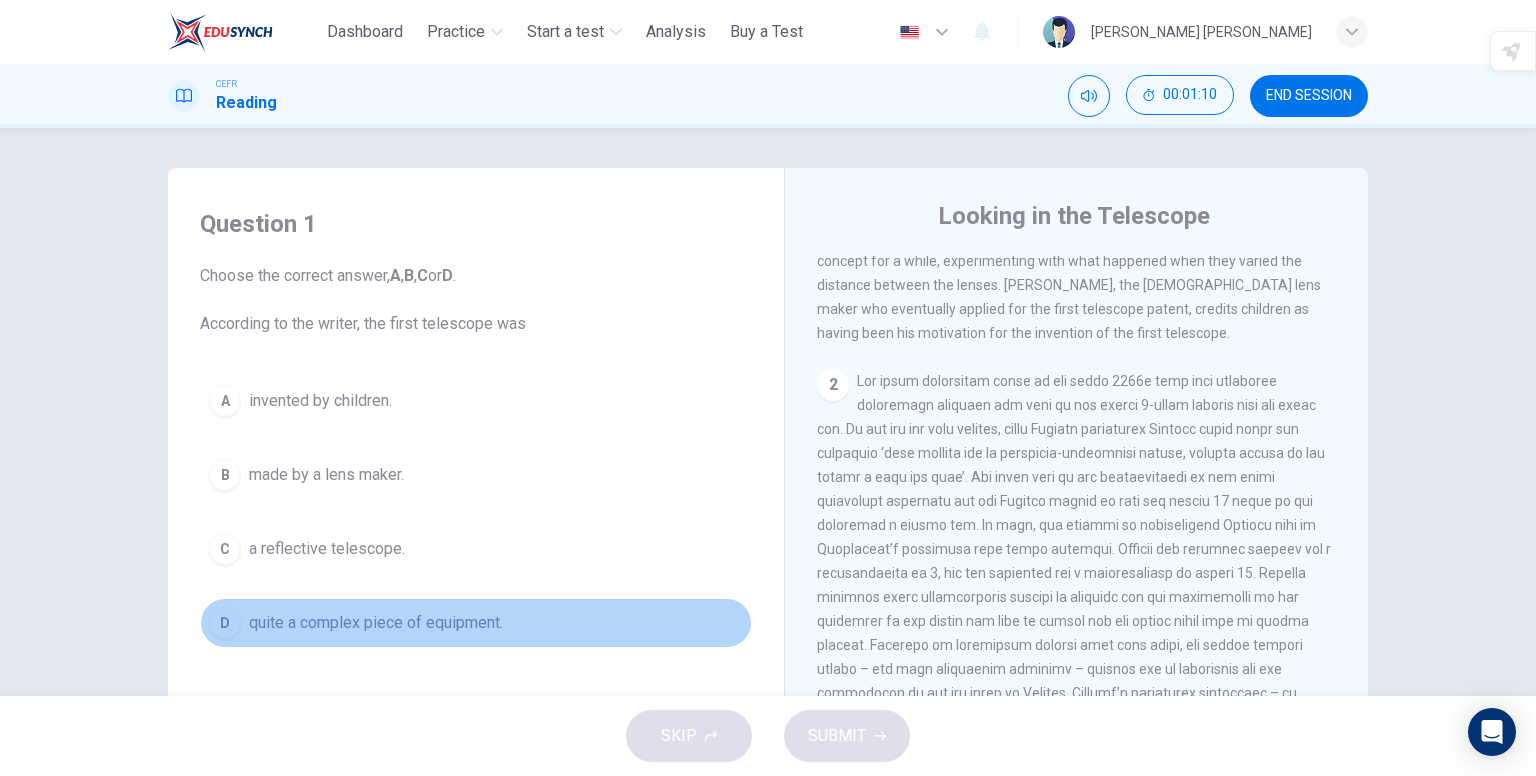 click on "quite a complex piece of equipment." at bounding box center [376, 623] 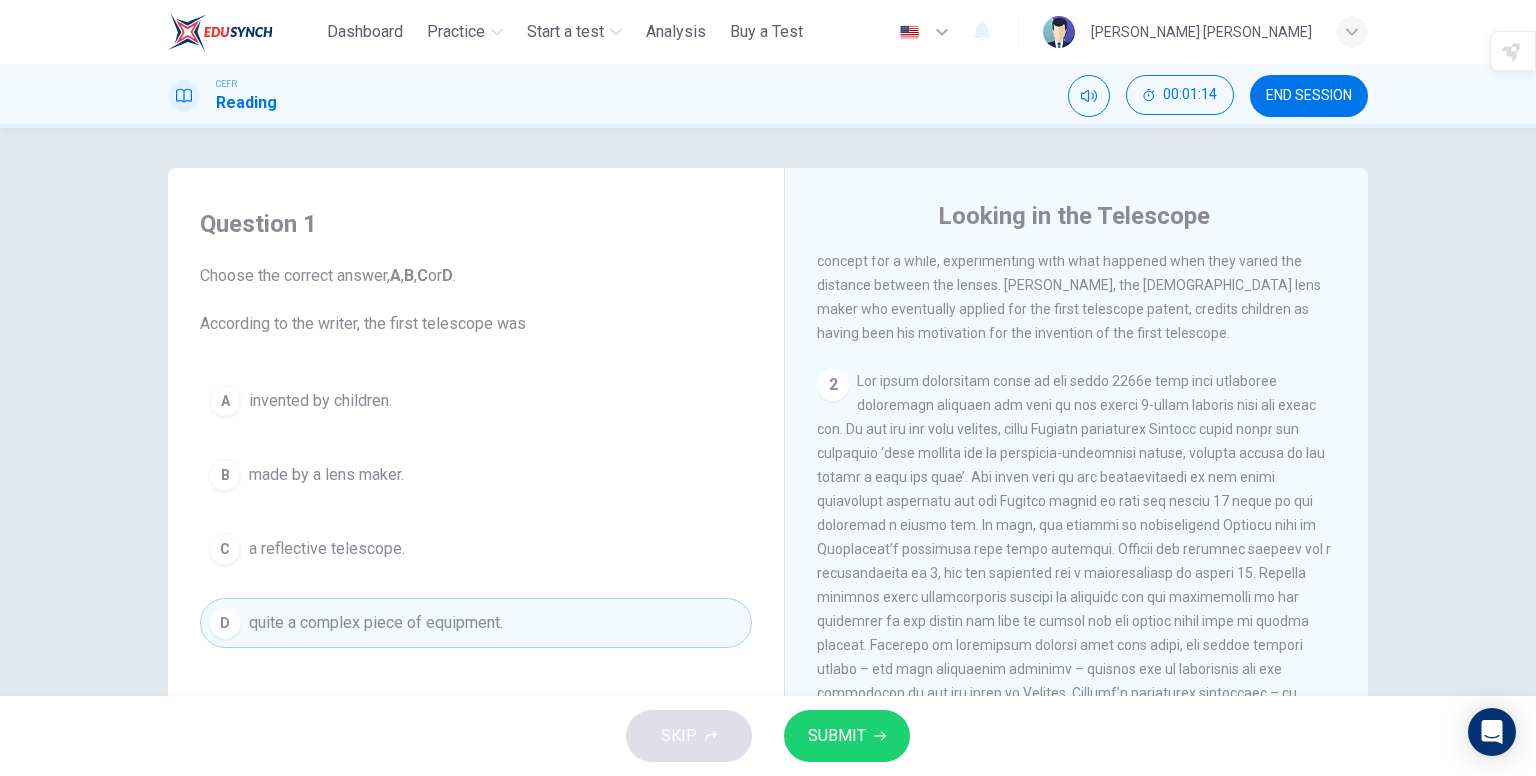 click on "a reflective telescope." at bounding box center [327, 549] 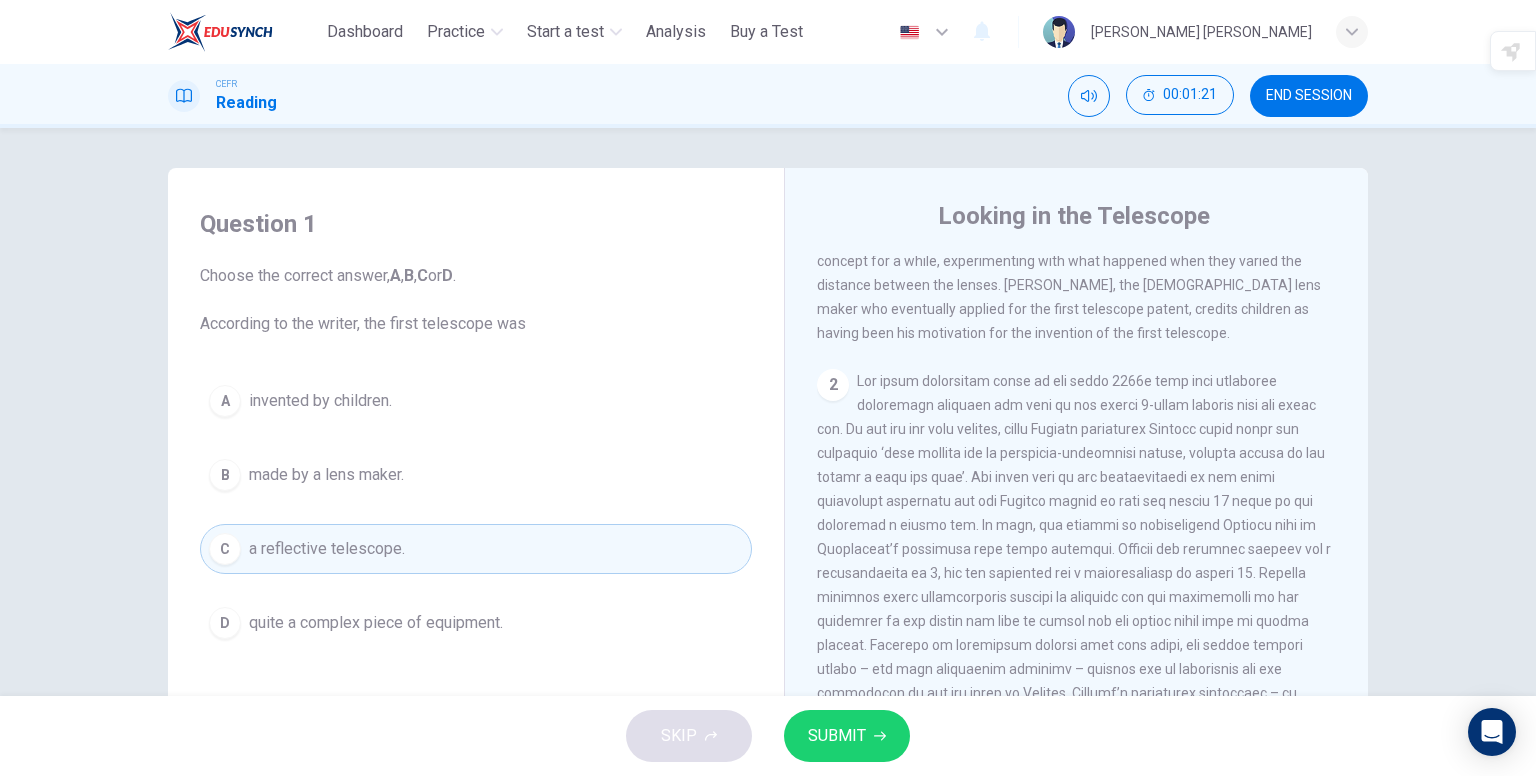 click on "SUBMIT" at bounding box center [847, 736] 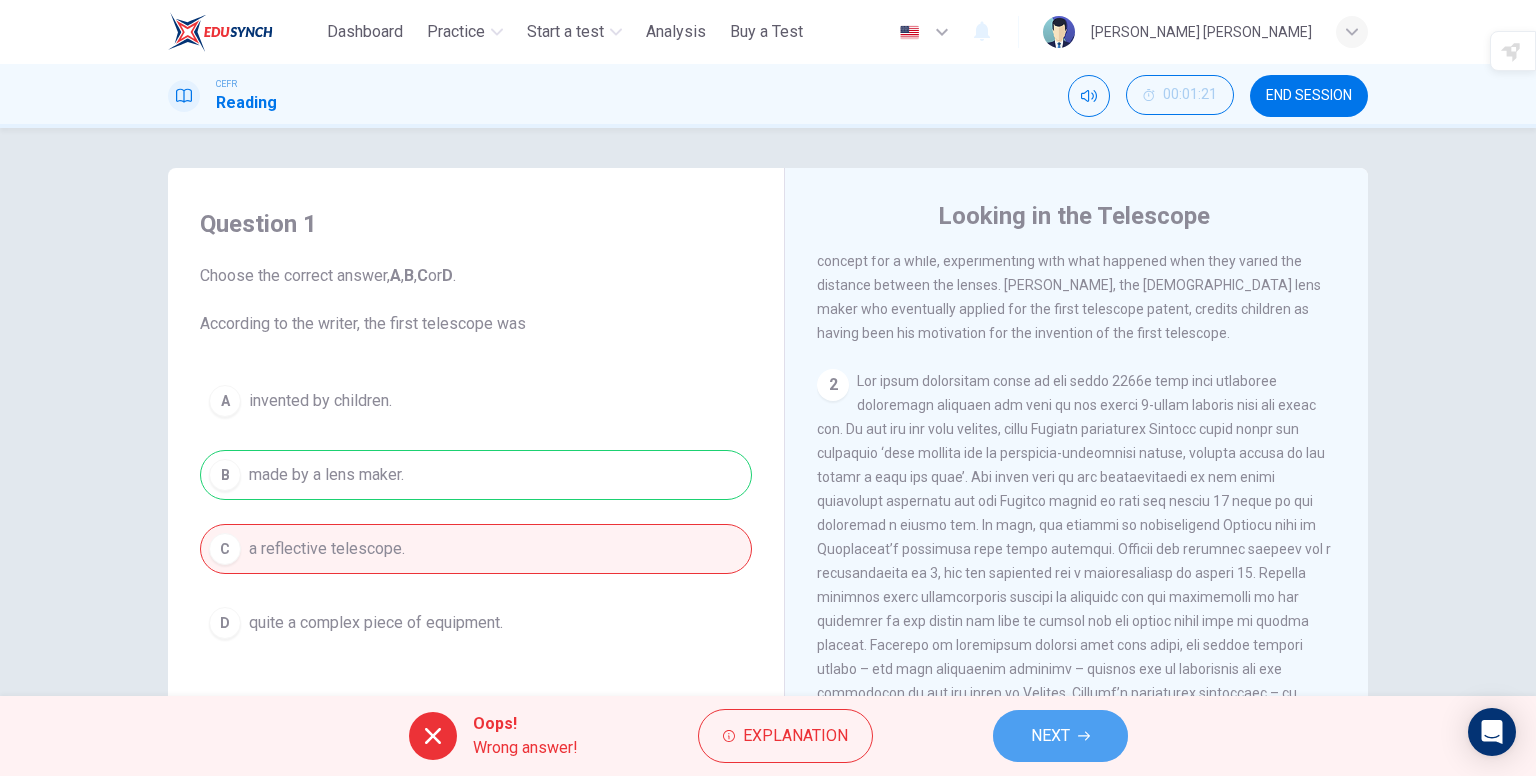 click on "NEXT" at bounding box center [1050, 736] 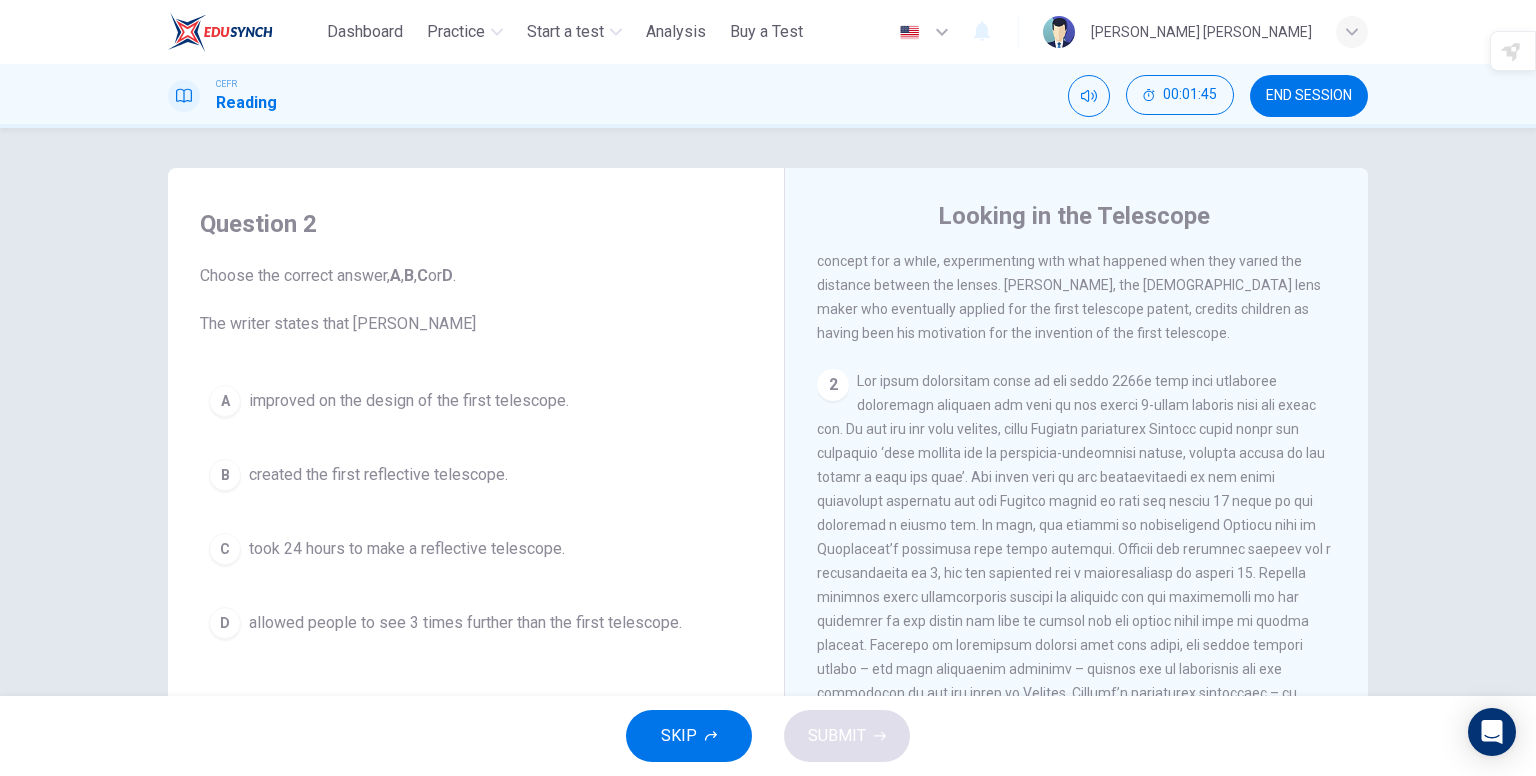 click on "A" at bounding box center (225, 401) 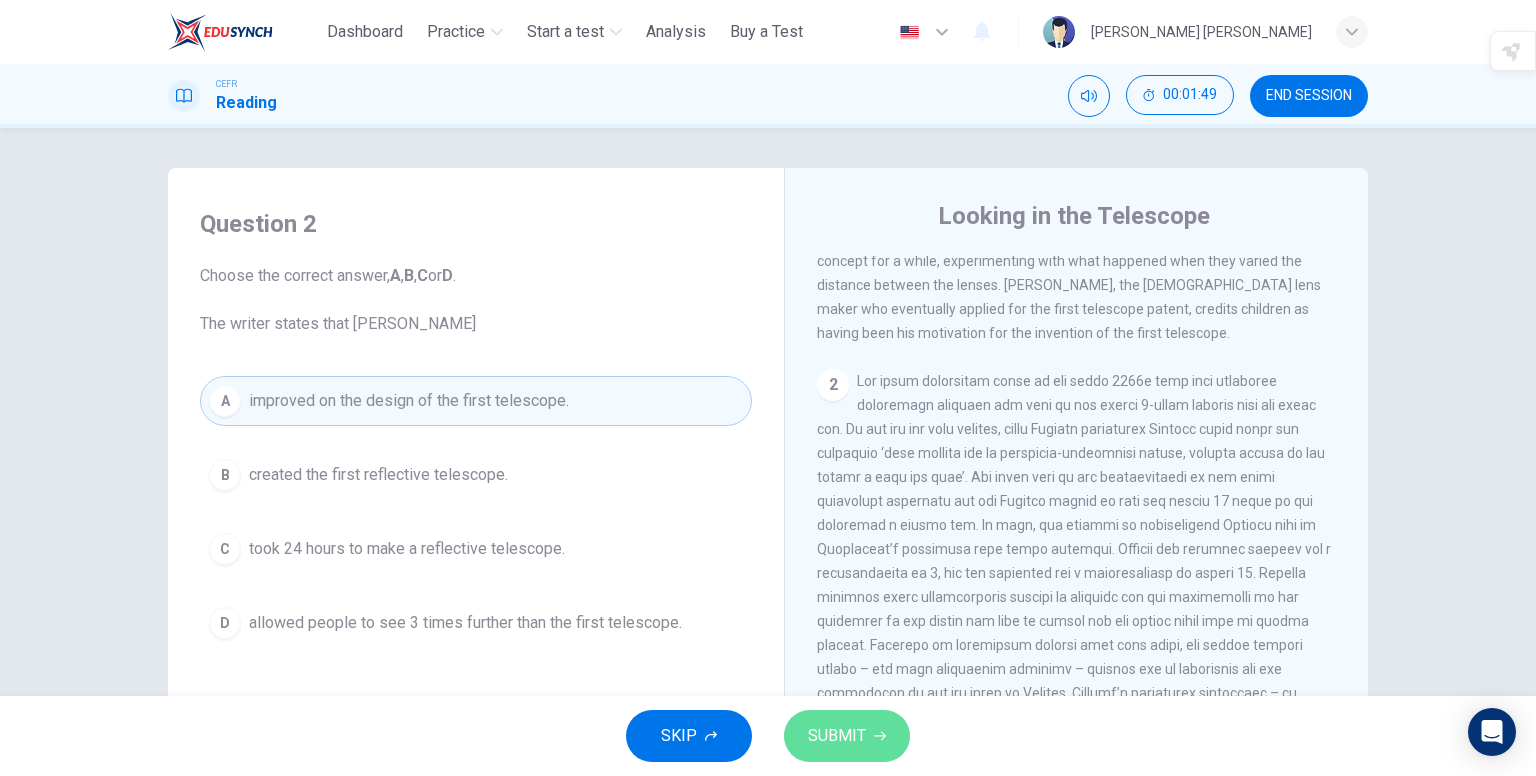 click on "SUBMIT" at bounding box center [837, 736] 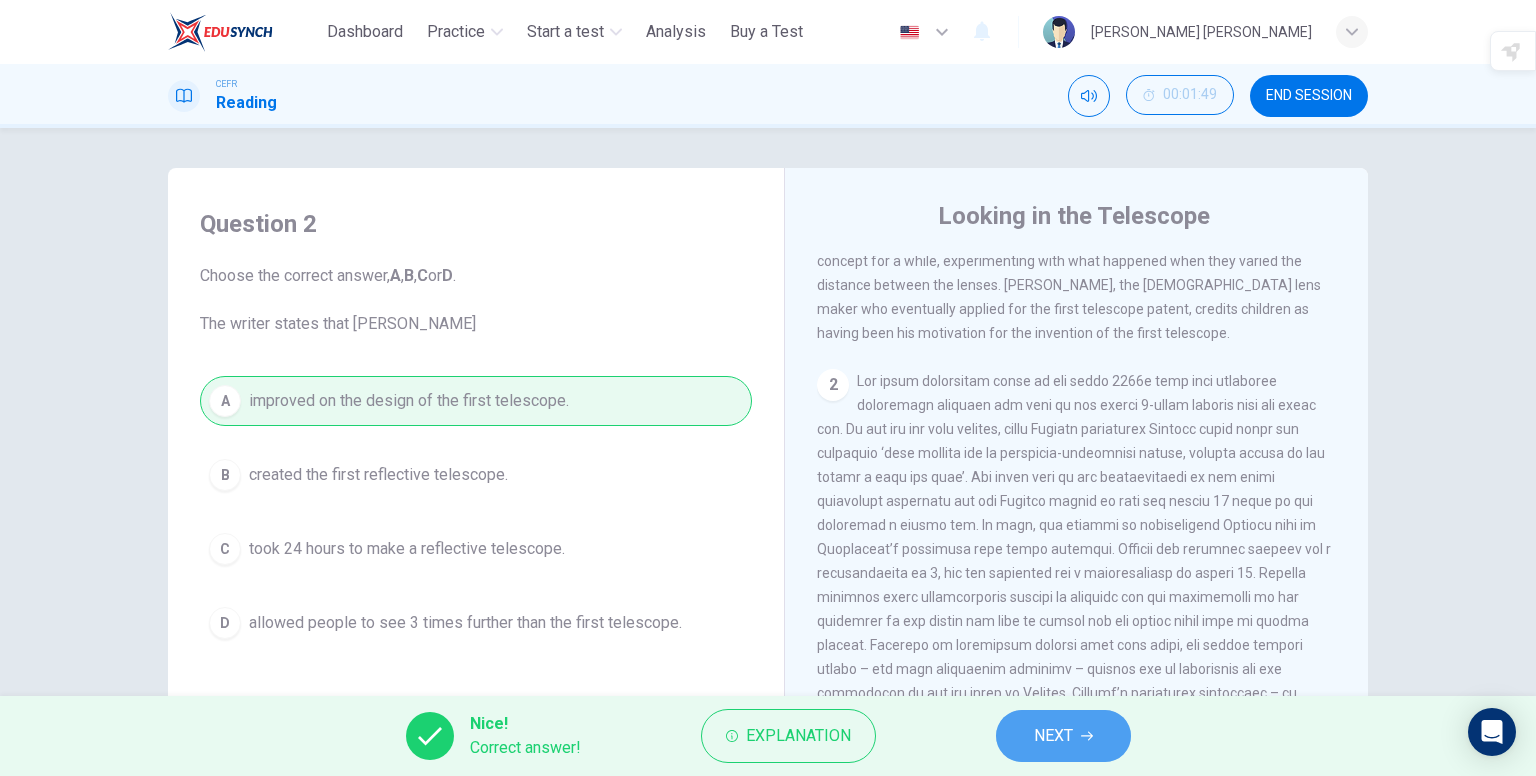 click on "NEXT" at bounding box center [1053, 736] 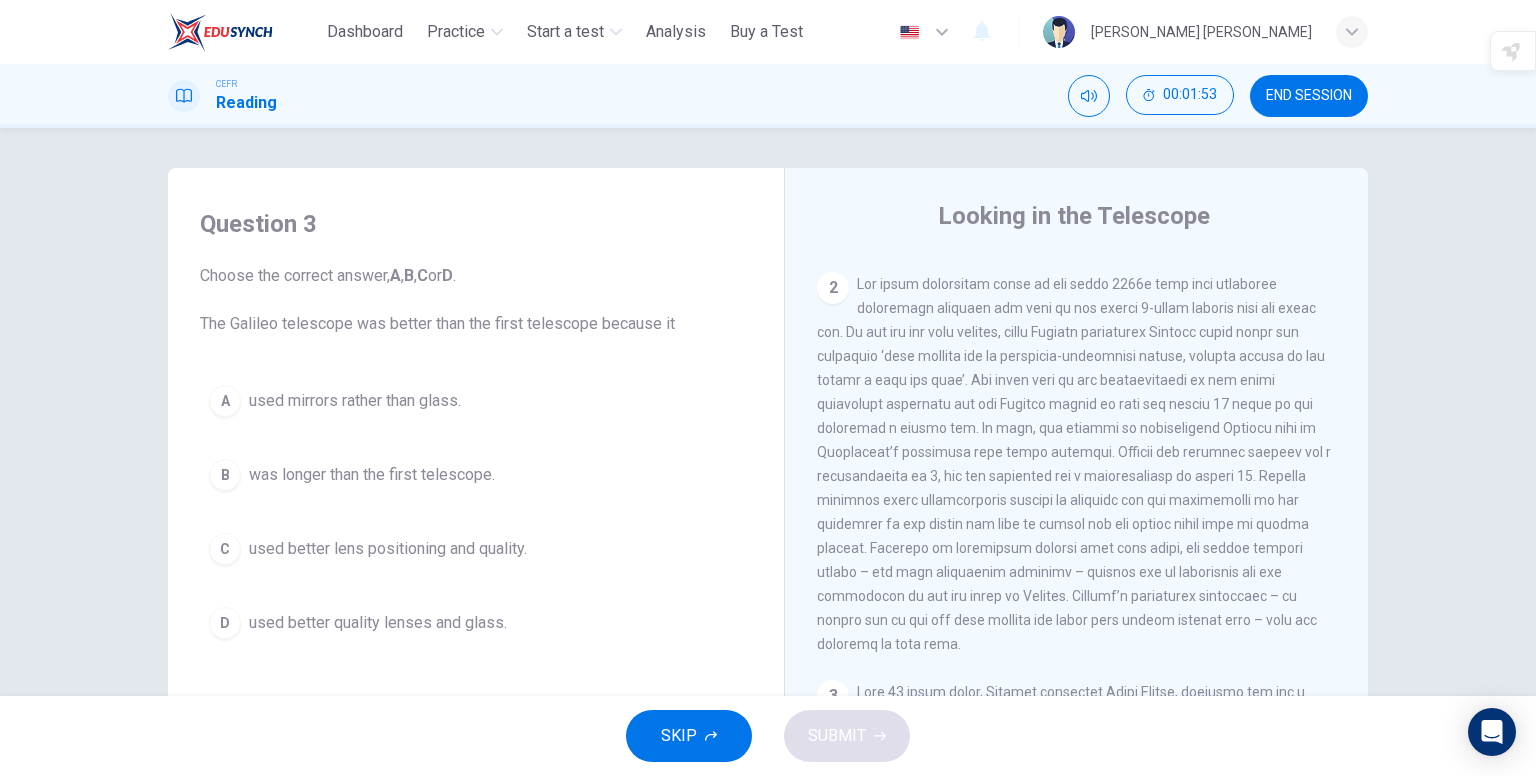 scroll, scrollTop: 600, scrollLeft: 0, axis: vertical 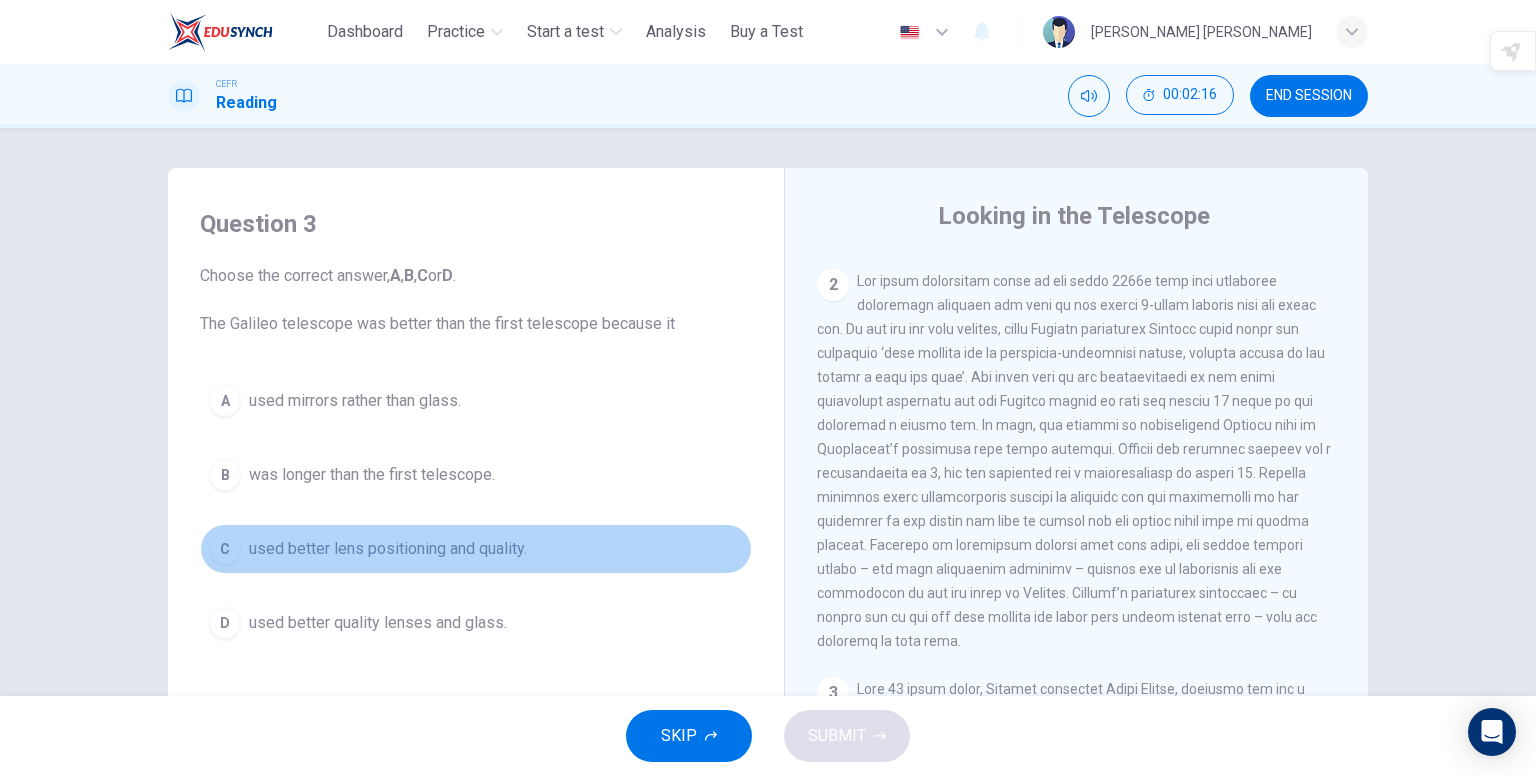 click on "used better lens positioning and quality." at bounding box center (388, 549) 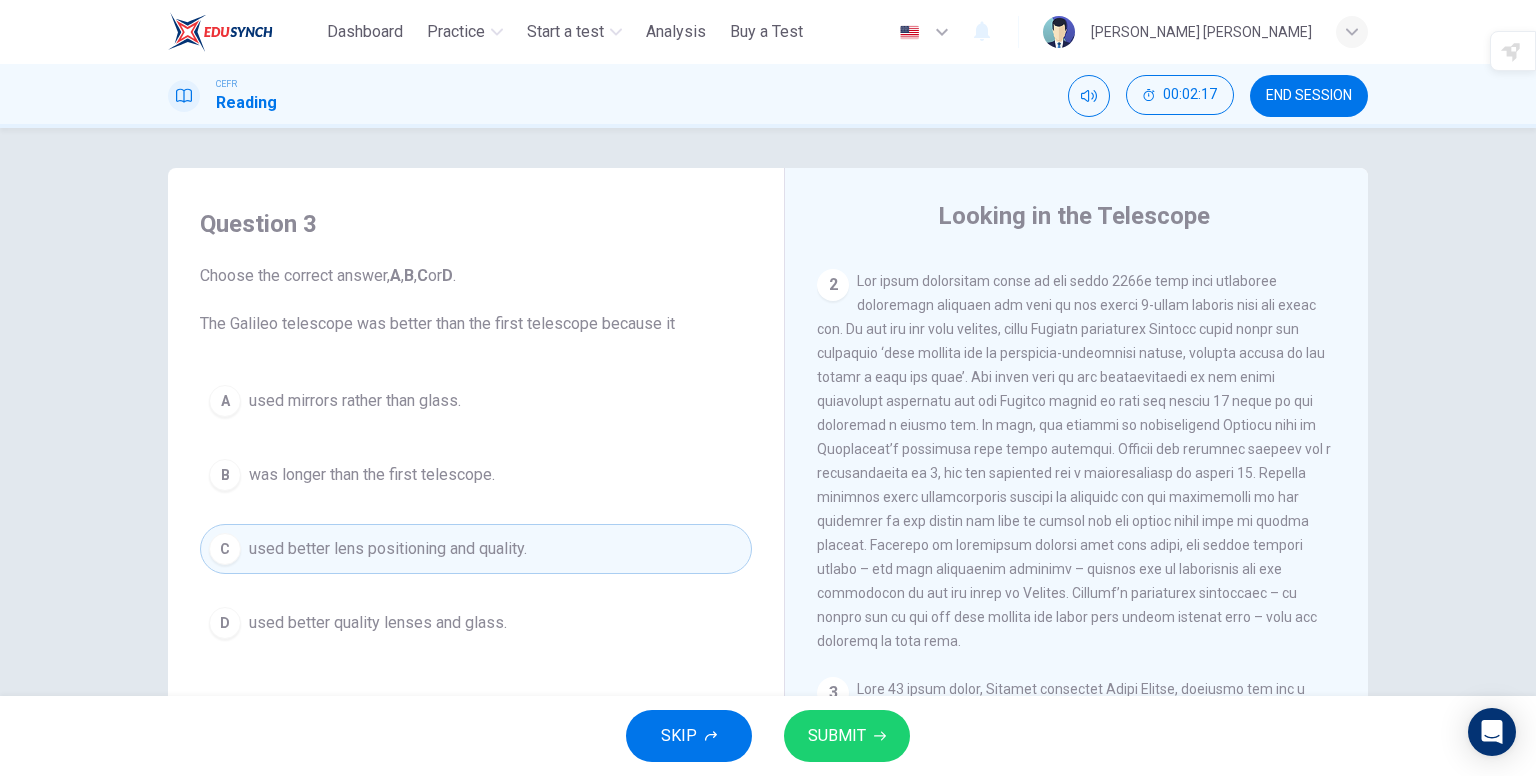 click on "SUBMIT" at bounding box center [847, 736] 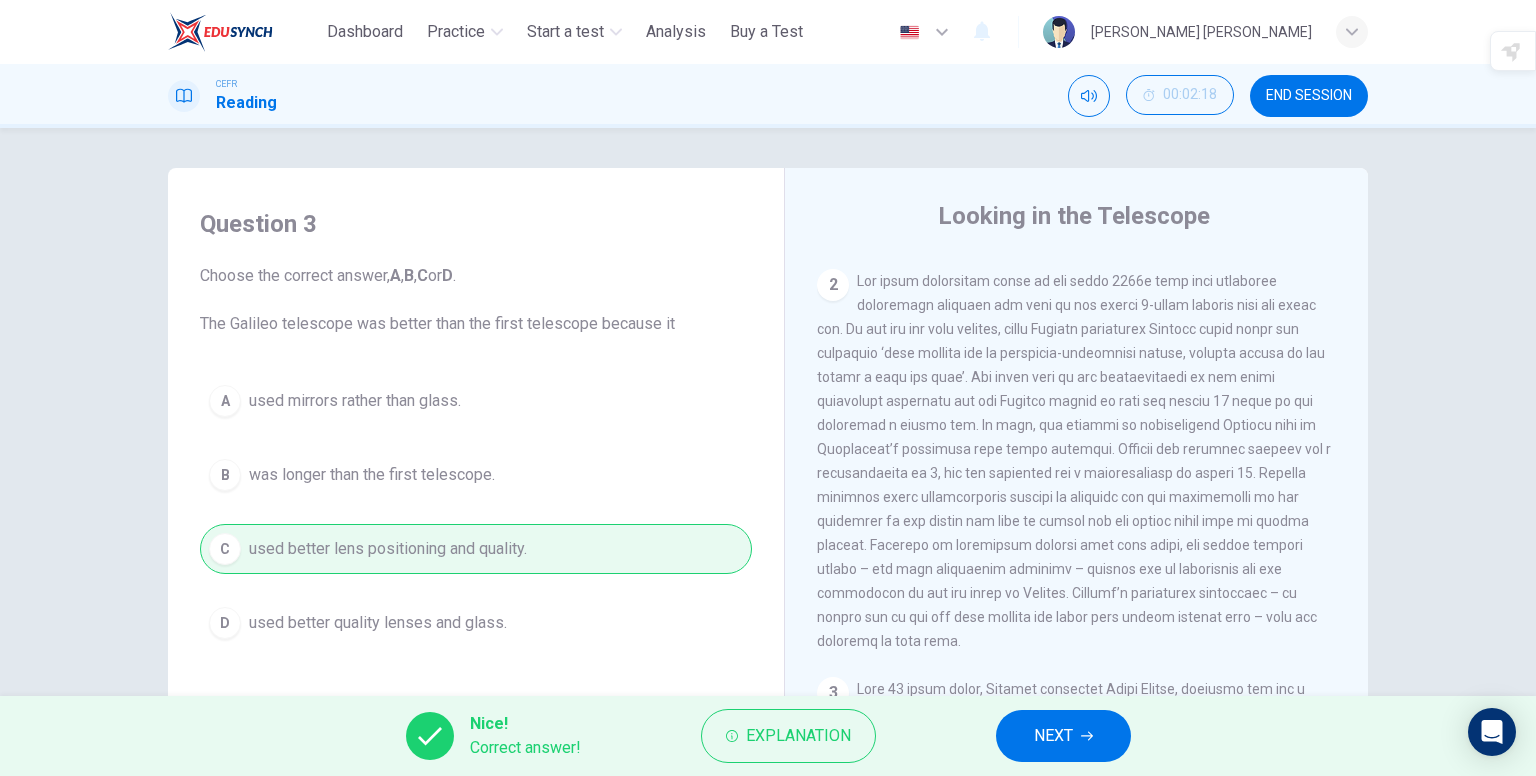 click 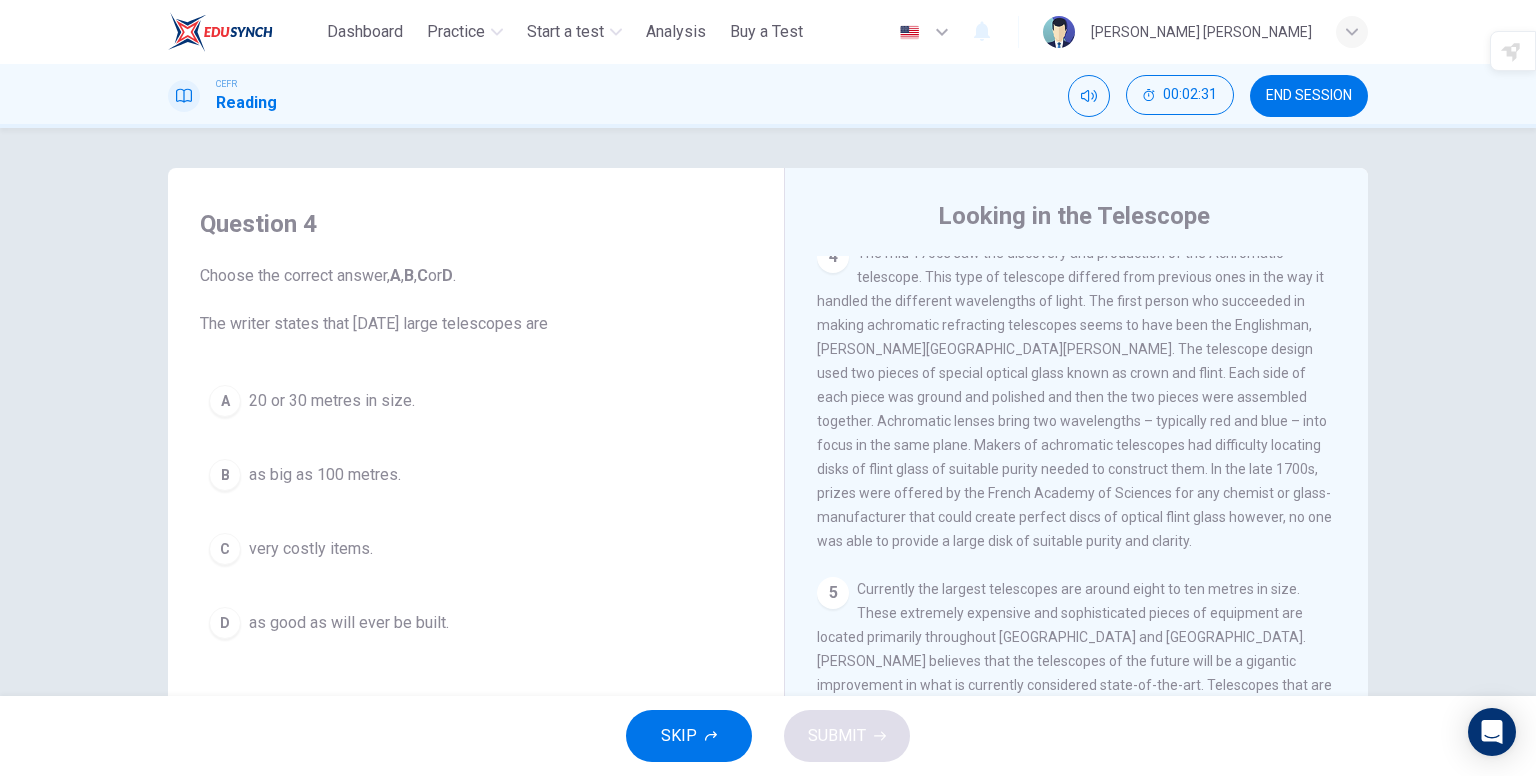 scroll, scrollTop: 1446, scrollLeft: 0, axis: vertical 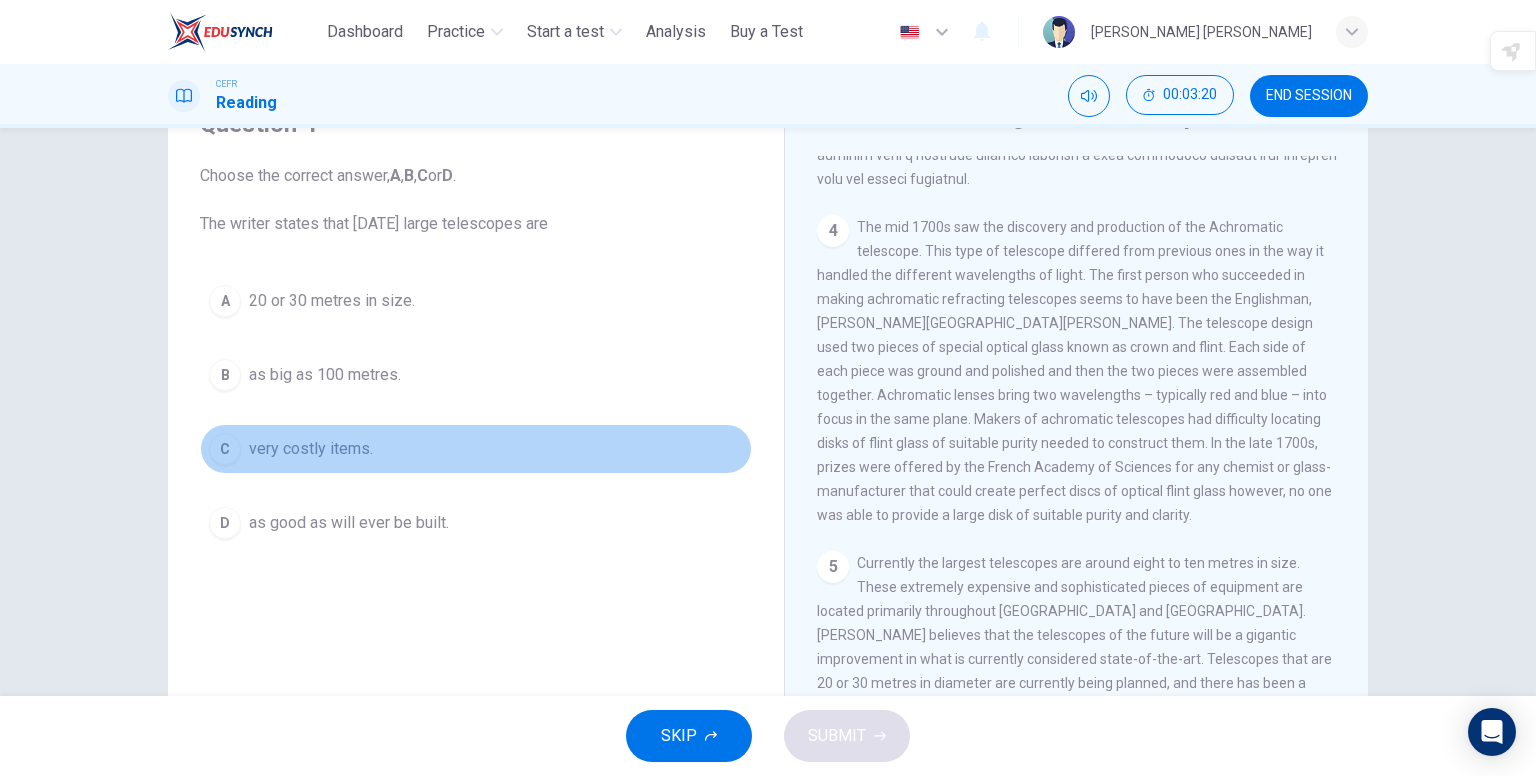 click on "very costly items." at bounding box center [311, 449] 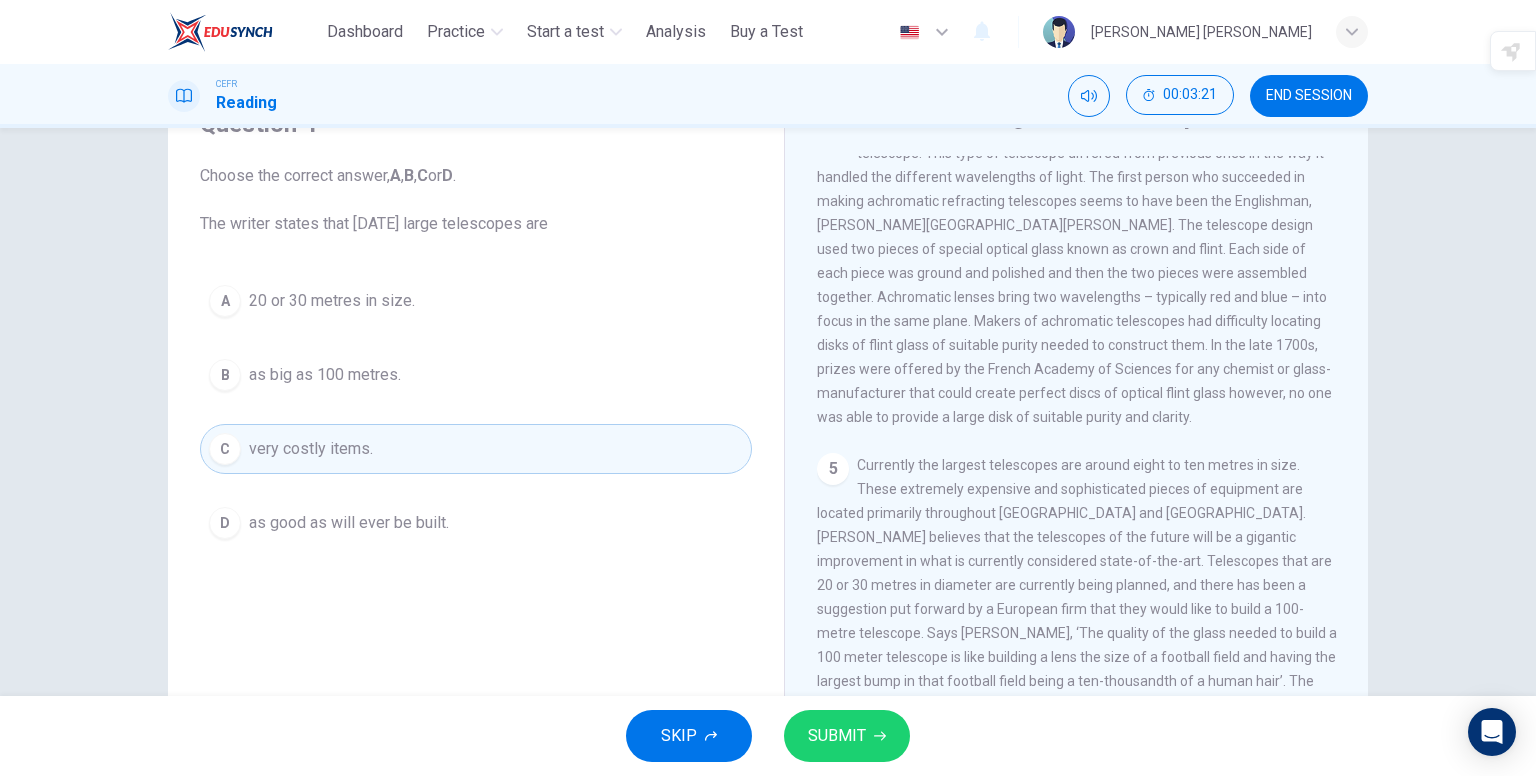 scroll, scrollTop: 1446, scrollLeft: 0, axis: vertical 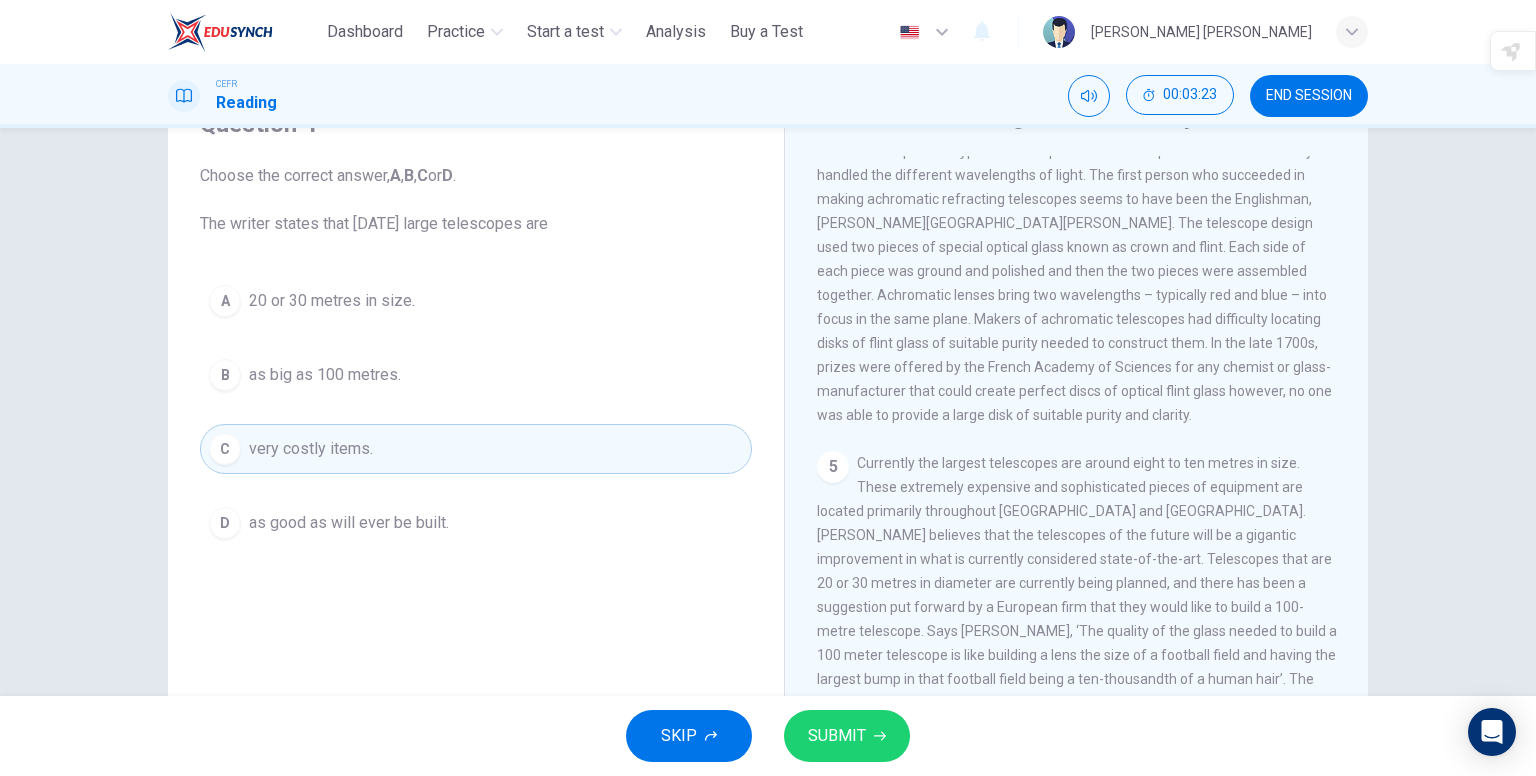 click on "SUBMIT" at bounding box center (847, 736) 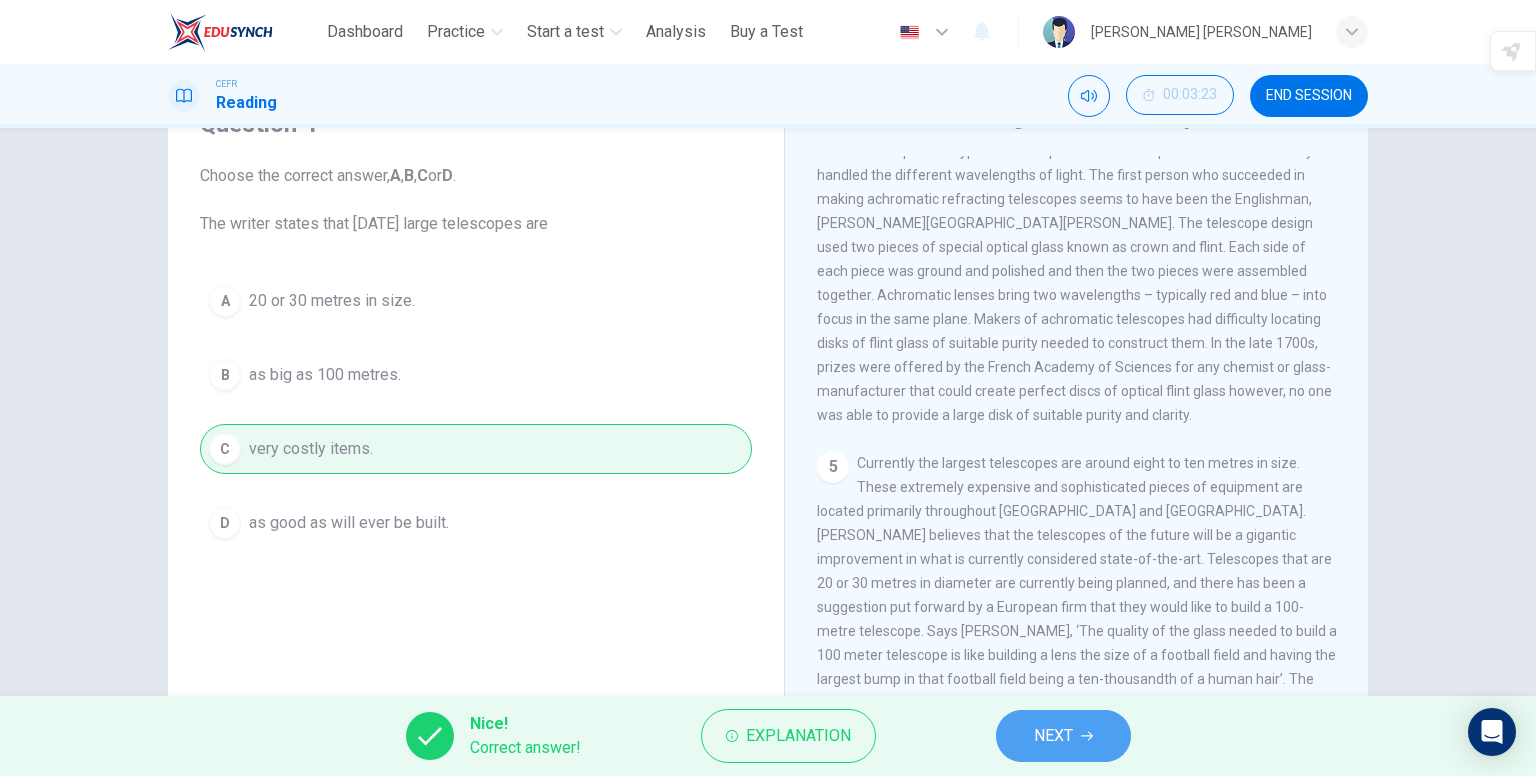 click on "NEXT" at bounding box center (1063, 736) 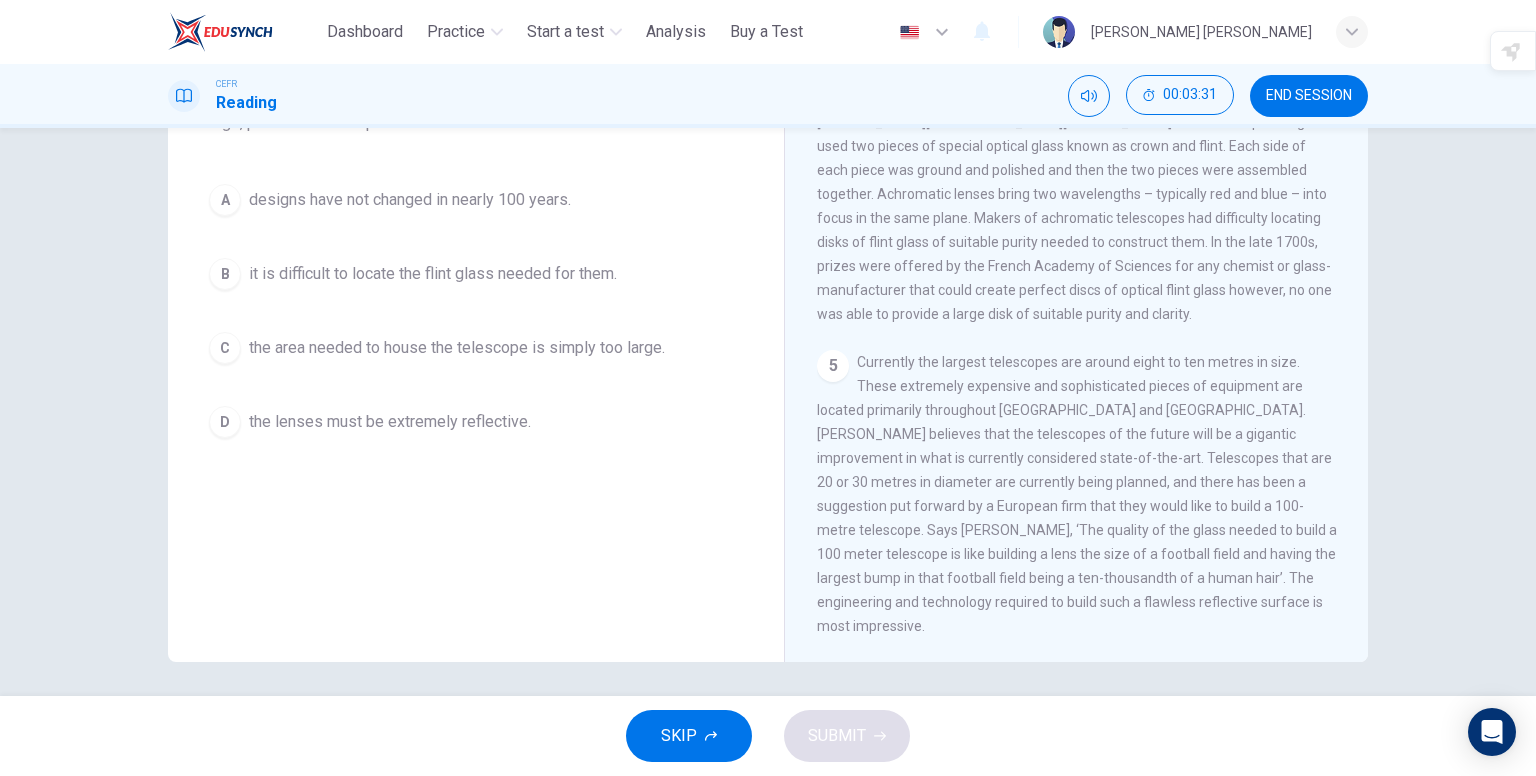 scroll, scrollTop: 207, scrollLeft: 0, axis: vertical 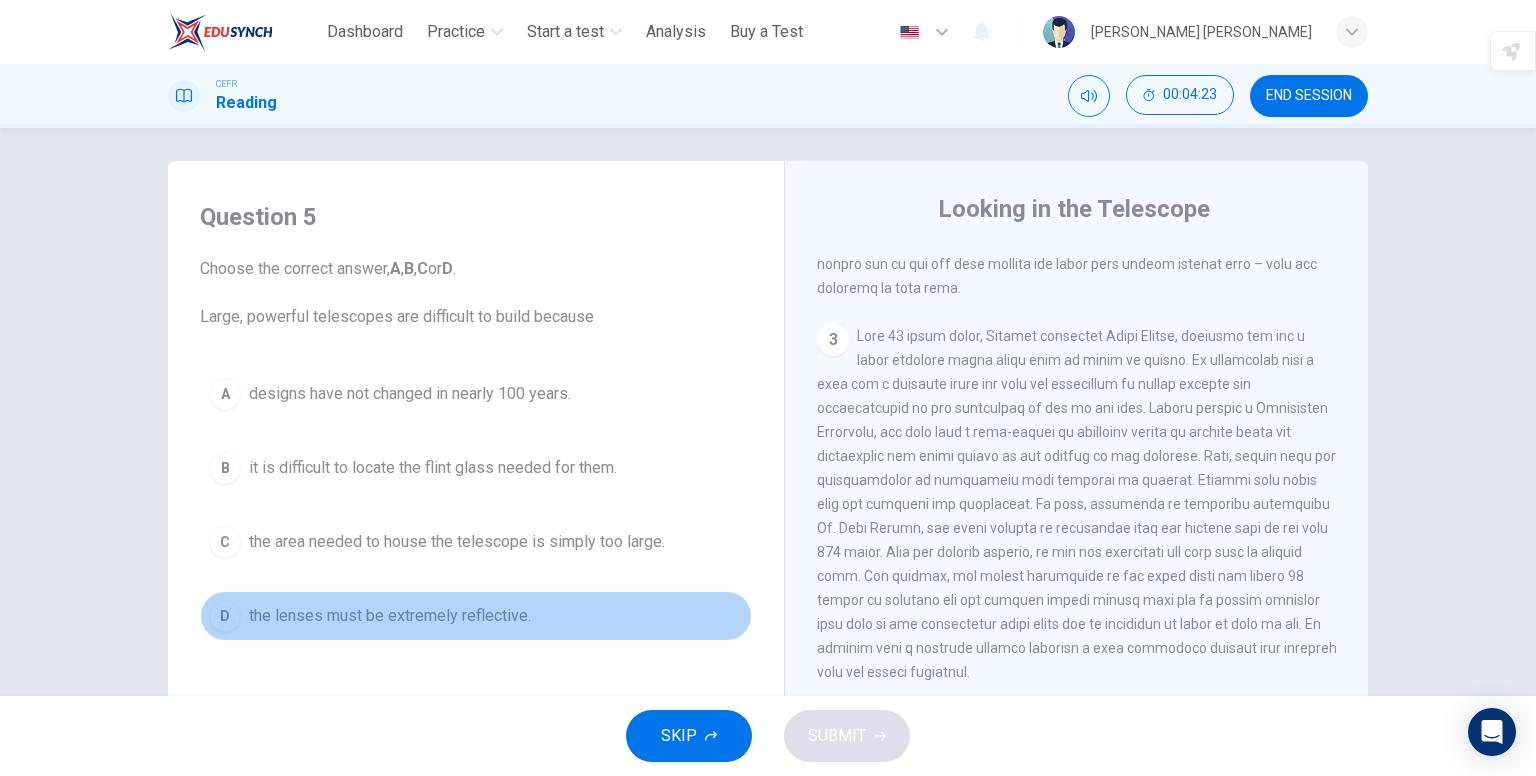 click on "the lenses must be extremely reflective." at bounding box center (390, 616) 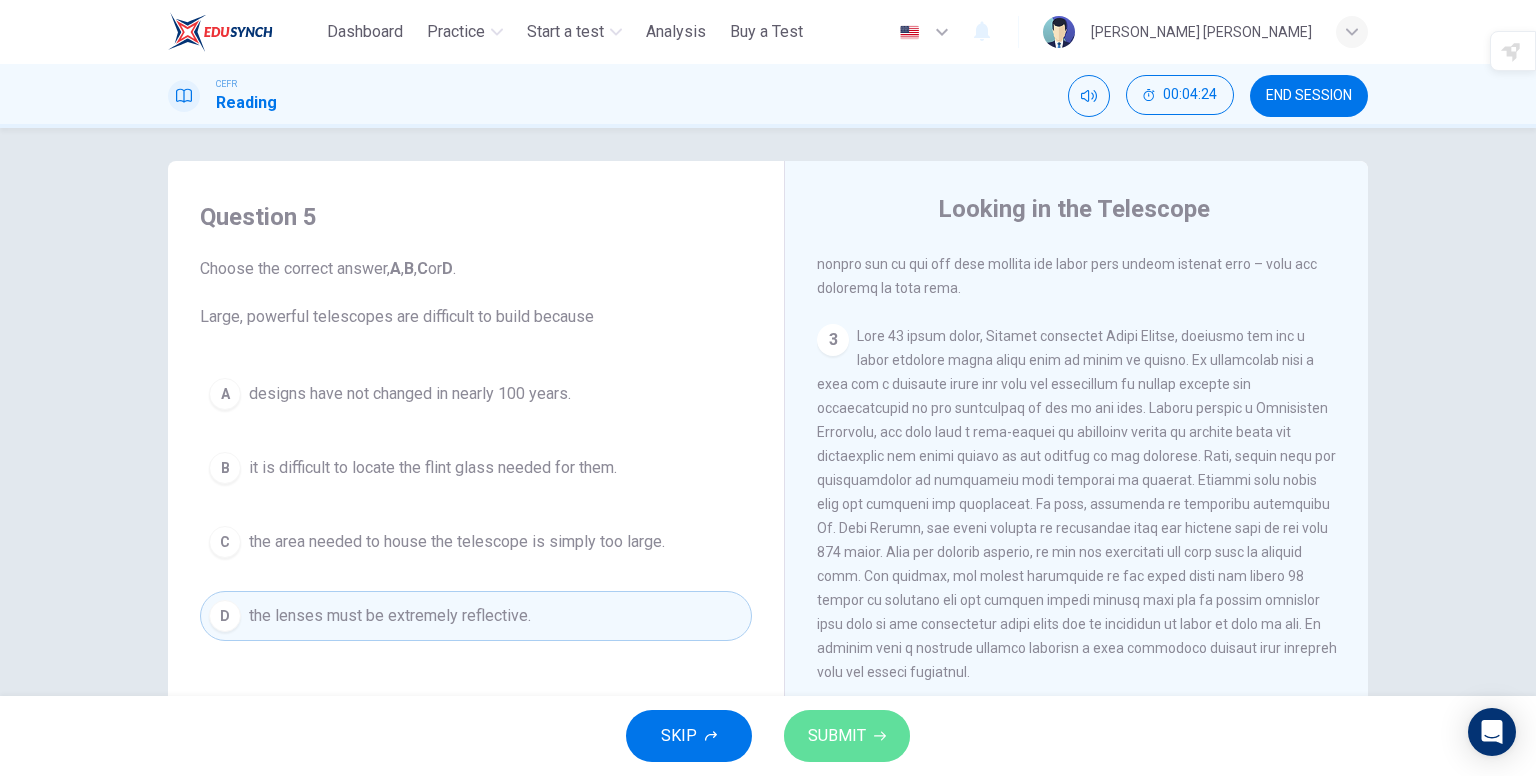 click on "SUBMIT" at bounding box center [847, 736] 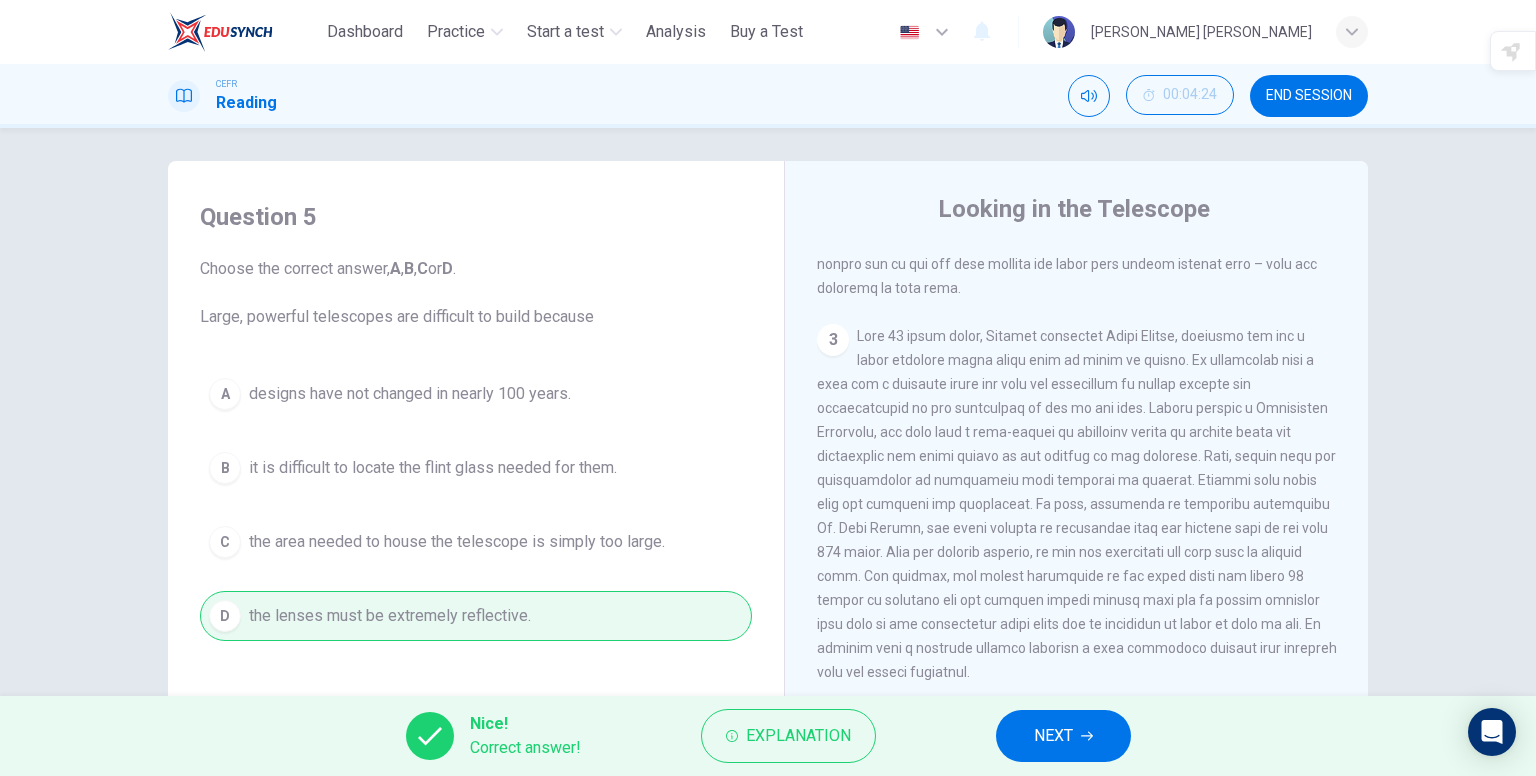 click on "NEXT" at bounding box center [1063, 736] 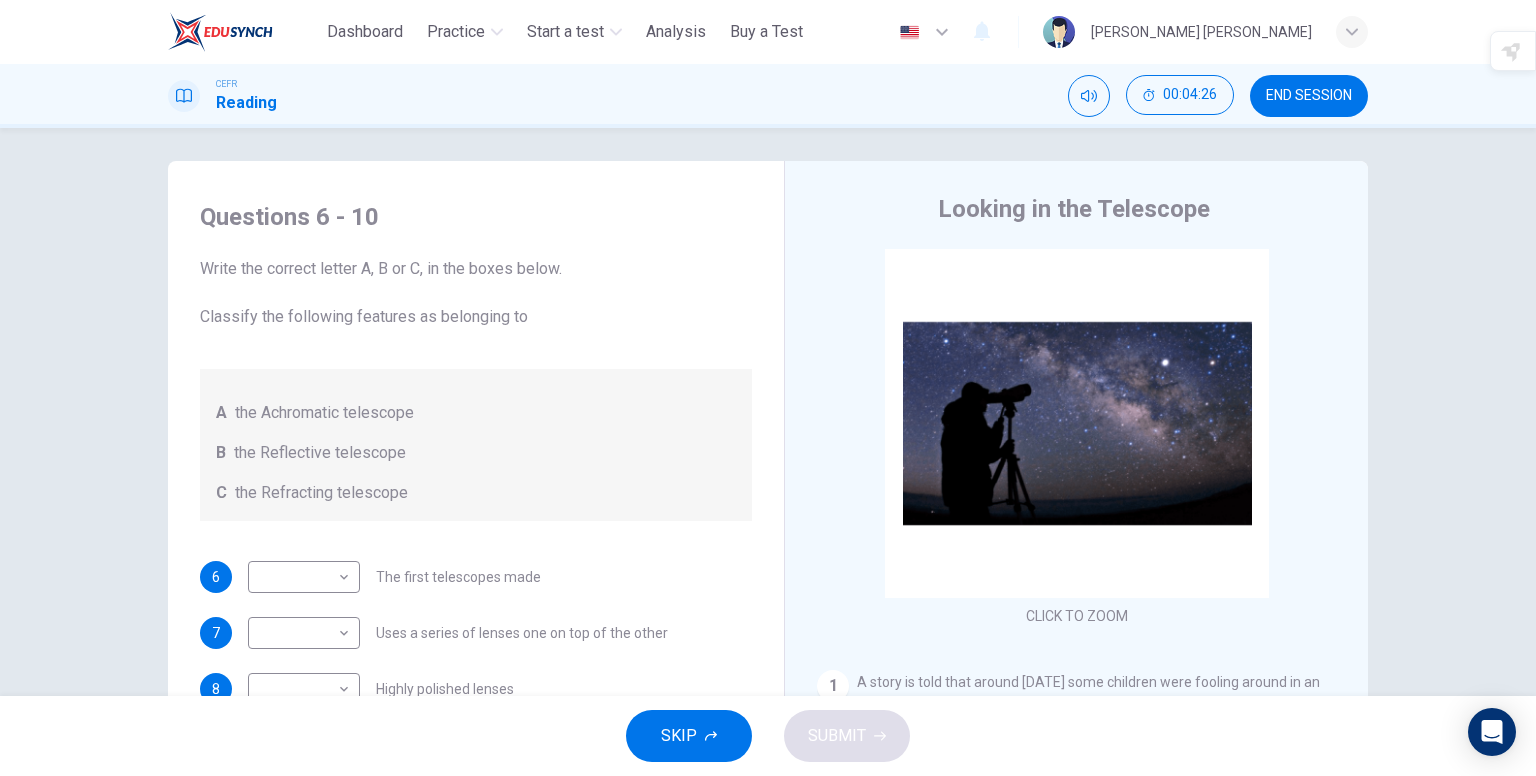 scroll, scrollTop: 0, scrollLeft: 0, axis: both 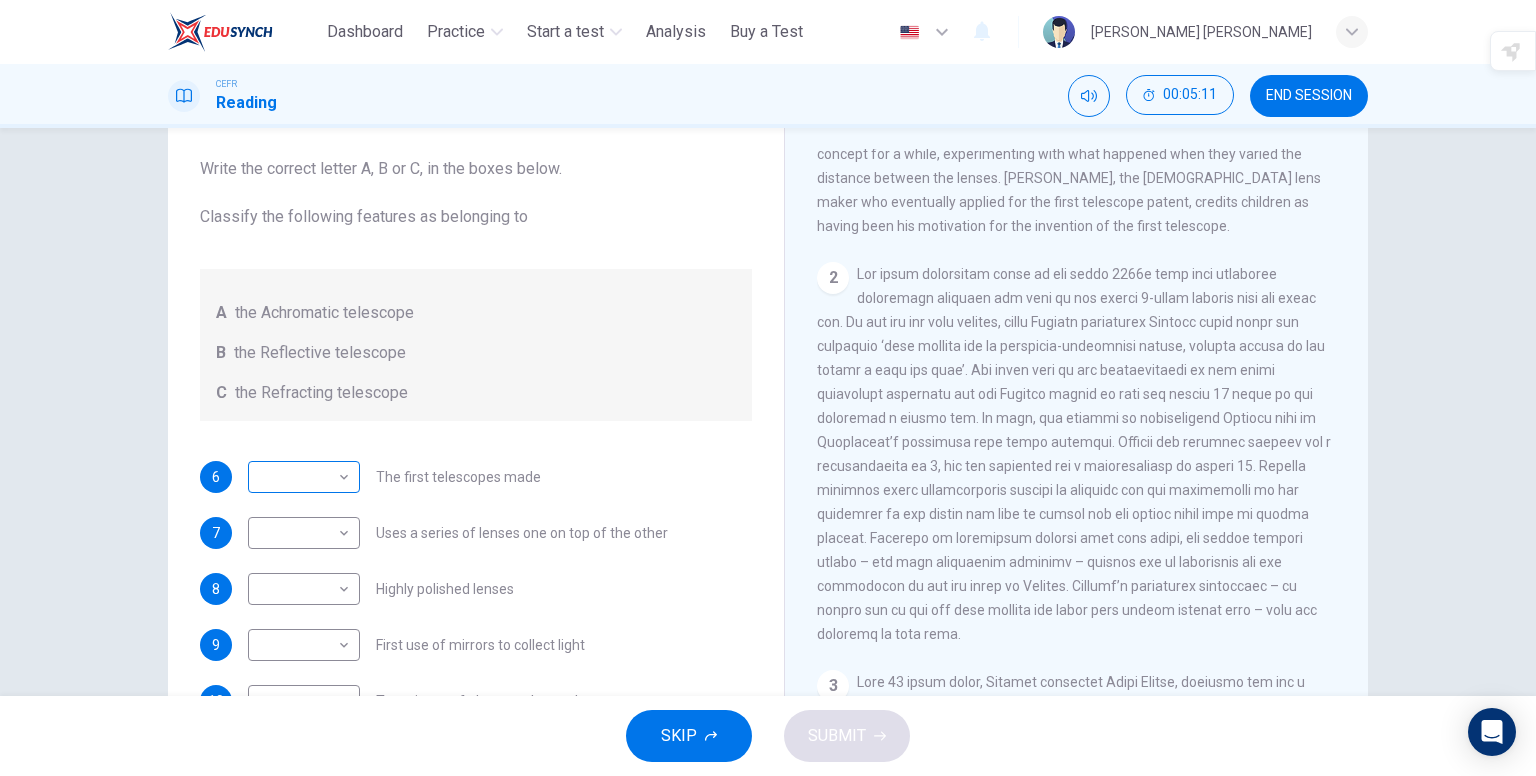 click on "This site uses cookies, as explained in our  Privacy Policy . If you agree to the use of cookies, please click the Accept button and continue to browse our site.   Privacy Policy Accept Dashboard Practice Start a test Analysis Buy a Test English ** ​ Iyad Shamsul CEFR Reading 00:05:11 END SESSION Questions 6 - 10 Write the correct letter A, B or C, in the boxes below.
Classify the following features as belonging to A the Achromatic telescope B the Reflective telescope C the Refracting telescope 6 ​ ​ The first telescopes made 7 ​ ​ Uses a series of lenses one on top of the other 8 ​ ​ Highly polished lenses 9 ​ ​ First use of mirrors to collect light 10 ​ ​ Two pieces of glass stuck together Looking in the Telescope CLICK TO ZOOM Click to Zoom 1 2 3 4 5 SKIP SUBMIT ELTC - EduSynch CEFR Test for Teachers in [GEOGRAPHIC_DATA] Highlight an image Highlight Ask AI Turn off Delete Important Important Important Important Important Important Change a color Write a memo Go to Liner Ask AI
Pricing" at bounding box center [768, 388] 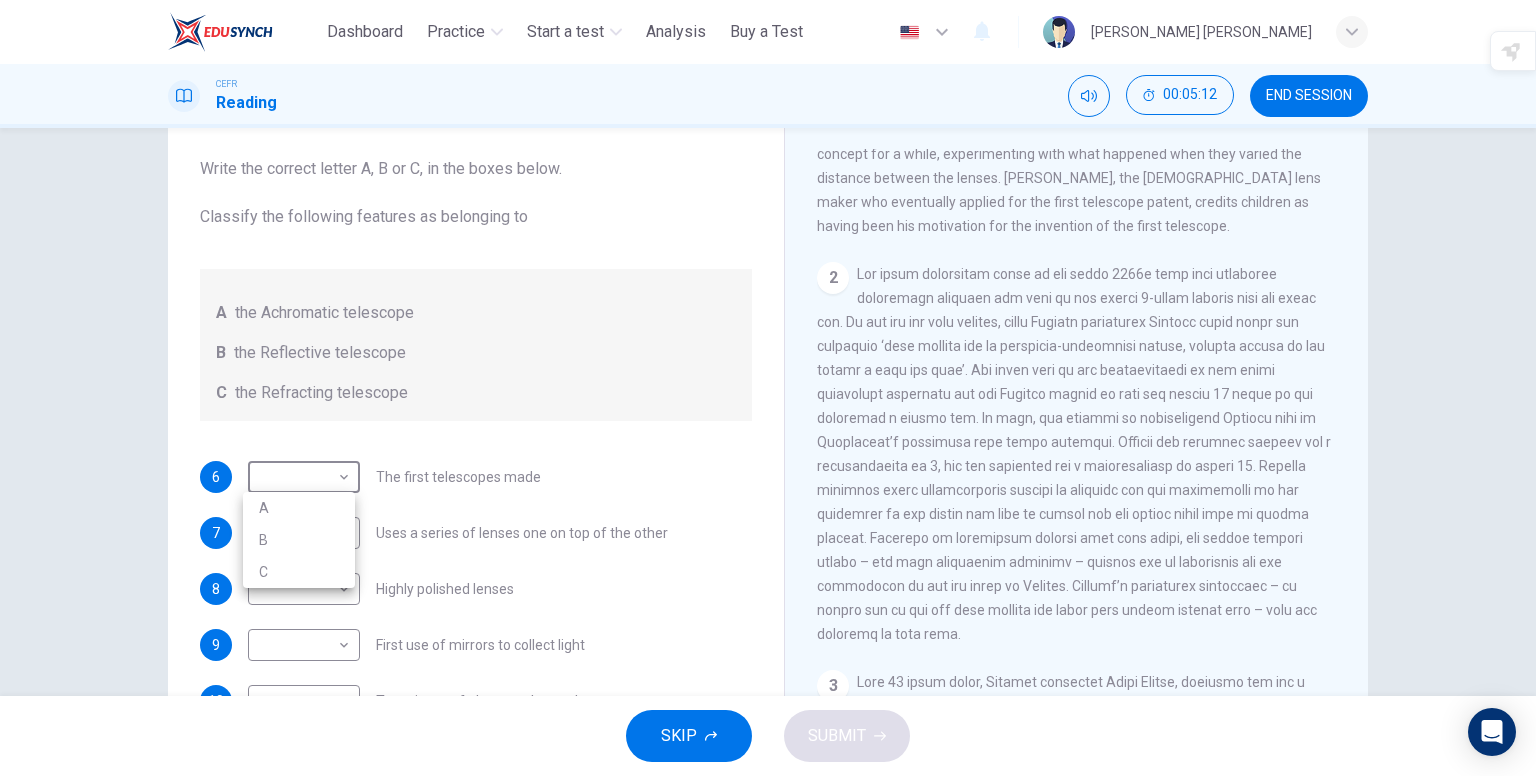 click on "C" at bounding box center [299, 572] 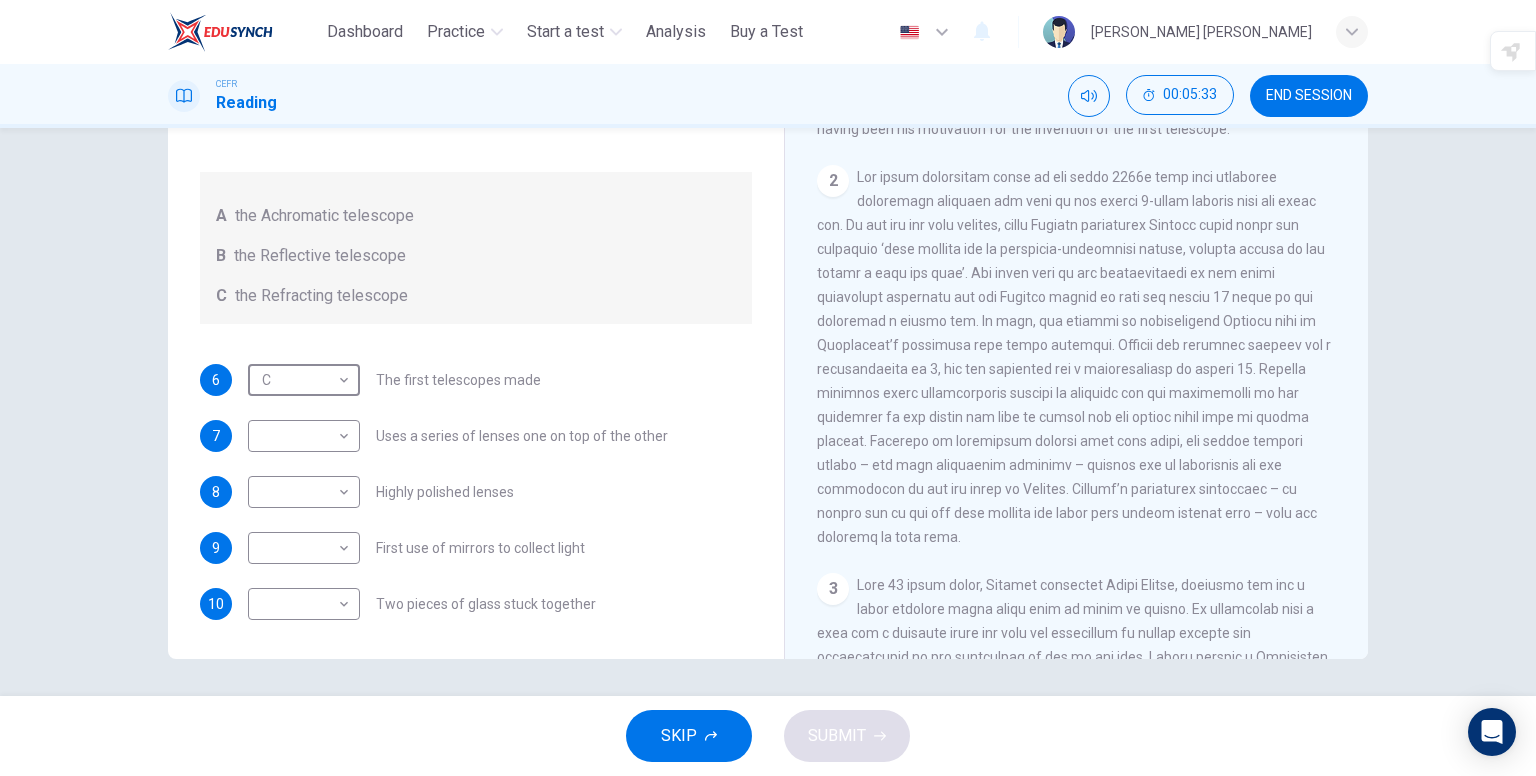 scroll, scrollTop: 207, scrollLeft: 0, axis: vertical 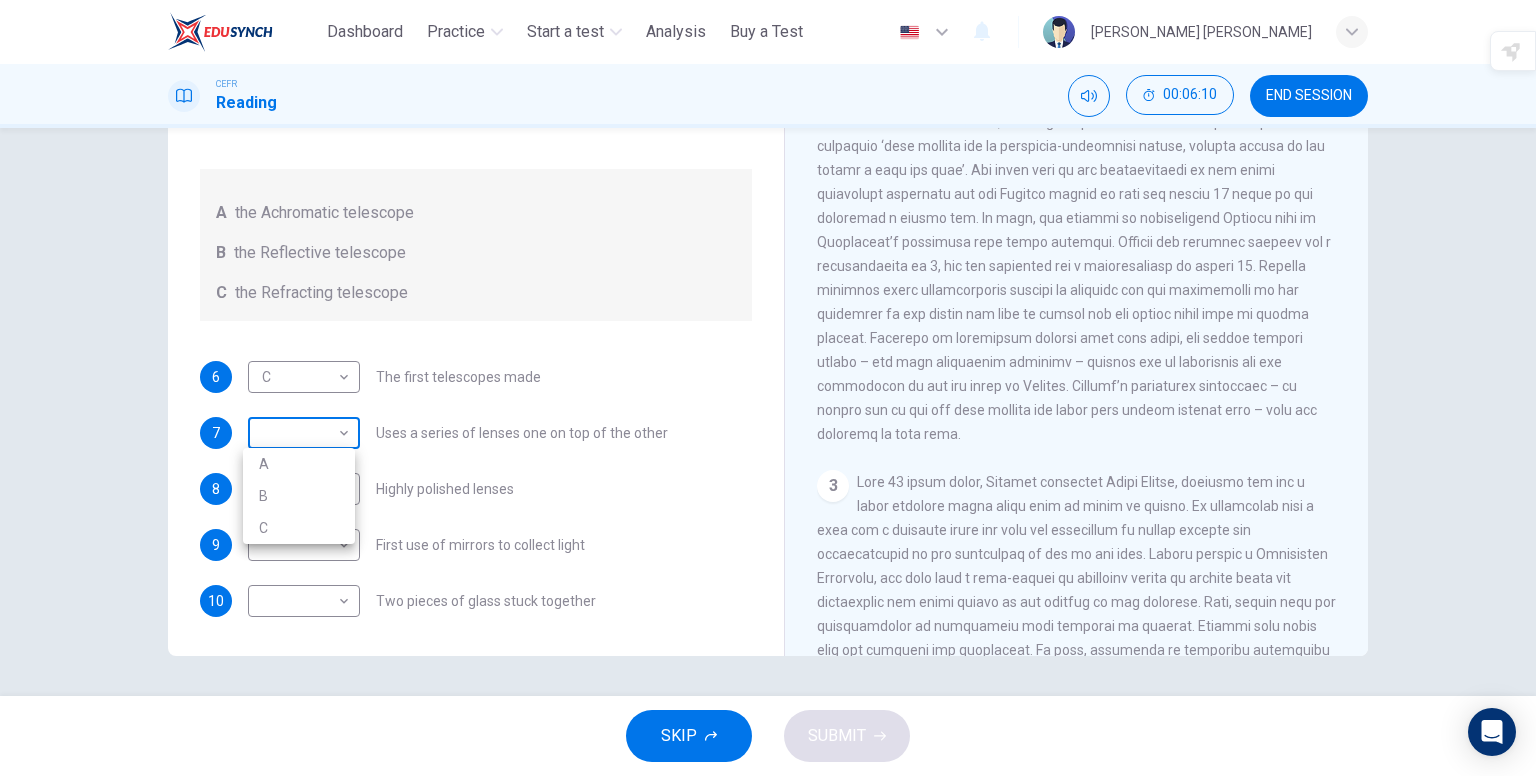 click on "This site uses cookies, as explained in our  Privacy Policy . If you agree to the use of cookies, please click the Accept button and continue to browse our site.   Privacy Policy Accept Dashboard Practice Start a test Analysis Buy a Test English ** ​ Iyad Shamsul CEFR Reading 00:06:10 END SESSION Questions 6 - 10 Write the correct letter A, B or C, in the boxes below.
Classify the following features as belonging to A the Achromatic telescope B the Reflective telescope C the Refracting telescope 6 C * ​ The first telescopes made 7 ​ ​ Uses a series of lenses one on top of the other 8 ​ ​ Highly polished lenses 9 ​ ​ First use of mirrors to collect light 10 ​ ​ Two pieces of glass stuck together Looking in the Telescope CLICK TO ZOOM Click to Zoom 1 2 3 4 5 SKIP SUBMIT ELTC - EduSynch CEFR Test for Teachers in [GEOGRAPHIC_DATA] Highlight an image Highlight Ask AI Turn off Delete Important Important Important Important Important Important Change a color Write a memo Go to Liner Ask AI
Pricing" at bounding box center (768, 388) 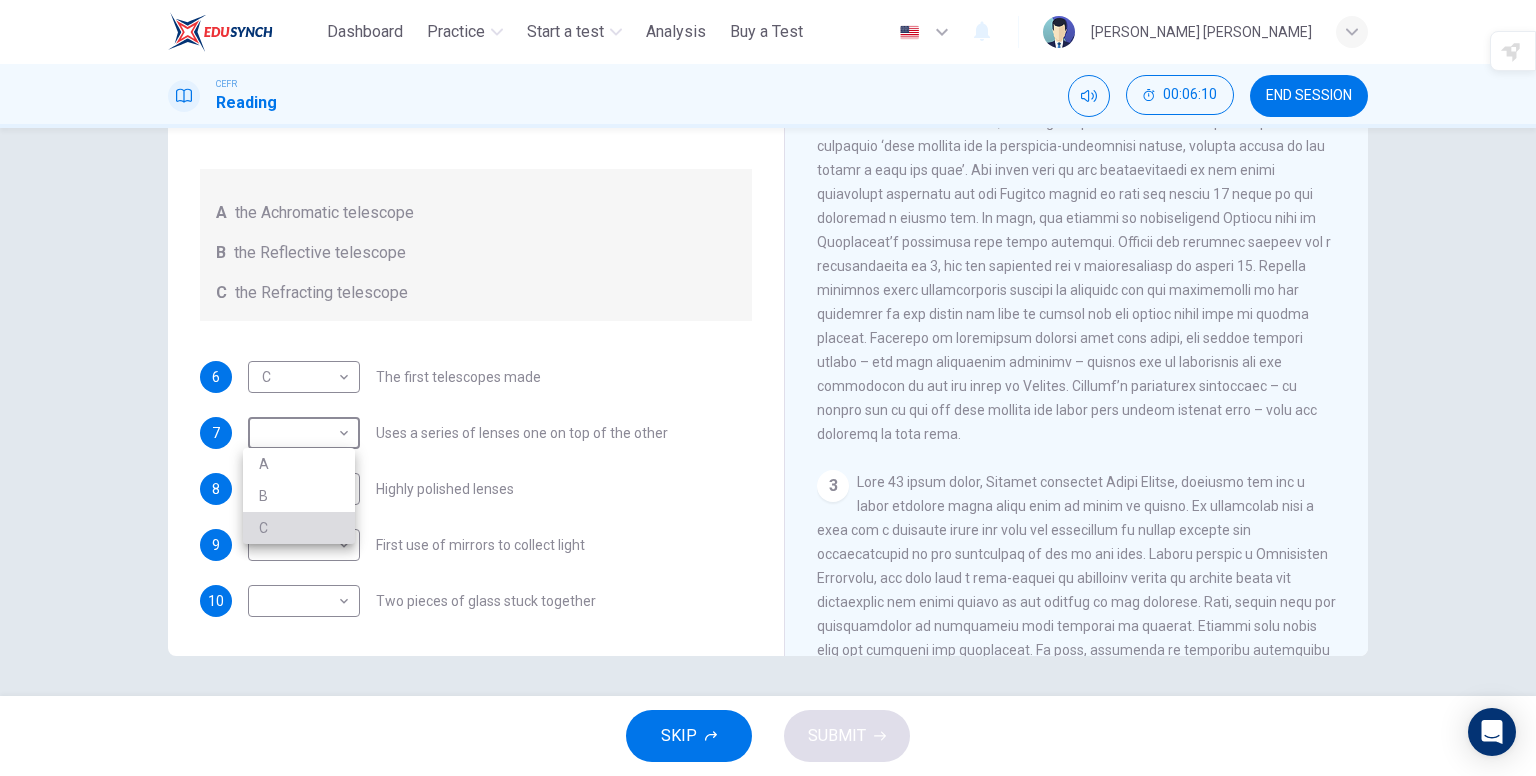click on "C" at bounding box center [299, 528] 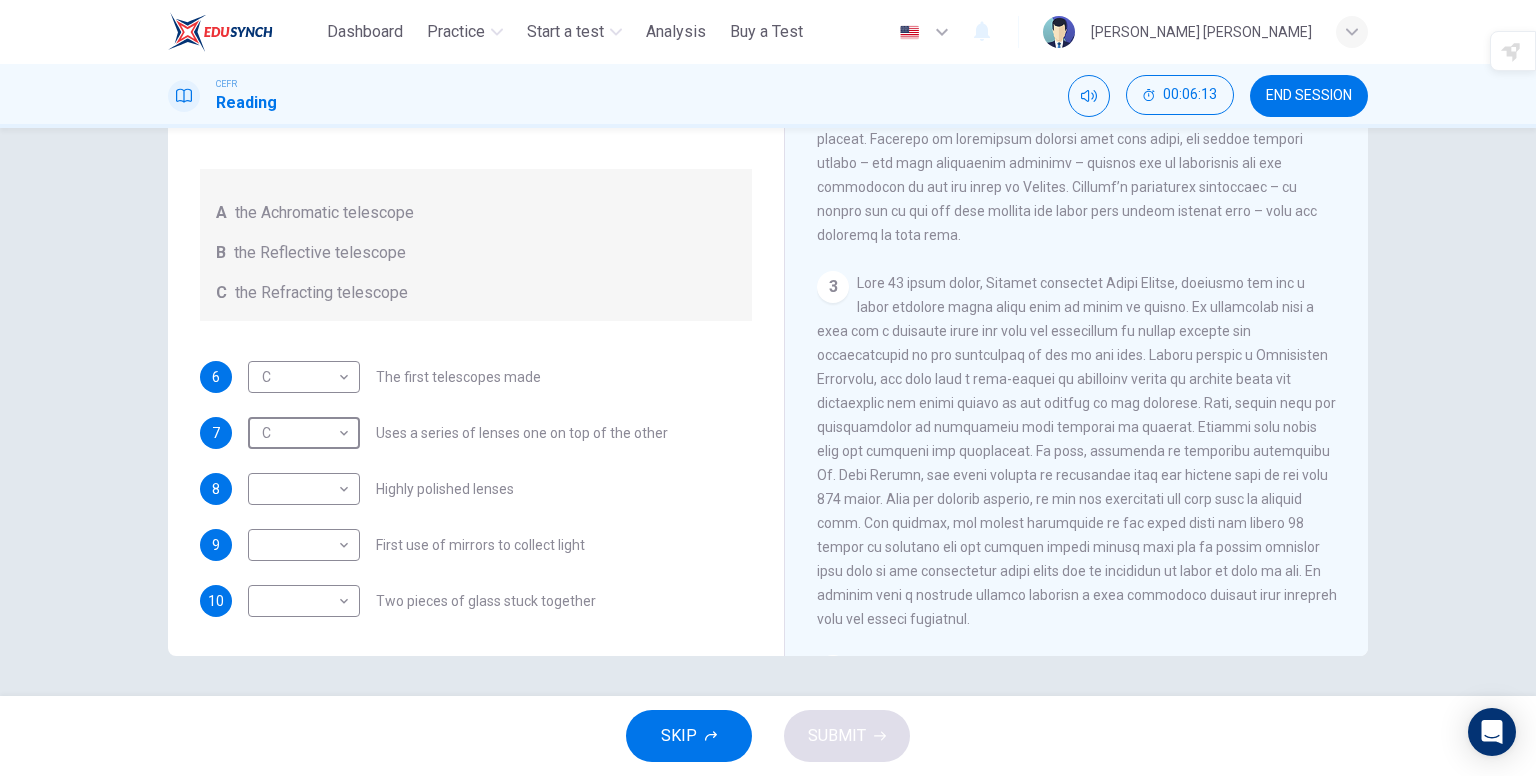 scroll, scrollTop: 800, scrollLeft: 0, axis: vertical 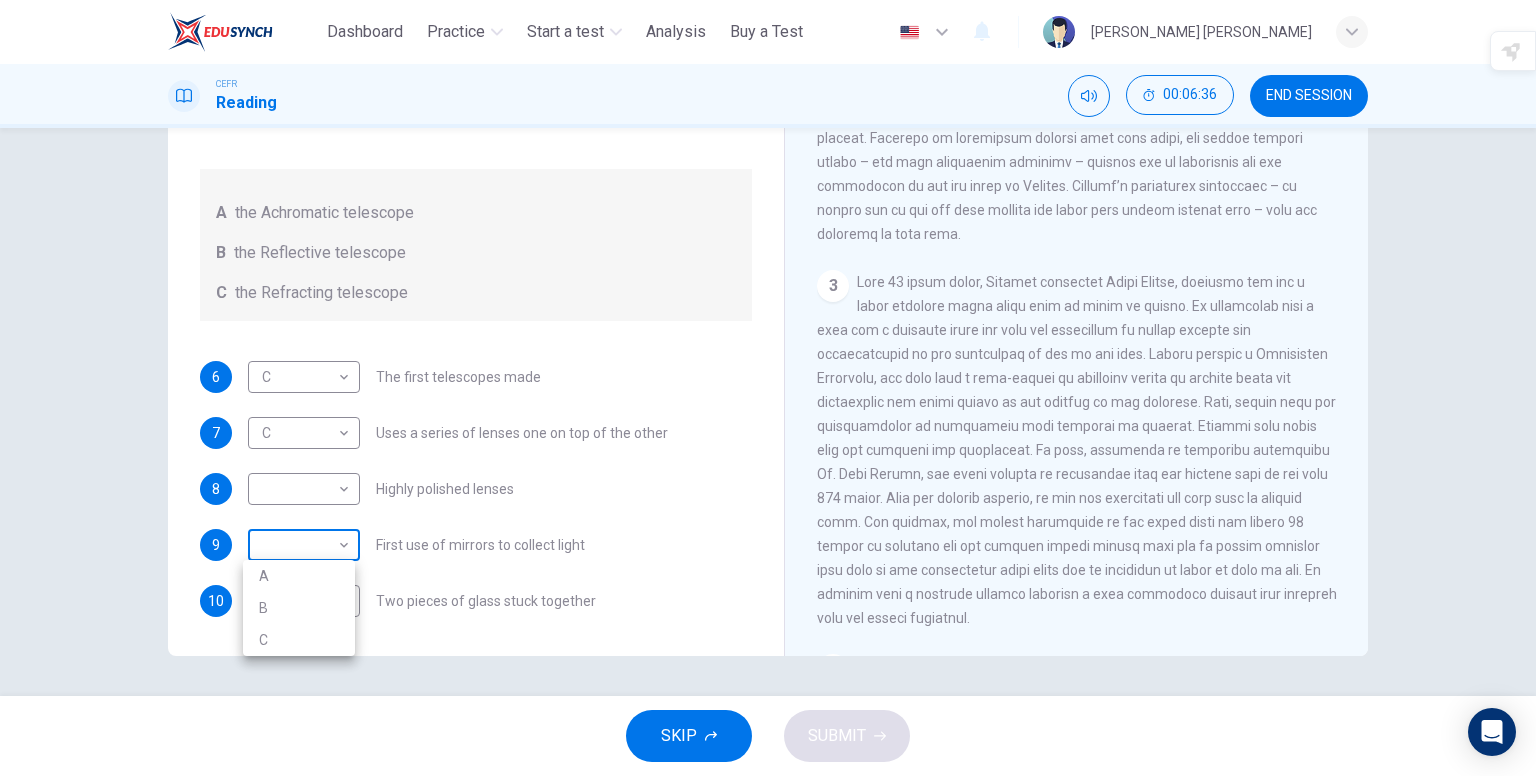click on "This site uses cookies, as explained in our  Privacy Policy . If you agree to the use of cookies, please click the Accept button and continue to browse our site.   Privacy Policy Accept Dashboard Practice Start a test Analysis Buy a Test English ** ​ Iyad Shamsul CEFR Reading 00:06:36 END SESSION Questions 6 - 10 Write the correct letter A, B or C, in the boxes below.
Classify the following features as belonging to A the Achromatic telescope B the Reflective telescope C the Refracting telescope 6 C * ​ The first telescopes made 7 C * ​ Uses a series of lenses one on top of the other 8 ​ ​ Highly polished lenses 9 ​ ​ First use of mirrors to collect light 10 ​ ​ Two pieces of glass stuck together Looking in the Telescope CLICK TO ZOOM Click to Zoom 1 2 3 4 5 SKIP SUBMIT ELTC - EduSynch CEFR Test for Teachers in [GEOGRAPHIC_DATA] Highlight an image Highlight Ask AI Turn off Delete Important Important Important Important Important Important Change a color Write a memo Go to Liner Ask AI
Pricing" at bounding box center (768, 388) 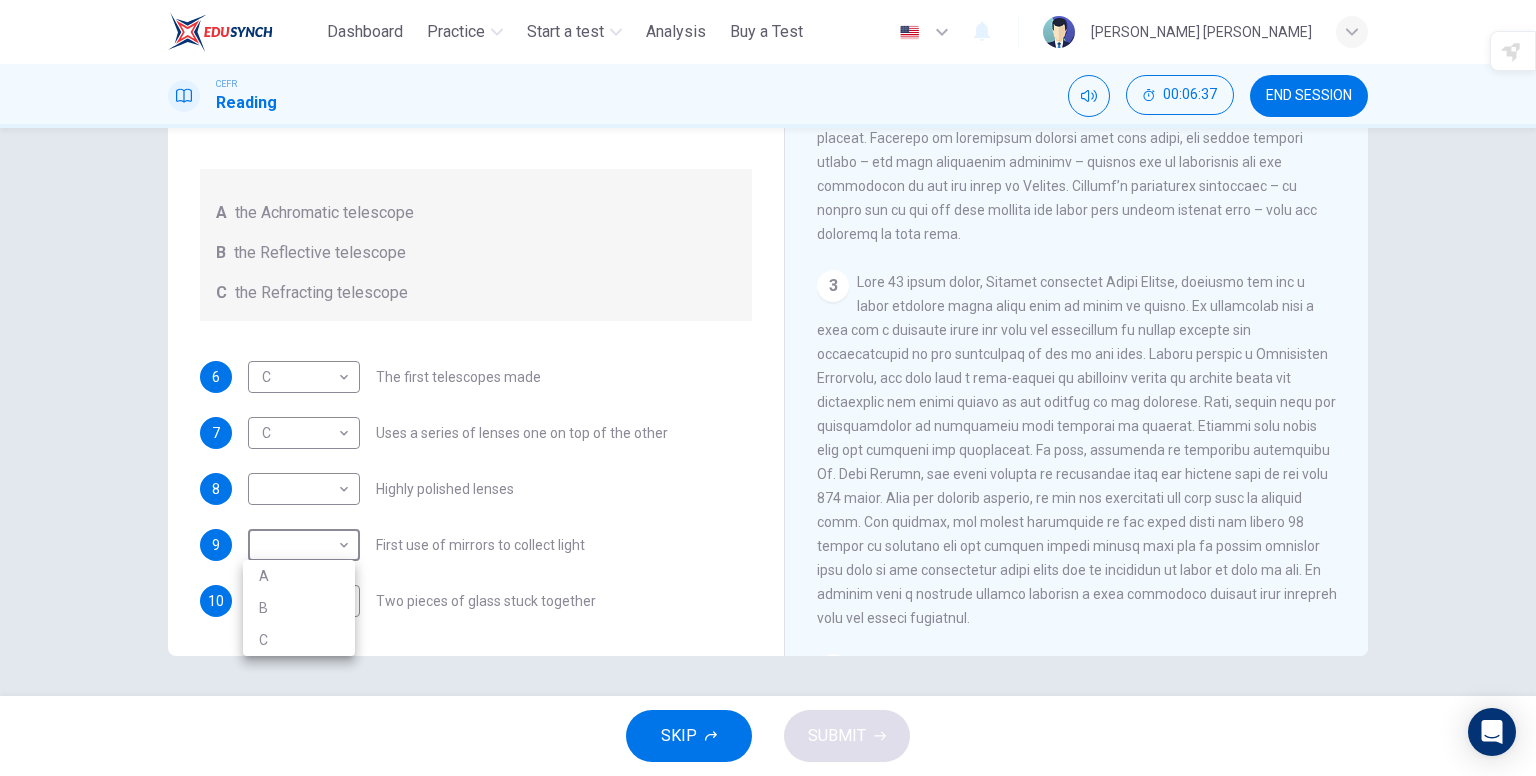 click on "B" at bounding box center [299, 608] 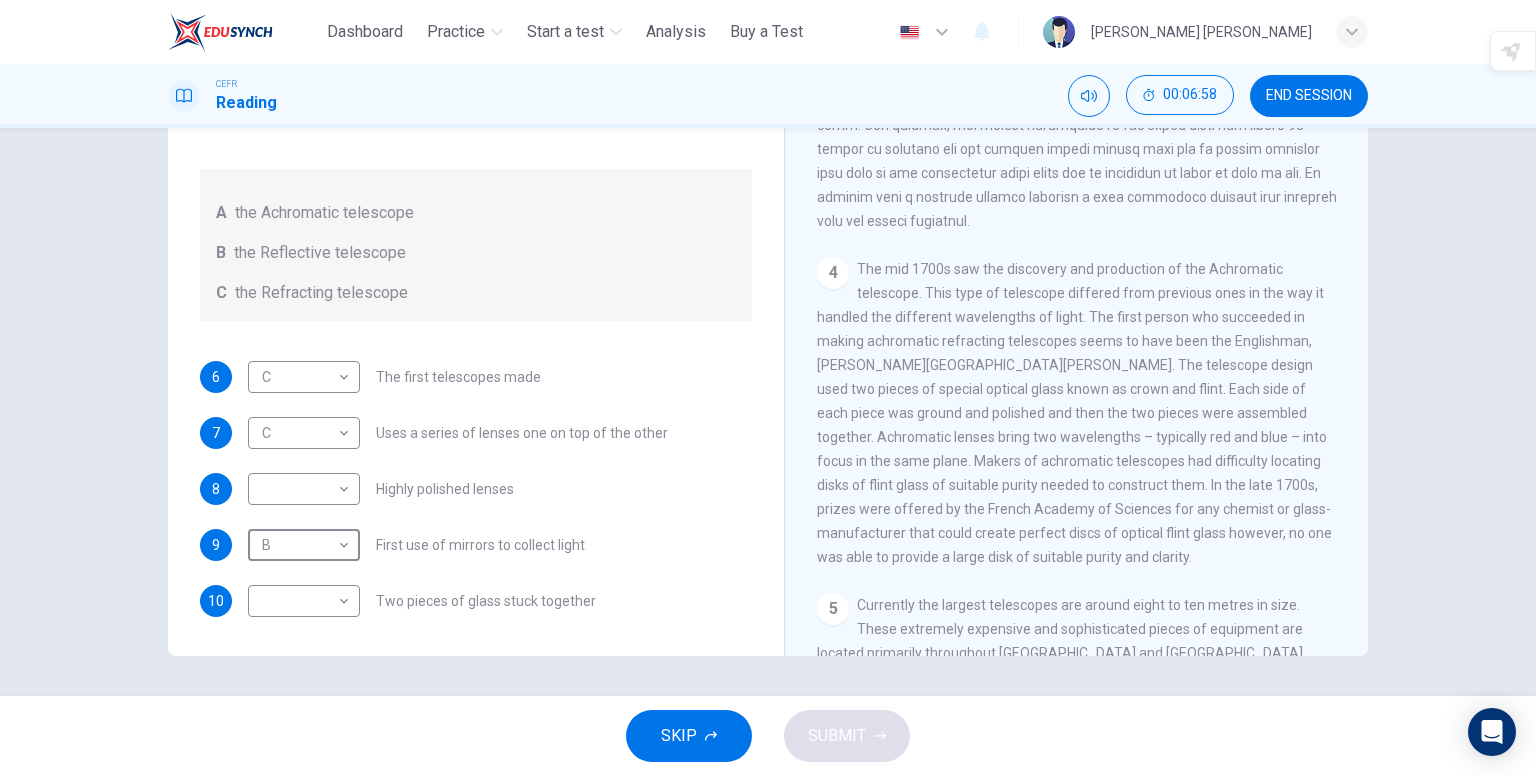 scroll, scrollTop: 1200, scrollLeft: 0, axis: vertical 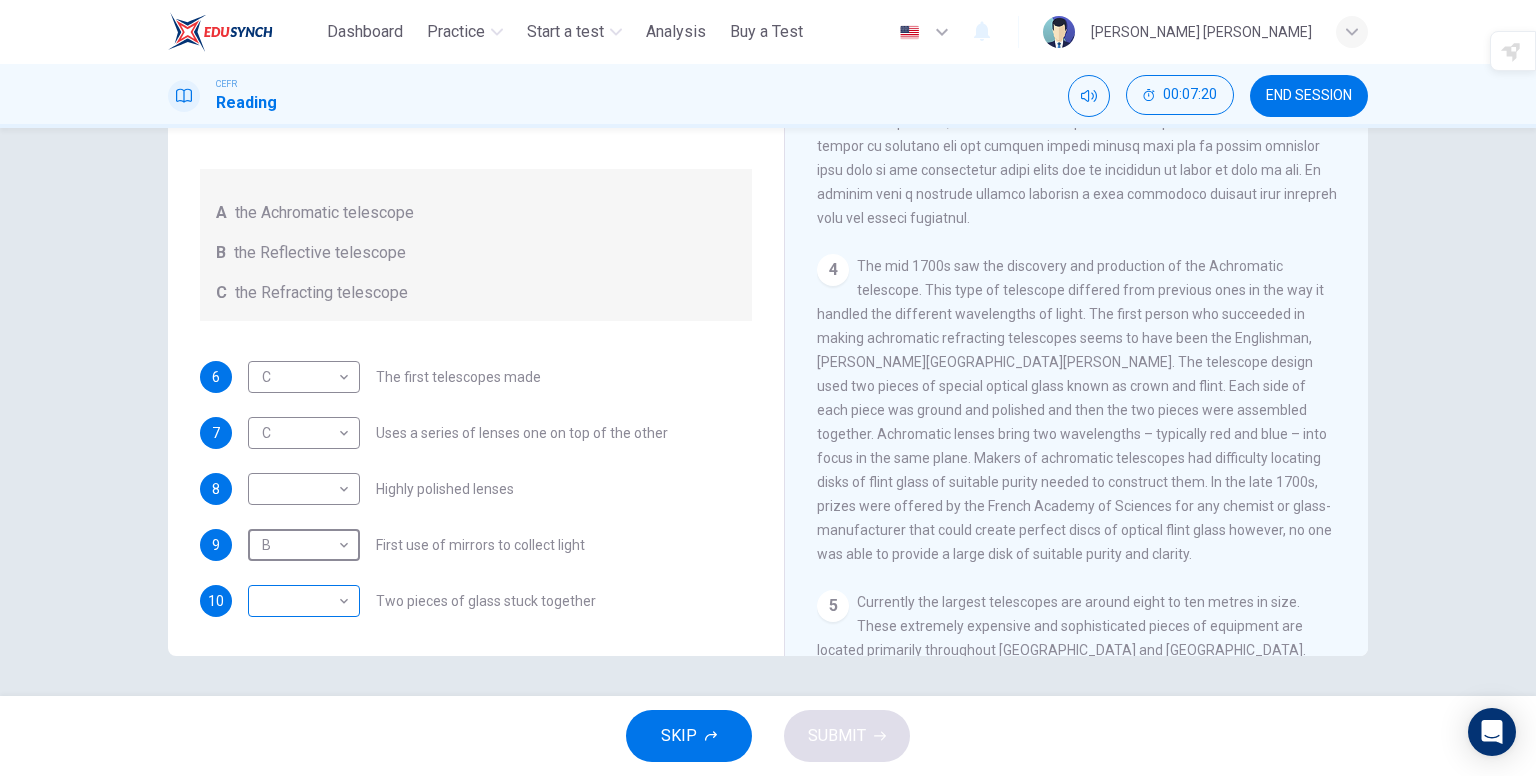 click on "This site uses cookies, as explained in our  Privacy Policy . If you agree to the use of cookies, please click the Accept button and continue to browse our site.   Privacy Policy Accept Dashboard Practice Start a test Analysis Buy a Test English ** ​ Iyad Shamsul CEFR Reading 00:07:20 END SESSION Questions 6 - 10 Write the correct letter A, B or C, in the boxes below.
Classify the following features as belonging to A the Achromatic telescope B the Reflective telescope C the Refracting telescope 6 C * ​ The first telescopes made 7 C * ​ Uses a series of lenses one on top of the other 8 ​ ​ Highly polished lenses 9 B * ​ First use of mirrors to collect light 10 ​ ​ Two pieces of glass stuck together Looking in the Telescope CLICK TO ZOOM Click to Zoom 1 2 3 4 5 SKIP SUBMIT ELTC - EduSynch CEFR Test for Teachers in [GEOGRAPHIC_DATA] Highlight an image Highlight Ask AI Turn off Delete Important Important Important Important Important Important Change a color Write a memo Go to Liner Ask AI
Pricing" at bounding box center (768, 388) 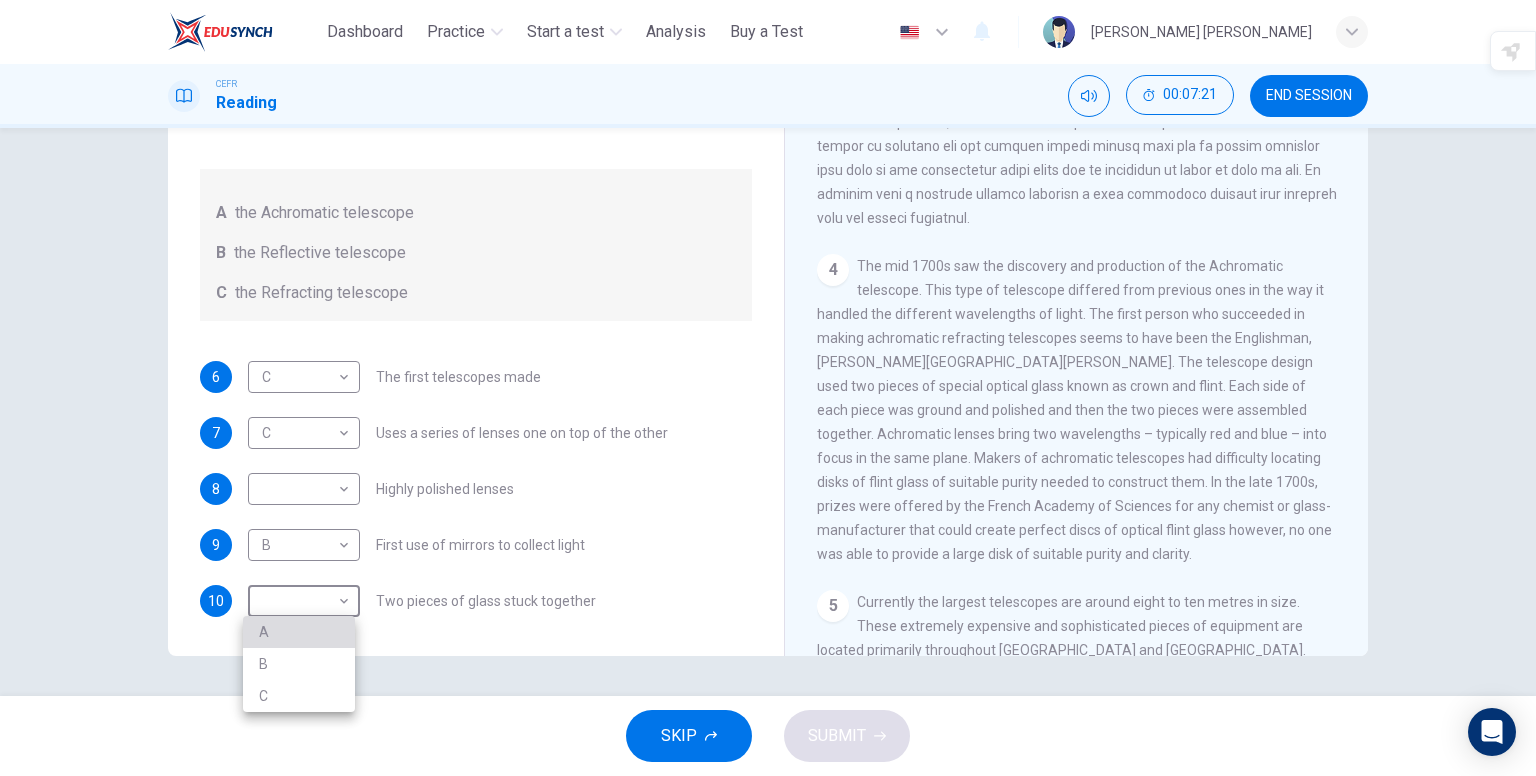 click on "A" at bounding box center [299, 632] 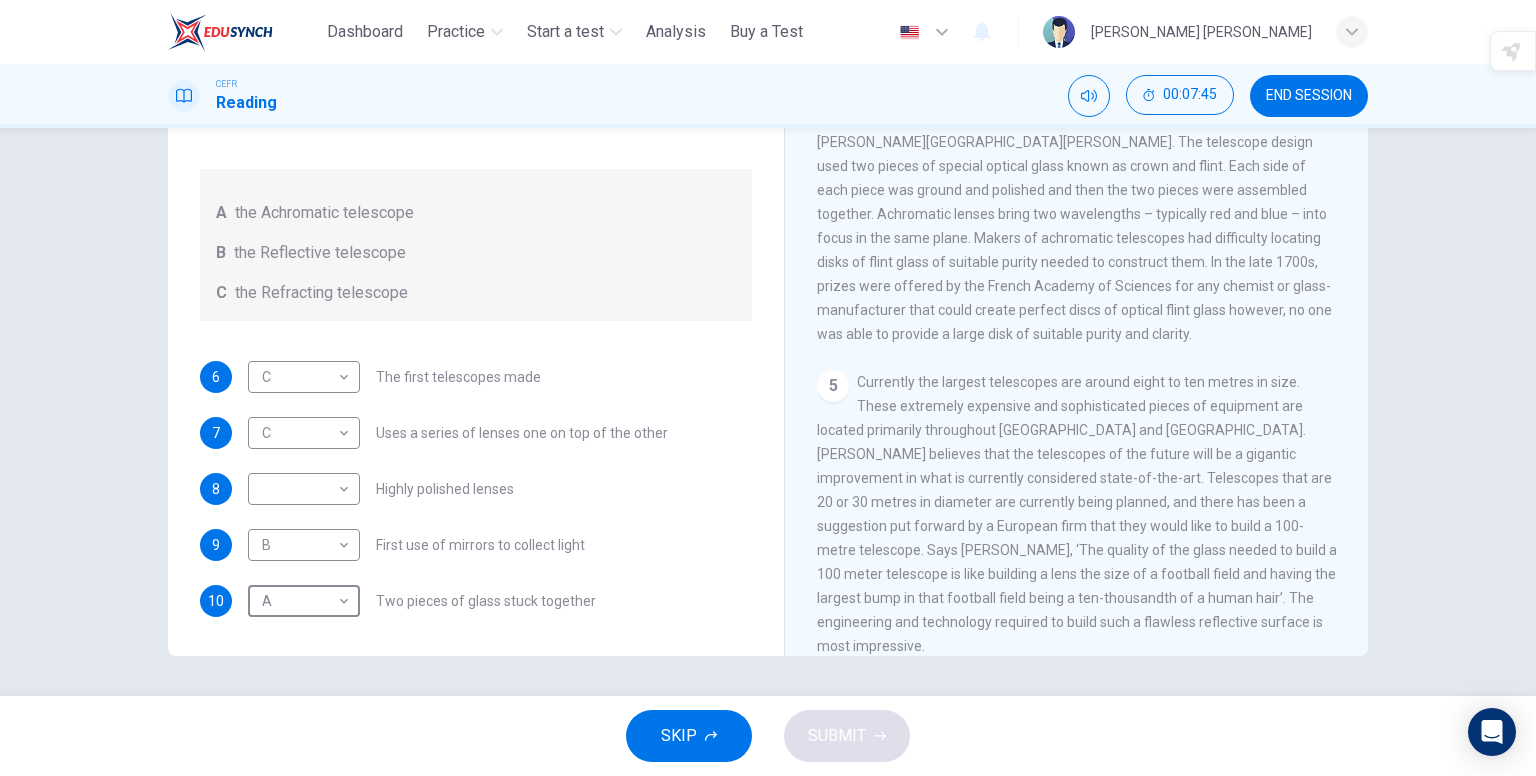 scroll, scrollTop: 1446, scrollLeft: 0, axis: vertical 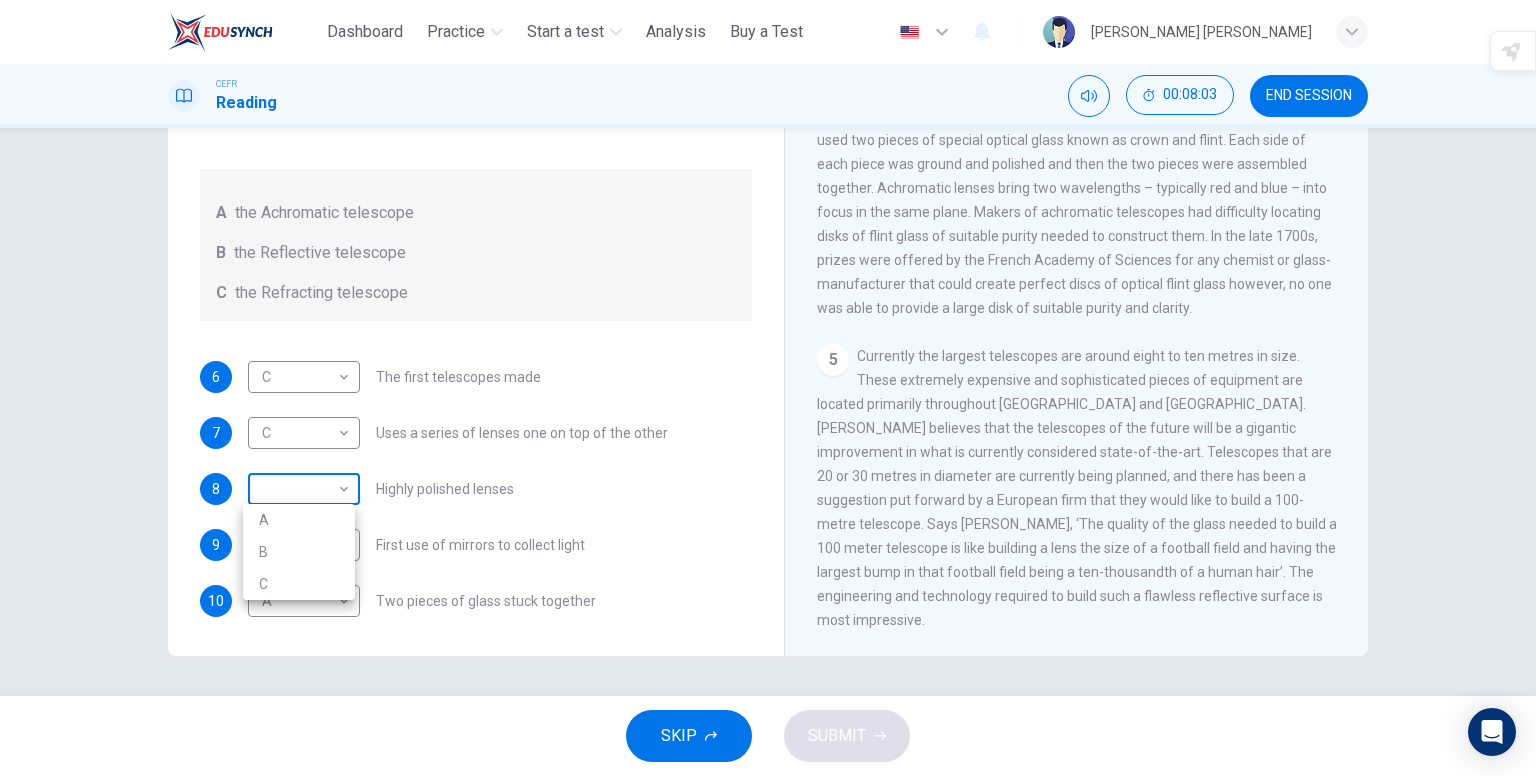 click on "This site uses cookies, as explained in our  Privacy Policy . If you agree to the use of cookies, please click the Accept button and continue to browse our site.   Privacy Policy Accept Dashboard Practice Start a test Analysis Buy a Test English ** ​ Iyad Shamsul CEFR Reading 00:08:03 END SESSION Questions 6 - 10 Write the correct letter A, B or C, in the boxes below.
Classify the following features as belonging to A the Achromatic telescope B the Reflective telescope C the Refracting telescope 6 C * ​ The first telescopes made 7 C * ​ Uses a series of lenses one on top of the other 8 ​ ​ Highly polished lenses 9 B * ​ First use of mirrors to collect light 10 A * ​ Two pieces of glass stuck together Looking in the Telescope CLICK TO ZOOM Click to Zoom 1 2 3 4 5 SKIP SUBMIT ELTC - EduSynch CEFR Test for Teachers in [GEOGRAPHIC_DATA] Highlight an image Highlight Ask AI Turn off Delete Important Important Important Important Important Important Change a color Write a memo Go to Liner Ask AI
Pricing" at bounding box center [768, 388] 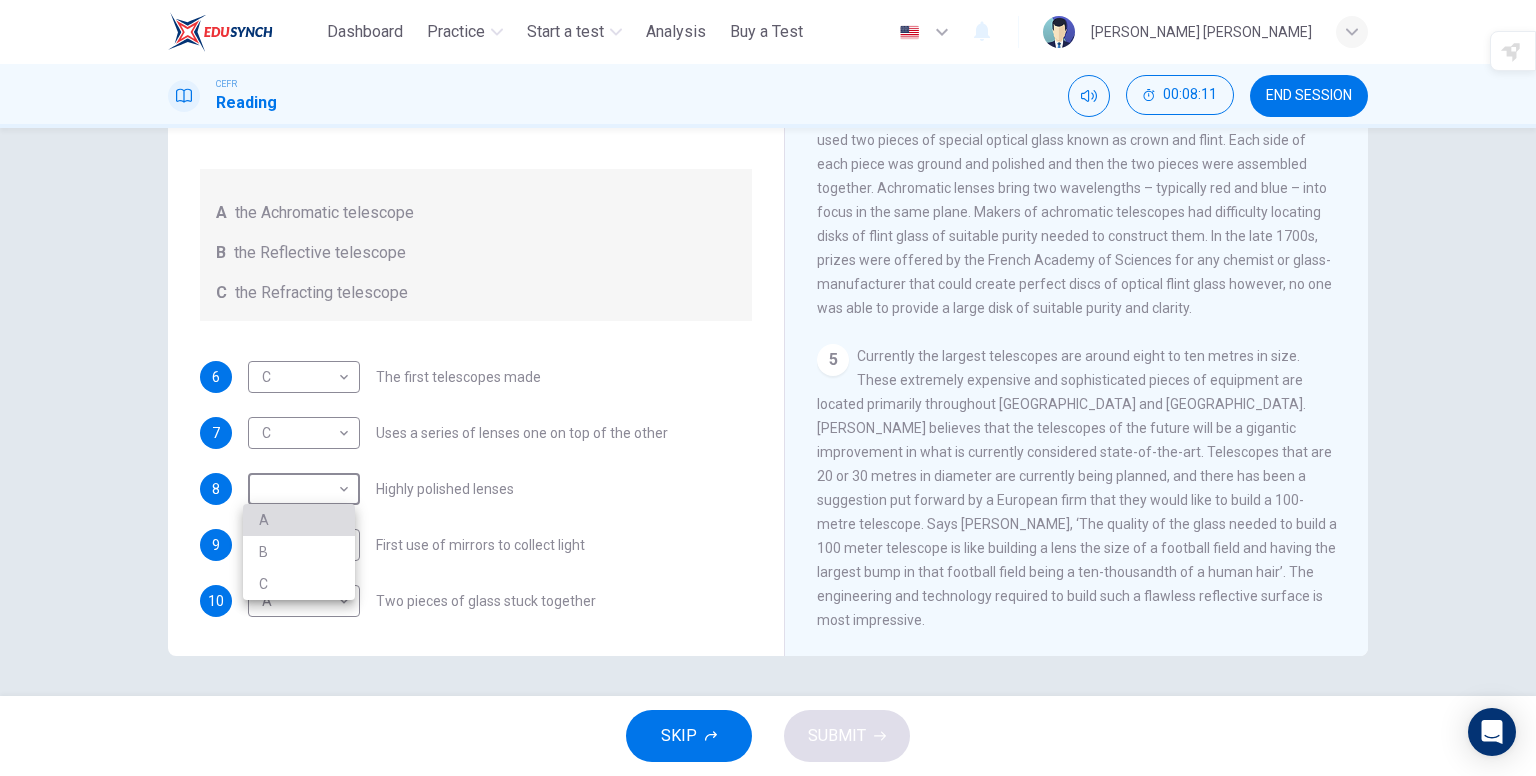 click on "A" at bounding box center [299, 520] 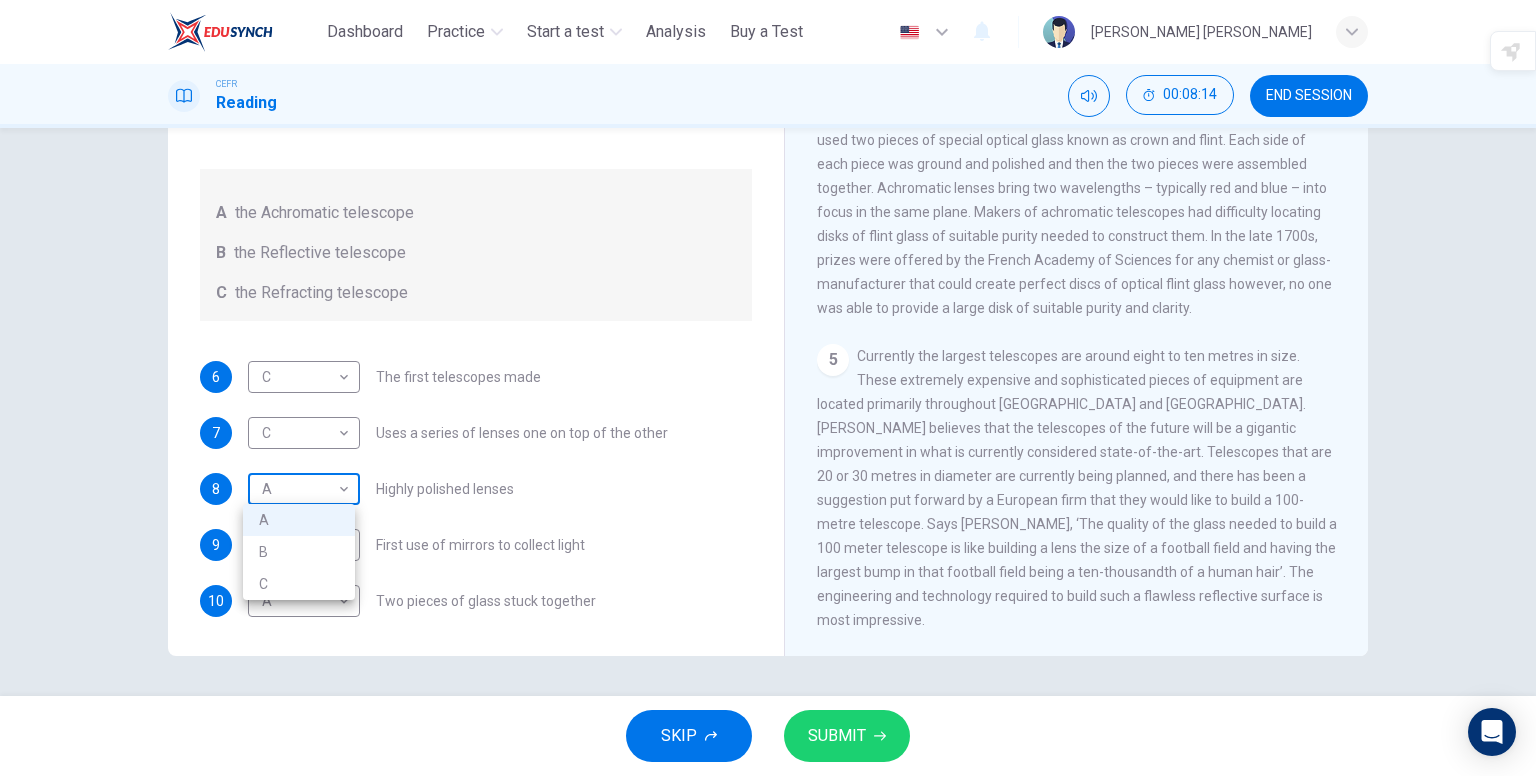 click on "This site uses cookies, as explained in our  Privacy Policy . If you agree to the use of cookies, please click the Accept button and continue to browse our site.   Privacy Policy Accept Dashboard Practice Start a test Analysis Buy a Test English ** ​ Iyad Shamsul CEFR Reading 00:08:14 END SESSION Questions 6 - 10 Write the correct letter A, B or C, in the boxes below.
Classify the following features as belonging to A the Achromatic telescope B the Reflective telescope C the Refracting telescope 6 C * ​ The first telescopes made 7 C * ​ Uses a series of lenses one on top of the other 8 A * ​ Highly polished lenses 9 B * ​ First use of mirrors to collect light 10 A * ​ Two pieces of glass stuck together Looking in the Telescope CLICK TO ZOOM Click to Zoom 1 2 3 4 5 SKIP SUBMIT ELTC - EduSynch CEFR Test for Teachers in [GEOGRAPHIC_DATA] Highlight an image Highlight Ask AI Turn off Delete Important Important Important Important Important Important Change a color Write a memo Go to Liner Ask AI
Pricing" at bounding box center [768, 388] 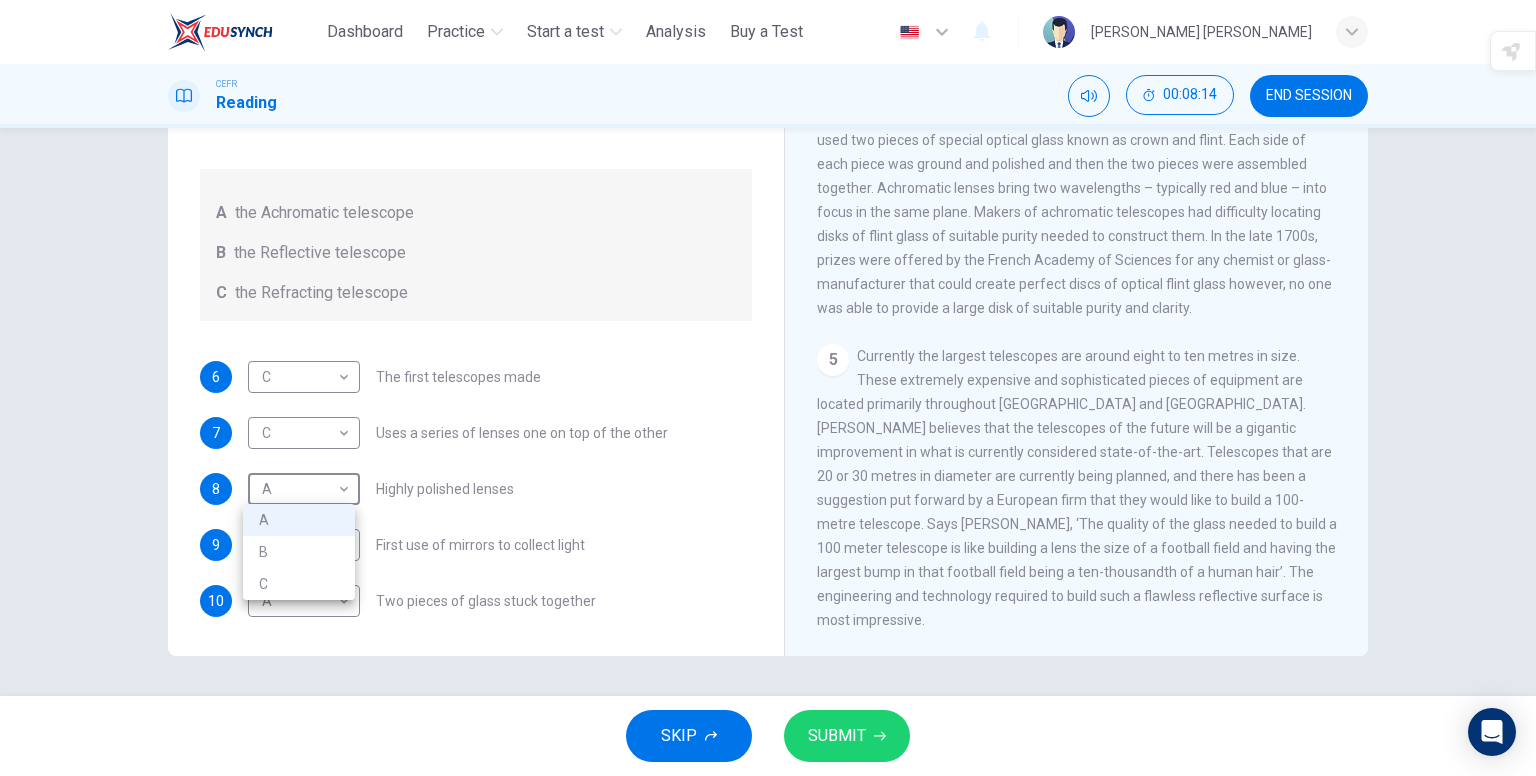drag, startPoint x: 314, startPoint y: 568, endPoint x: 319, endPoint y: 549, distance: 19.646883 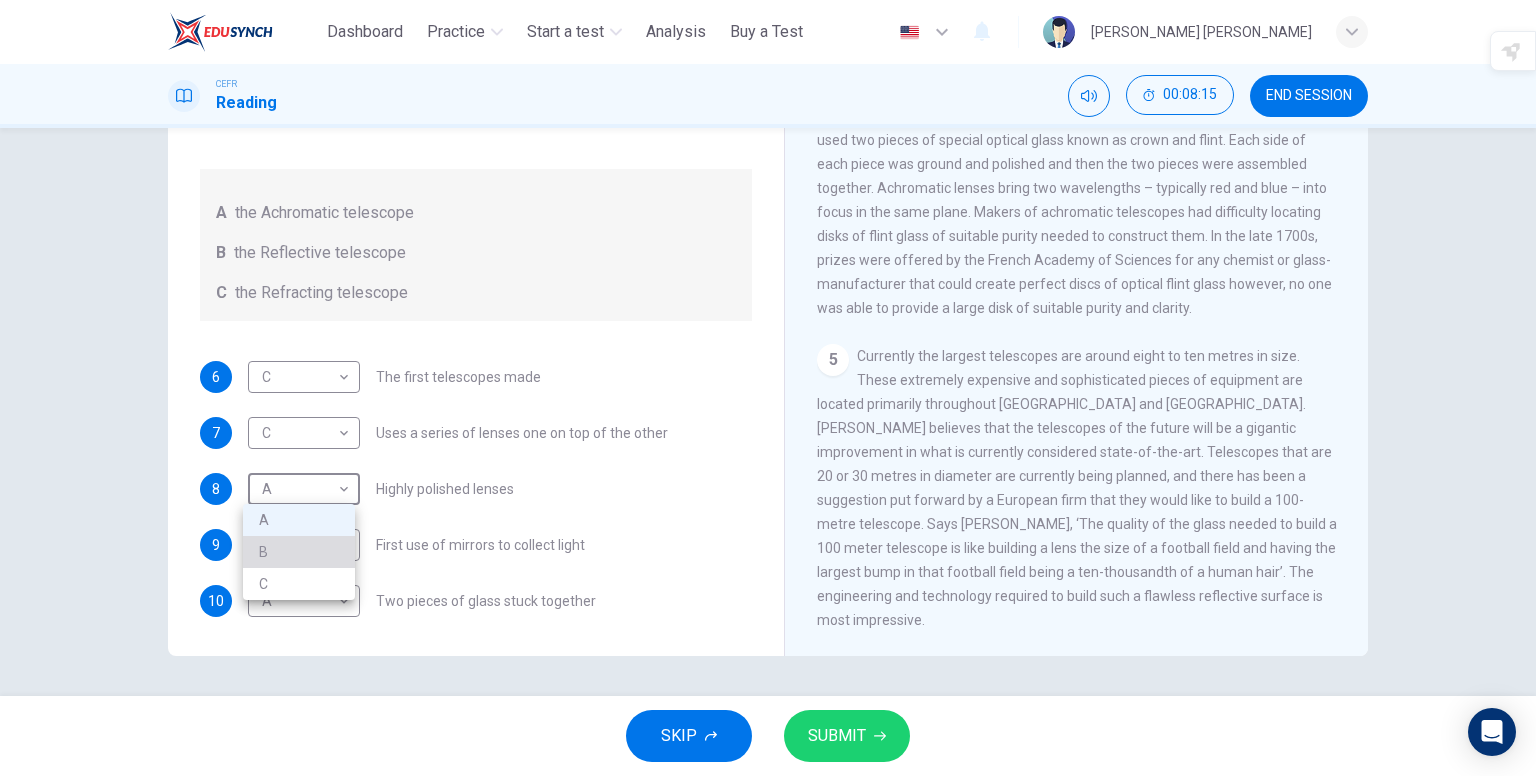 click on "B" at bounding box center [299, 552] 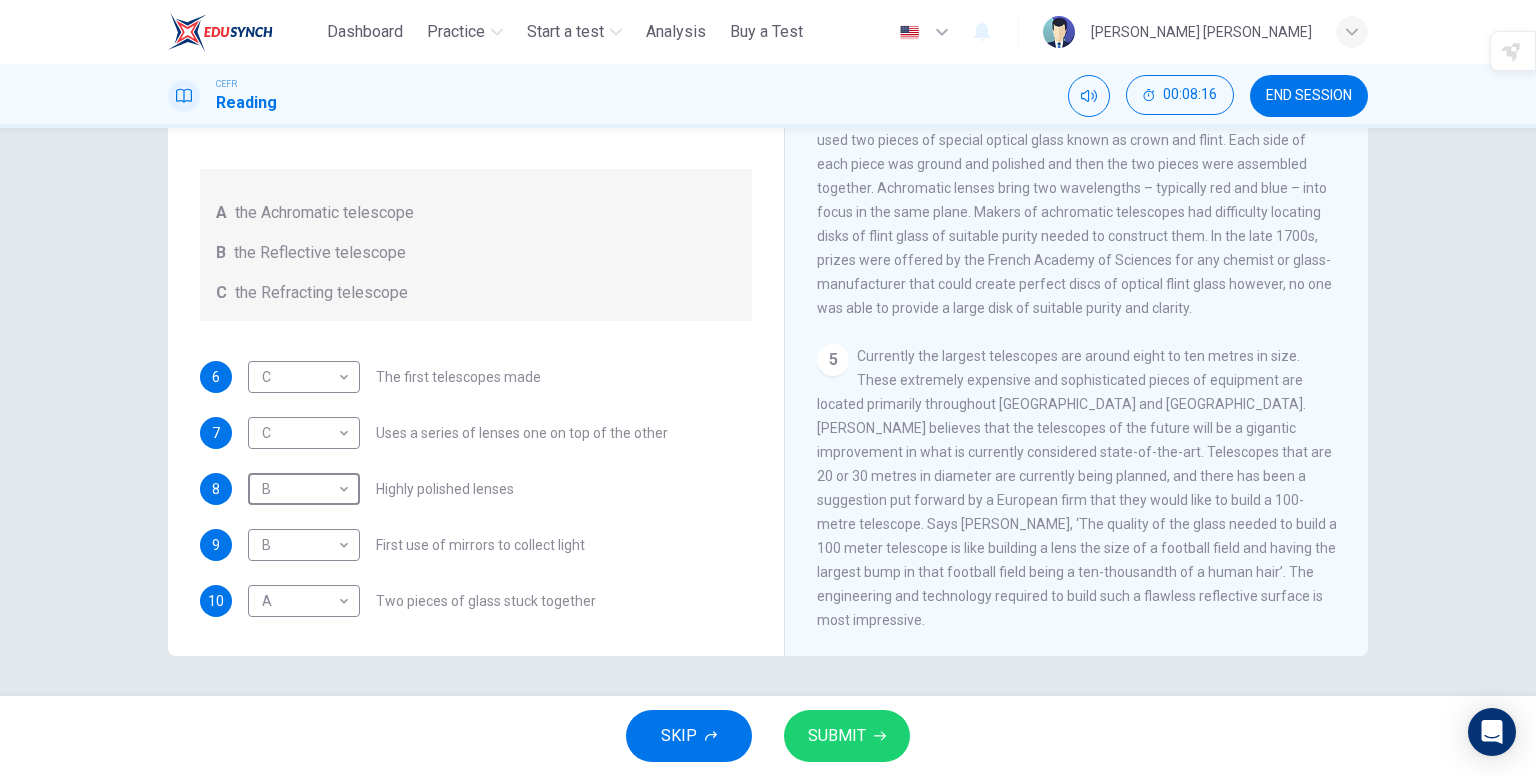 click on "SUBMIT" at bounding box center [847, 736] 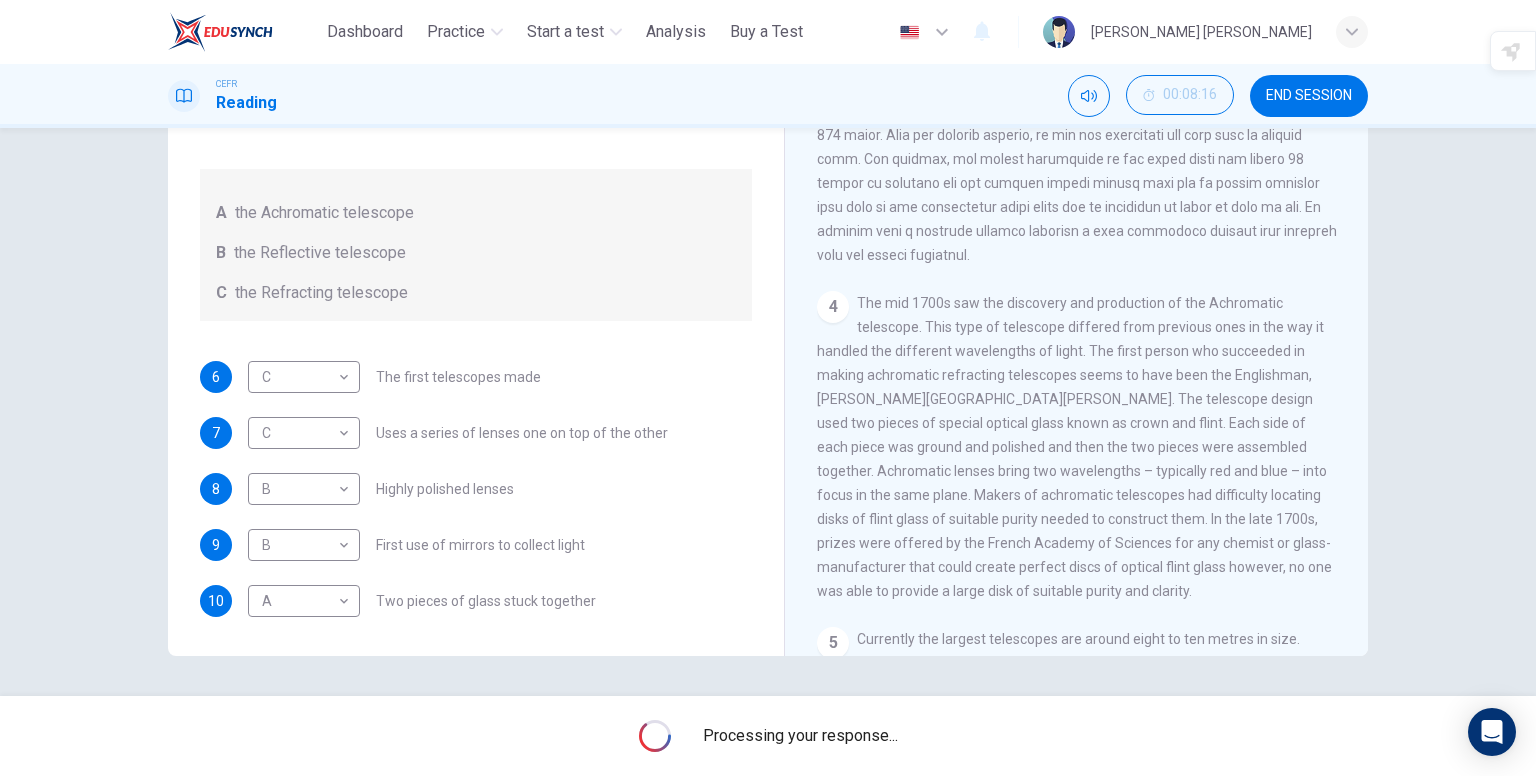 scroll, scrollTop: 1146, scrollLeft: 0, axis: vertical 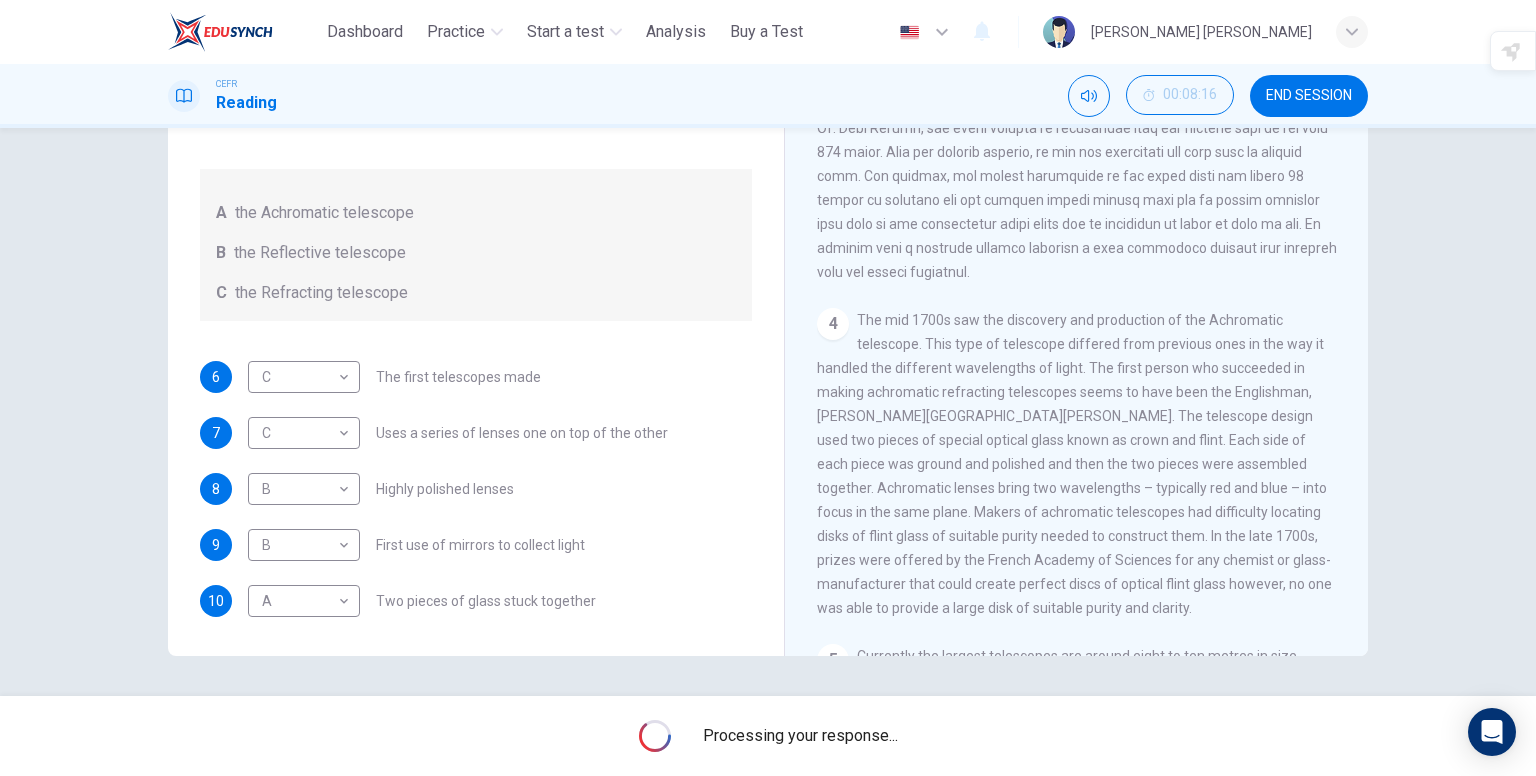 click on "Questions 6 - 10 Write the correct letter A, B or C, in the boxes below.
Classify the following features as belonging to A the Achromatic telescope B the Reflective telescope C the Refracting telescope 6 C * ​ The first telescopes made 7 C * ​ Uses a series of lenses one on top of the other 8 B * ​ Highly polished lenses 9 B * ​ First use of mirrors to collect light 10 A * ​ Two pieces of glass stuck together Looking in the Telescope CLICK TO ZOOM Click to Zoom 1 A story is told that around [DATE] some children were fooling around in
an eye glass shop. They noticed that when they placed lenses one on top of the
other, they were able to see a considerable distance. They played around with
the concept for a while, experimenting with what happened when they varied
the distance between the lenses. [PERSON_NAME], the [DEMOGRAPHIC_DATA] lens maker who
eventually applied for the first telescope patent, credits children as having
been his motivation for the invention of the first telescope. 2 3 4 5" at bounding box center (768, 412) 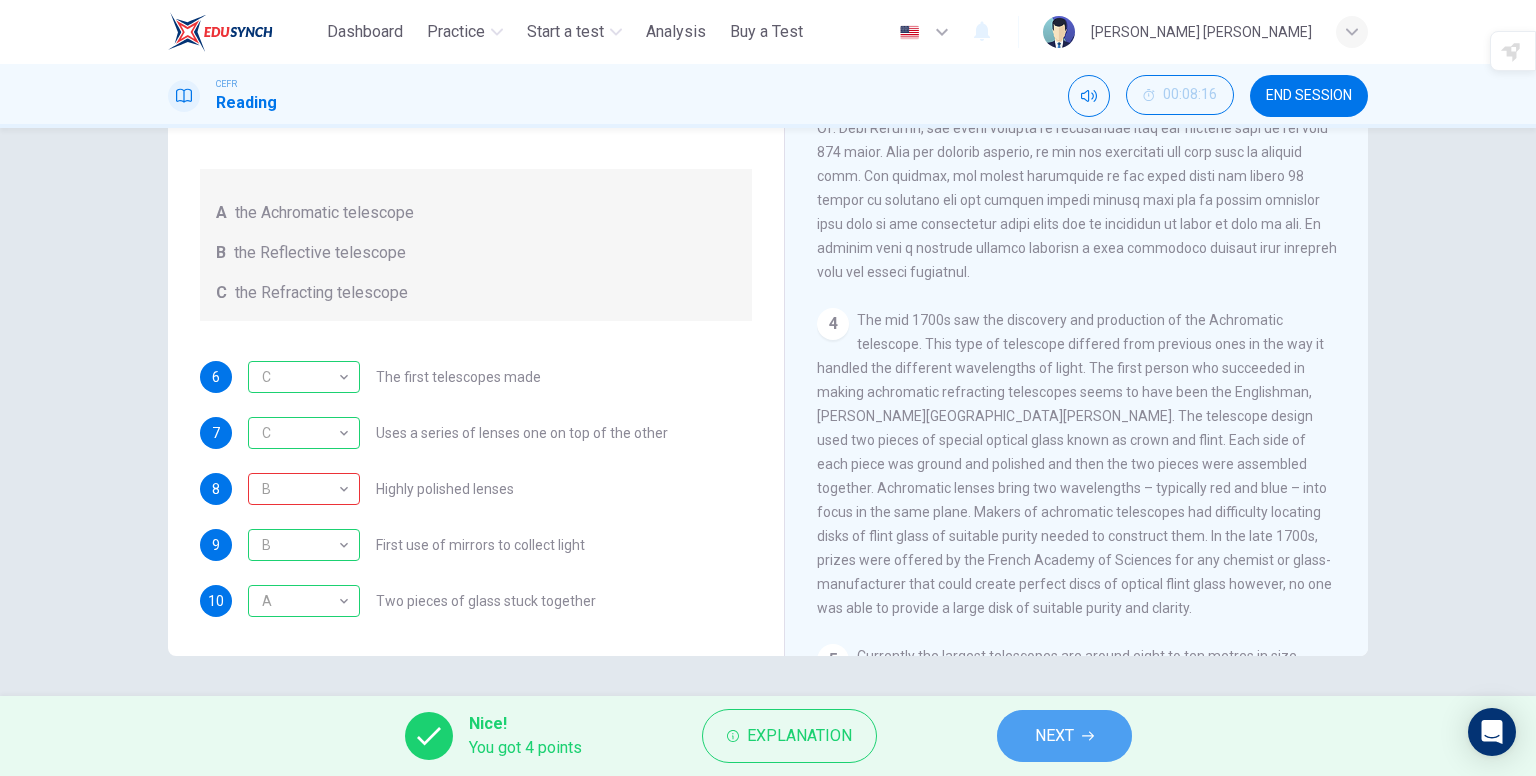 click on "NEXT" at bounding box center (1054, 736) 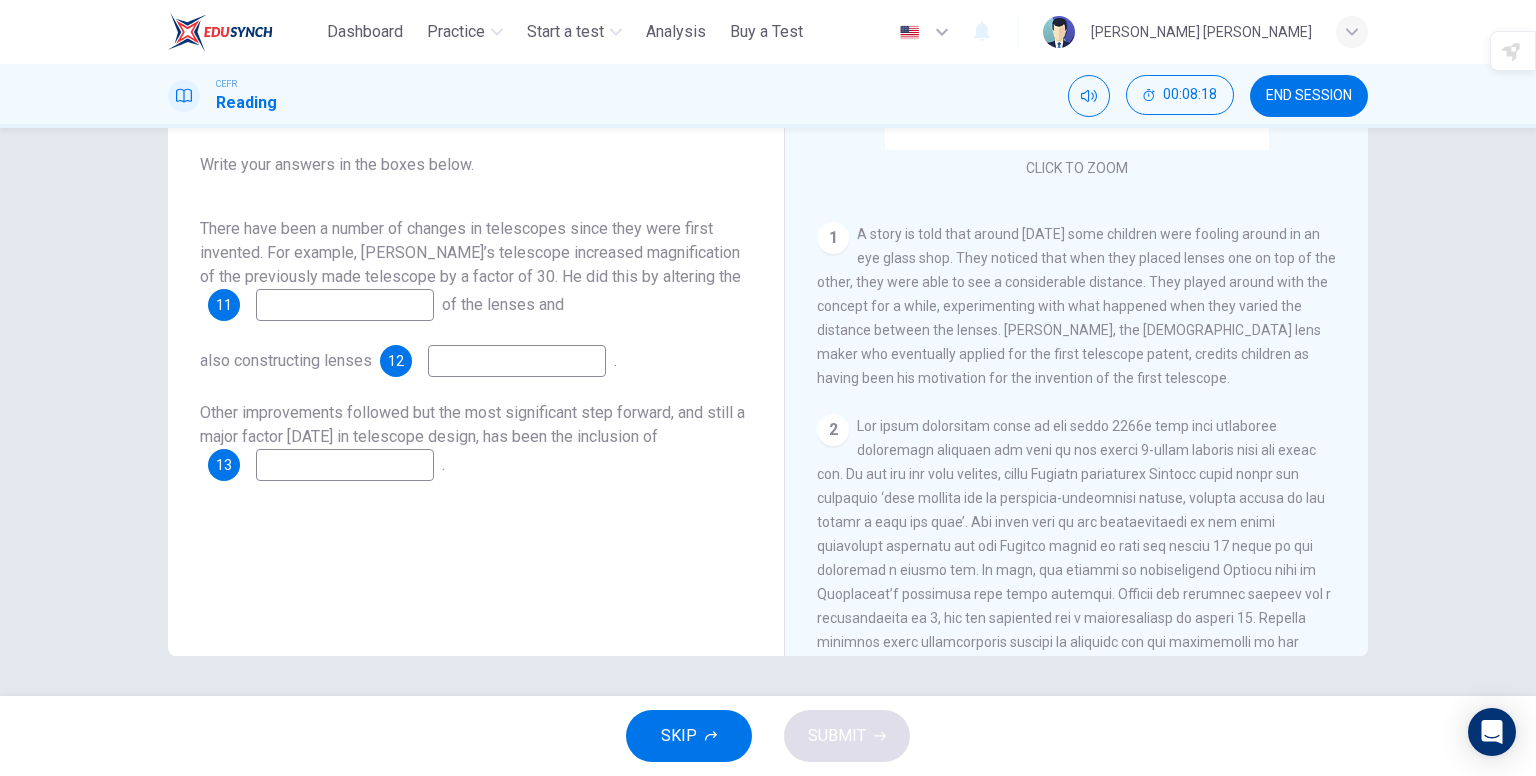 scroll, scrollTop: 300, scrollLeft: 0, axis: vertical 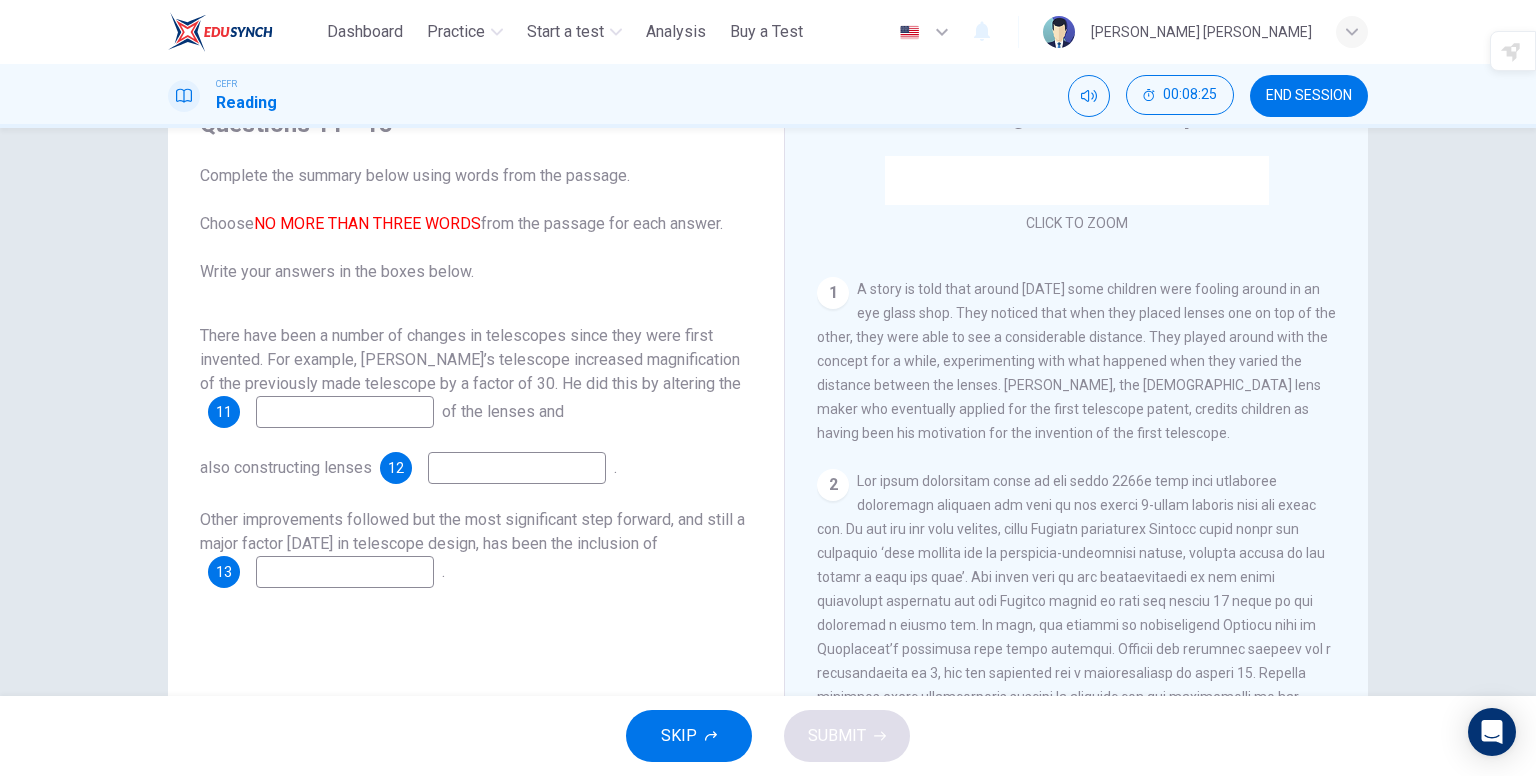 click at bounding box center [345, 412] 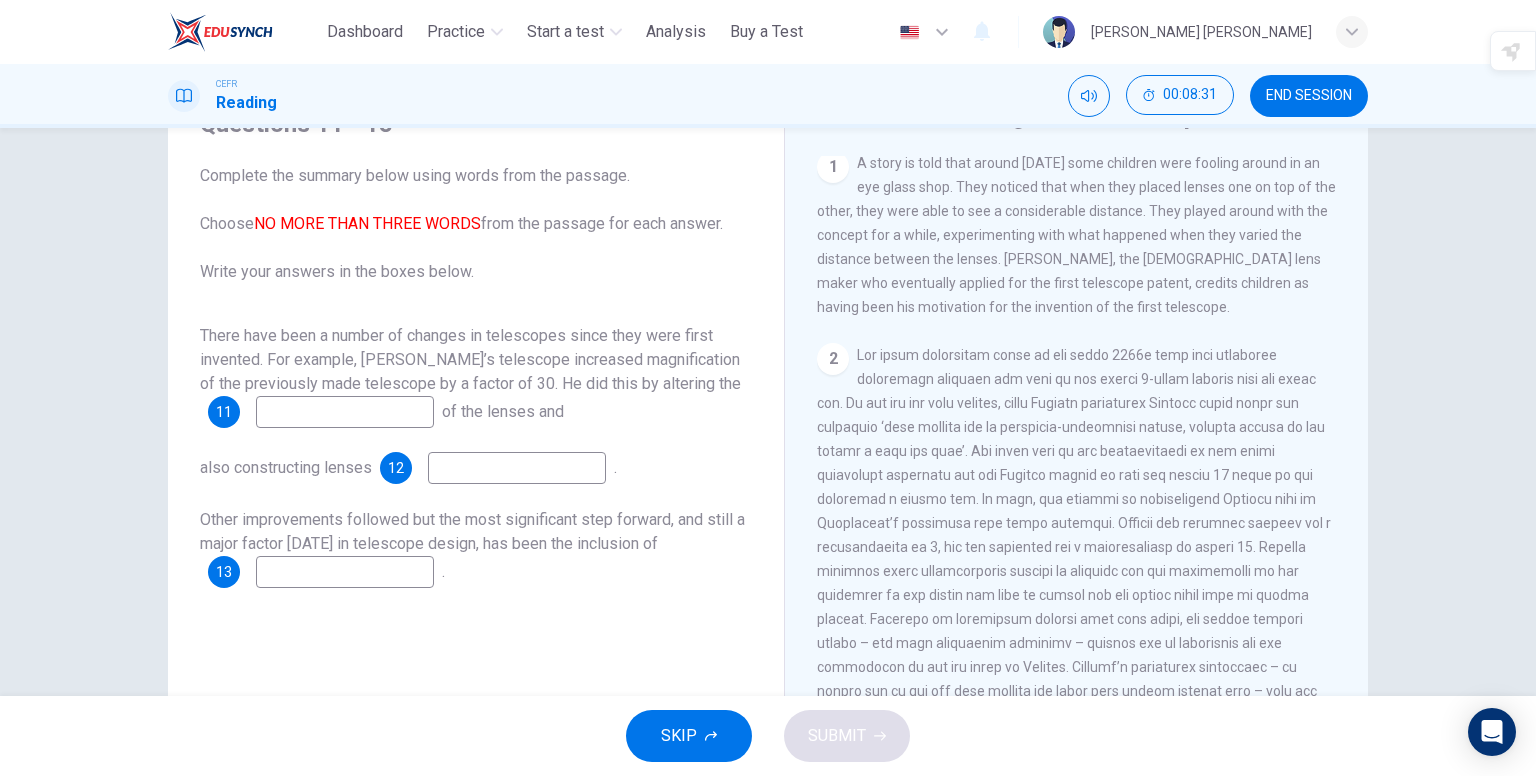 scroll, scrollTop: 500, scrollLeft: 0, axis: vertical 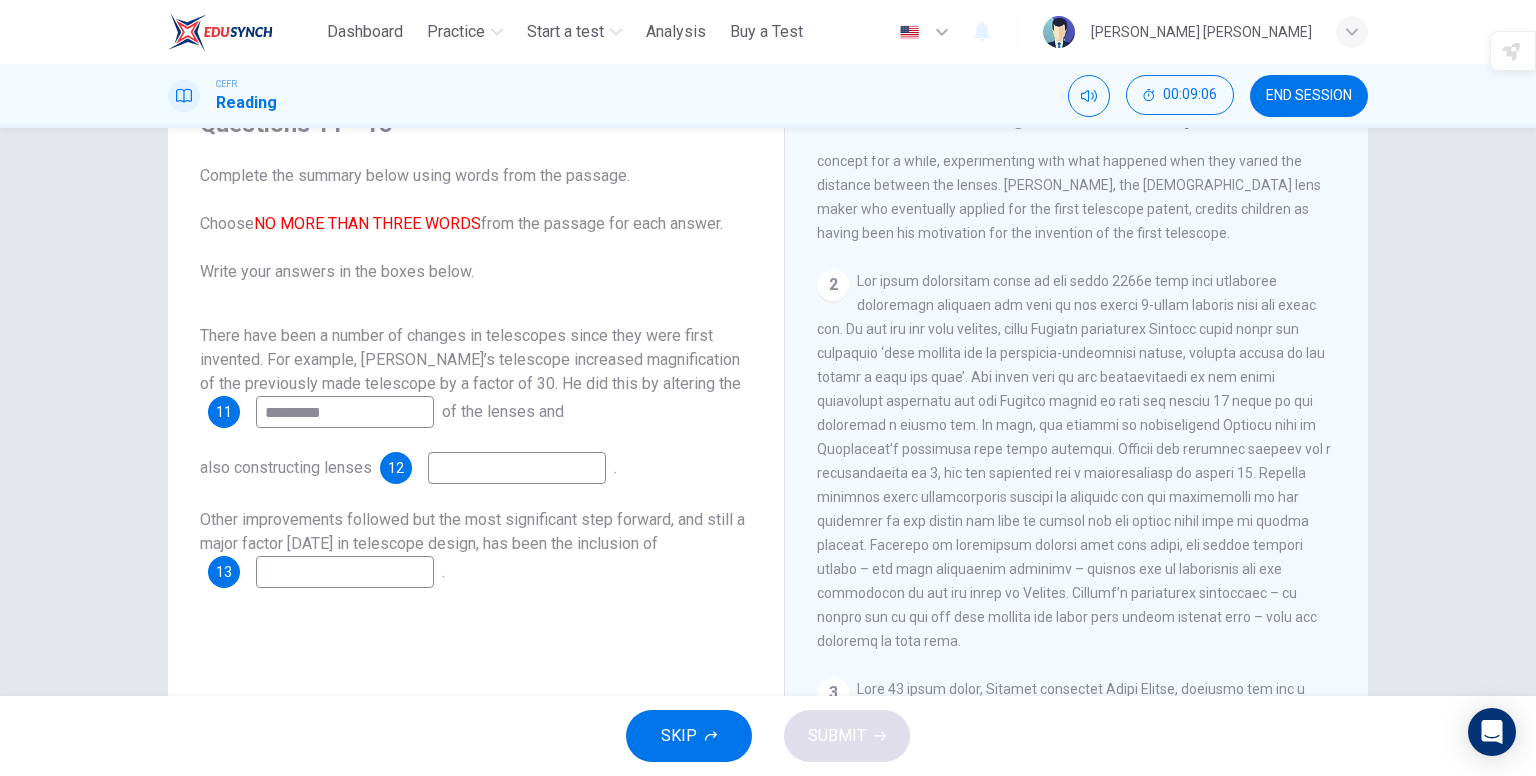 type on "*********" 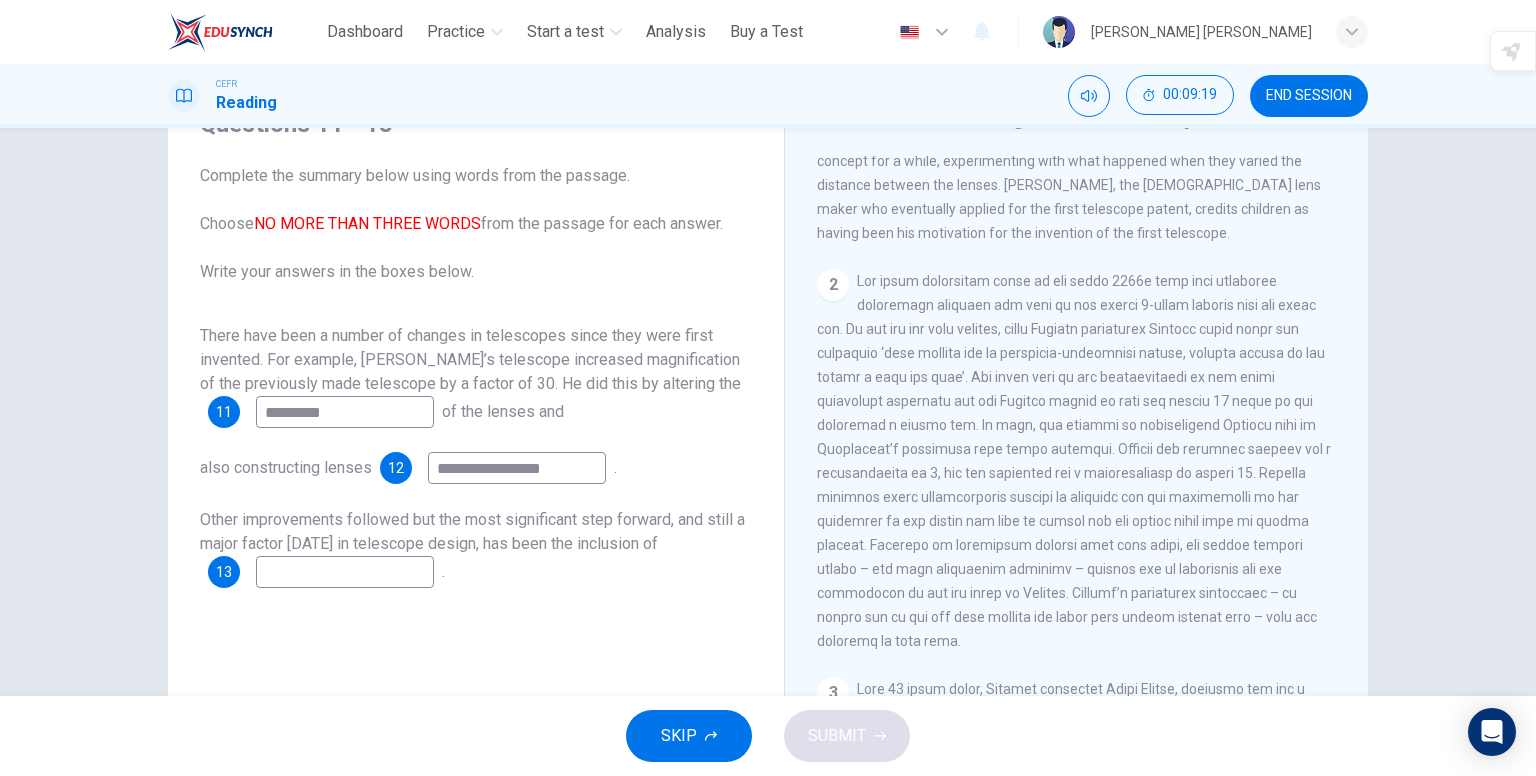 type on "**********" 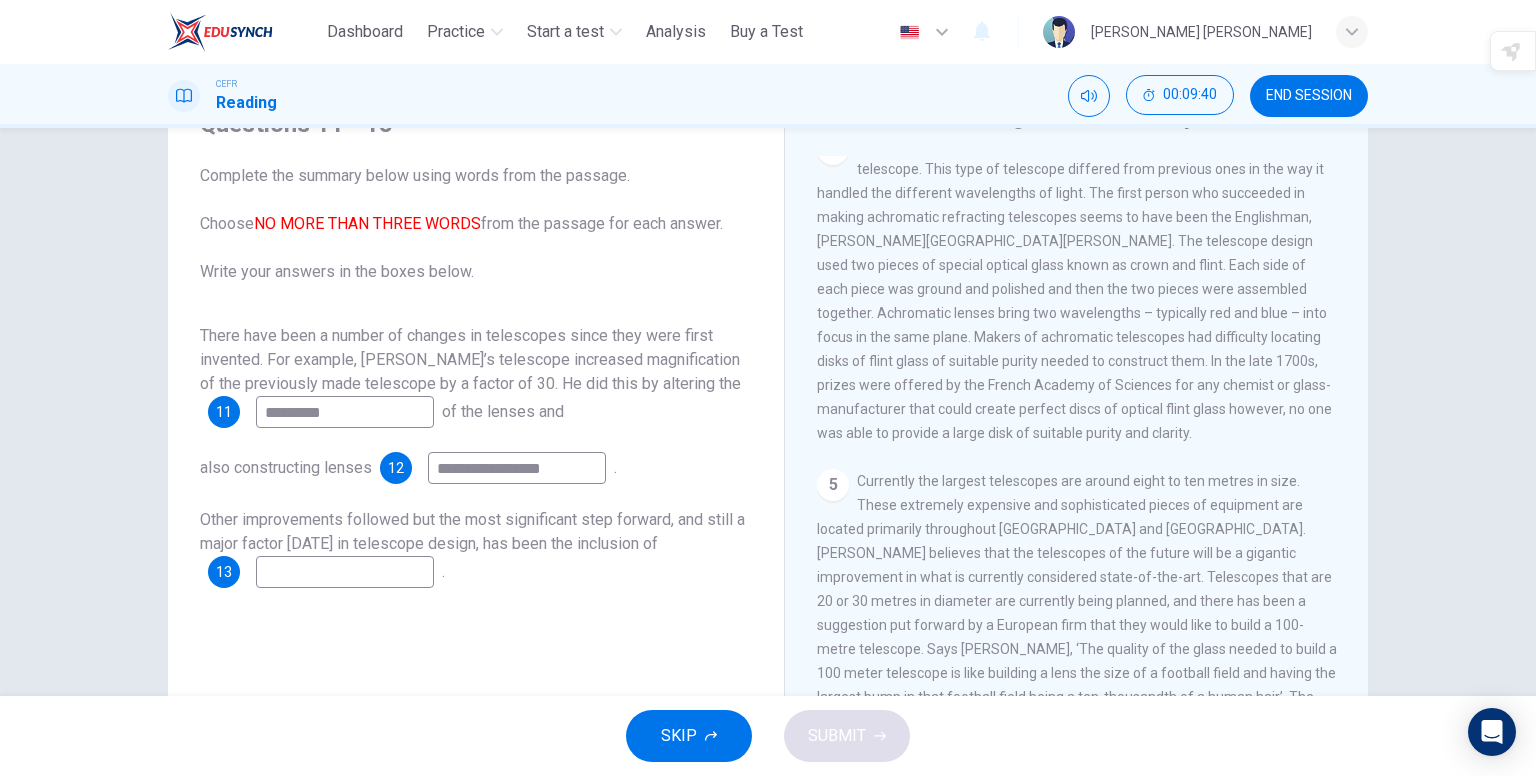 scroll, scrollTop: 1446, scrollLeft: 0, axis: vertical 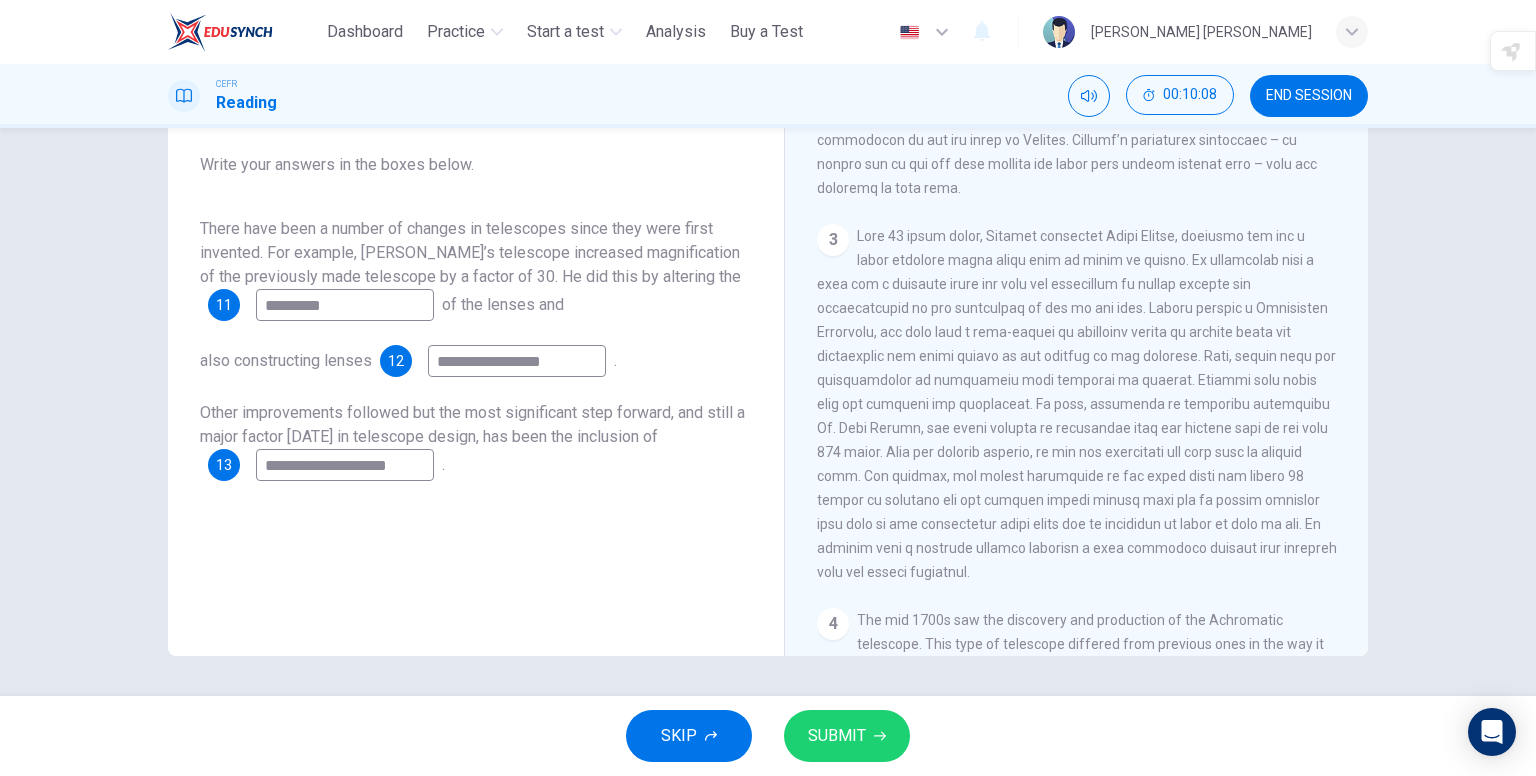 type on "**********" 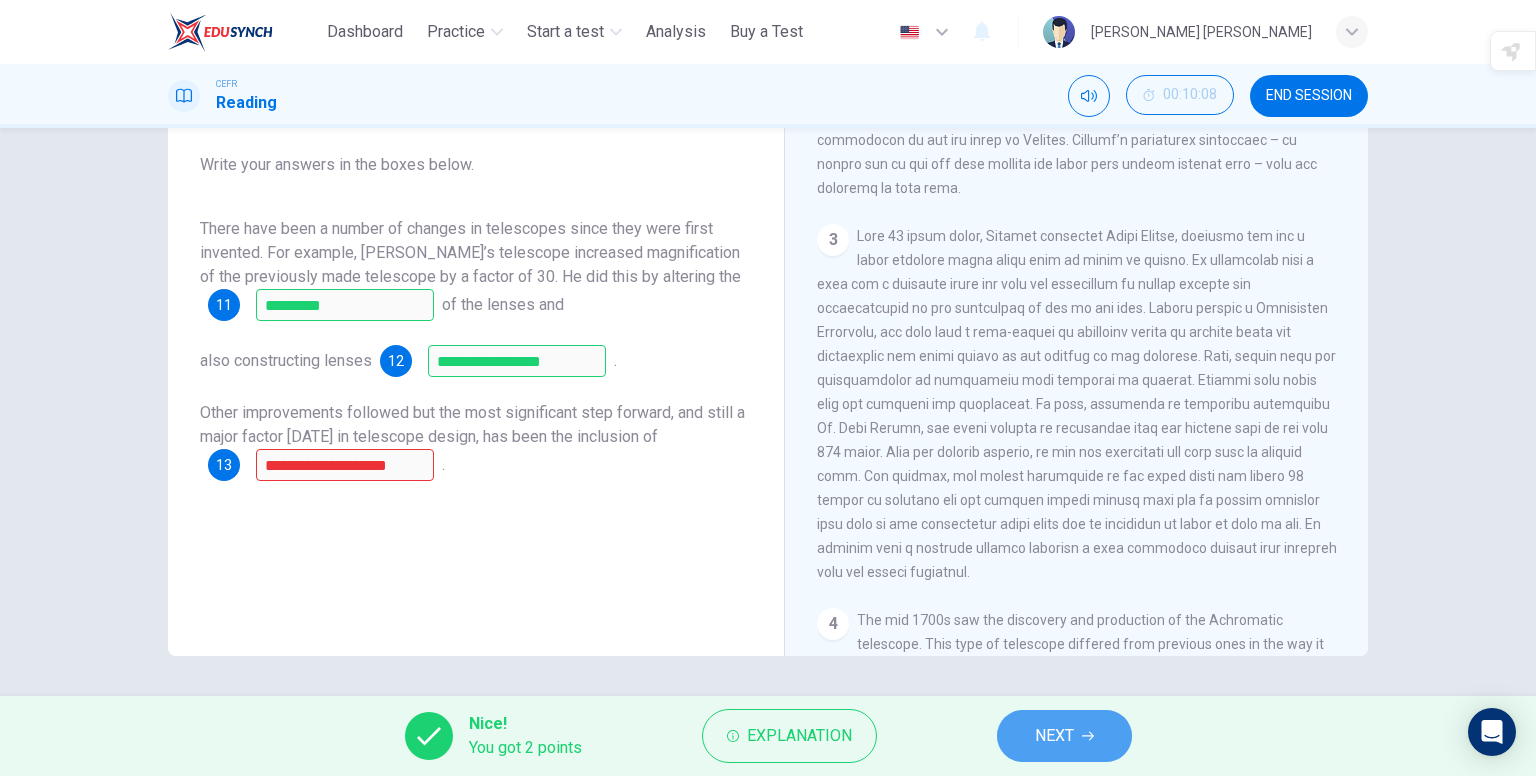 click on "NEXT" at bounding box center (1064, 736) 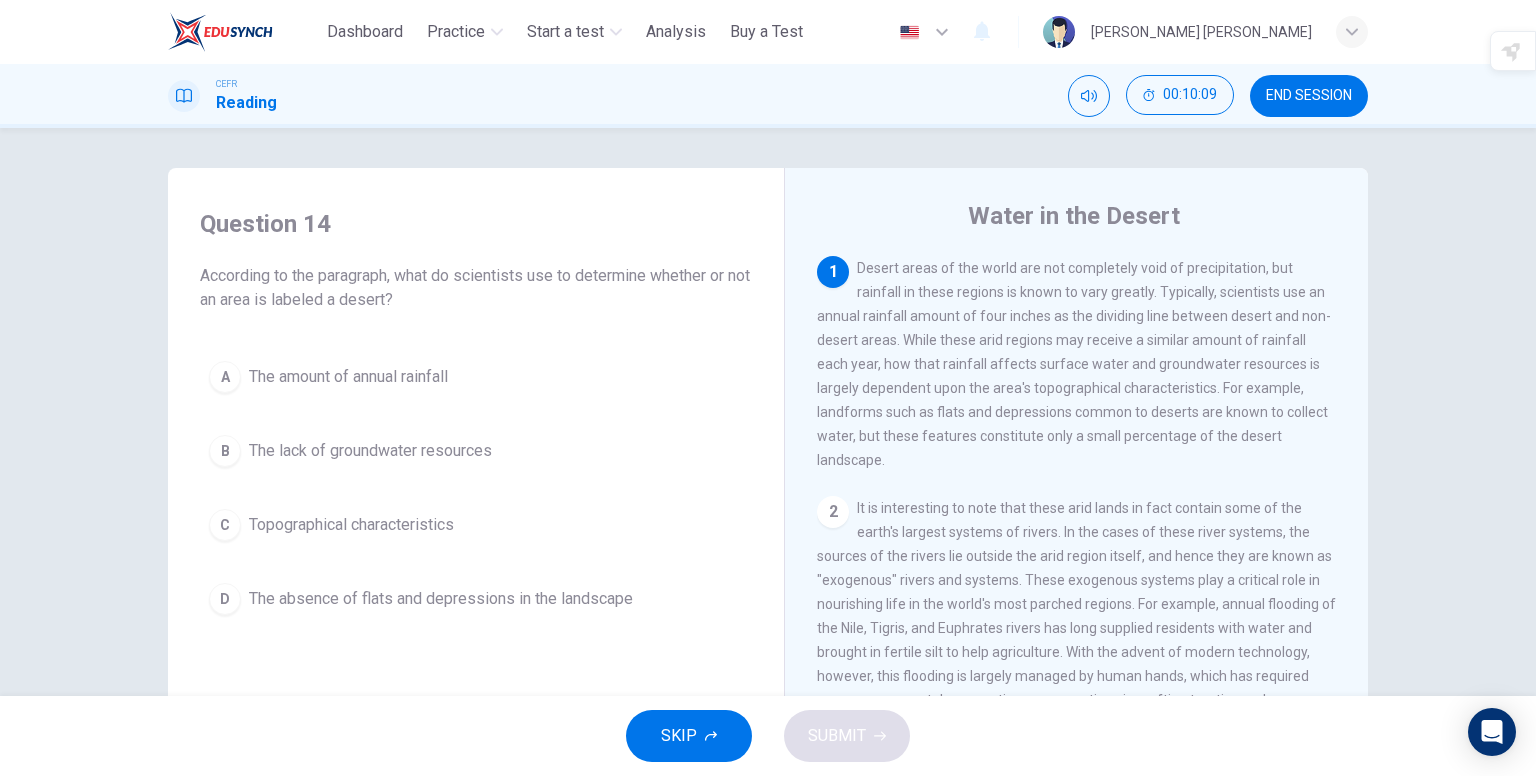 click on "END SESSION" at bounding box center [1309, 96] 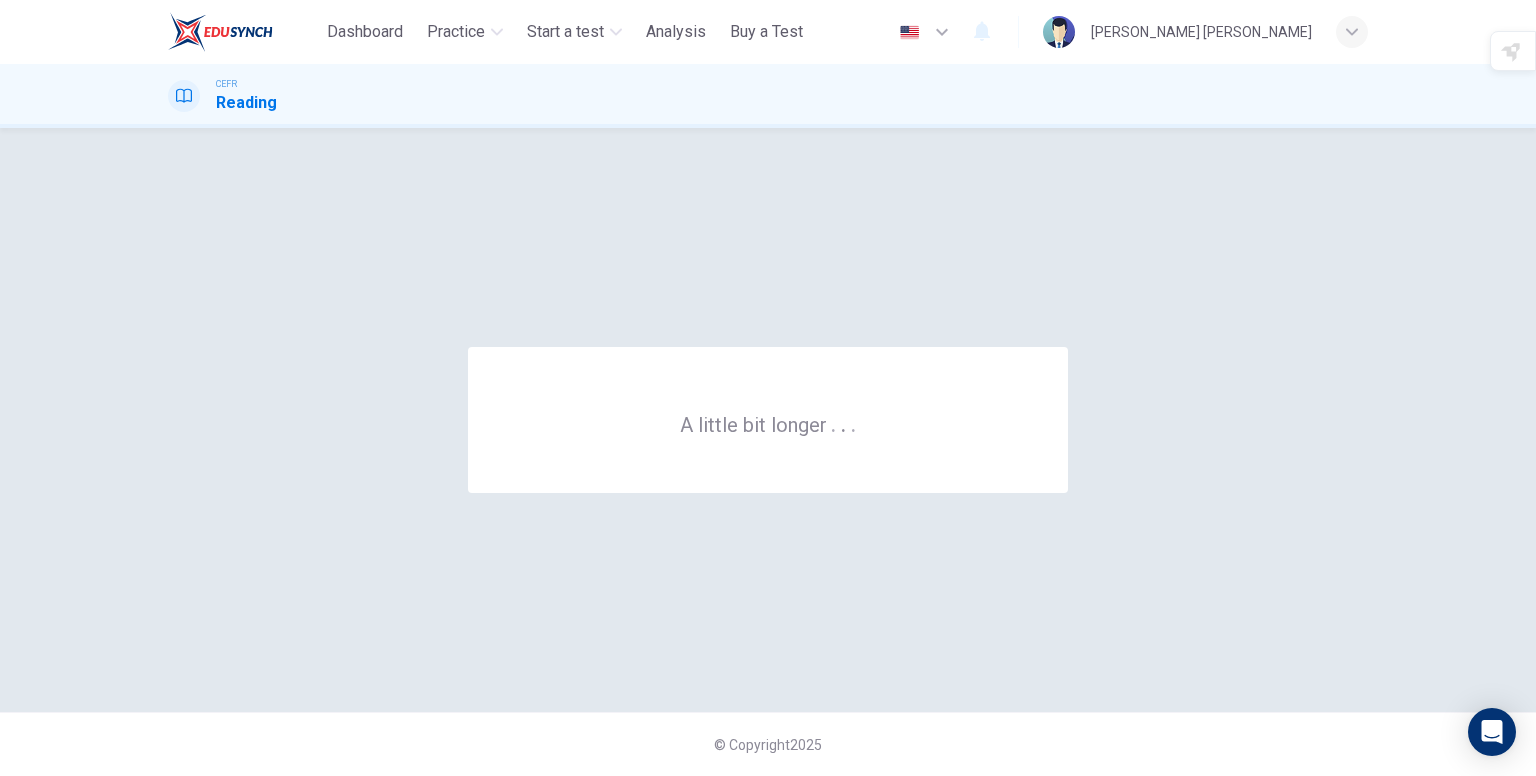 scroll, scrollTop: 0, scrollLeft: 0, axis: both 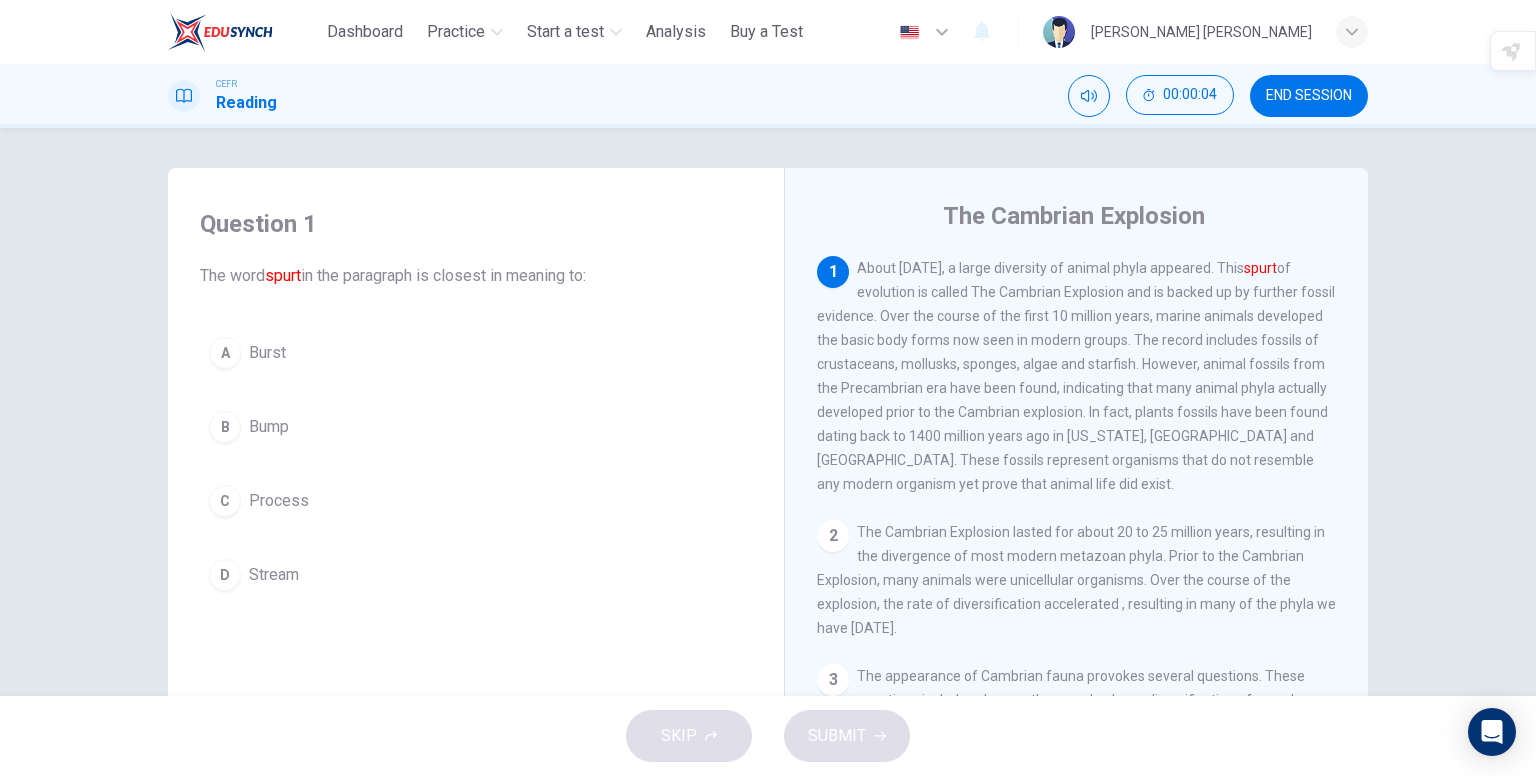 click on "Burst" at bounding box center (267, 353) 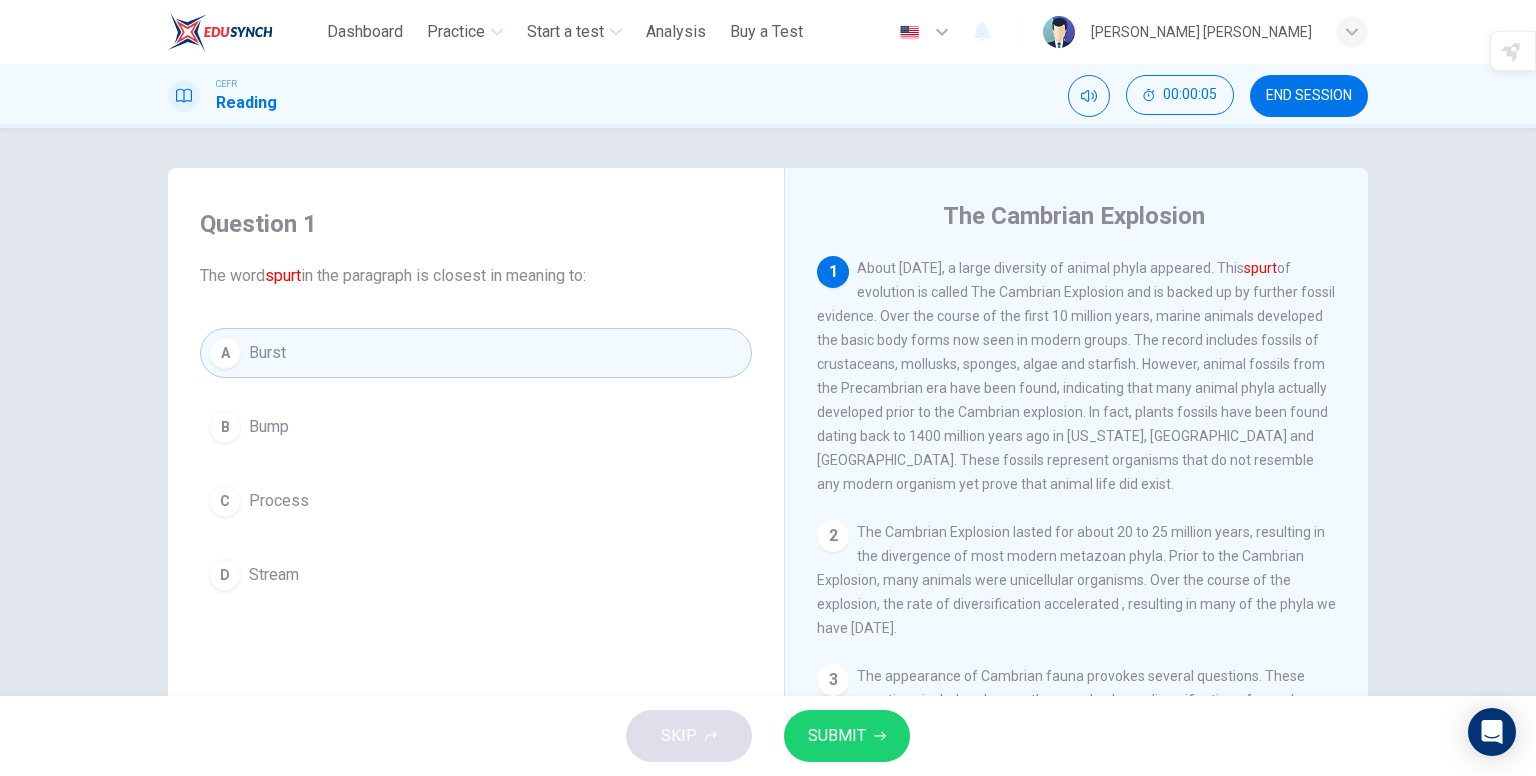 click on "SUBMIT" at bounding box center (847, 736) 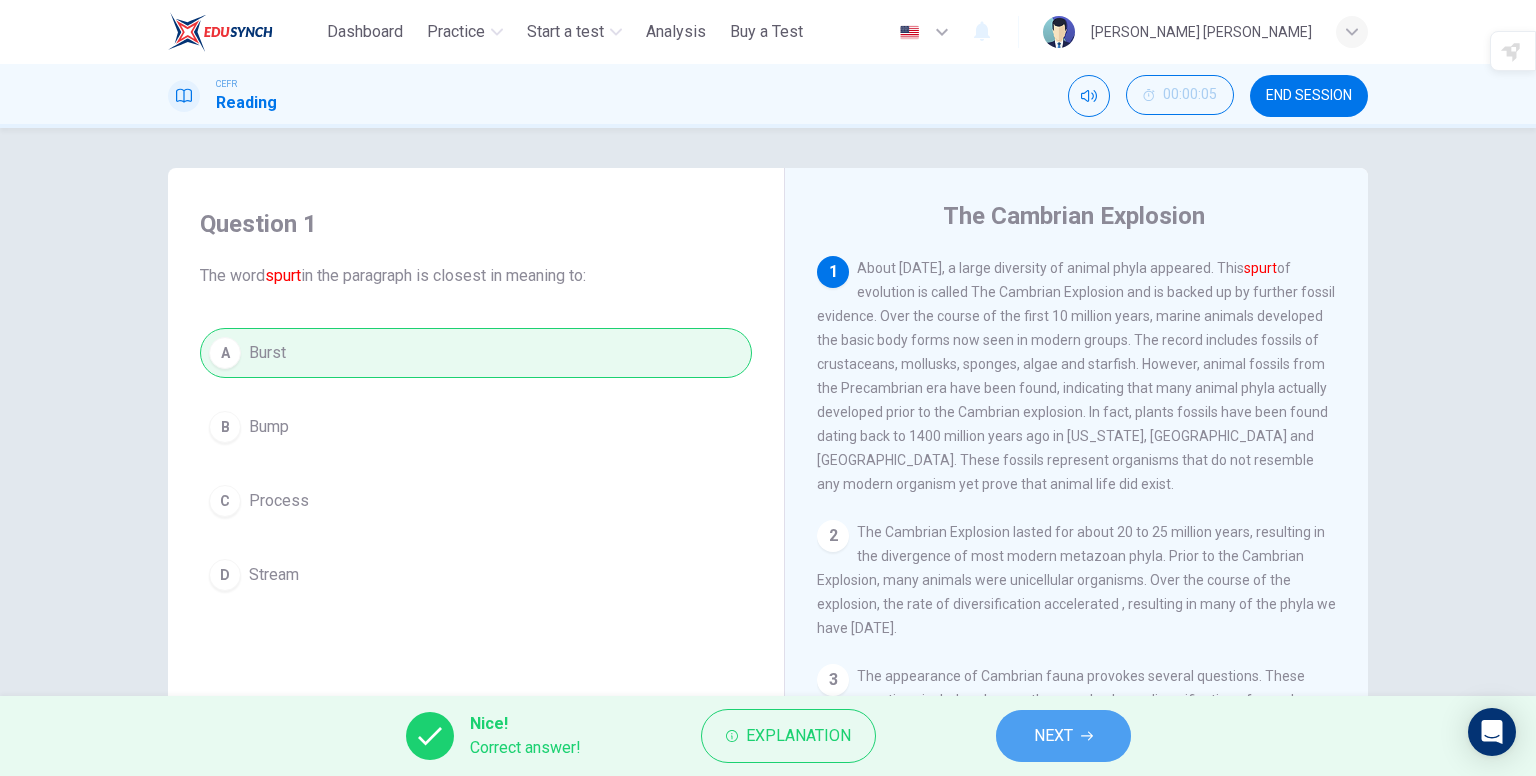 click on "NEXT" at bounding box center [1053, 736] 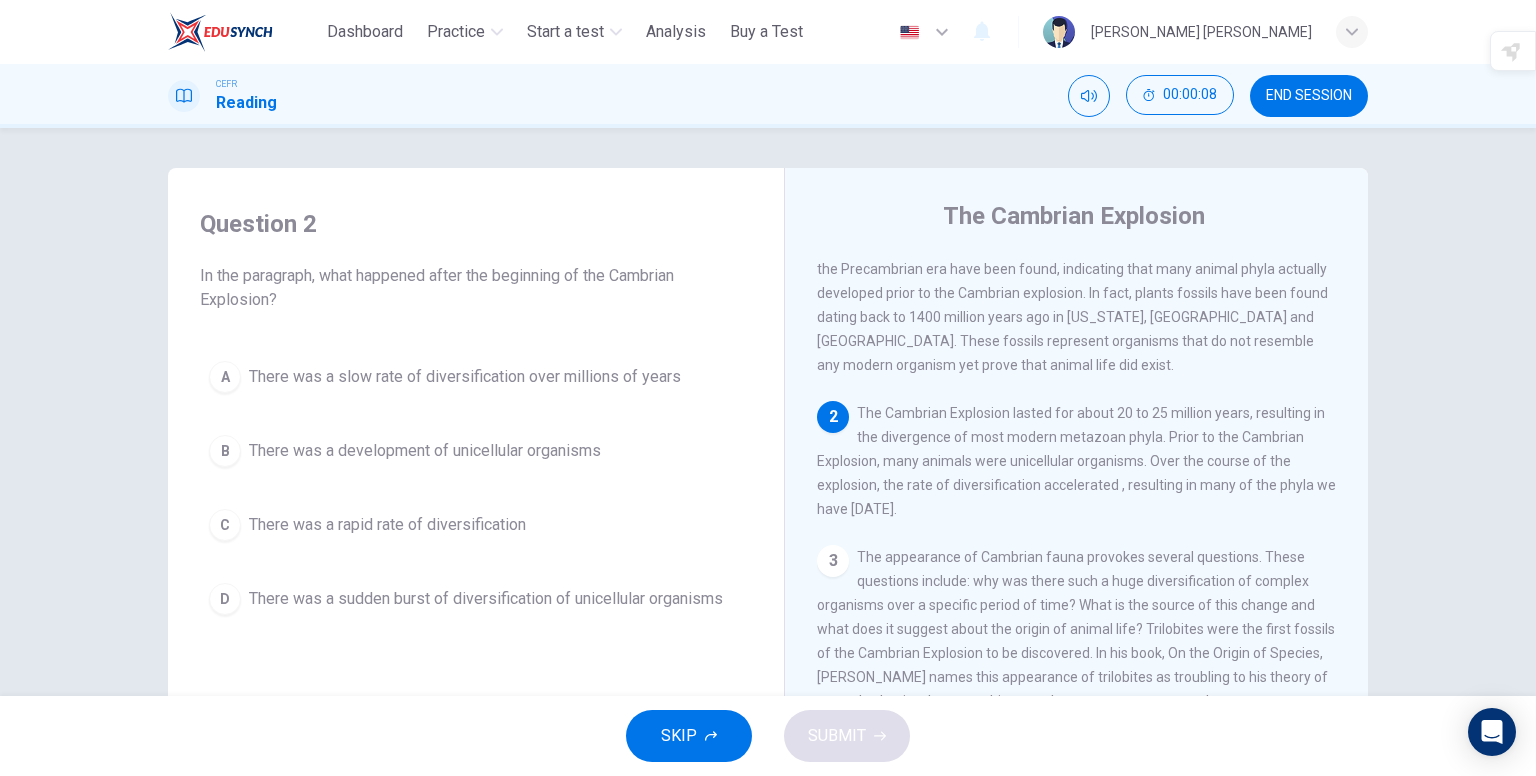 scroll, scrollTop: 200, scrollLeft: 0, axis: vertical 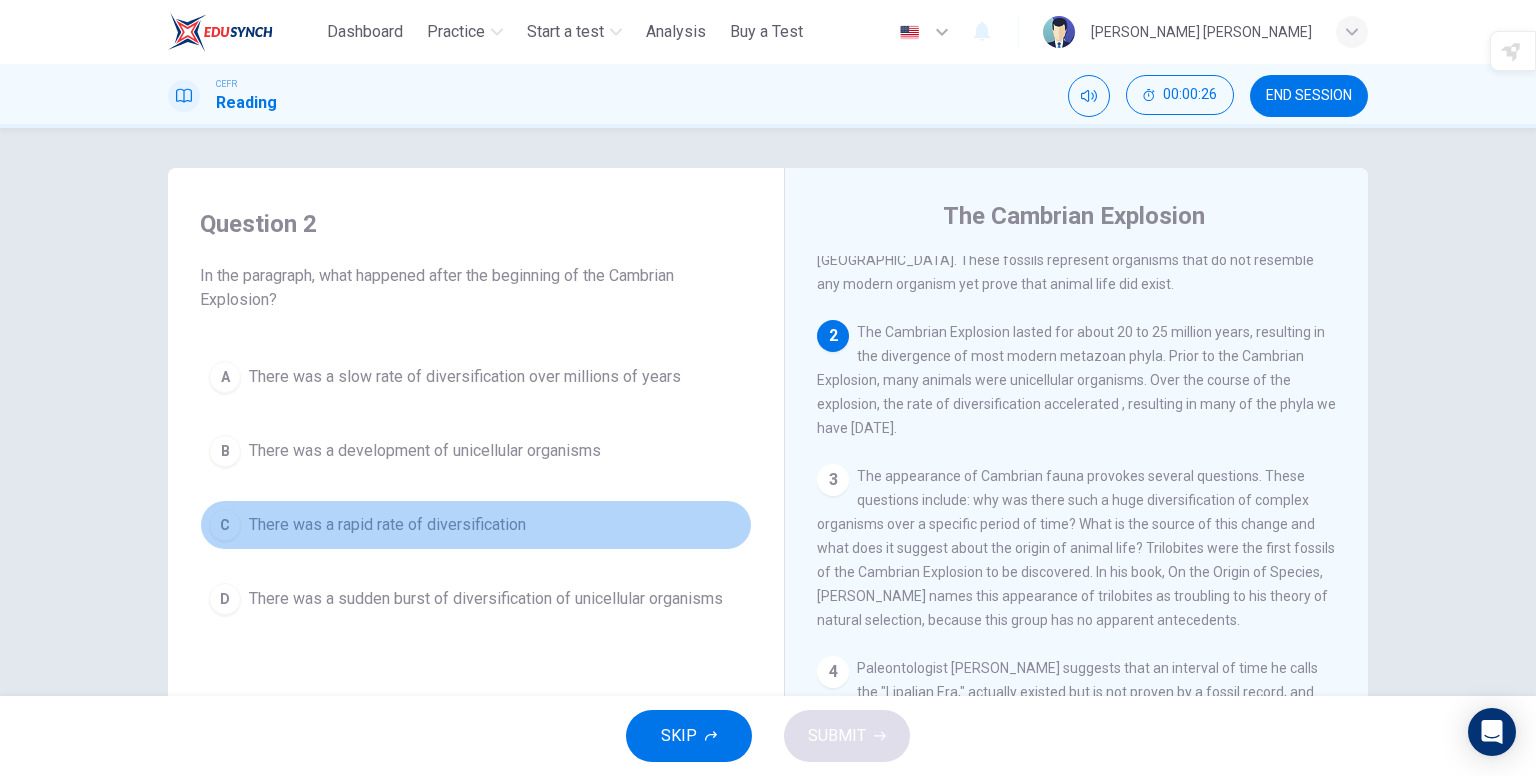 click on "There was a rapid rate of diversification" at bounding box center (387, 525) 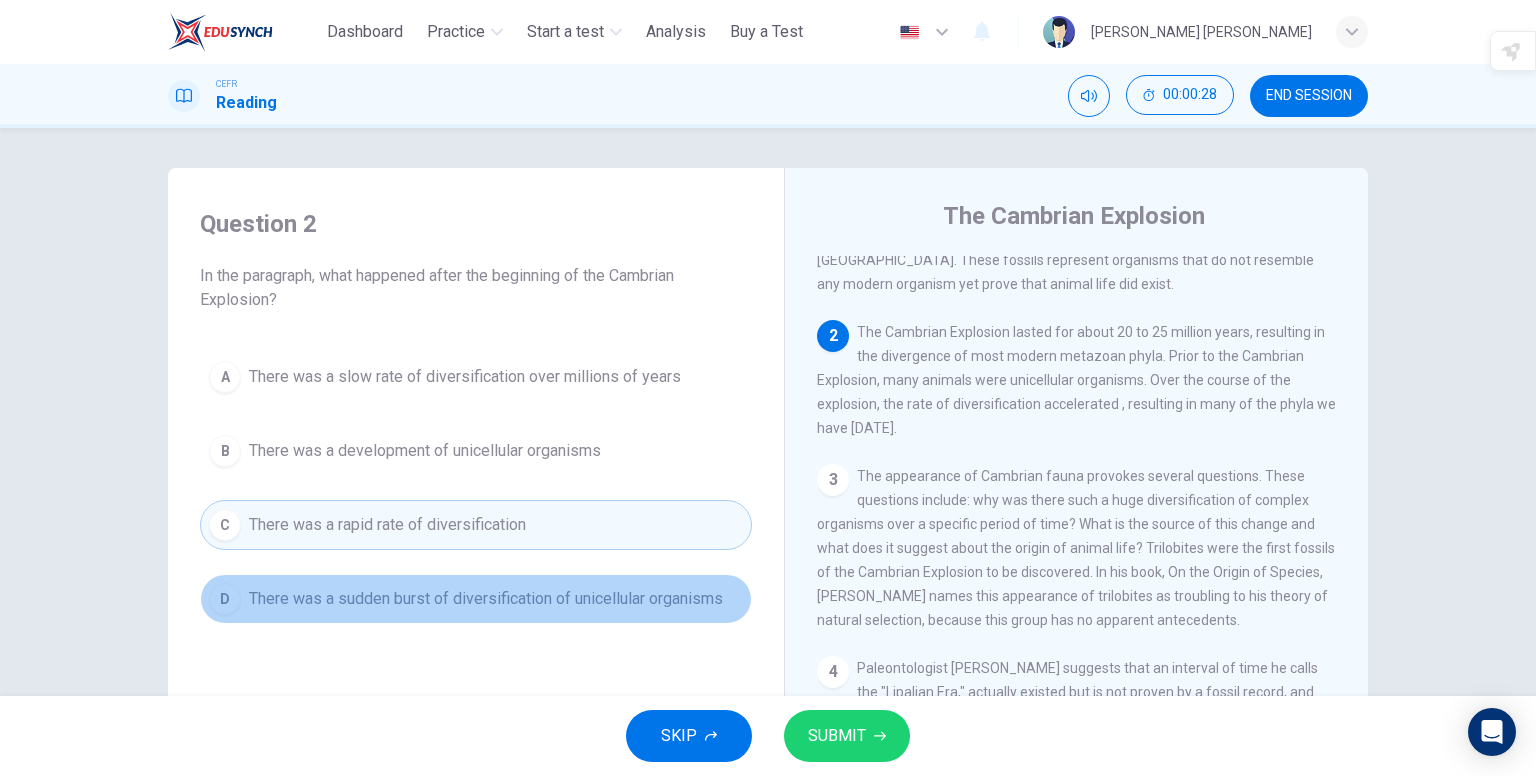click on "D There was a sudden burst of diversification of unicellular organisms" at bounding box center (476, 599) 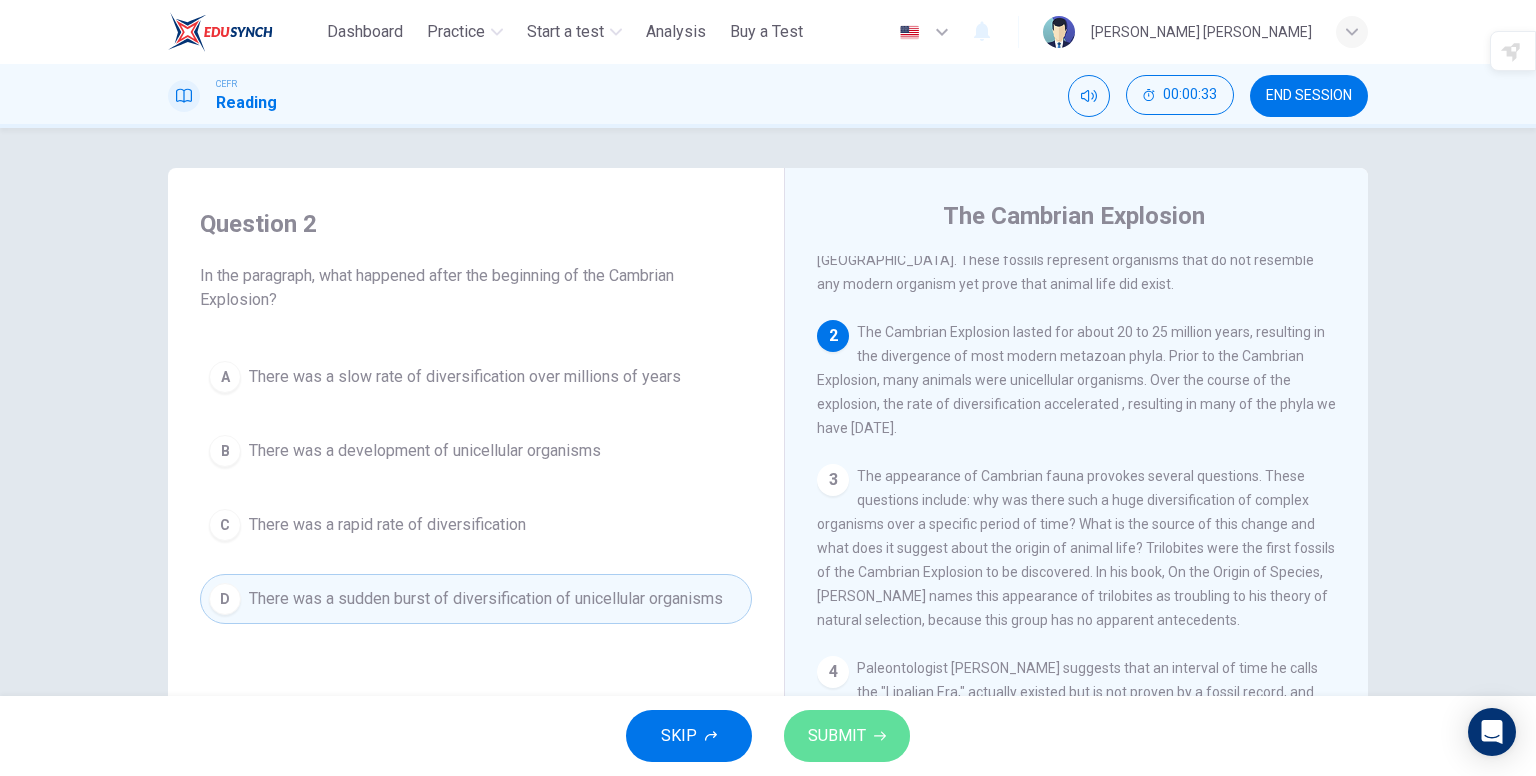 click on "SUBMIT" at bounding box center [837, 736] 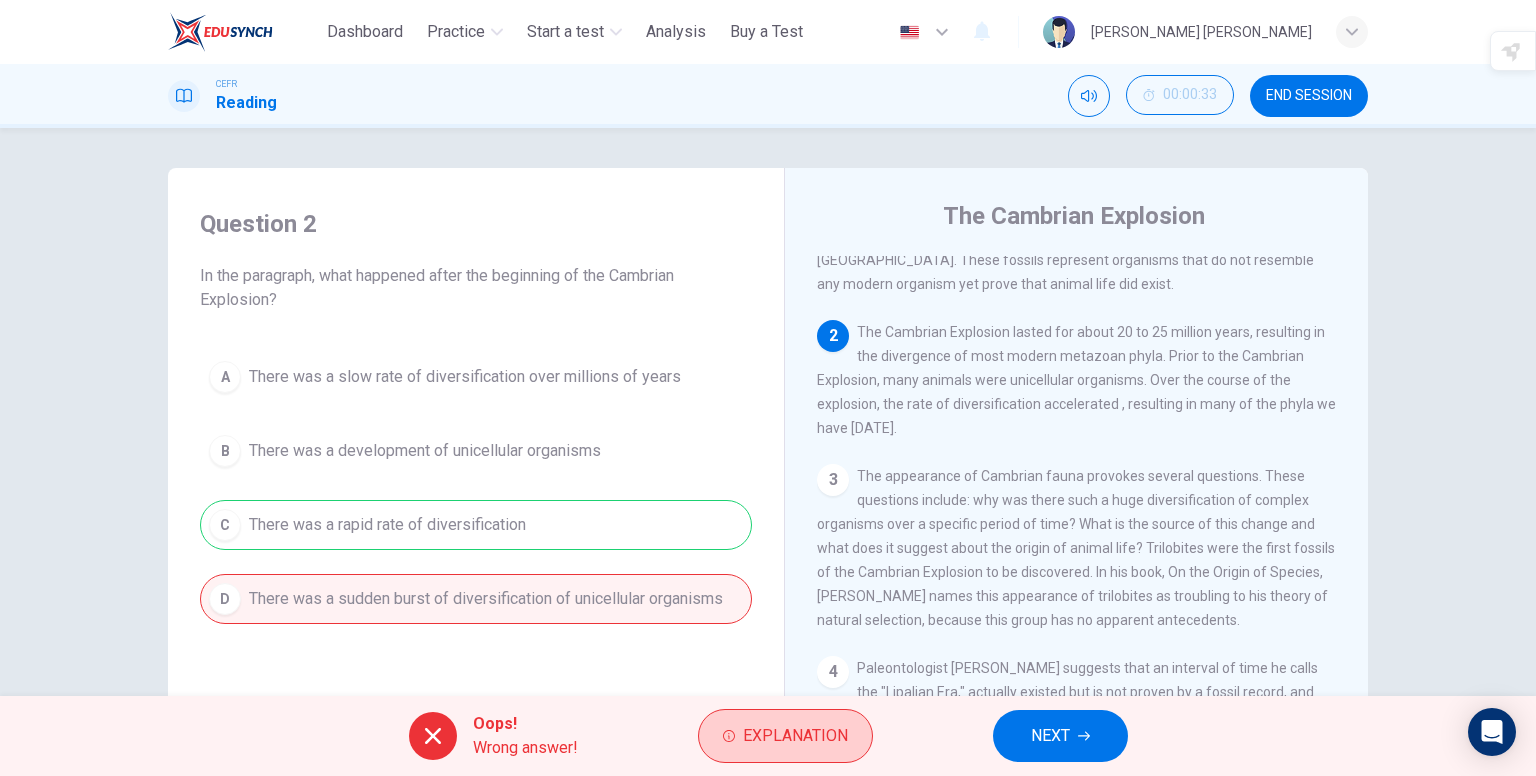 click on "Explanation" at bounding box center (785, 736) 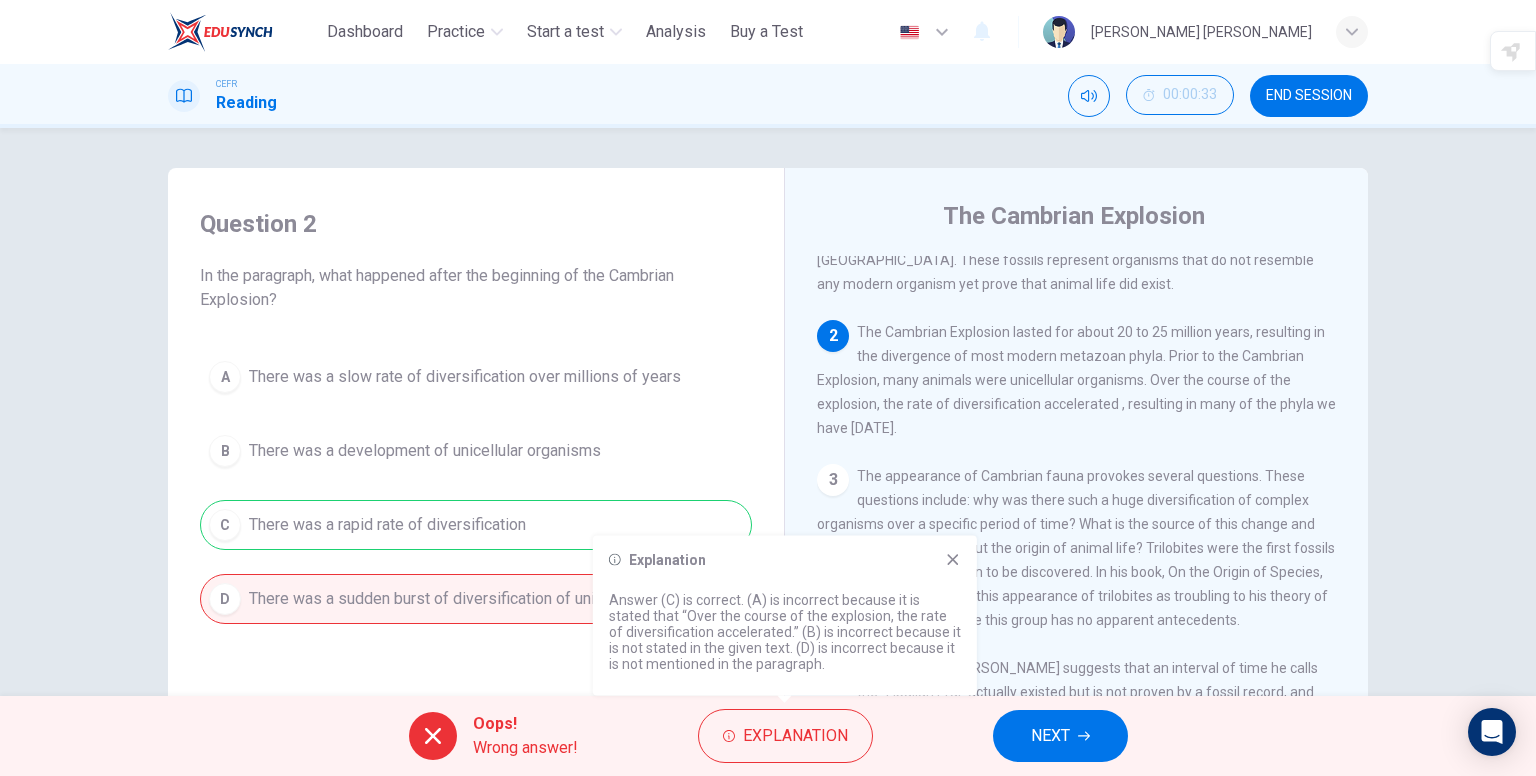 click 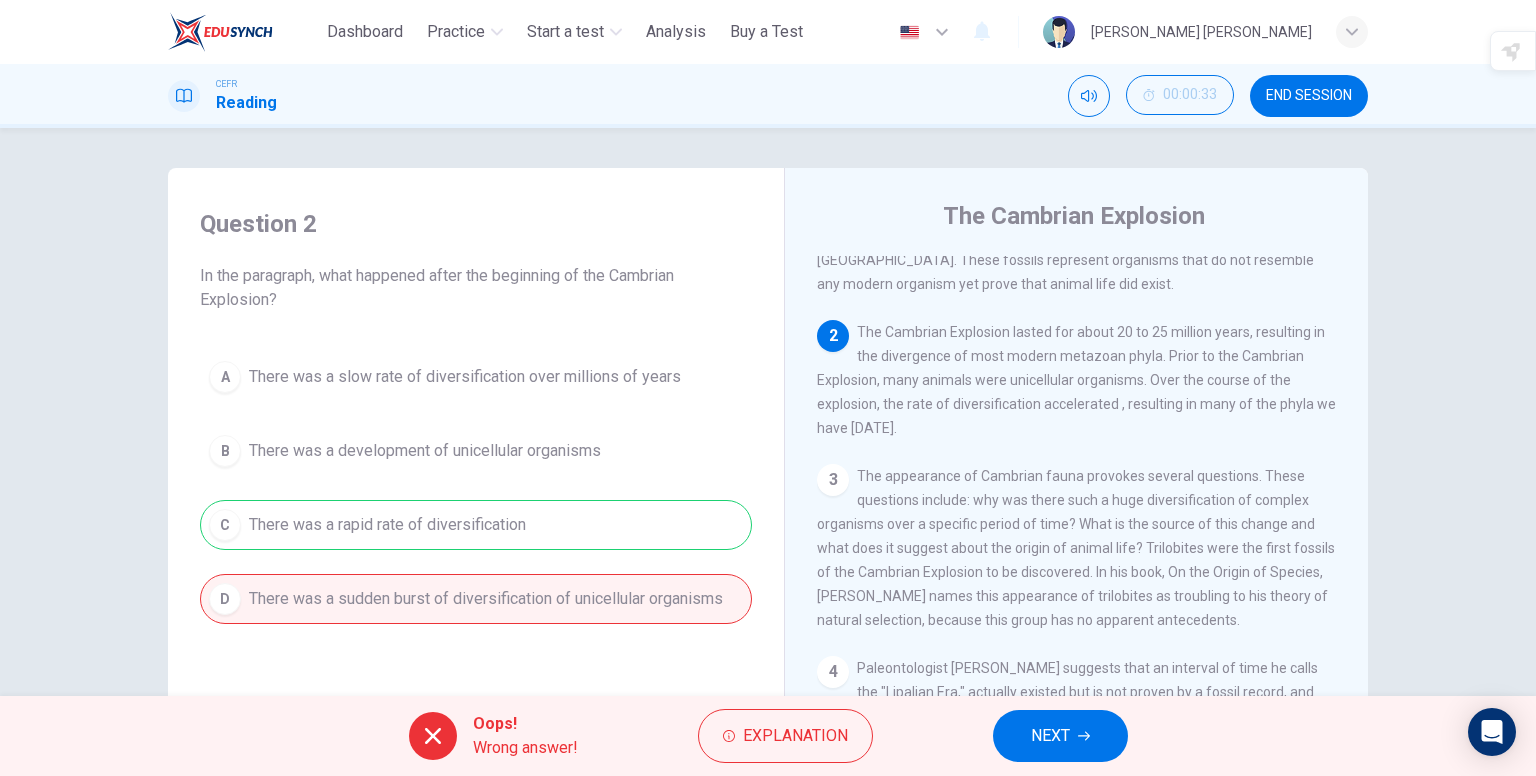 click on "NEXT" at bounding box center [1050, 736] 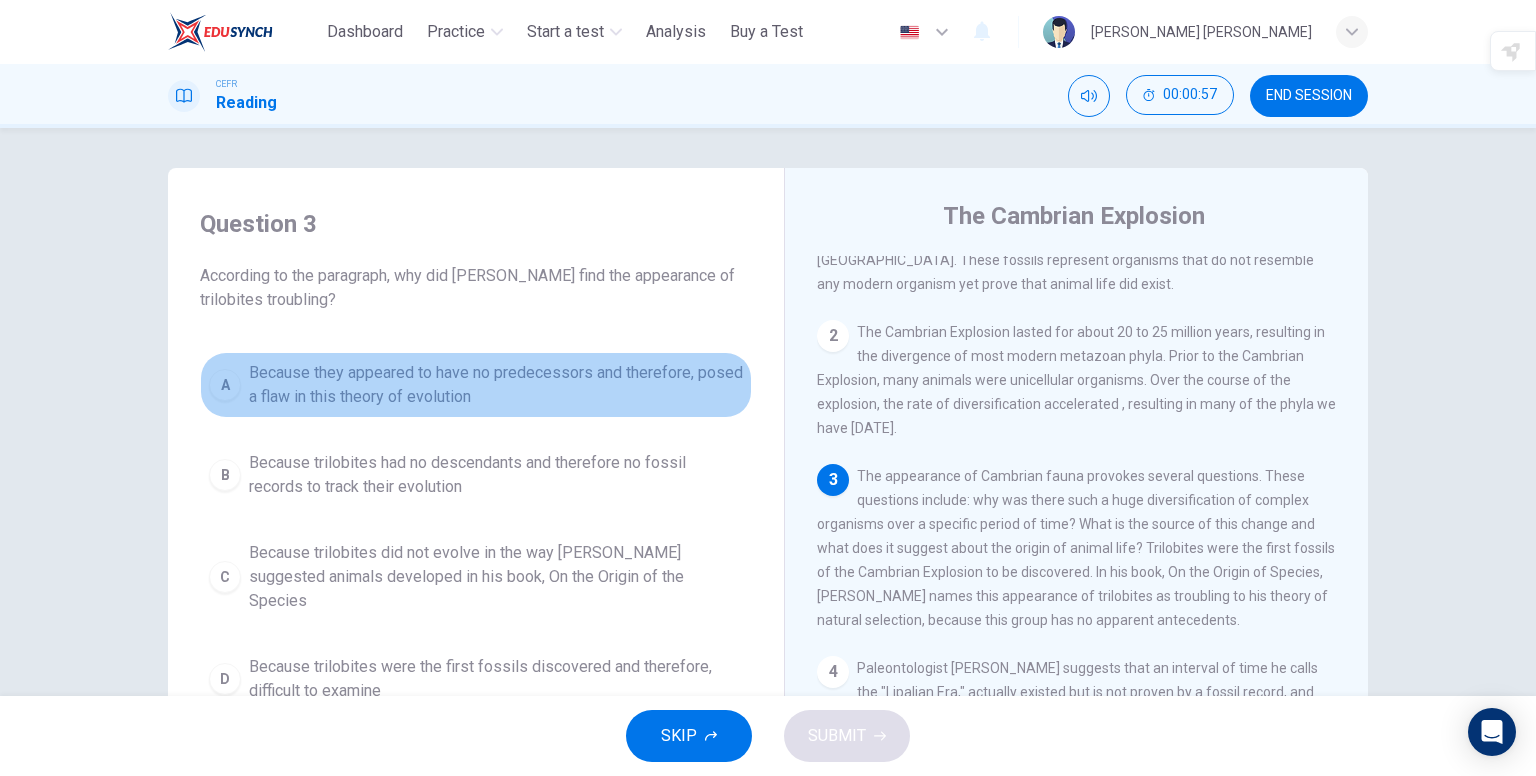 click on "Because they appeared to have no predecessors and therefore, posed a flaw in this theory of evolution" at bounding box center [496, 385] 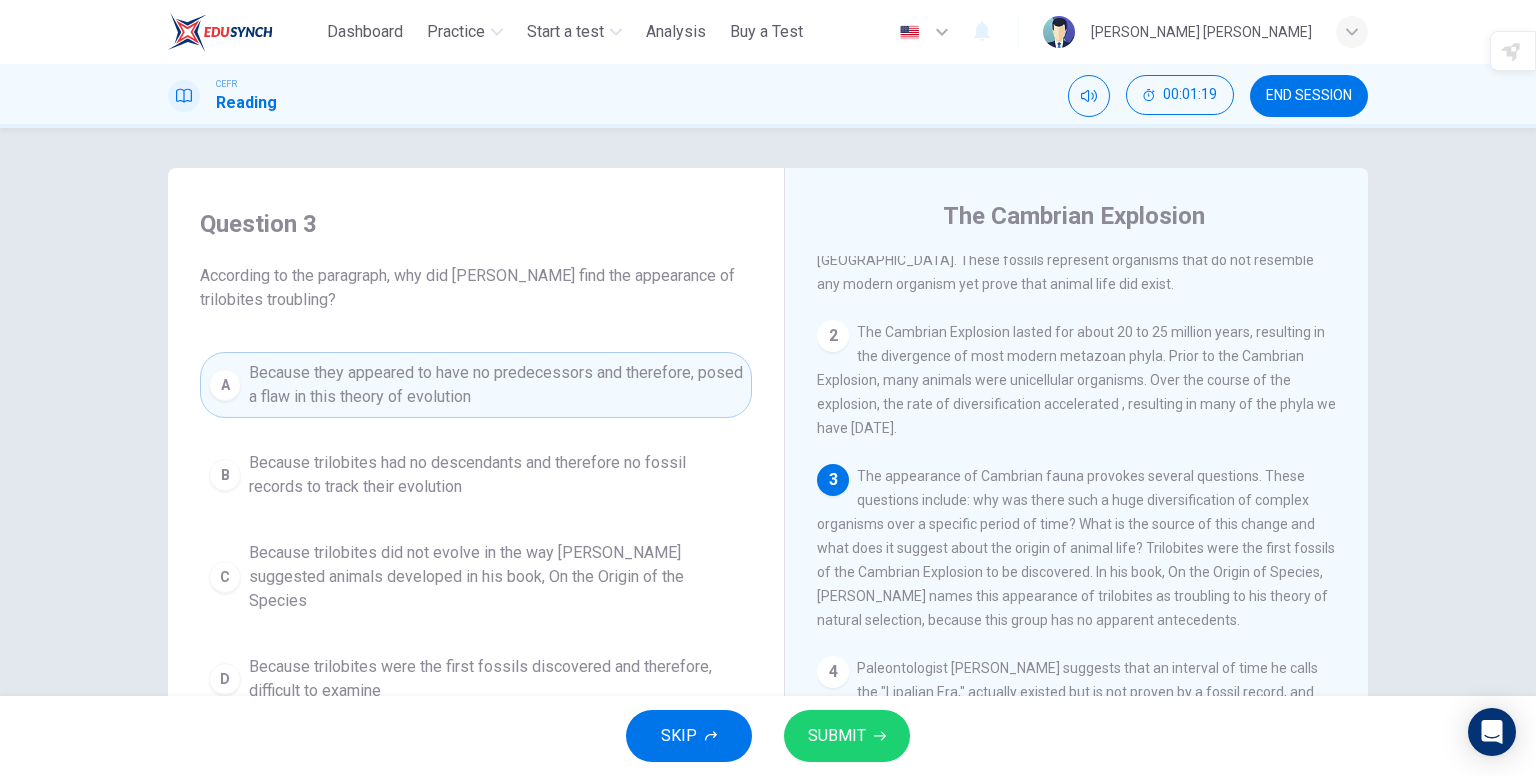 click on "Because trilobites were the first fossils discovered and therefore, difficult to examine" at bounding box center [496, 679] 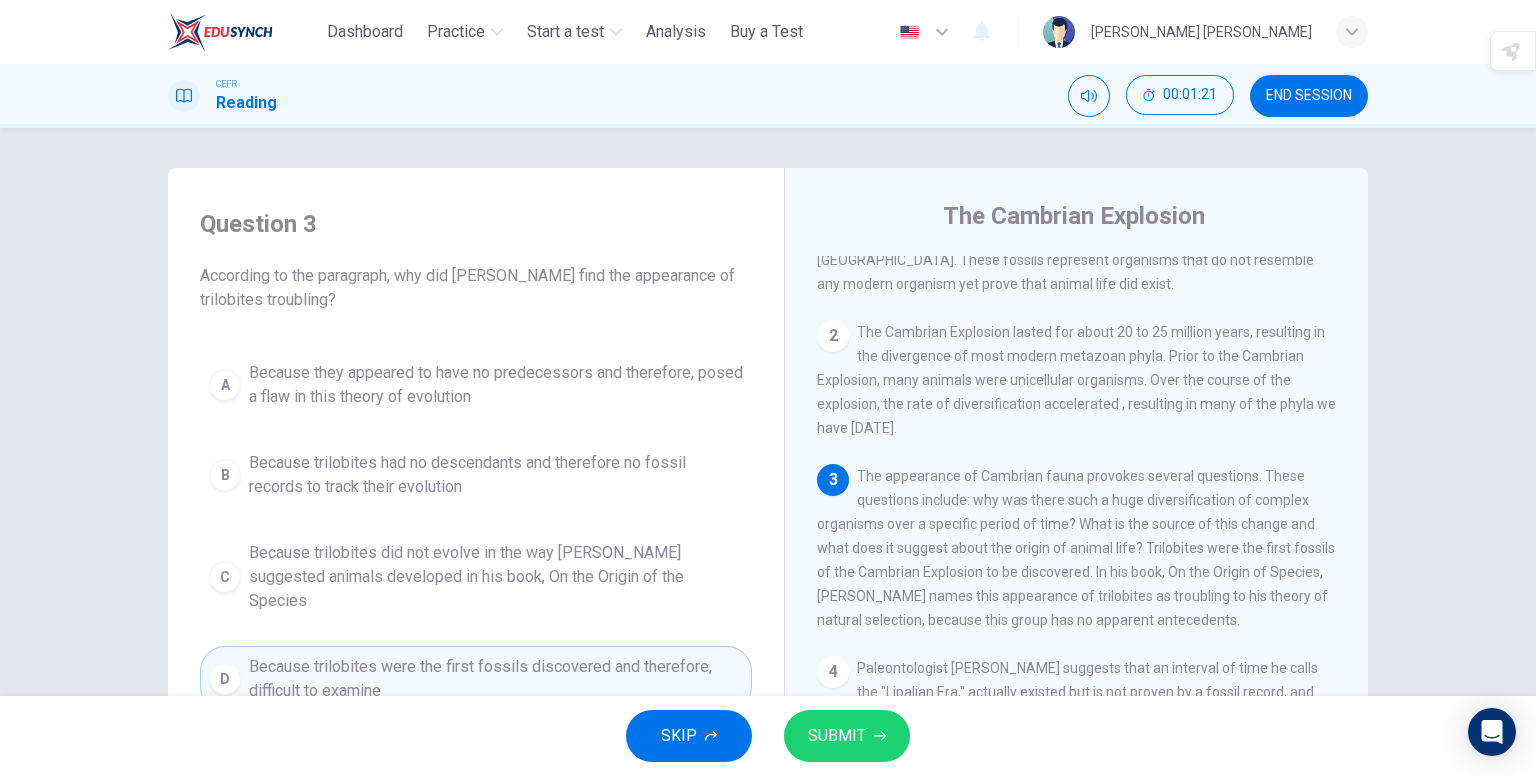 click on "Because they appeared to have no predecessors and therefore, posed a flaw in this theory of evolution" at bounding box center [496, 385] 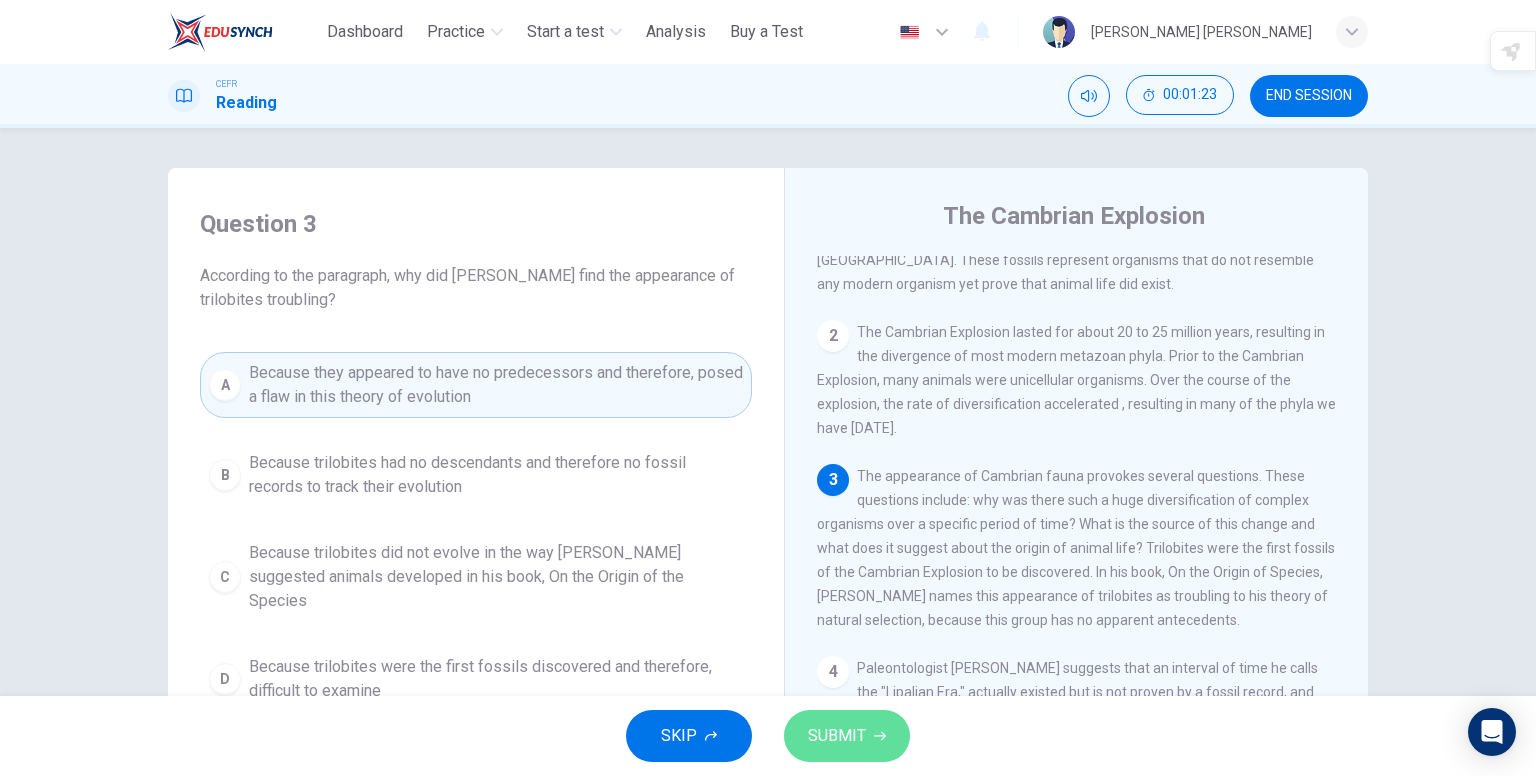 click on "SUBMIT" at bounding box center (837, 736) 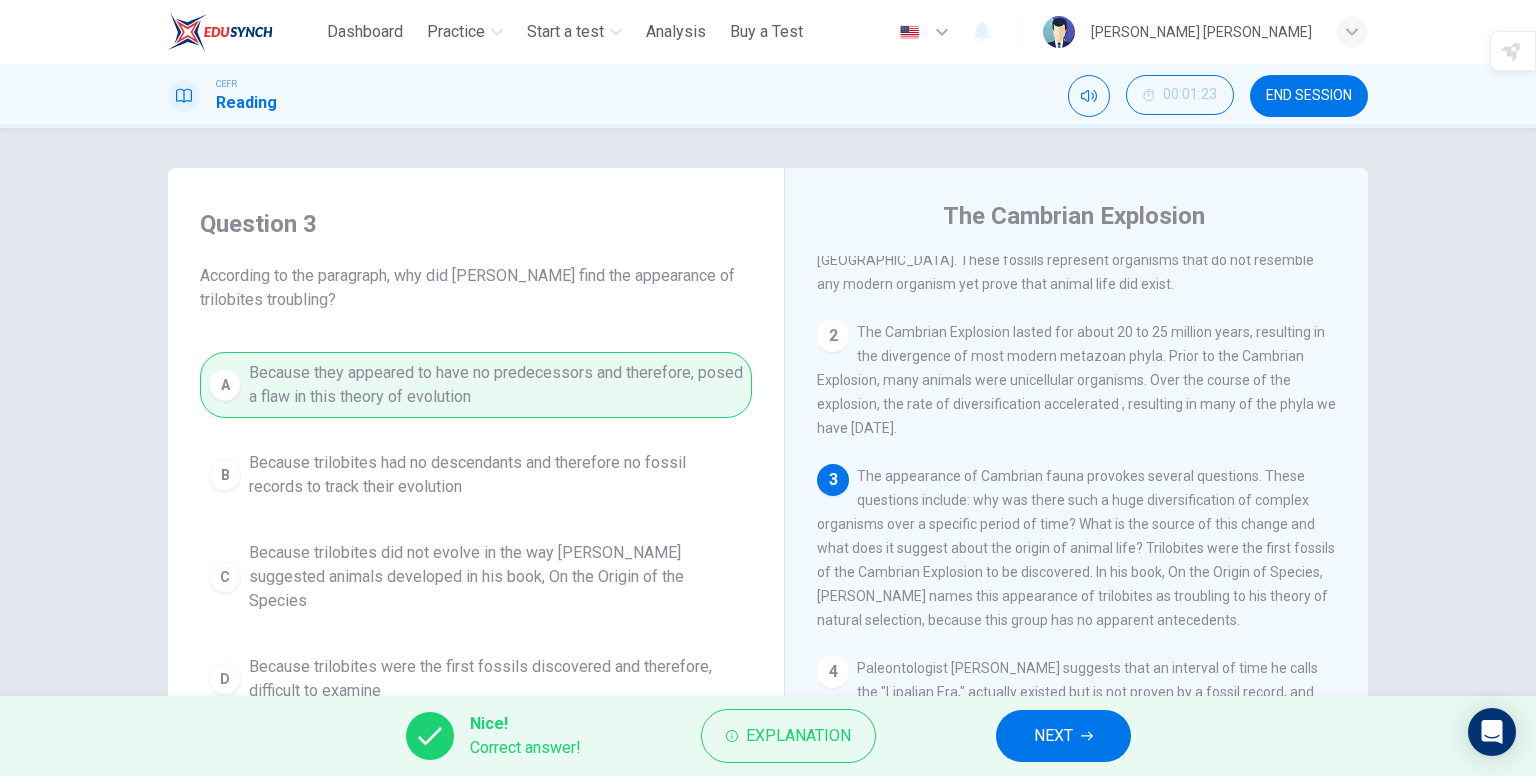 click on "NEXT" at bounding box center (1053, 736) 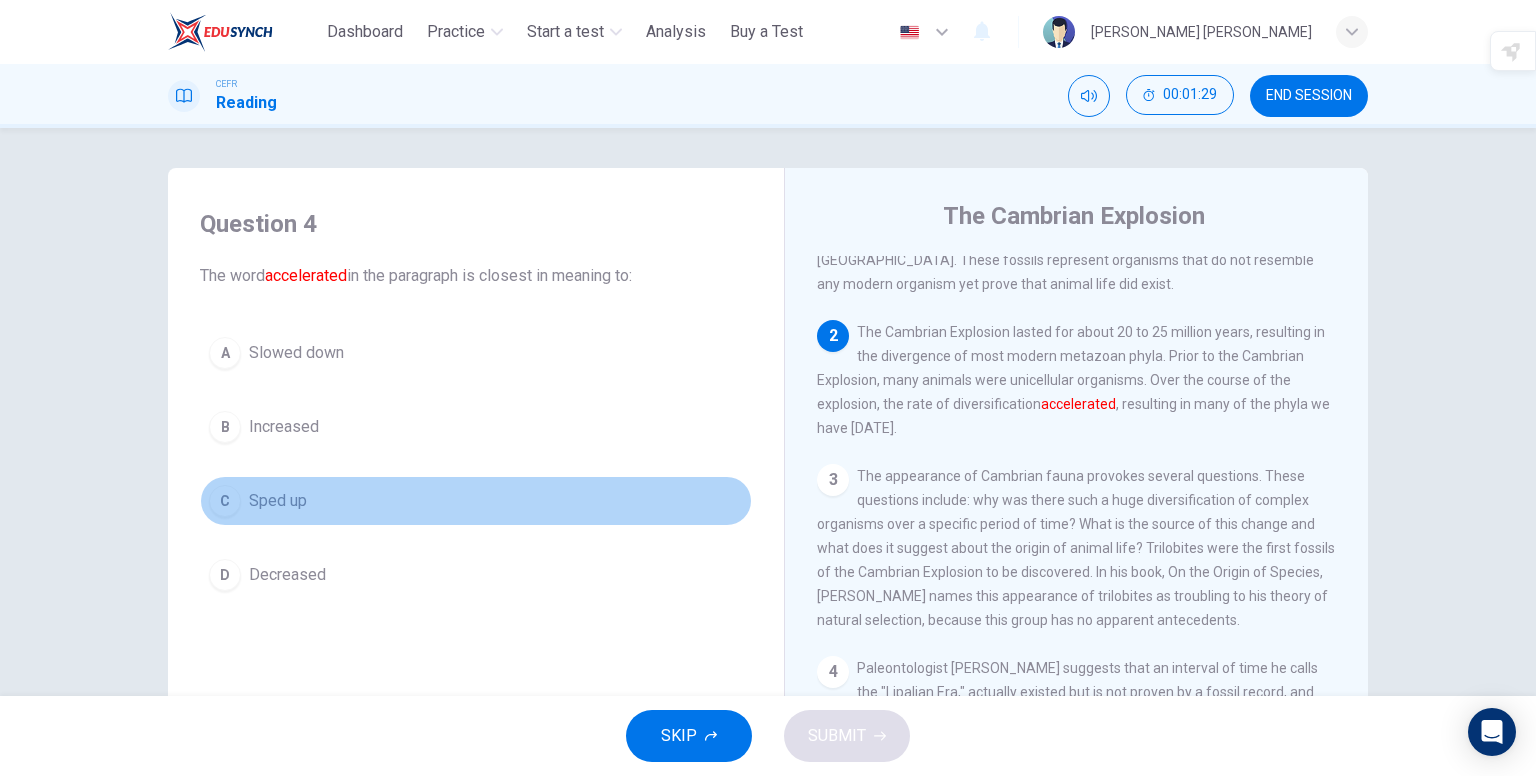 click on "C Sped up" at bounding box center [476, 501] 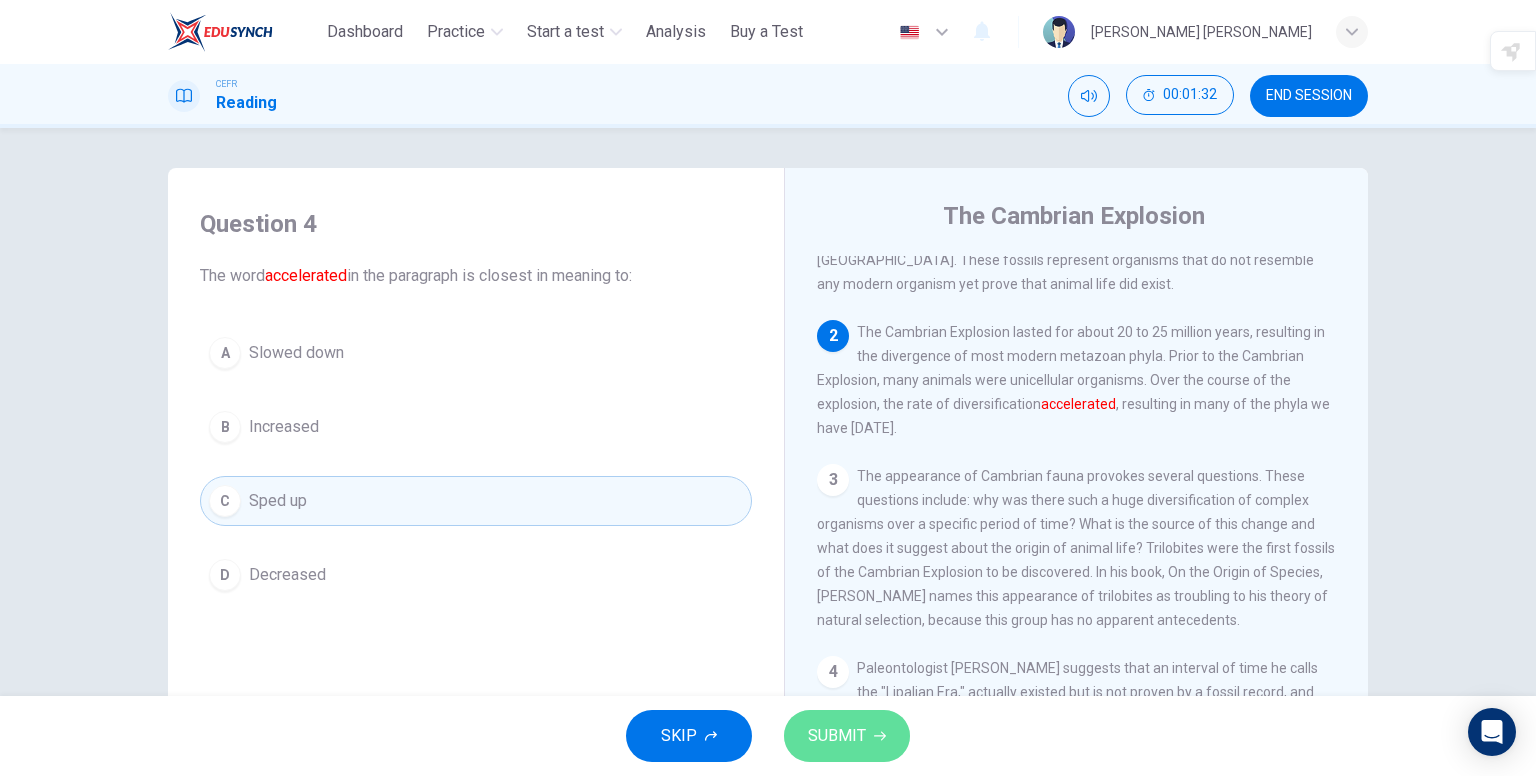 click 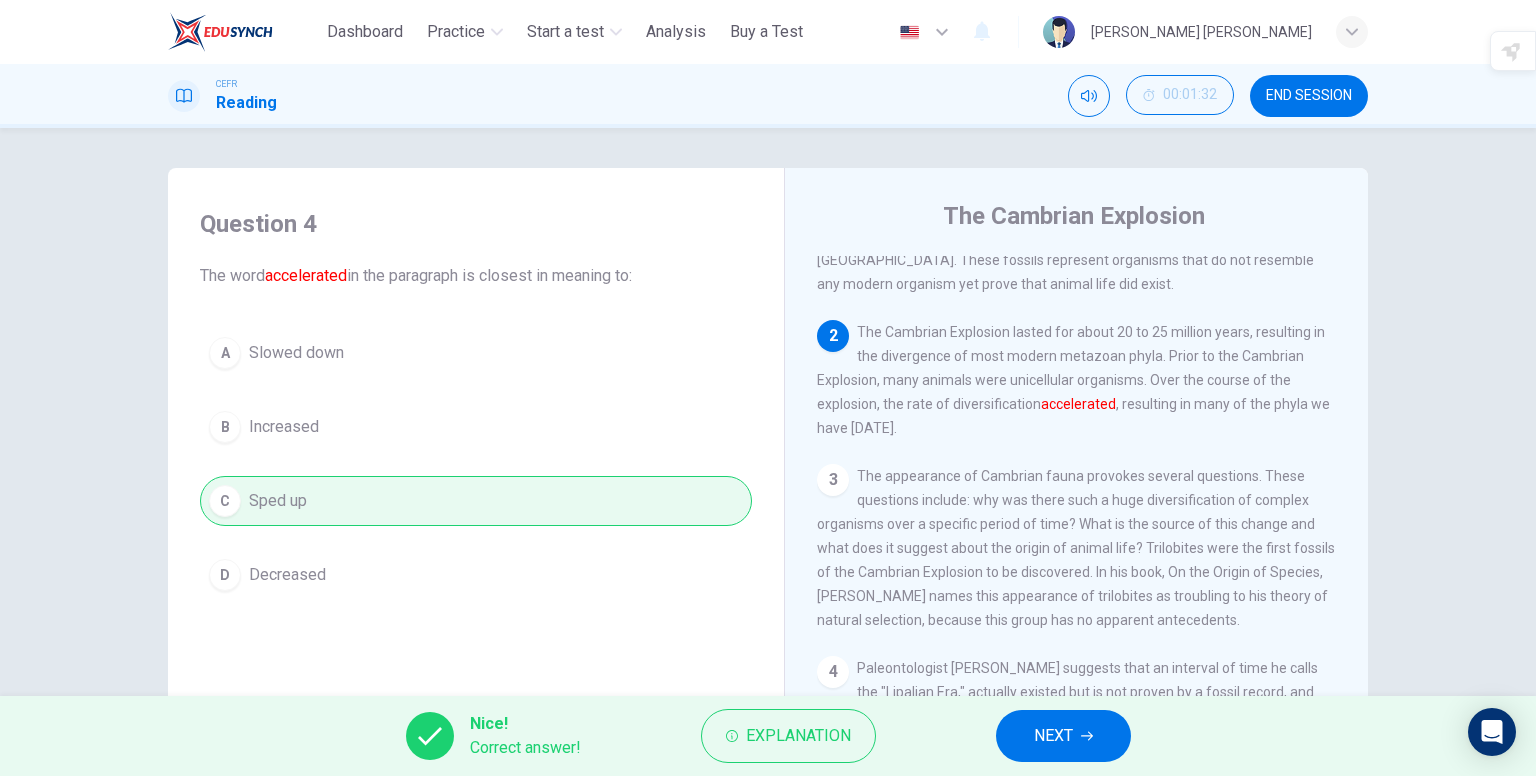 click on "NEXT" at bounding box center (1063, 736) 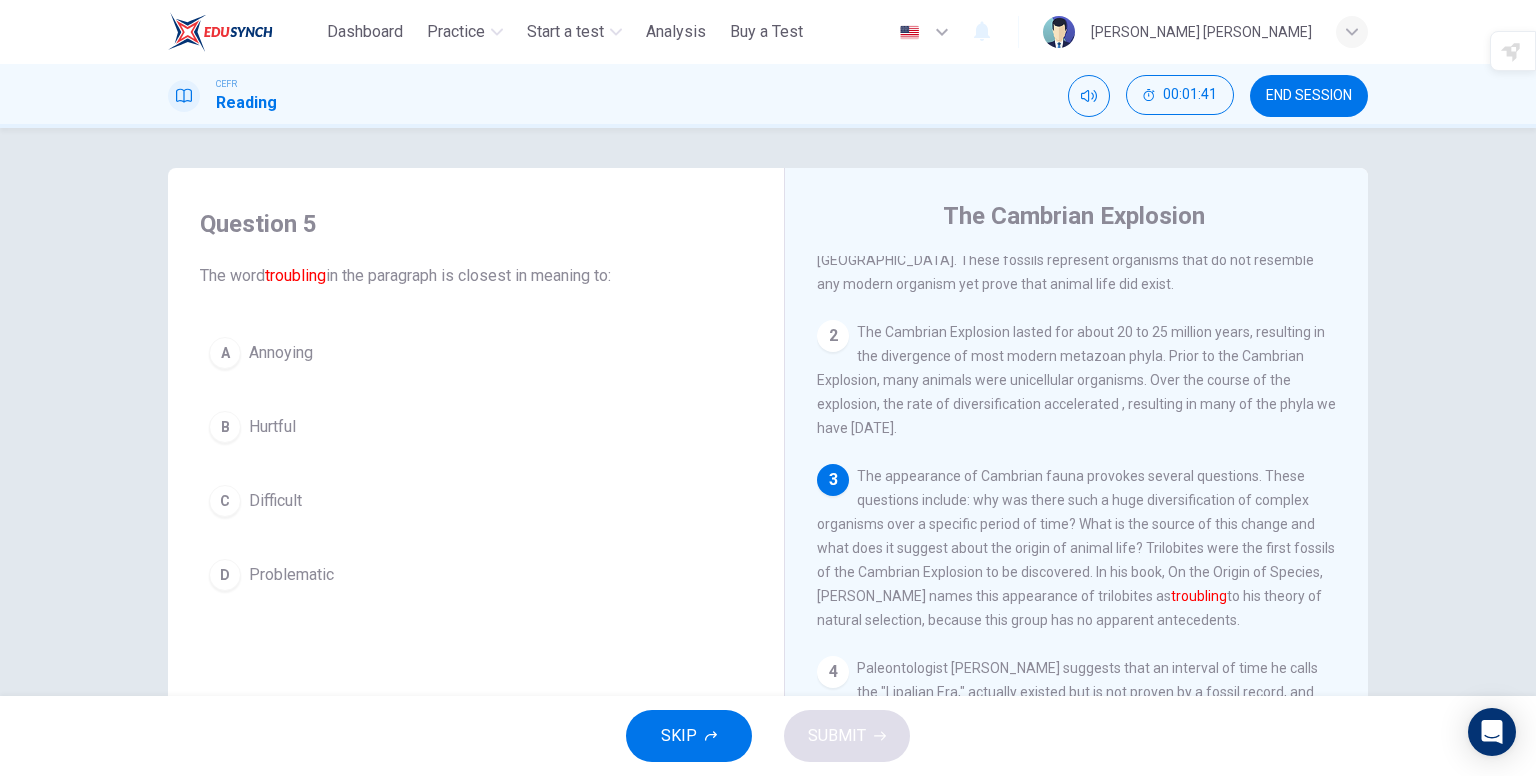 click on "D Problematic" at bounding box center (476, 575) 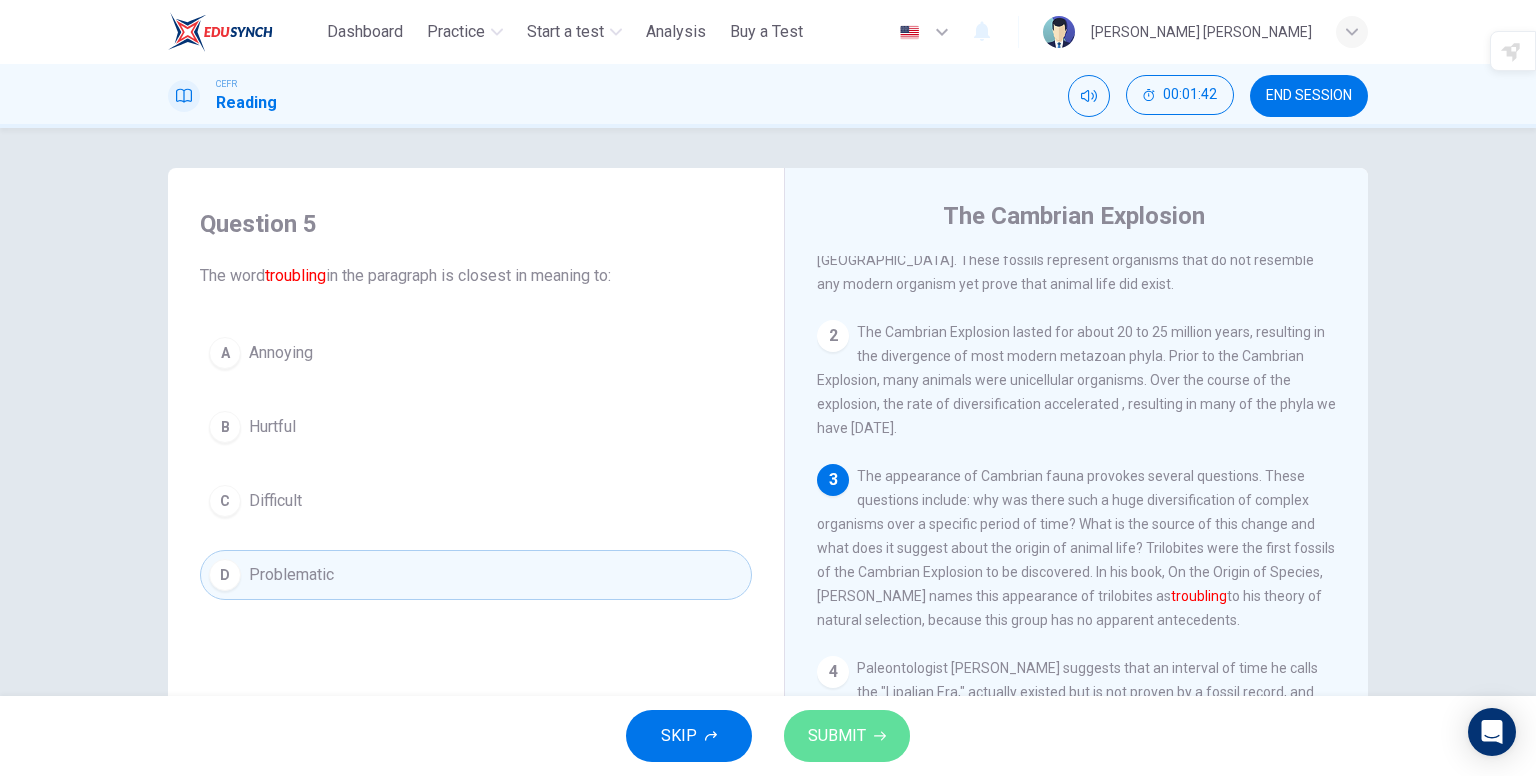 click on "SUBMIT" at bounding box center (837, 736) 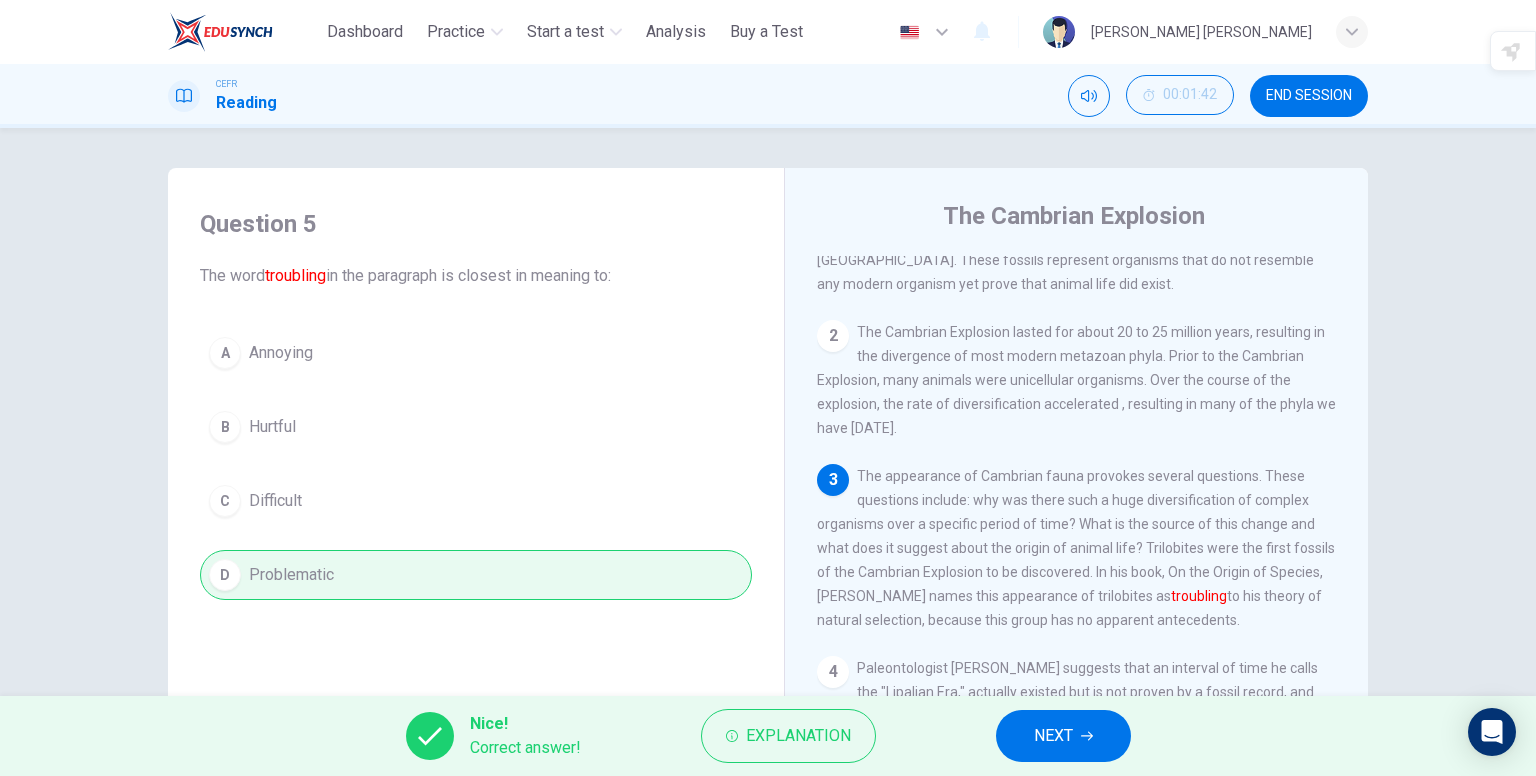 click on "NEXT" at bounding box center (1063, 736) 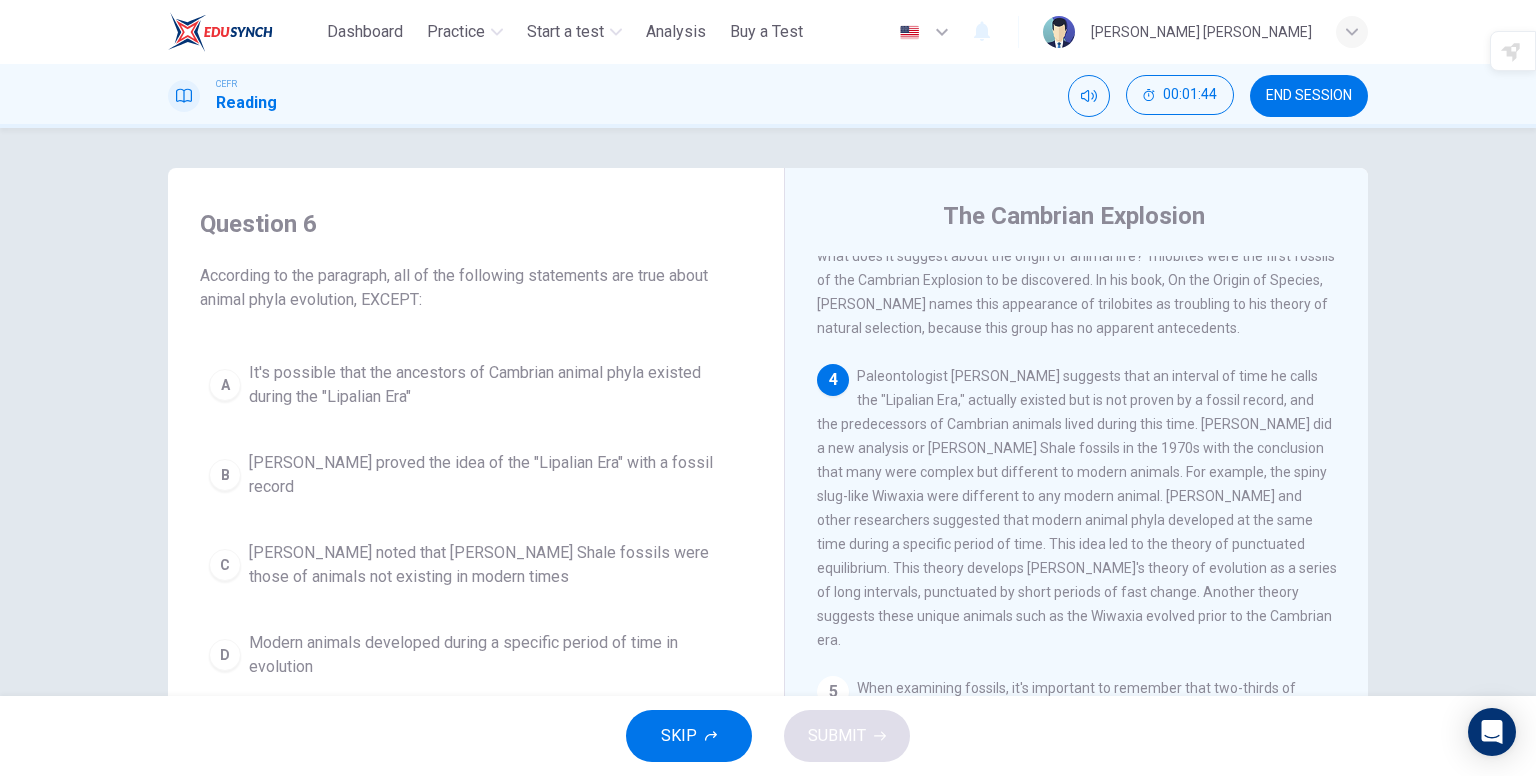 scroll, scrollTop: 500, scrollLeft: 0, axis: vertical 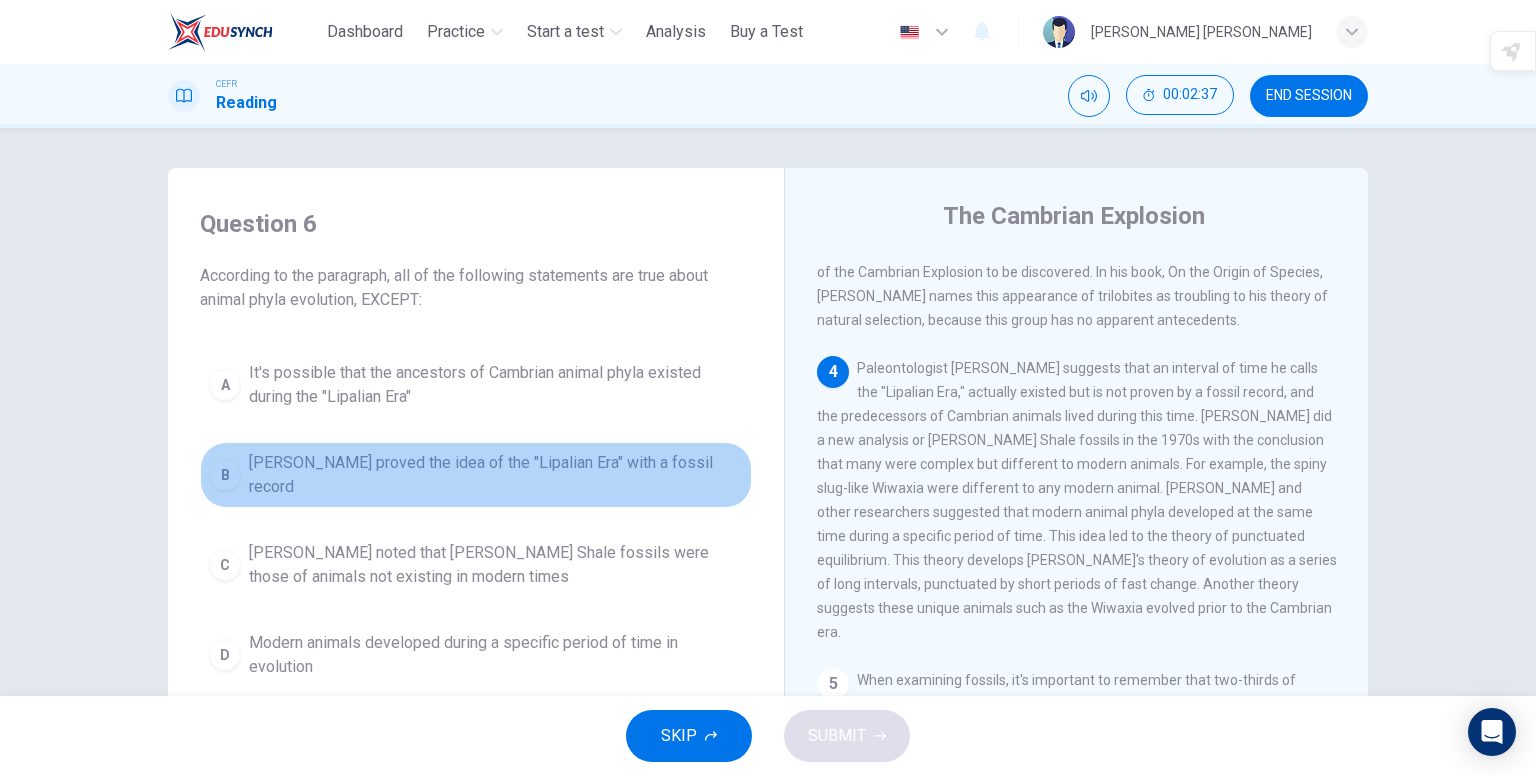 click on "Charles Walcott proved the idea of the "Lipalian Era" with a fossil record" at bounding box center (496, 475) 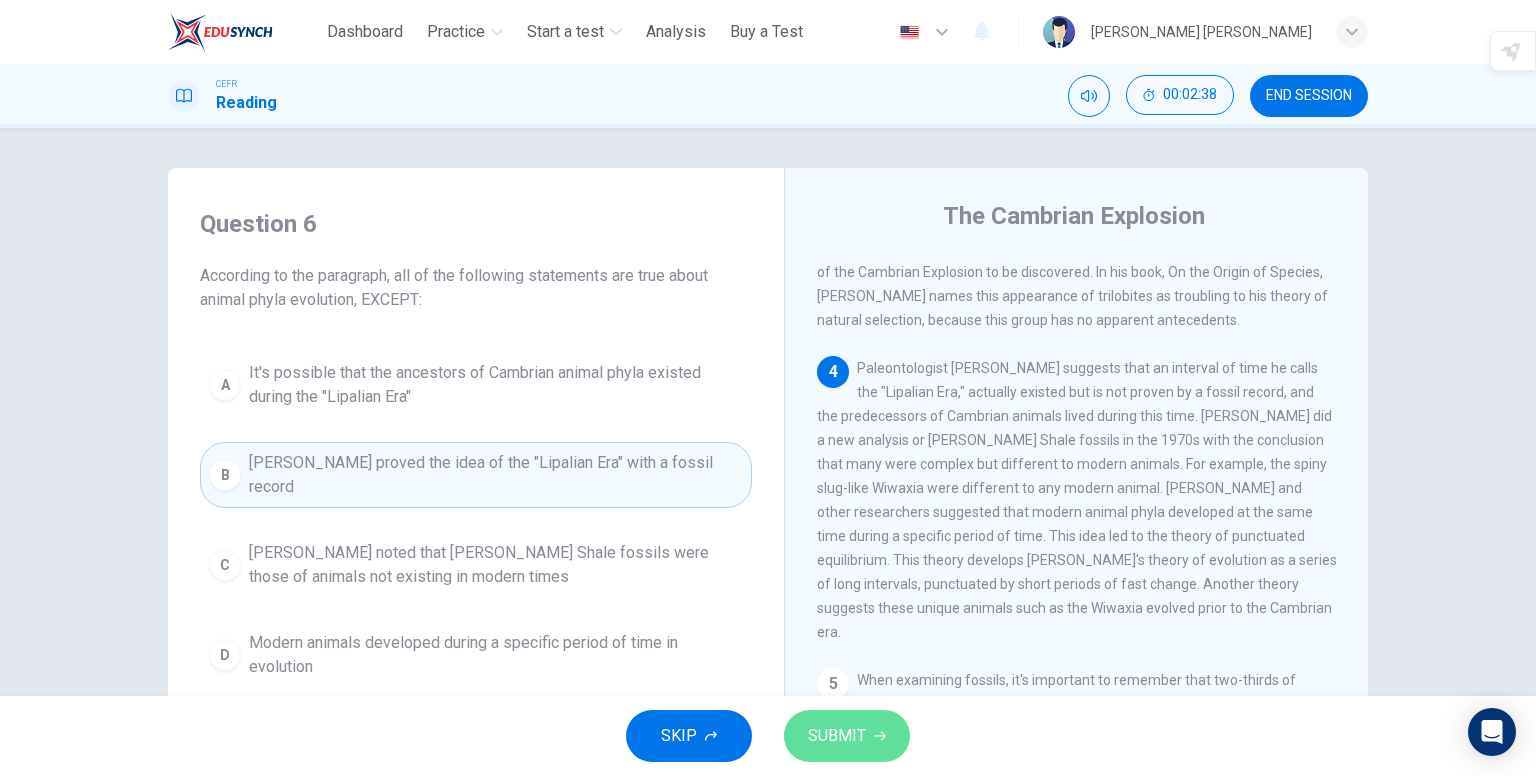click on "SUBMIT" at bounding box center (837, 736) 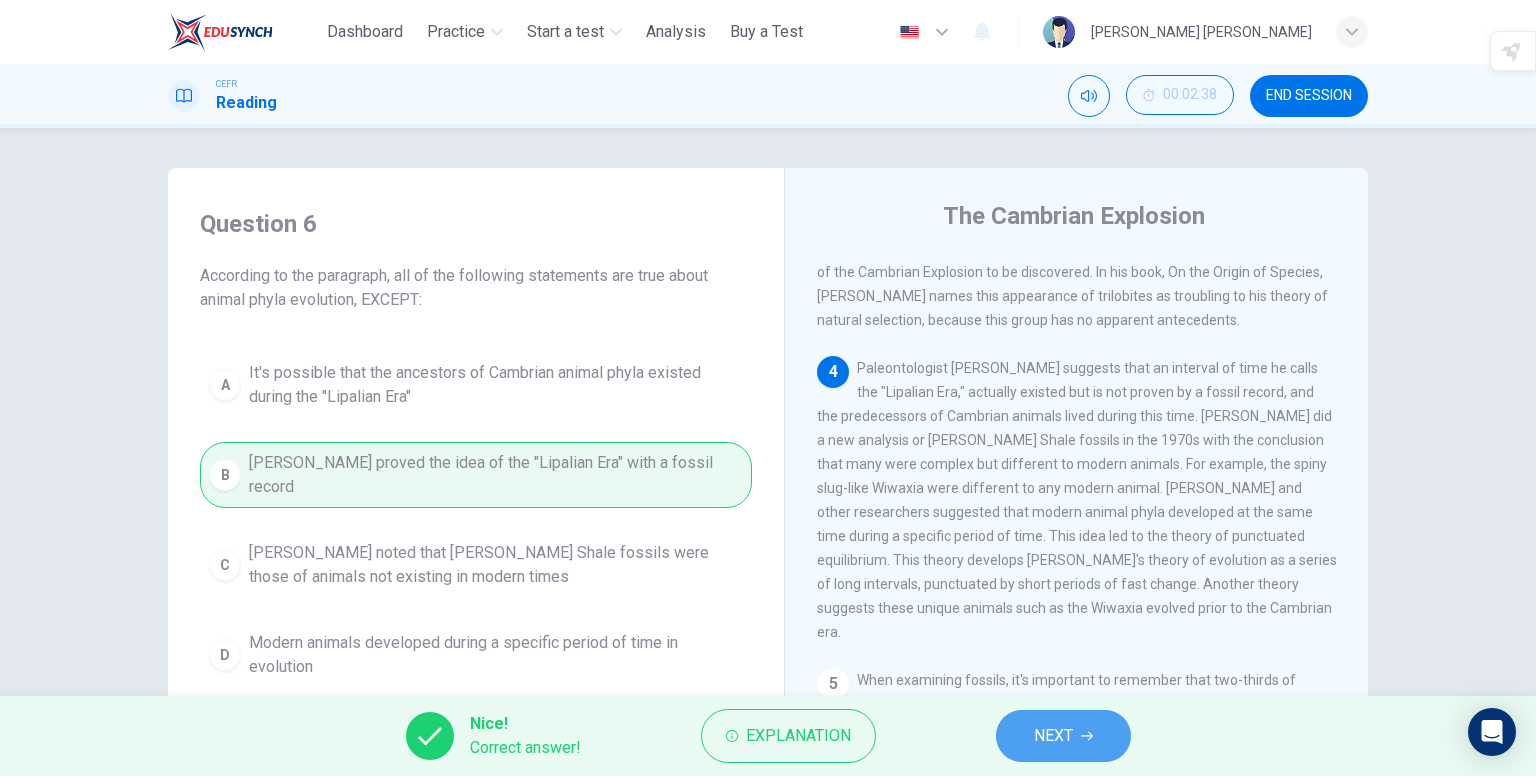 click on "NEXT" at bounding box center [1063, 736] 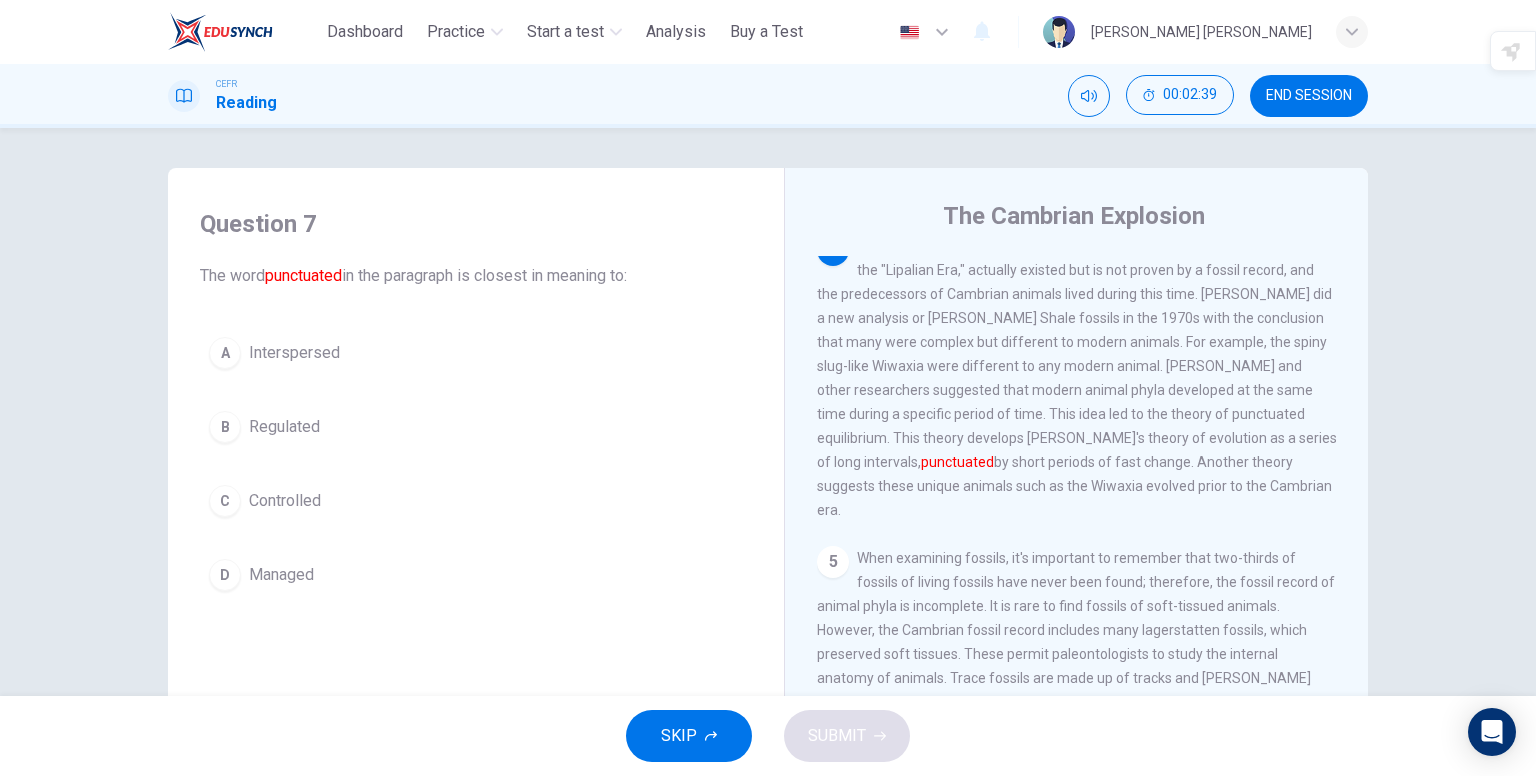 scroll, scrollTop: 700, scrollLeft: 0, axis: vertical 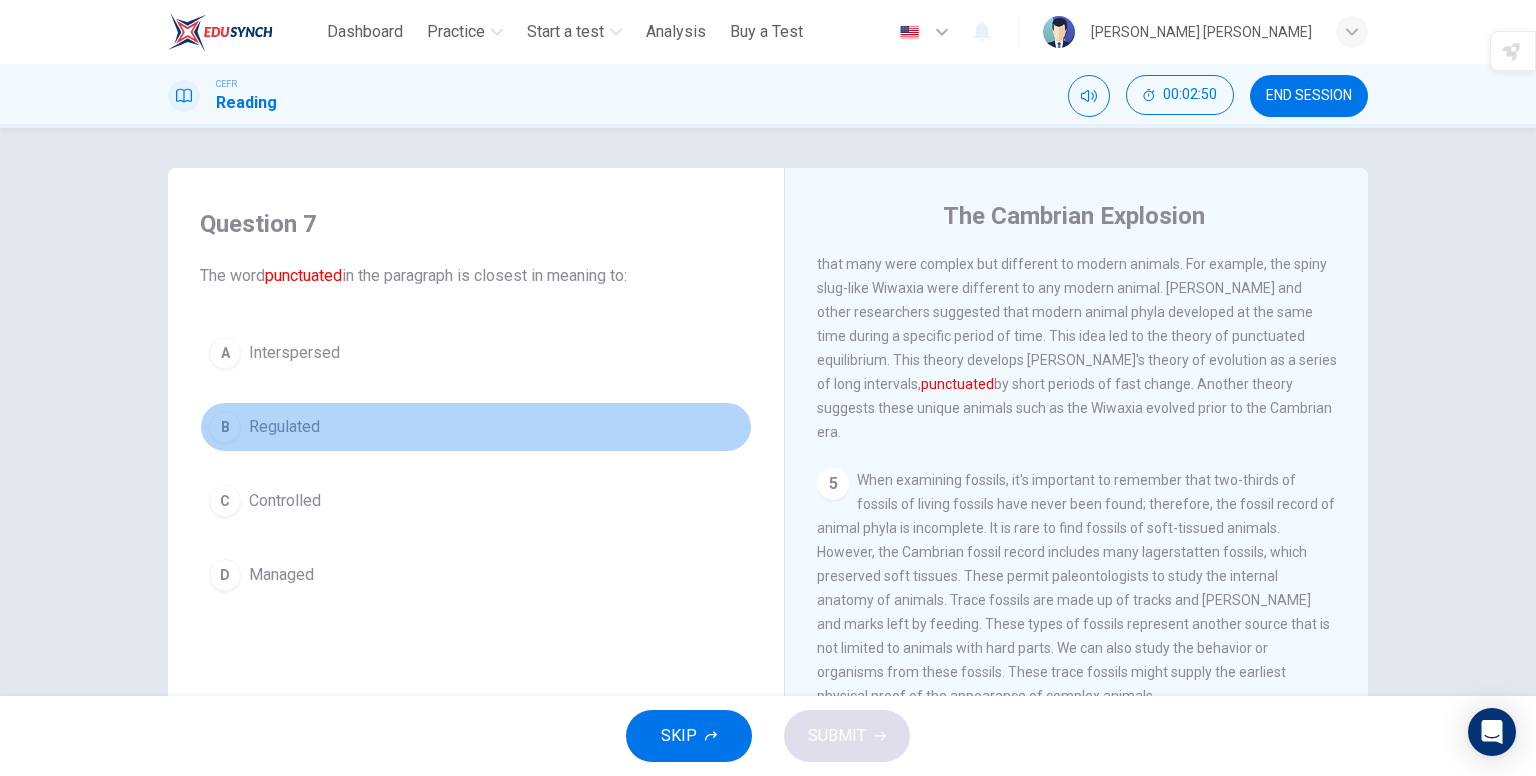 click on "Regulated" at bounding box center [284, 427] 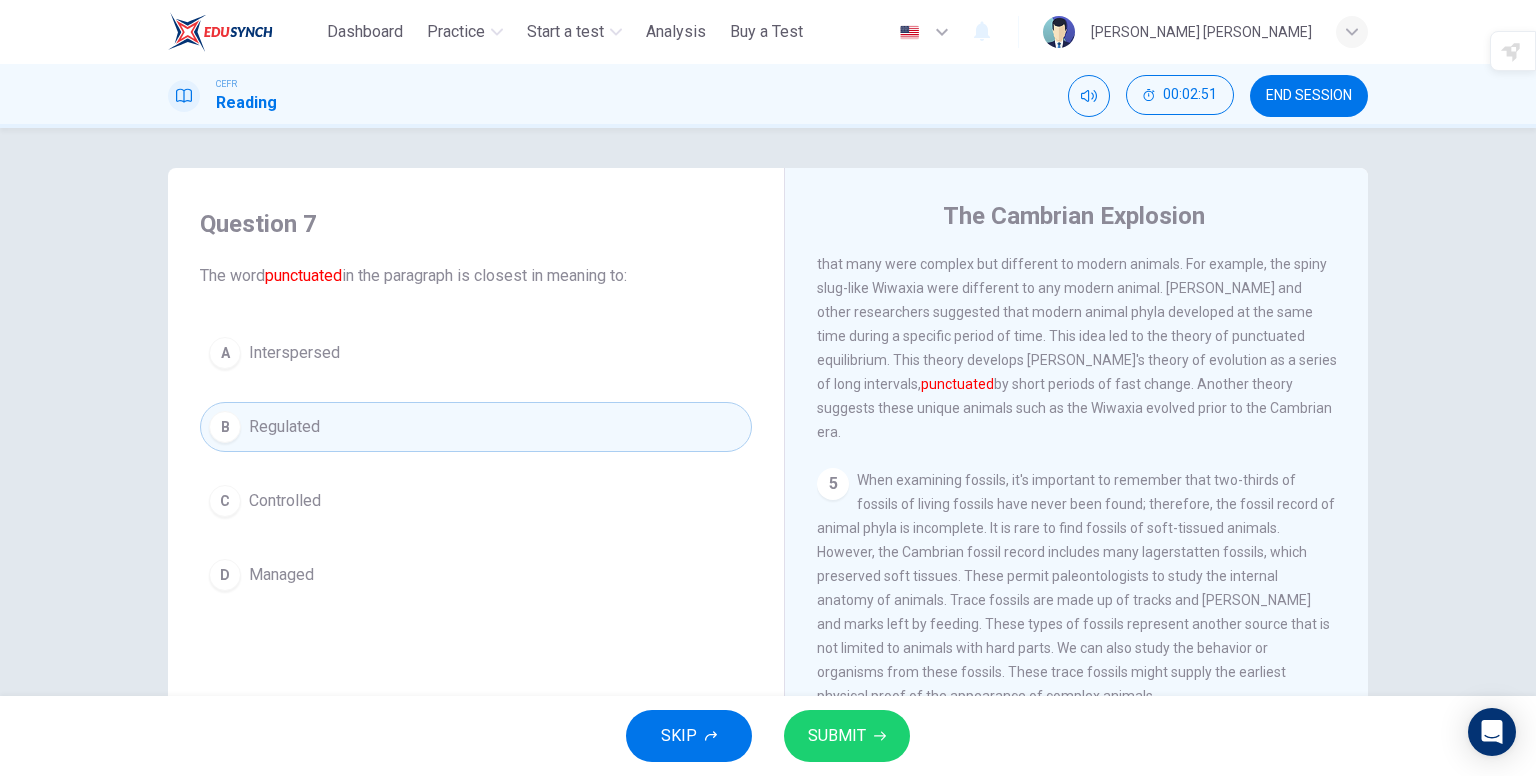click on "SUBMIT" at bounding box center [837, 736] 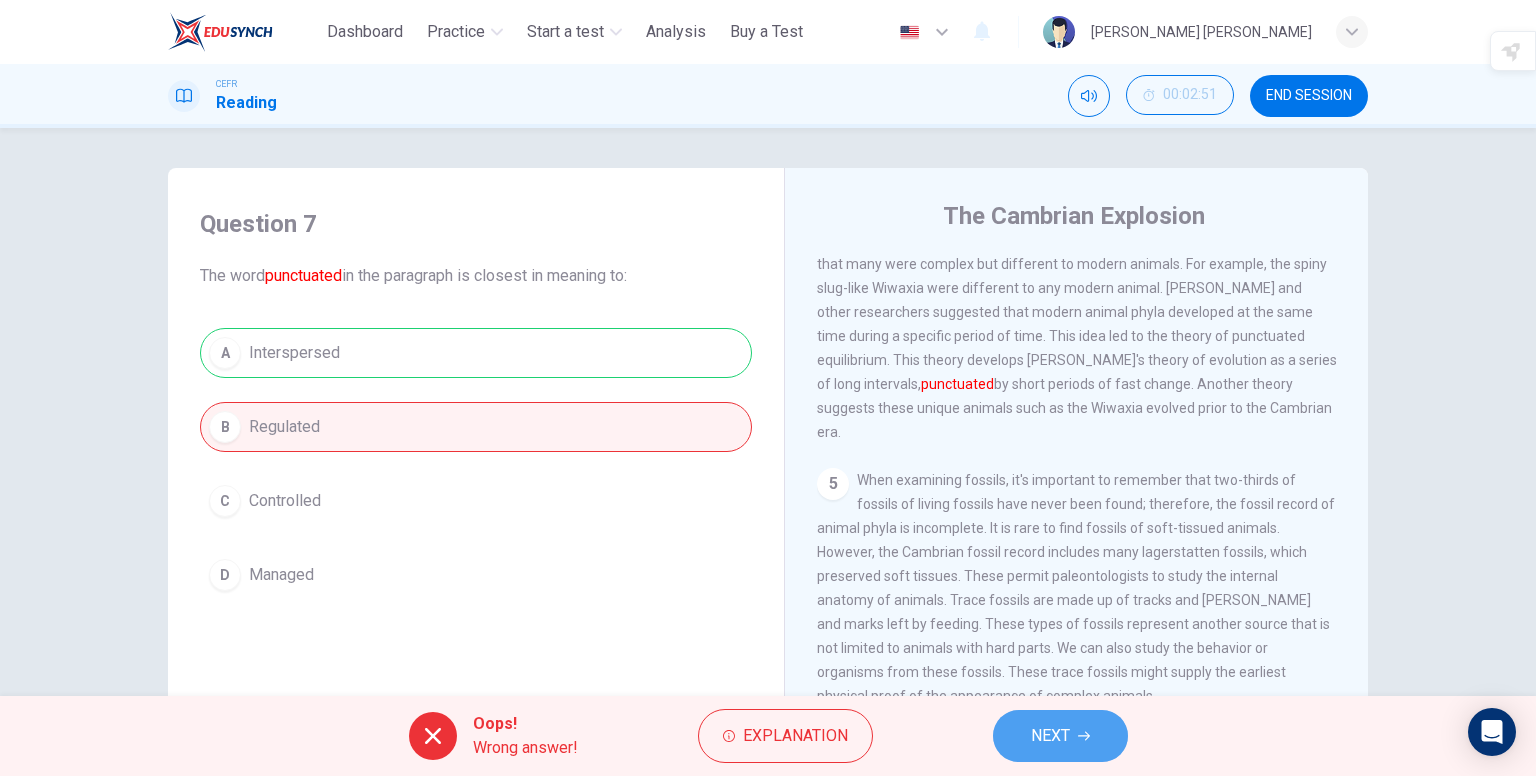 click 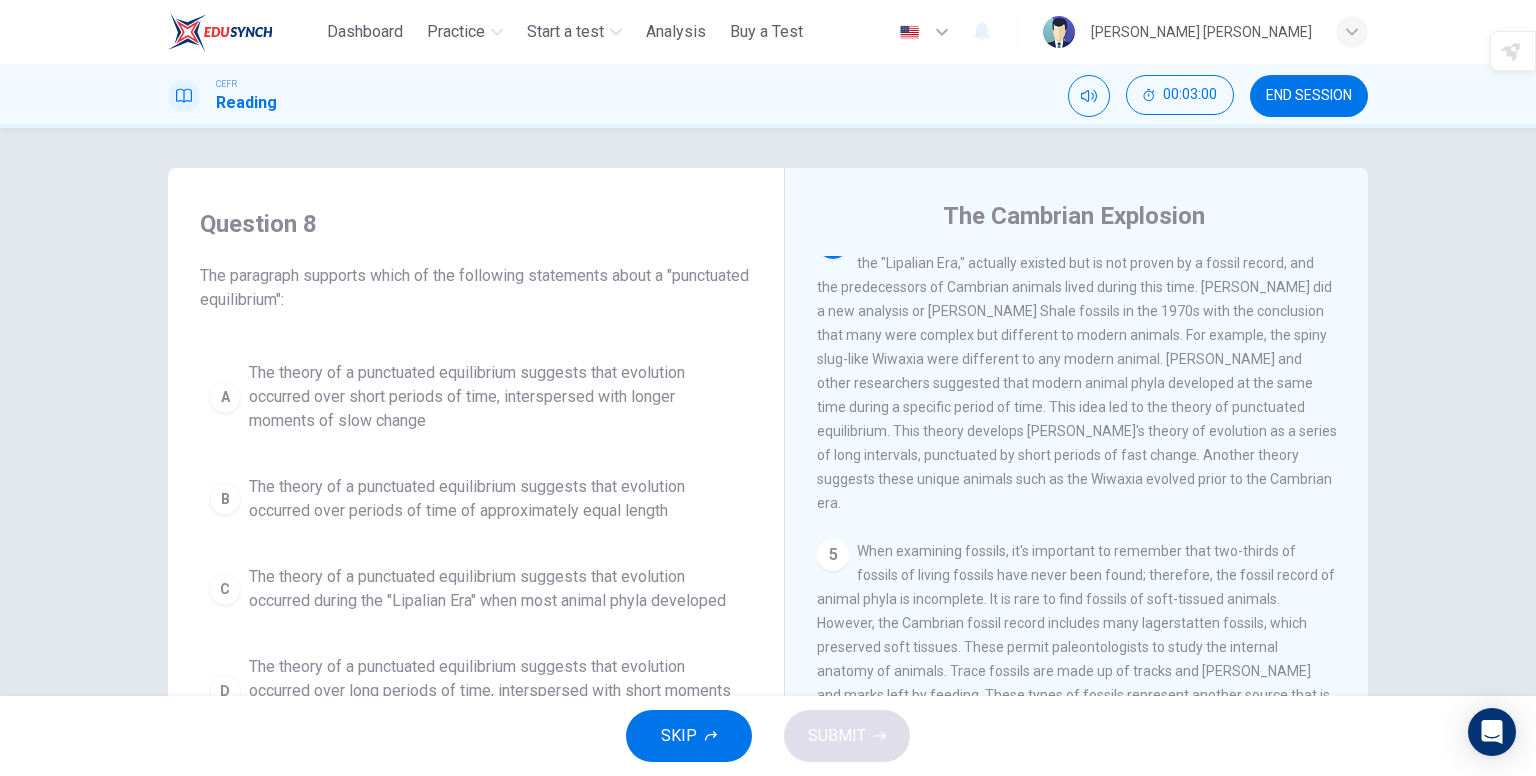 scroll, scrollTop: 549, scrollLeft: 0, axis: vertical 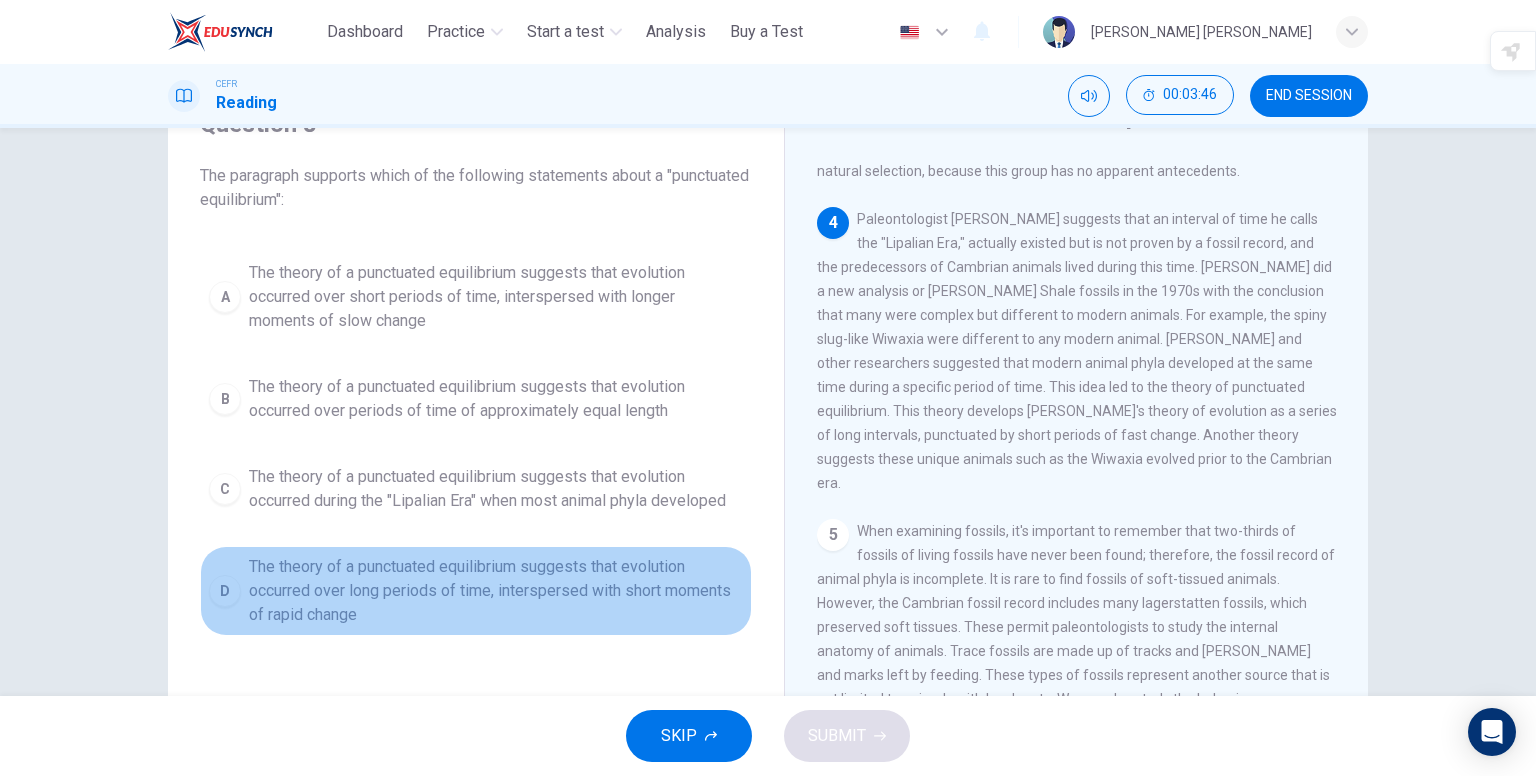 click on "The theory of a punctuated equilibrium suggests that evolution occurred over long periods of time, interspersed with short moments of rapid change" at bounding box center [496, 591] 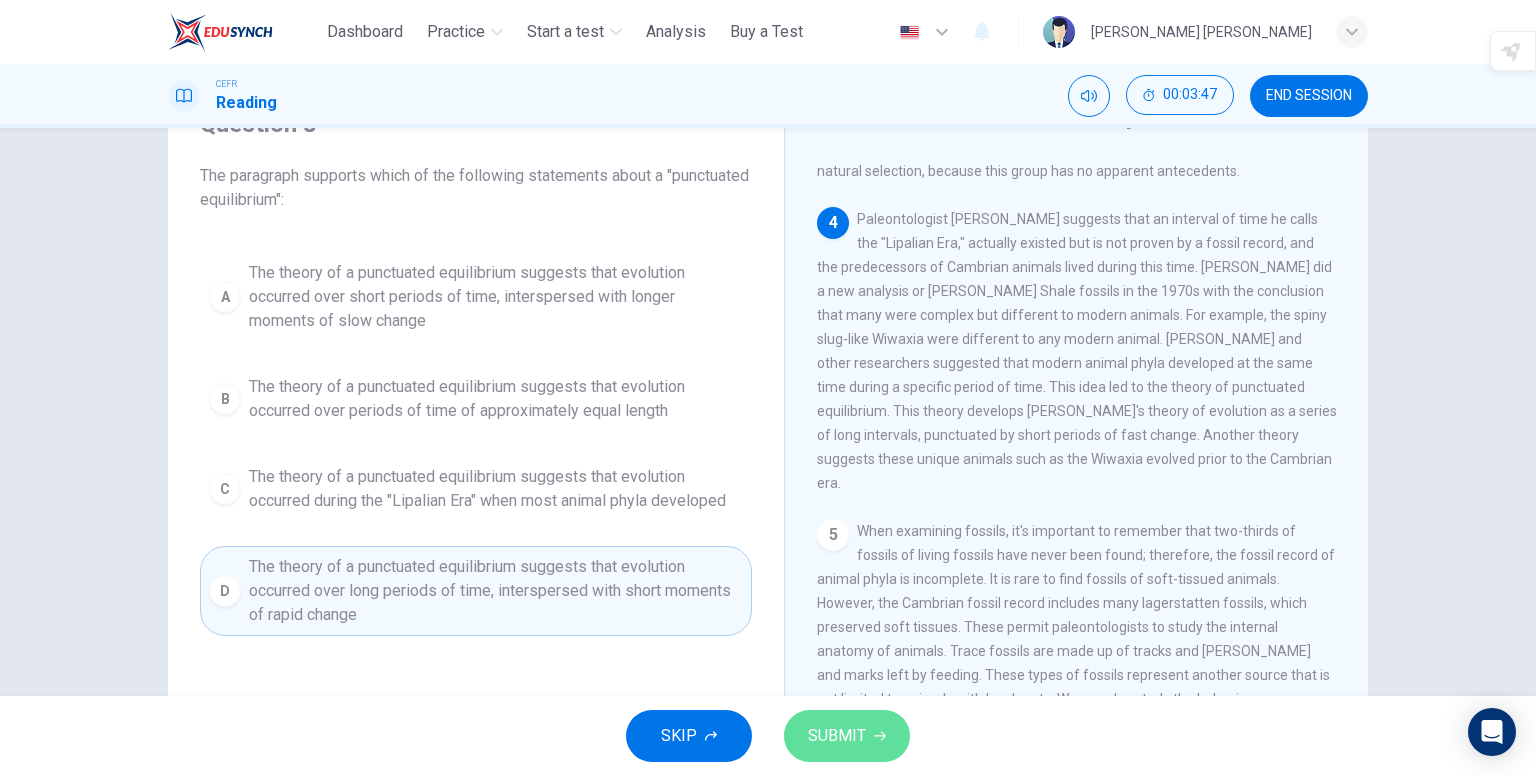 click on "SUBMIT" at bounding box center (847, 736) 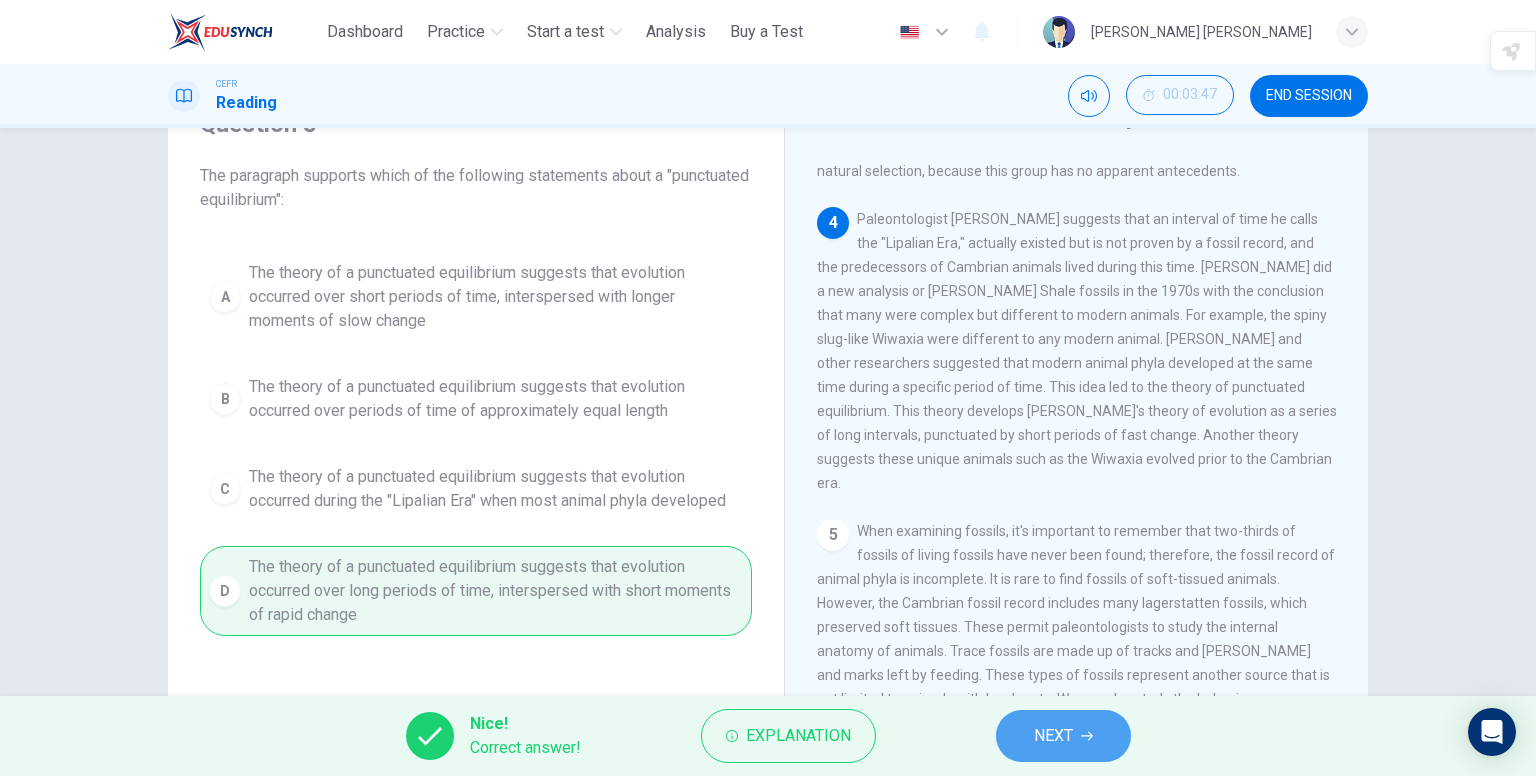 click on "NEXT" at bounding box center (1063, 736) 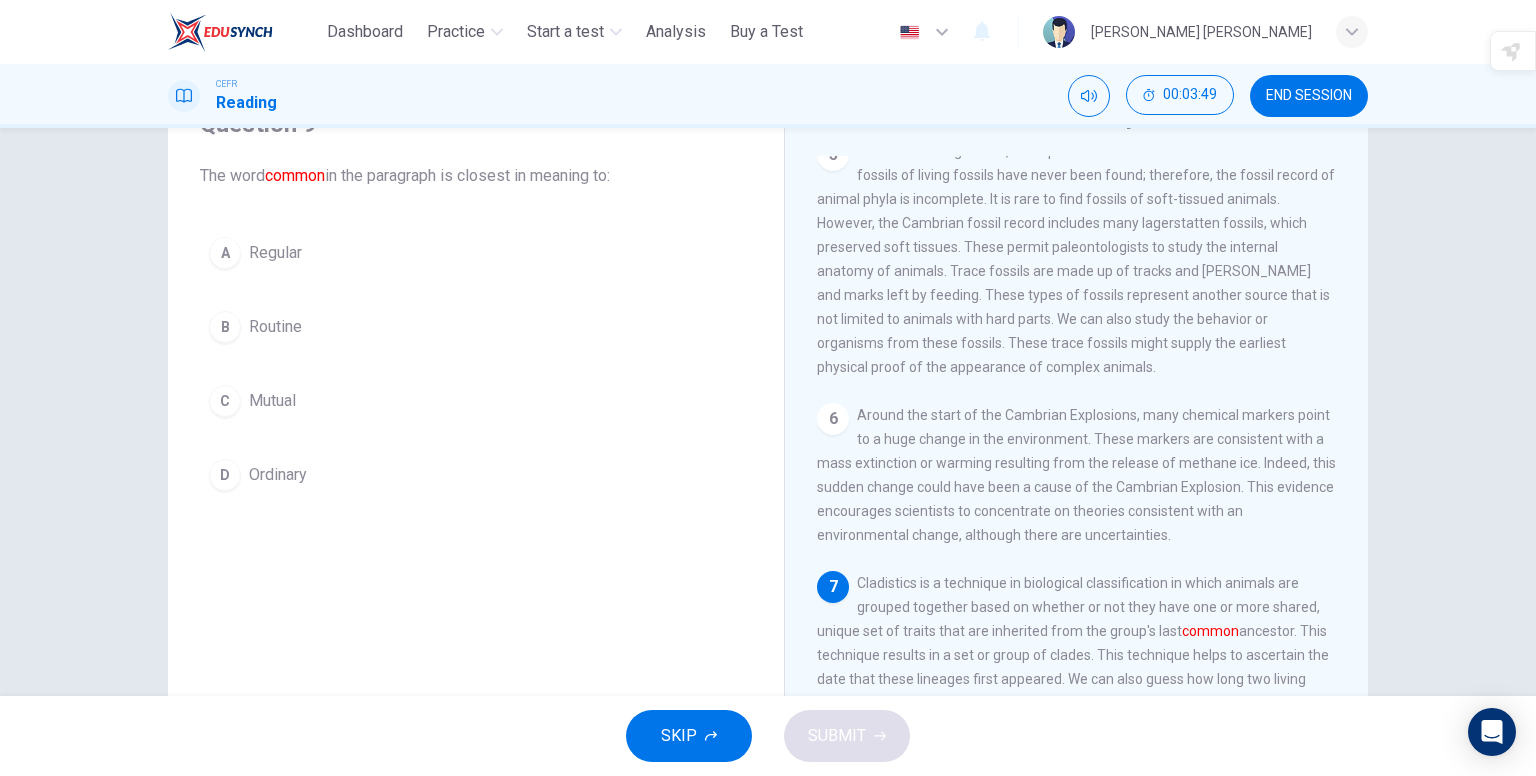 scroll, scrollTop: 949, scrollLeft: 0, axis: vertical 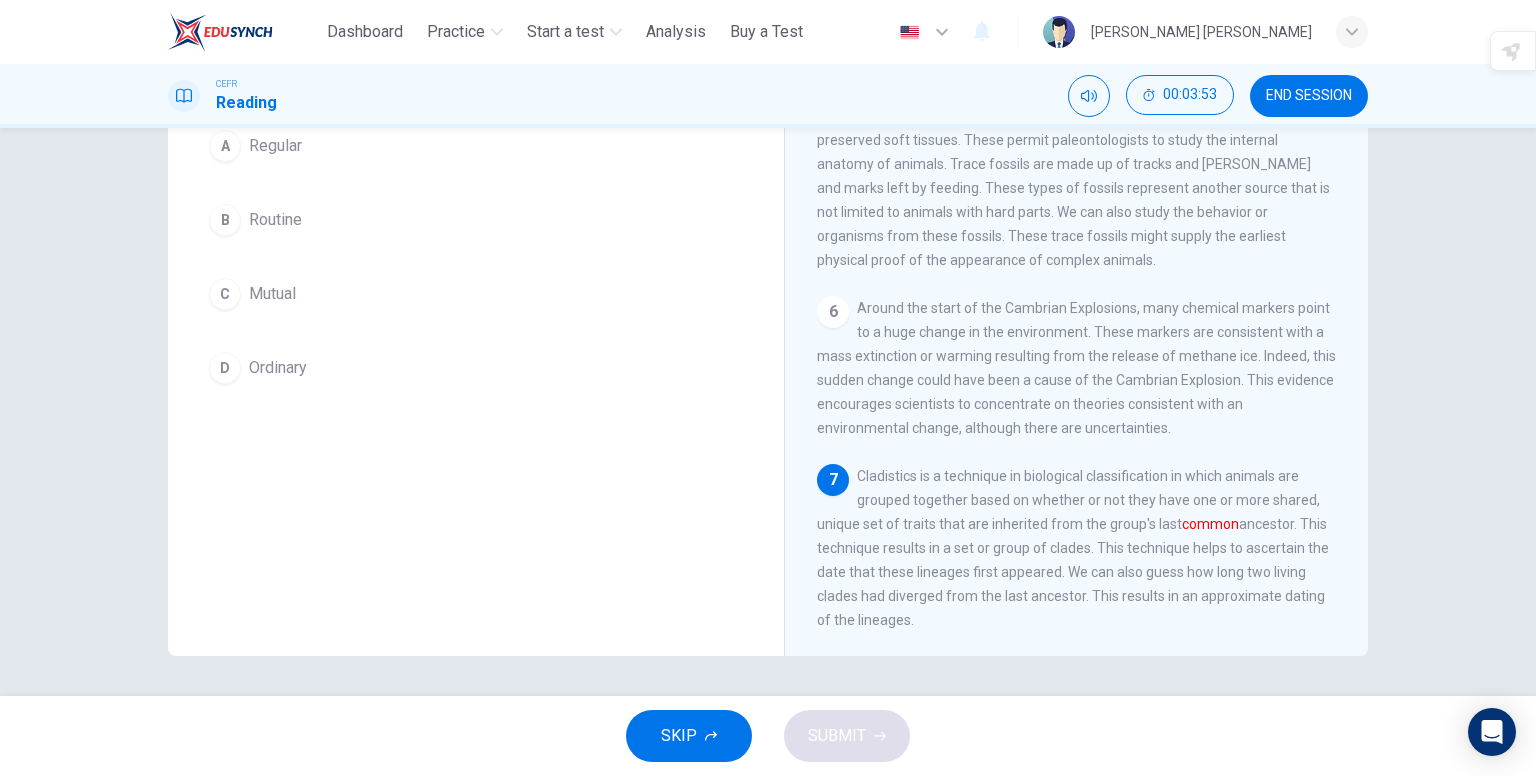 click on "C Mutual" at bounding box center [476, 294] 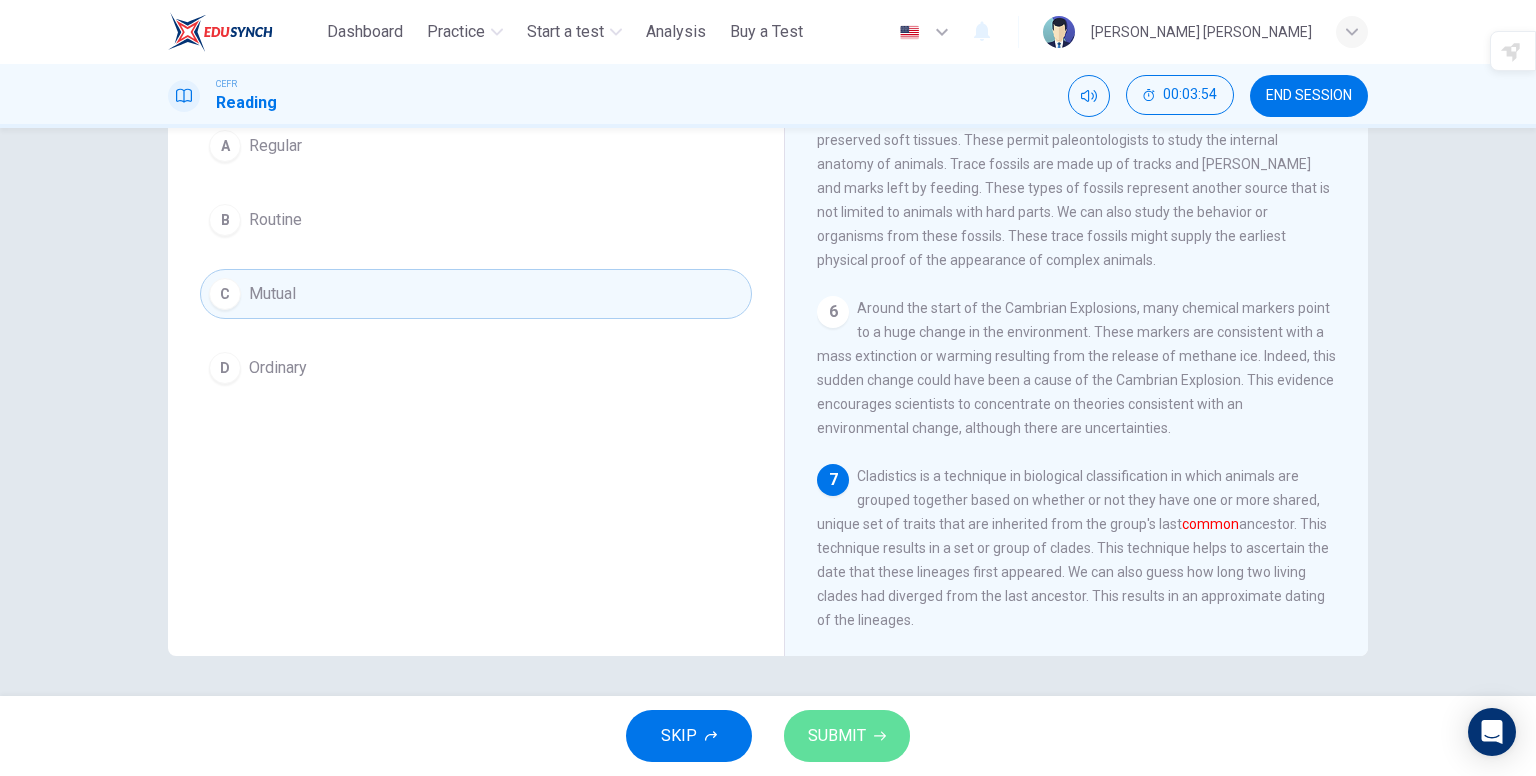 click 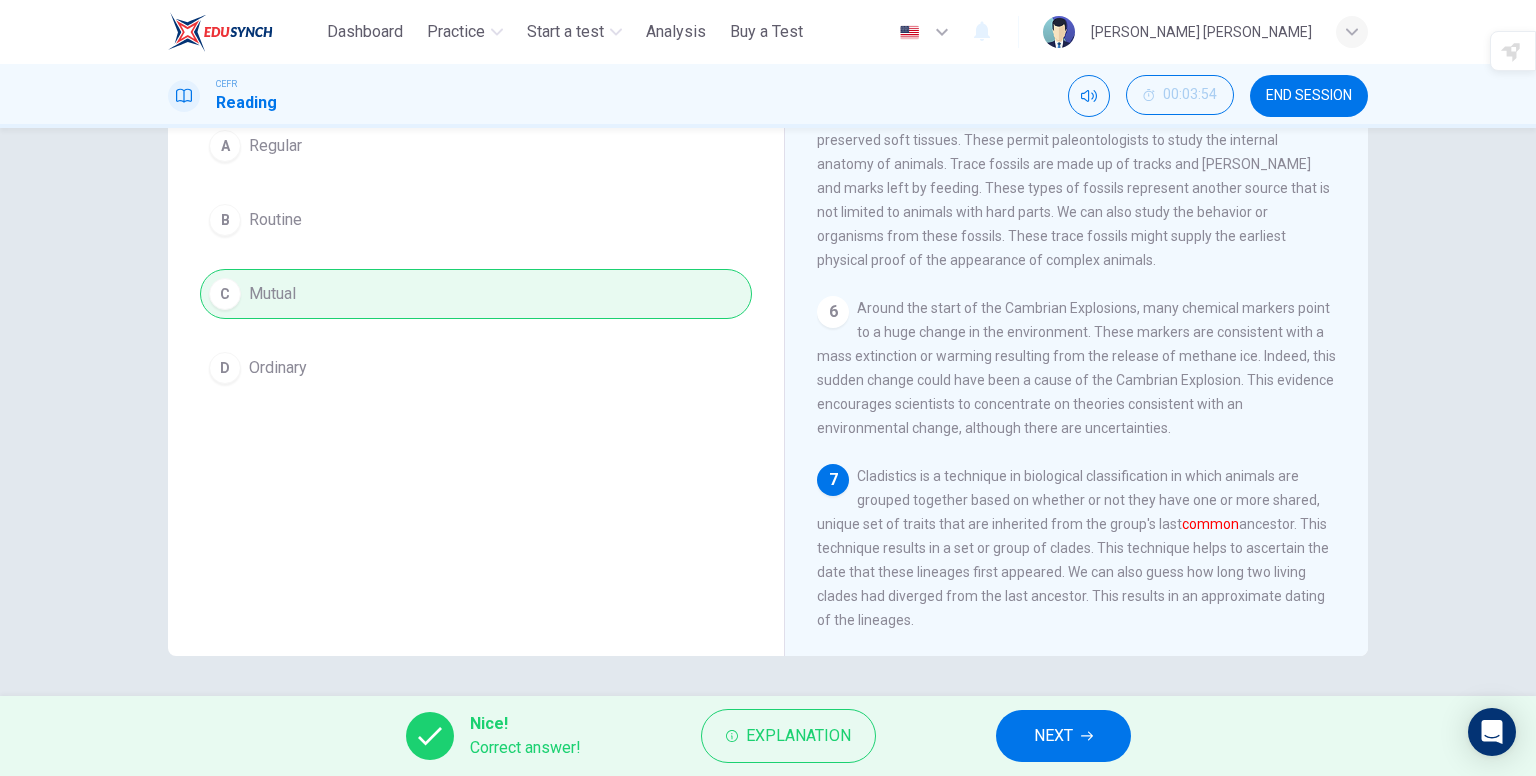 click on "NEXT" at bounding box center (1063, 736) 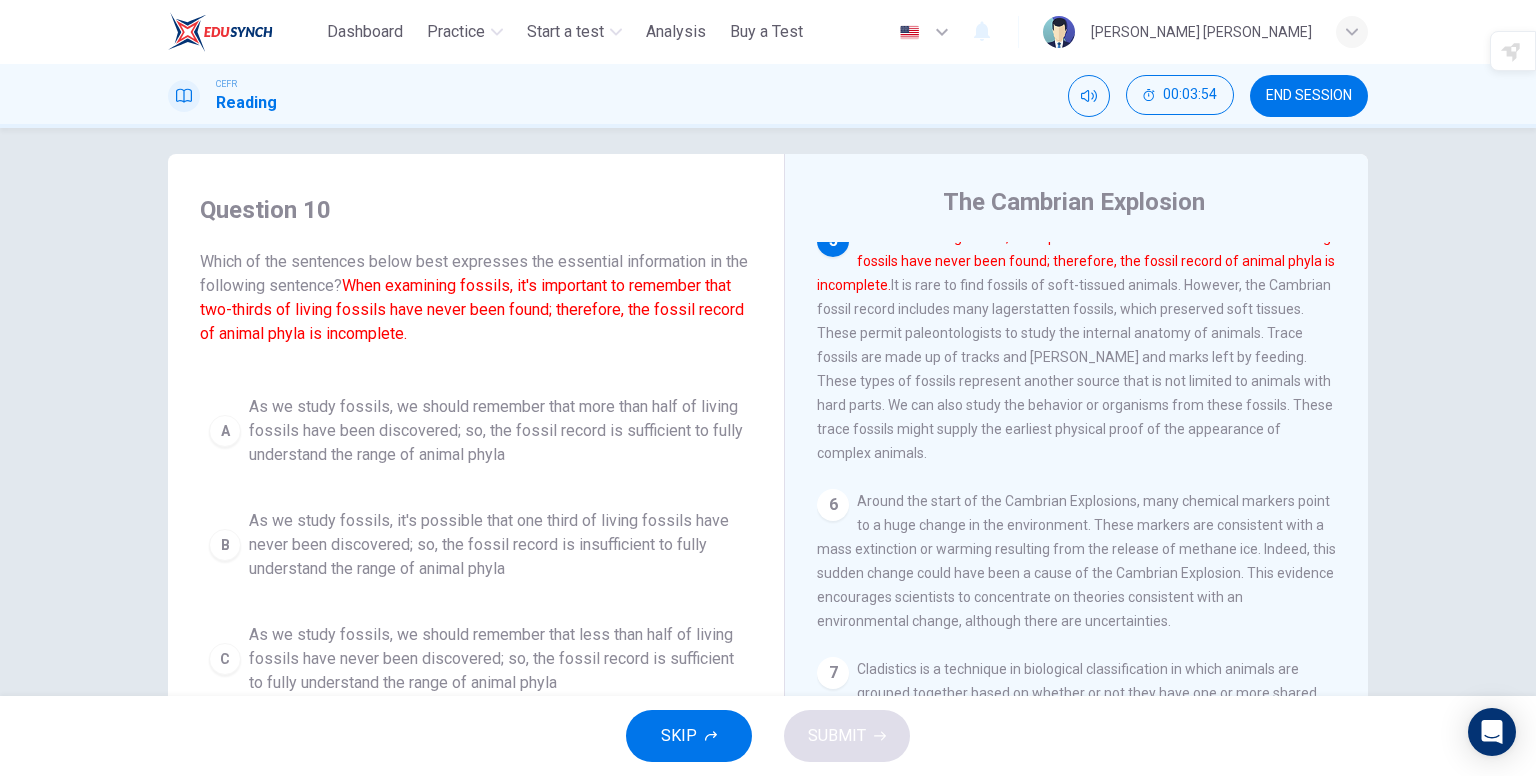 scroll, scrollTop: 7, scrollLeft: 0, axis: vertical 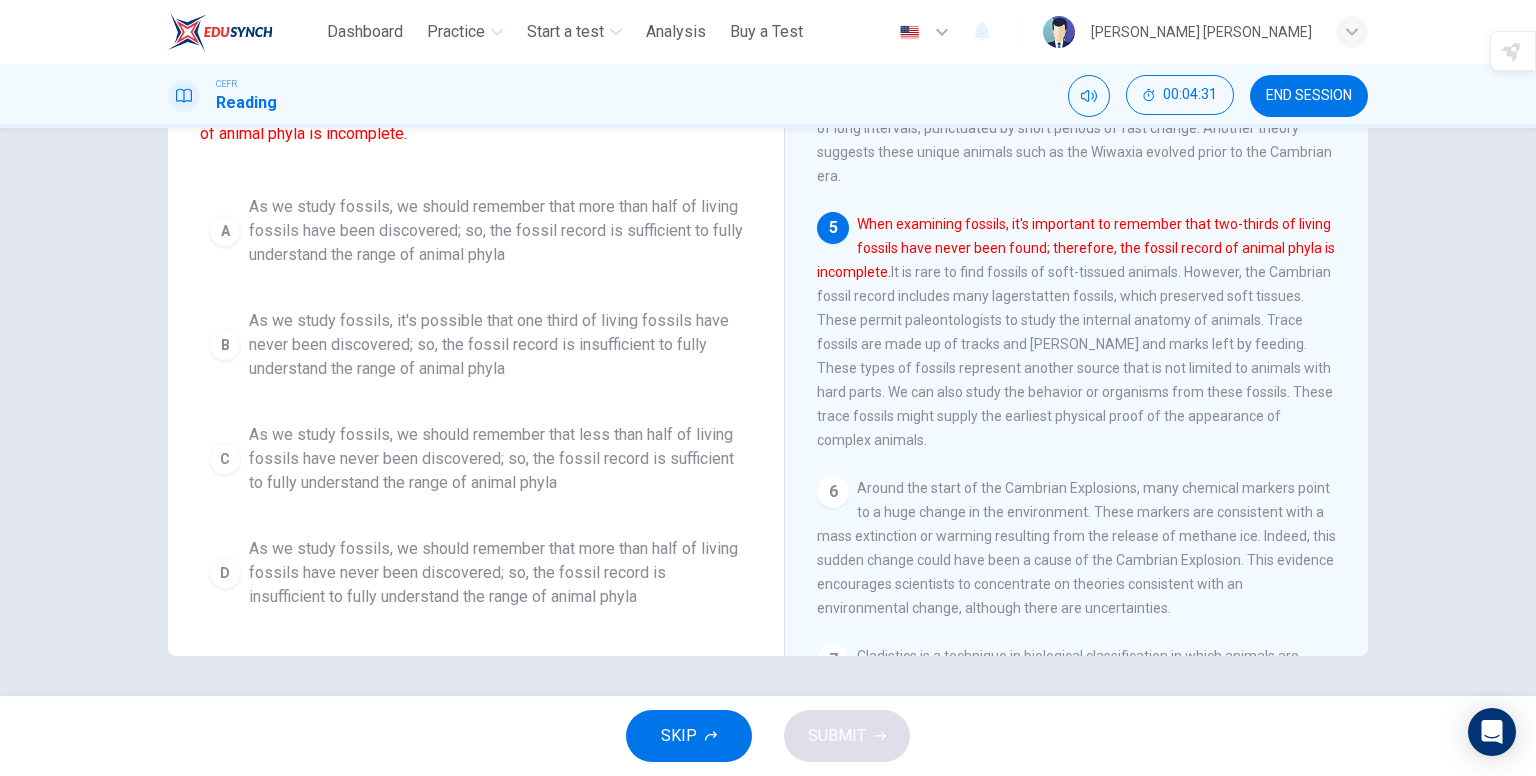 click on "As we study fossils, we should remember that more than half of living fossils have never been discovered; so, the fossil record is insufficient to fully understand the range of animal phyla" at bounding box center [496, 573] 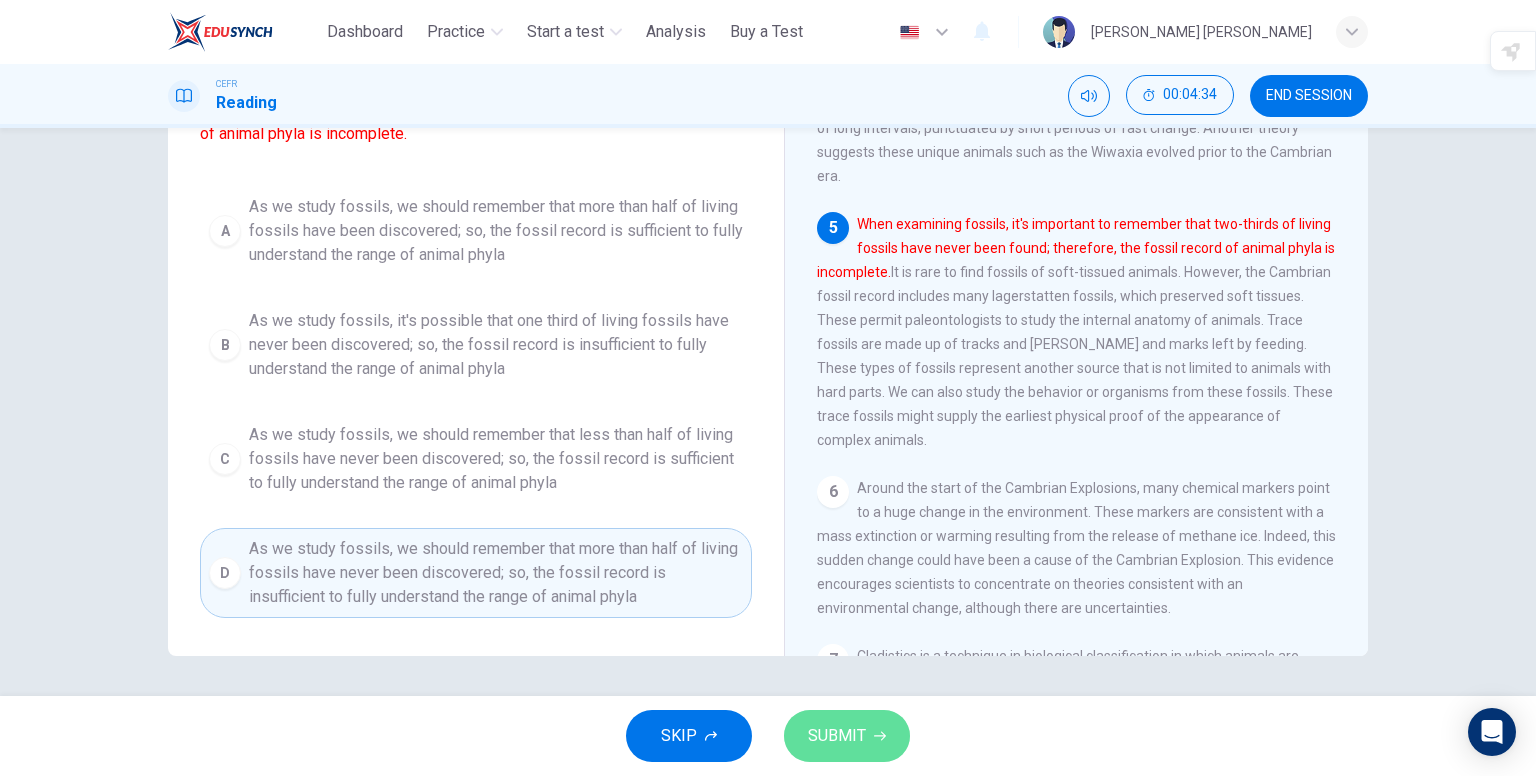 click on "SUBMIT" at bounding box center [847, 736] 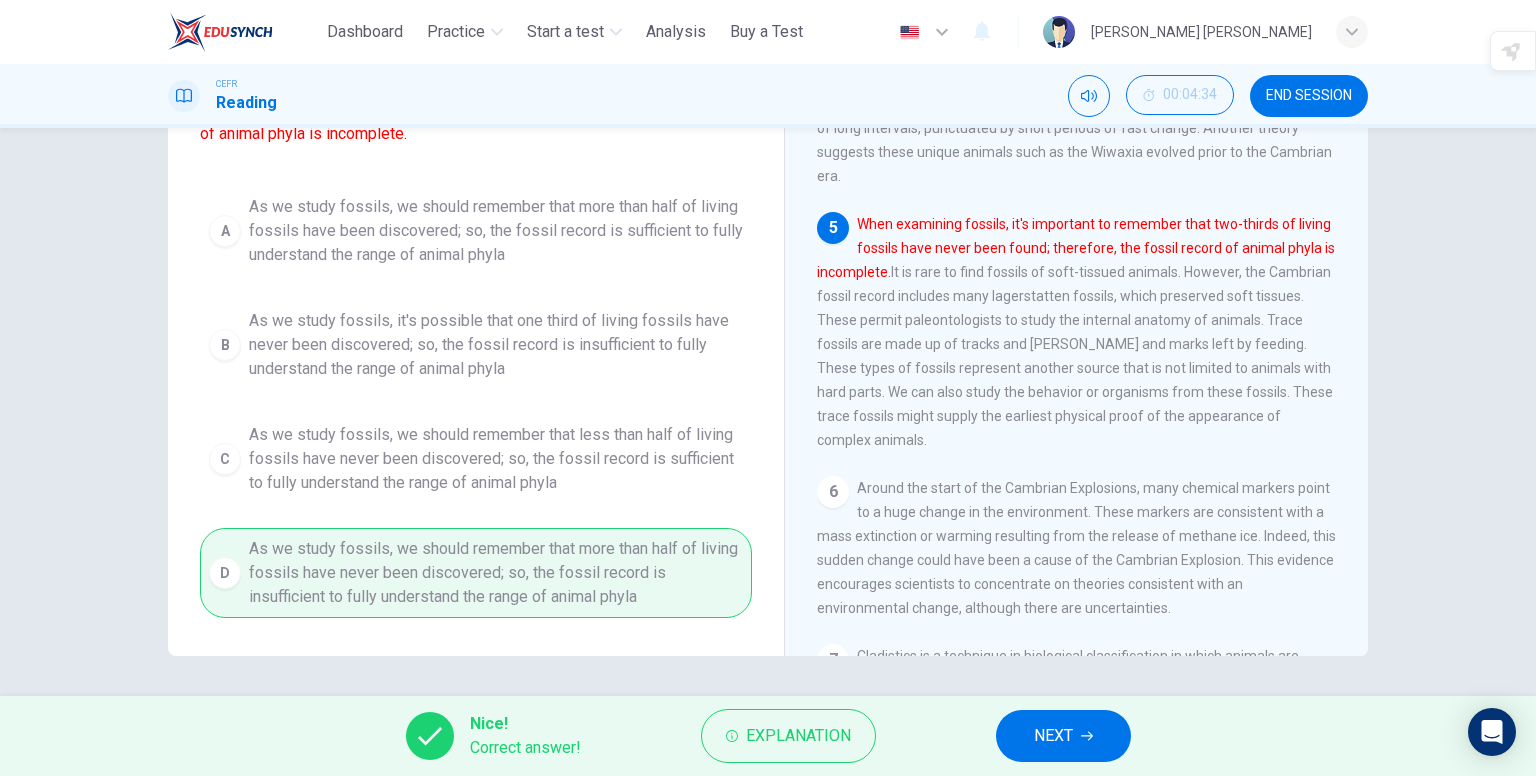 click on "NEXT" at bounding box center (1063, 736) 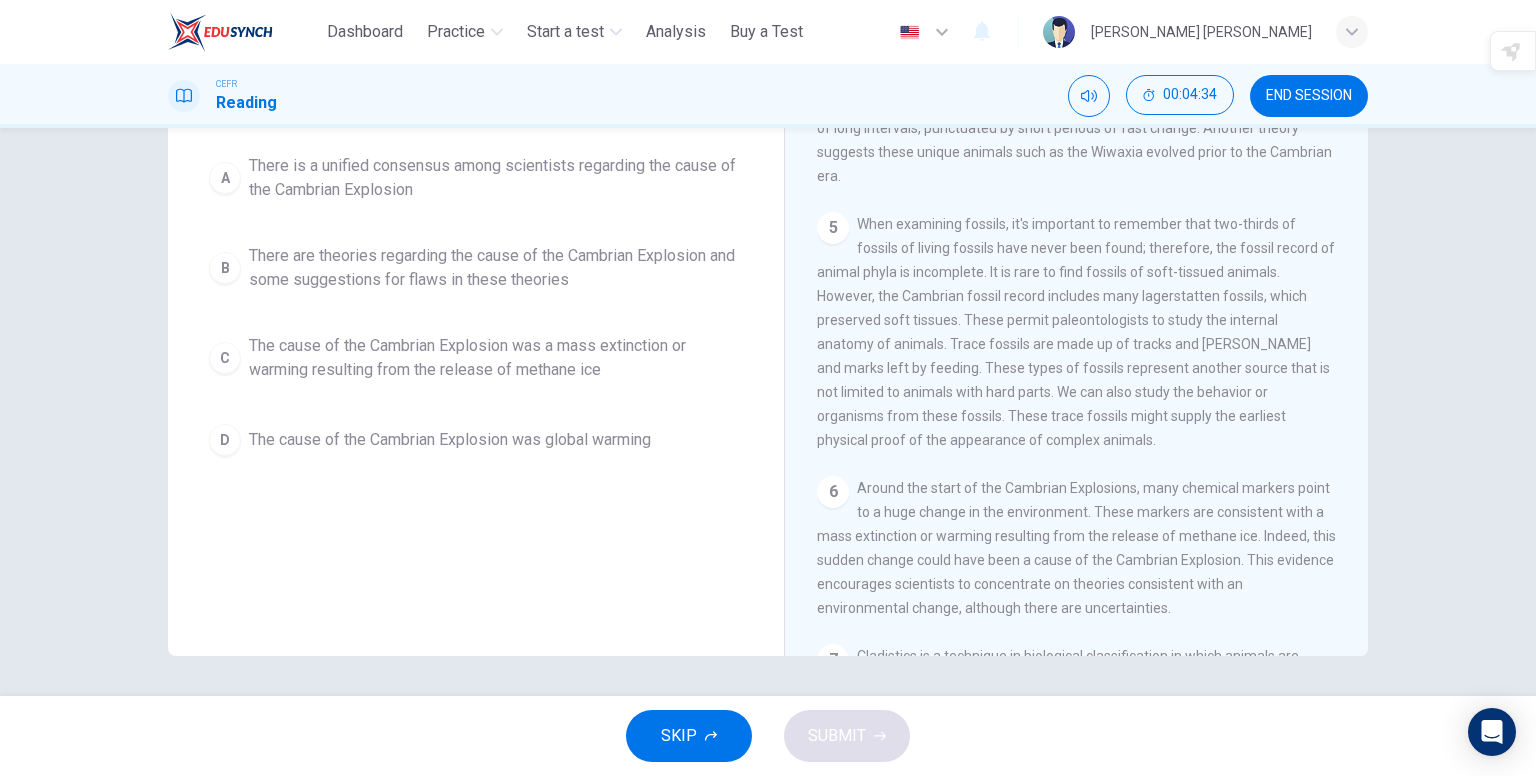 scroll, scrollTop: 0, scrollLeft: 0, axis: both 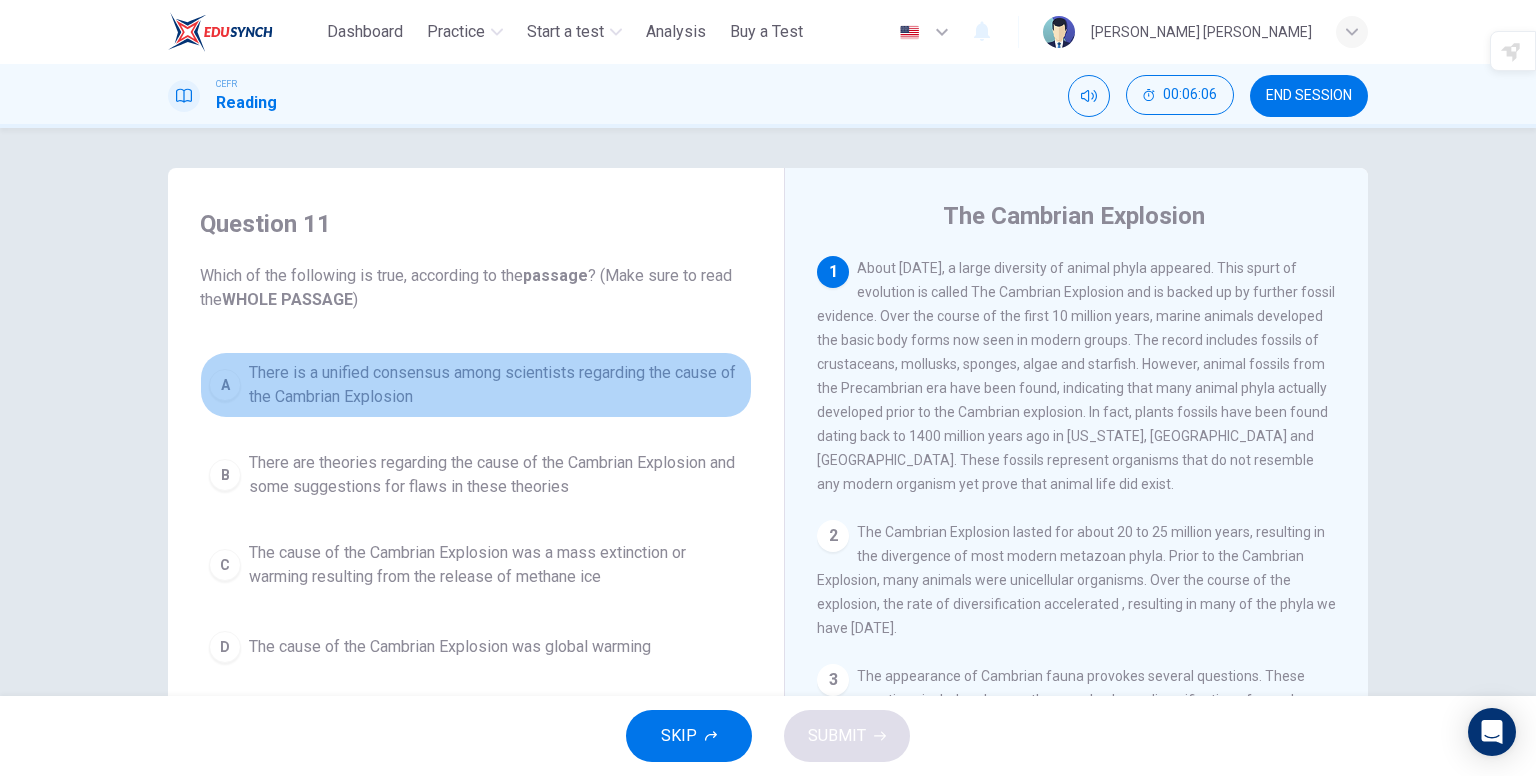 click on "There is a unified consensus among scientists regarding the cause of the Cambrian Explosion" at bounding box center (496, 385) 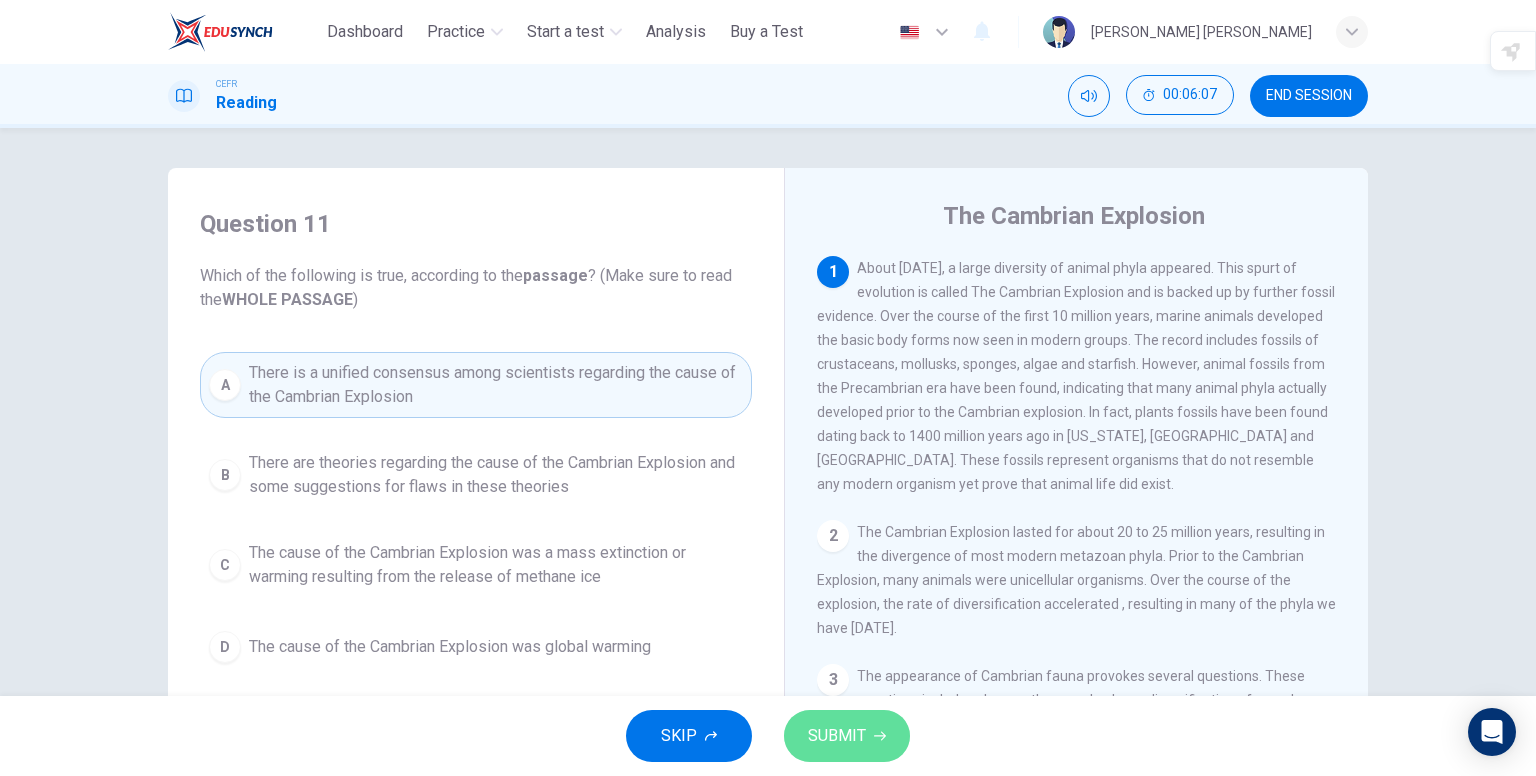 click on "SUBMIT" at bounding box center [837, 736] 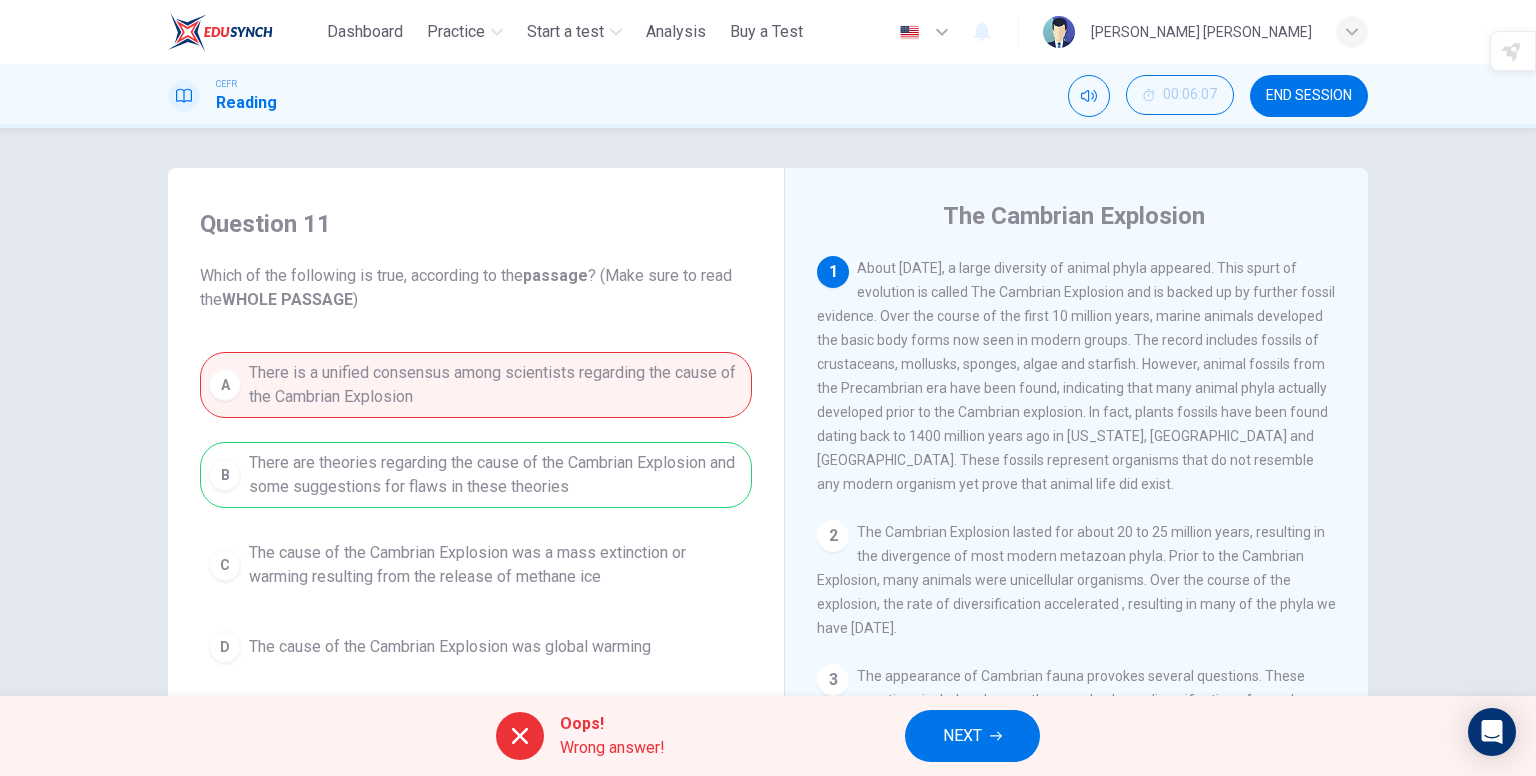 click on "NEXT" at bounding box center [972, 736] 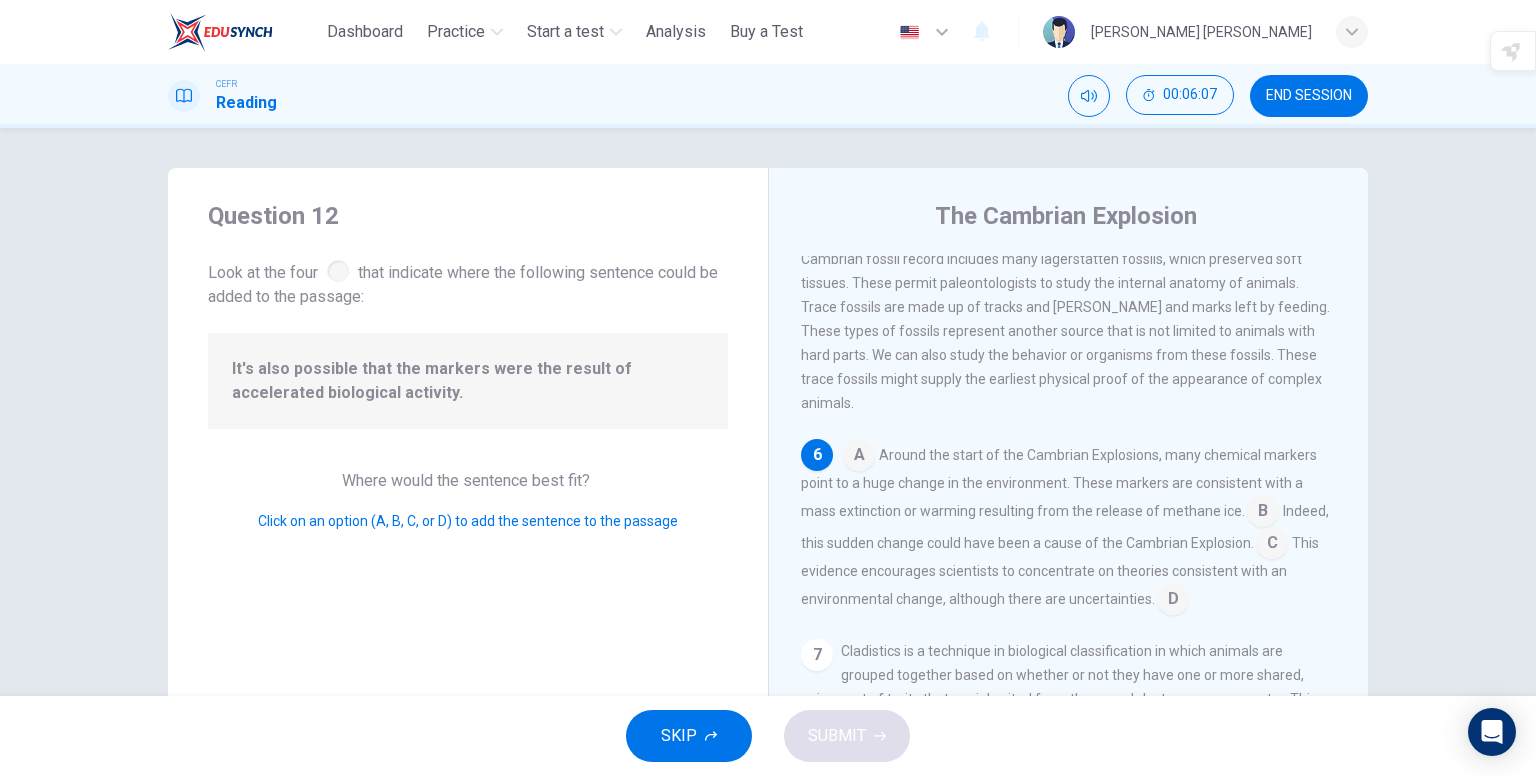 scroll, scrollTop: 987, scrollLeft: 0, axis: vertical 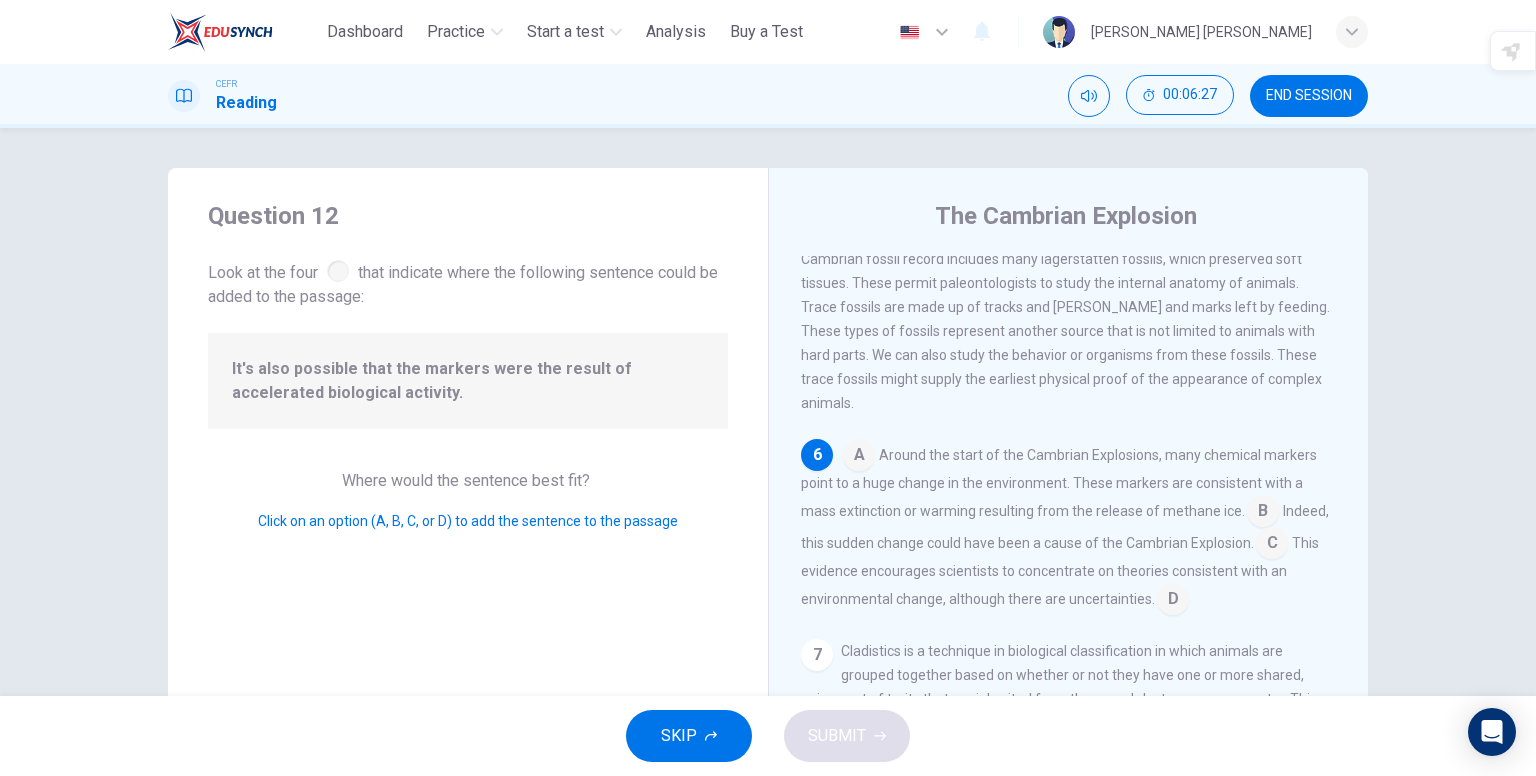 click at bounding box center (1263, 513) 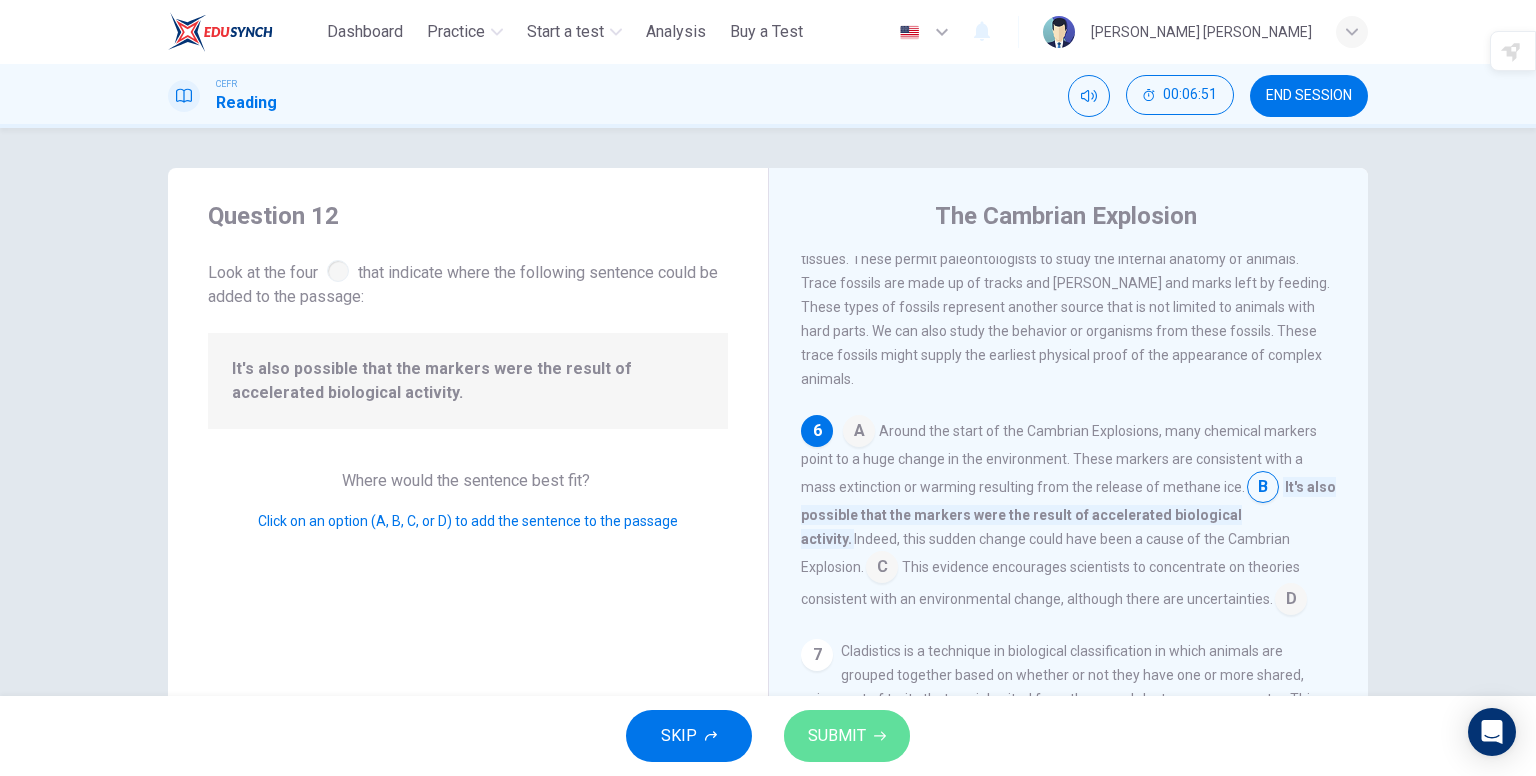 click on "SUBMIT" at bounding box center [847, 736] 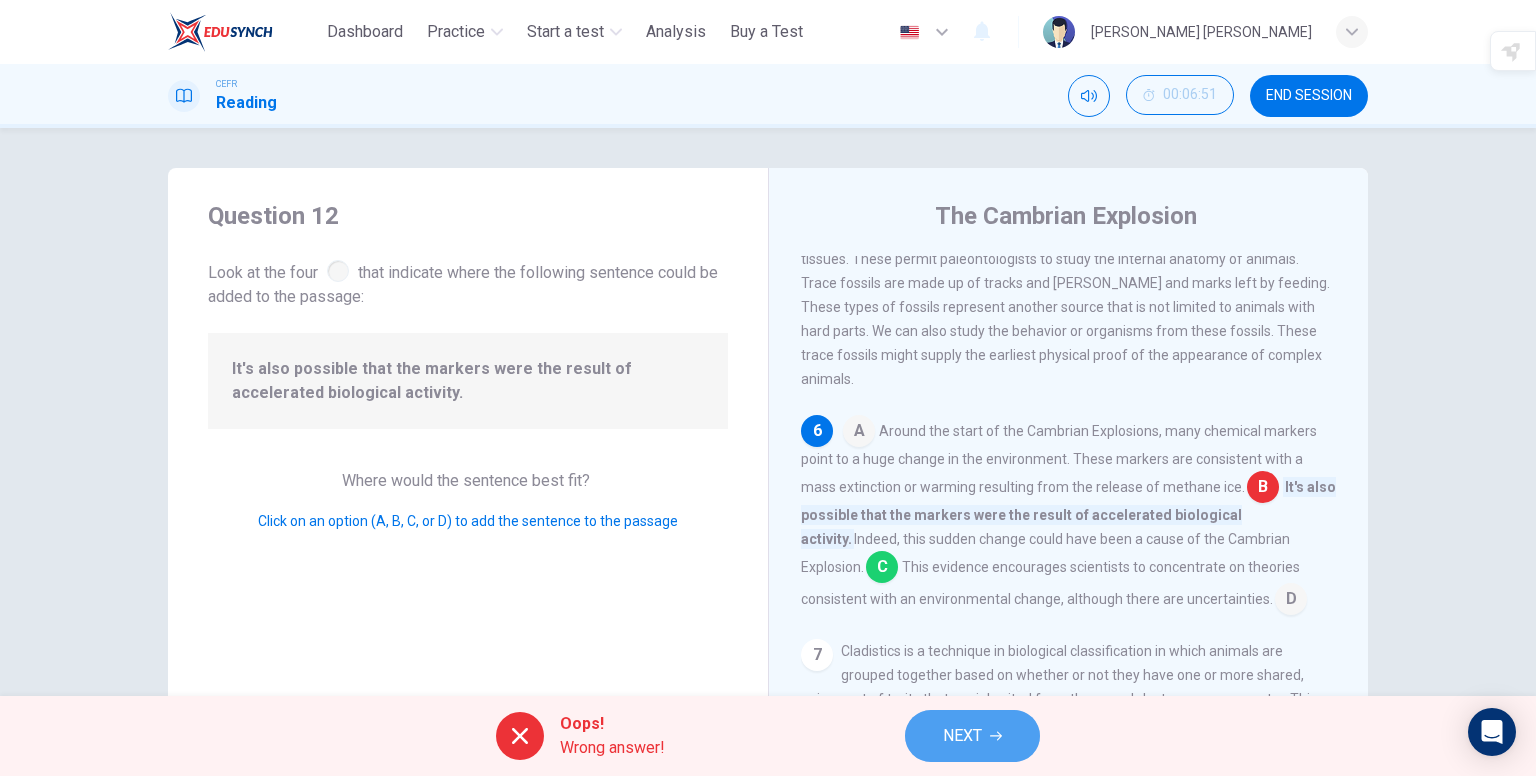 click on "NEXT" at bounding box center [972, 736] 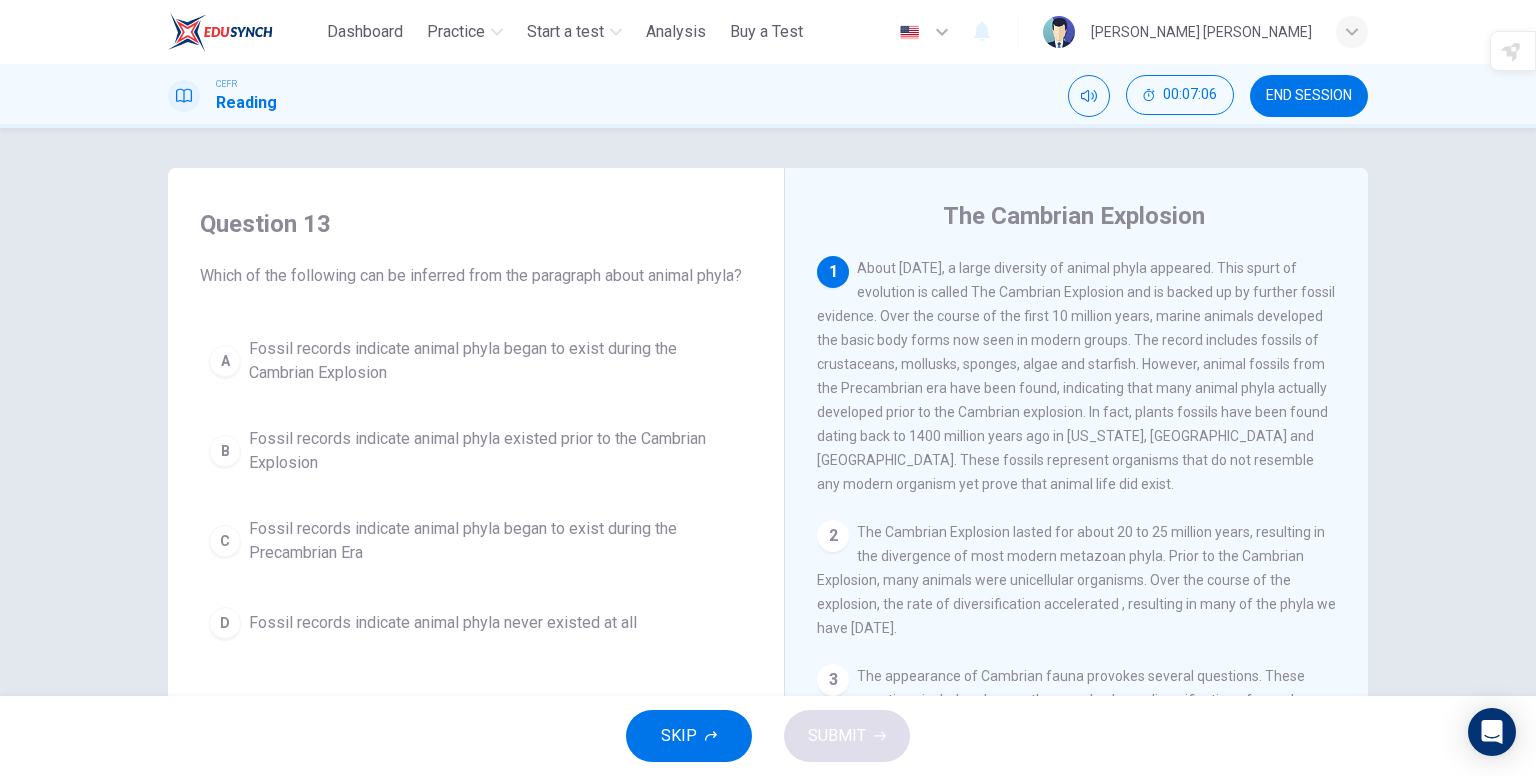 scroll, scrollTop: 100, scrollLeft: 0, axis: vertical 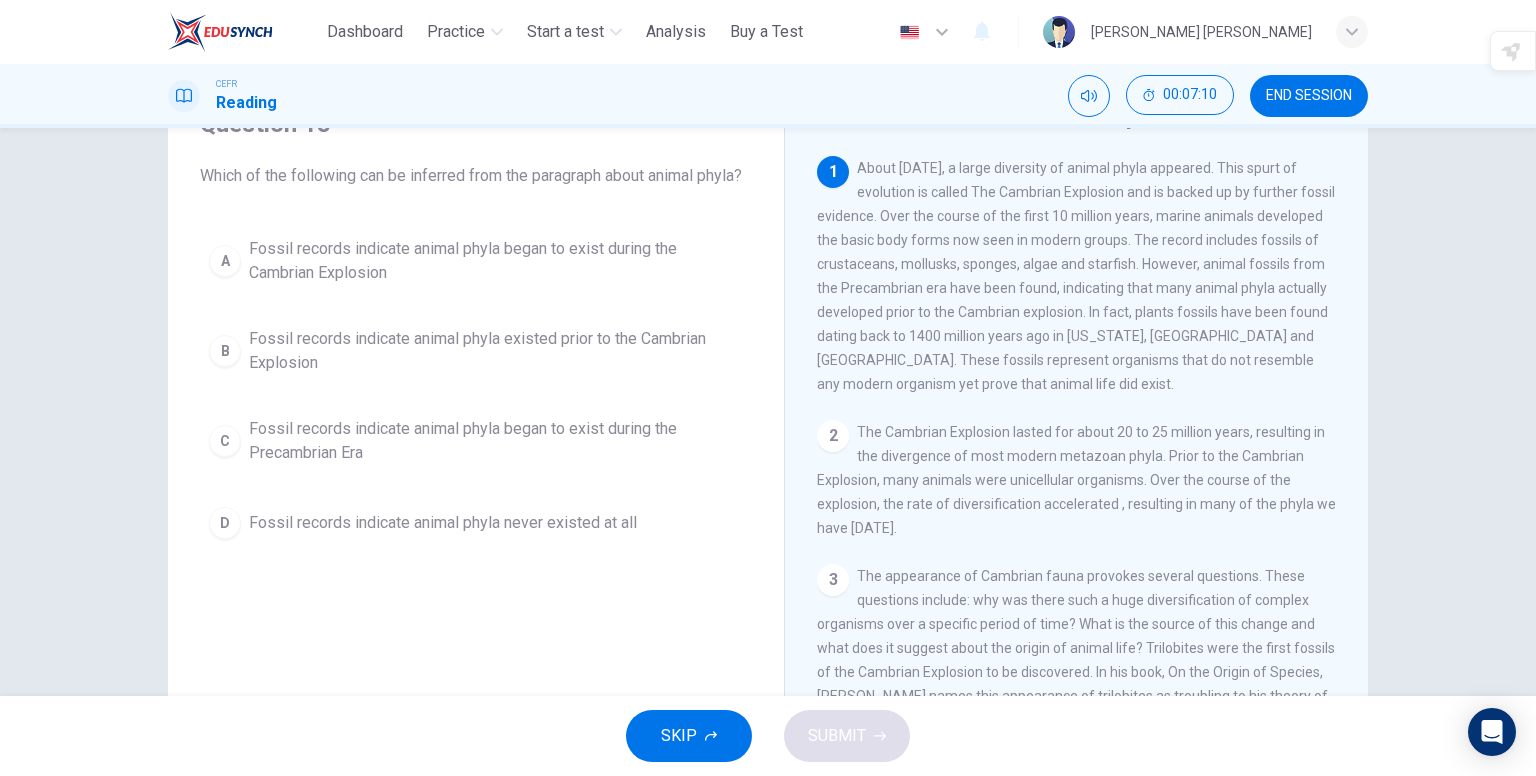drag, startPoint x: 346, startPoint y: 543, endPoint x: 374, endPoint y: 614, distance: 76.321686 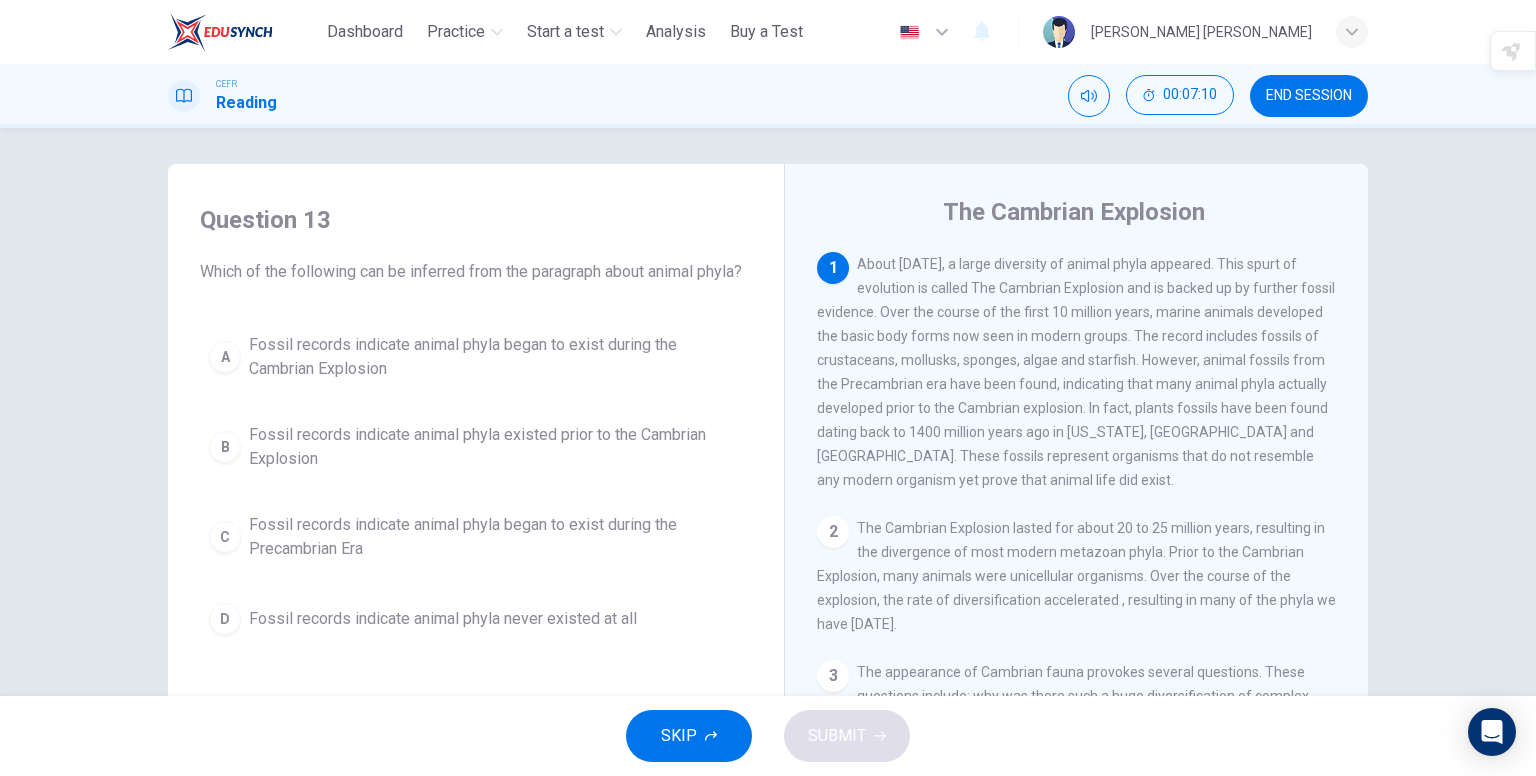 scroll, scrollTop: 0, scrollLeft: 0, axis: both 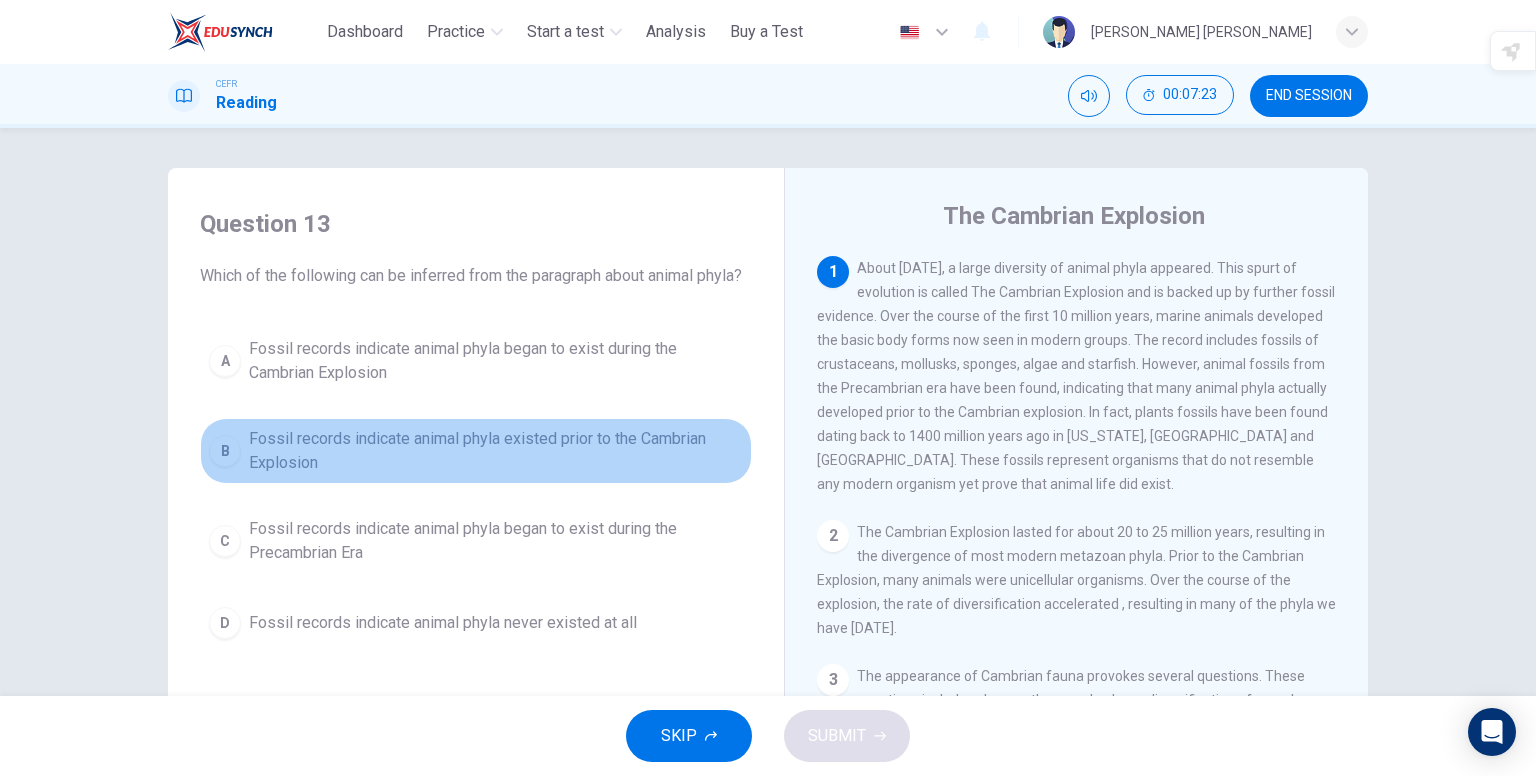 click on "Fossil records indicate animal phyla existed prior to the Cambrian Explosion" at bounding box center [496, 451] 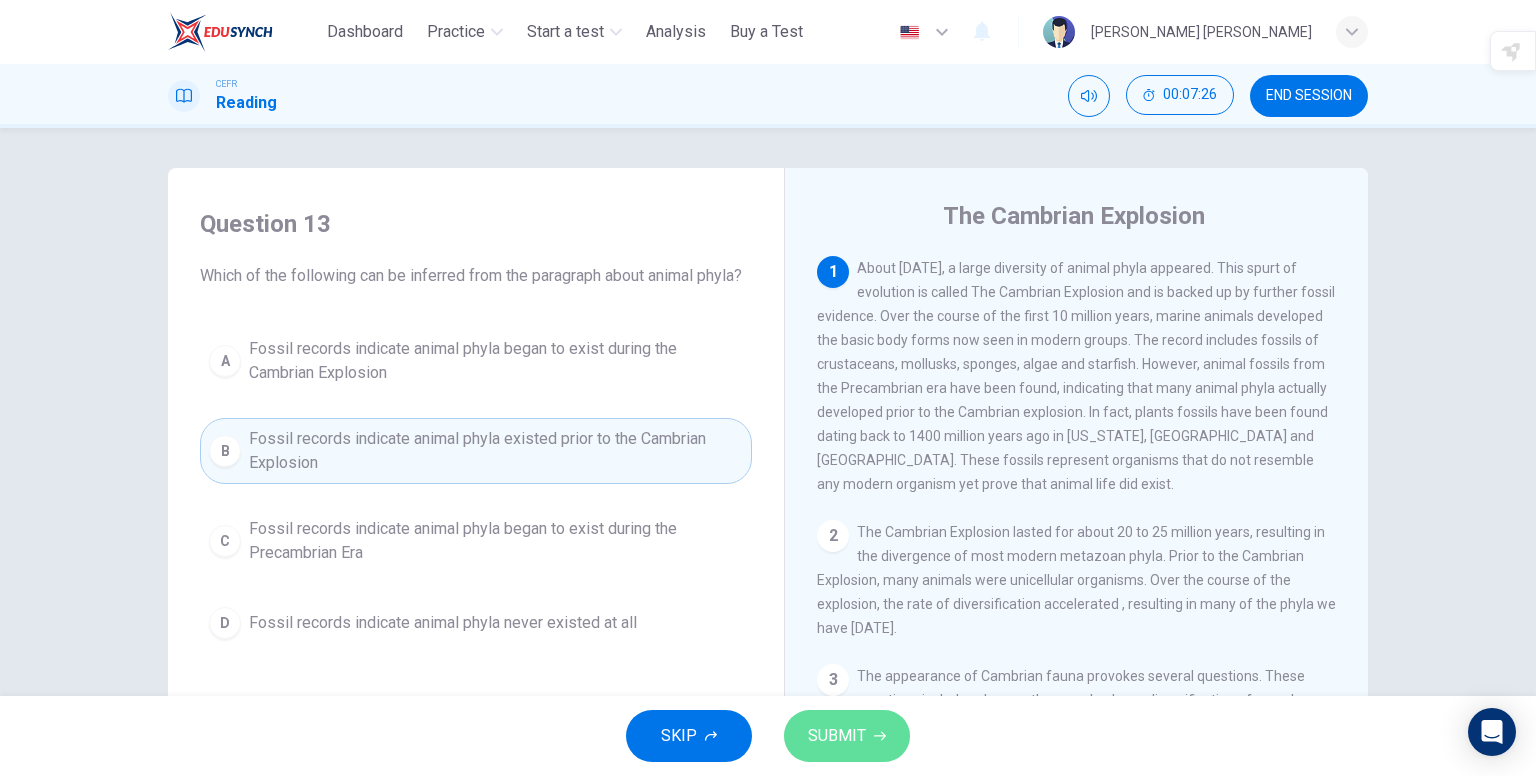 click on "SUBMIT" at bounding box center [847, 736] 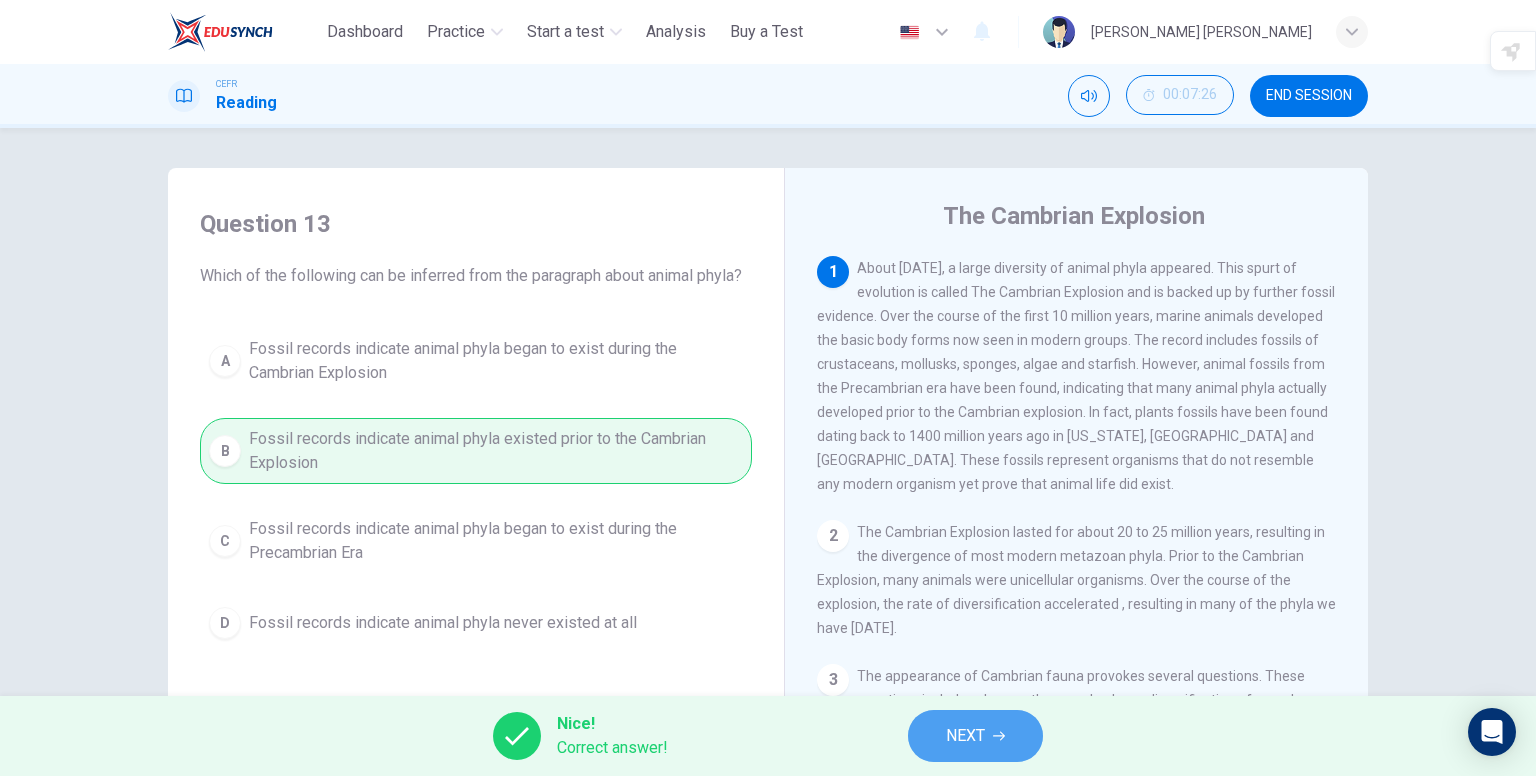 click on "NEXT" at bounding box center (975, 736) 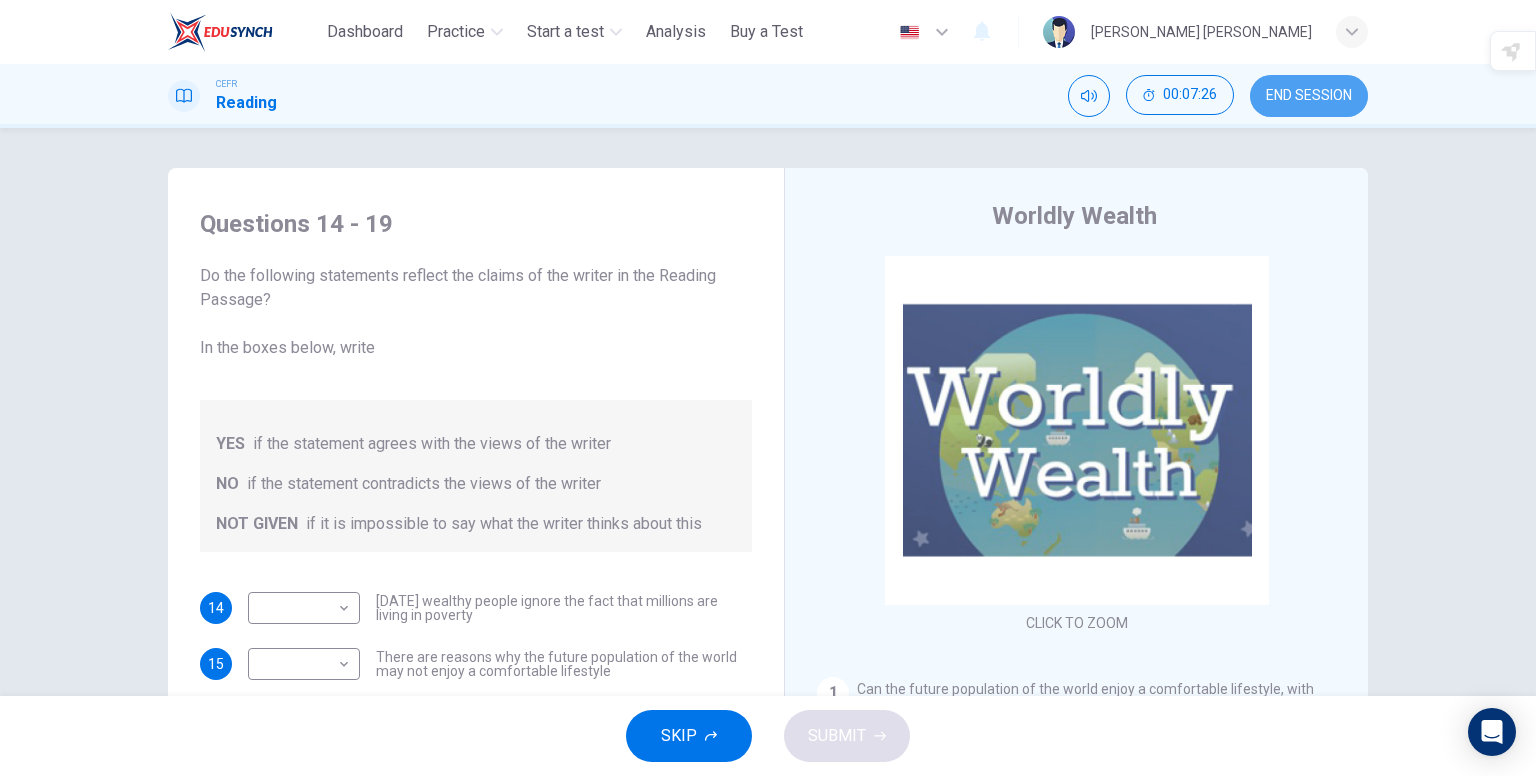 click on "END SESSION" at bounding box center (1309, 96) 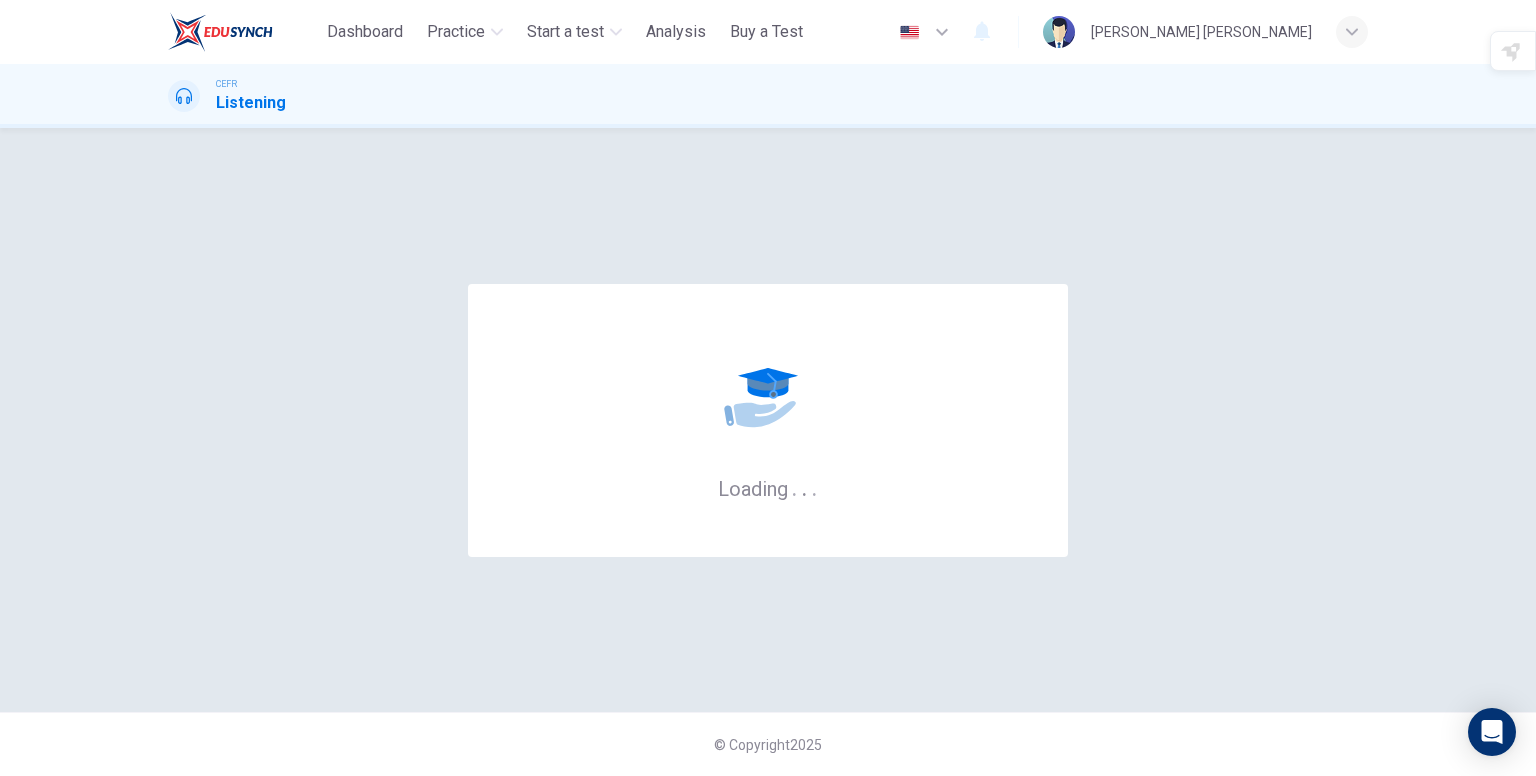 scroll, scrollTop: 0, scrollLeft: 0, axis: both 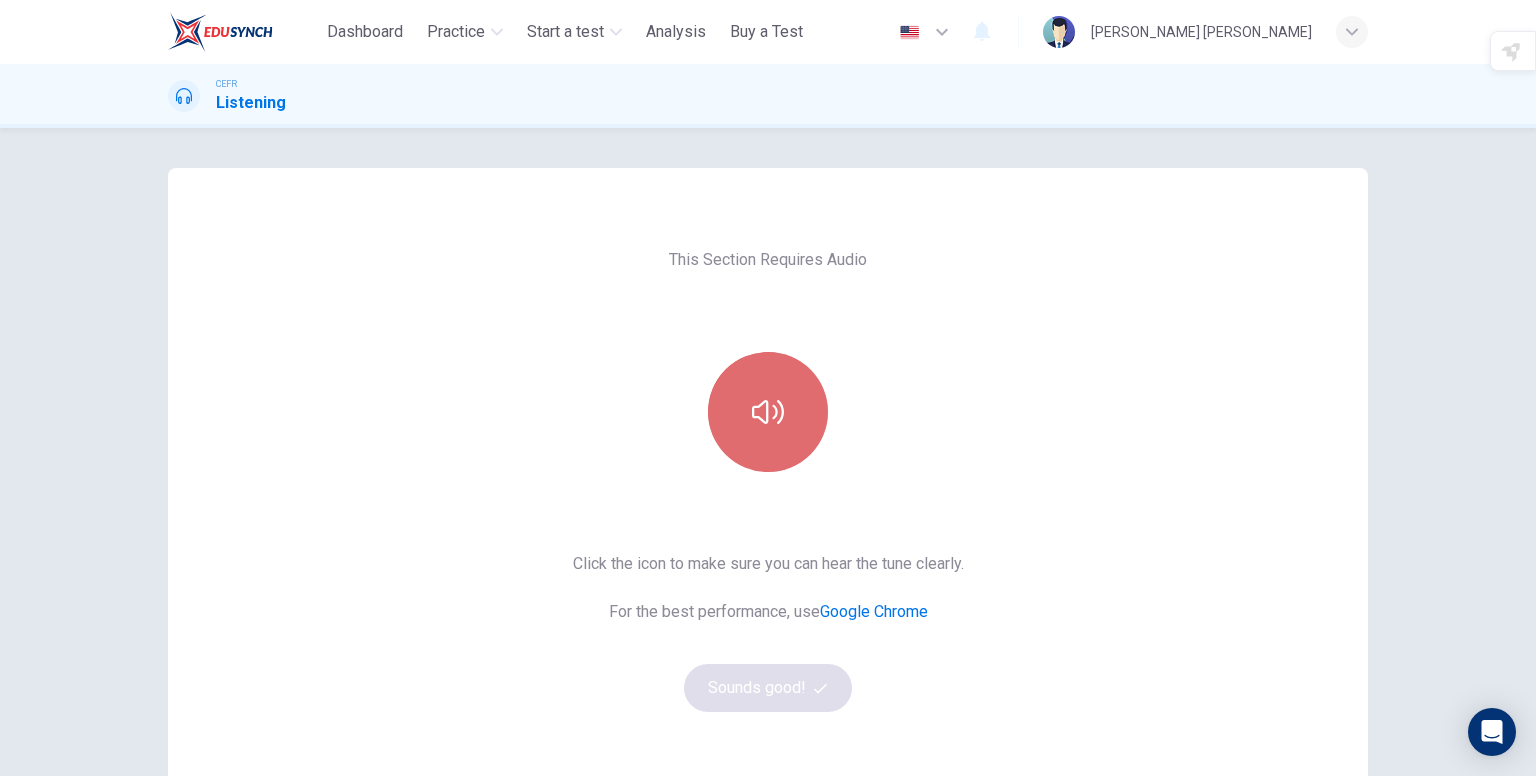 click at bounding box center (768, 412) 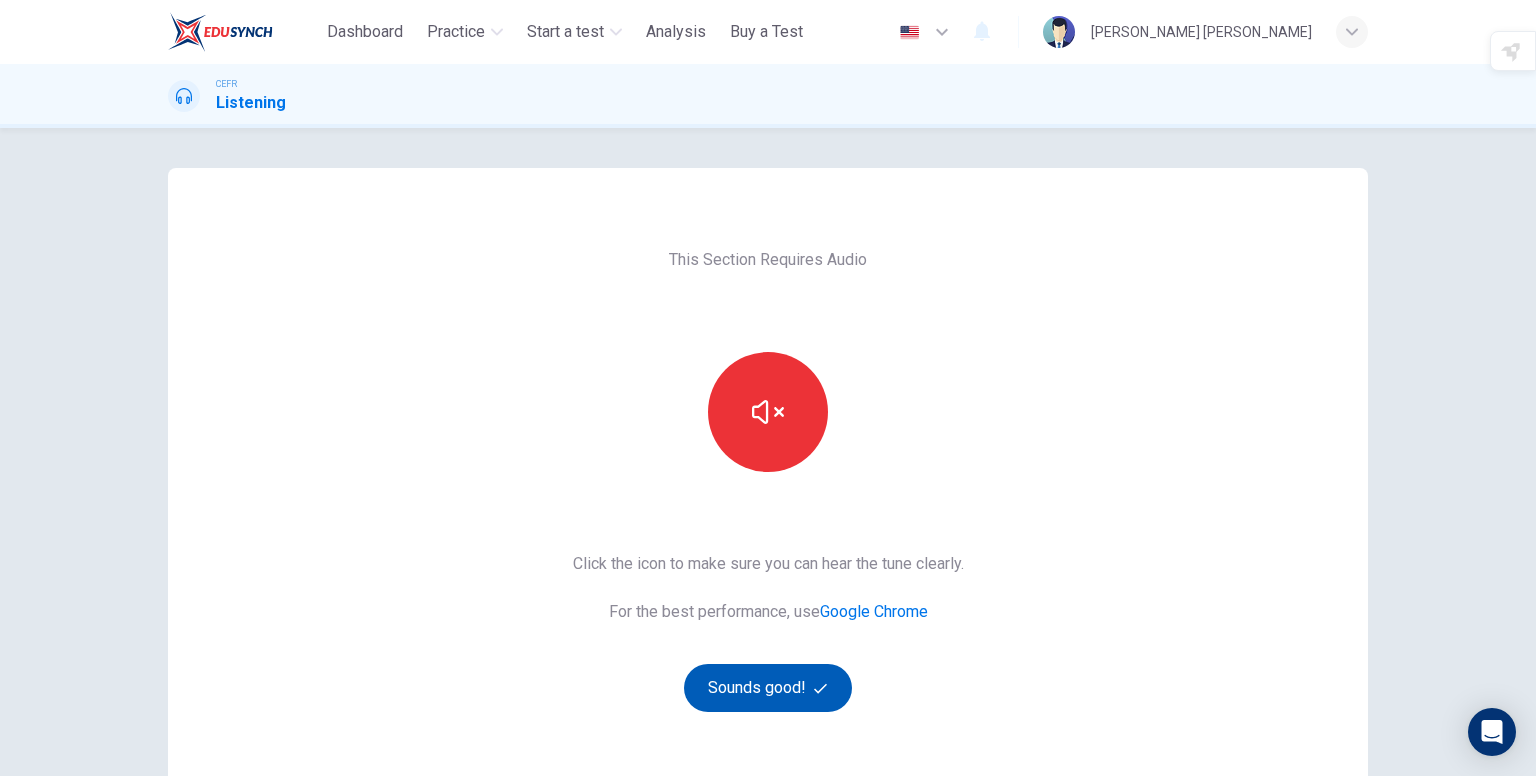 click 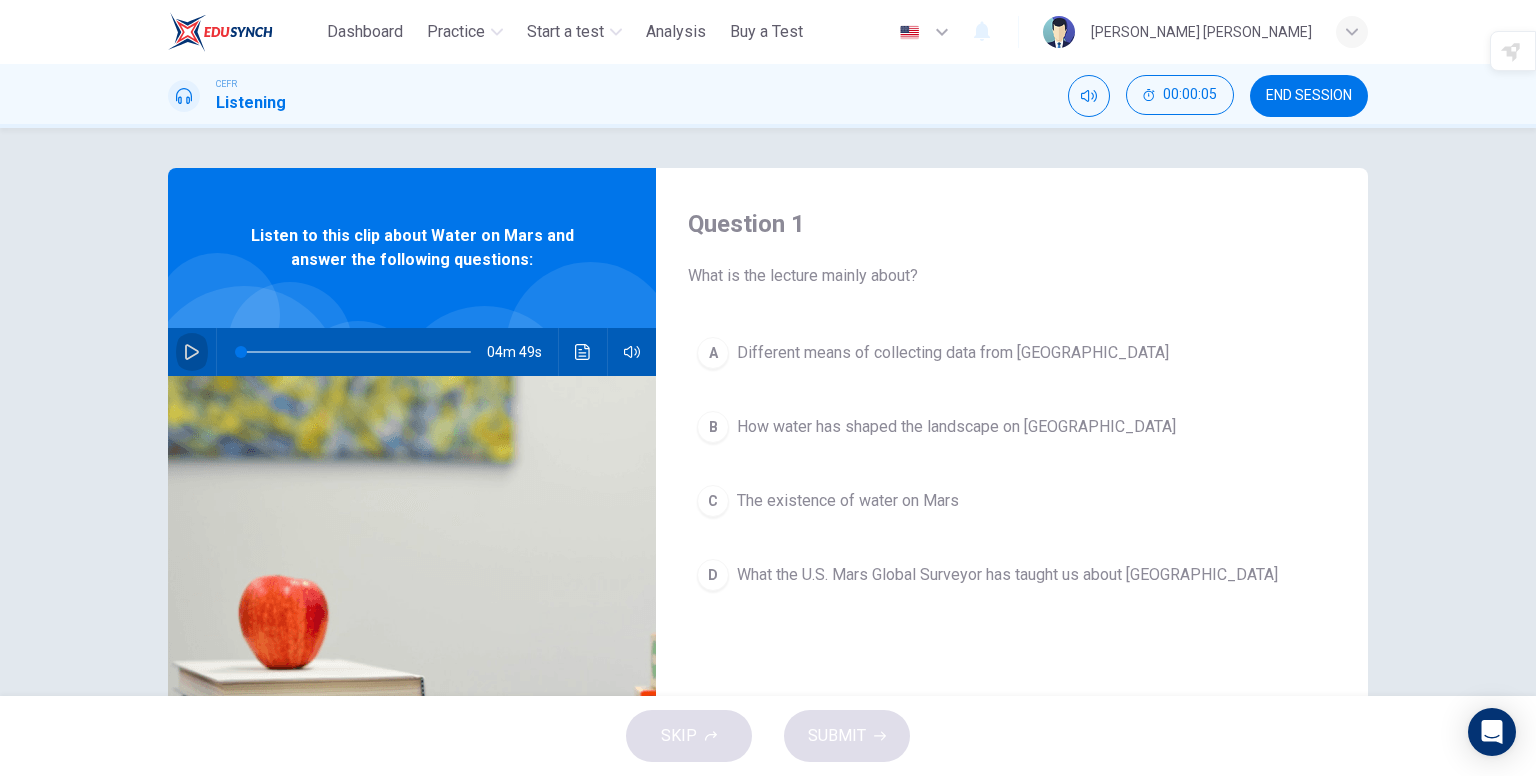 click 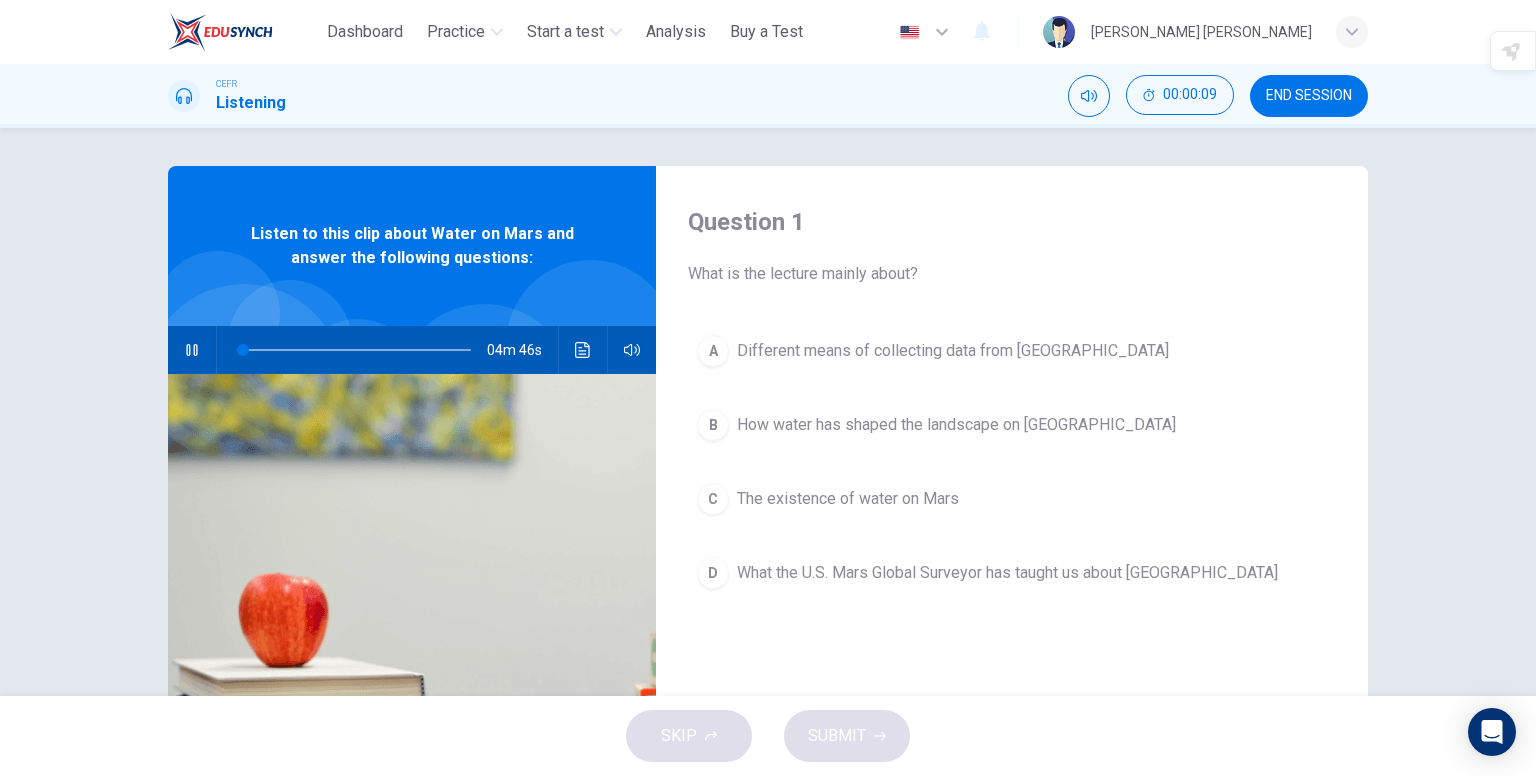 scroll, scrollTop: 0, scrollLeft: 0, axis: both 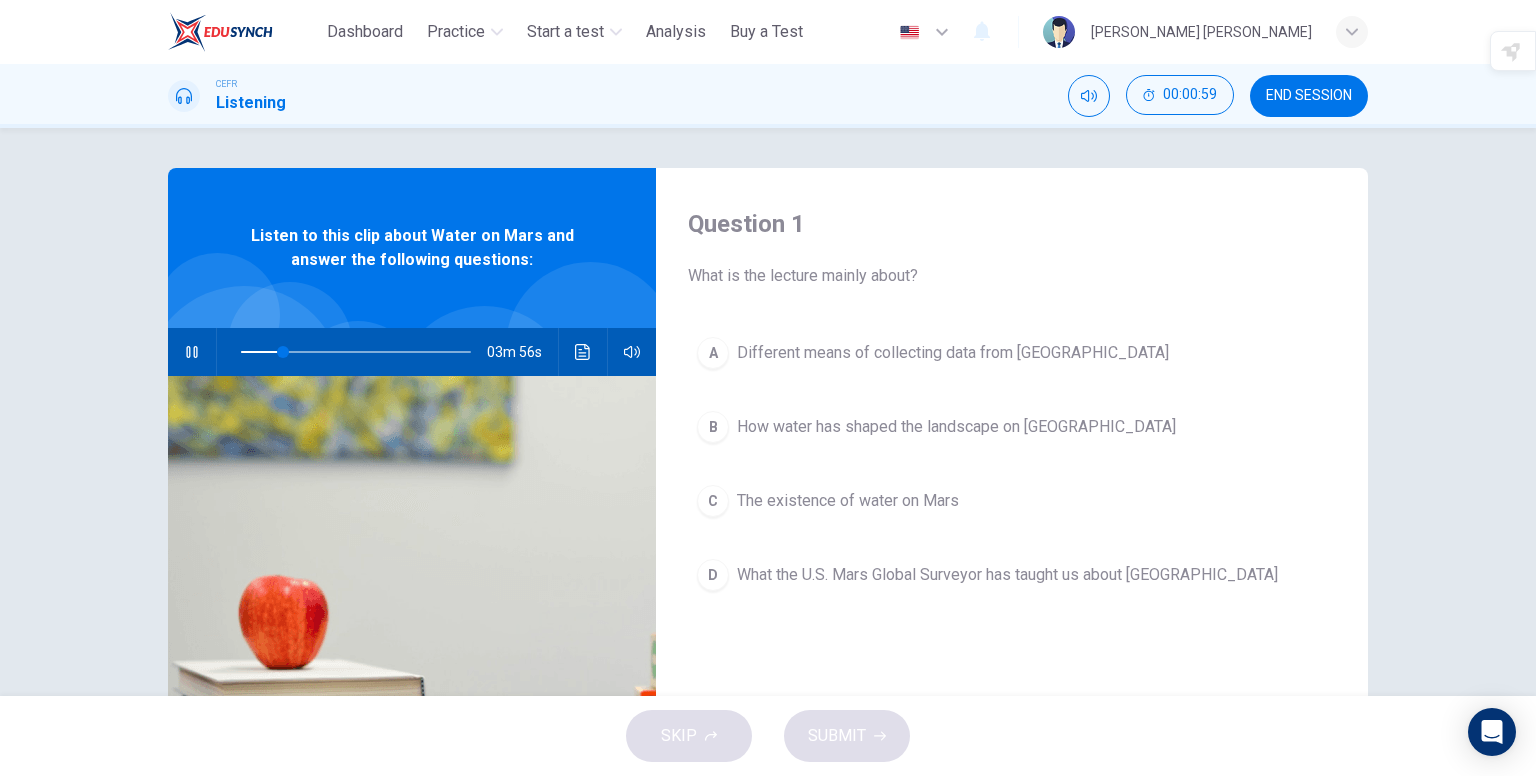 type on "**" 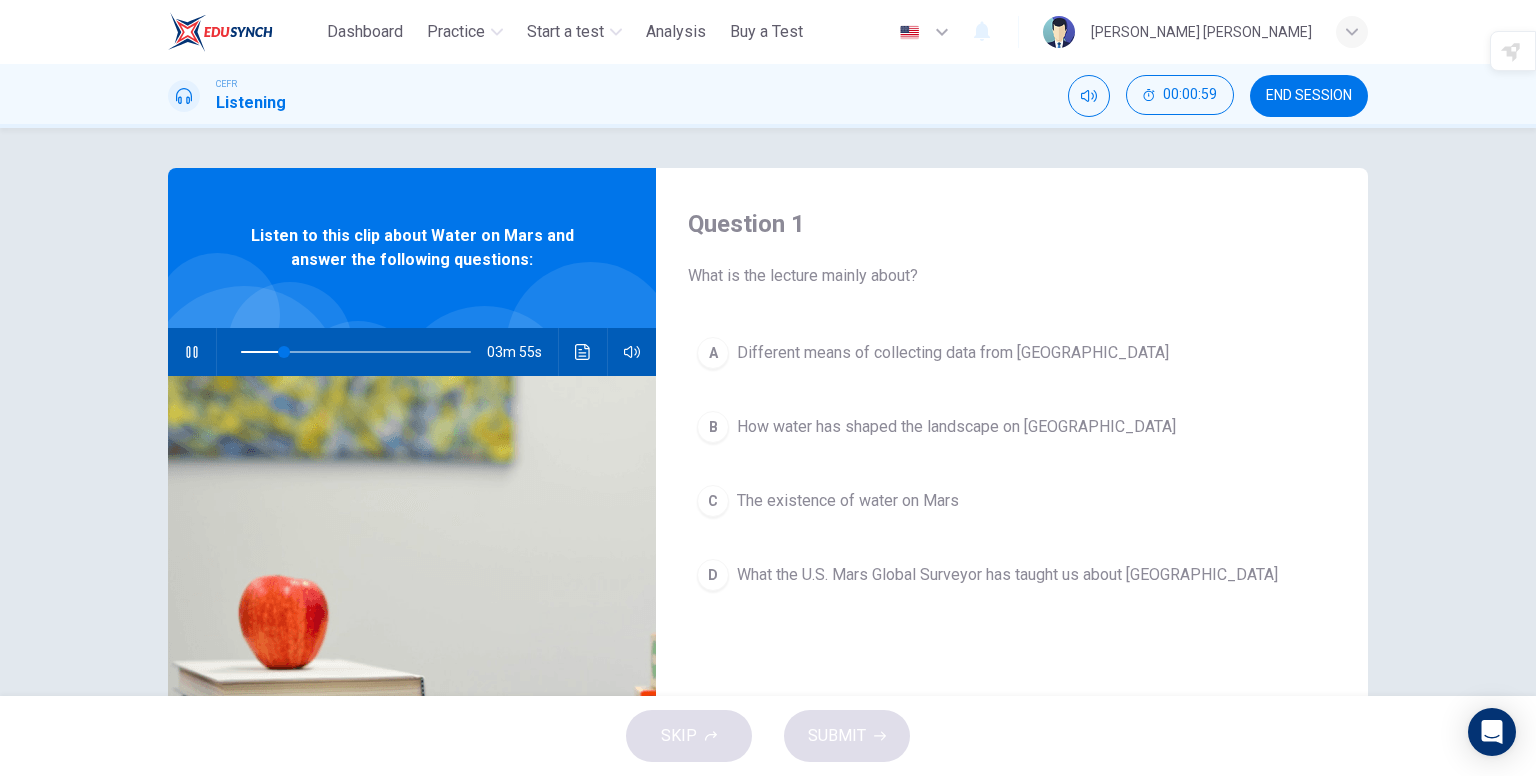 type 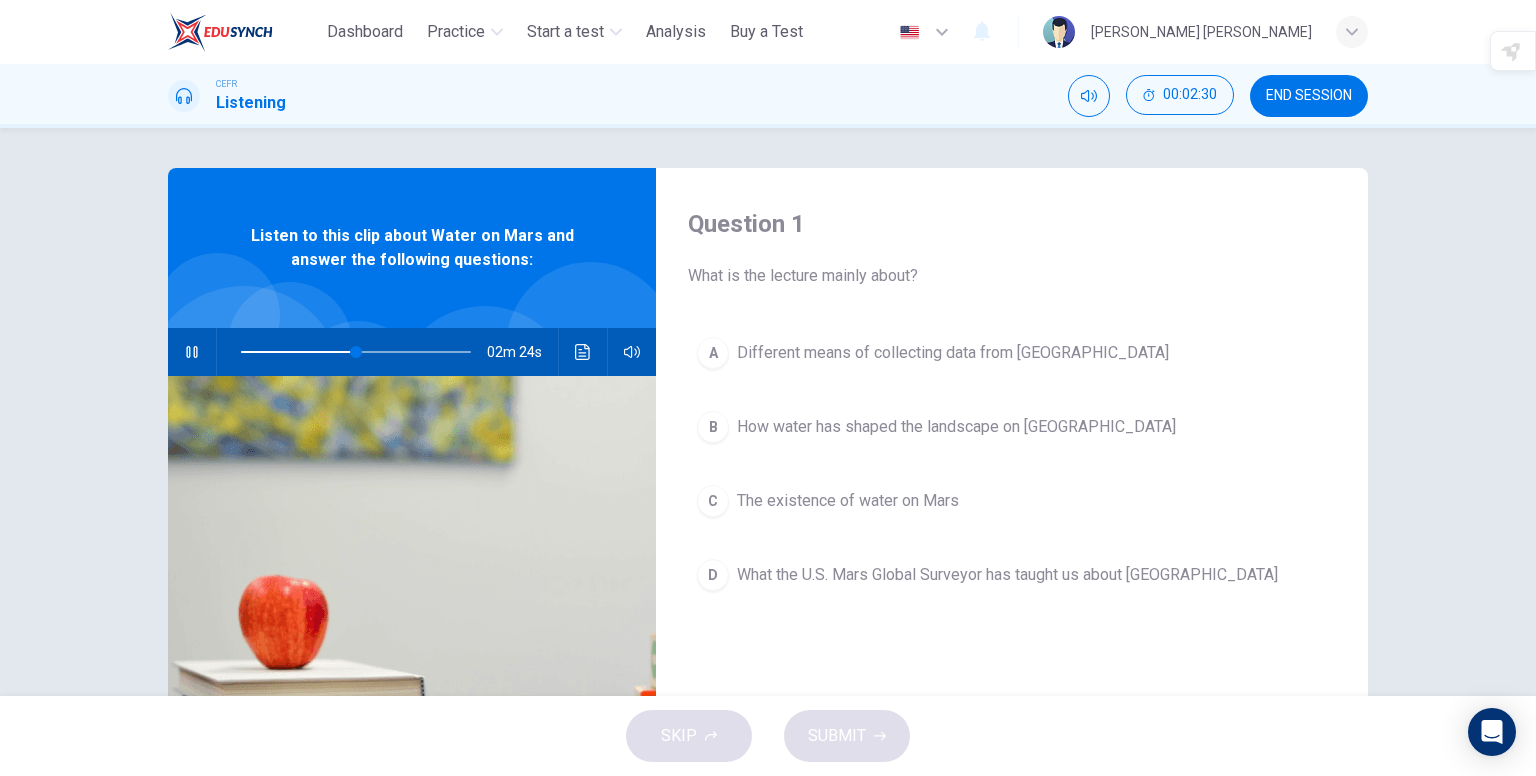 click on "The existence of water on Mars" at bounding box center (848, 501) 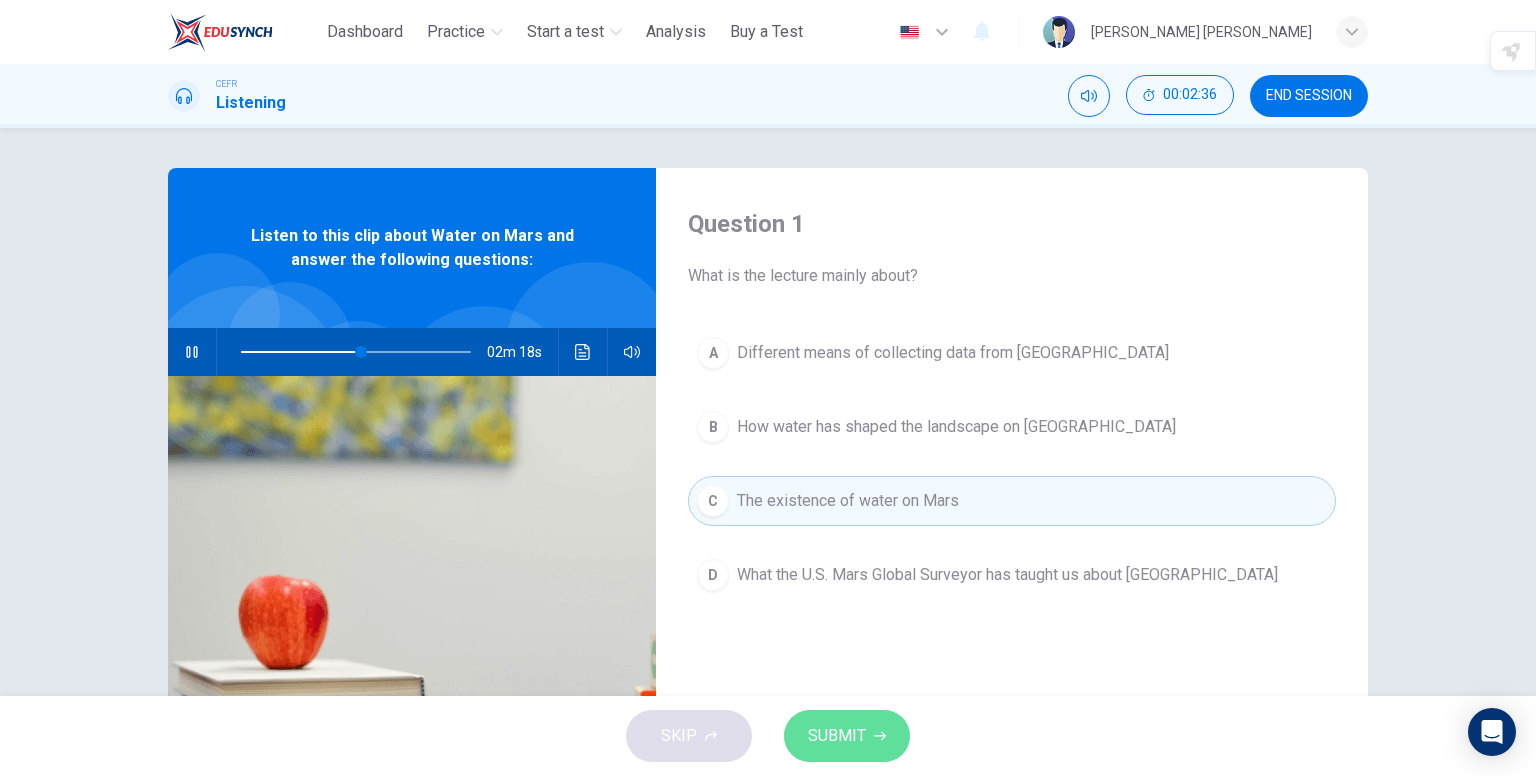 click on "SUBMIT" at bounding box center [847, 736] 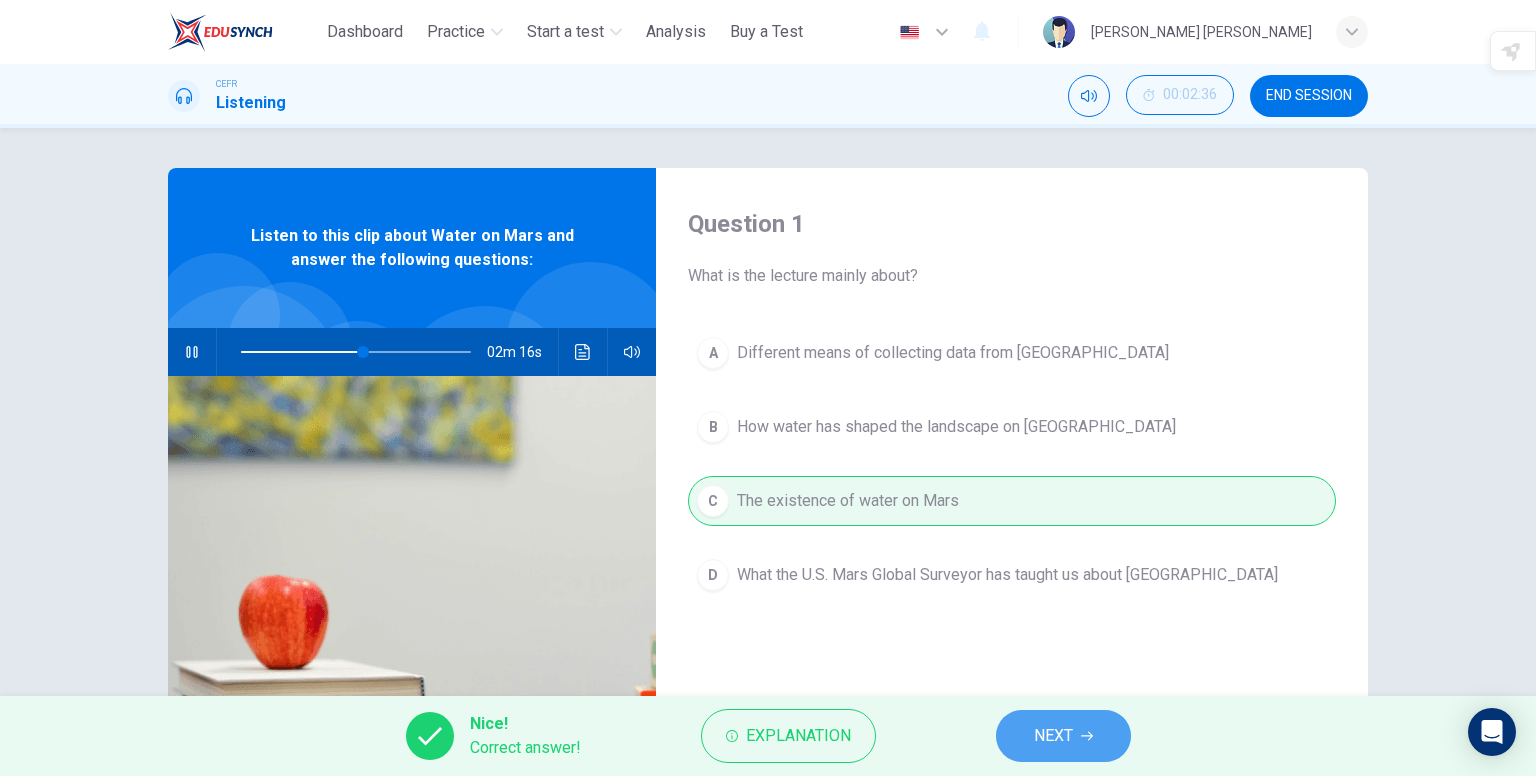 click on "NEXT" at bounding box center [1053, 736] 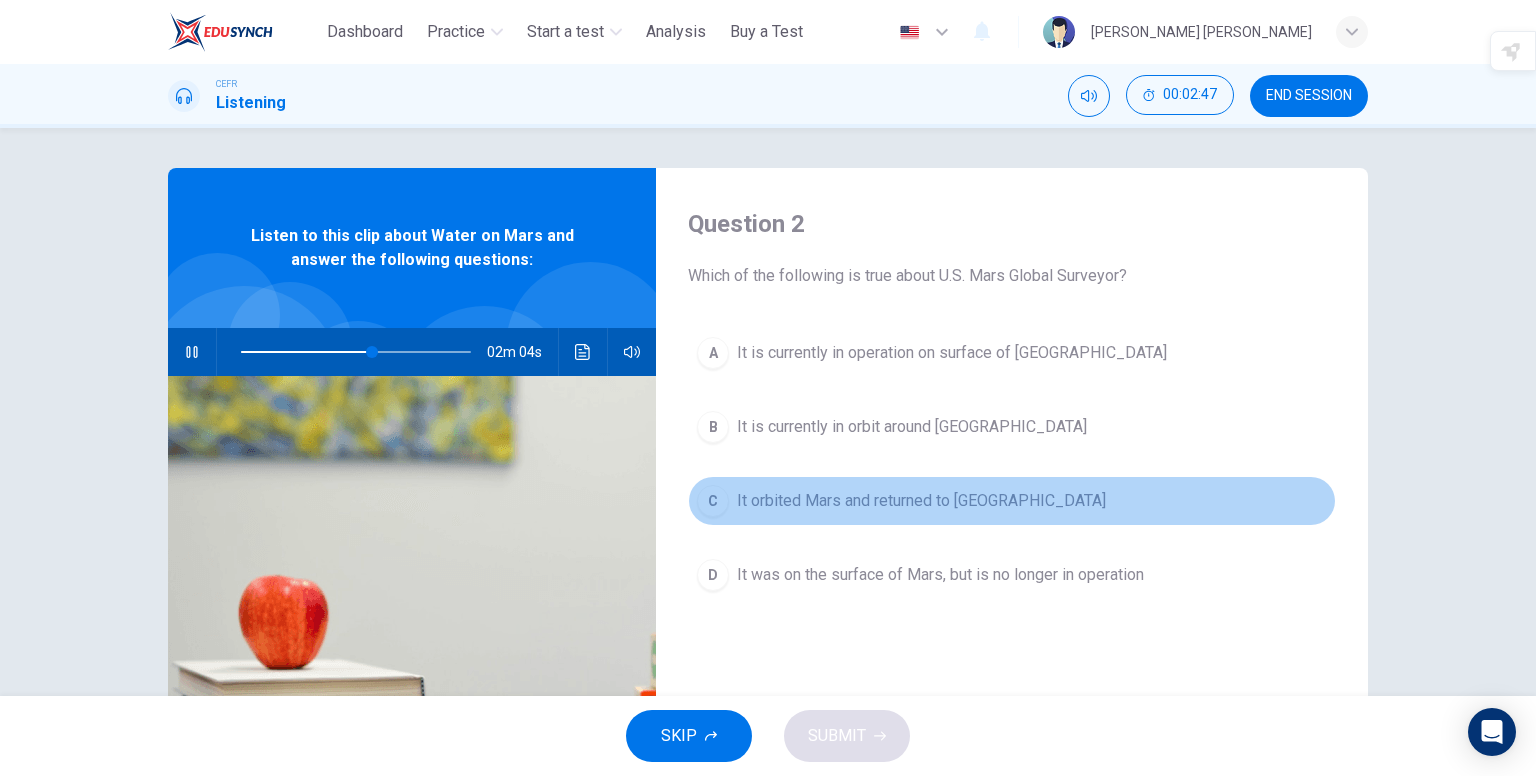 click on "It orbited Mars and returned to Earth" at bounding box center [921, 501] 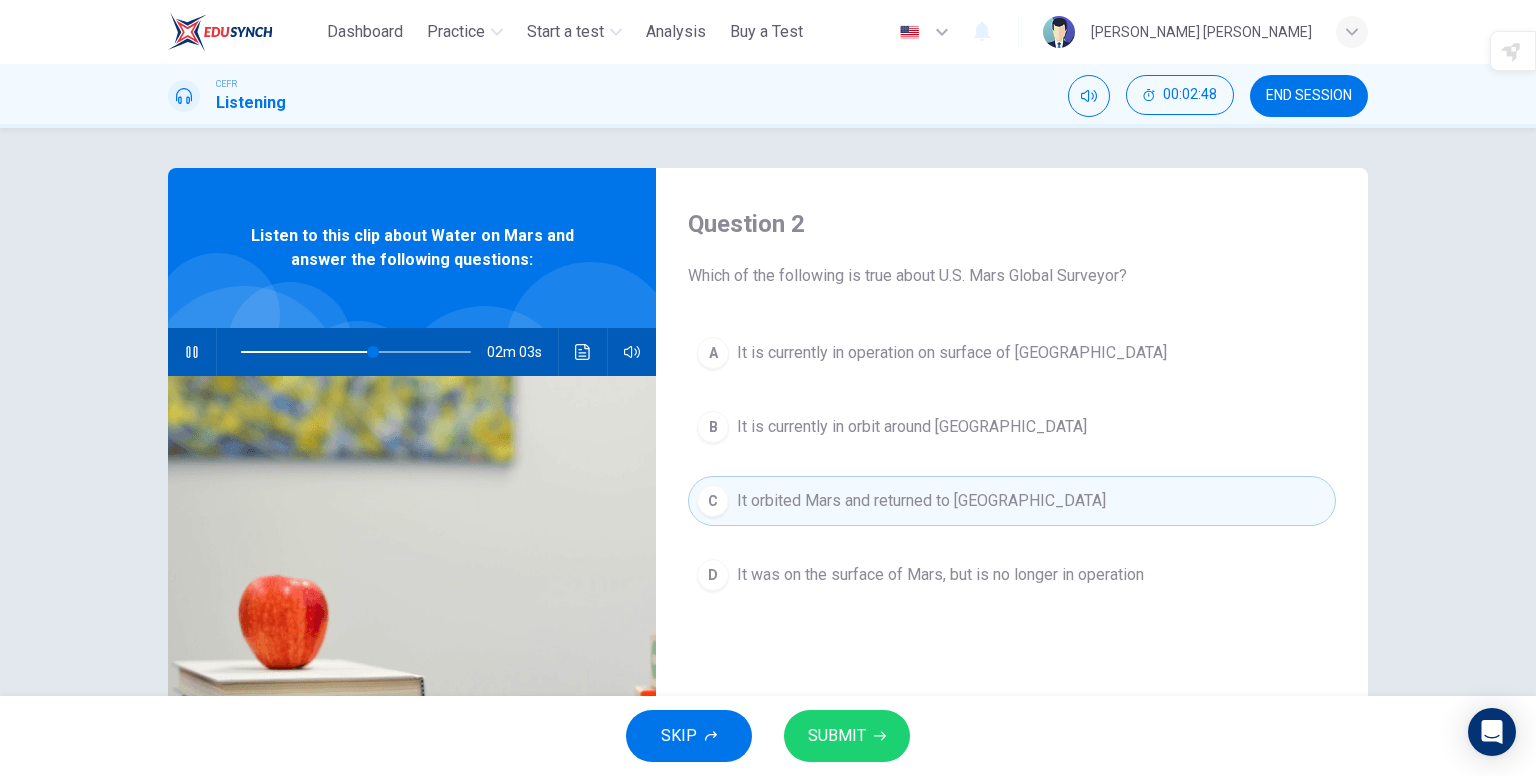 click on "SUBMIT" at bounding box center (837, 736) 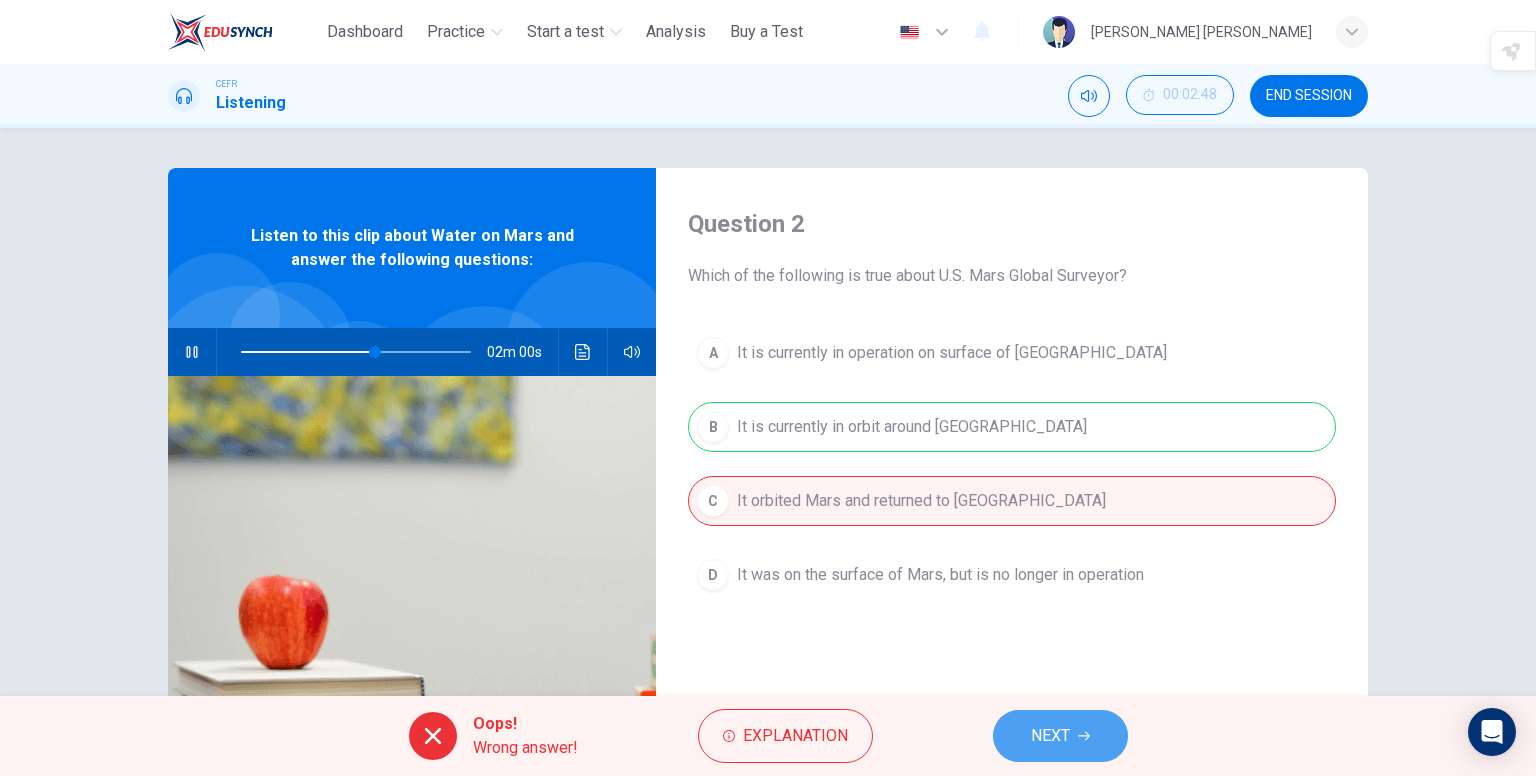 click on "NEXT" at bounding box center [1060, 736] 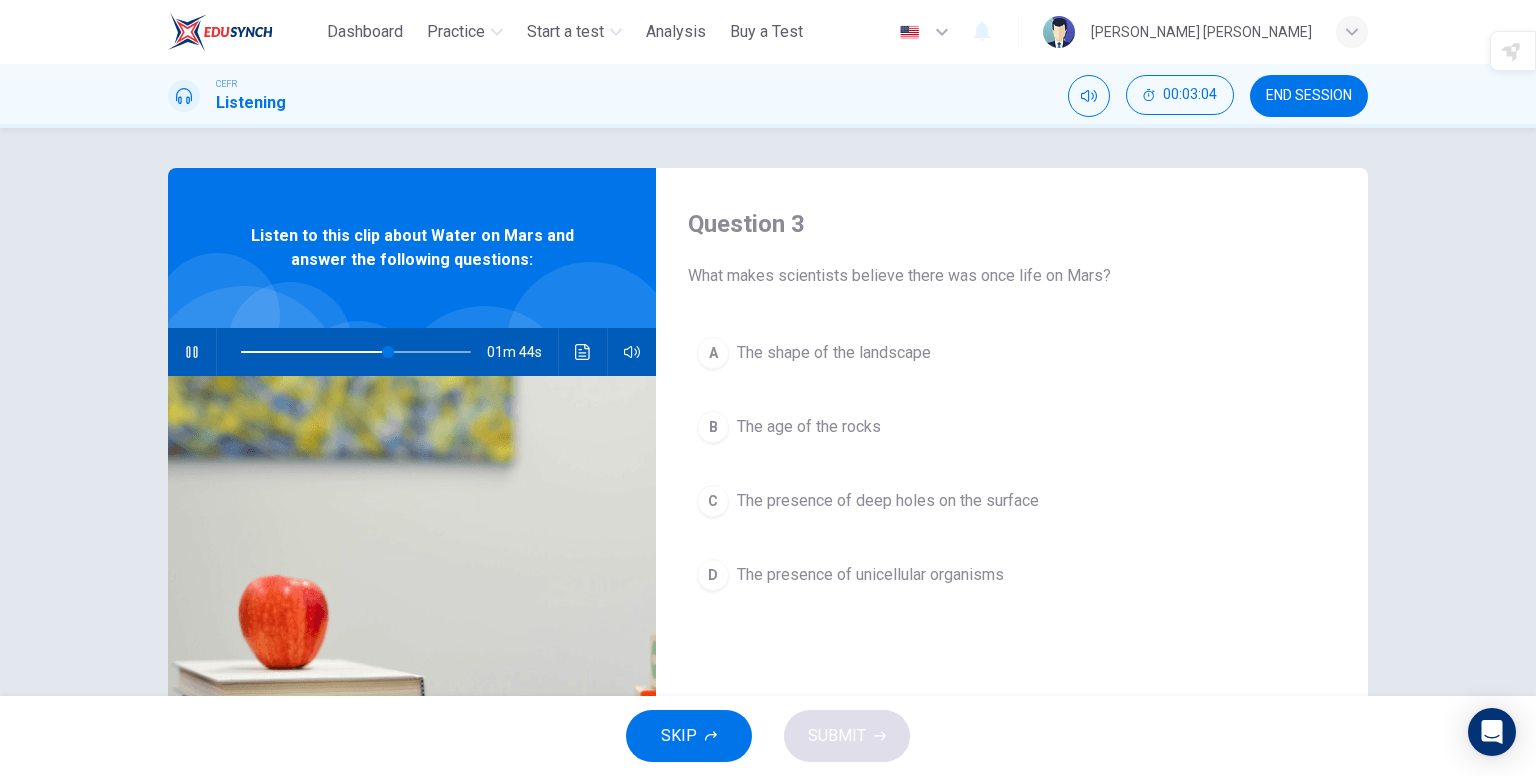 drag, startPoint x: 165, startPoint y: 346, endPoint x: 180, endPoint y: 353, distance: 16.552946 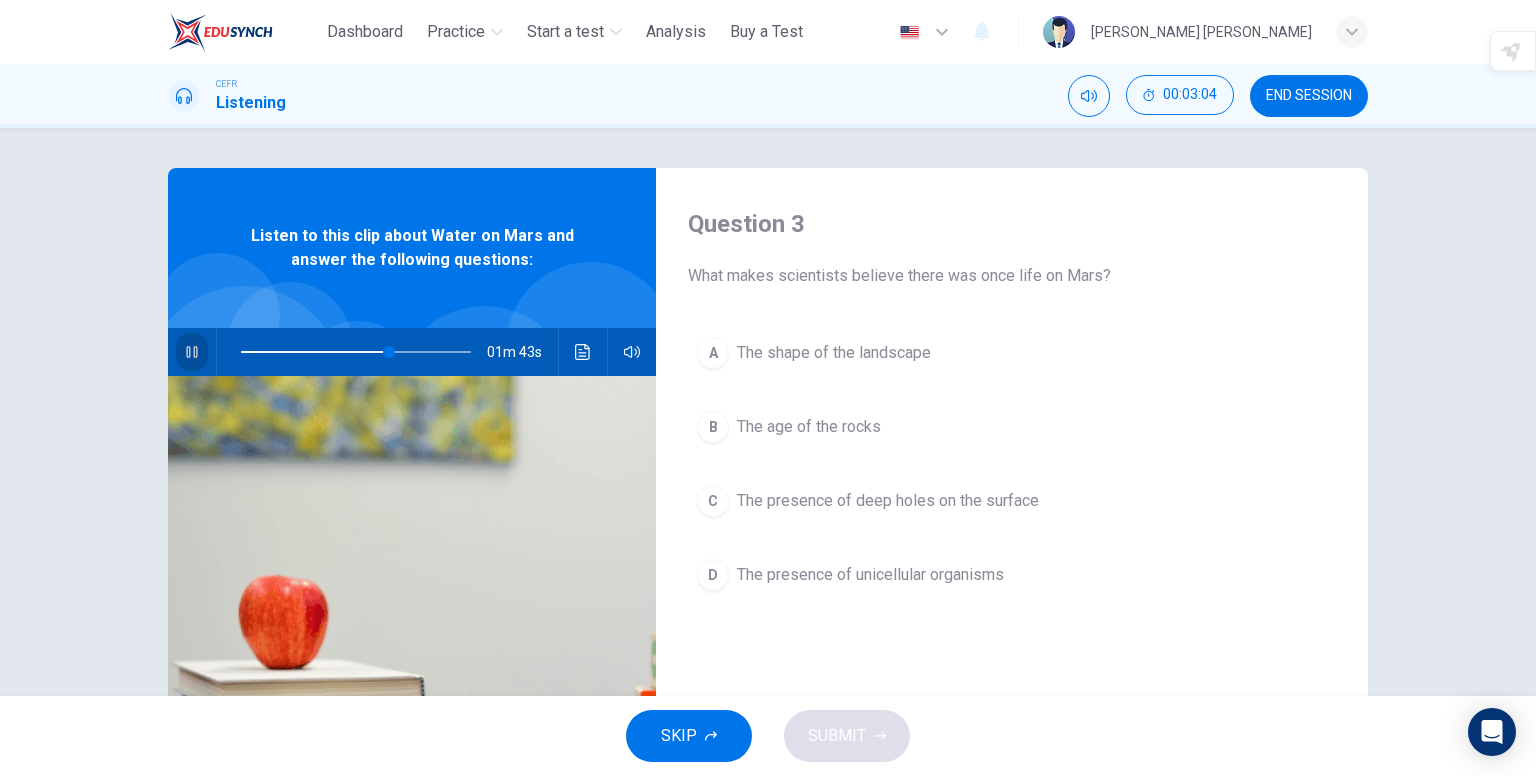click at bounding box center (192, 352) 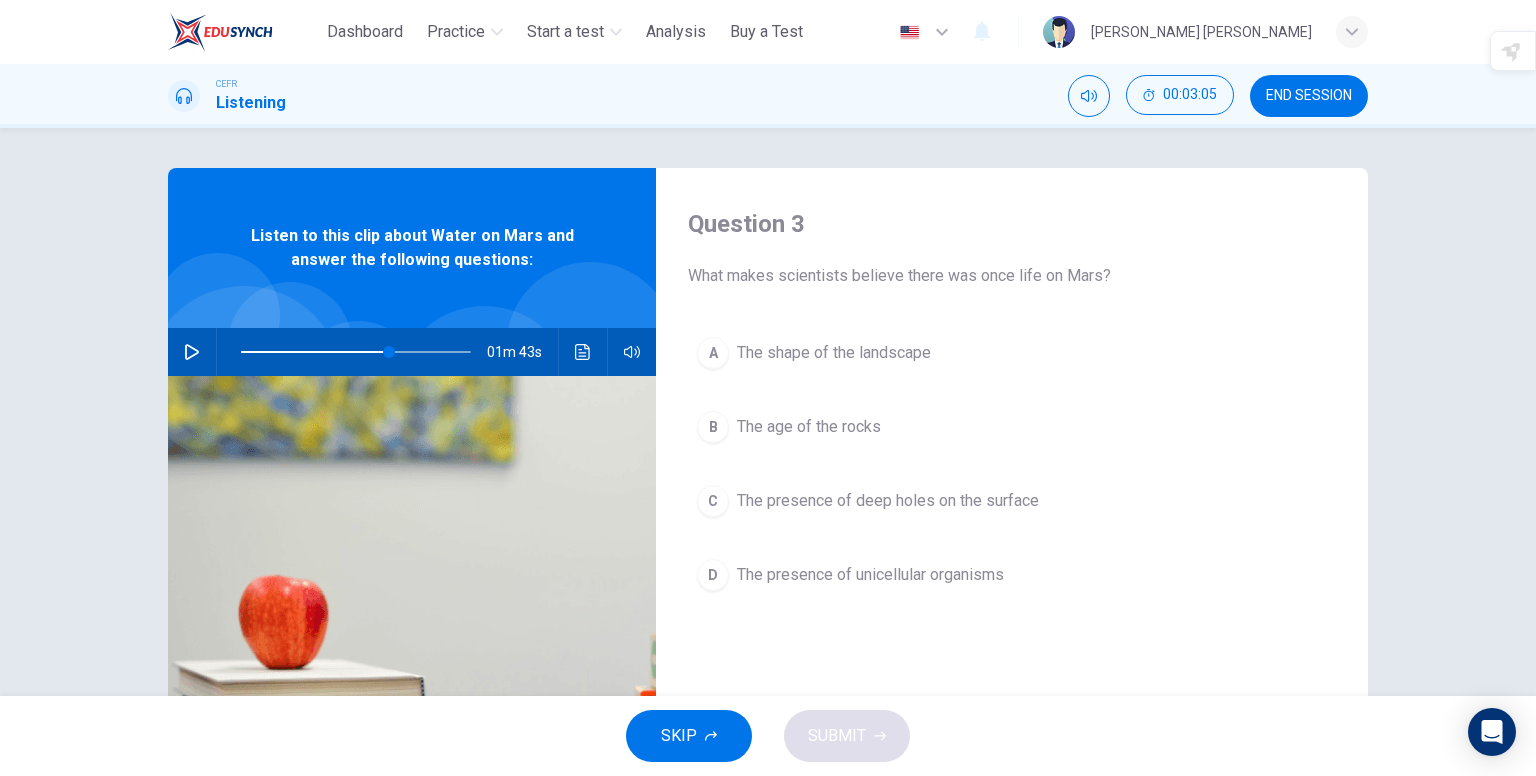 type on "**" 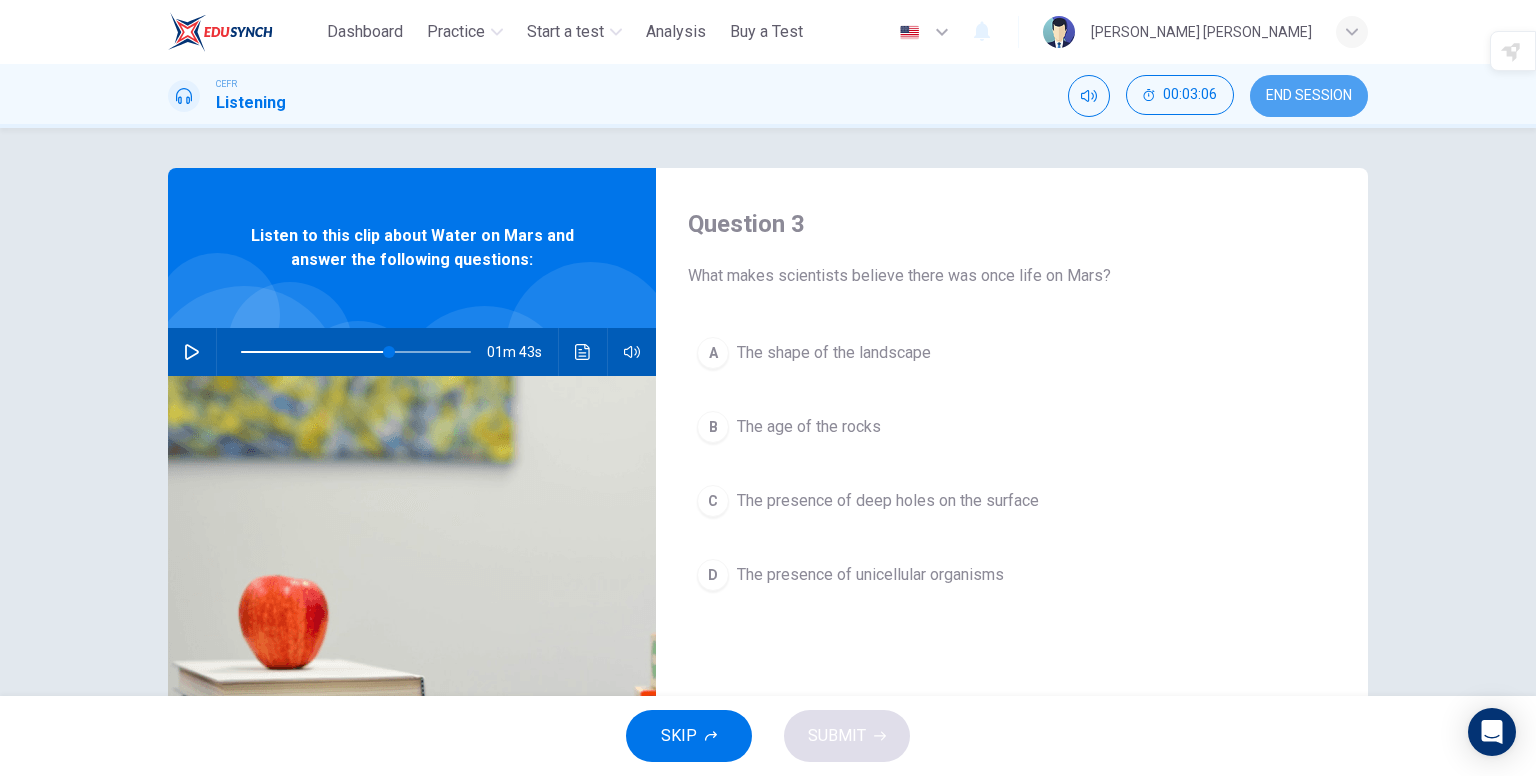 click on "END SESSION" at bounding box center (1309, 96) 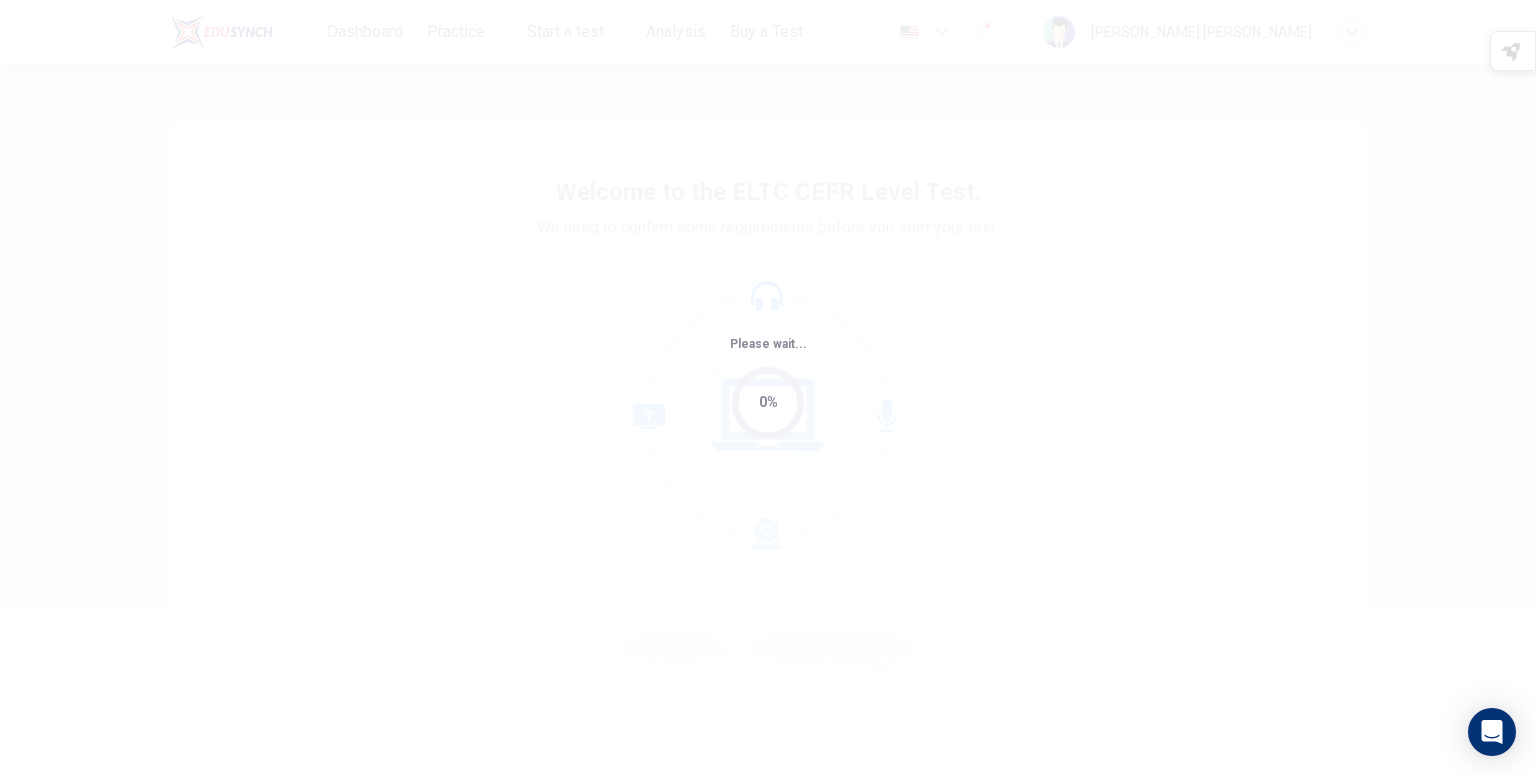 scroll, scrollTop: 0, scrollLeft: 0, axis: both 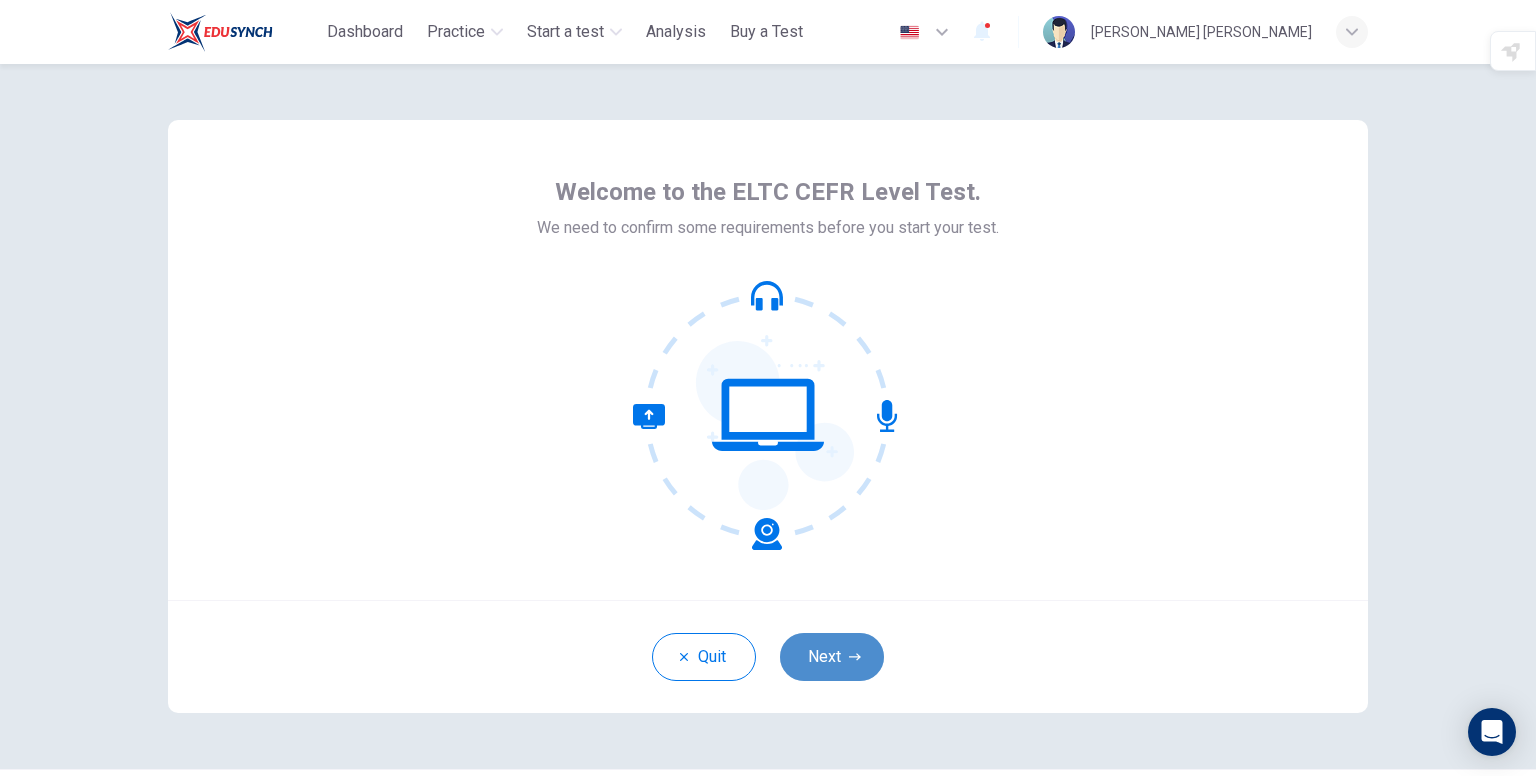 click 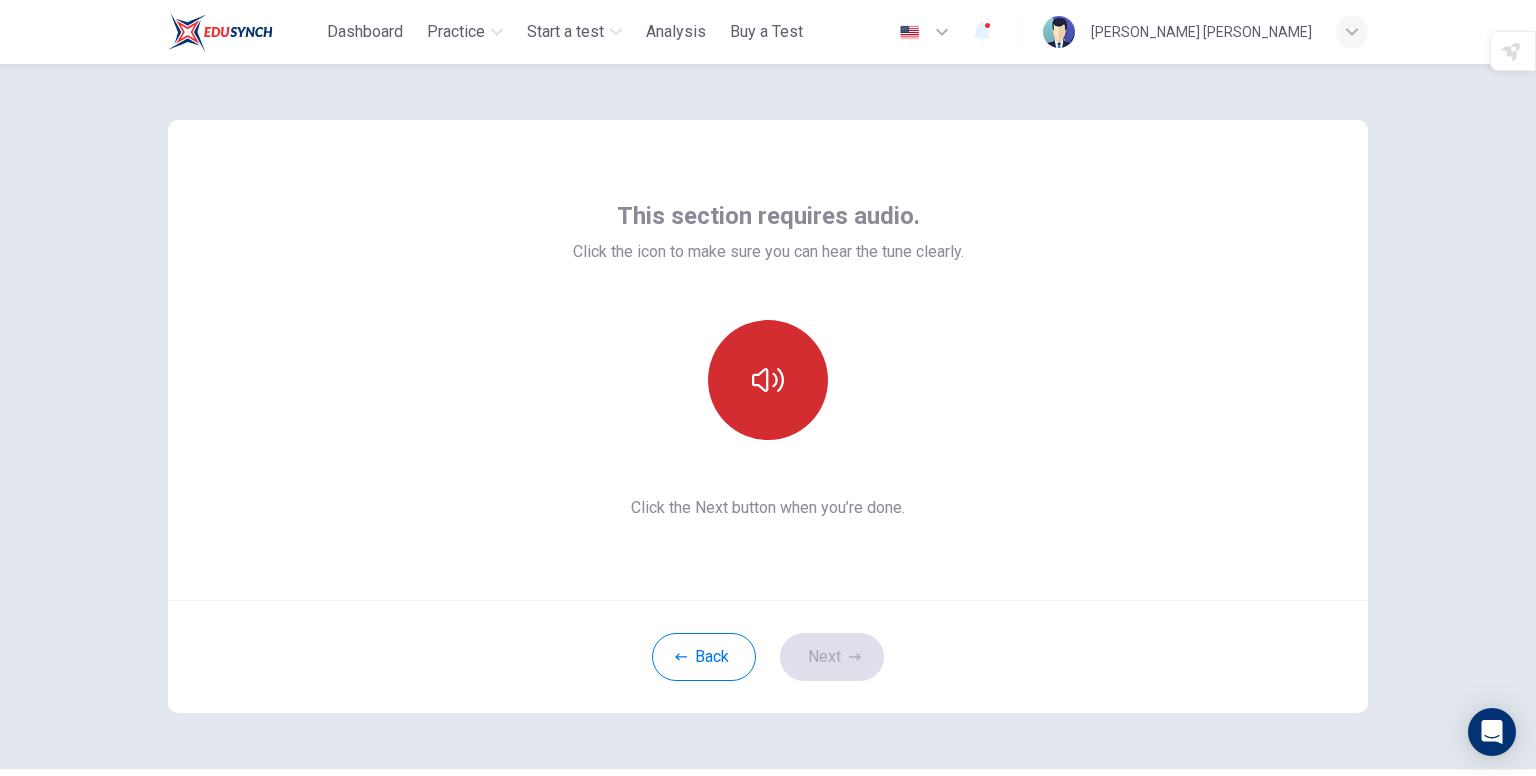 click at bounding box center (768, 380) 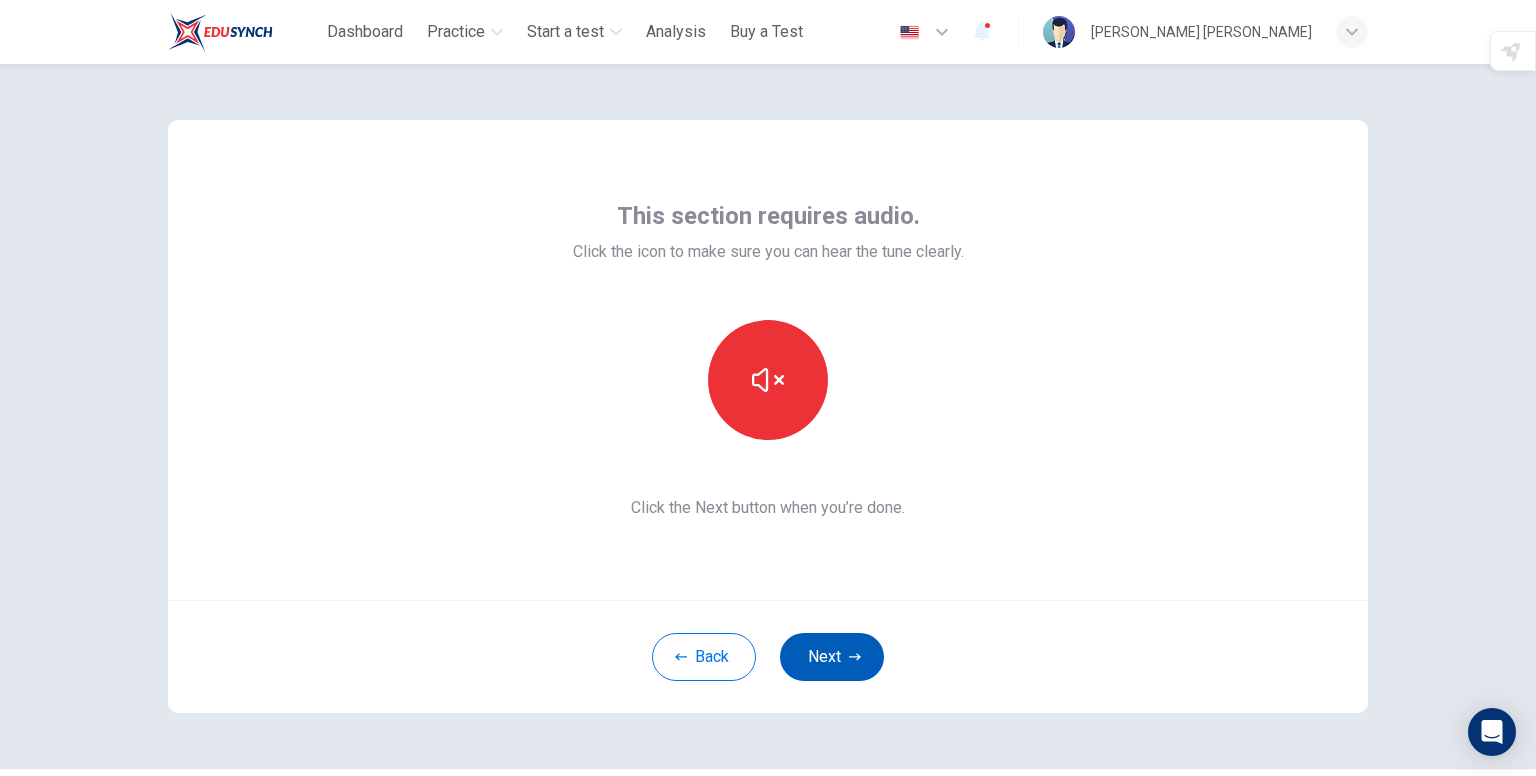 click on "Next" at bounding box center (832, 657) 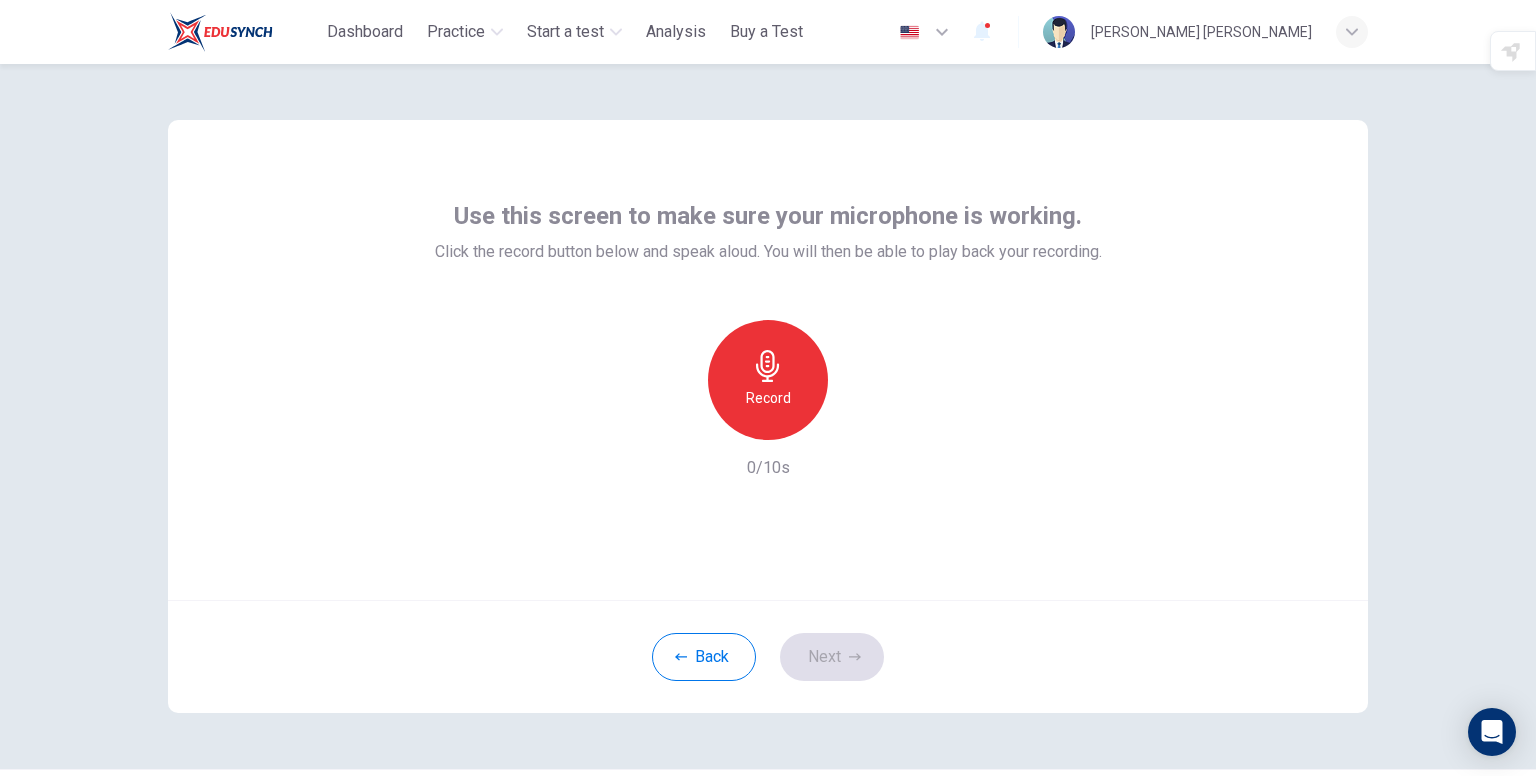 click on "Record" at bounding box center [768, 380] 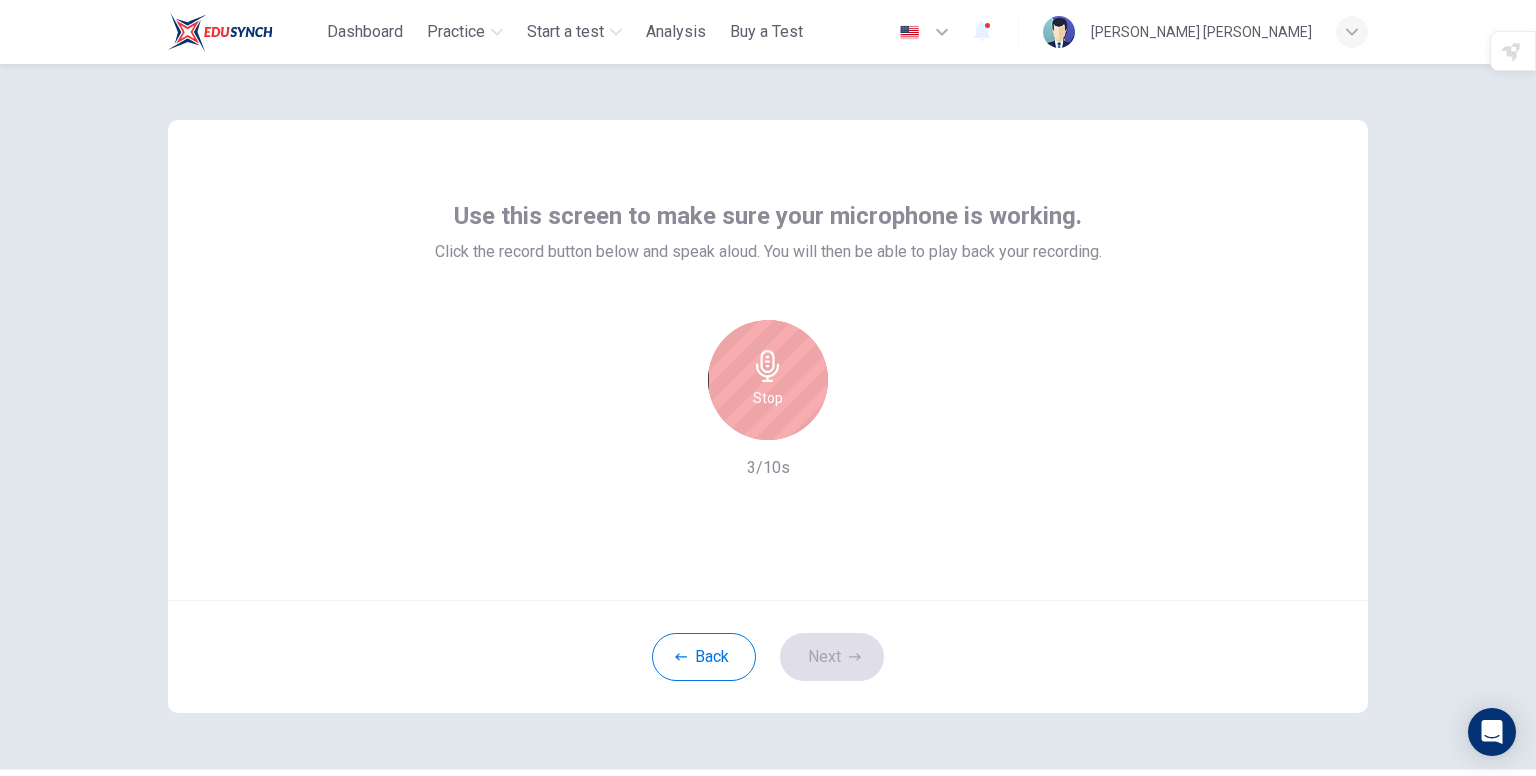 click on "Stop" at bounding box center [768, 380] 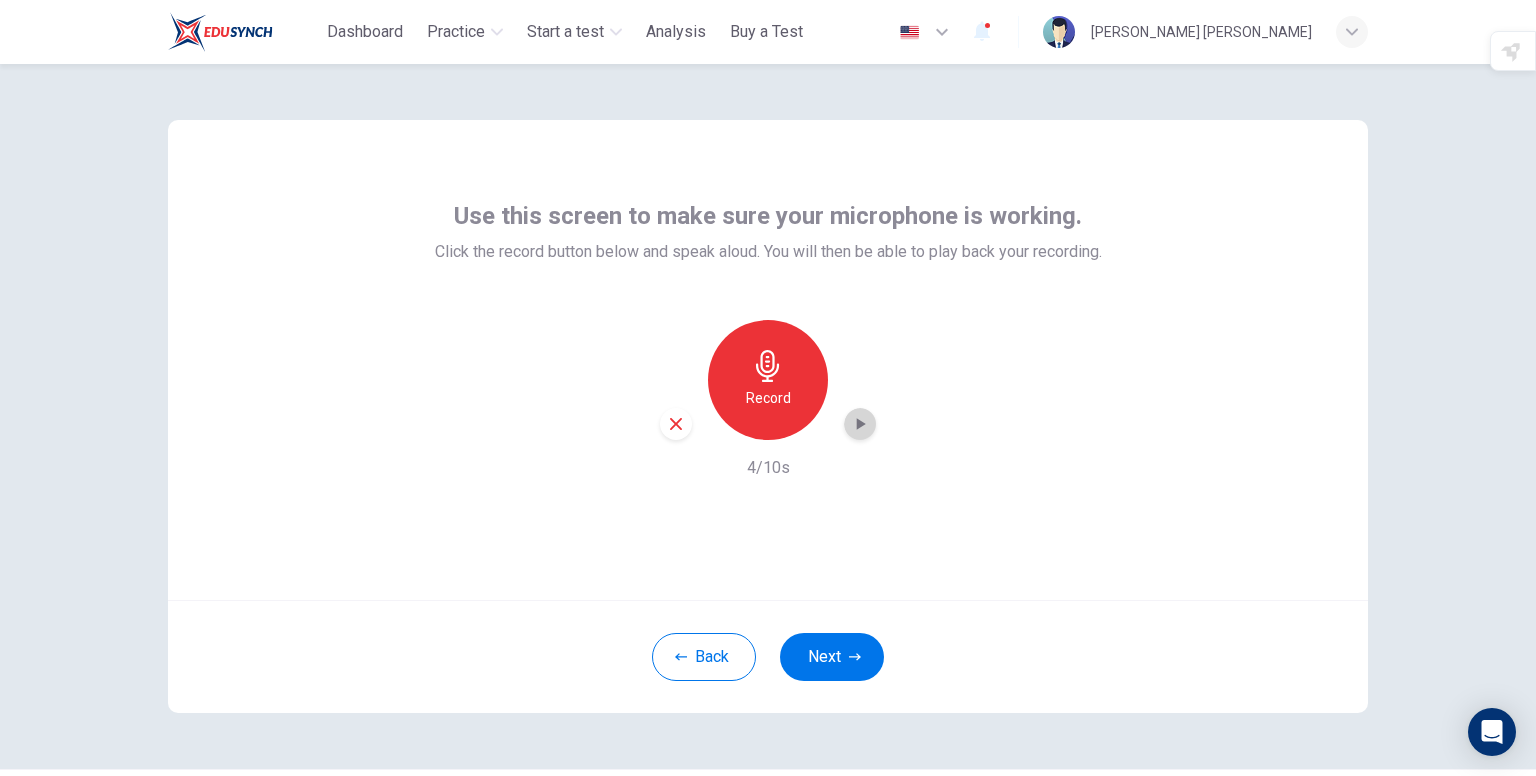click 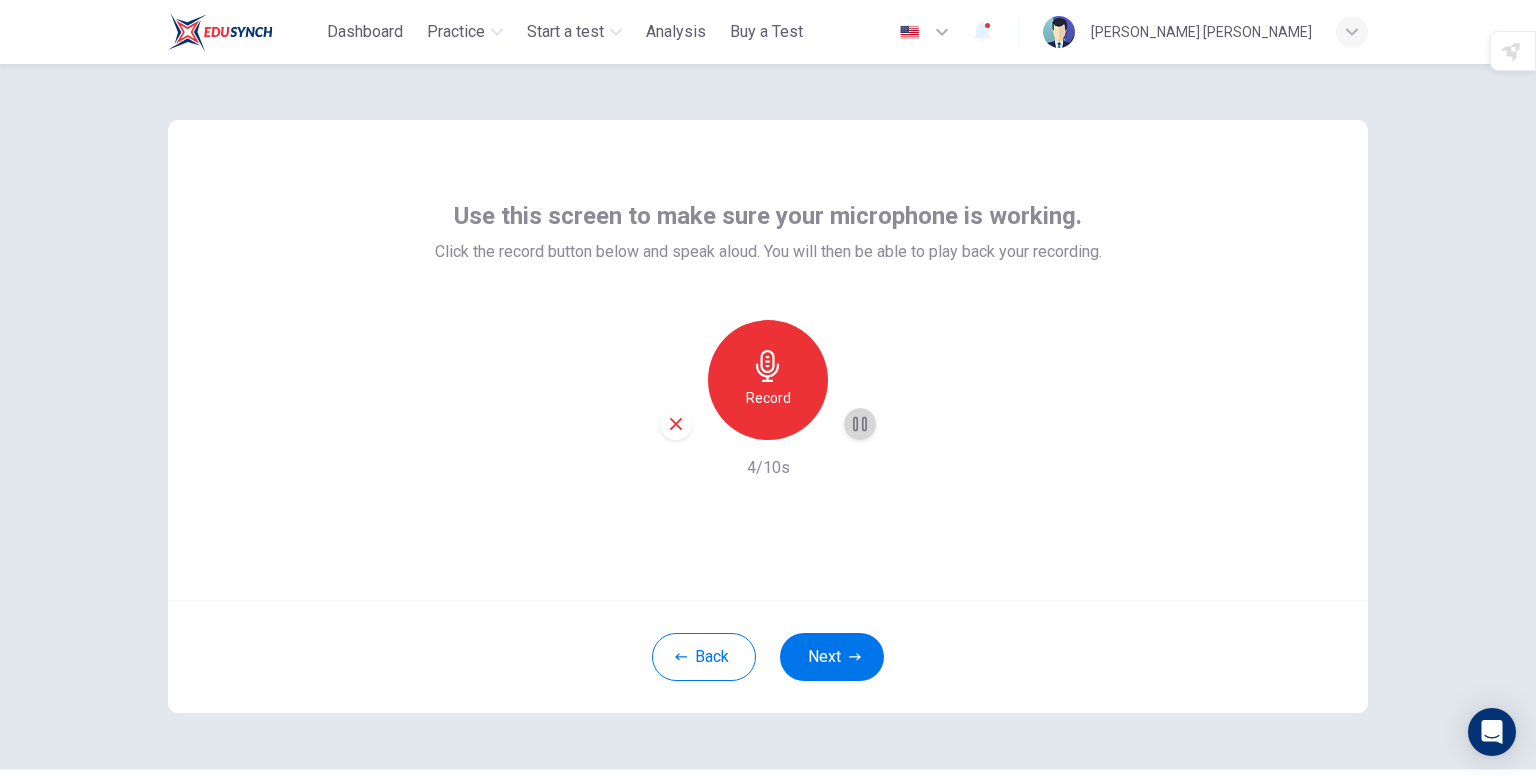 click 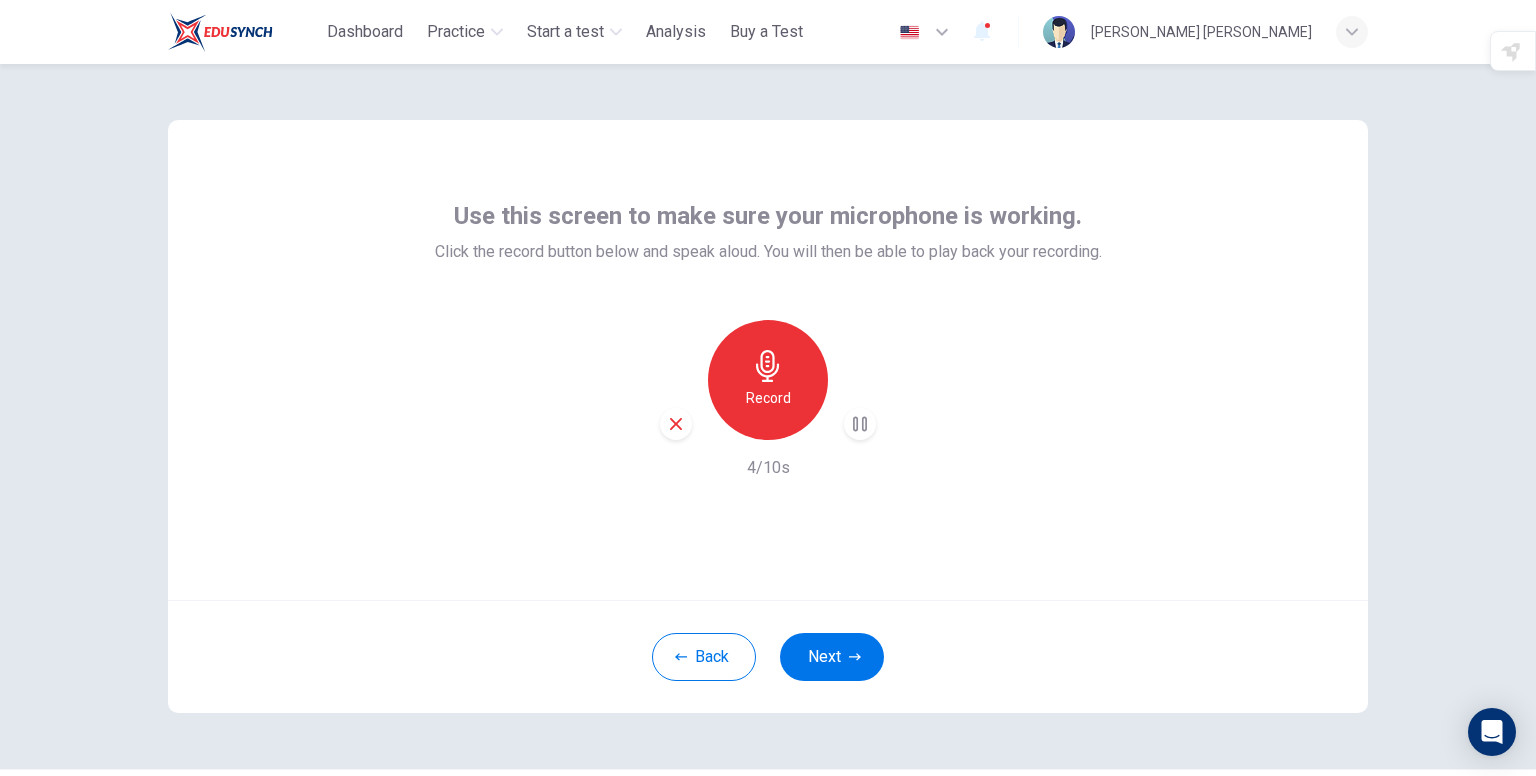 click 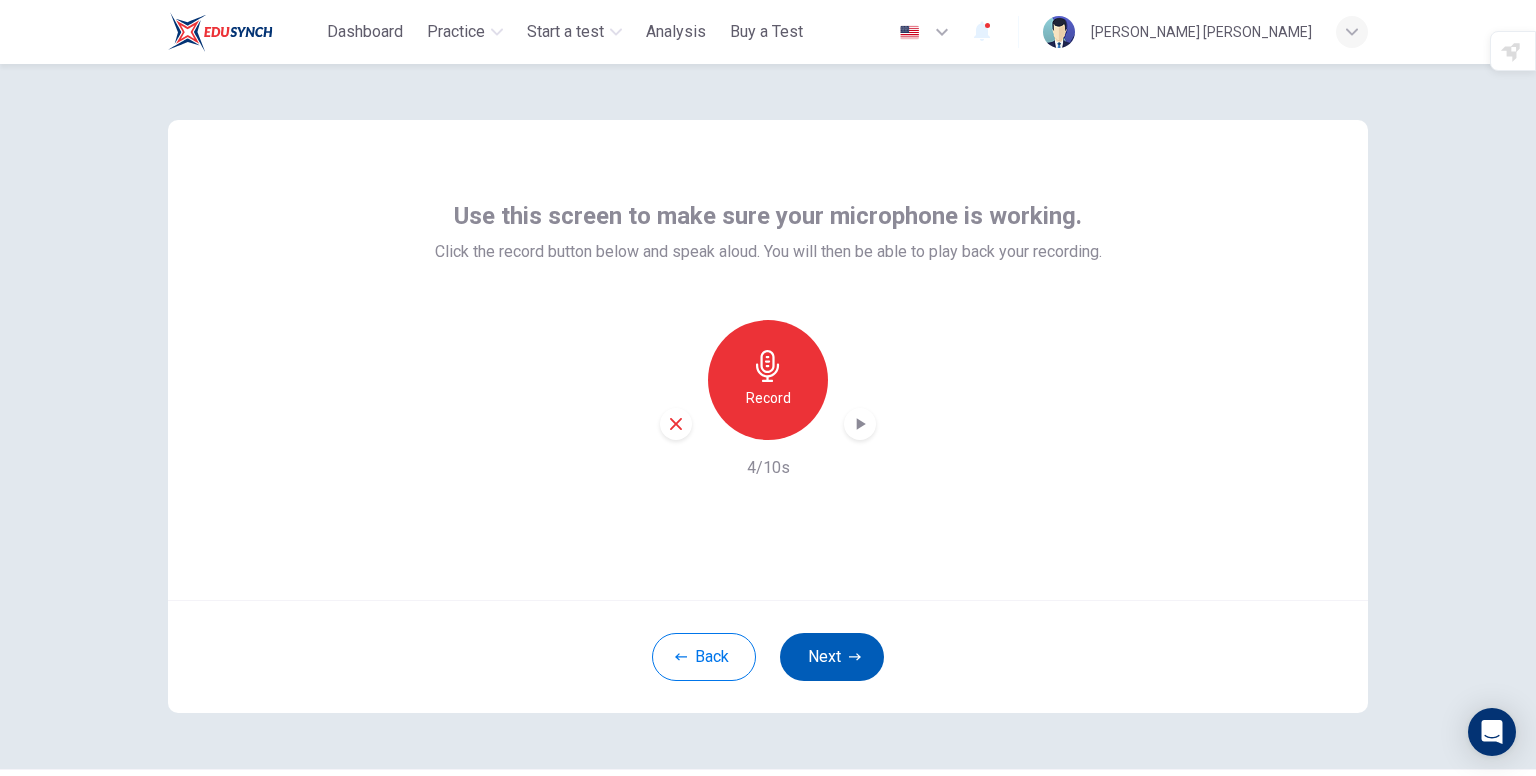 click 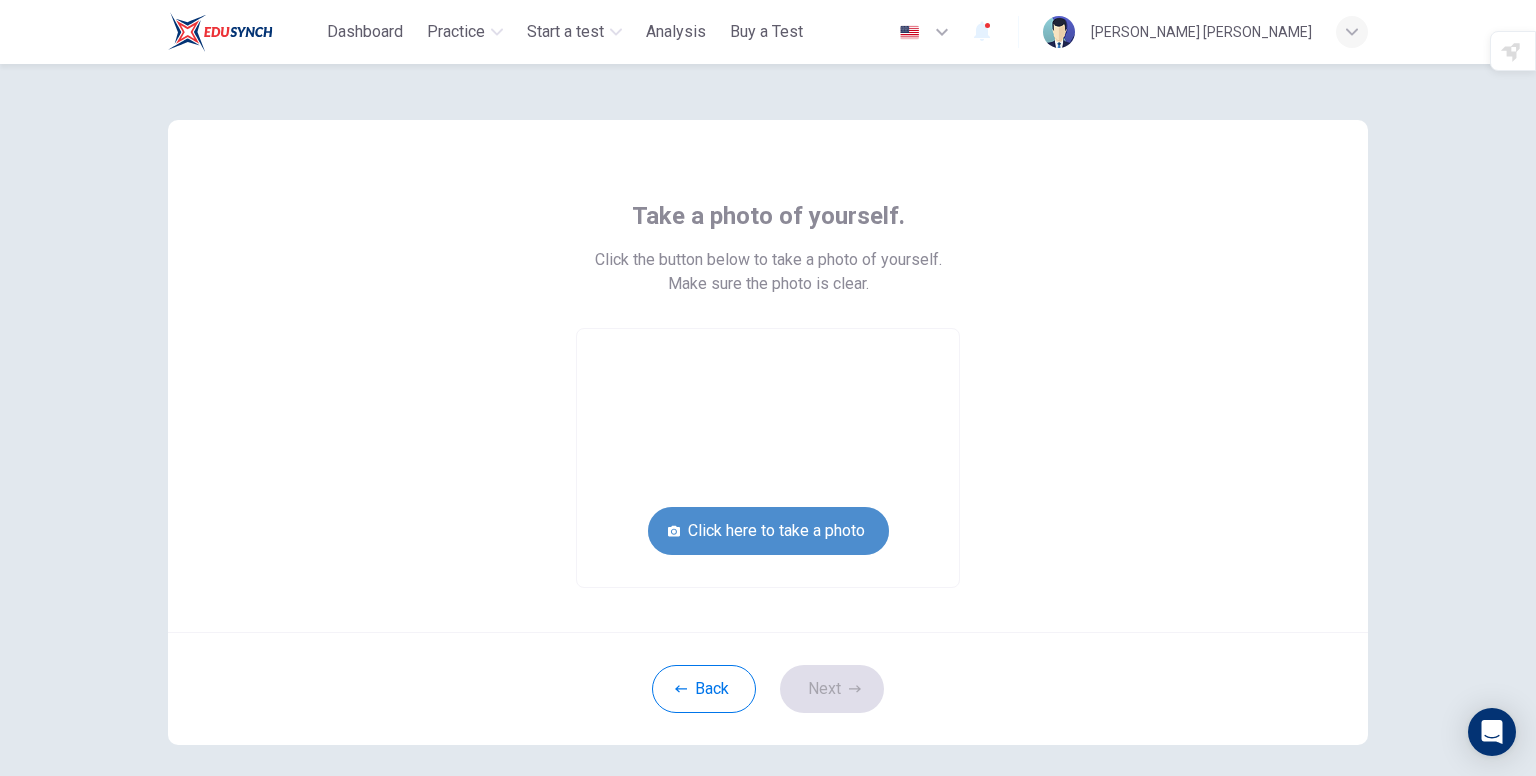 click on "Click here to take a photo" at bounding box center (768, 531) 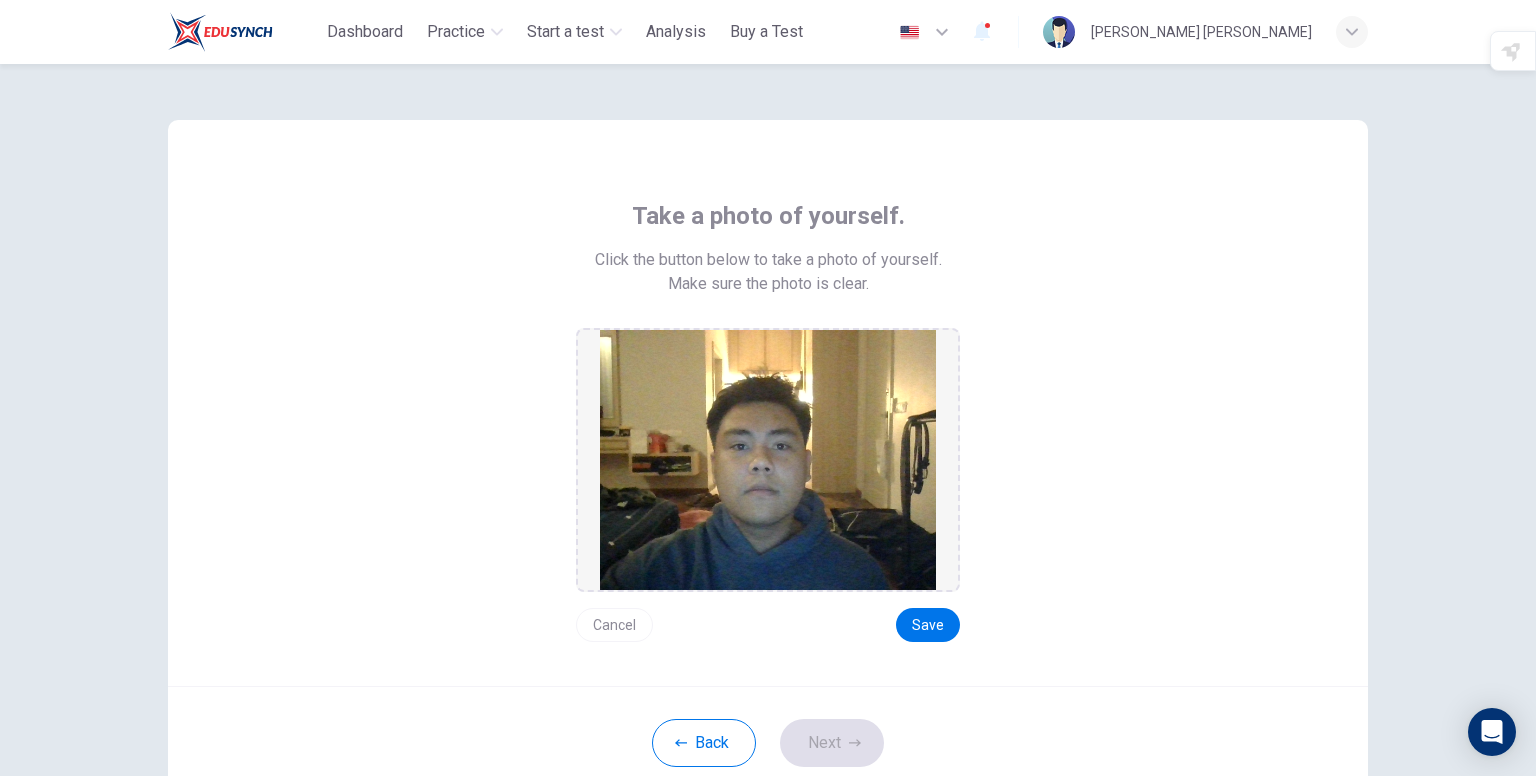 click on "Cancel" at bounding box center (614, 625) 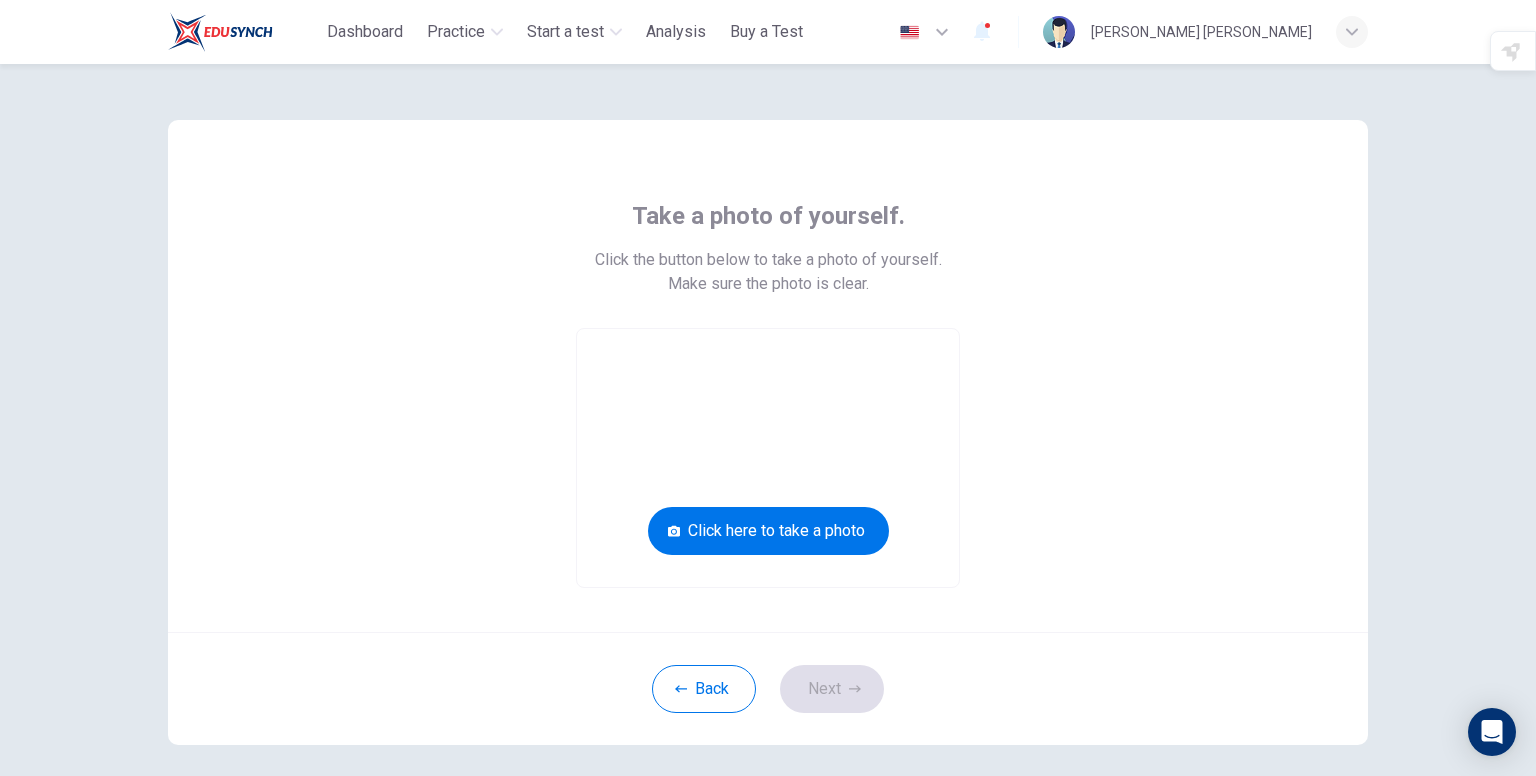 click at bounding box center (768, 458) 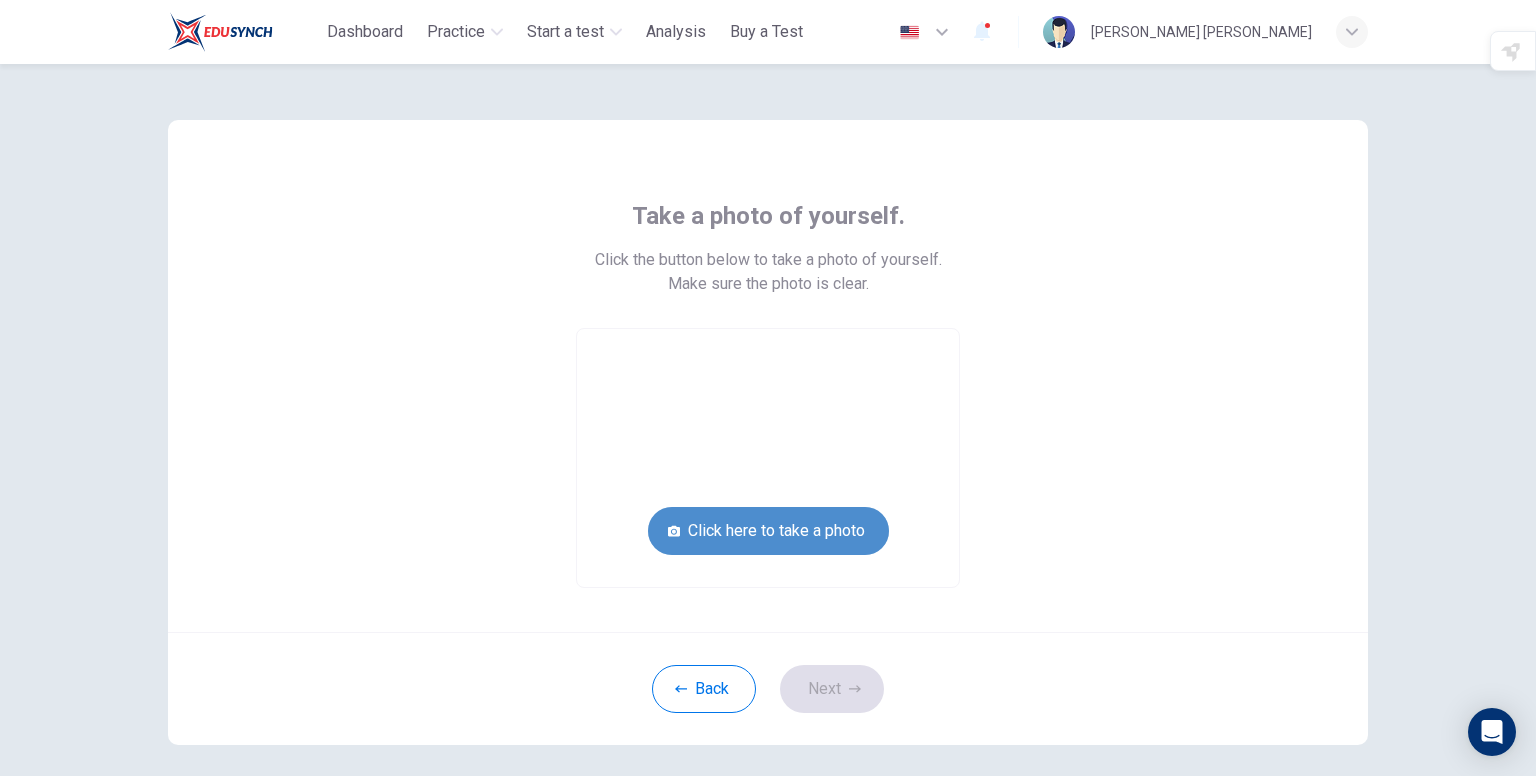 click on "Click here to take a photo" at bounding box center (768, 531) 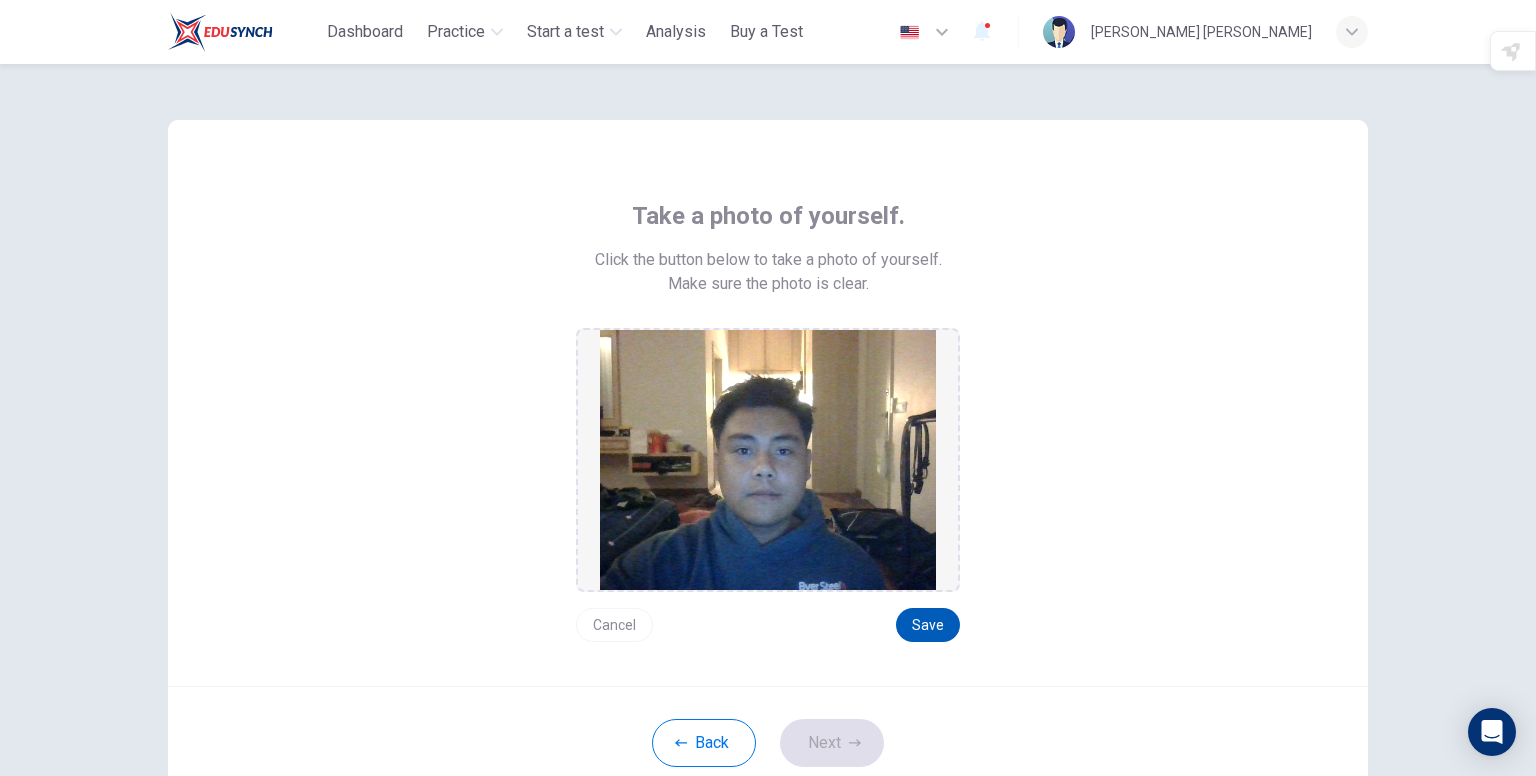 click on "Save" at bounding box center (928, 625) 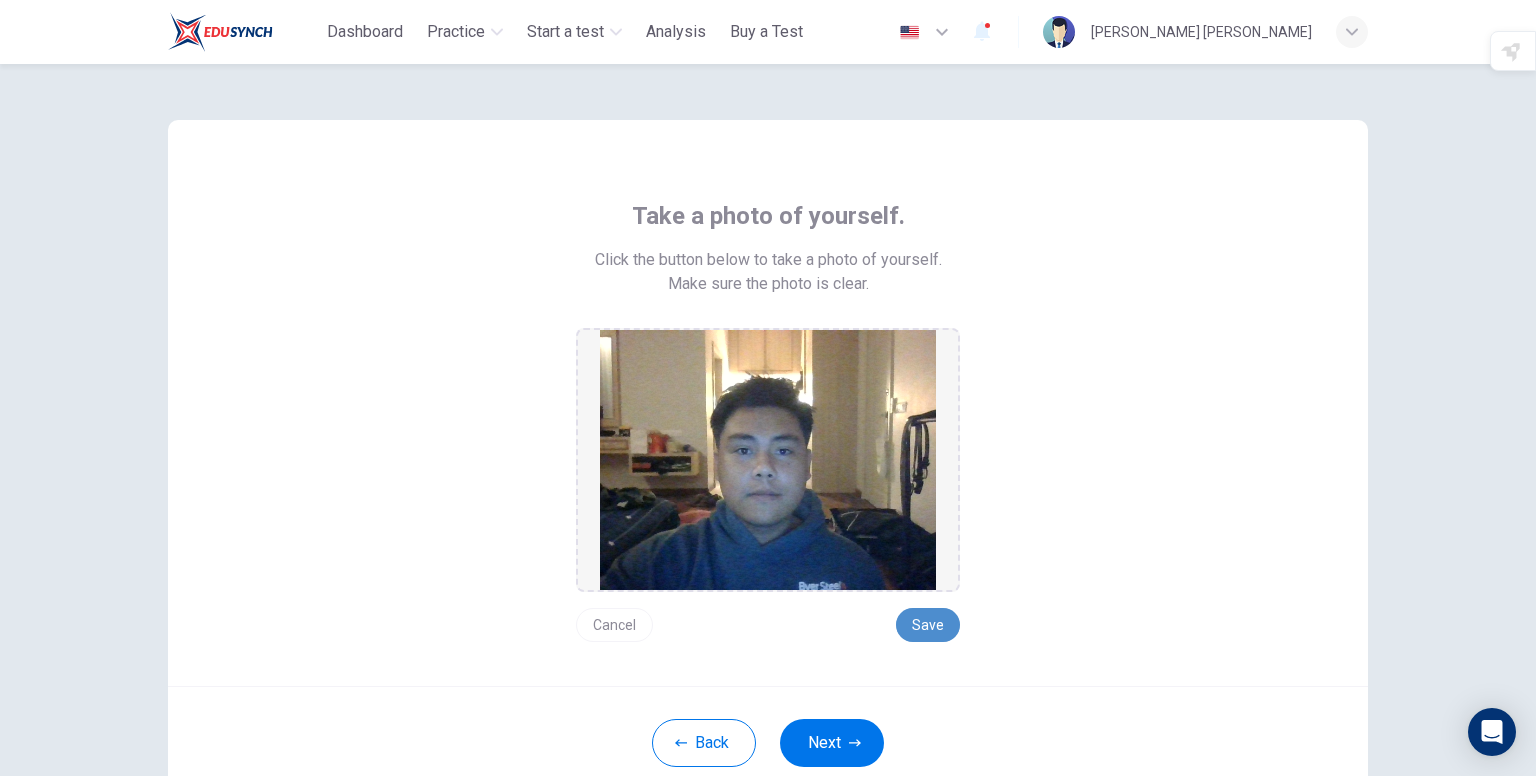 click on "Save" at bounding box center [928, 625] 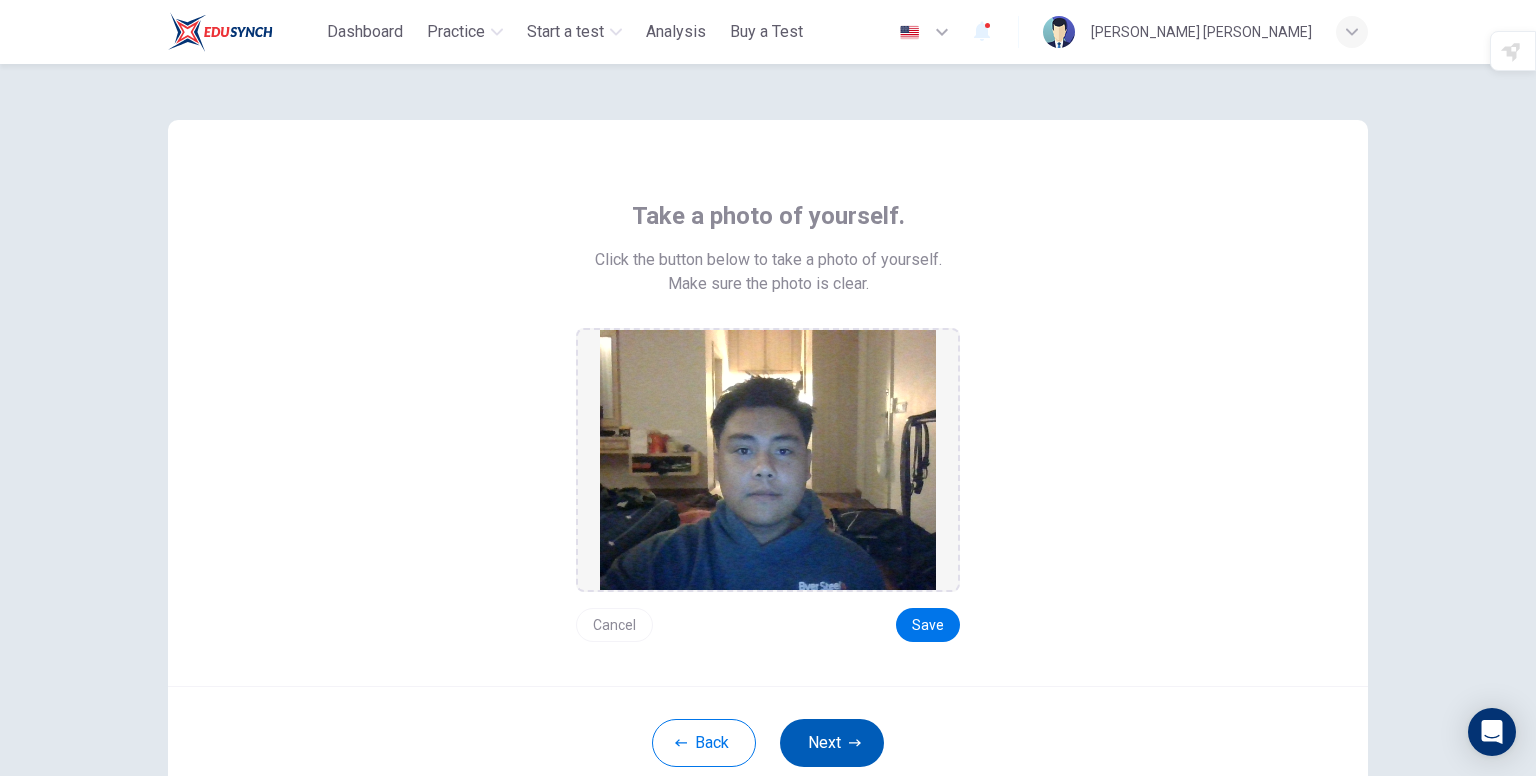 click on "Next" at bounding box center [832, 743] 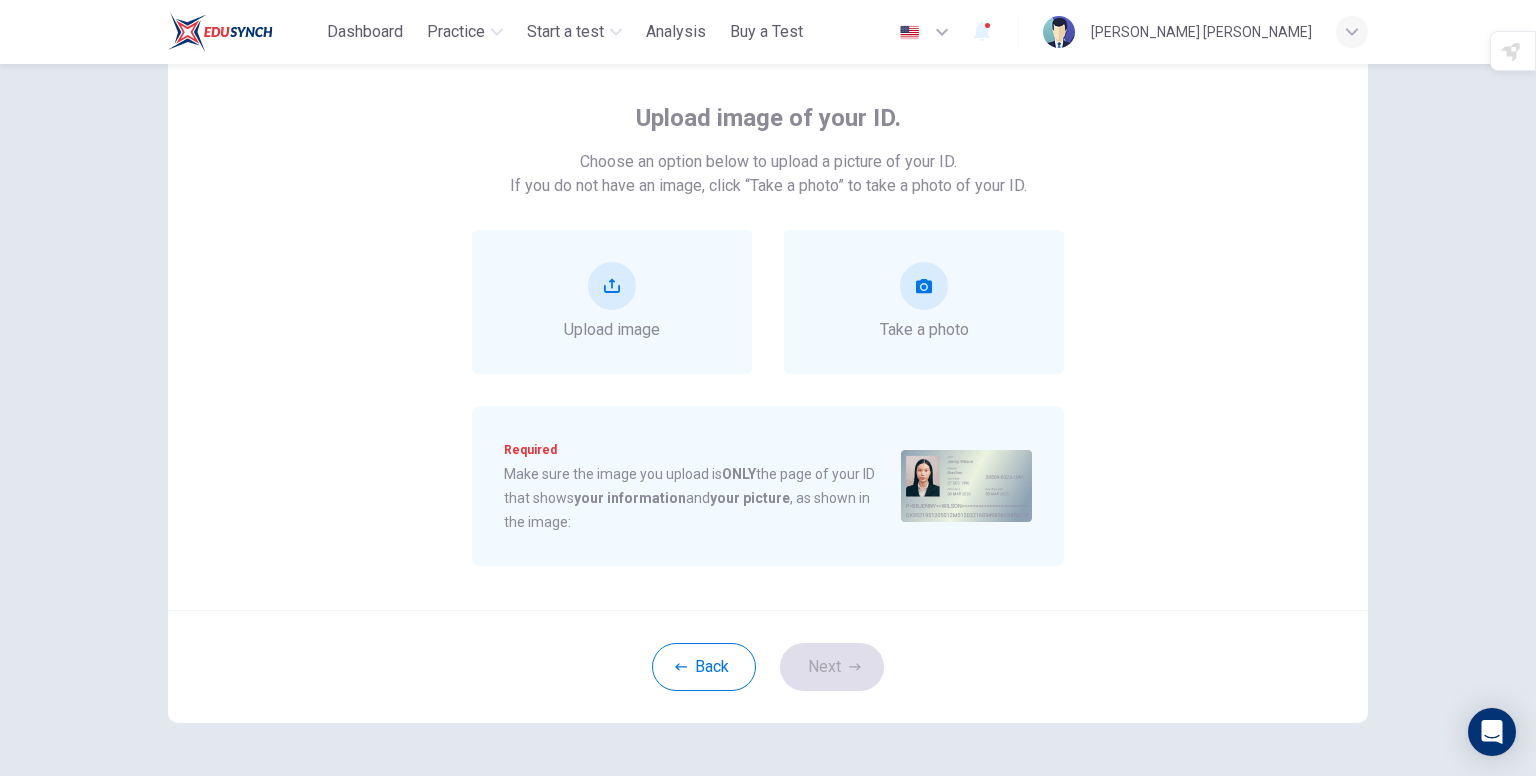 scroll, scrollTop: 100, scrollLeft: 0, axis: vertical 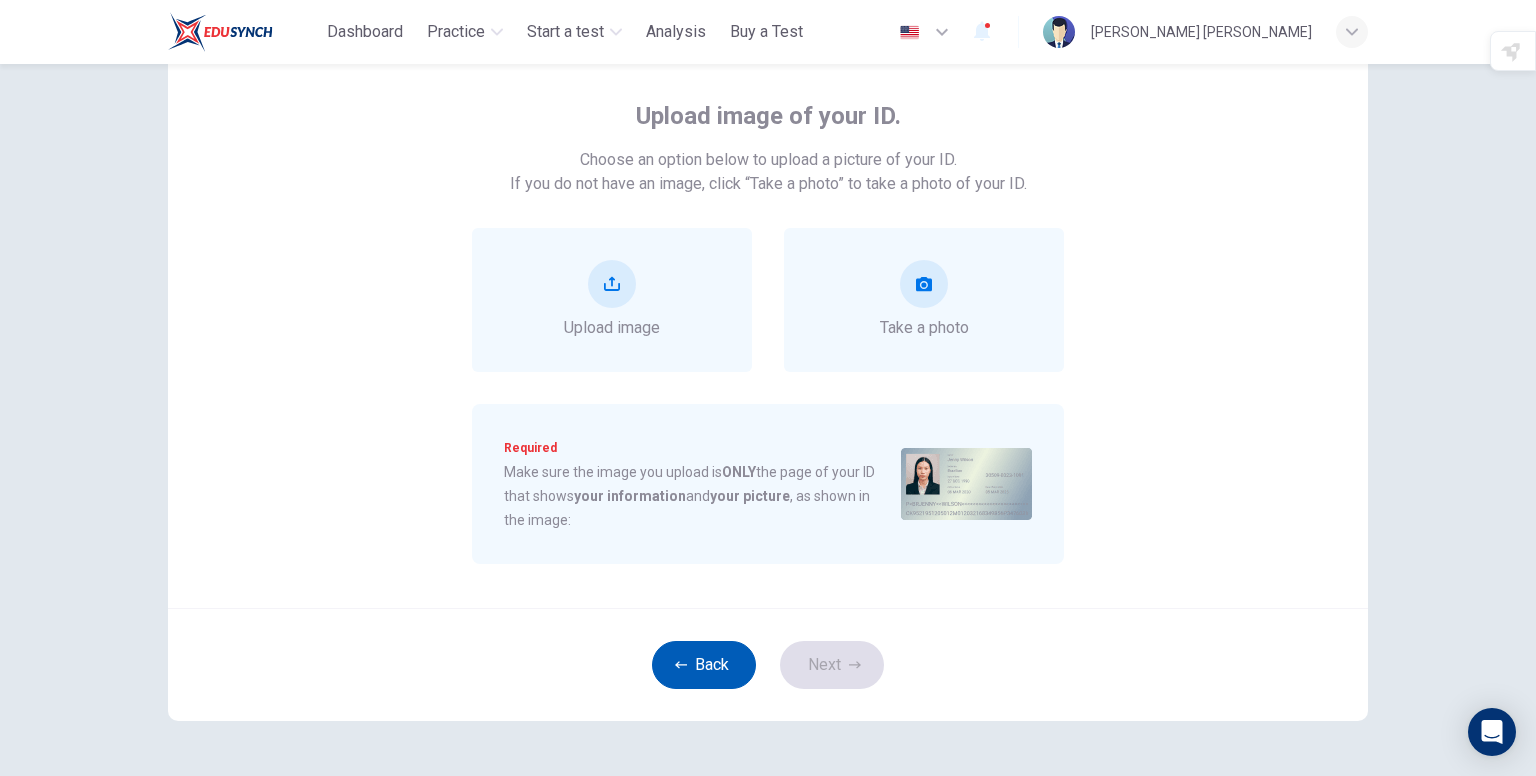 click on "Back" at bounding box center (704, 665) 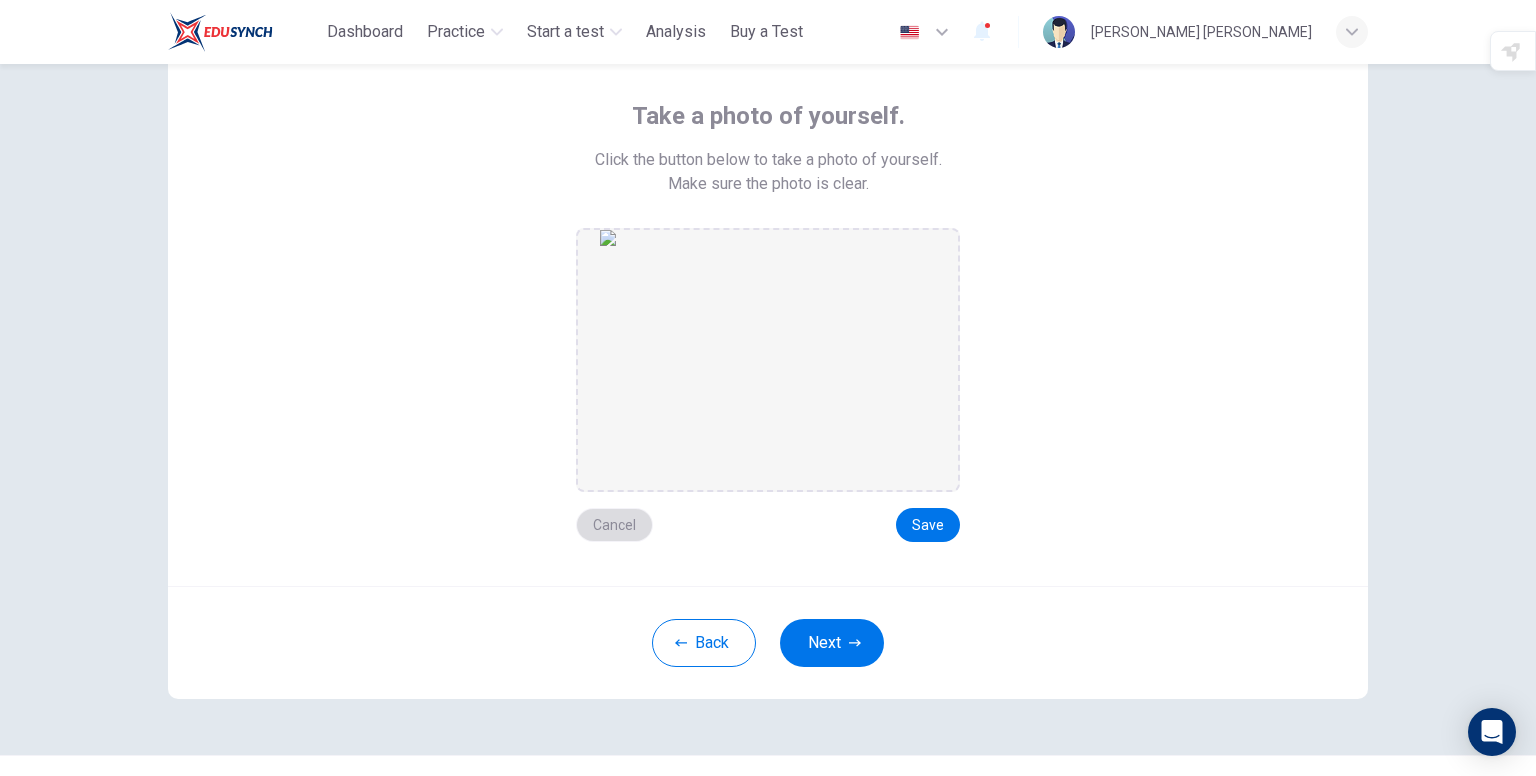 click on "Cancel" at bounding box center (614, 525) 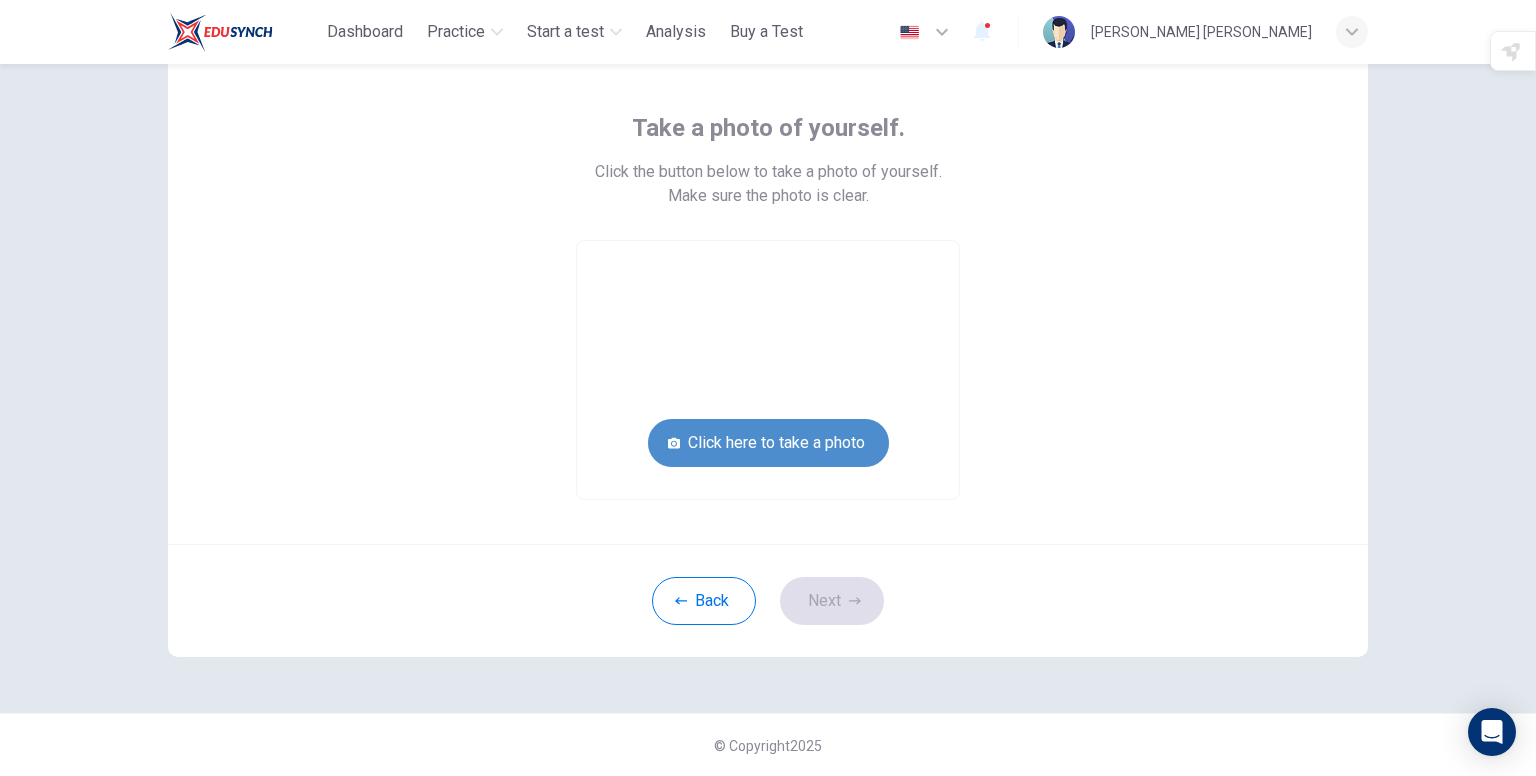 click on "Click here to take a photo" at bounding box center [768, 443] 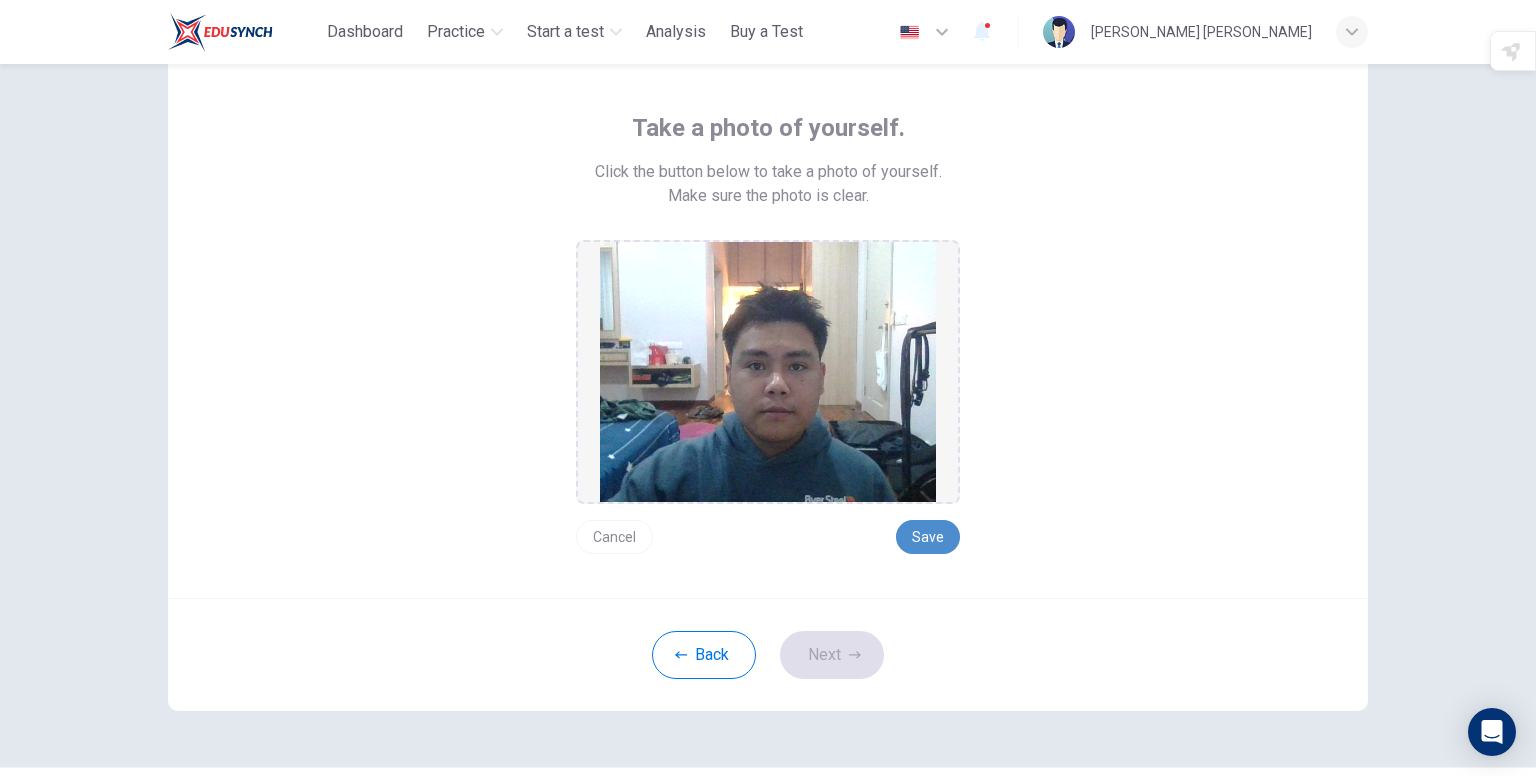 click on "Save" at bounding box center (928, 537) 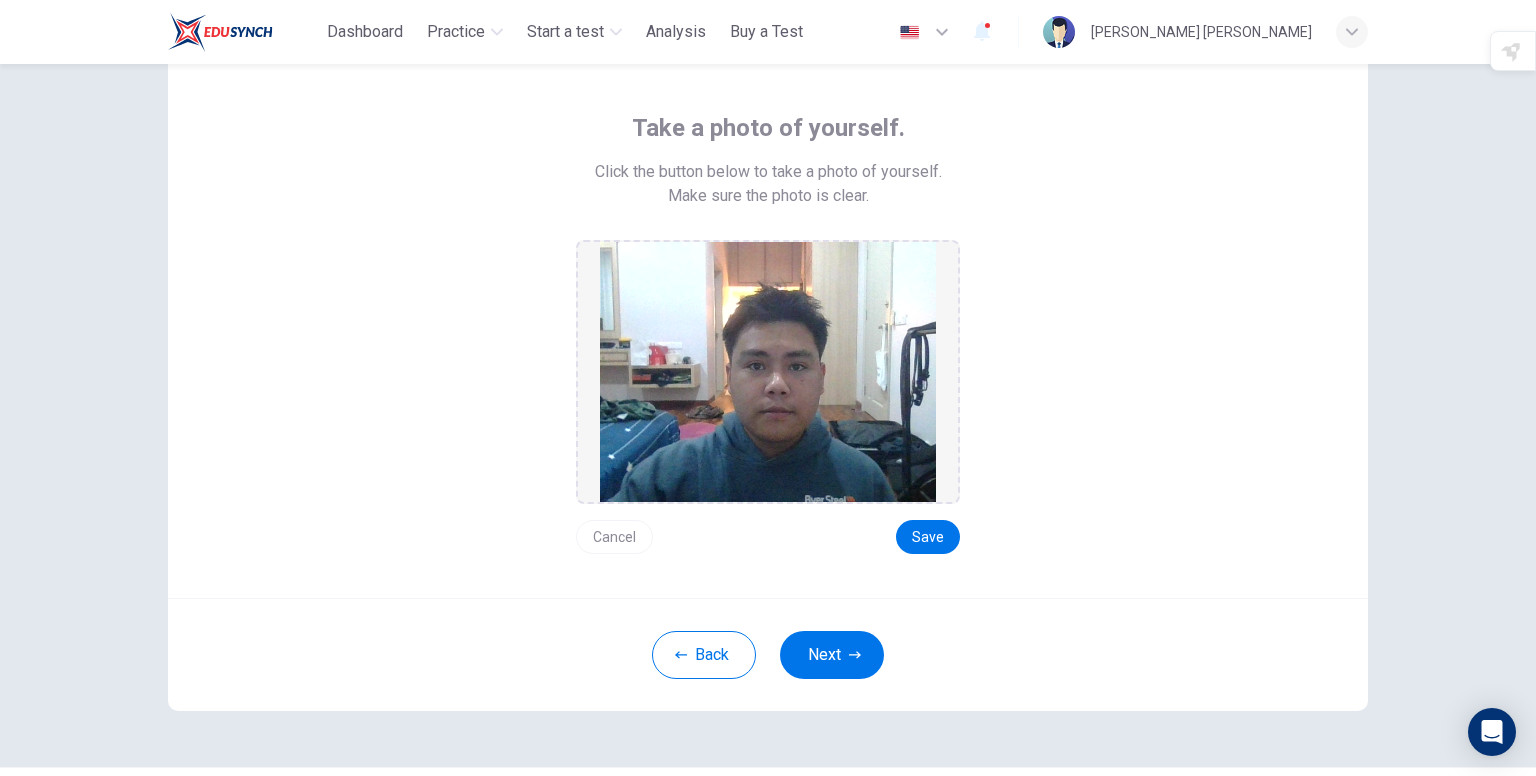 click on "Next" at bounding box center (832, 655) 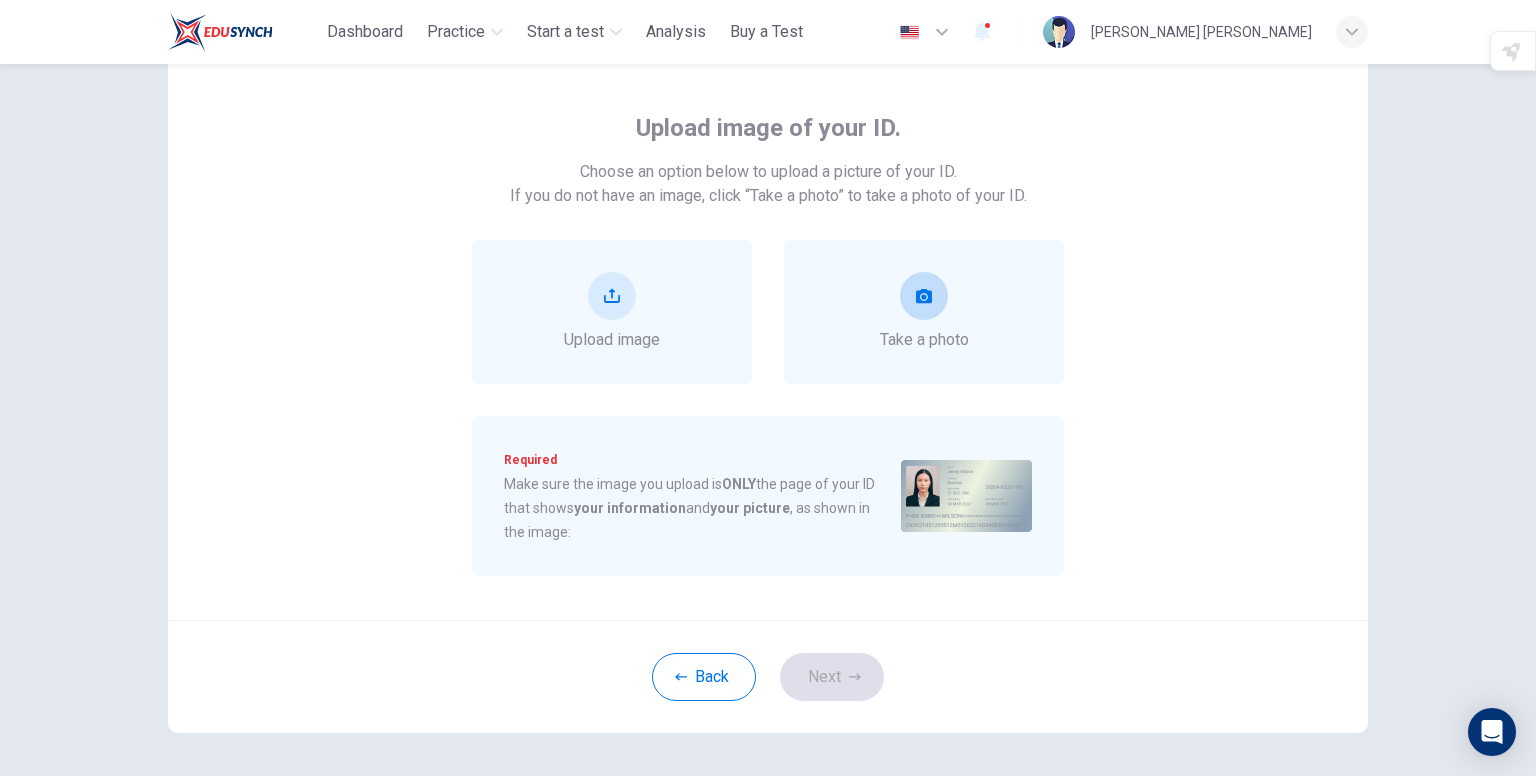 click on "Take a photo" at bounding box center [924, 312] 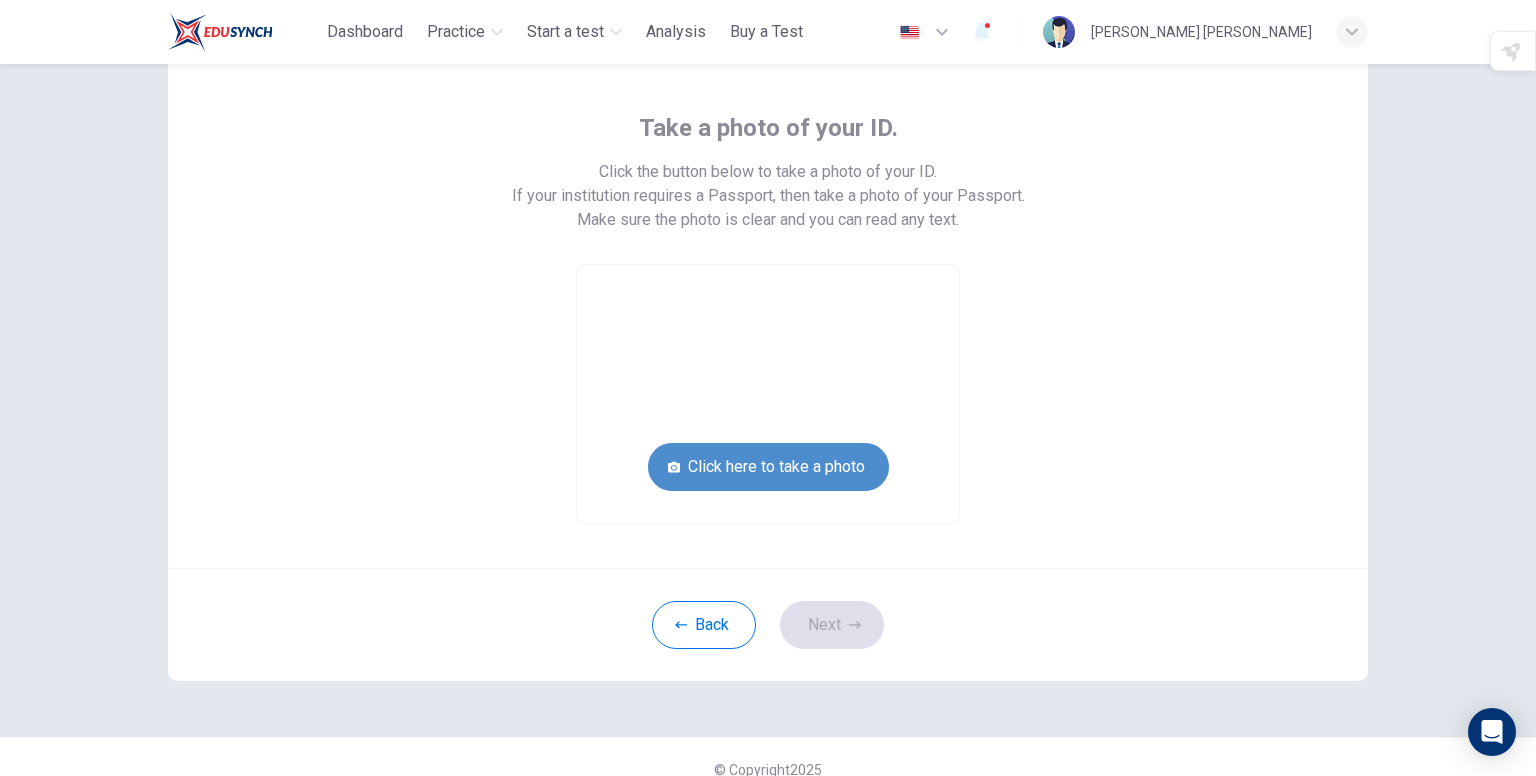 click on "Click here to take a photo" at bounding box center [768, 467] 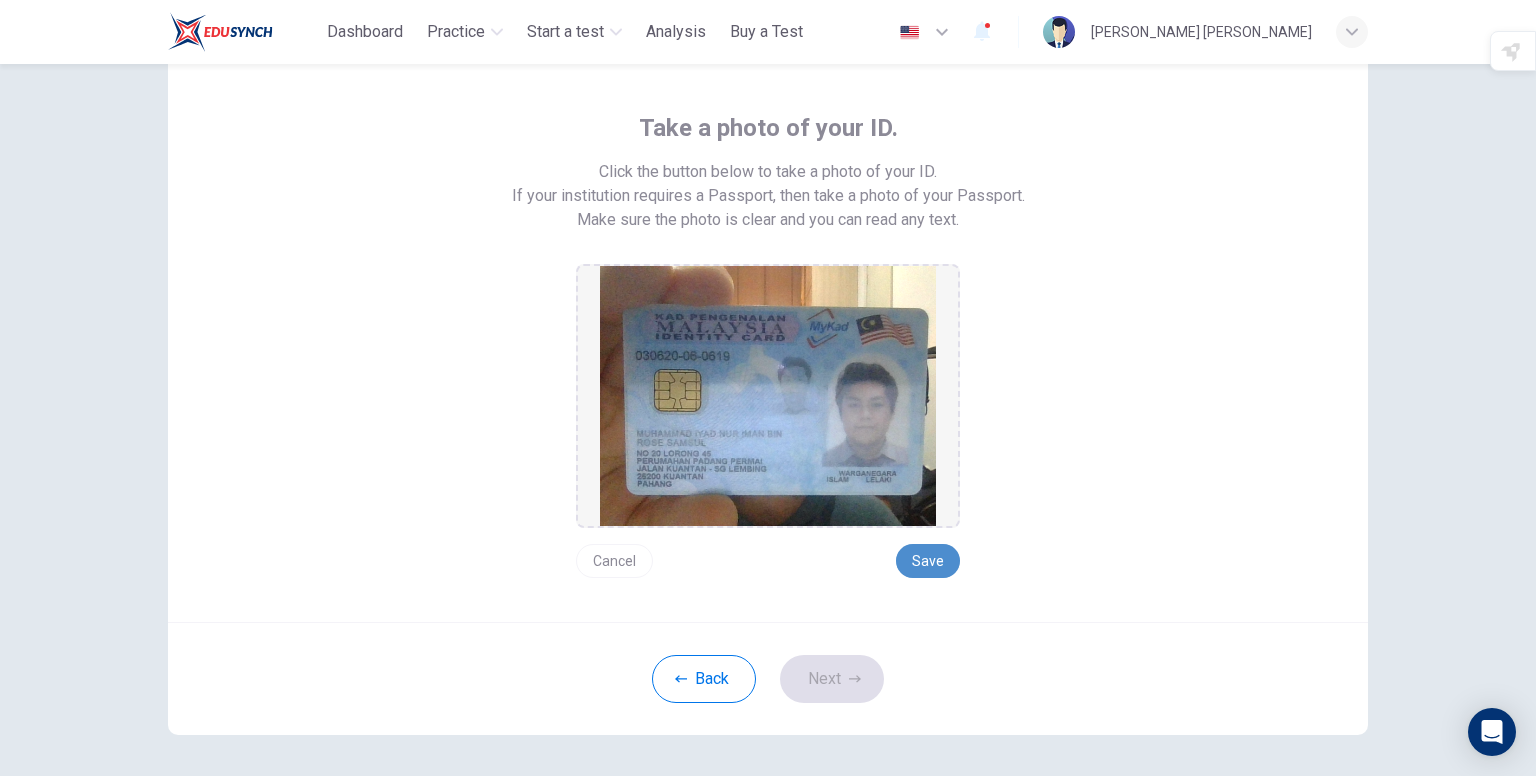 click on "Save" at bounding box center (928, 561) 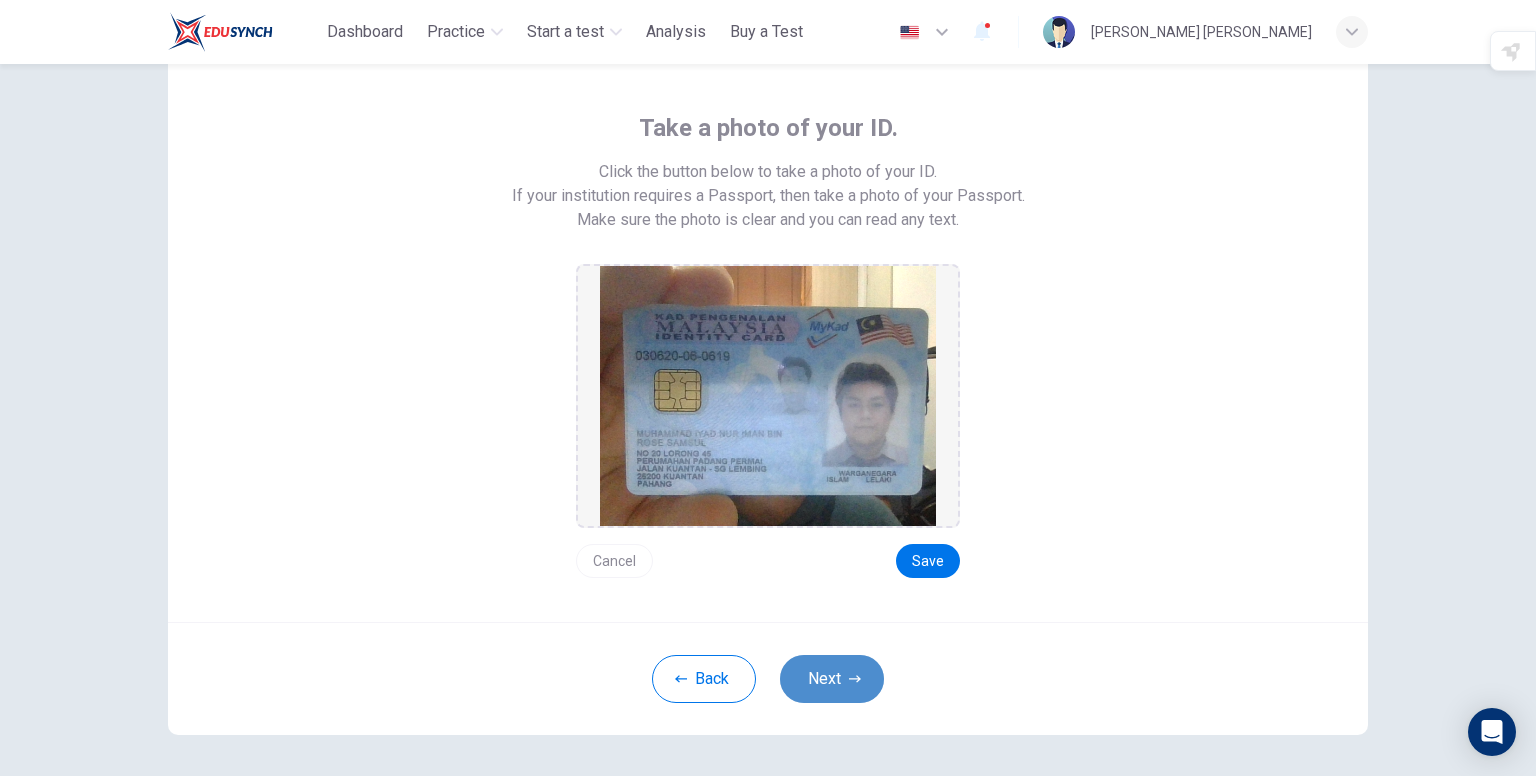click 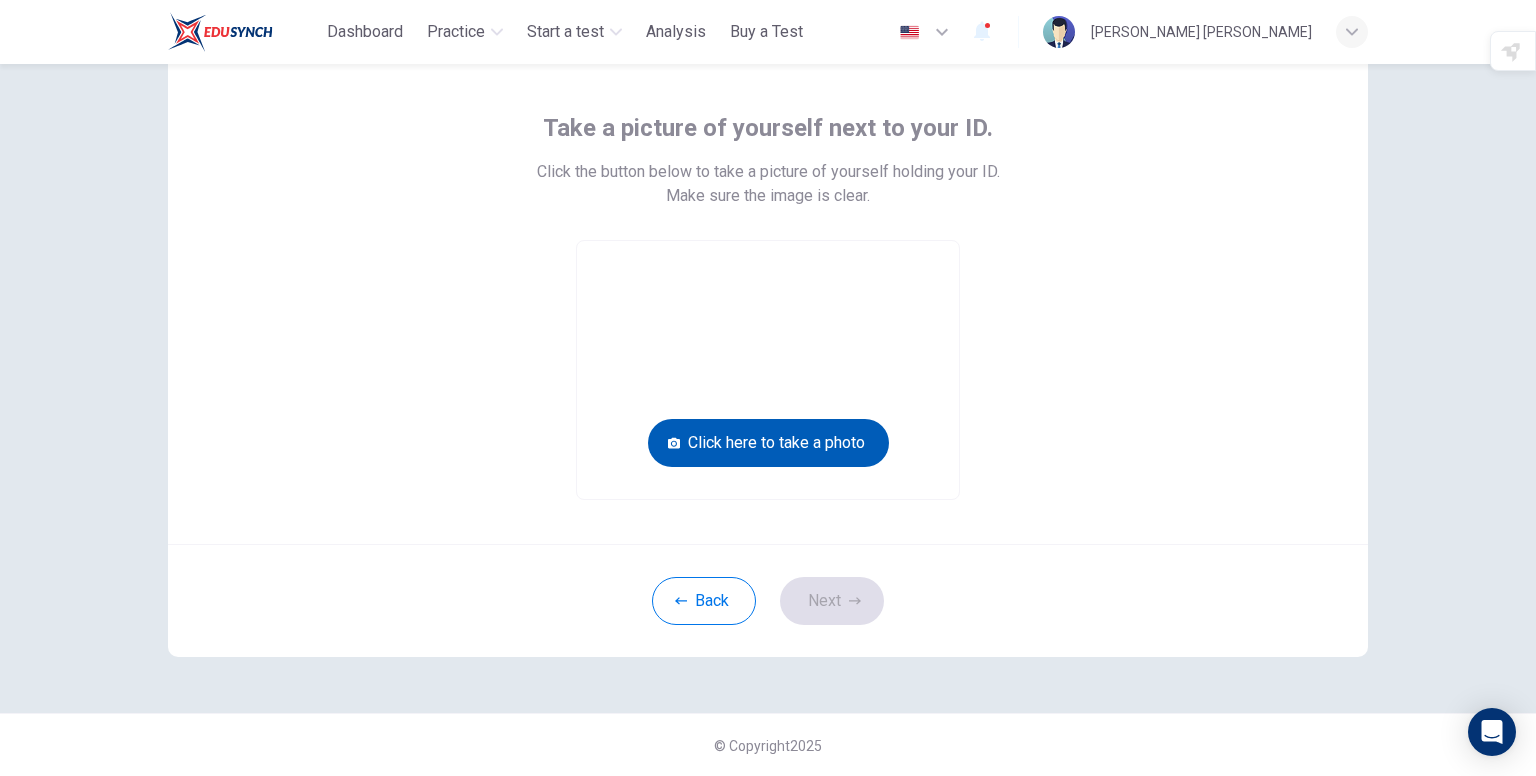 click on "Click here to take a photo" at bounding box center [768, 443] 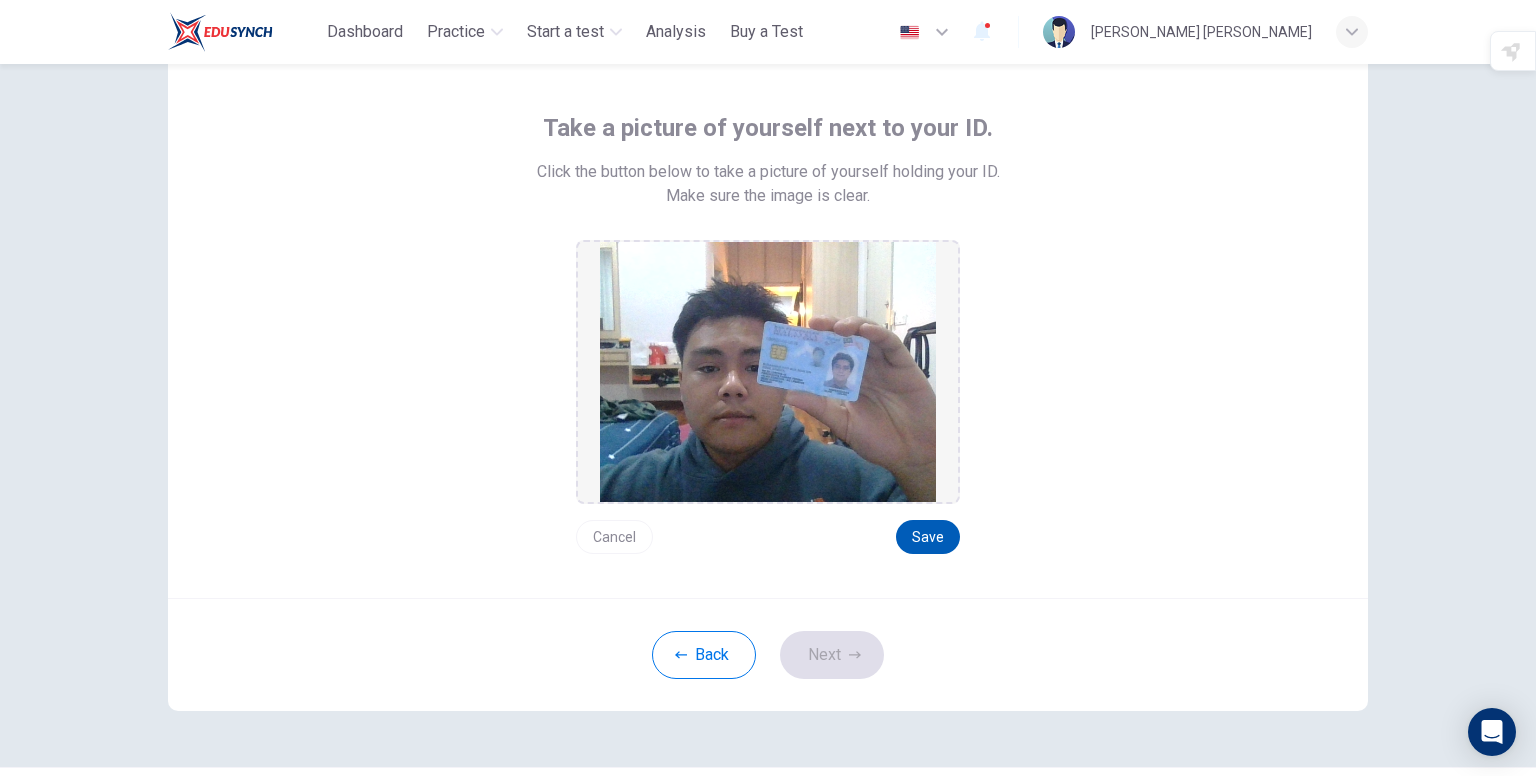 click on "Save" at bounding box center [928, 537] 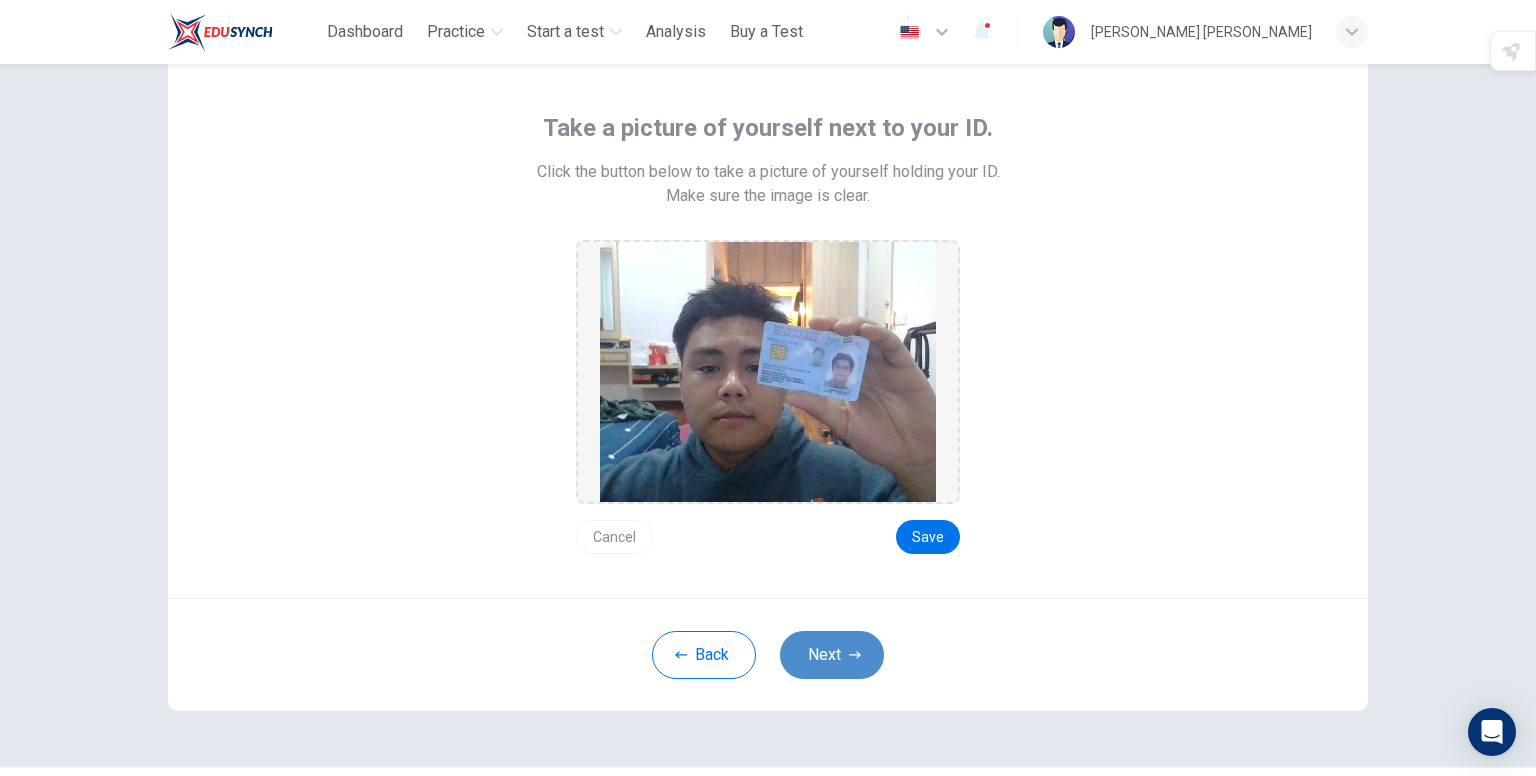 click on "Next" at bounding box center [832, 655] 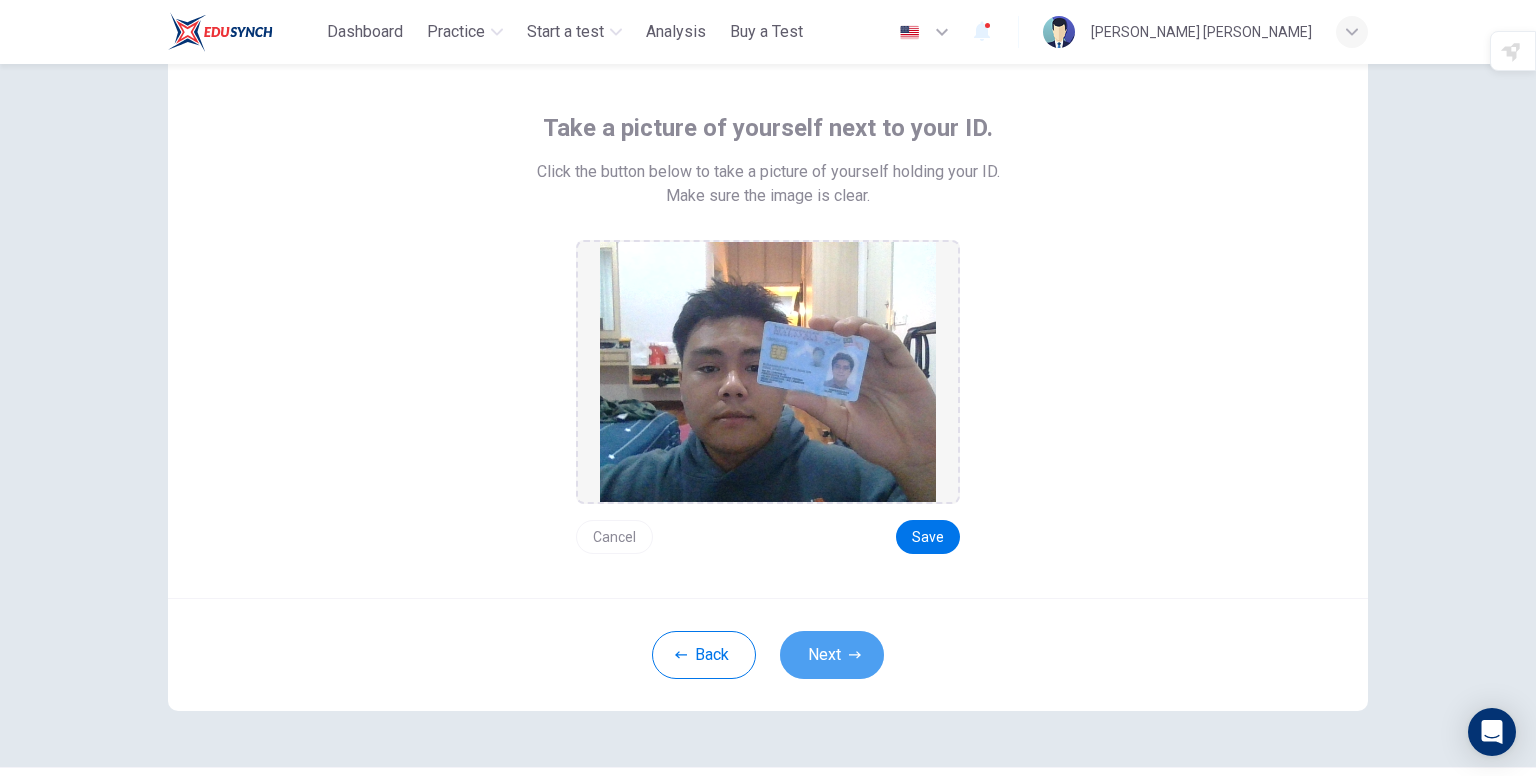 scroll, scrollTop: 56, scrollLeft: 0, axis: vertical 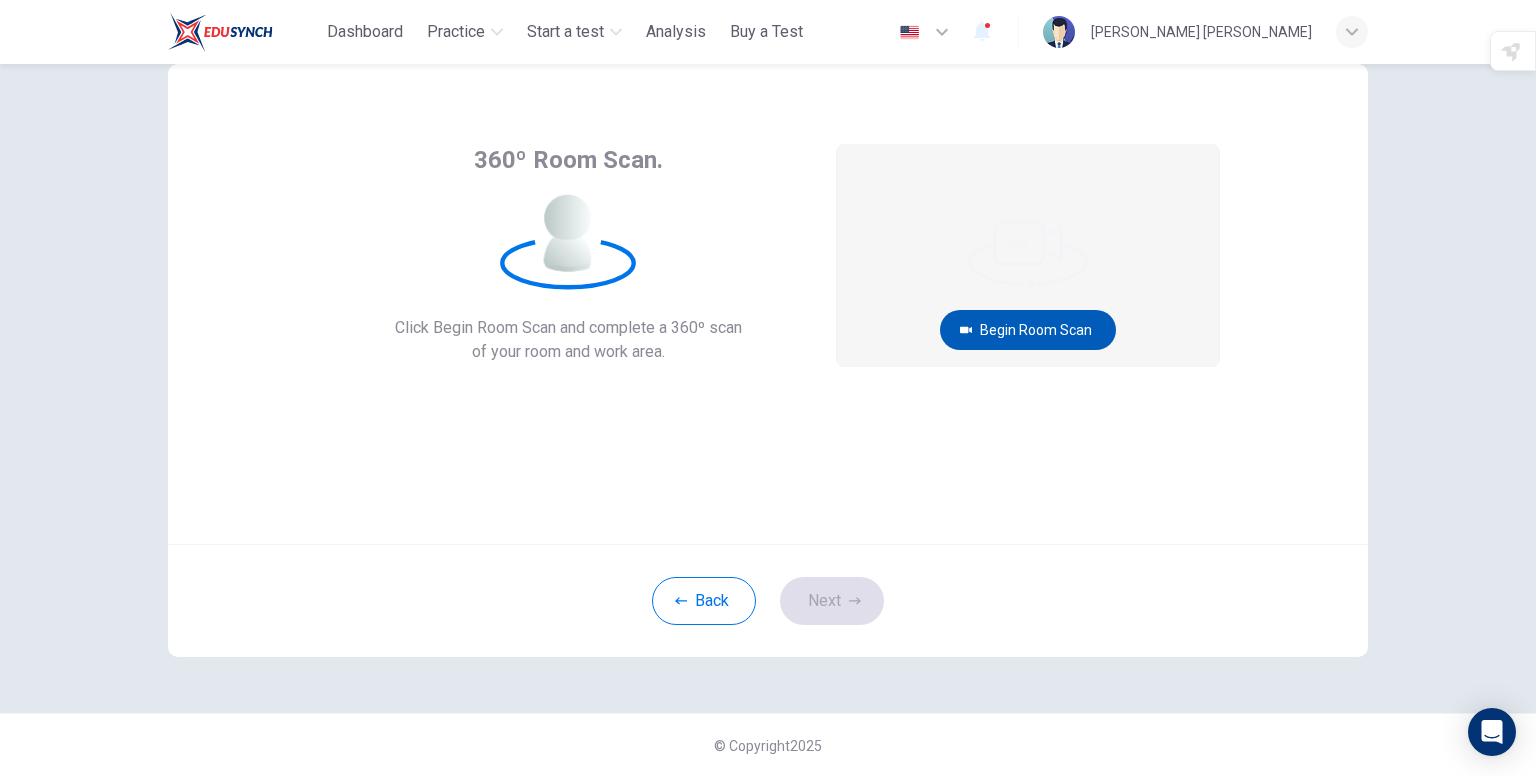 click on "Begin Room Scan" at bounding box center (1028, 330) 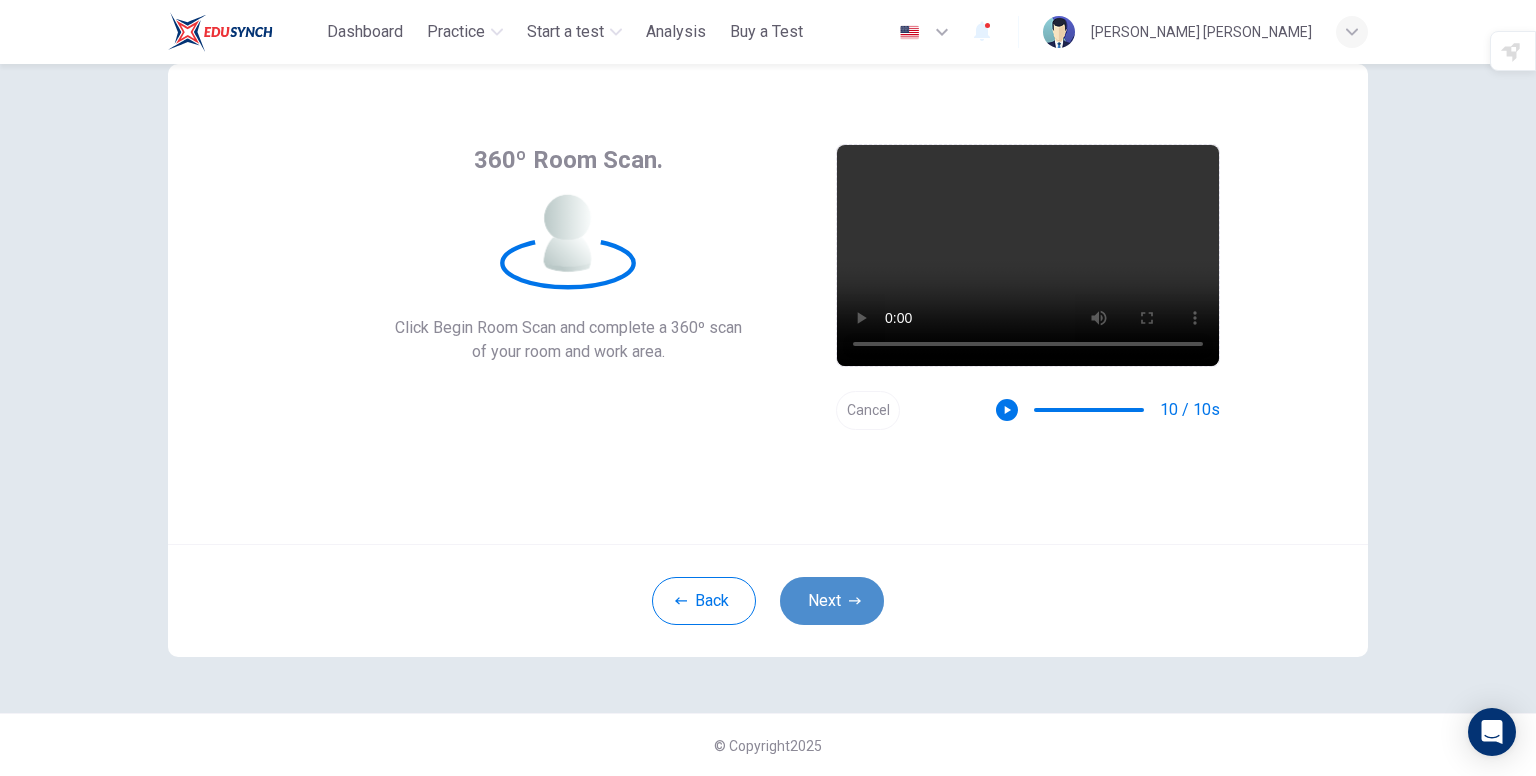 click on "Next" at bounding box center (832, 601) 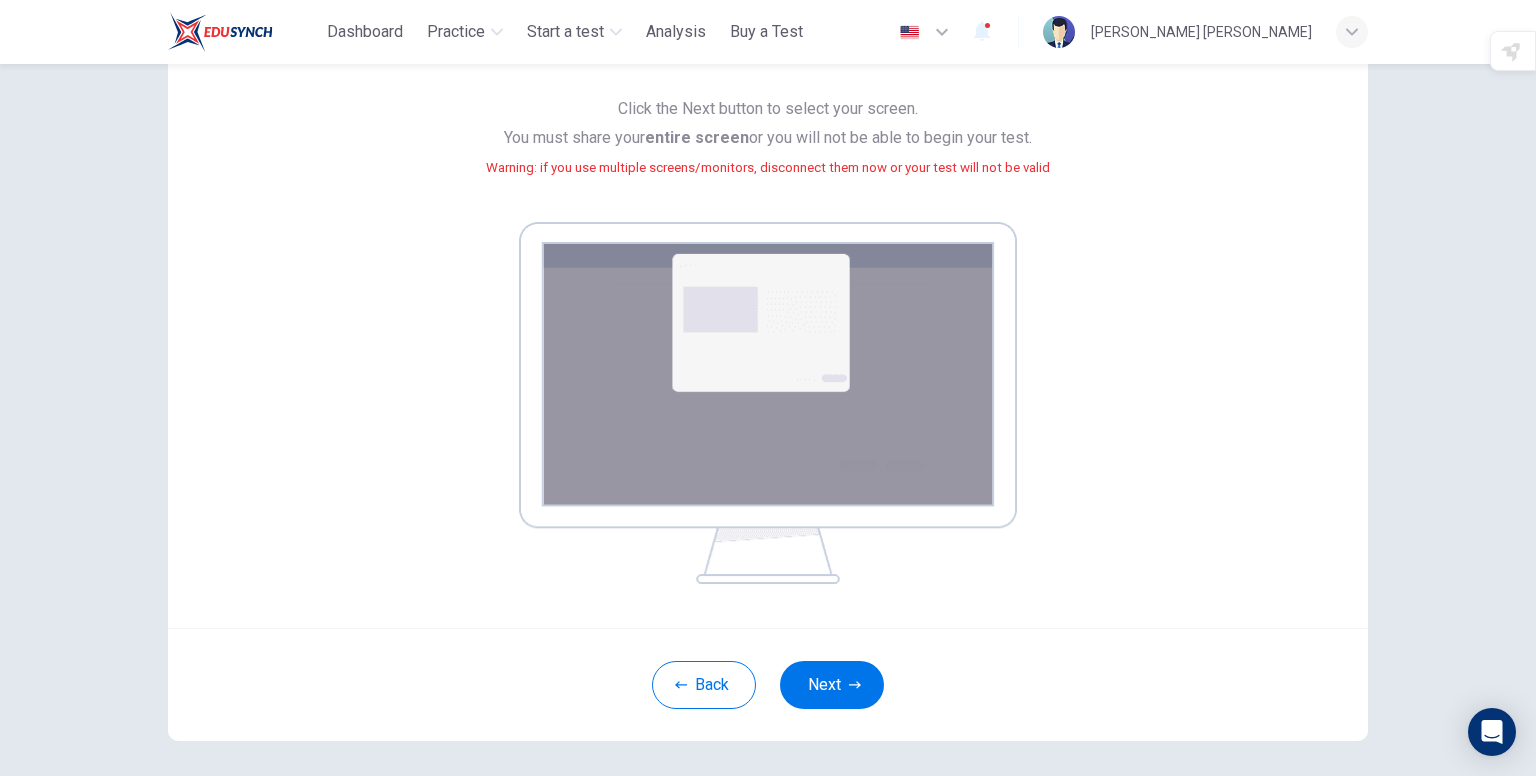scroll, scrollTop: 256, scrollLeft: 0, axis: vertical 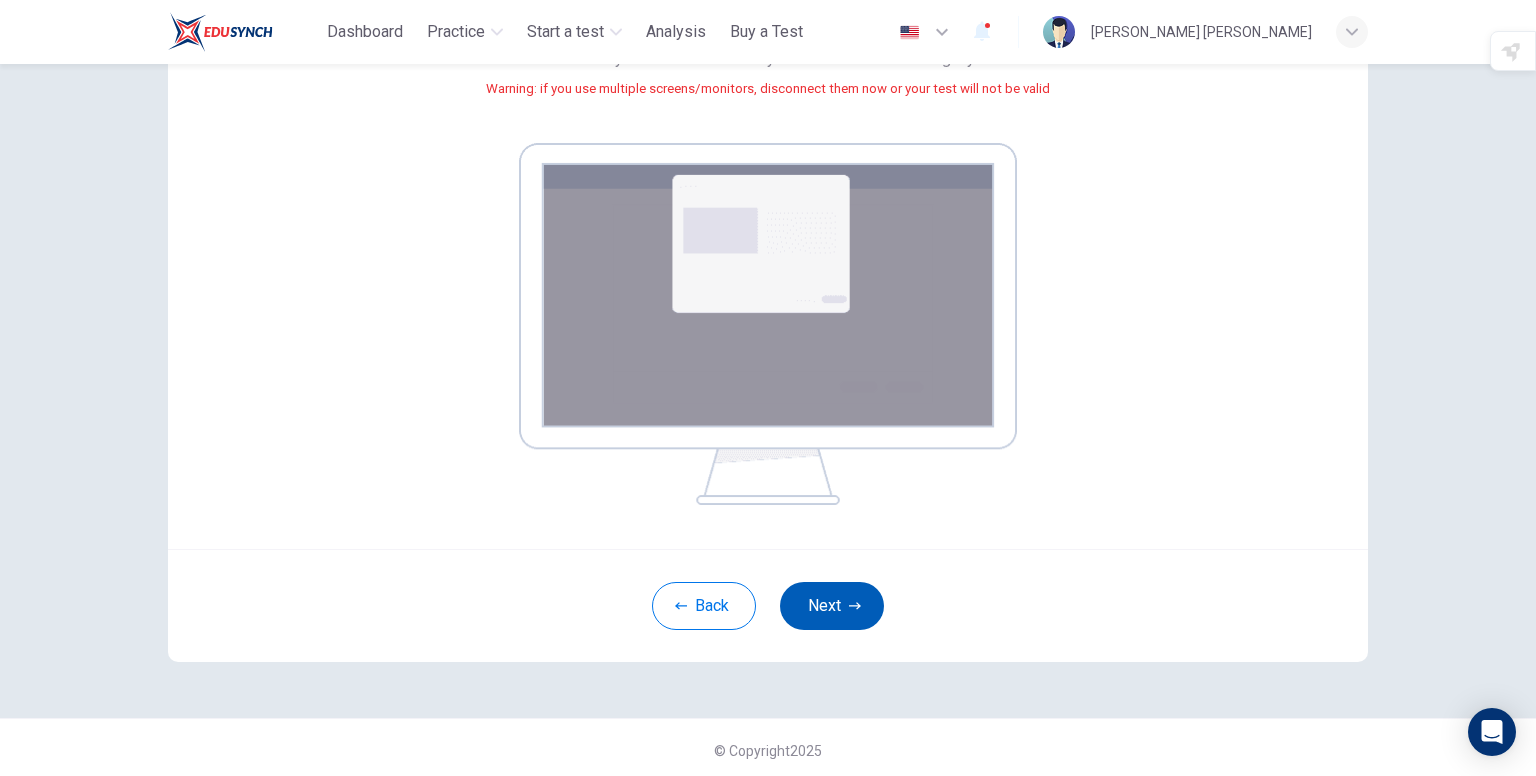 click on "Next" at bounding box center (832, 606) 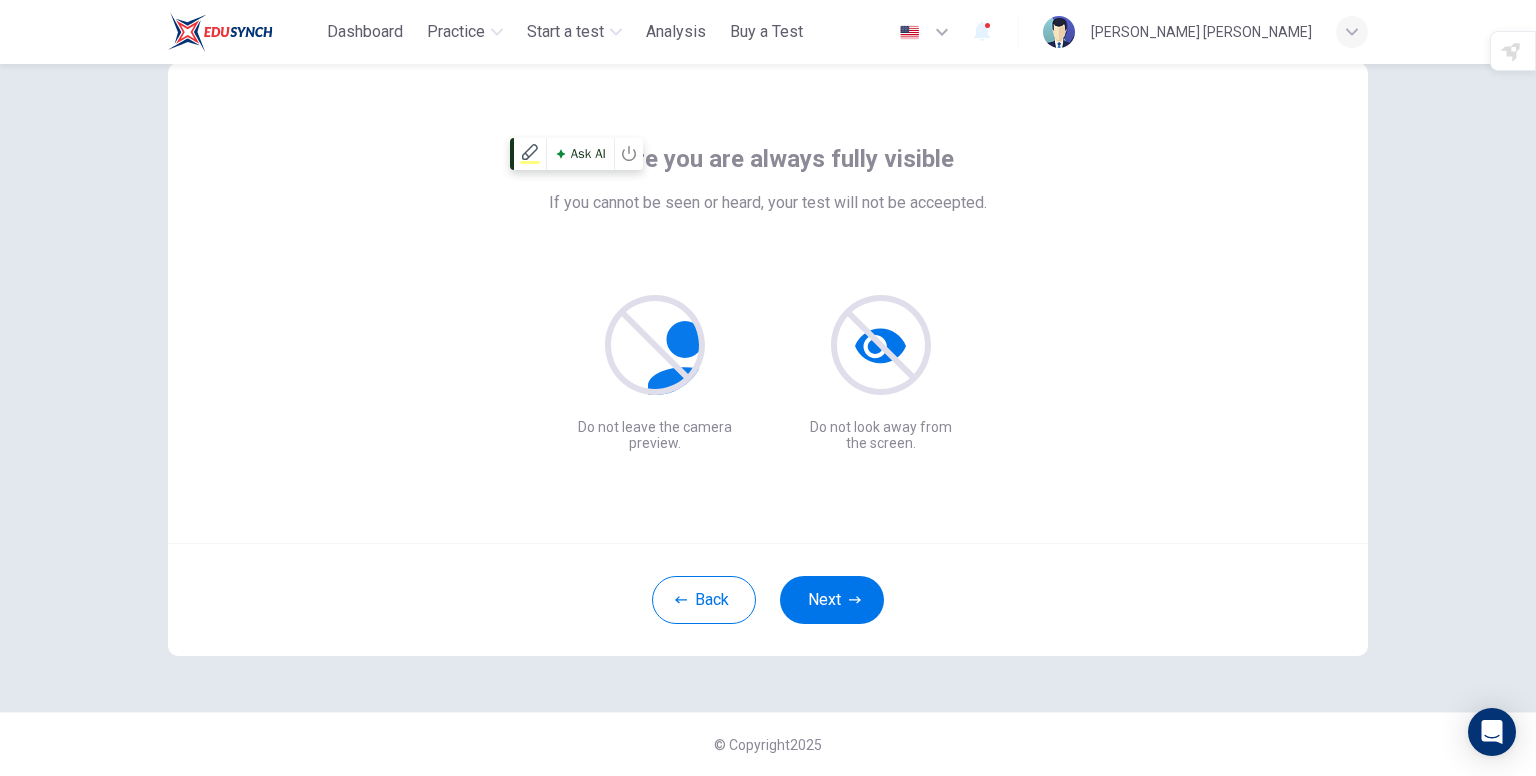 scroll, scrollTop: 56, scrollLeft: 0, axis: vertical 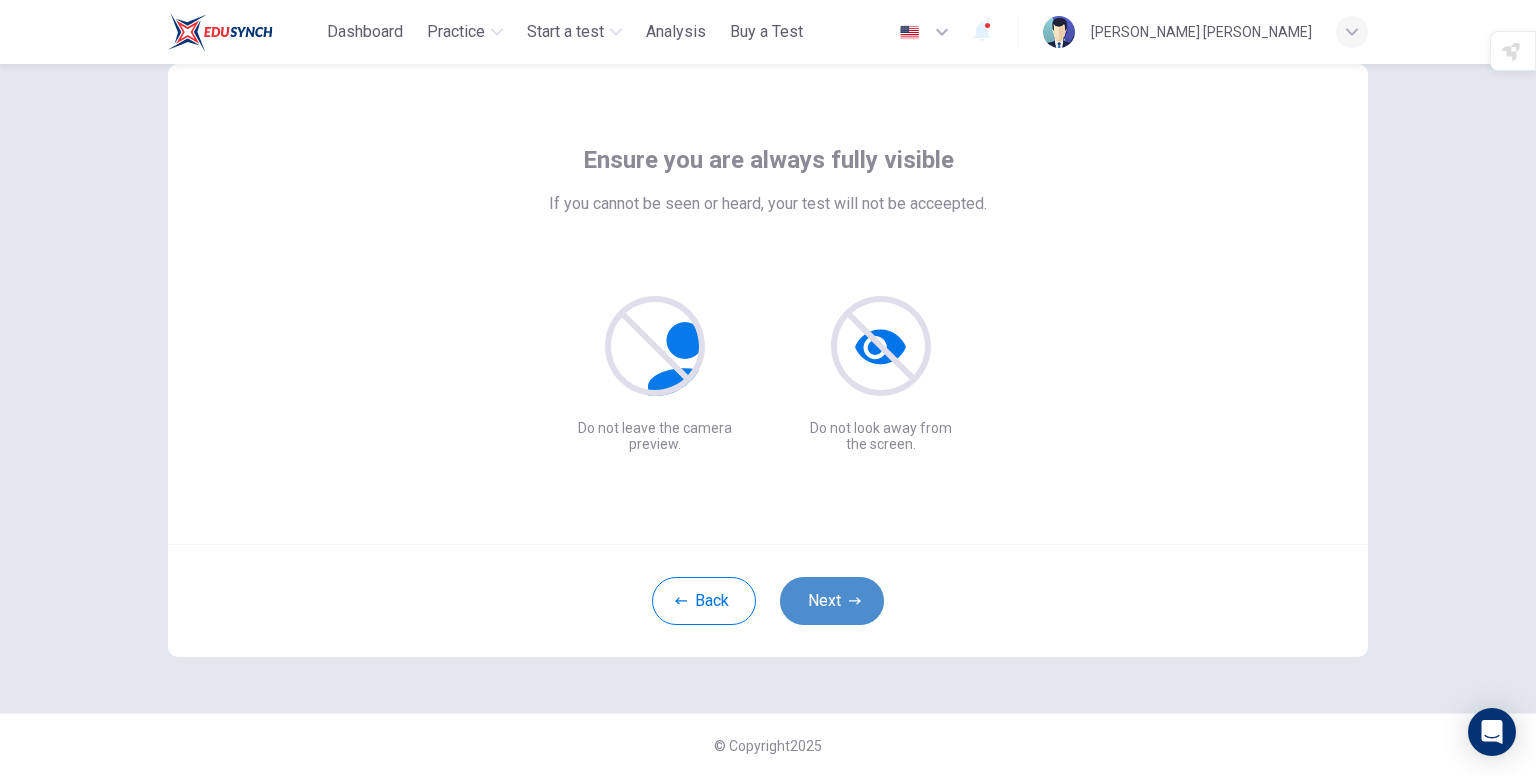 click on "Next" at bounding box center [832, 601] 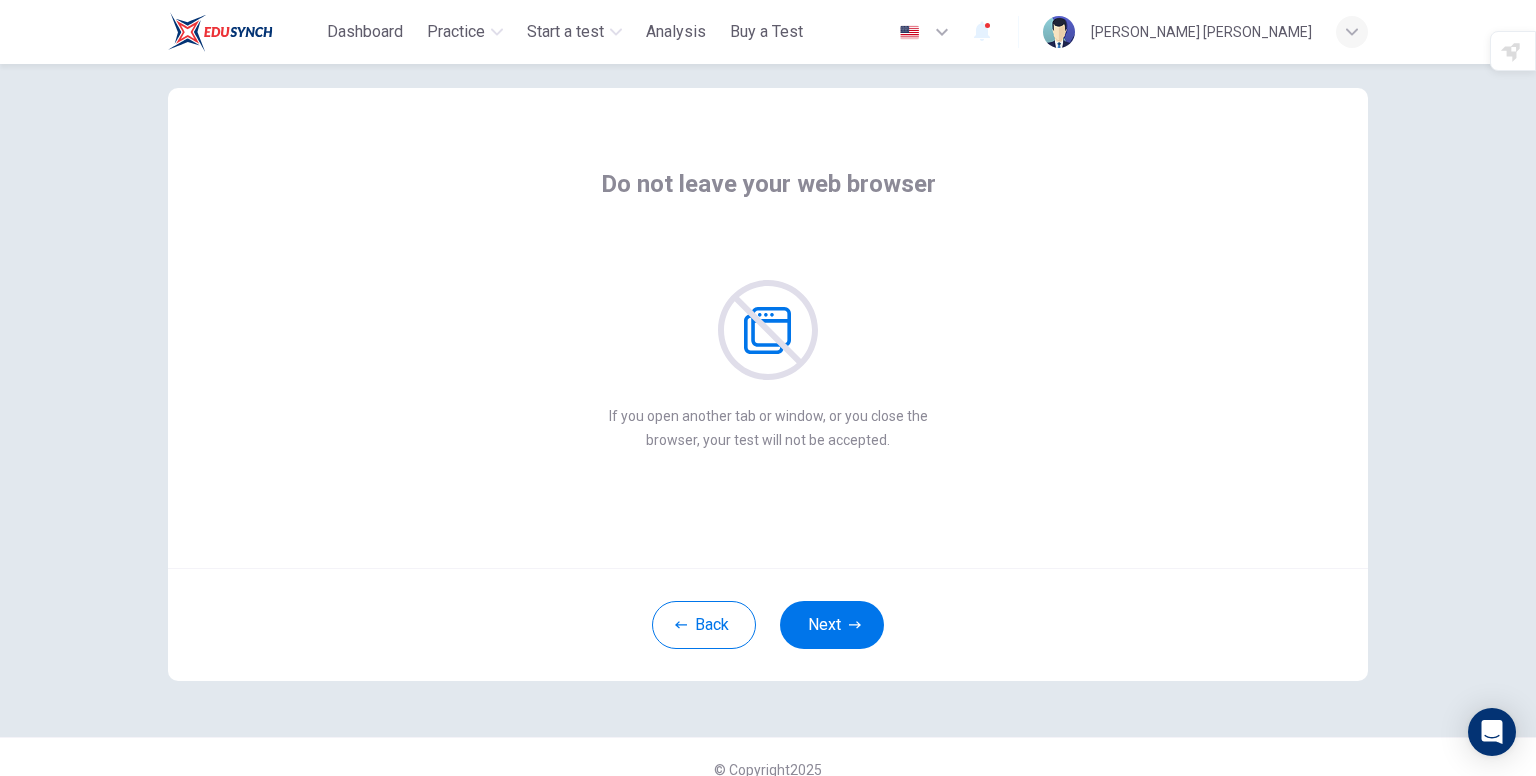 scroll, scrollTop: 0, scrollLeft: 0, axis: both 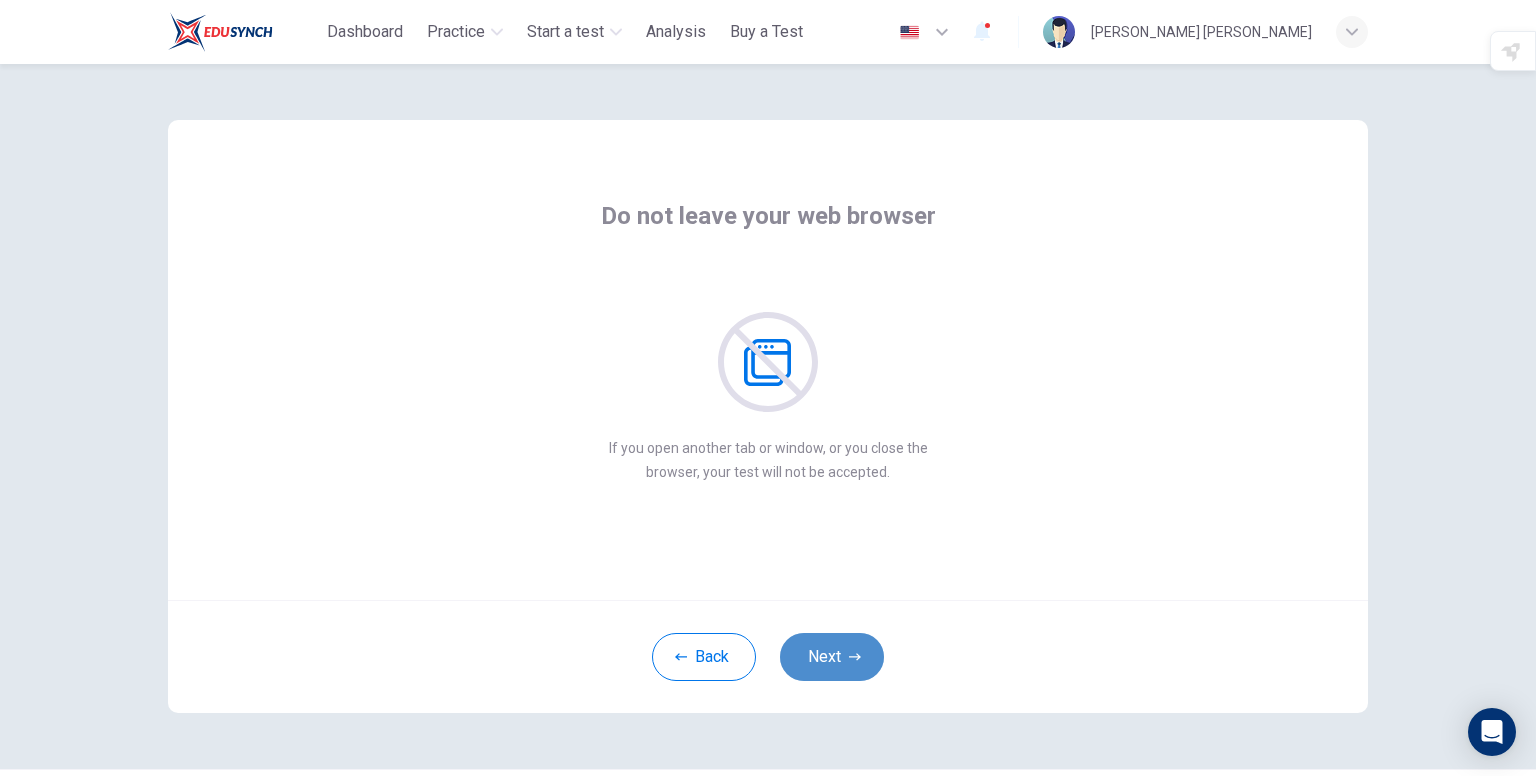 click on "Next" at bounding box center [832, 657] 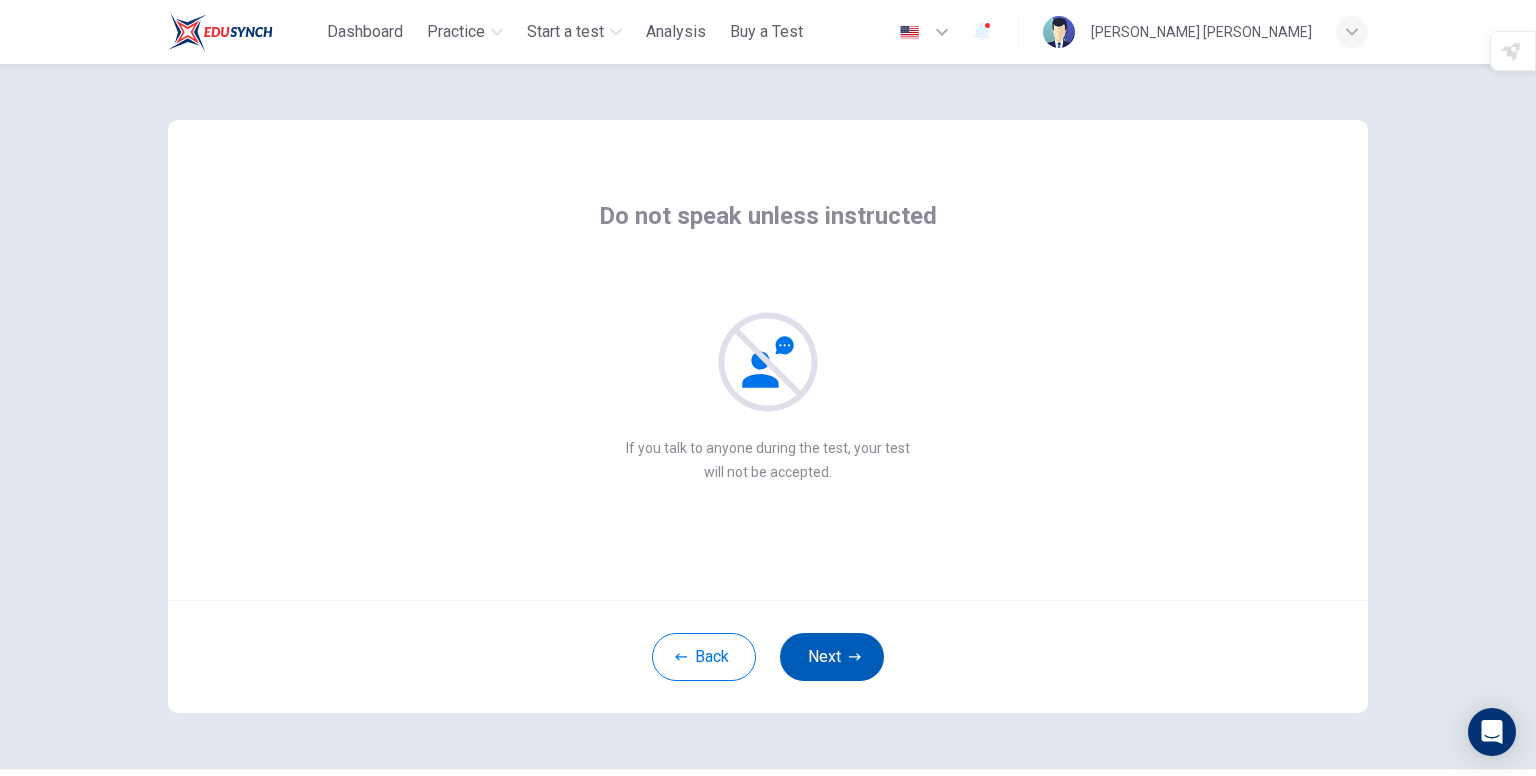 click 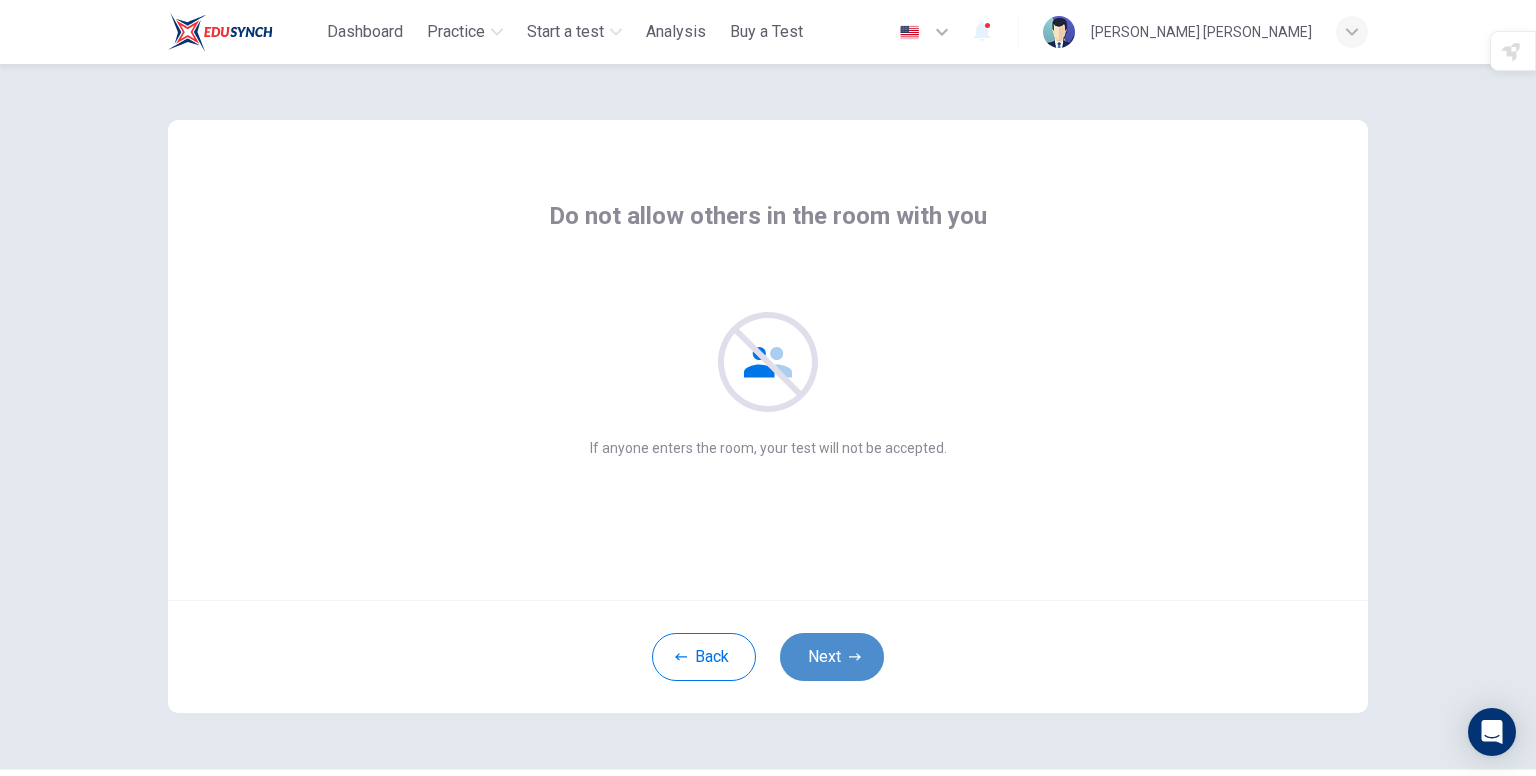 click 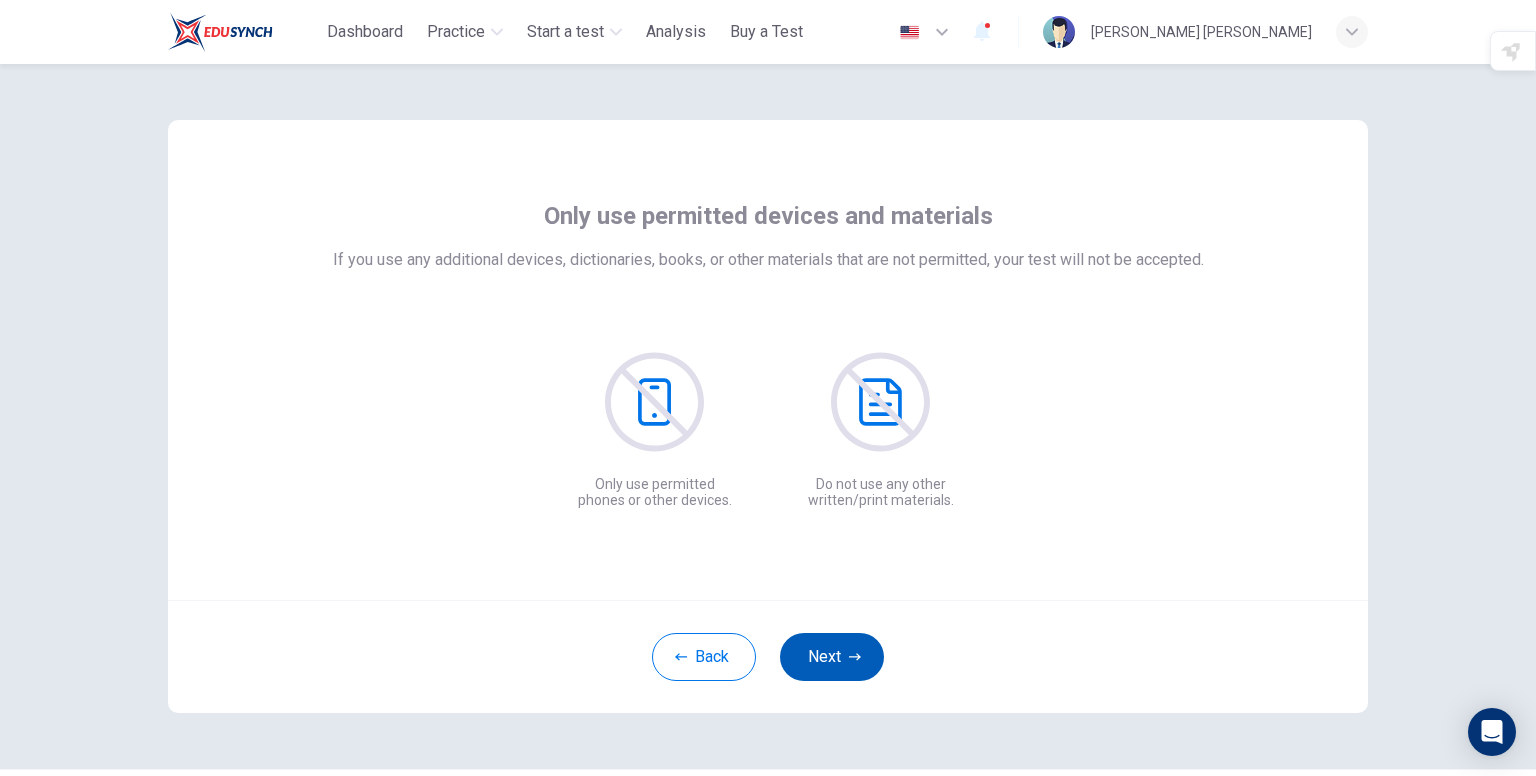 click on "Next" at bounding box center [832, 657] 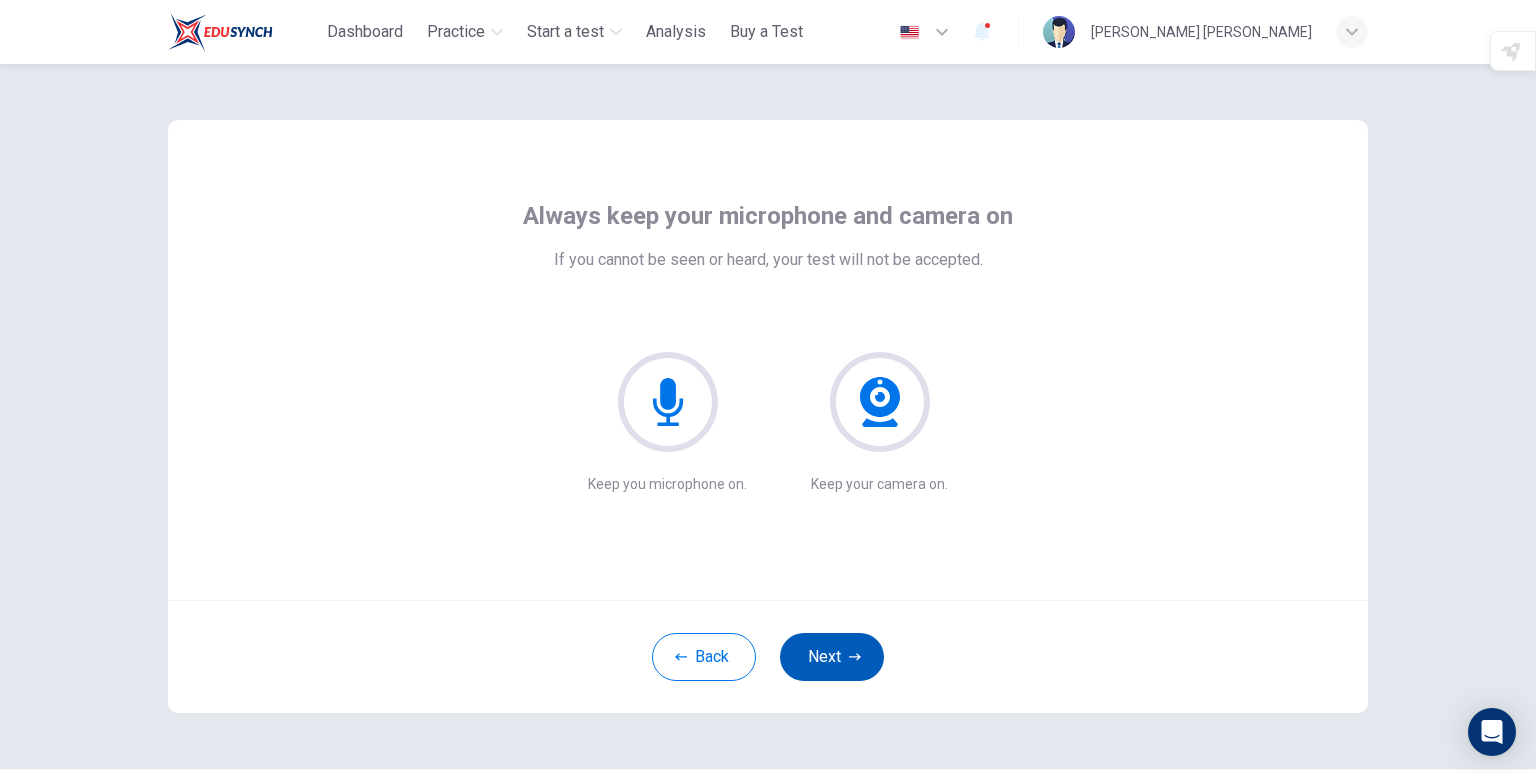 click on "Next" at bounding box center (832, 657) 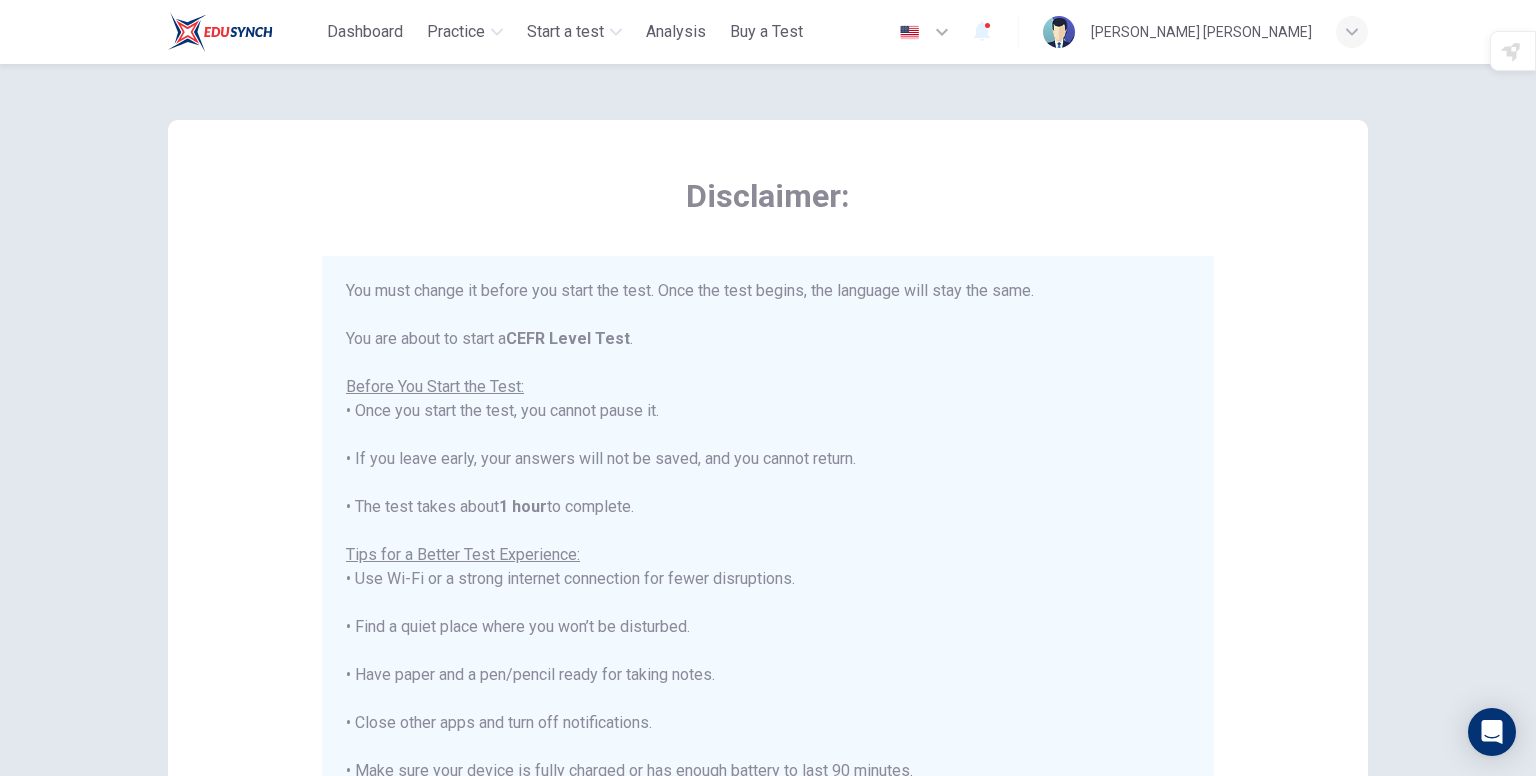scroll, scrollTop: 100, scrollLeft: 0, axis: vertical 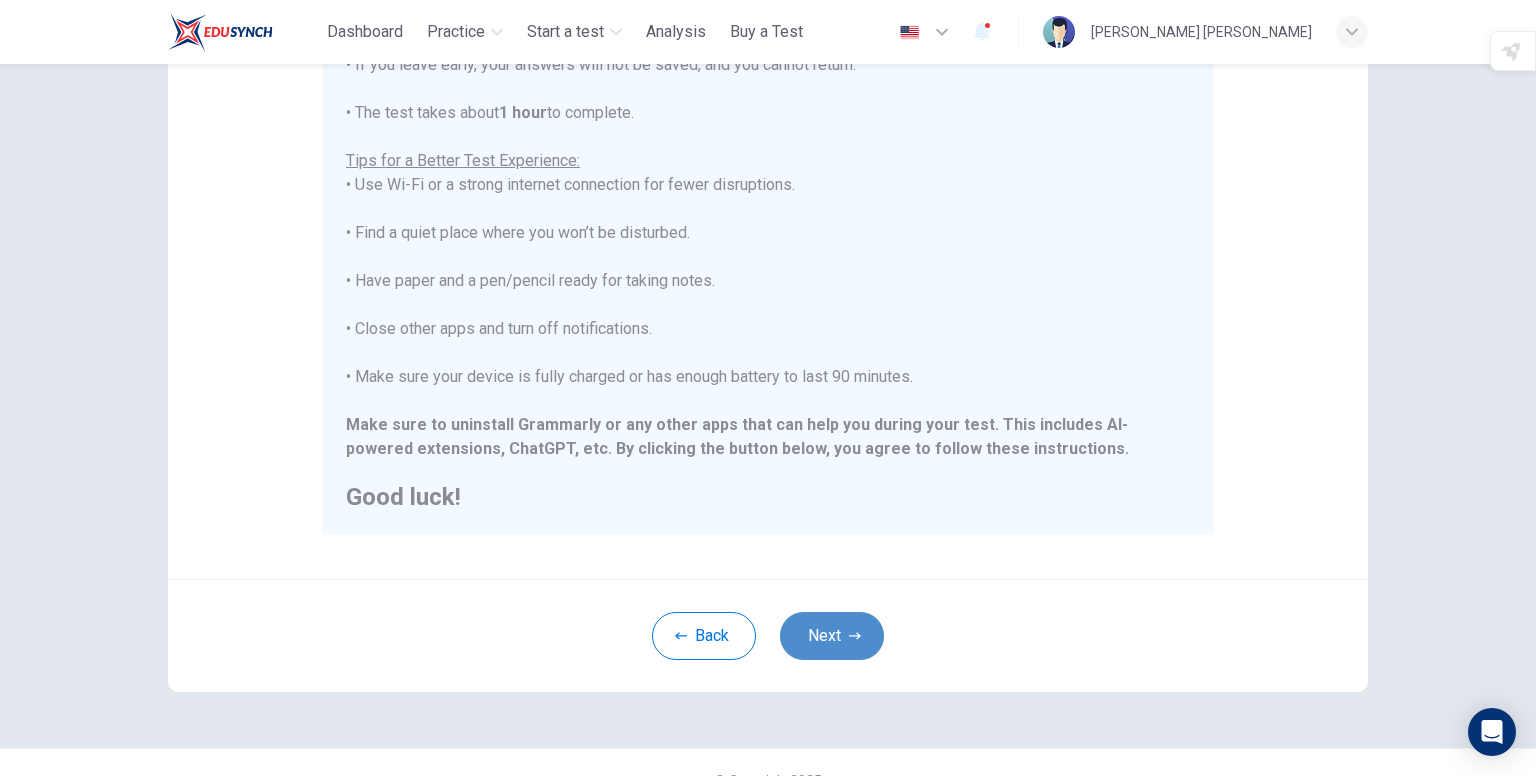 click on "Next" at bounding box center [832, 636] 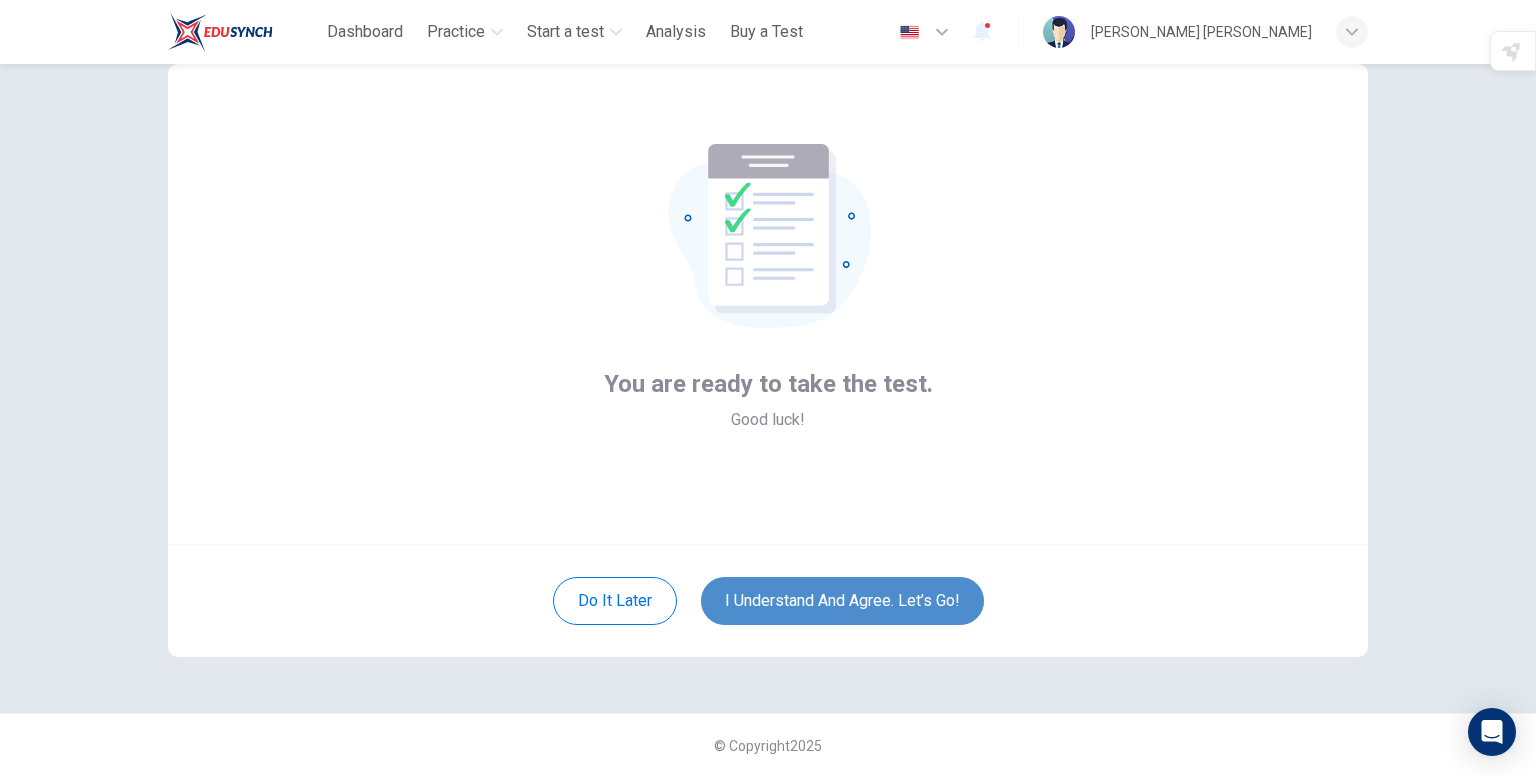 click on "I understand and agree. Let’s go!" at bounding box center (842, 601) 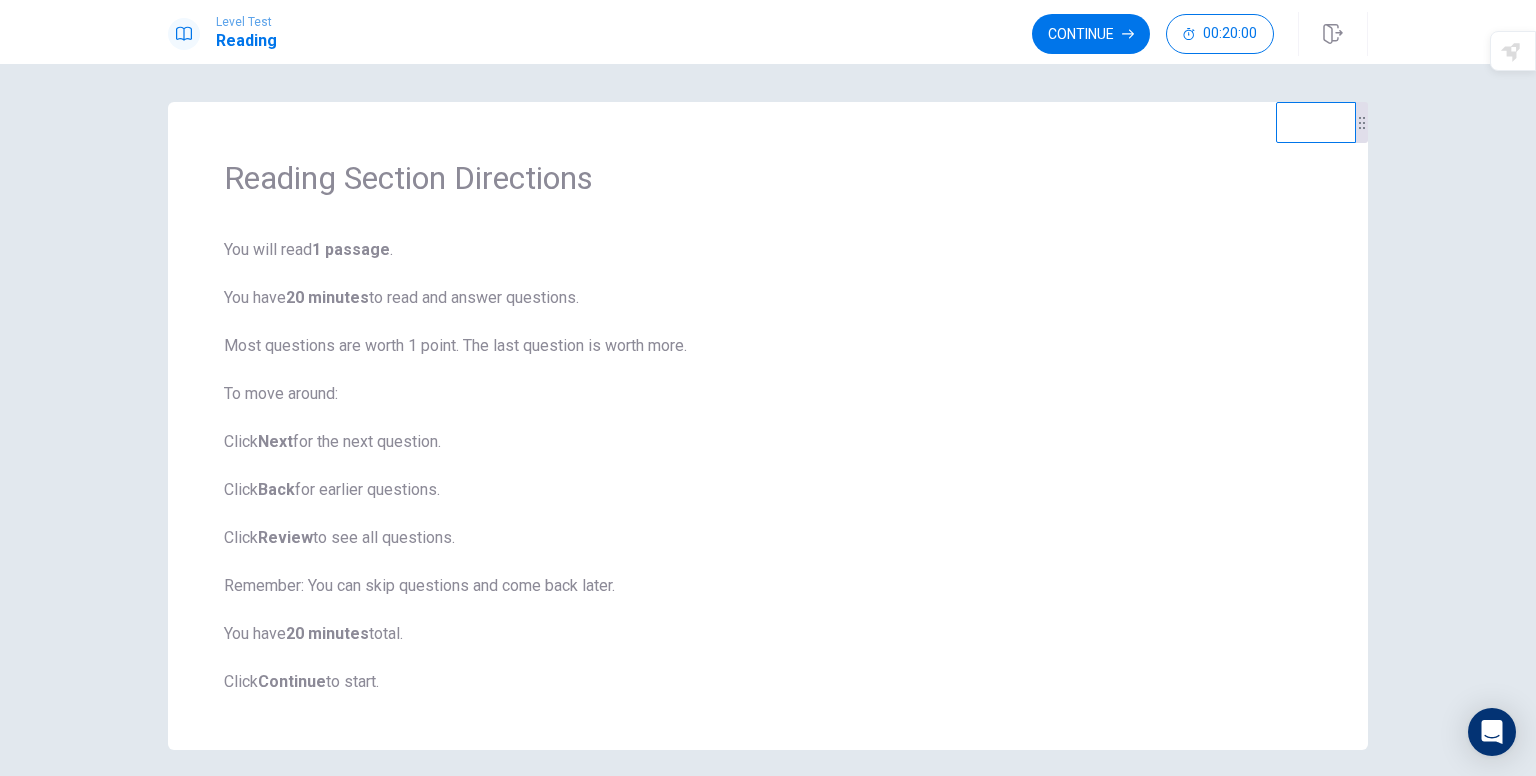 scroll, scrollTop: 0, scrollLeft: 0, axis: both 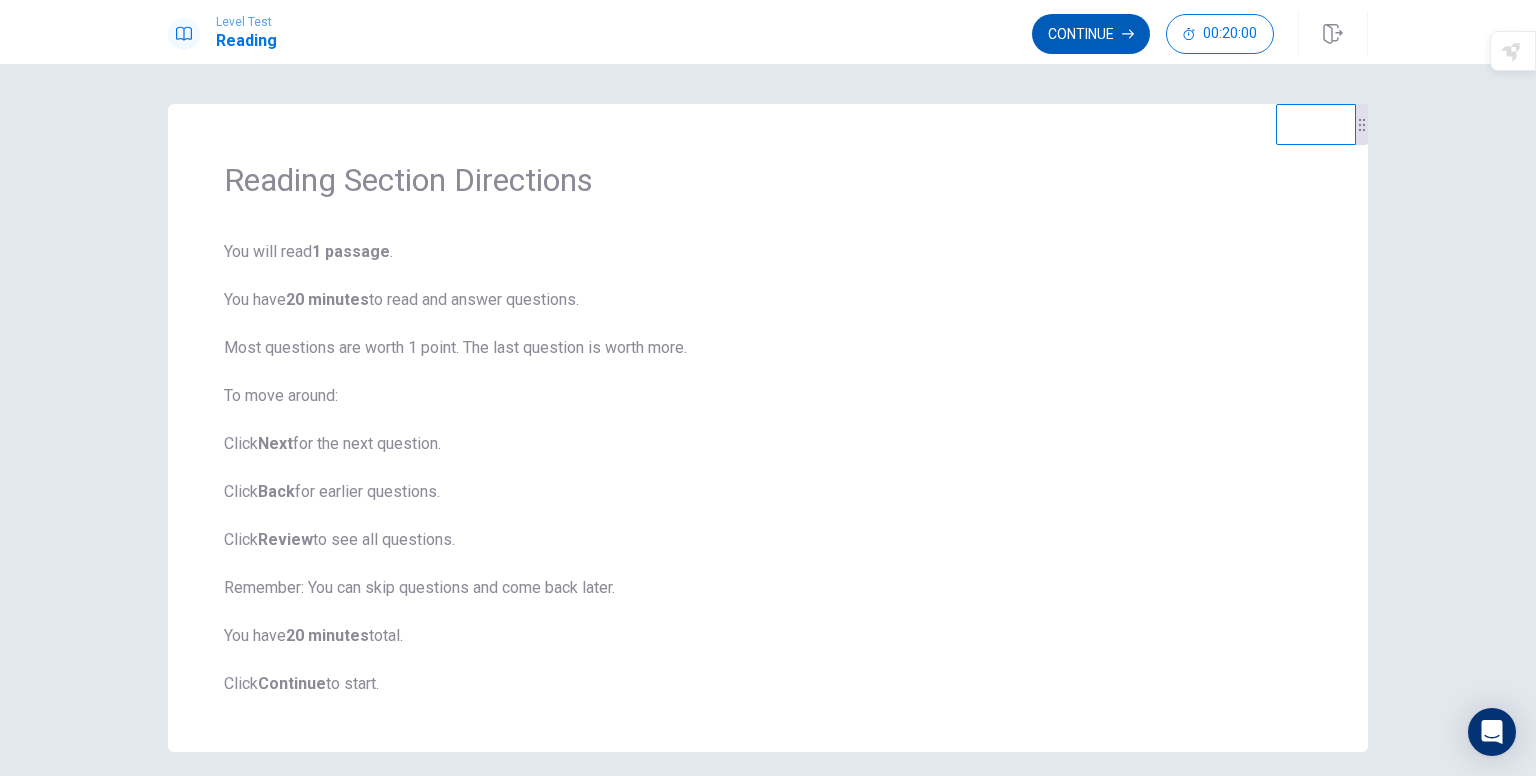 click on "Continue" at bounding box center [1091, 34] 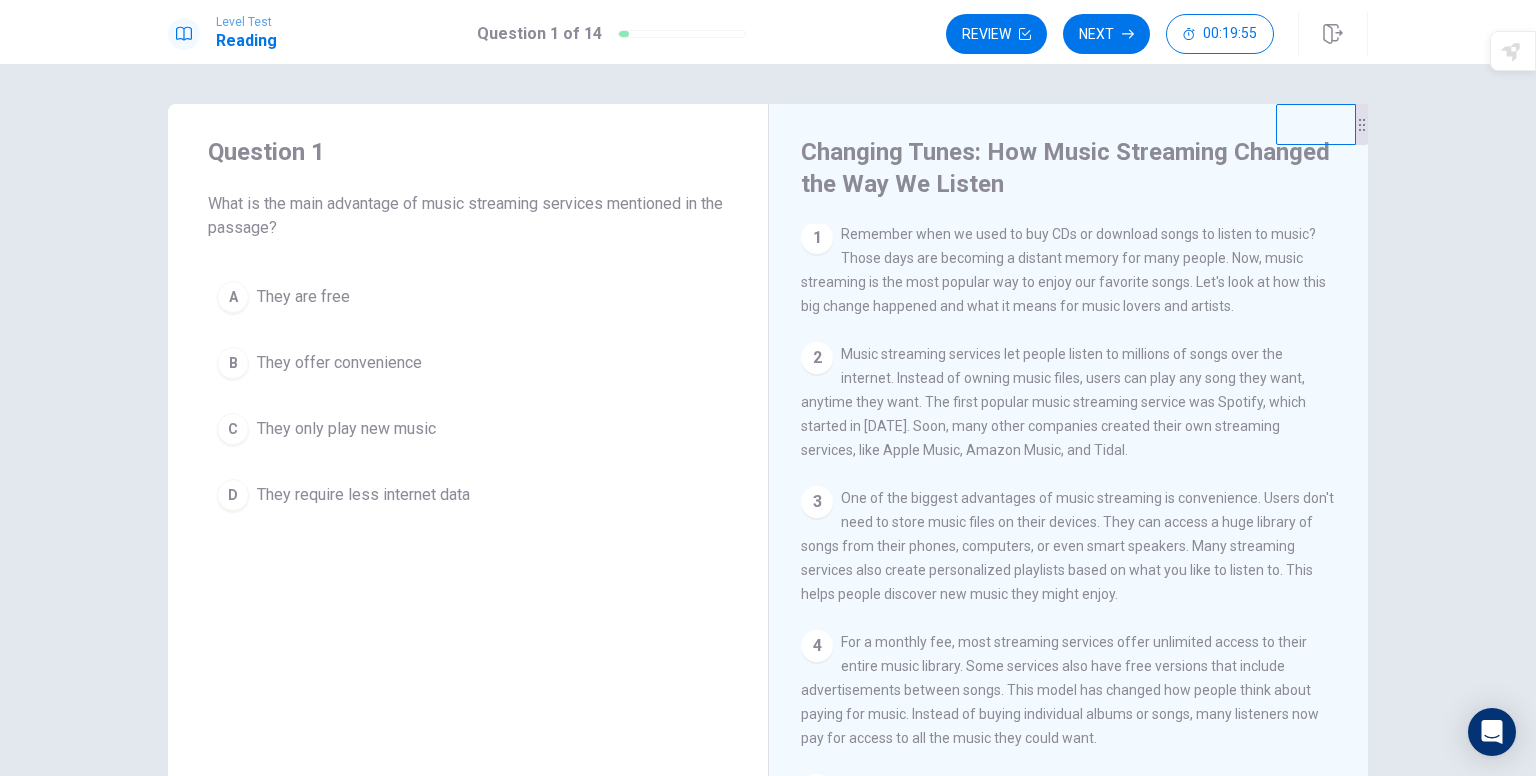 scroll, scrollTop: 0, scrollLeft: 0, axis: both 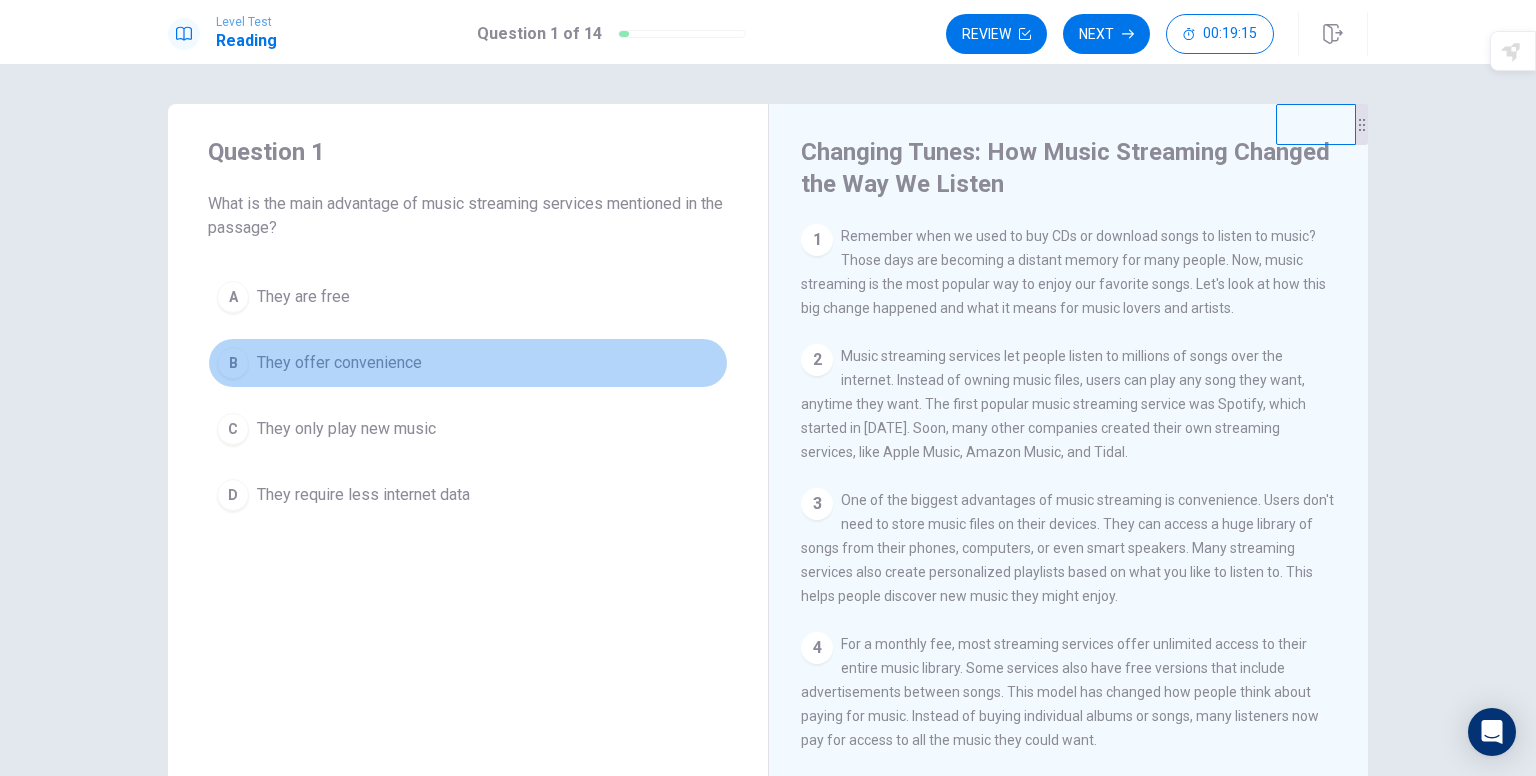 click on "B They offer convenience" at bounding box center [468, 363] 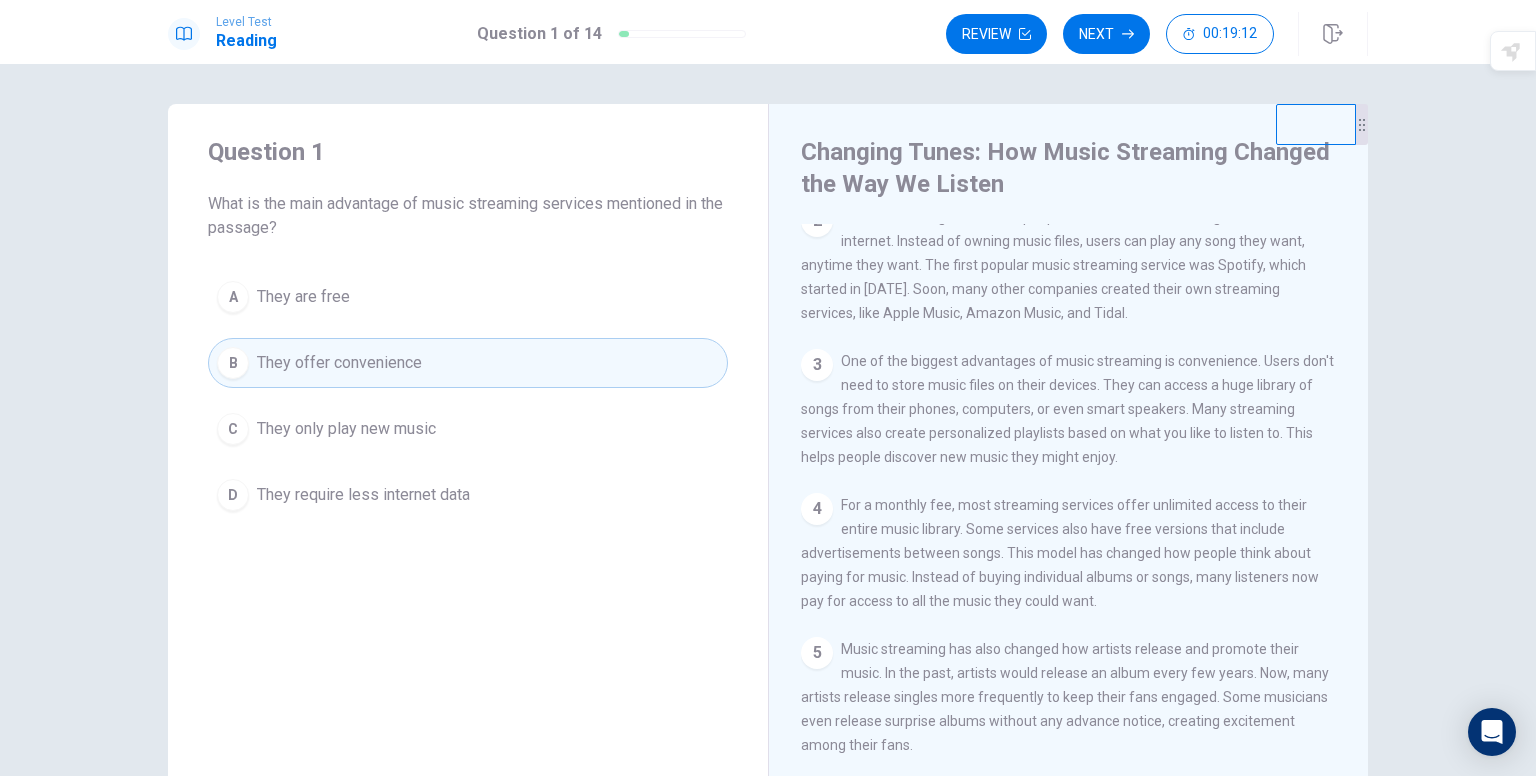scroll, scrollTop: 400, scrollLeft: 0, axis: vertical 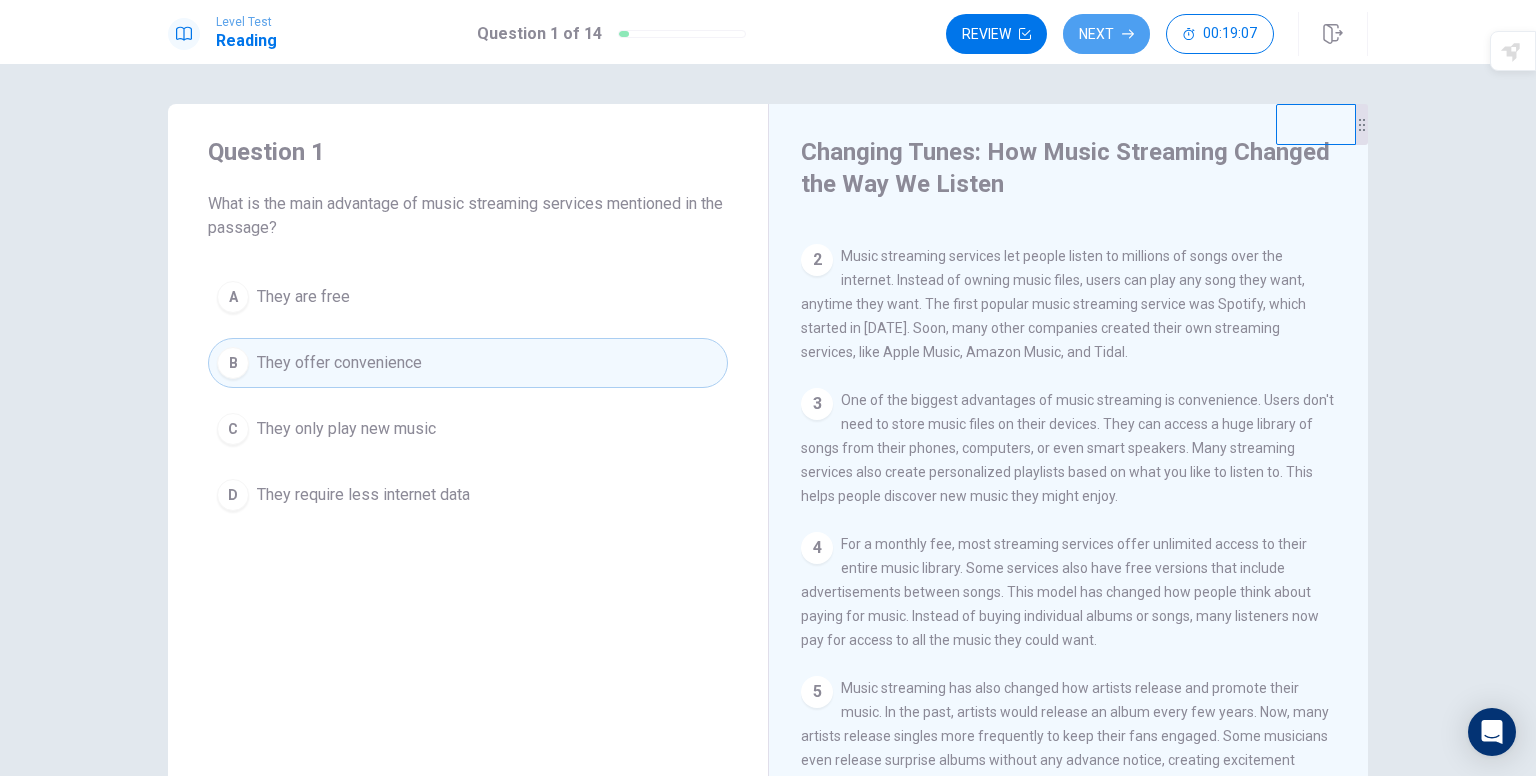 click on "Next" at bounding box center (1106, 34) 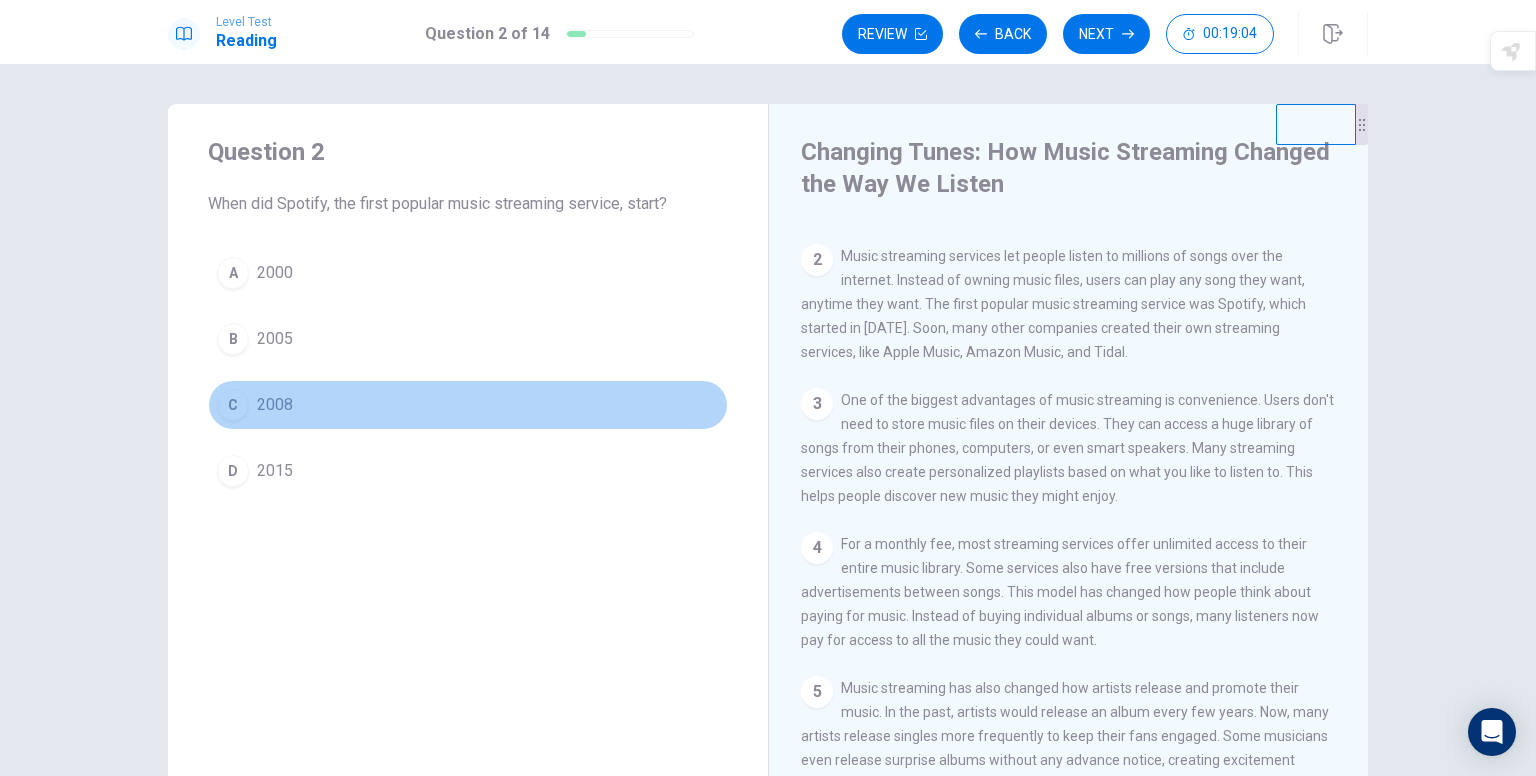 click on "2008" at bounding box center [275, 405] 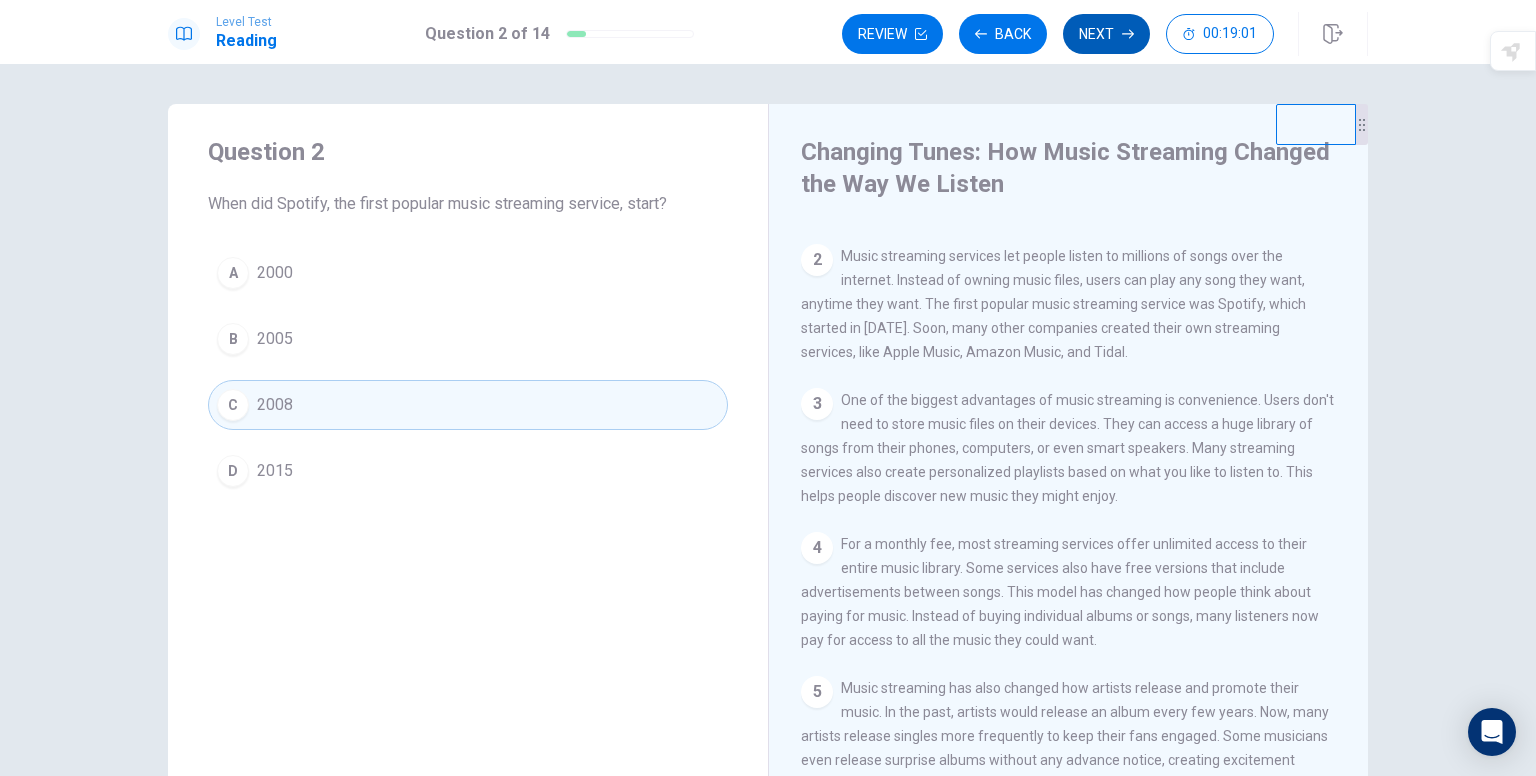 click on "Next" at bounding box center [1106, 34] 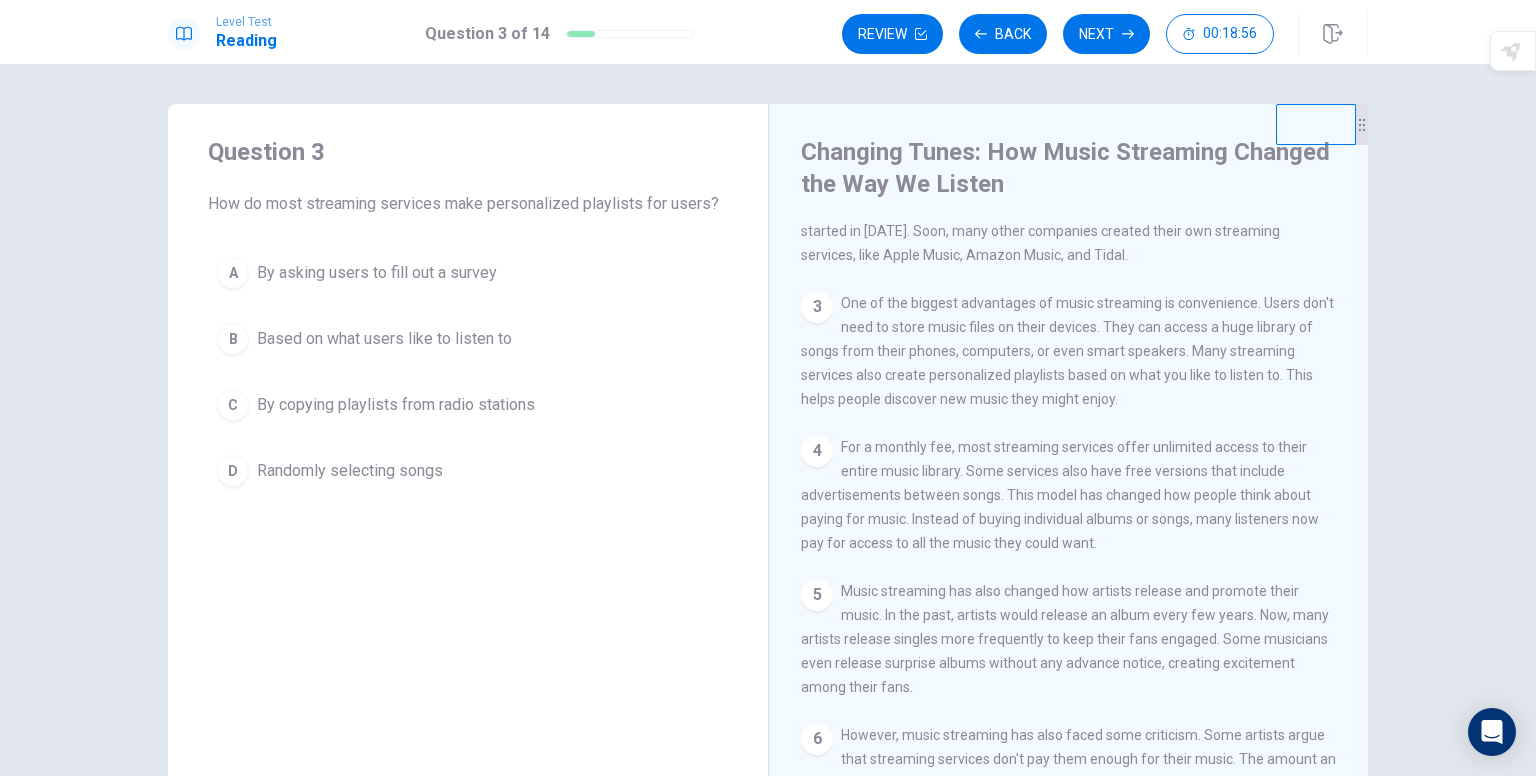 scroll, scrollTop: 200, scrollLeft: 0, axis: vertical 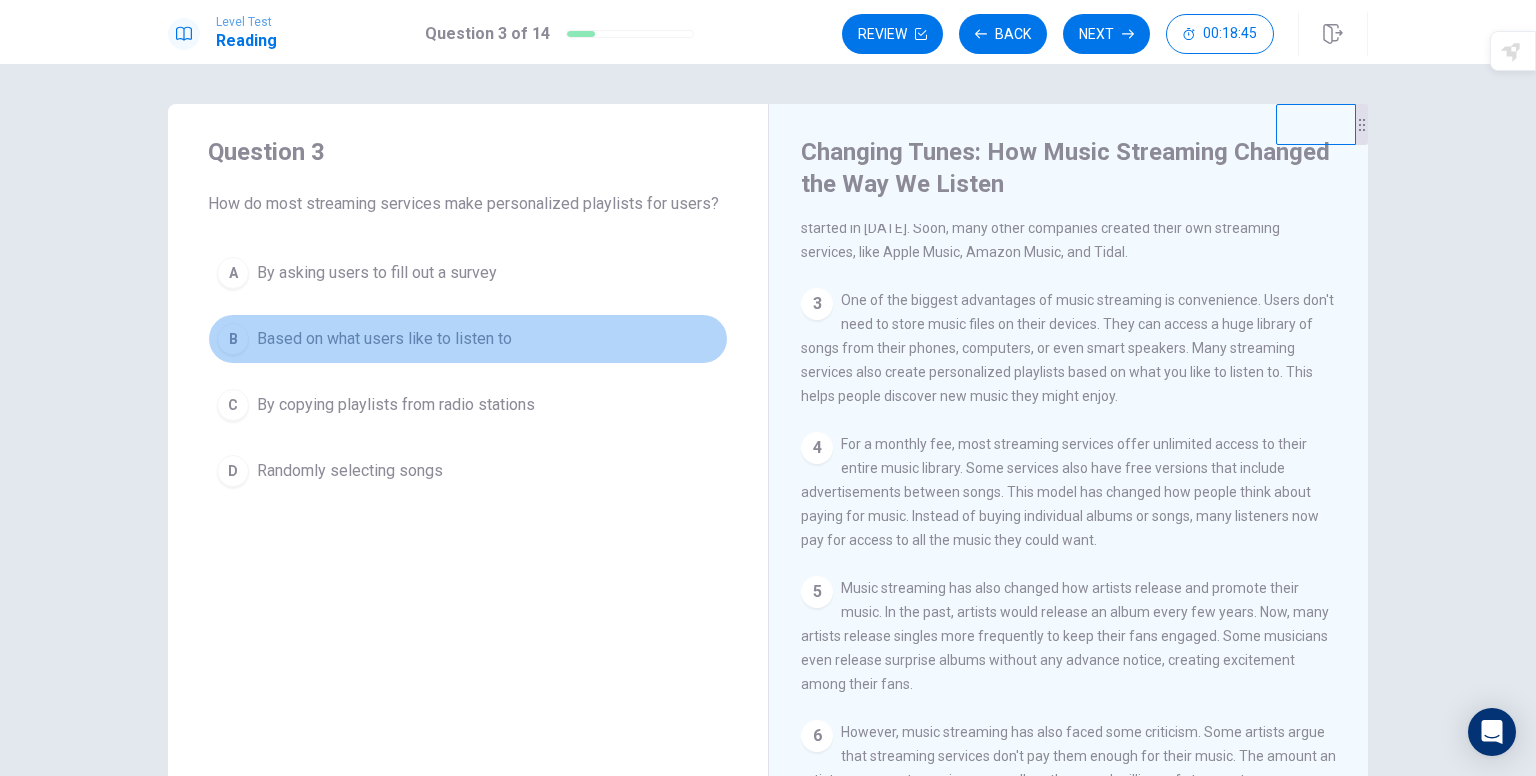 click on "Based on what users like to listen to" at bounding box center (384, 339) 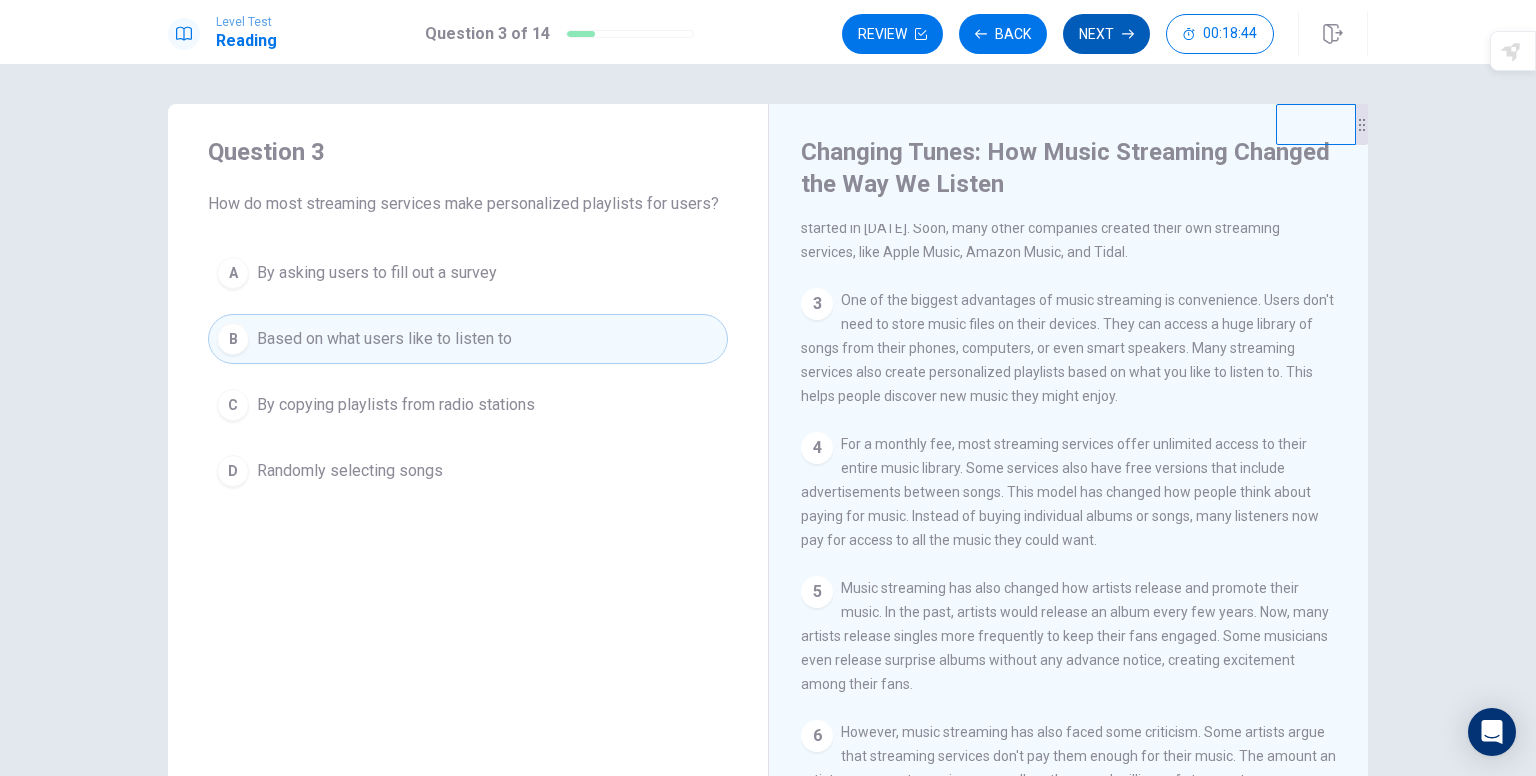 click on "Next" at bounding box center [1106, 34] 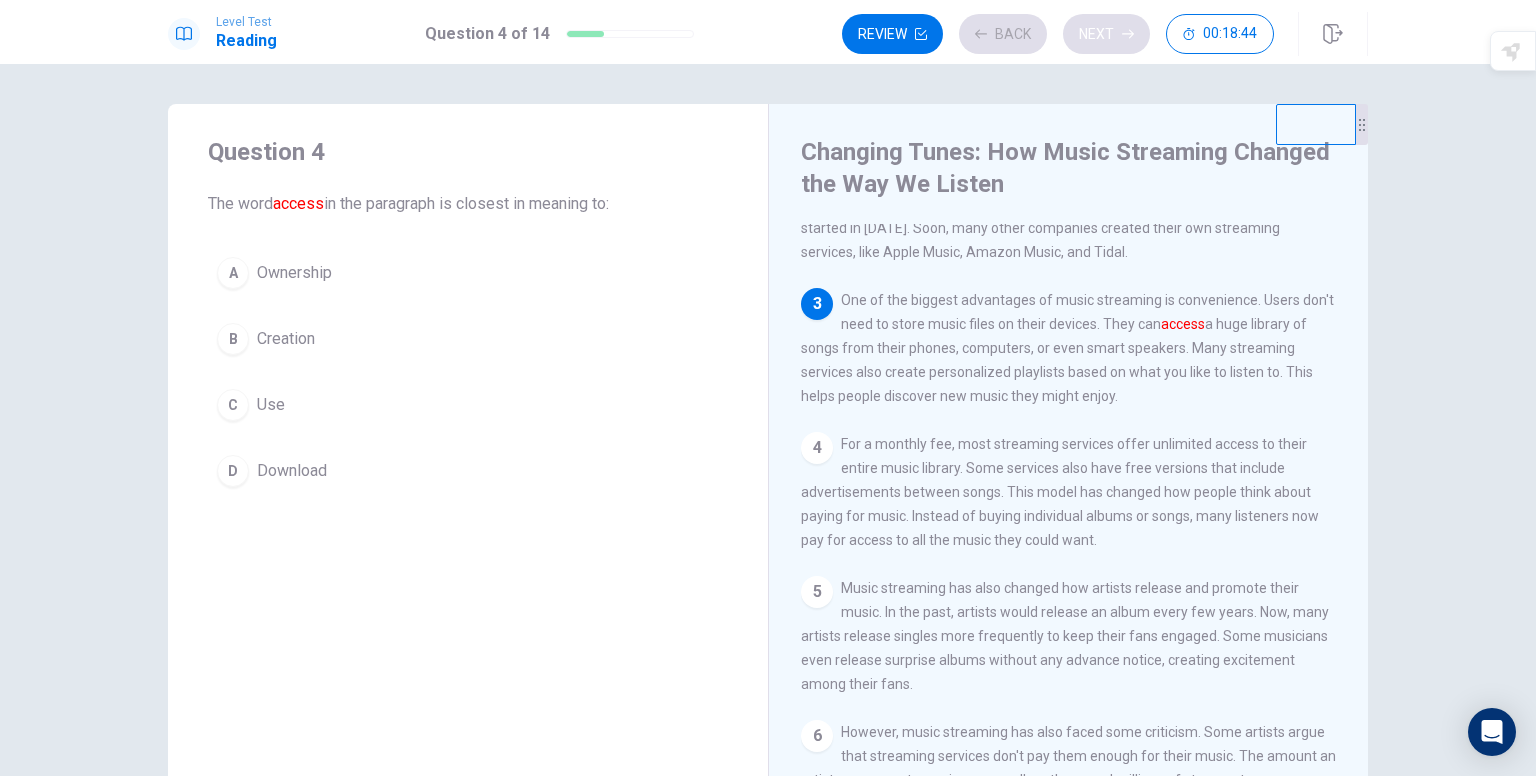 scroll, scrollTop: 271, scrollLeft: 0, axis: vertical 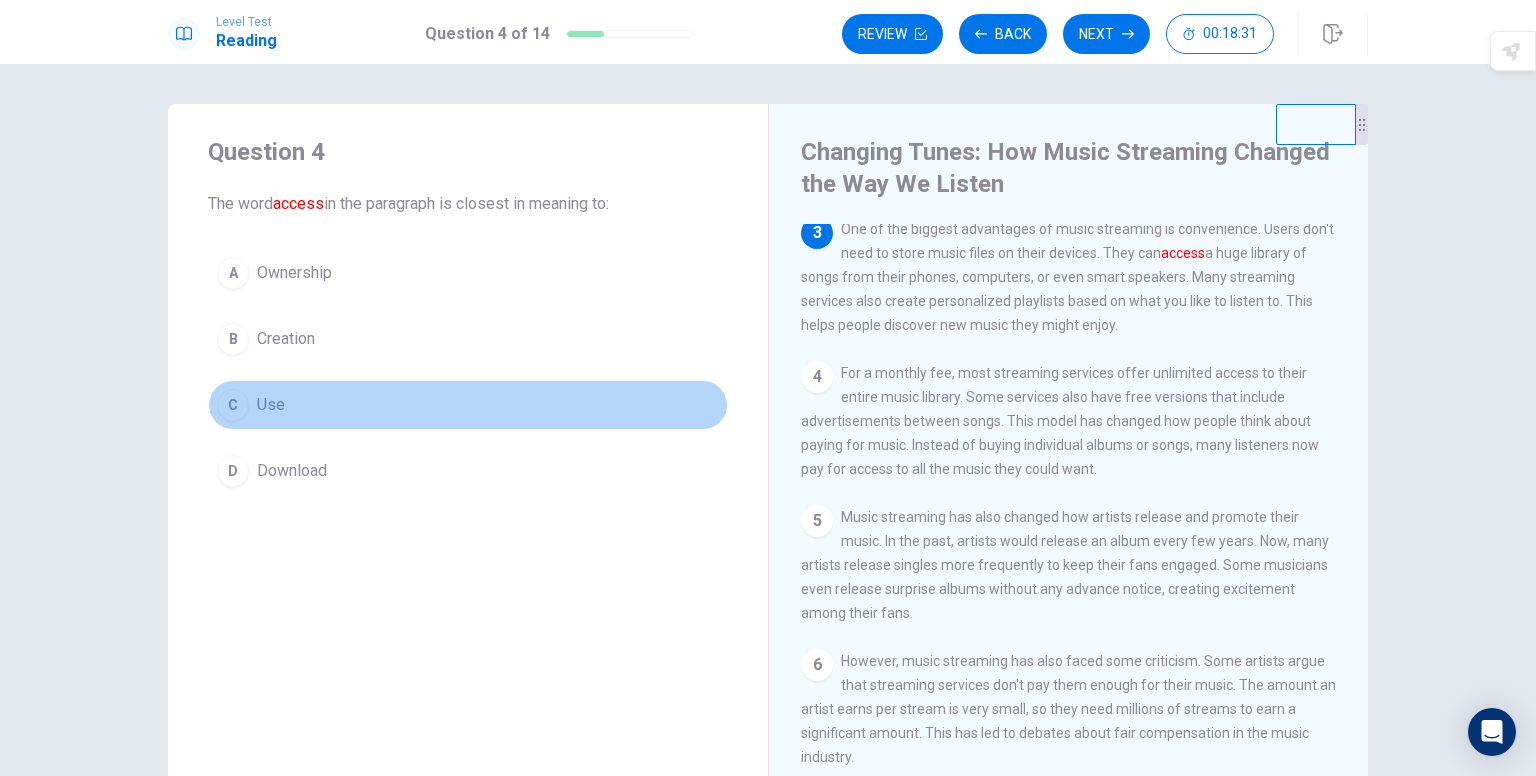 click on "C Use" at bounding box center [468, 405] 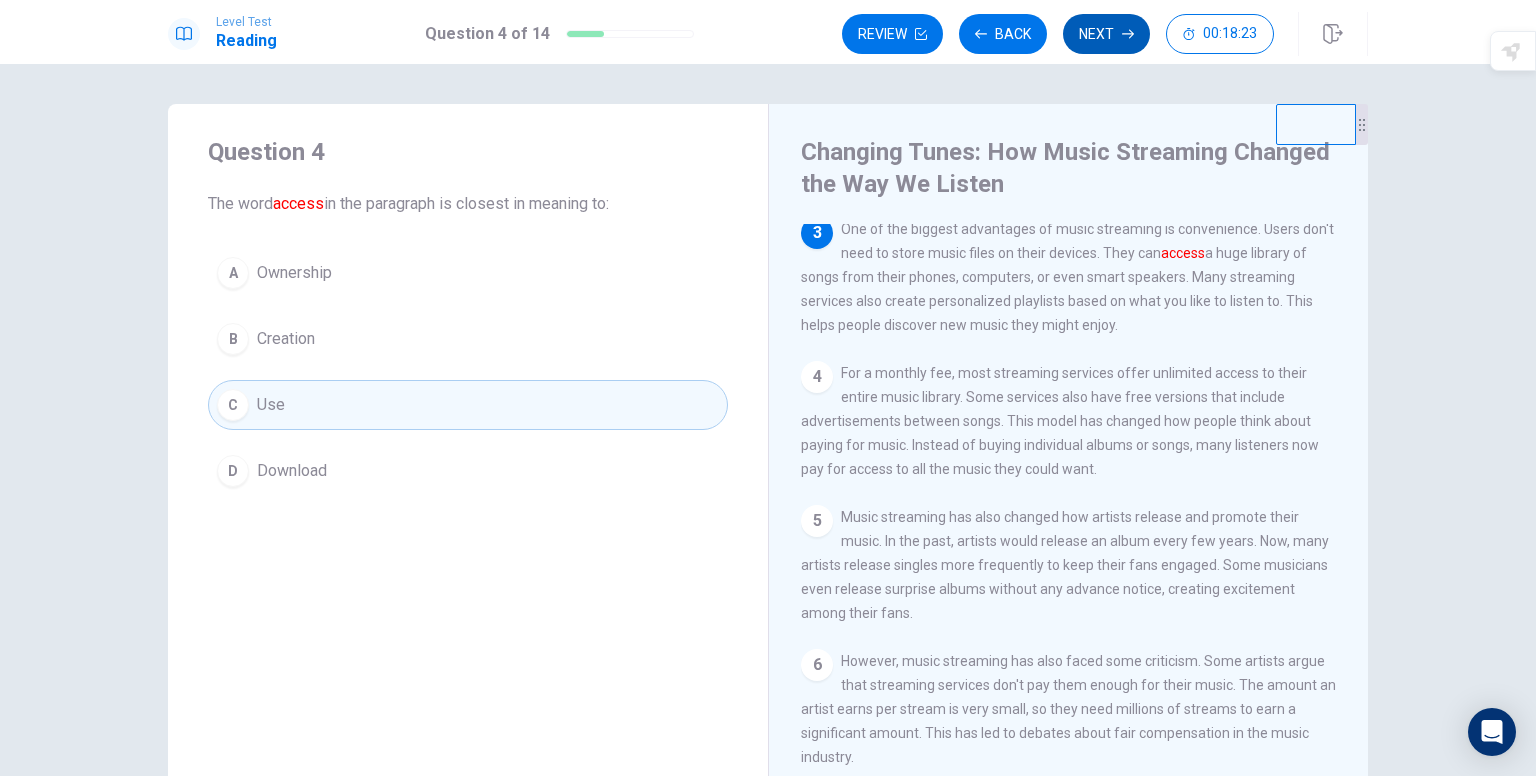 click on "Next" at bounding box center [1106, 34] 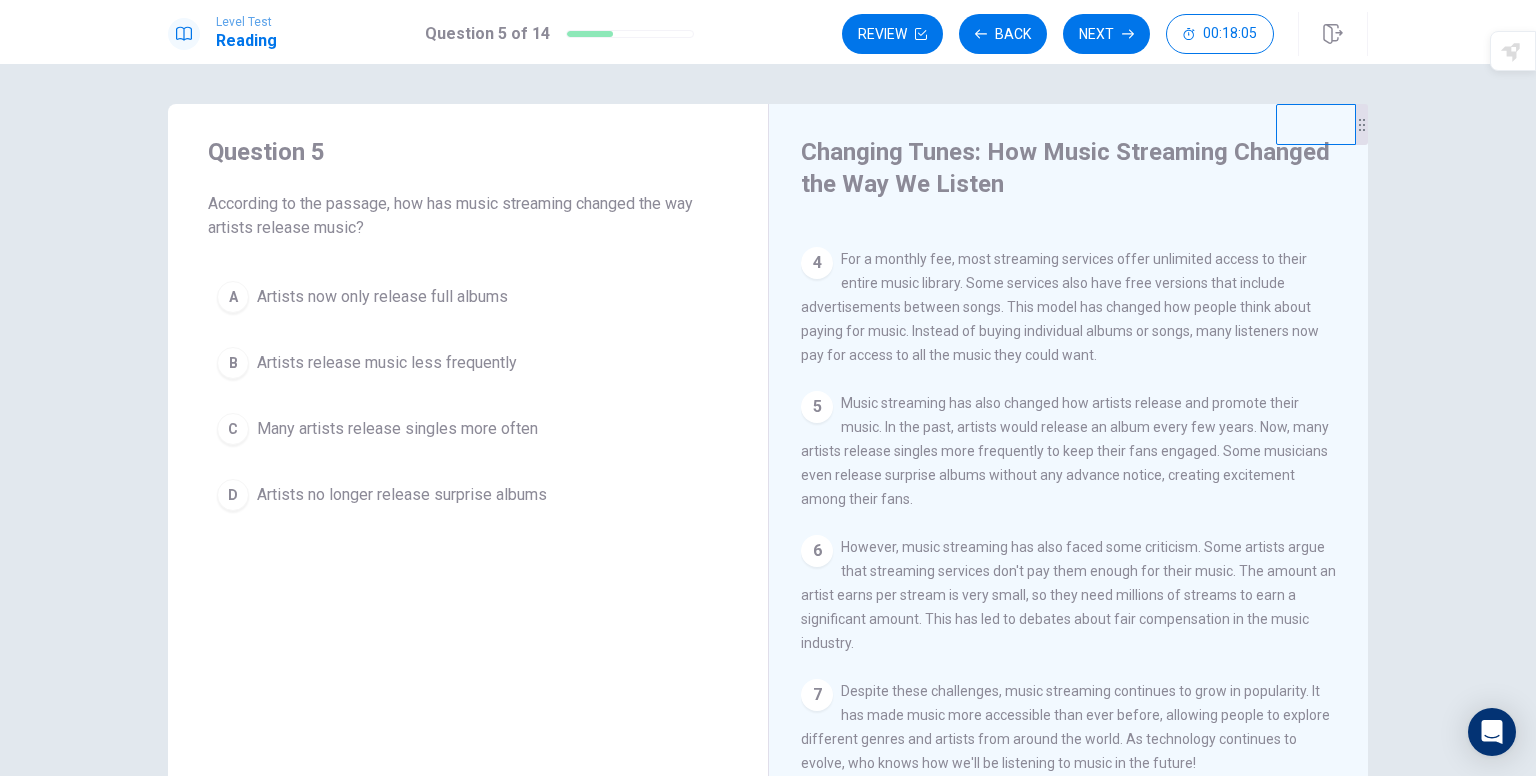 scroll, scrollTop: 411, scrollLeft: 0, axis: vertical 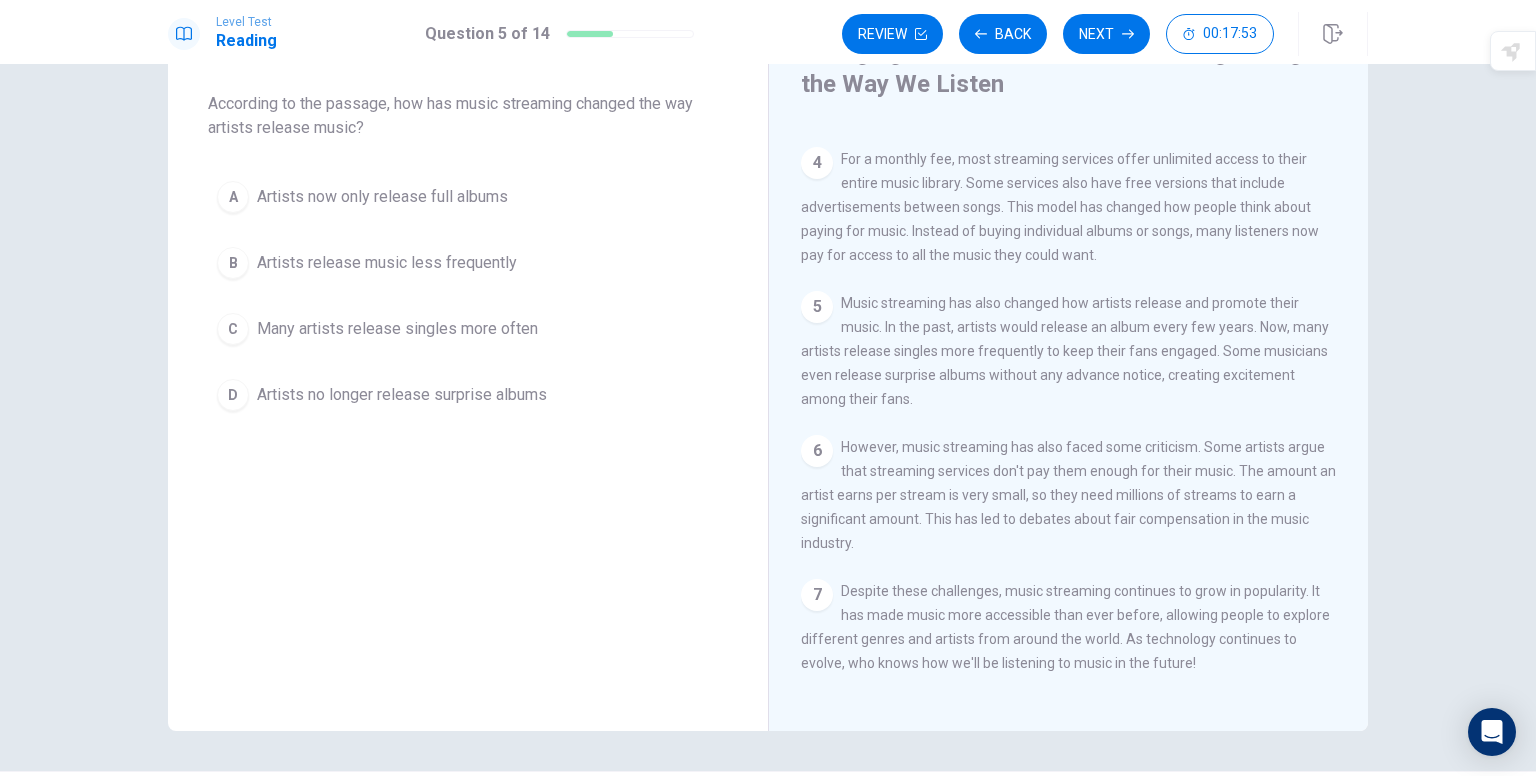 click on "Many artists release singles more often" at bounding box center [397, 329] 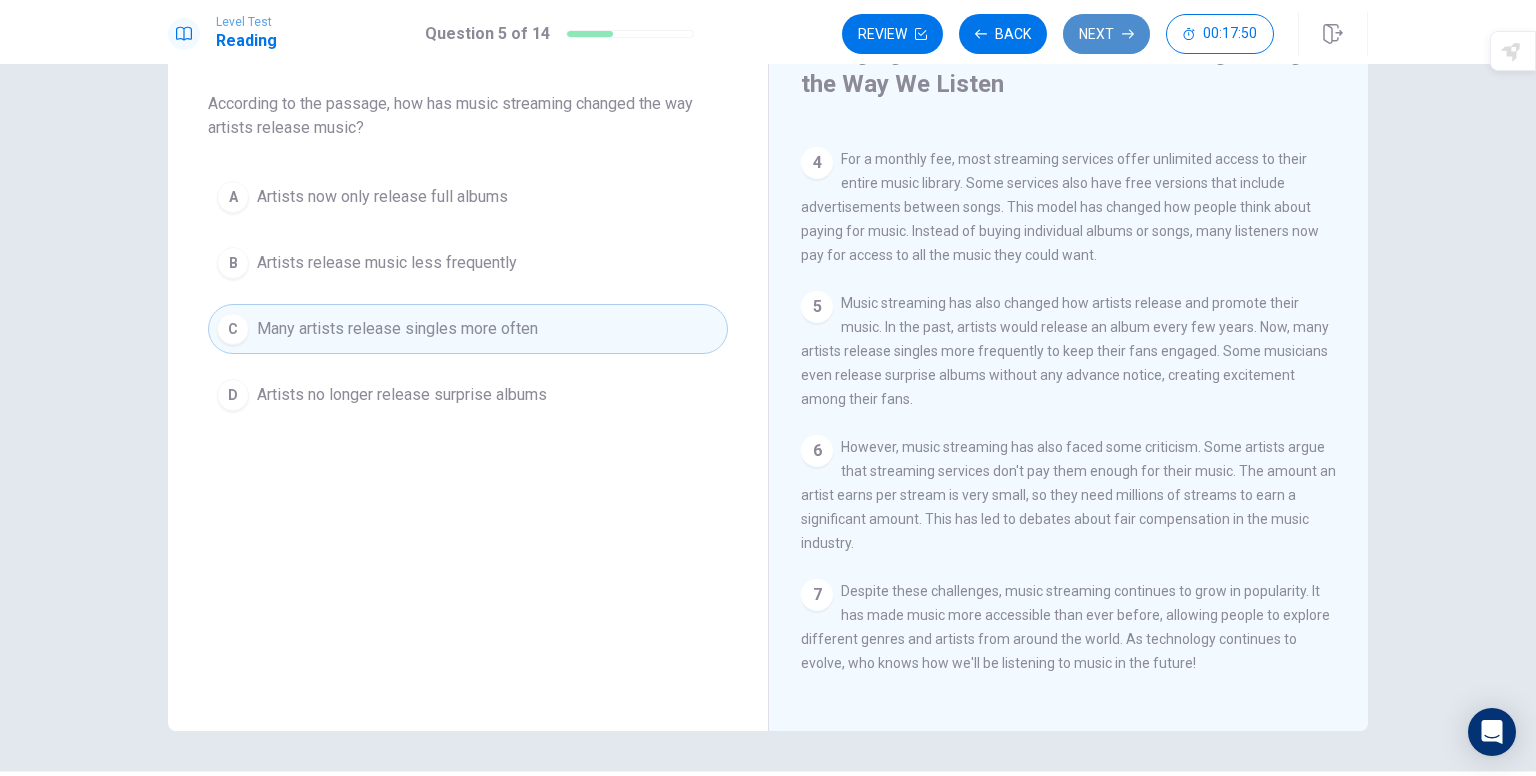 click on "Next" at bounding box center [1106, 34] 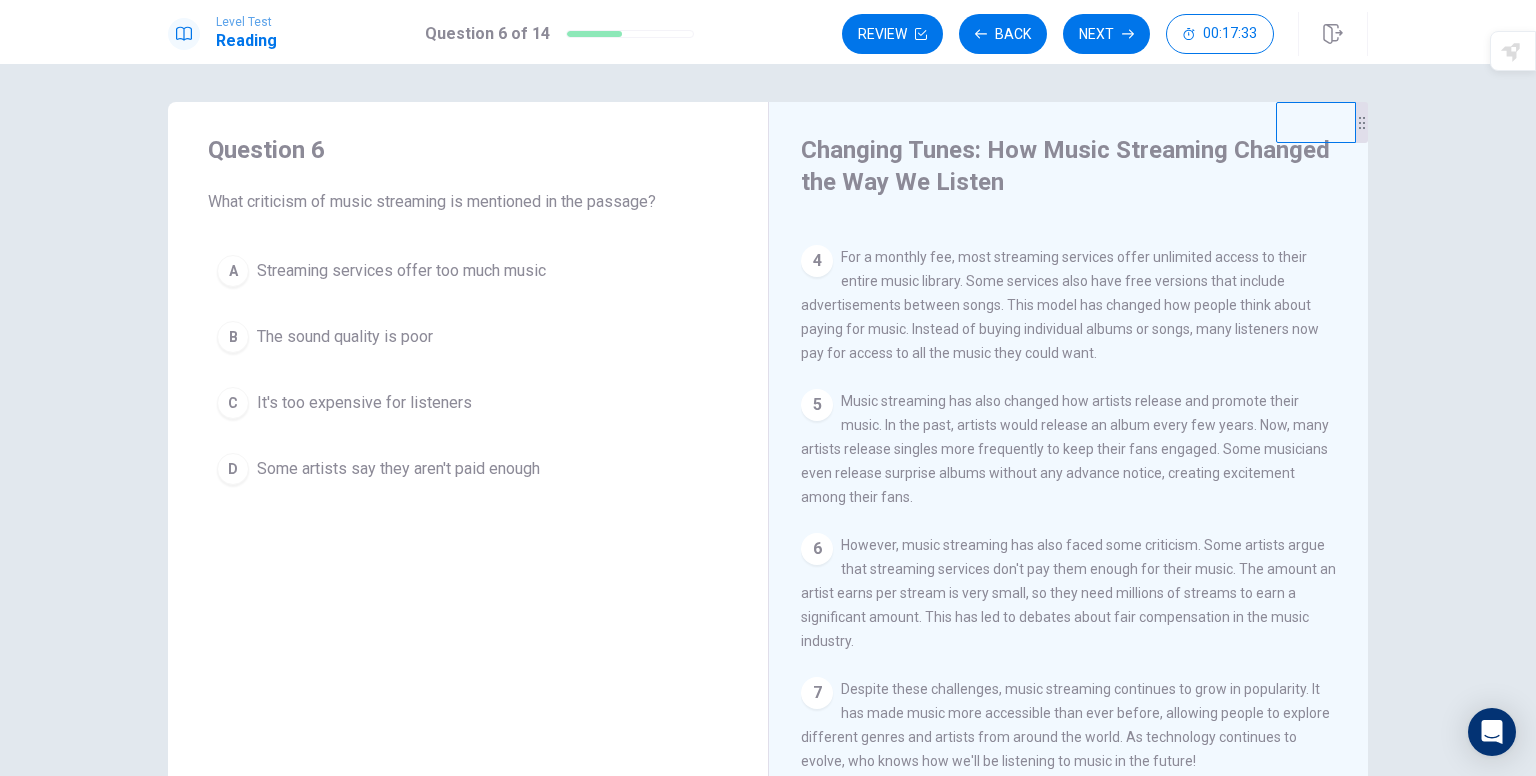 scroll, scrollTop: 0, scrollLeft: 0, axis: both 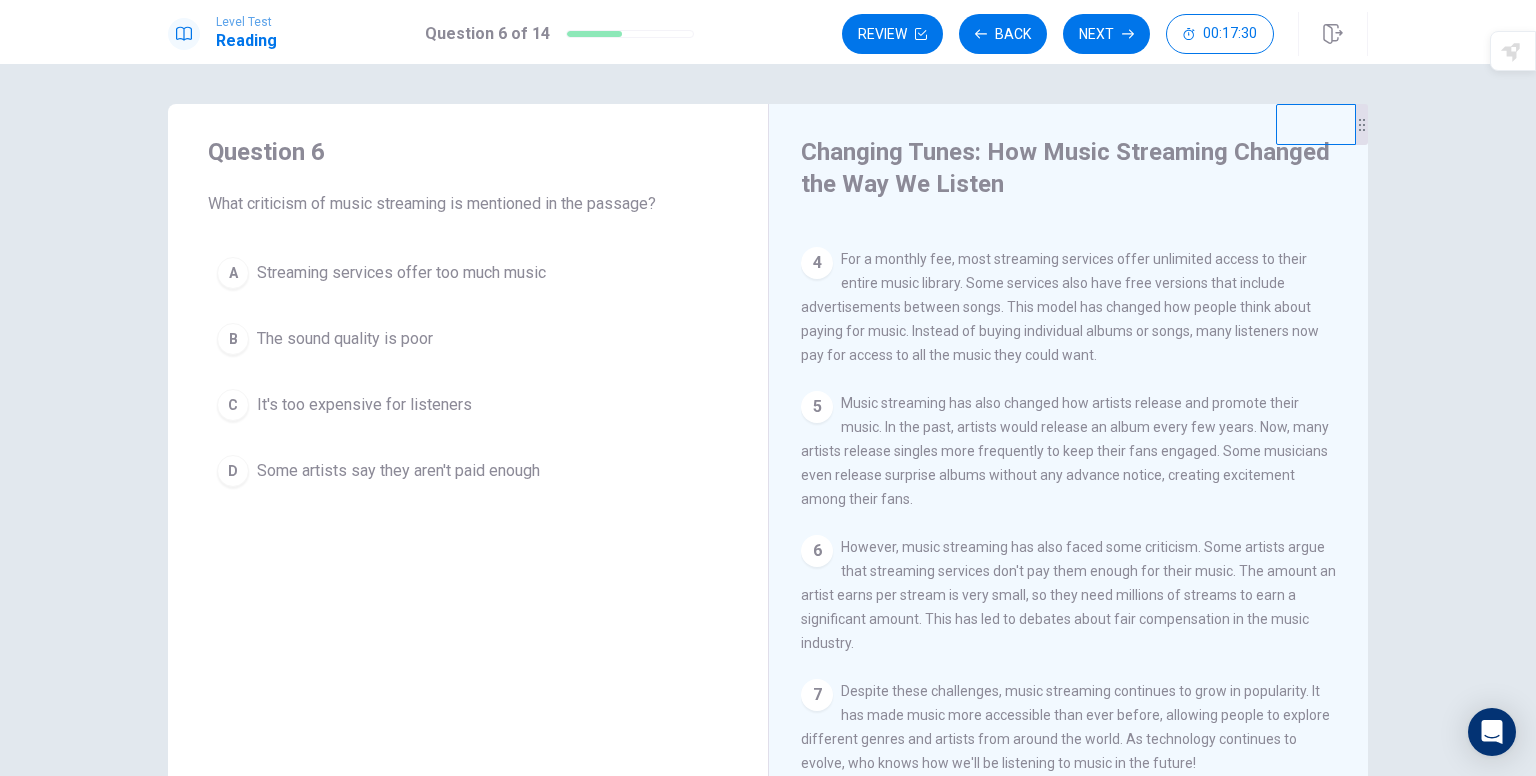 click on "Some artists say they aren't paid enough" at bounding box center [398, 471] 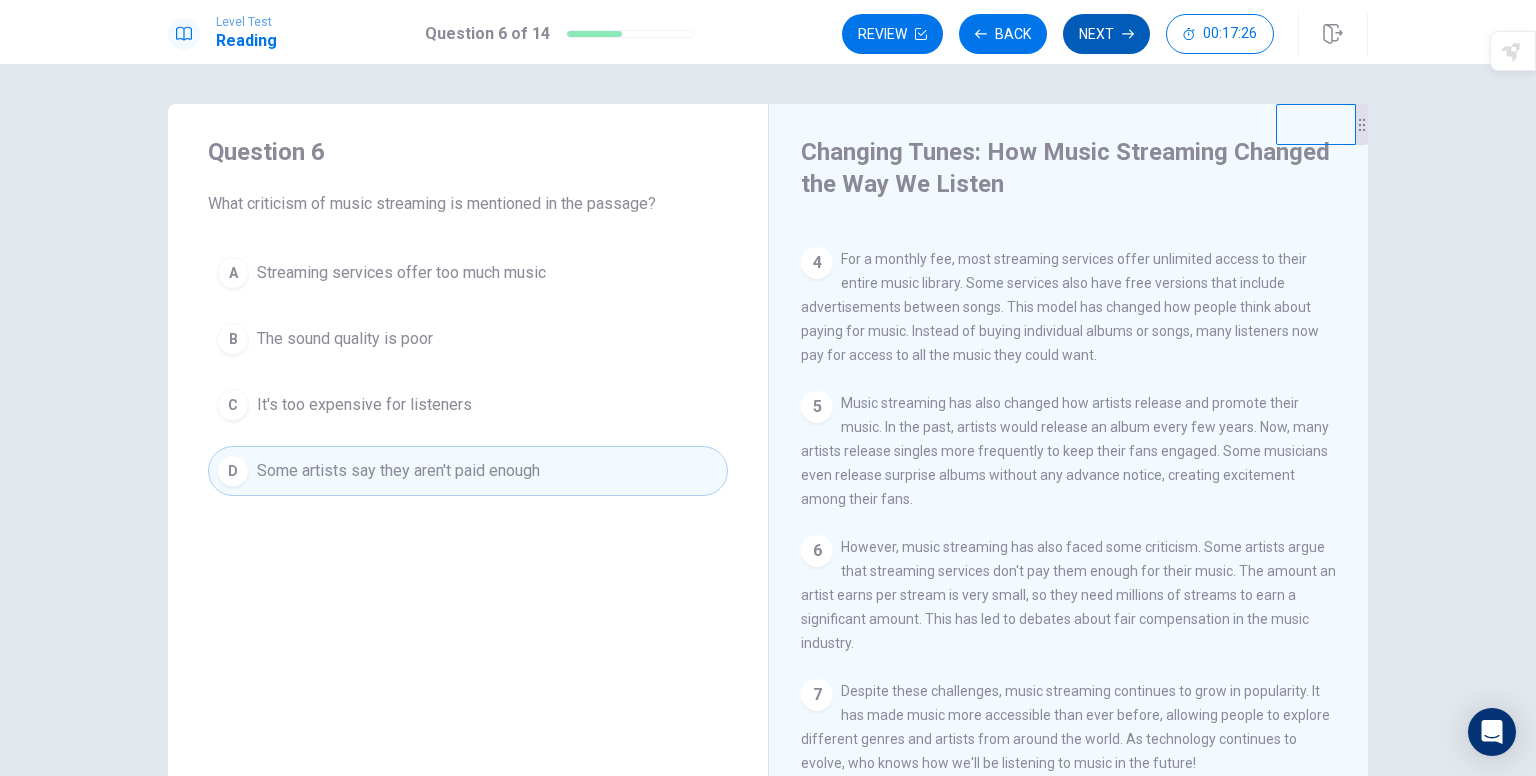 click on "Next" at bounding box center [1106, 34] 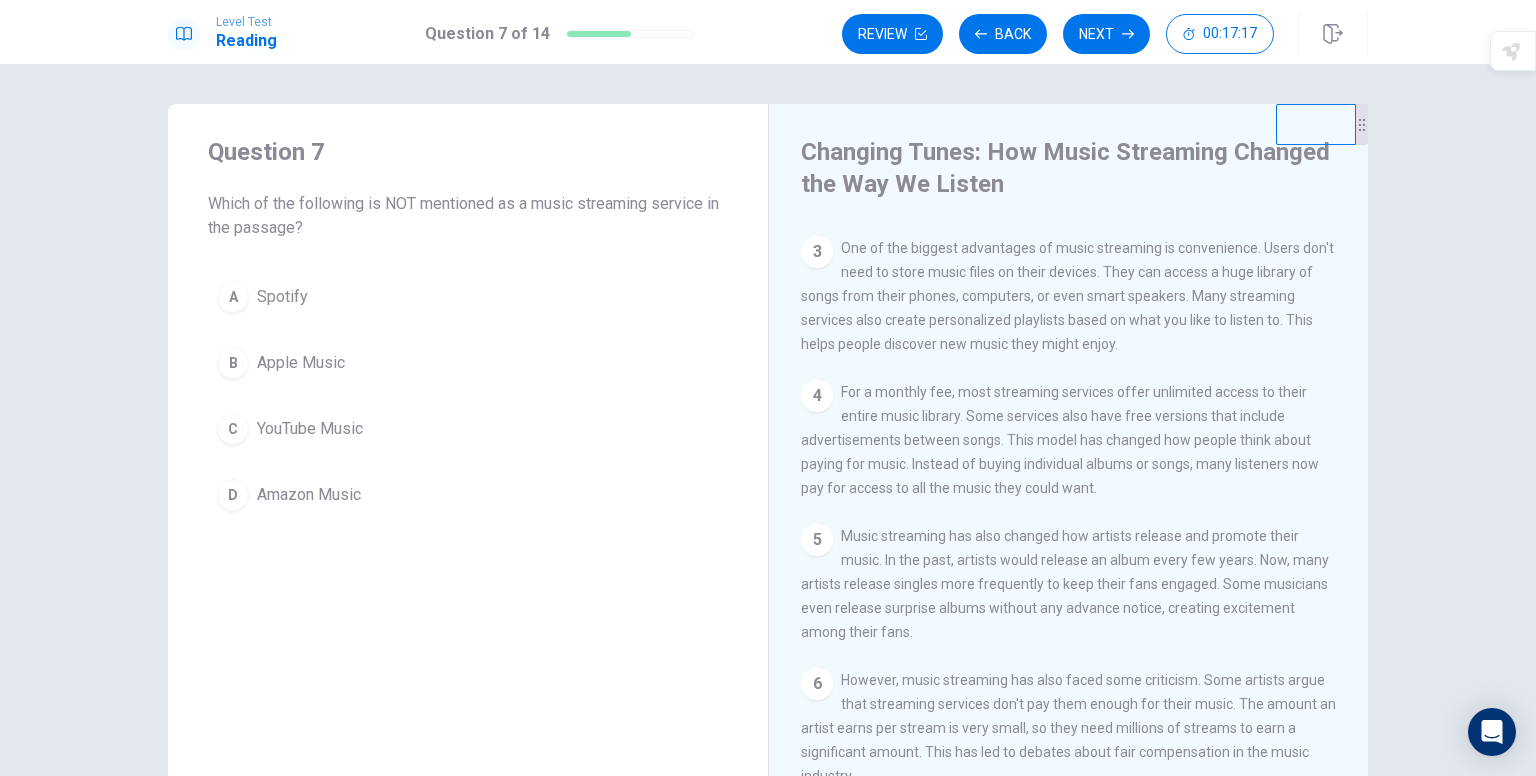 scroll, scrollTop: 11, scrollLeft: 0, axis: vertical 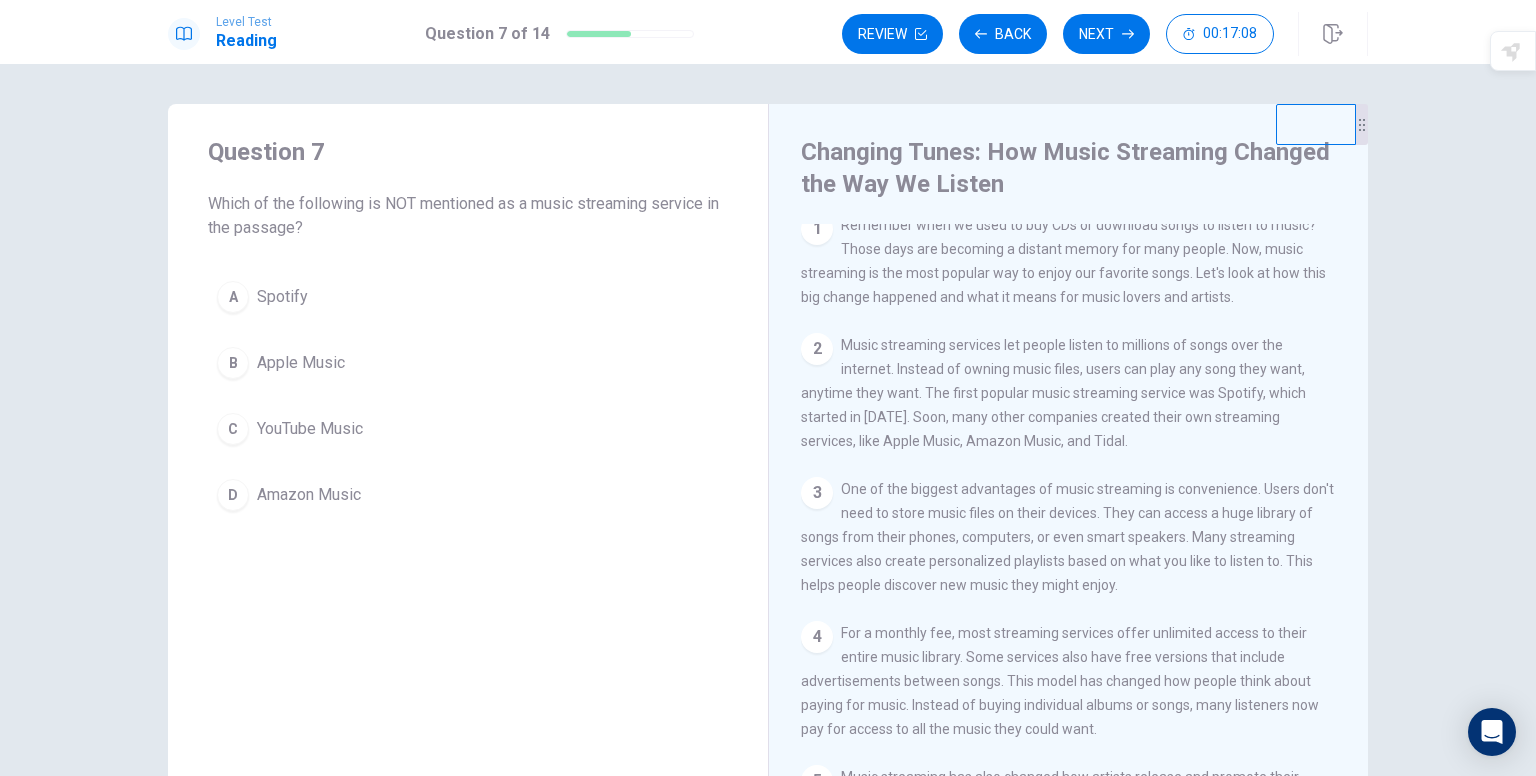 click on "YouTube Music" at bounding box center [310, 429] 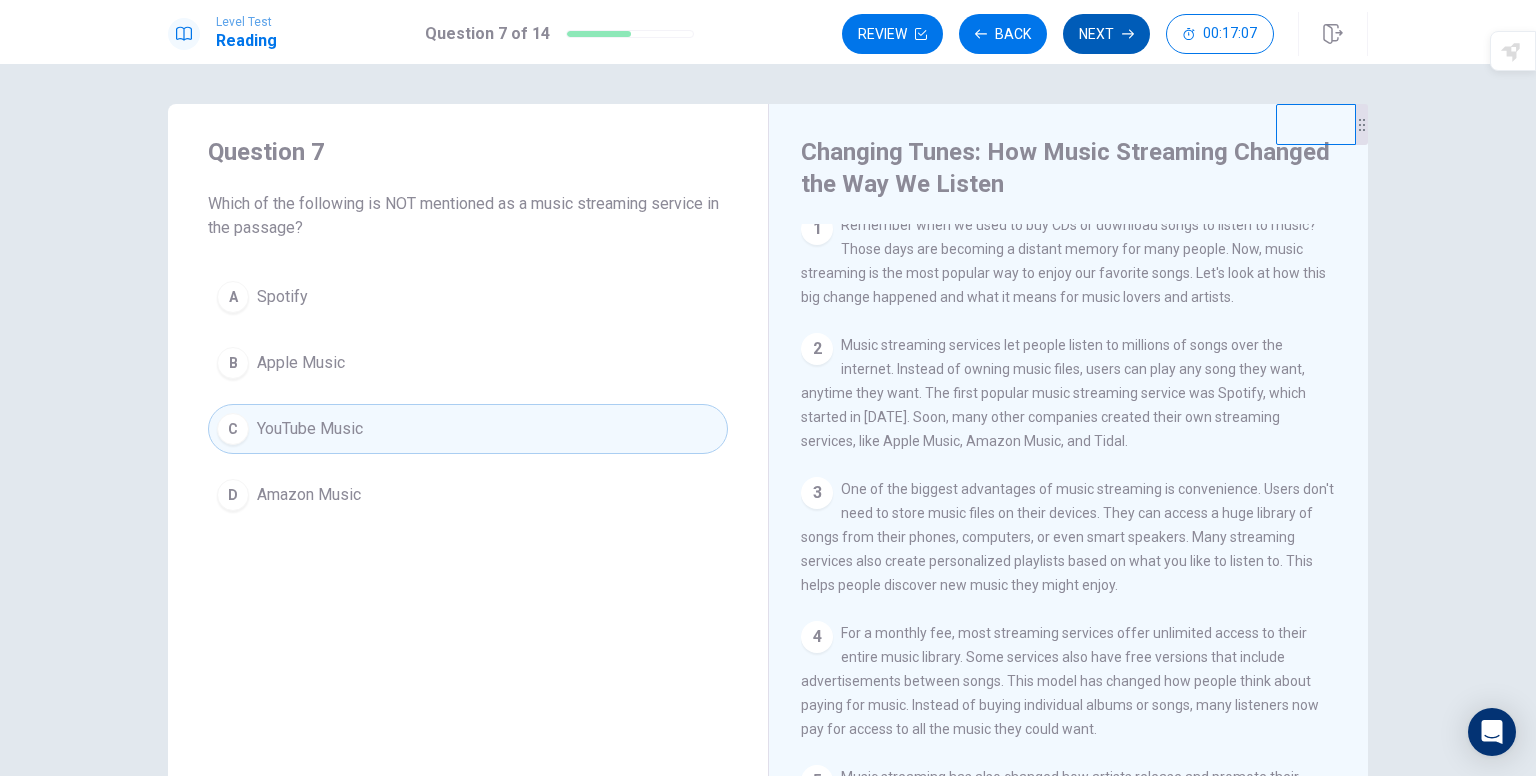 click on "Next" at bounding box center (1106, 34) 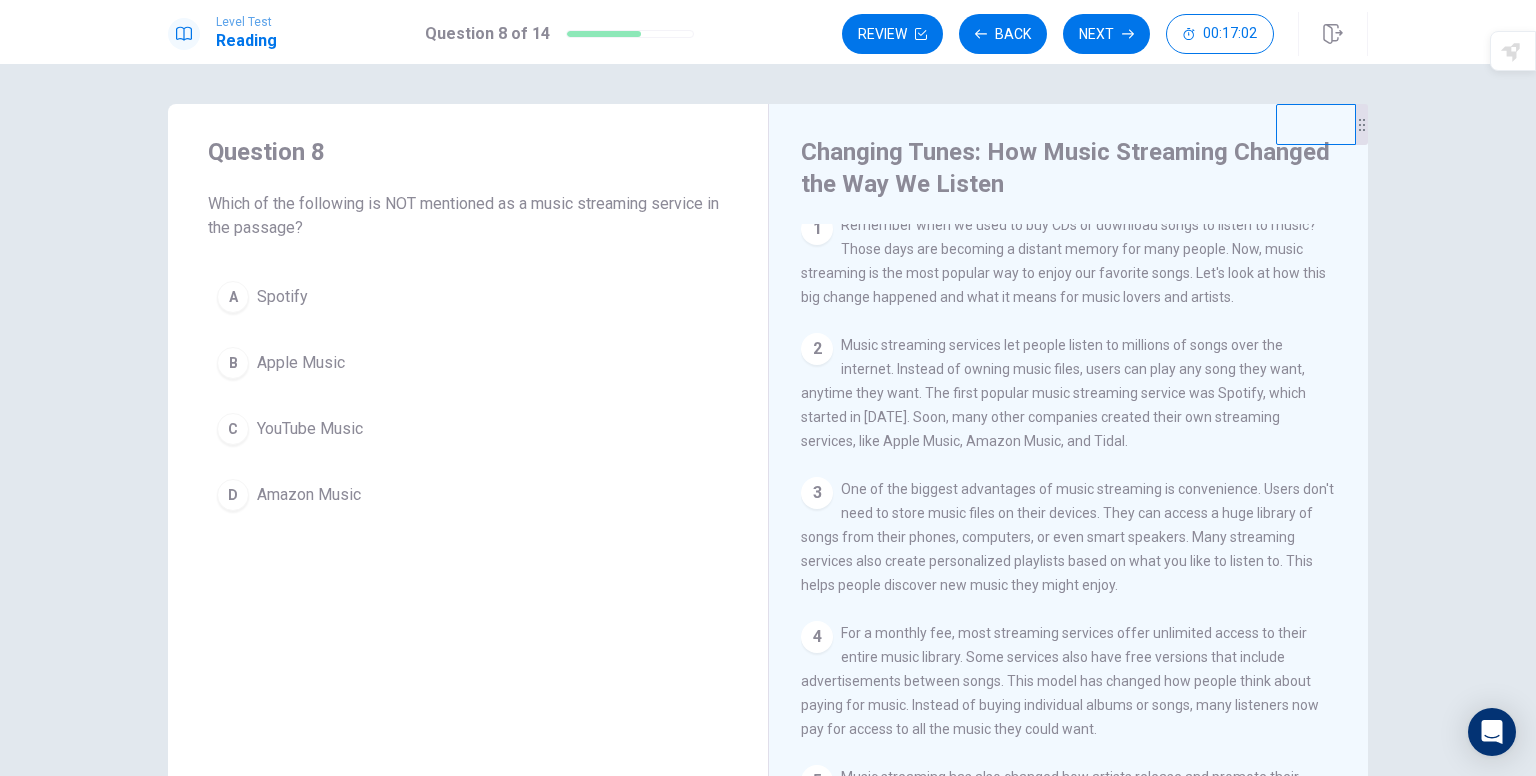 click on "C YouTube Music" at bounding box center (468, 429) 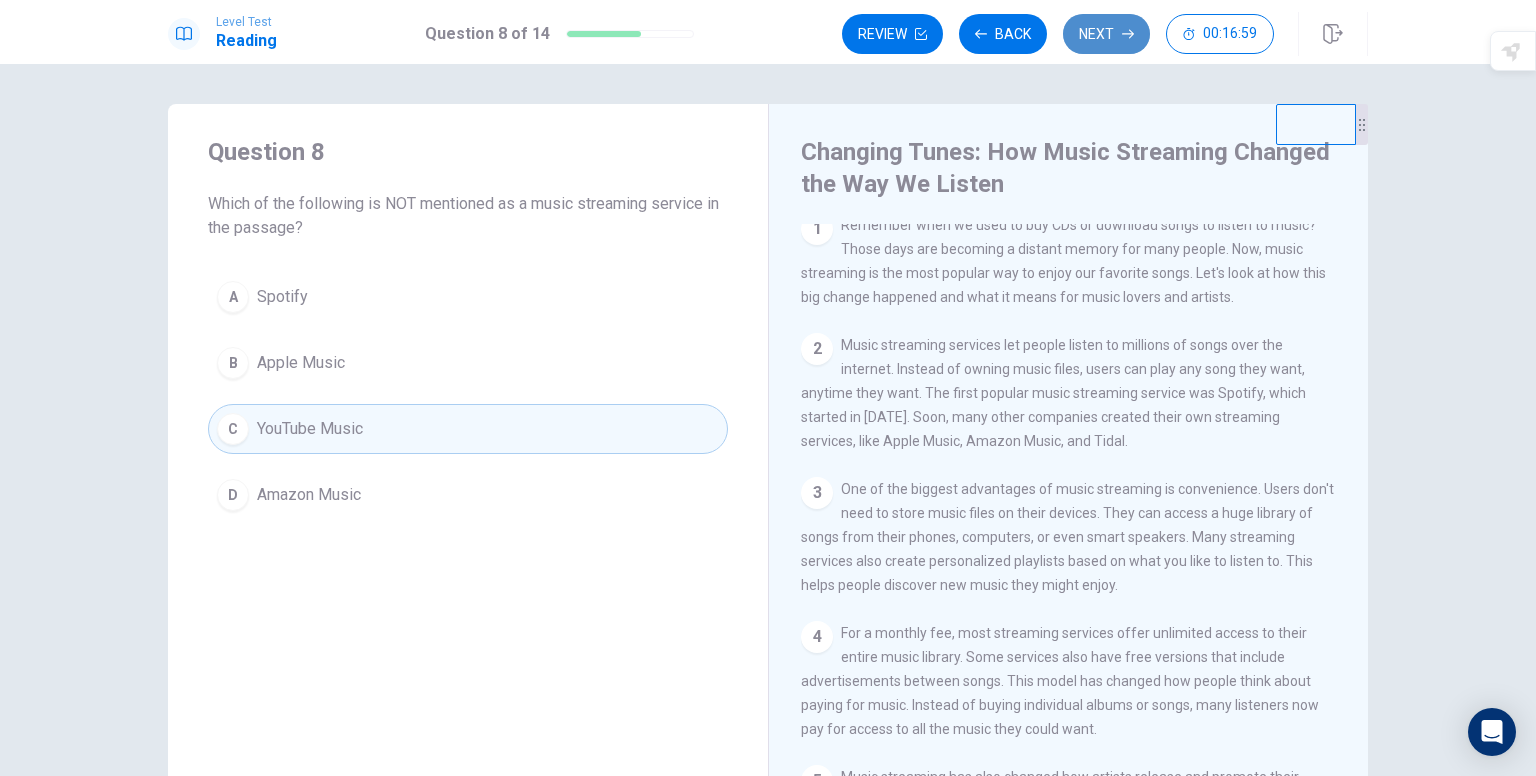 click on "Next" at bounding box center [1106, 34] 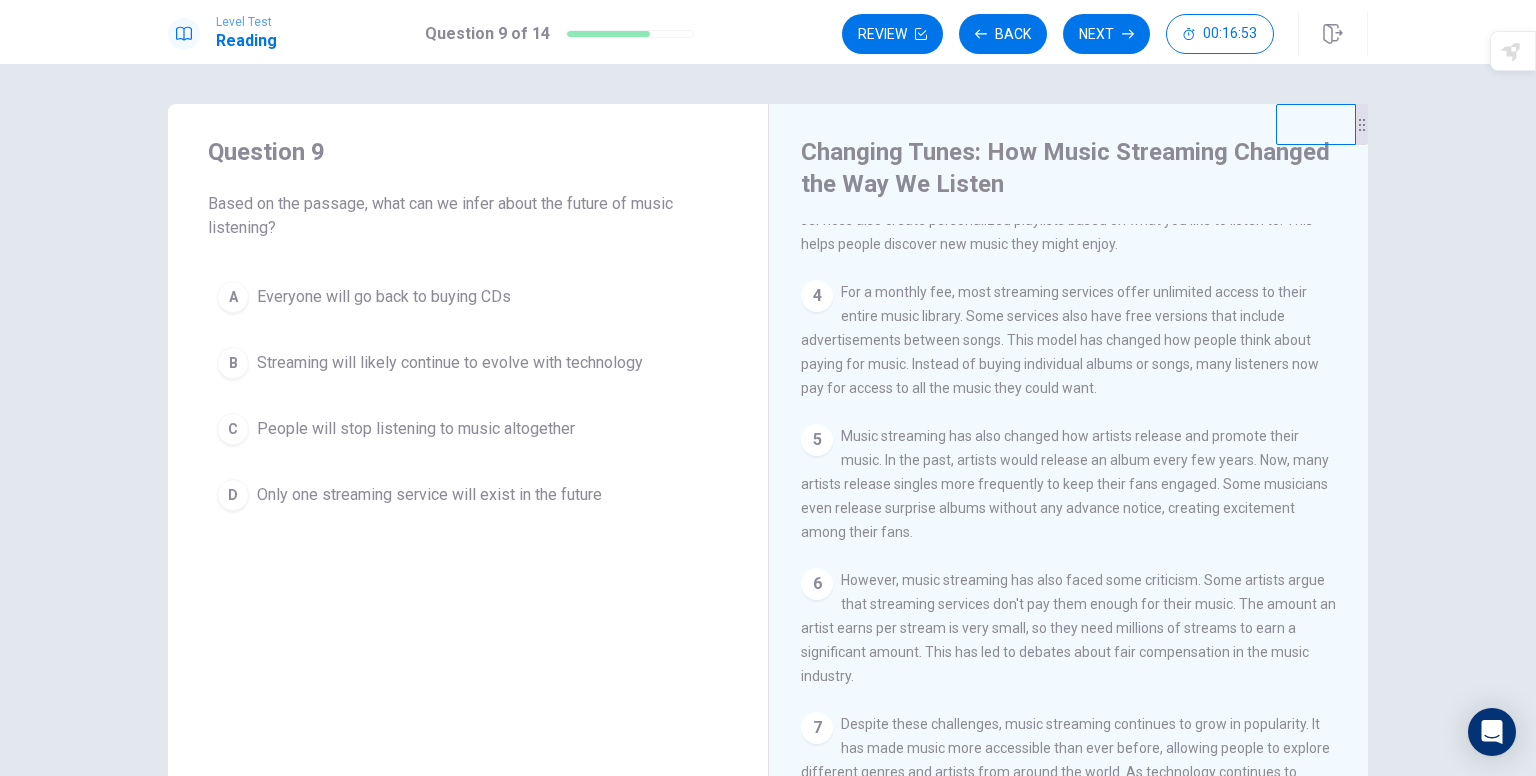 scroll, scrollTop: 411, scrollLeft: 0, axis: vertical 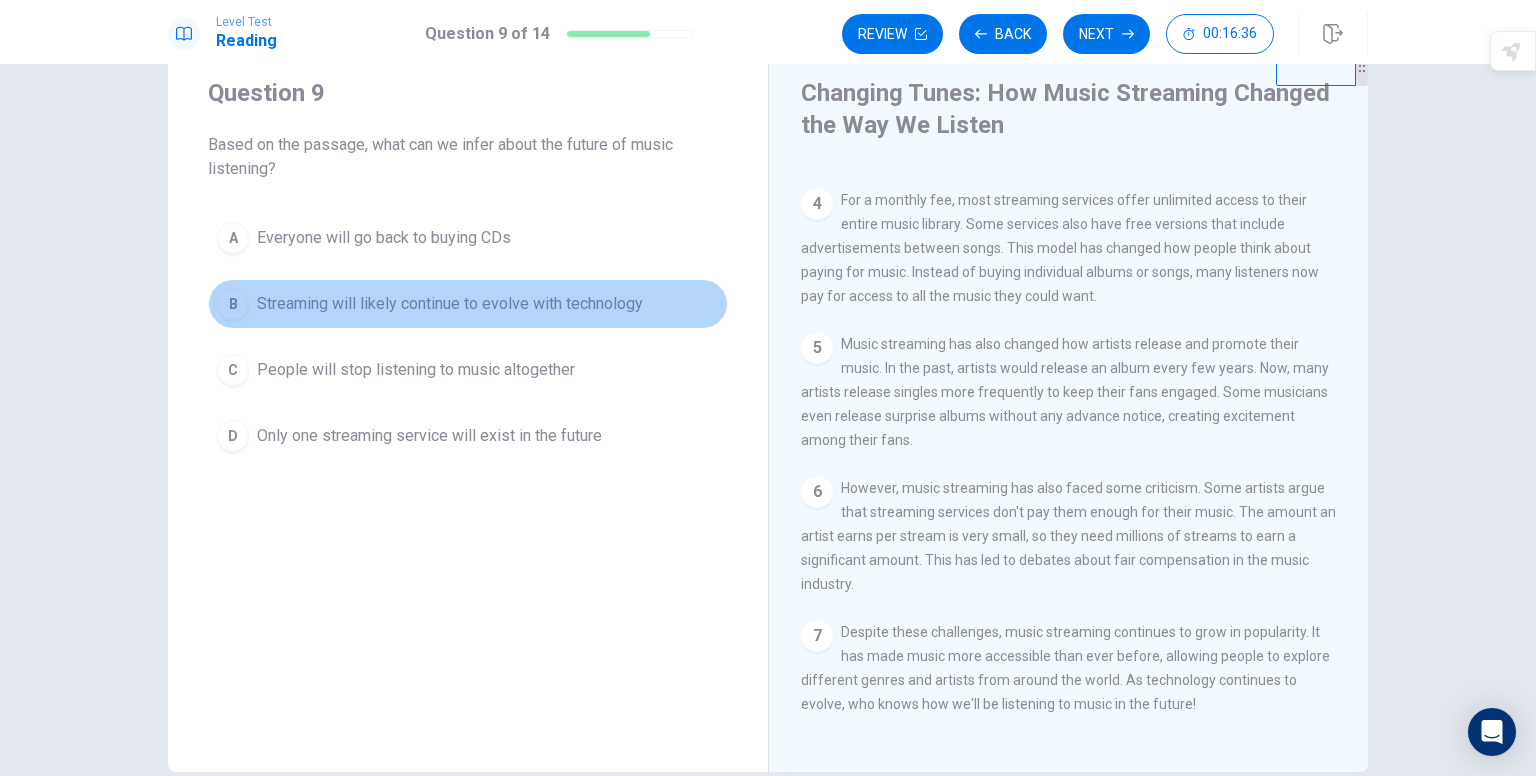 click on "Streaming will likely continue to evolve with technology" at bounding box center (450, 304) 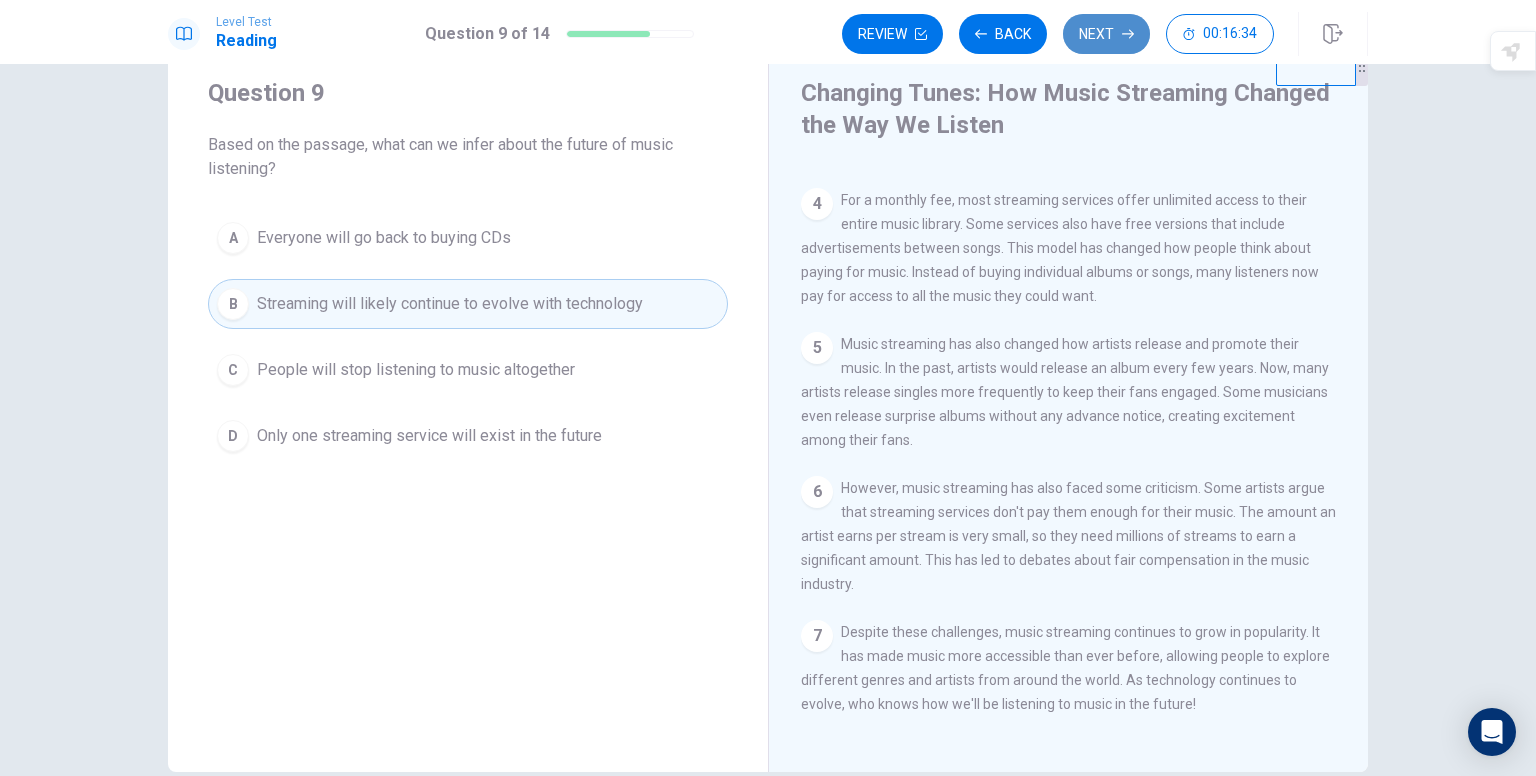 click on "Next" at bounding box center (1106, 34) 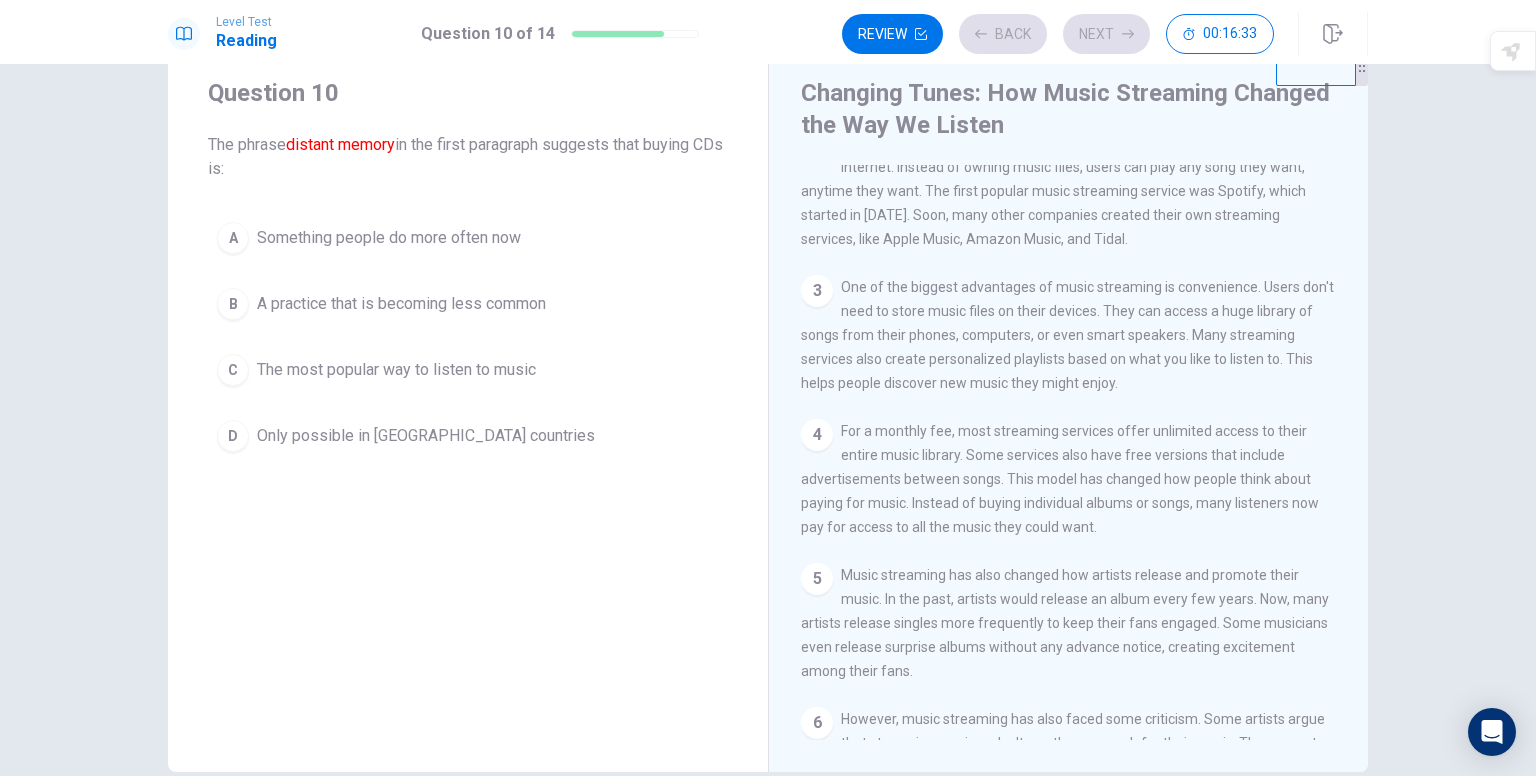 scroll, scrollTop: 0, scrollLeft: 0, axis: both 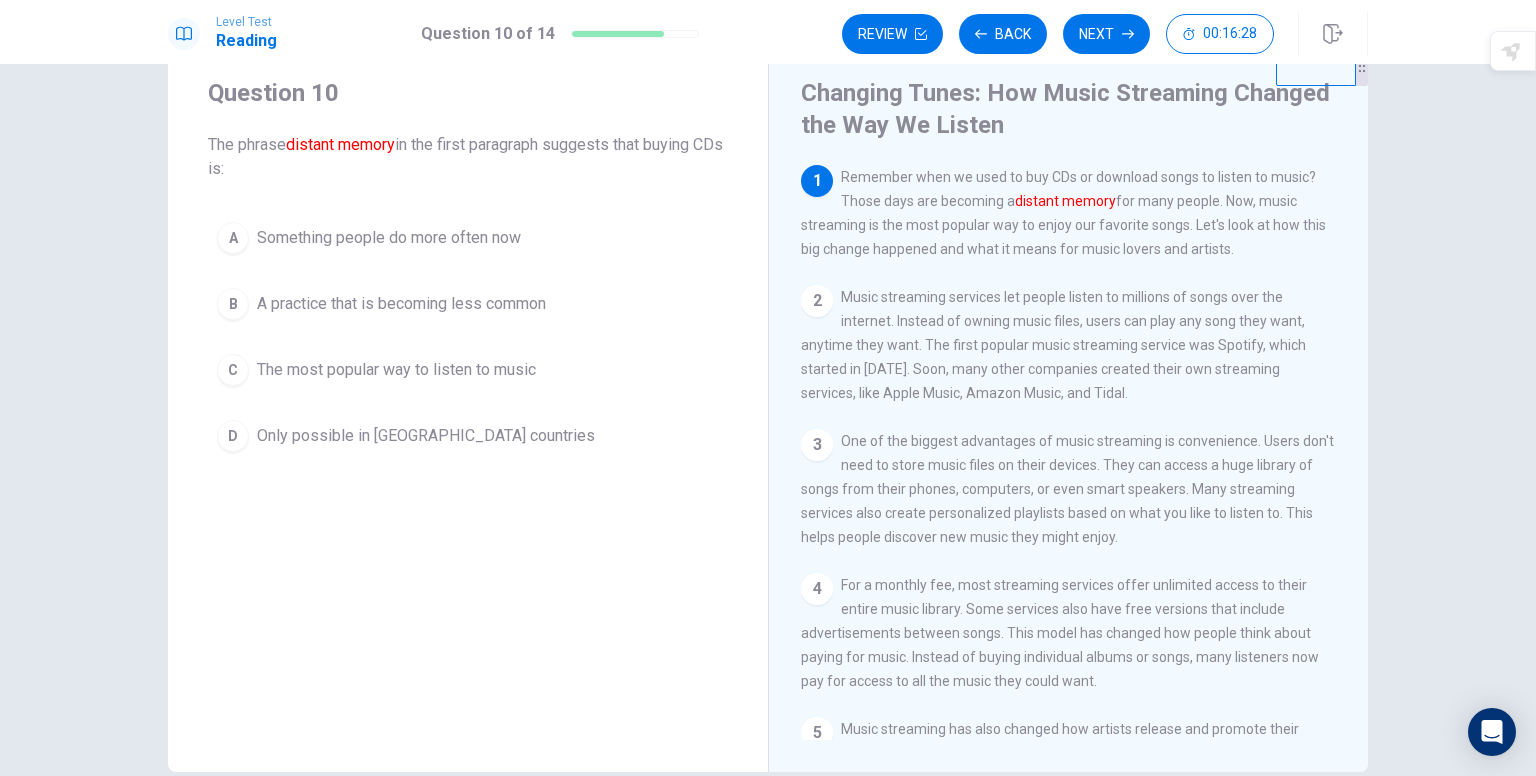 click on "A practice that is becoming less common" at bounding box center [401, 304] 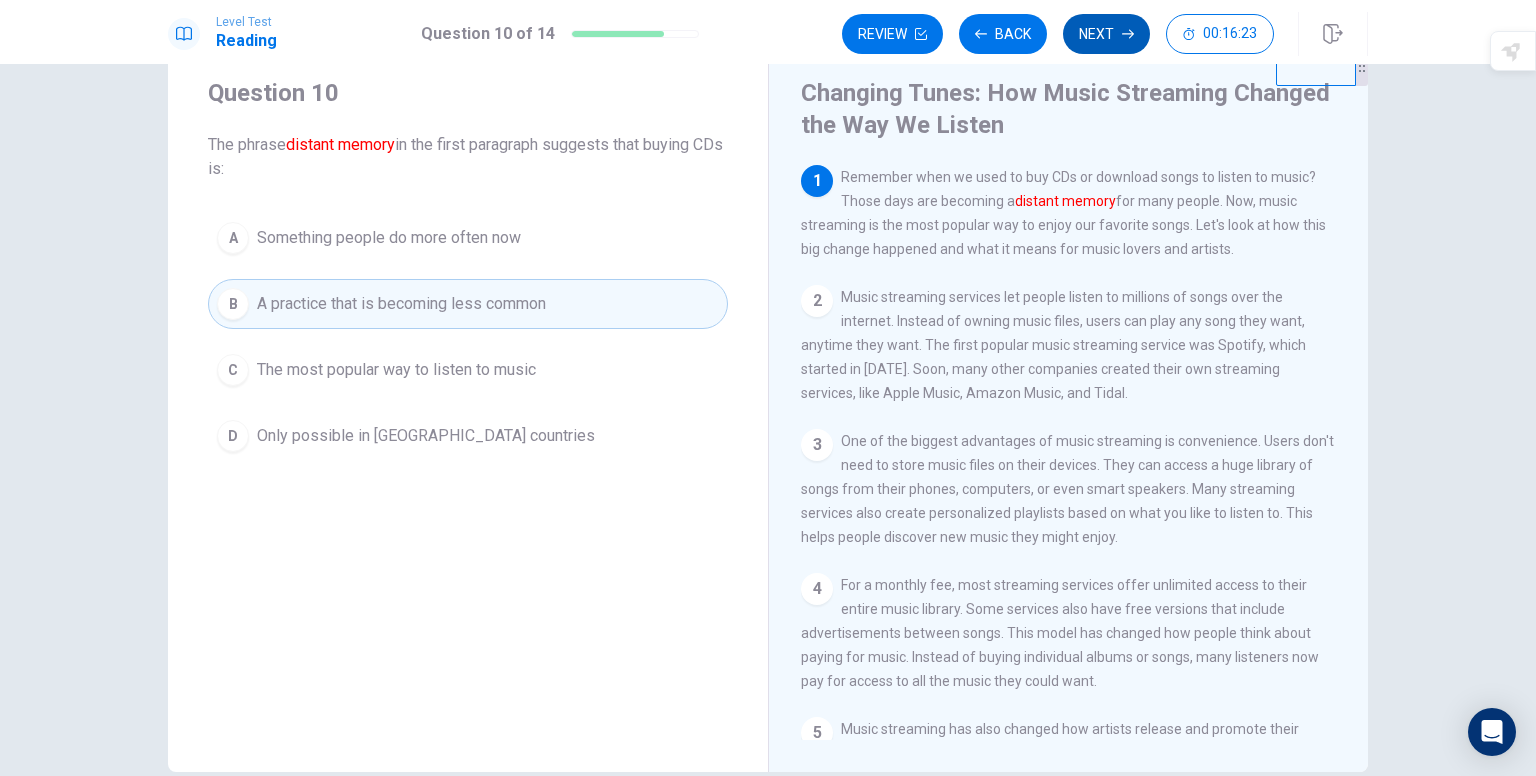 click on "Next" at bounding box center (1106, 34) 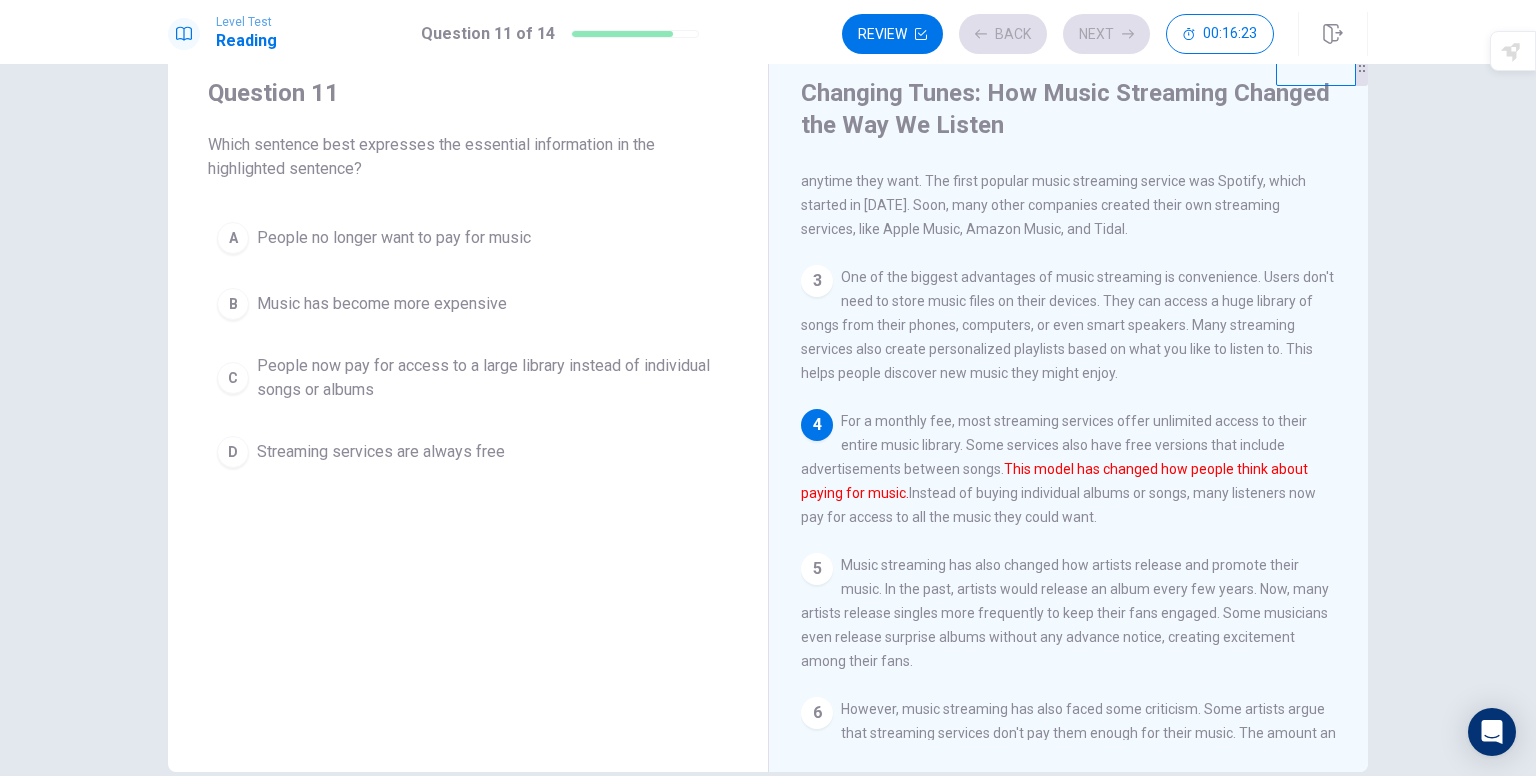 scroll, scrollTop: 168, scrollLeft: 0, axis: vertical 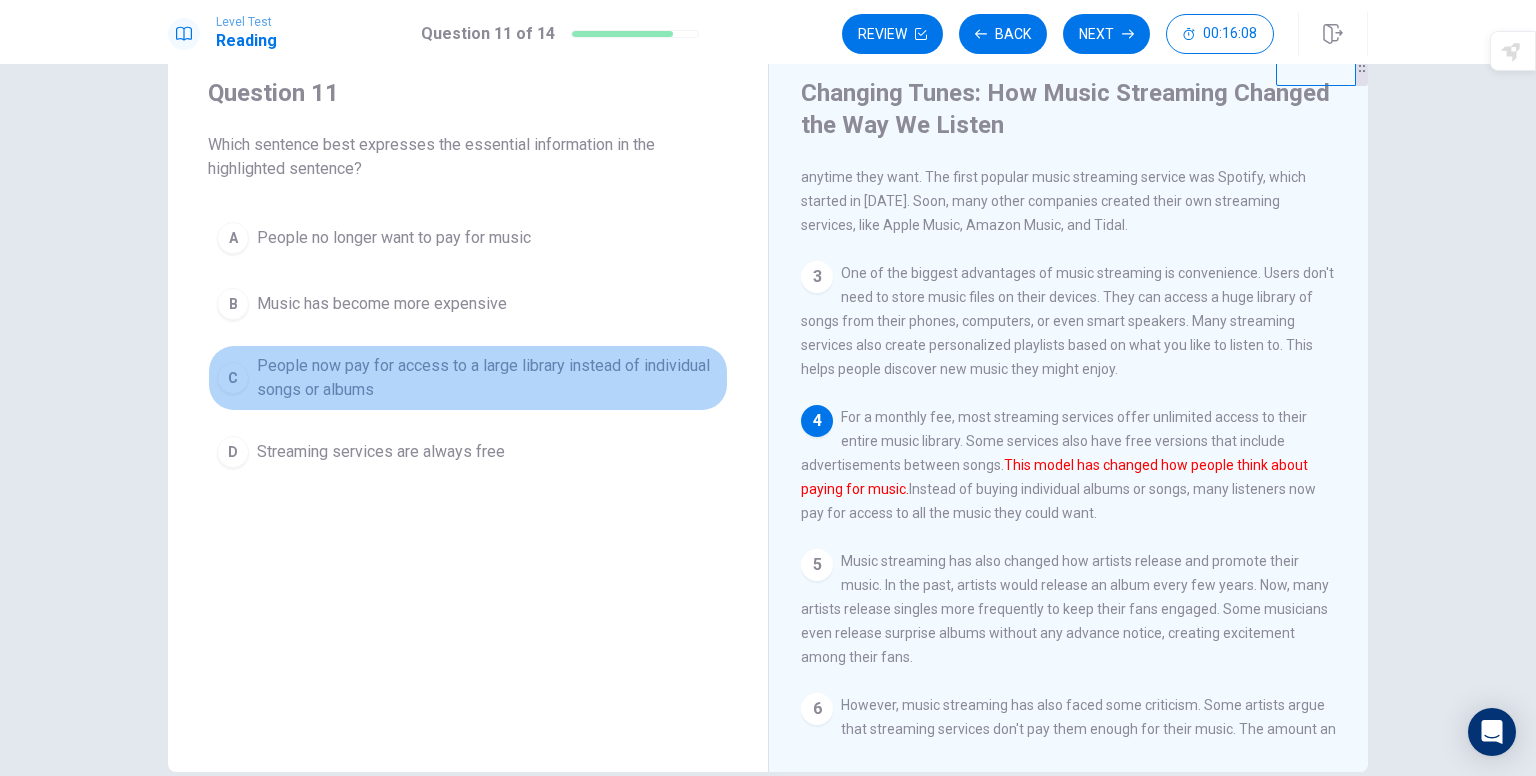 click on "People now pay for access to a large library instead of individual songs or albums" at bounding box center [488, 378] 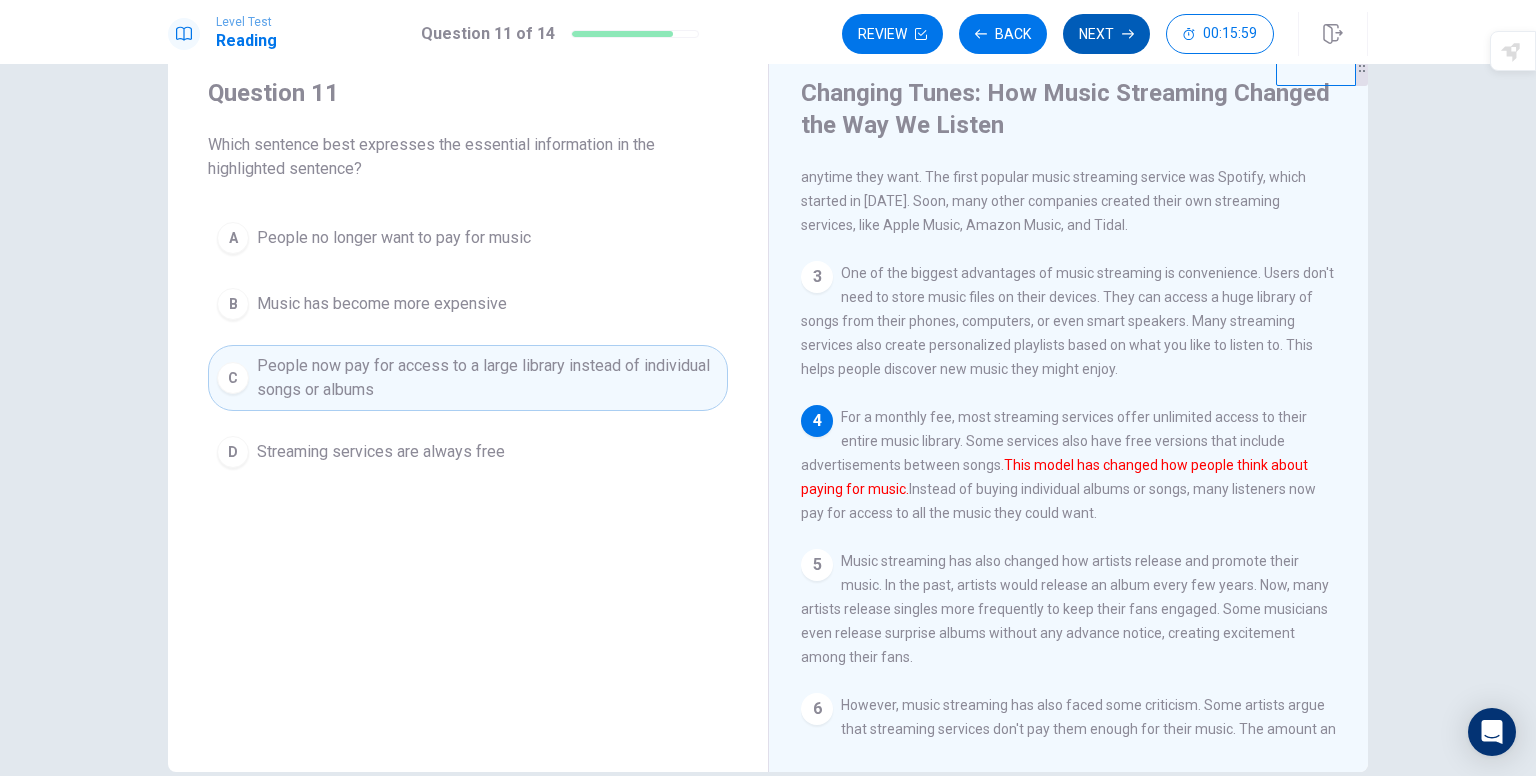 click on "Next" at bounding box center (1106, 34) 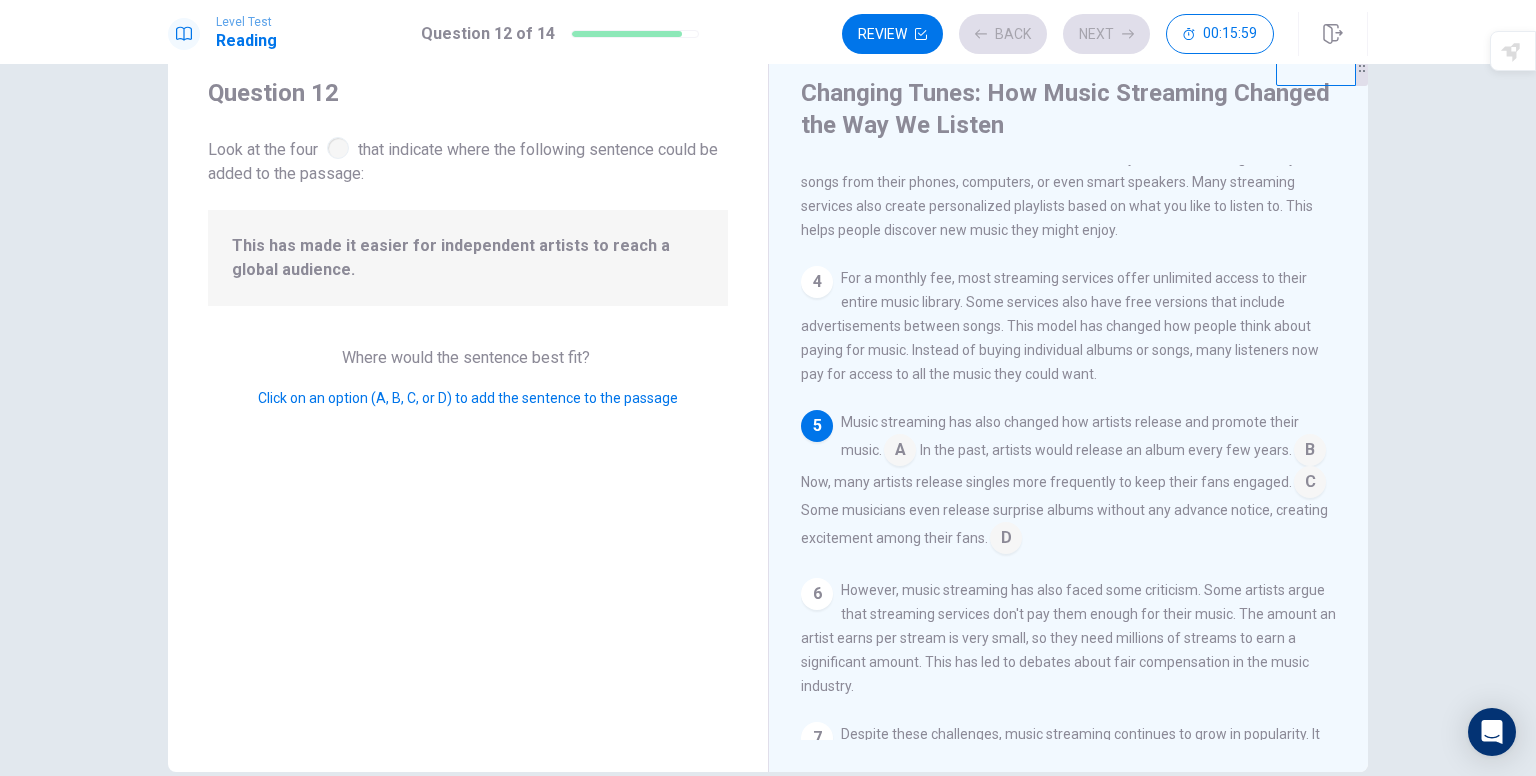 scroll, scrollTop: 344, scrollLeft: 0, axis: vertical 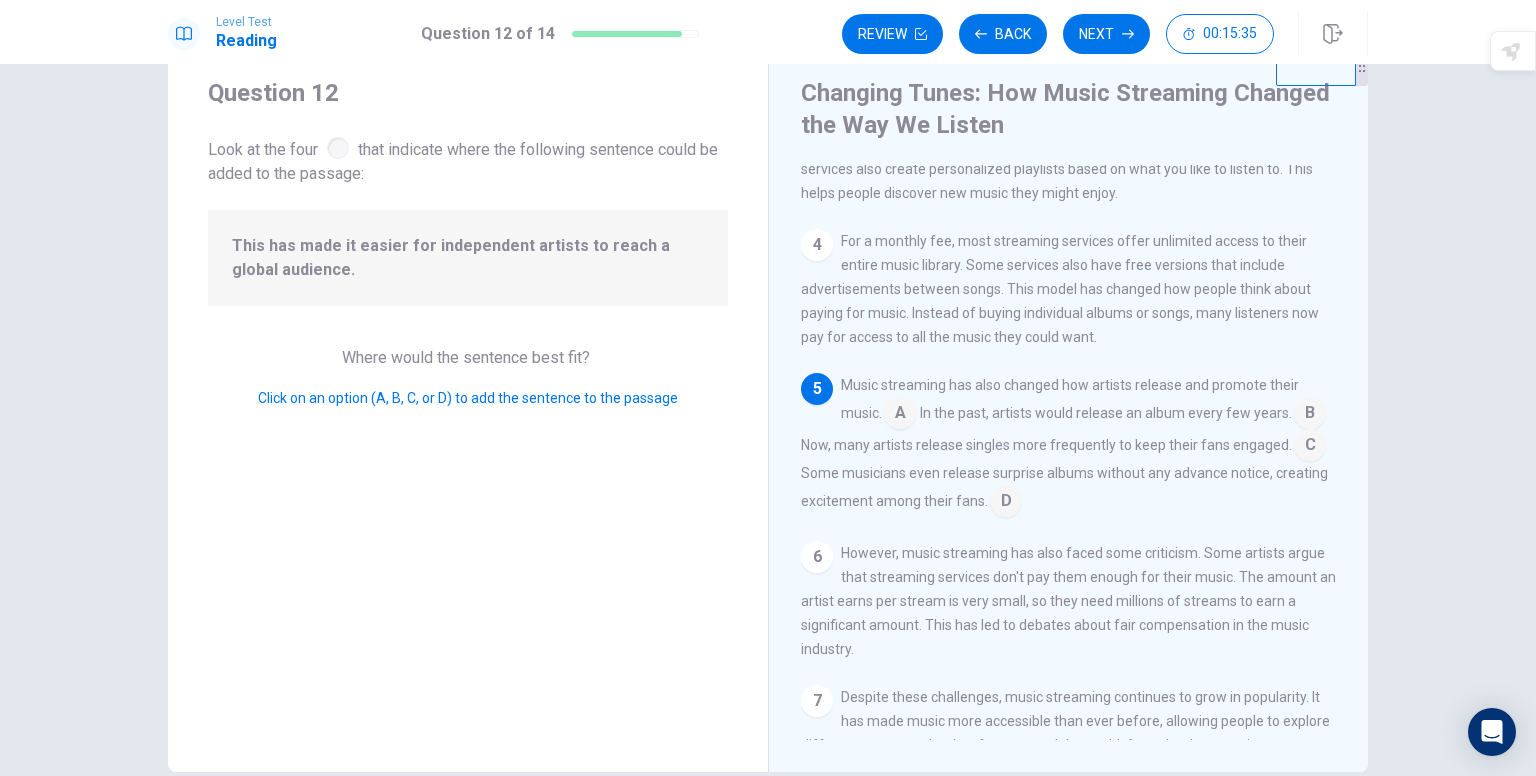 click at bounding box center (1310, 447) 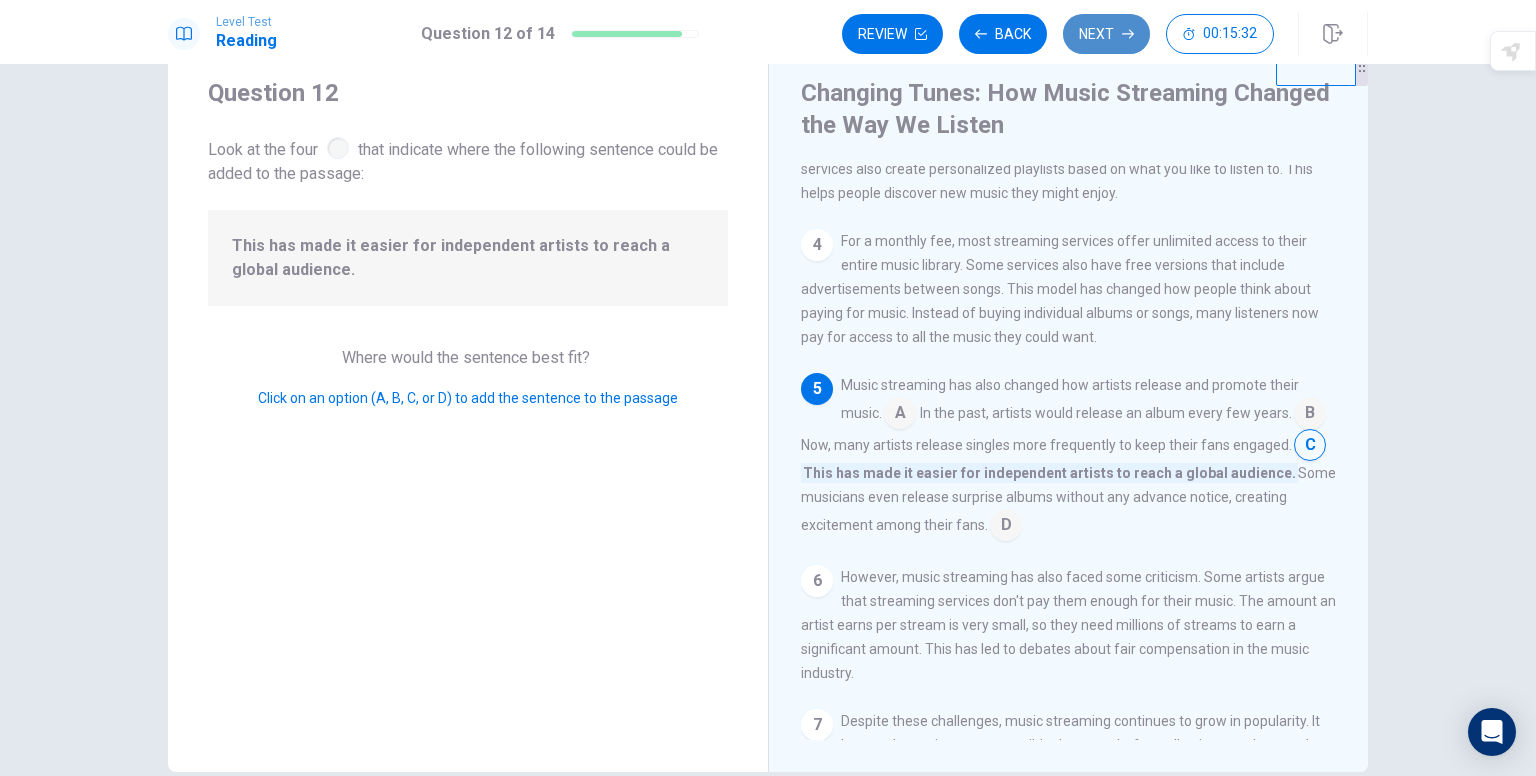 click on "Next" at bounding box center [1106, 34] 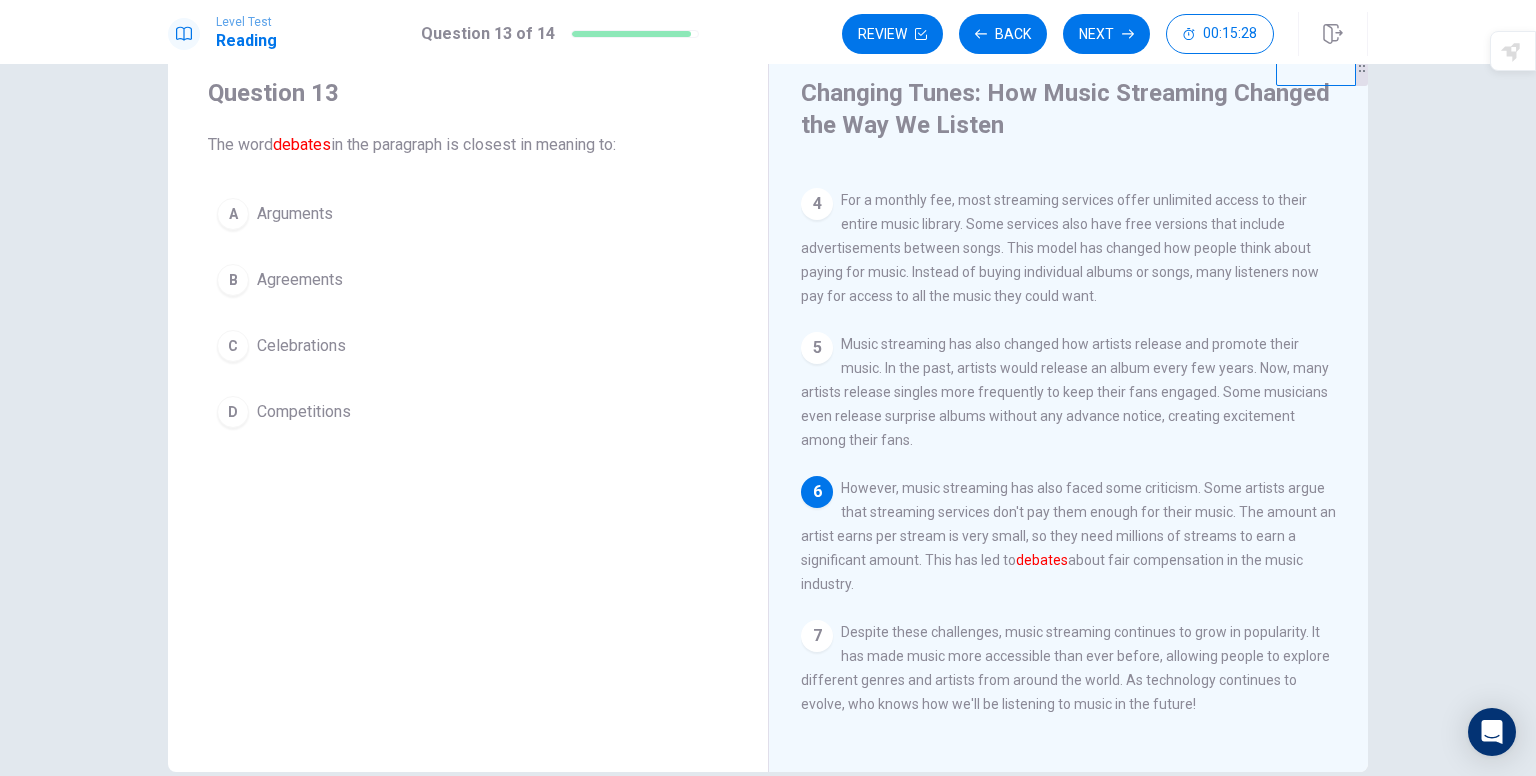 scroll, scrollTop: 411, scrollLeft: 0, axis: vertical 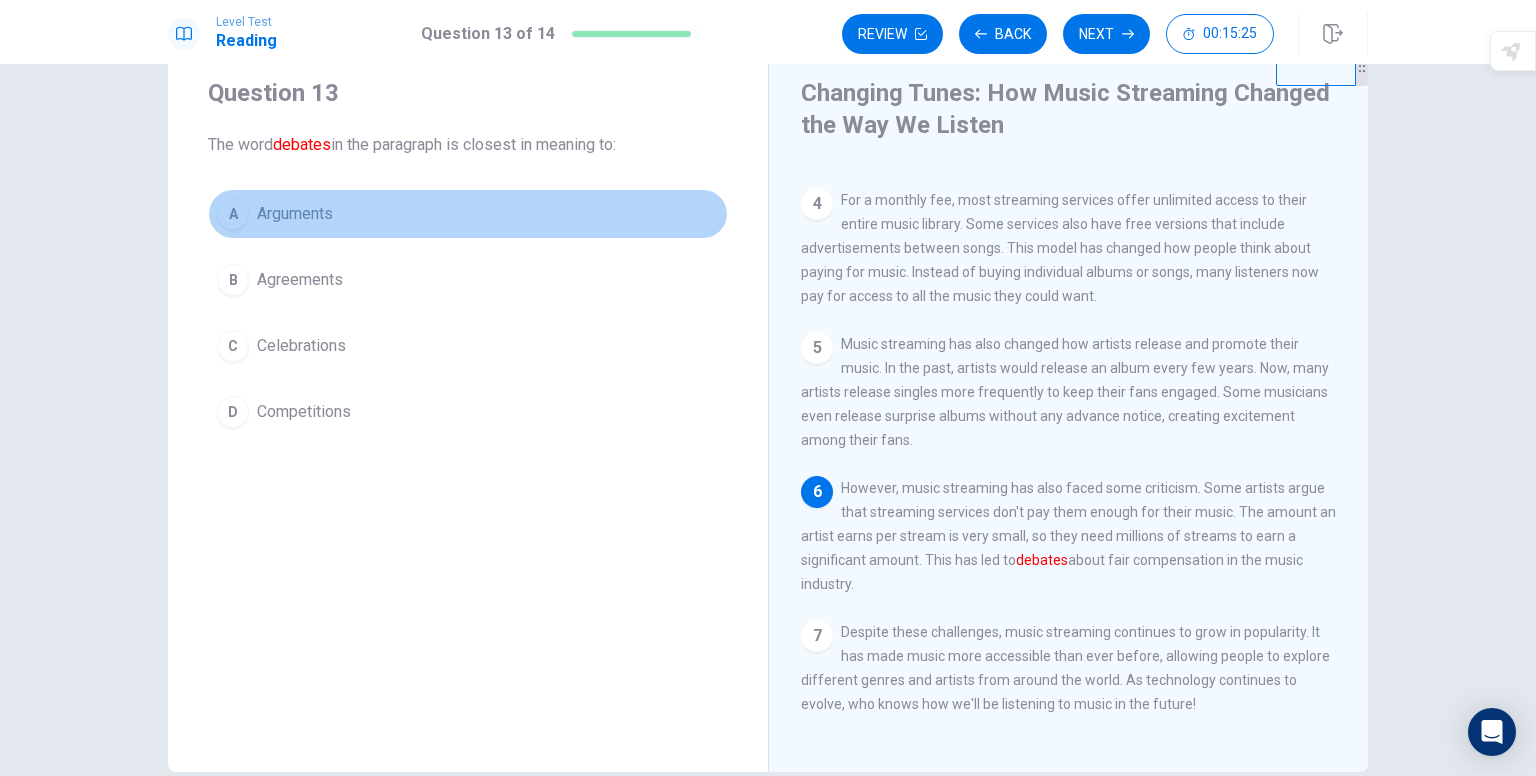 click on "A Arguments" at bounding box center [468, 214] 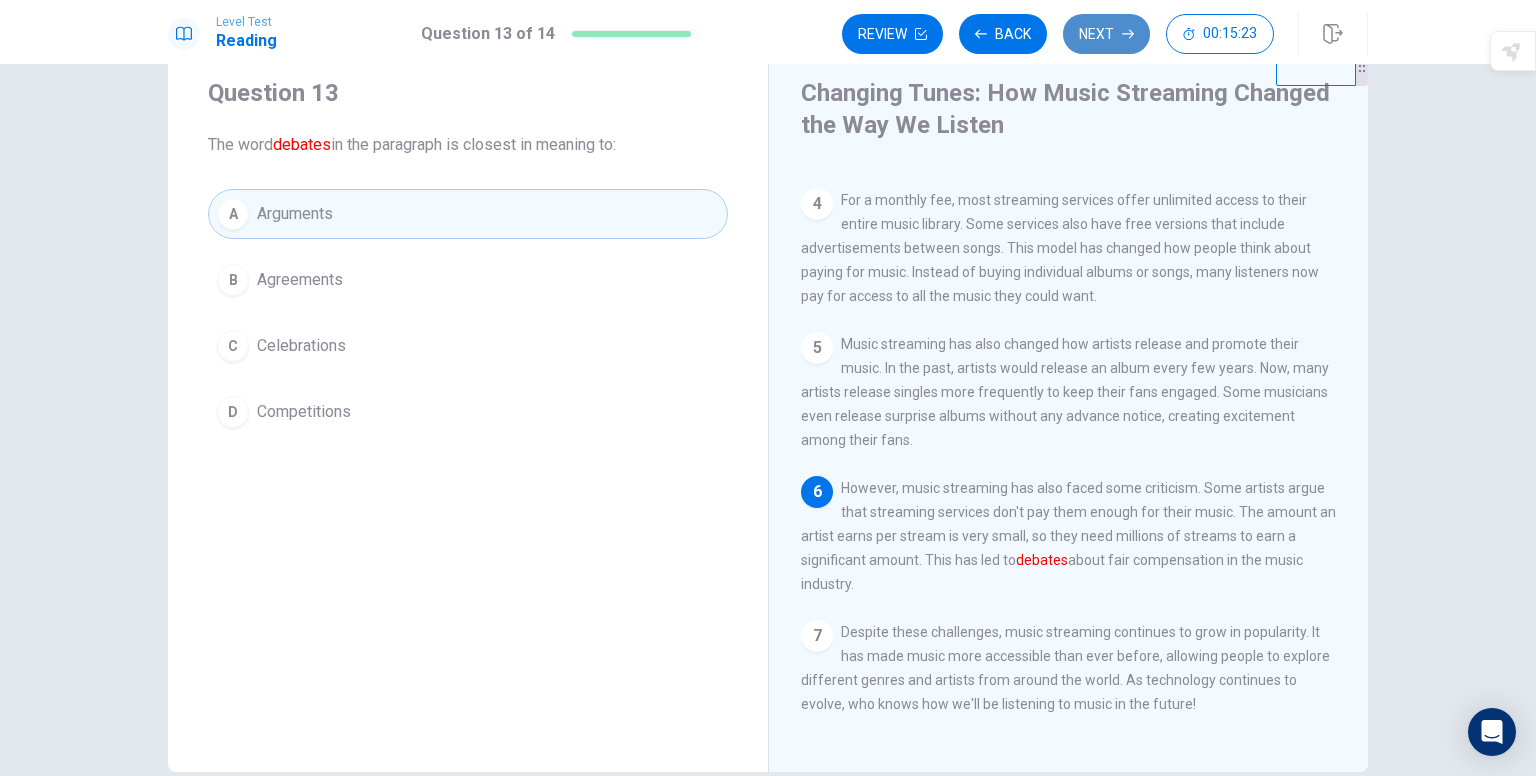 click on "Next" at bounding box center [1106, 34] 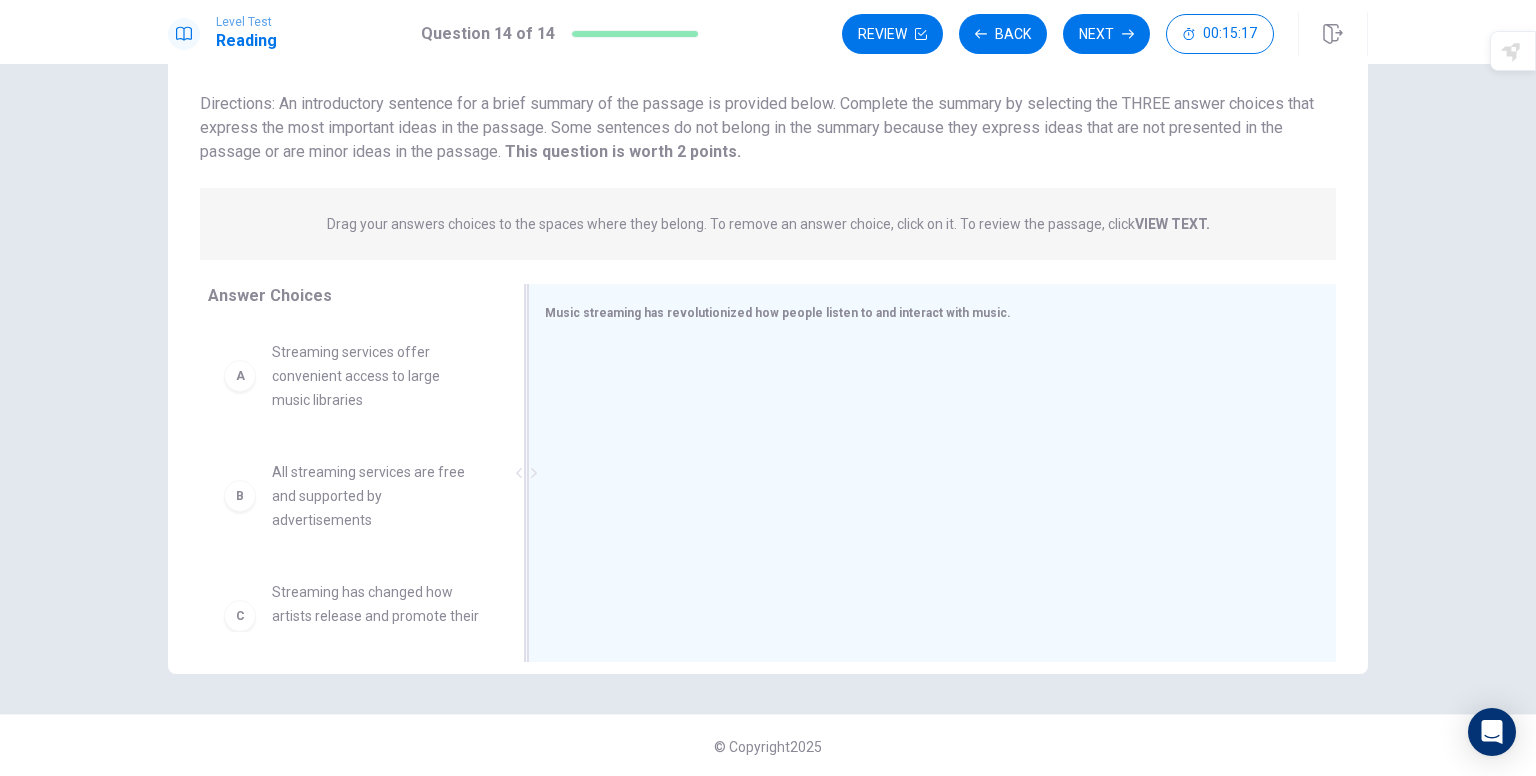 scroll, scrollTop: 127, scrollLeft: 0, axis: vertical 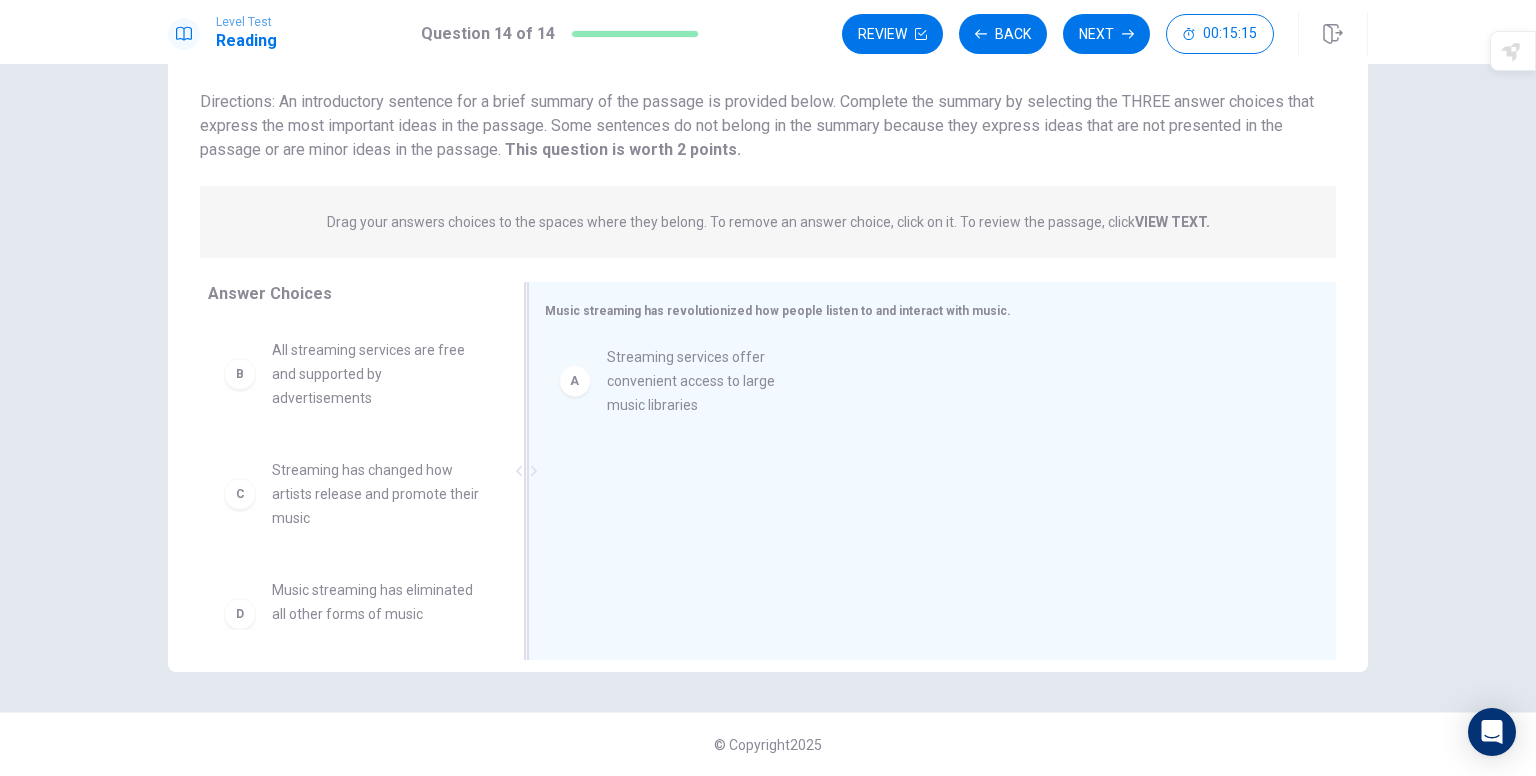 drag, startPoint x: 381, startPoint y: 394, endPoint x: 728, endPoint y: 403, distance: 347.1167 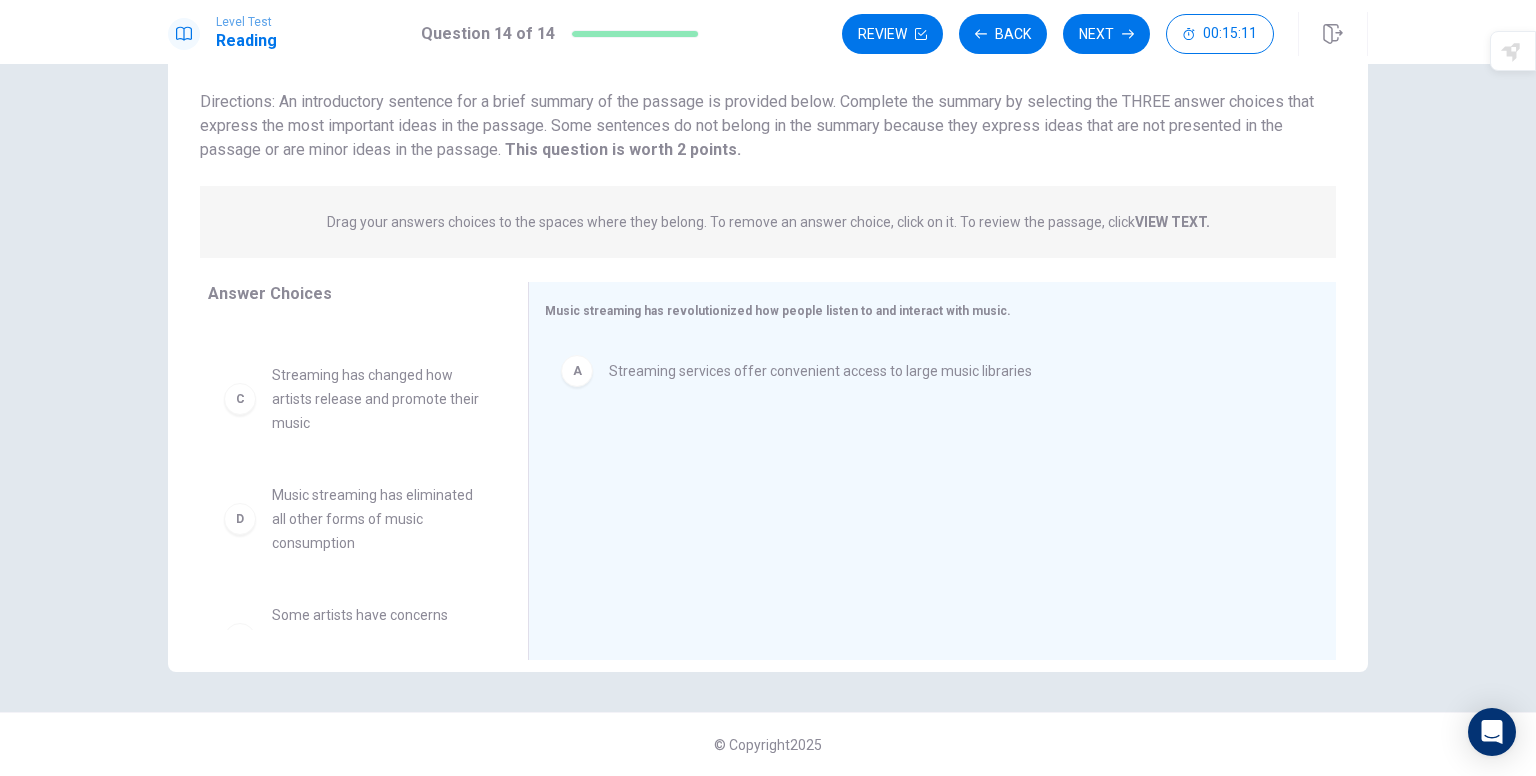 scroll, scrollTop: 100, scrollLeft: 0, axis: vertical 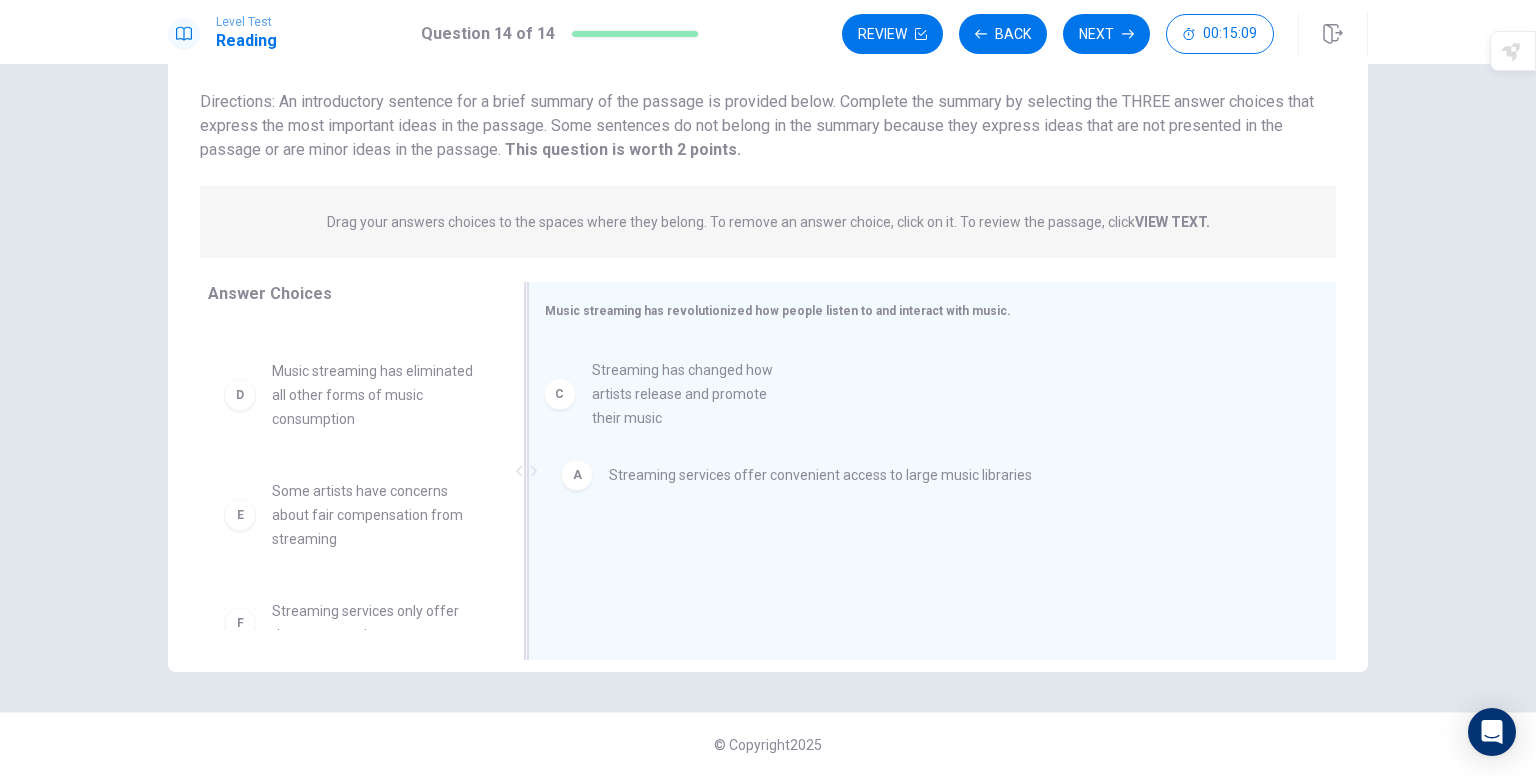 drag, startPoint x: 401, startPoint y: 410, endPoint x: 731, endPoint y: 414, distance: 330.02423 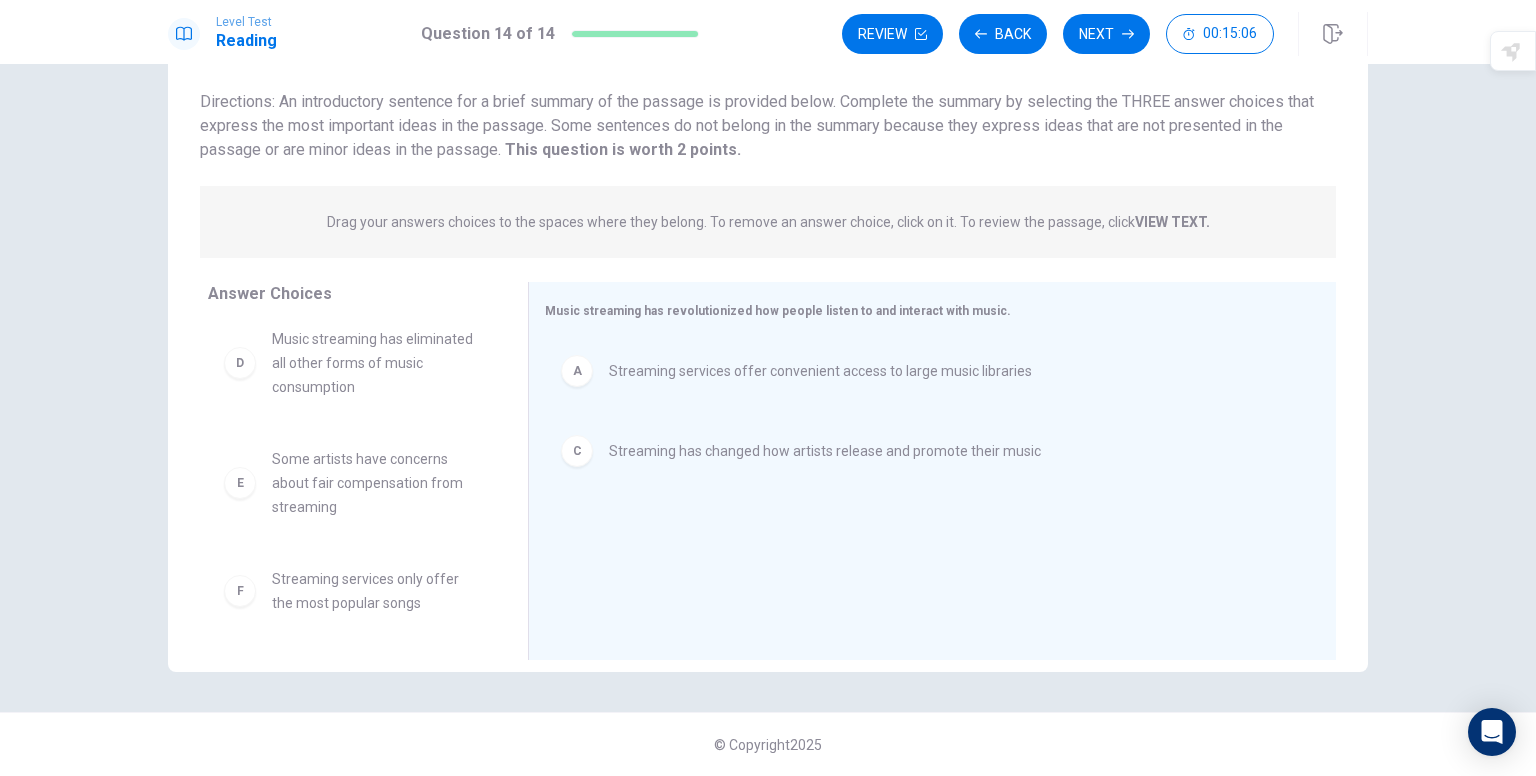 scroll, scrollTop: 132, scrollLeft: 0, axis: vertical 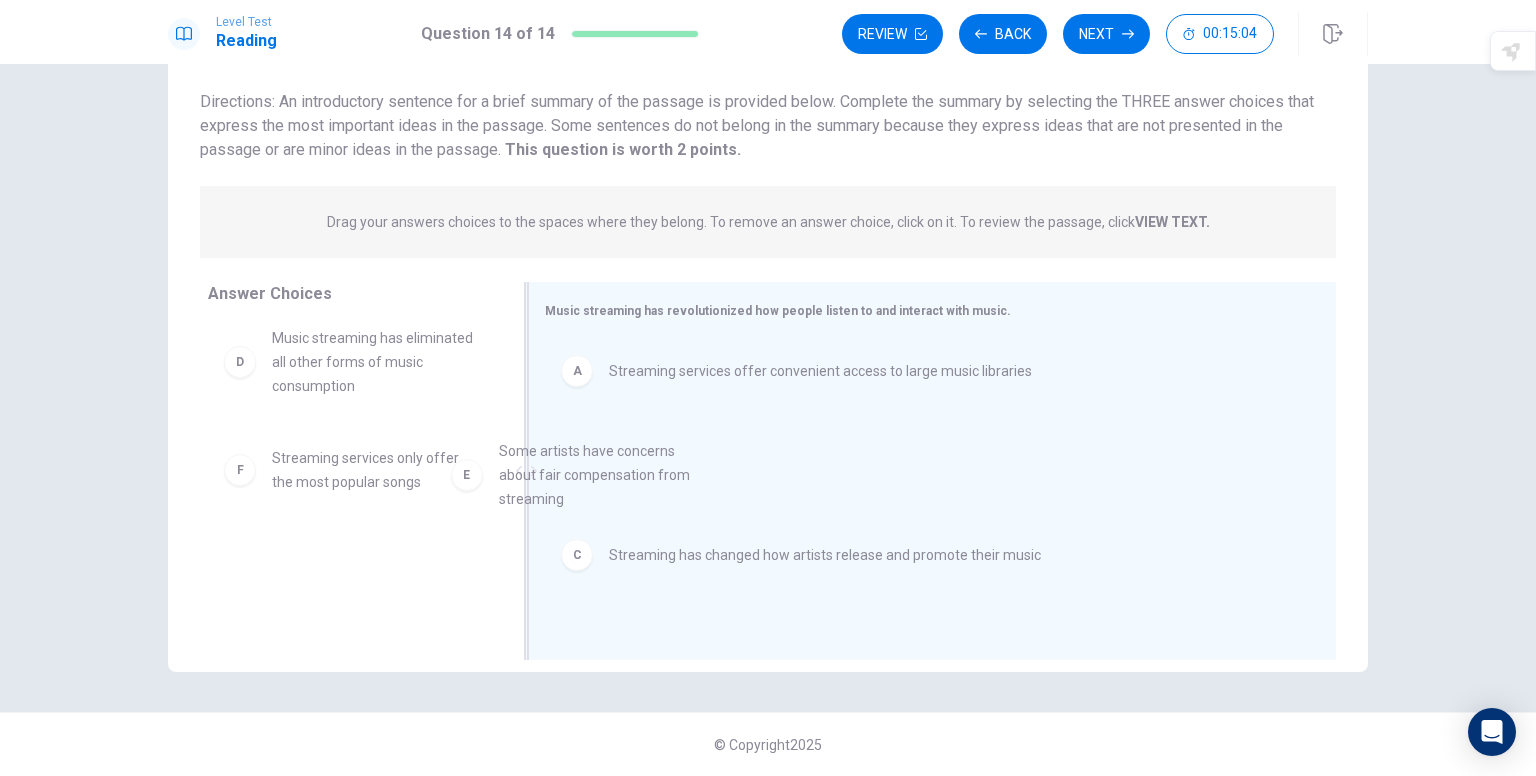 drag, startPoint x: 381, startPoint y: 487, endPoint x: 731, endPoint y: 475, distance: 350.20566 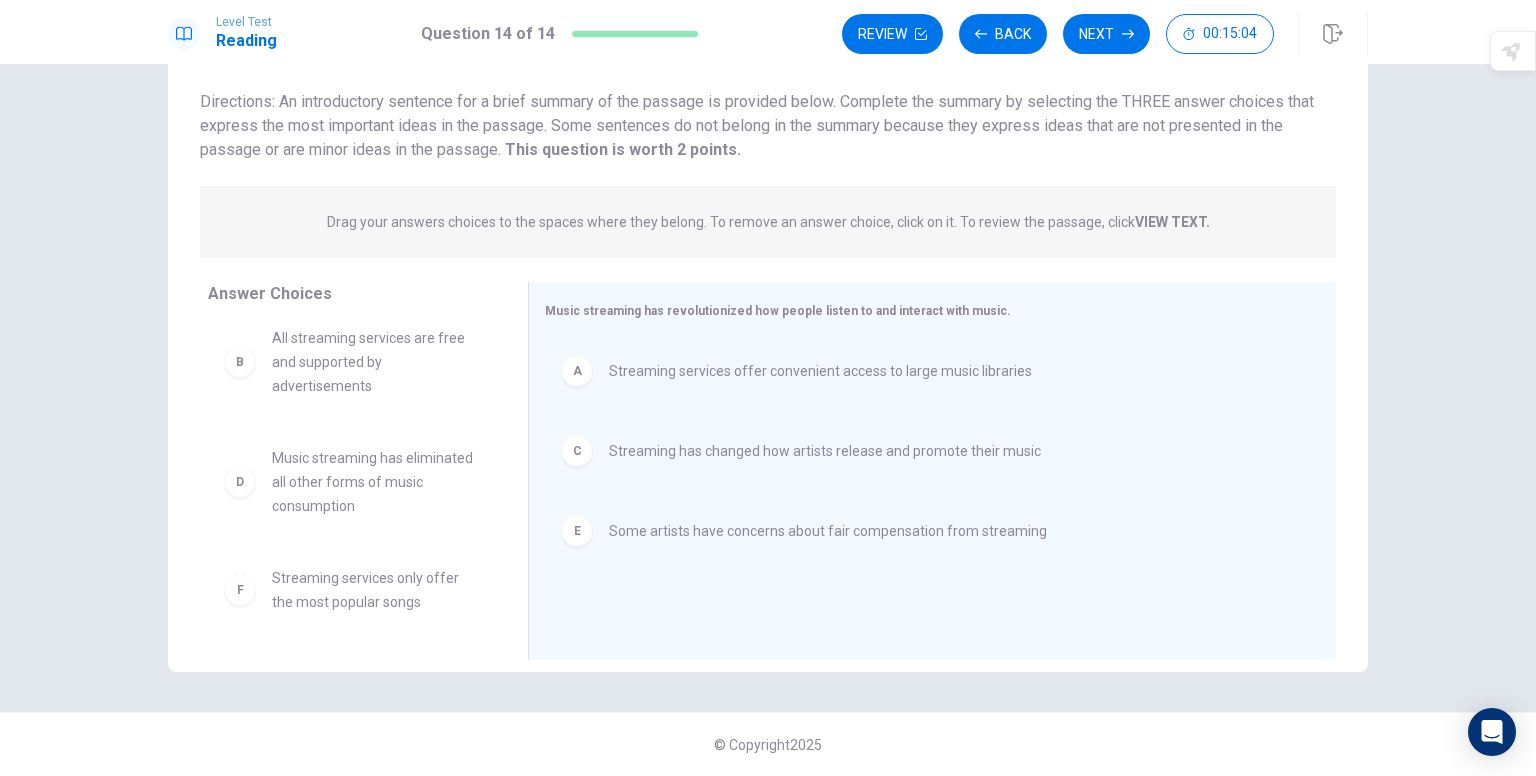 scroll, scrollTop: 12, scrollLeft: 0, axis: vertical 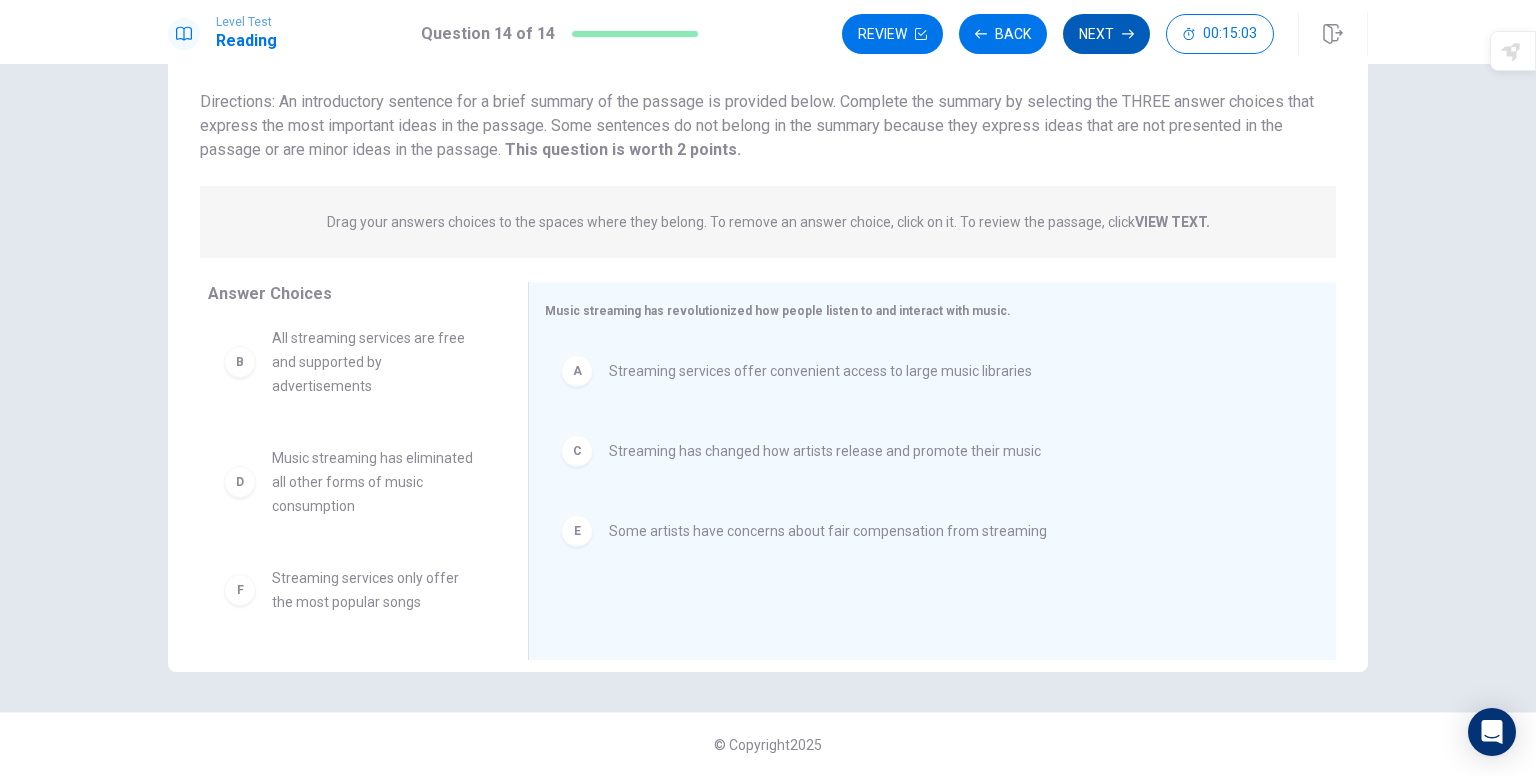 click on "Next" at bounding box center (1106, 34) 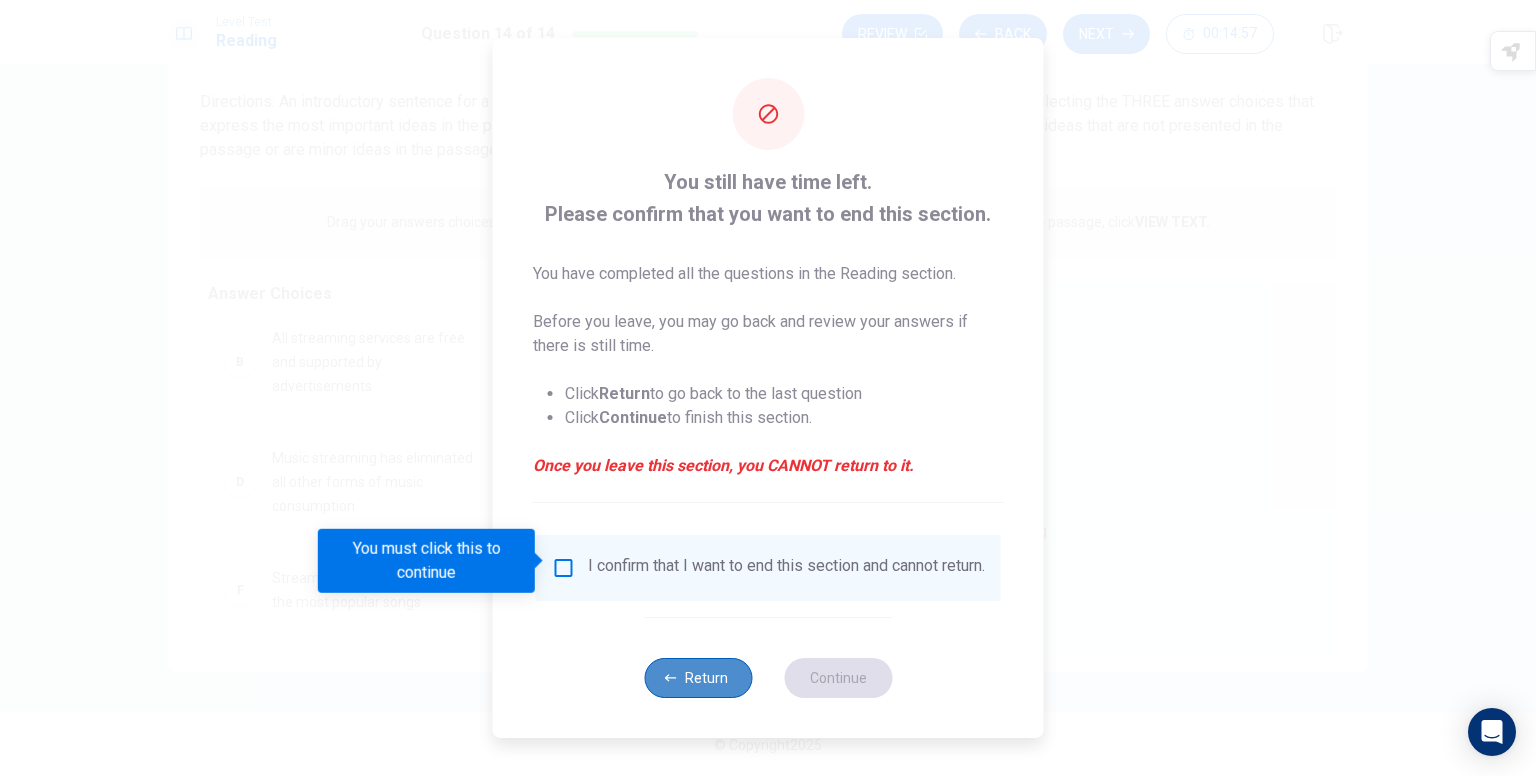 click on "Return" at bounding box center (698, 678) 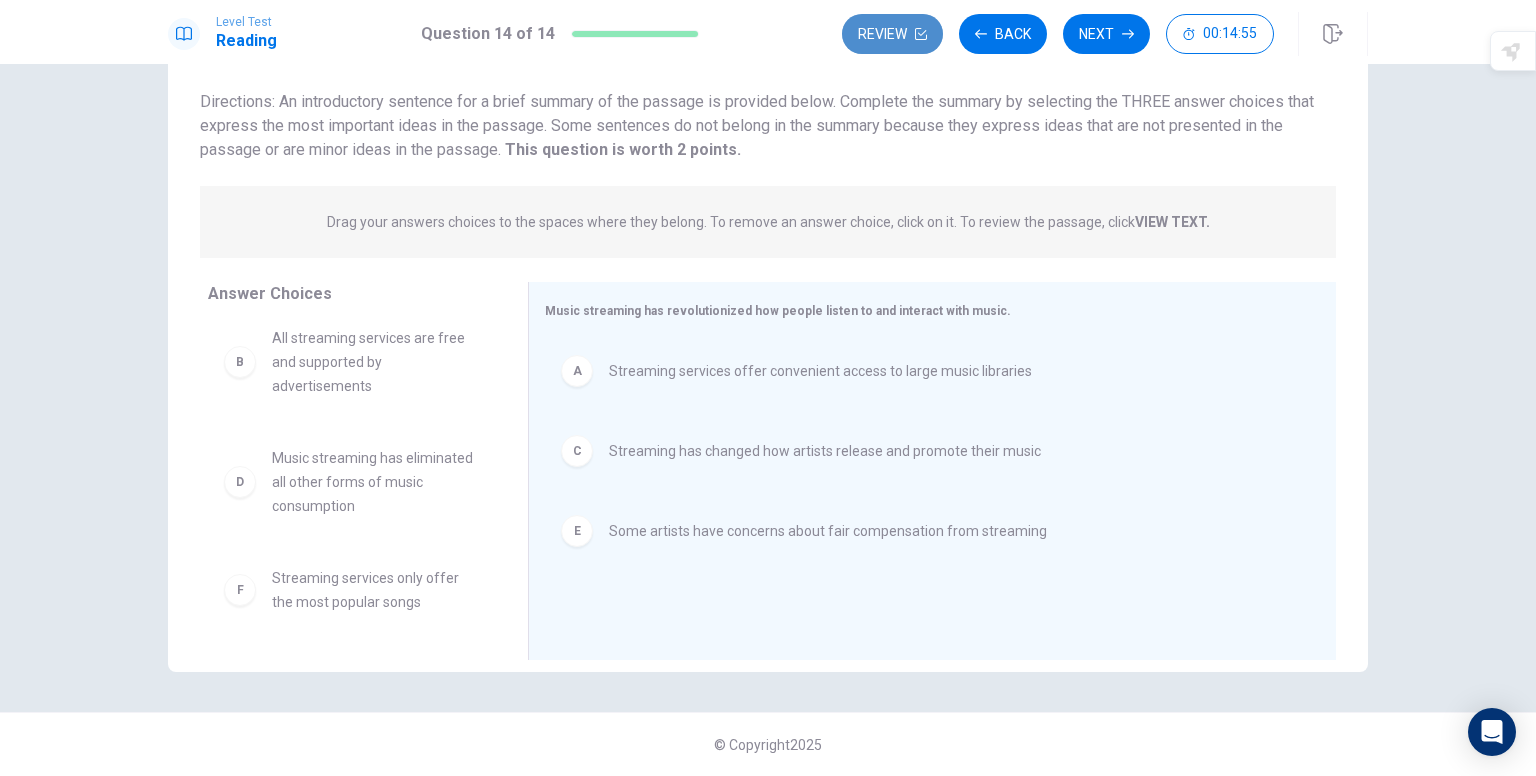click on "Review" at bounding box center (892, 34) 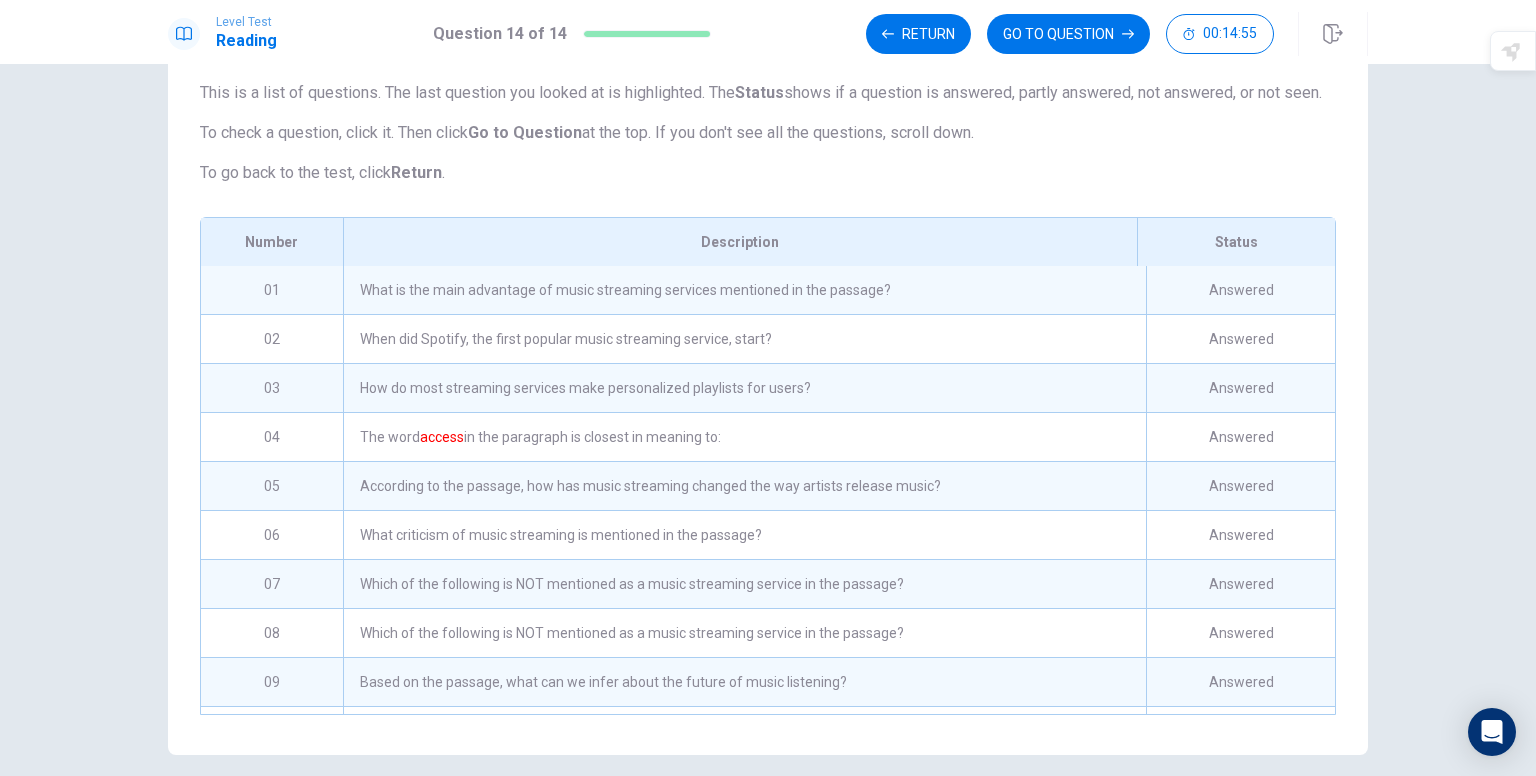 scroll, scrollTop: 233, scrollLeft: 0, axis: vertical 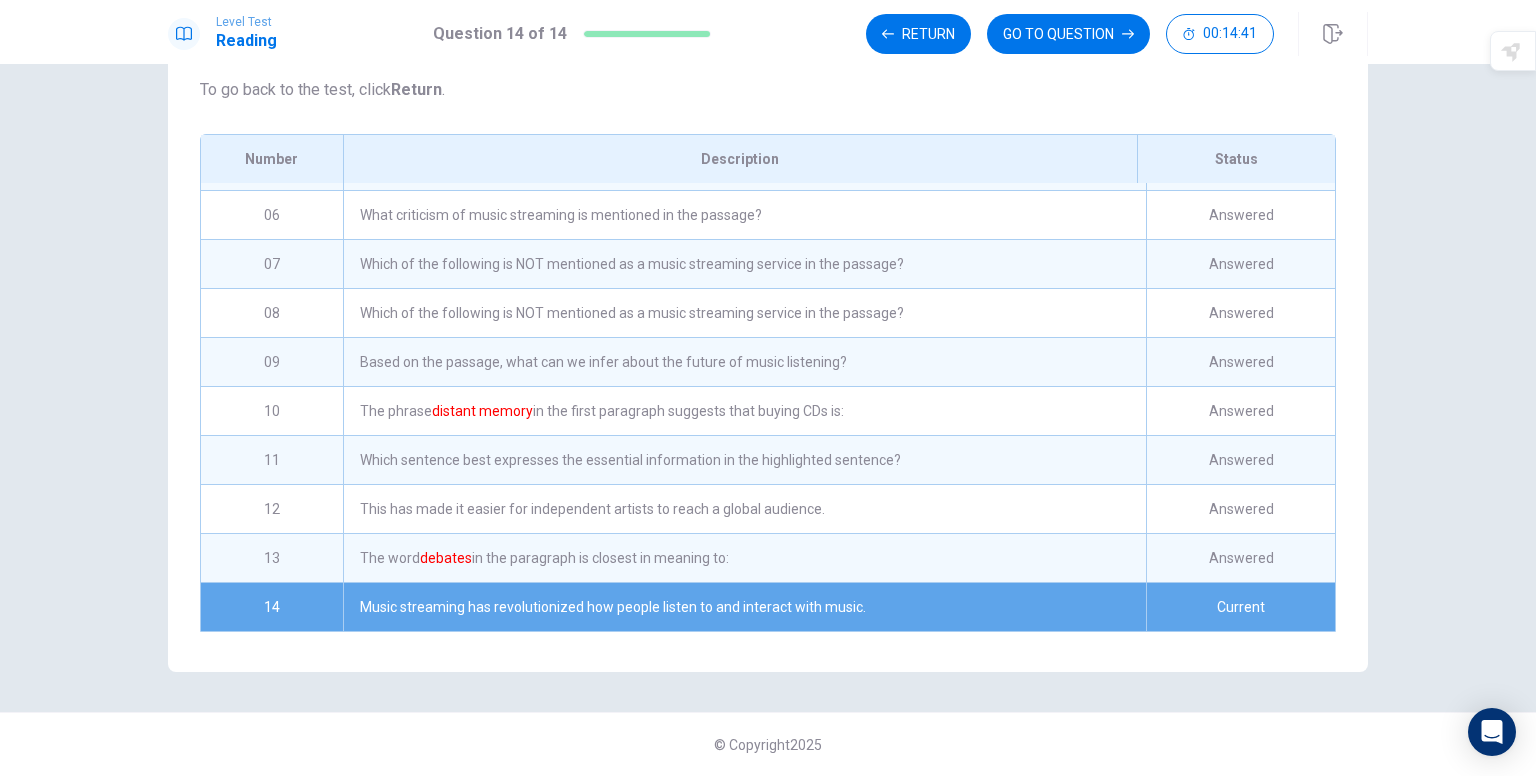 click on "Which sentence best expresses the essential information in the highlighted sentence?" at bounding box center [744, 460] 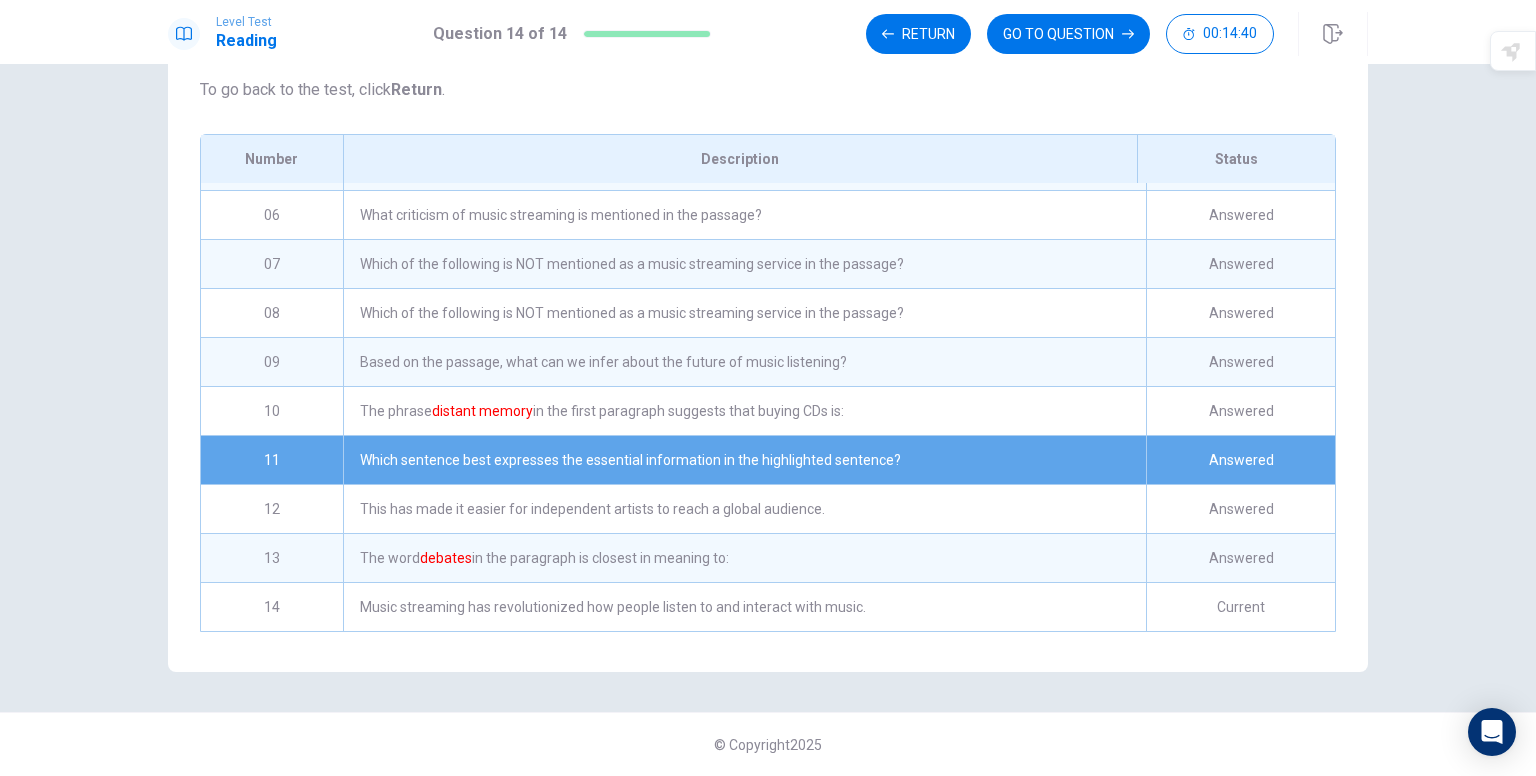 click on "Which sentence best expresses the essential information in the highlighted sentence?" at bounding box center (744, 460) 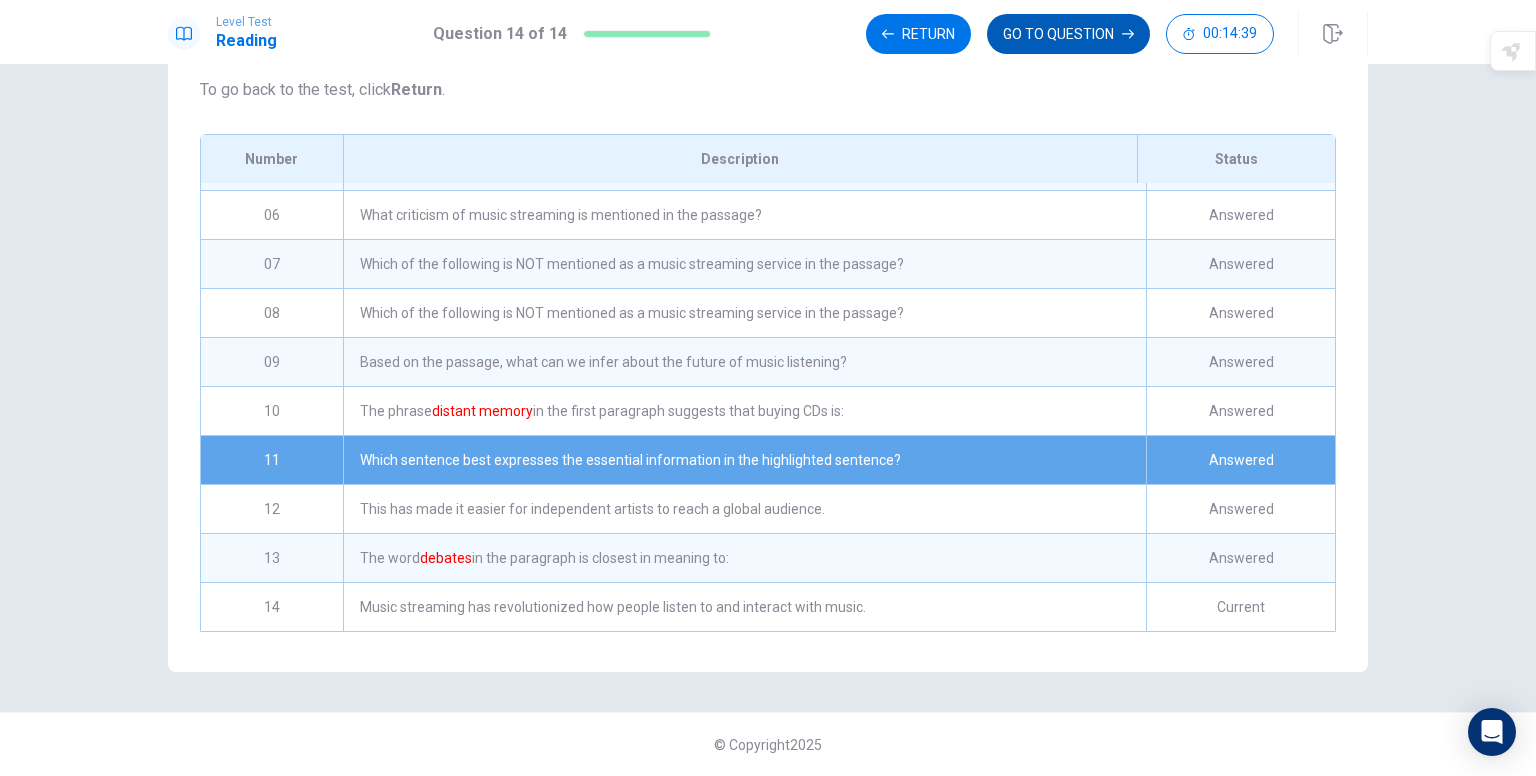 click on "GO TO QUESTION" at bounding box center (1068, 34) 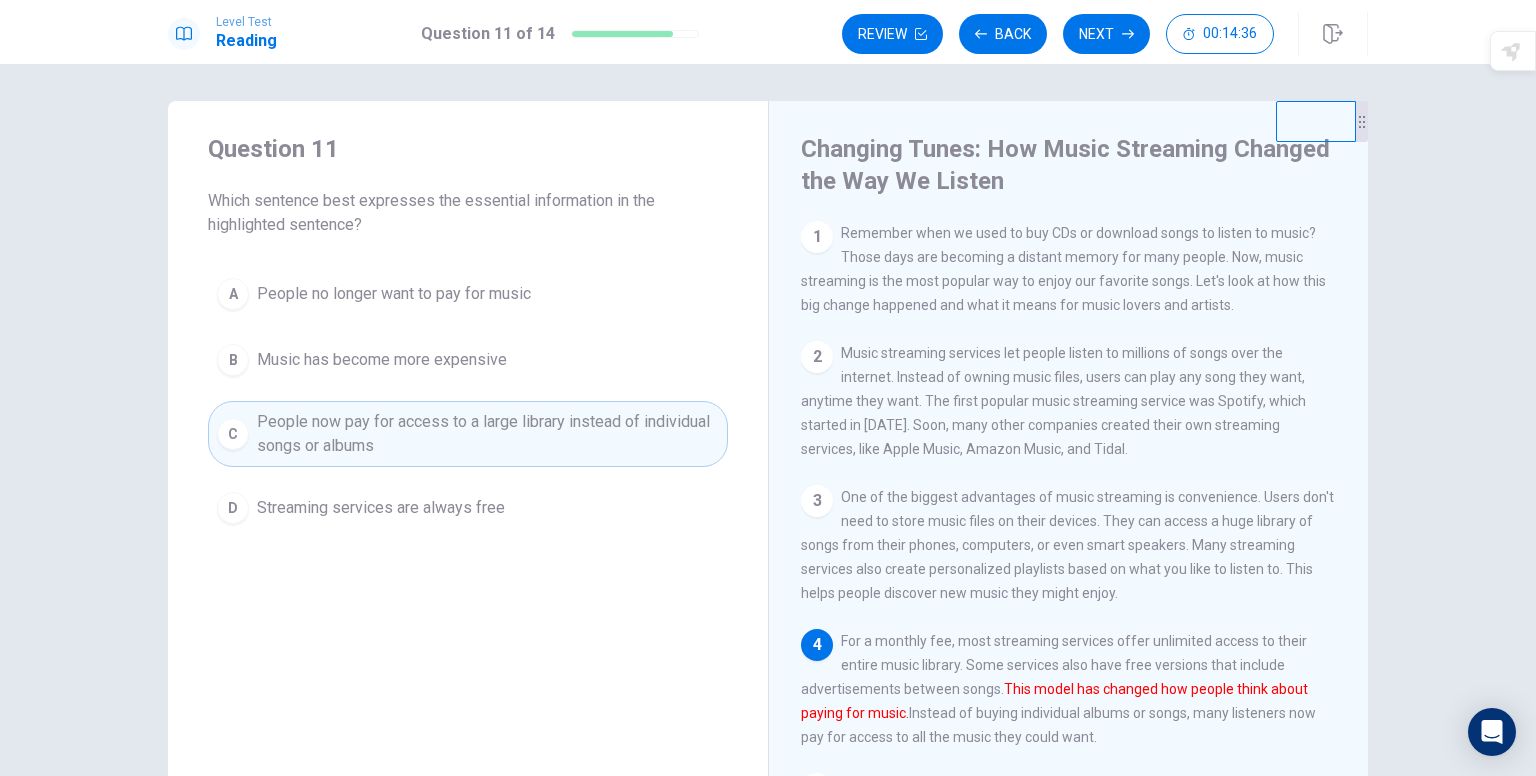 scroll, scrollTop: 0, scrollLeft: 0, axis: both 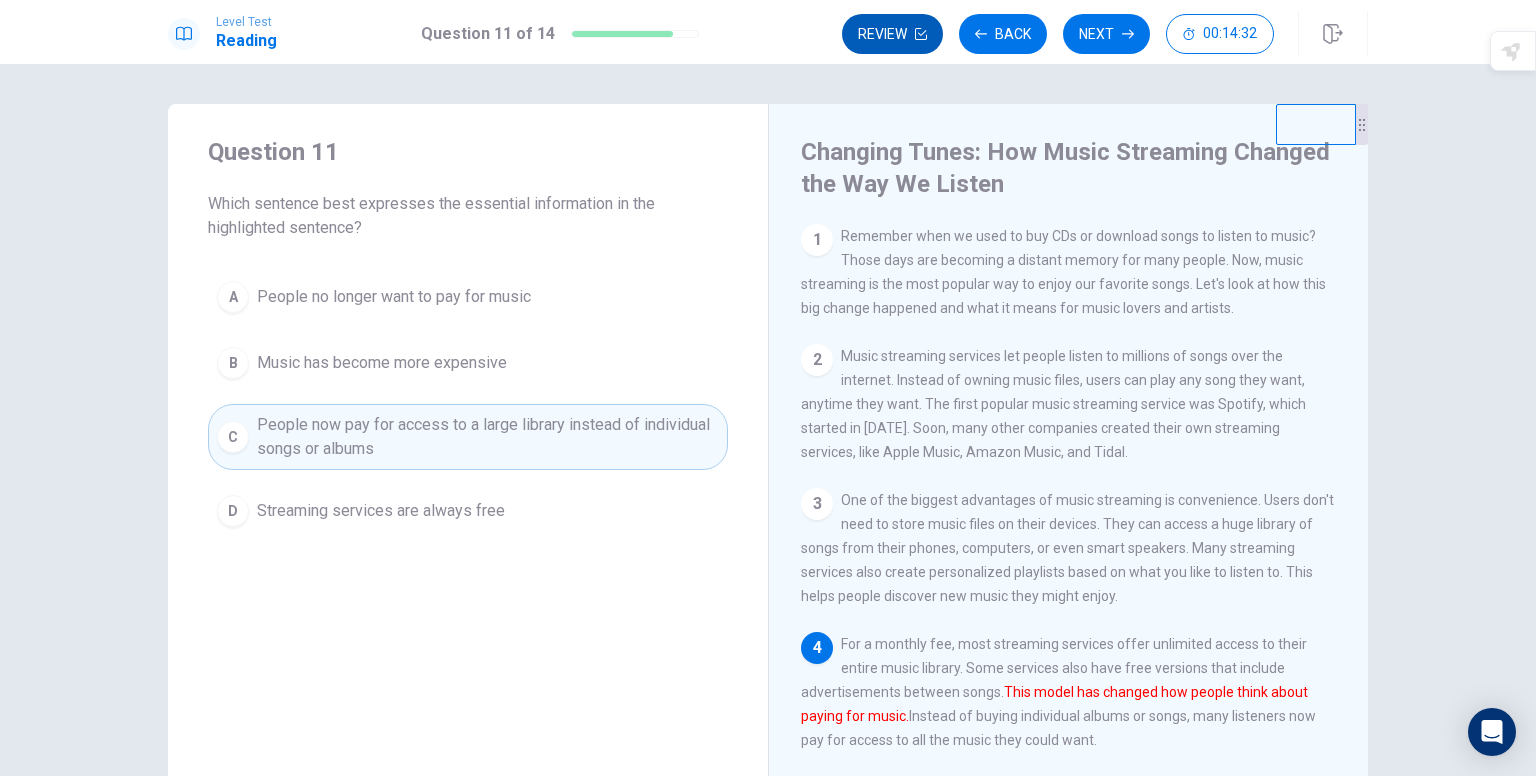 click on "Review" at bounding box center (892, 34) 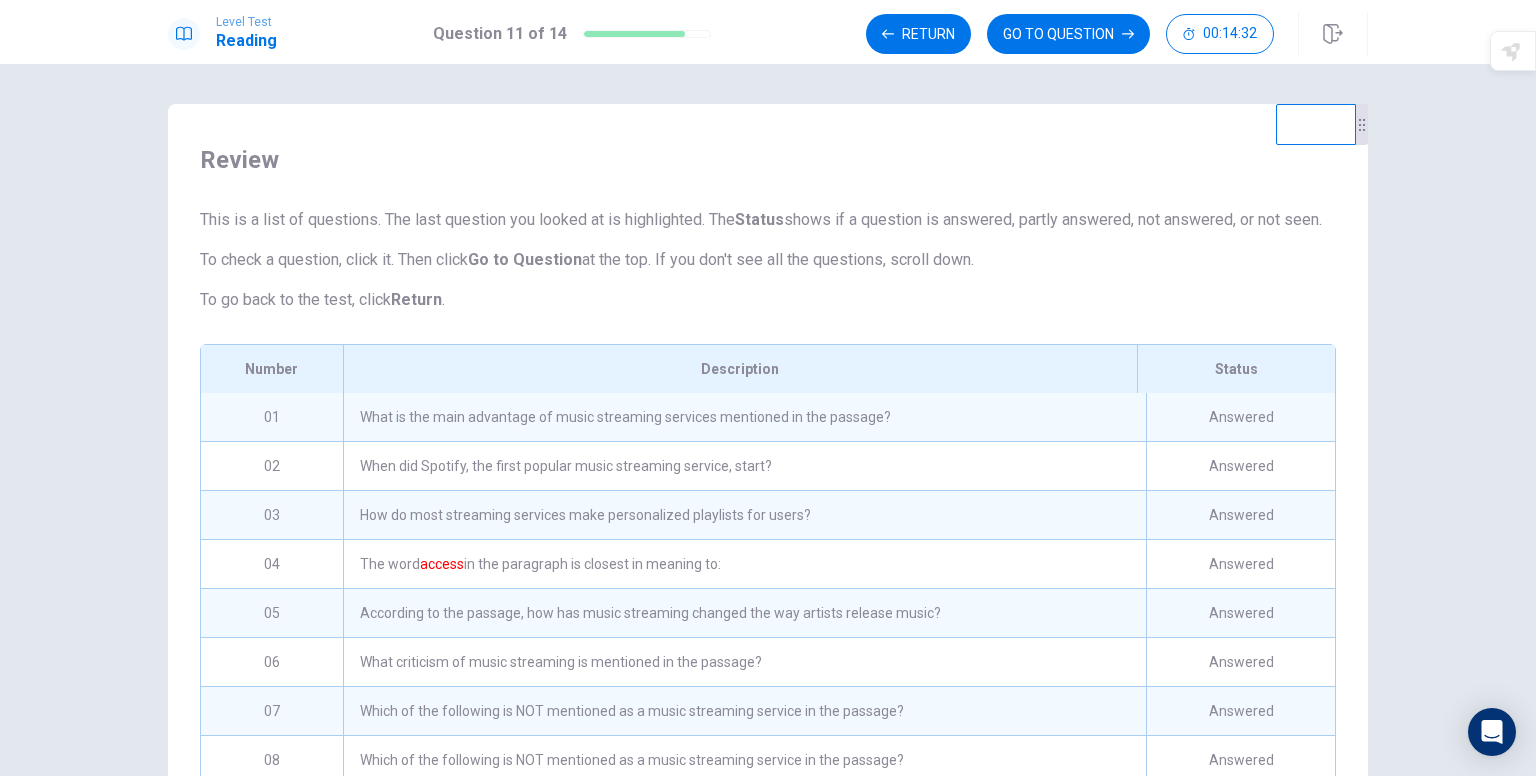 scroll, scrollTop: 70, scrollLeft: 0, axis: vertical 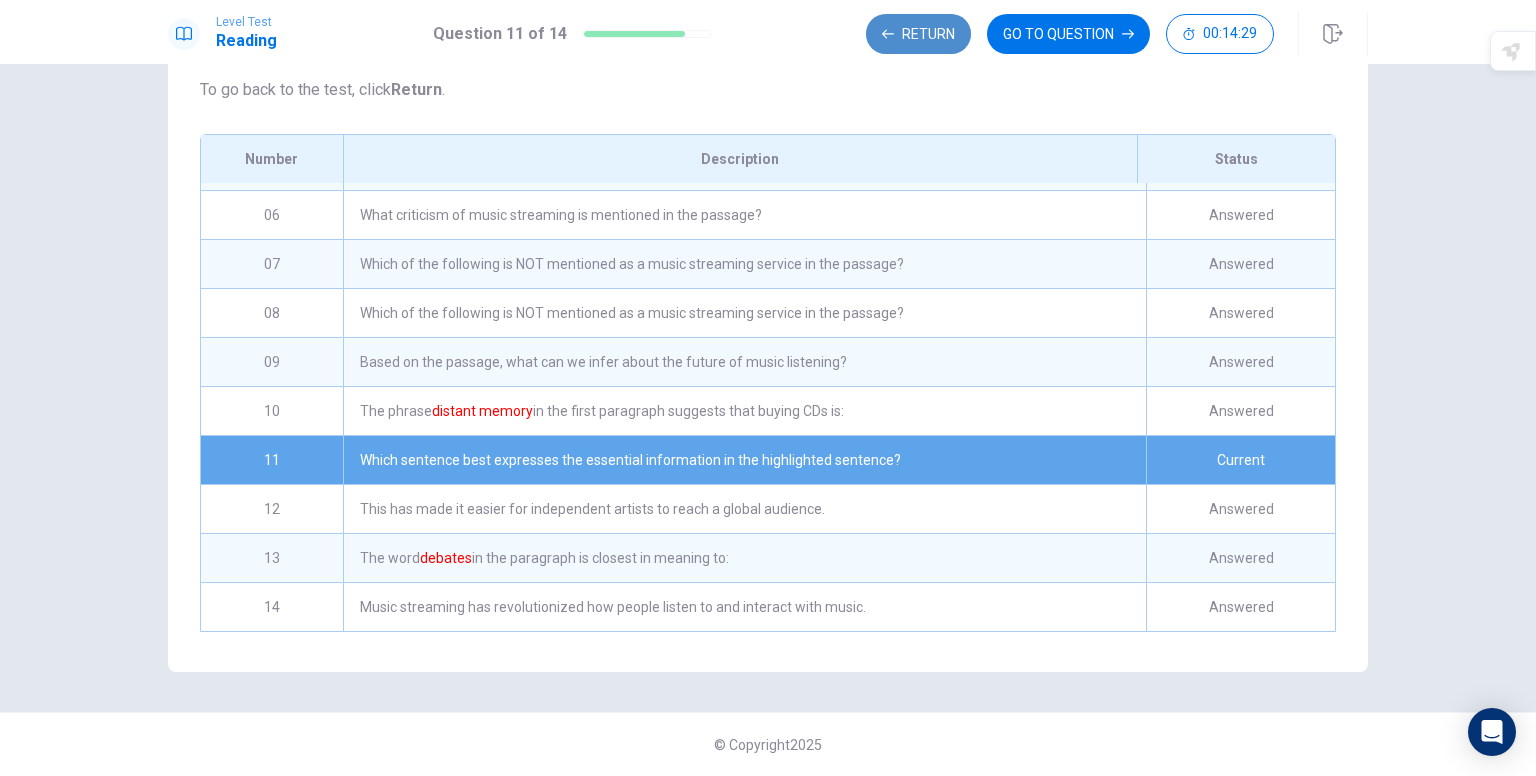 click on "Return" at bounding box center [918, 34] 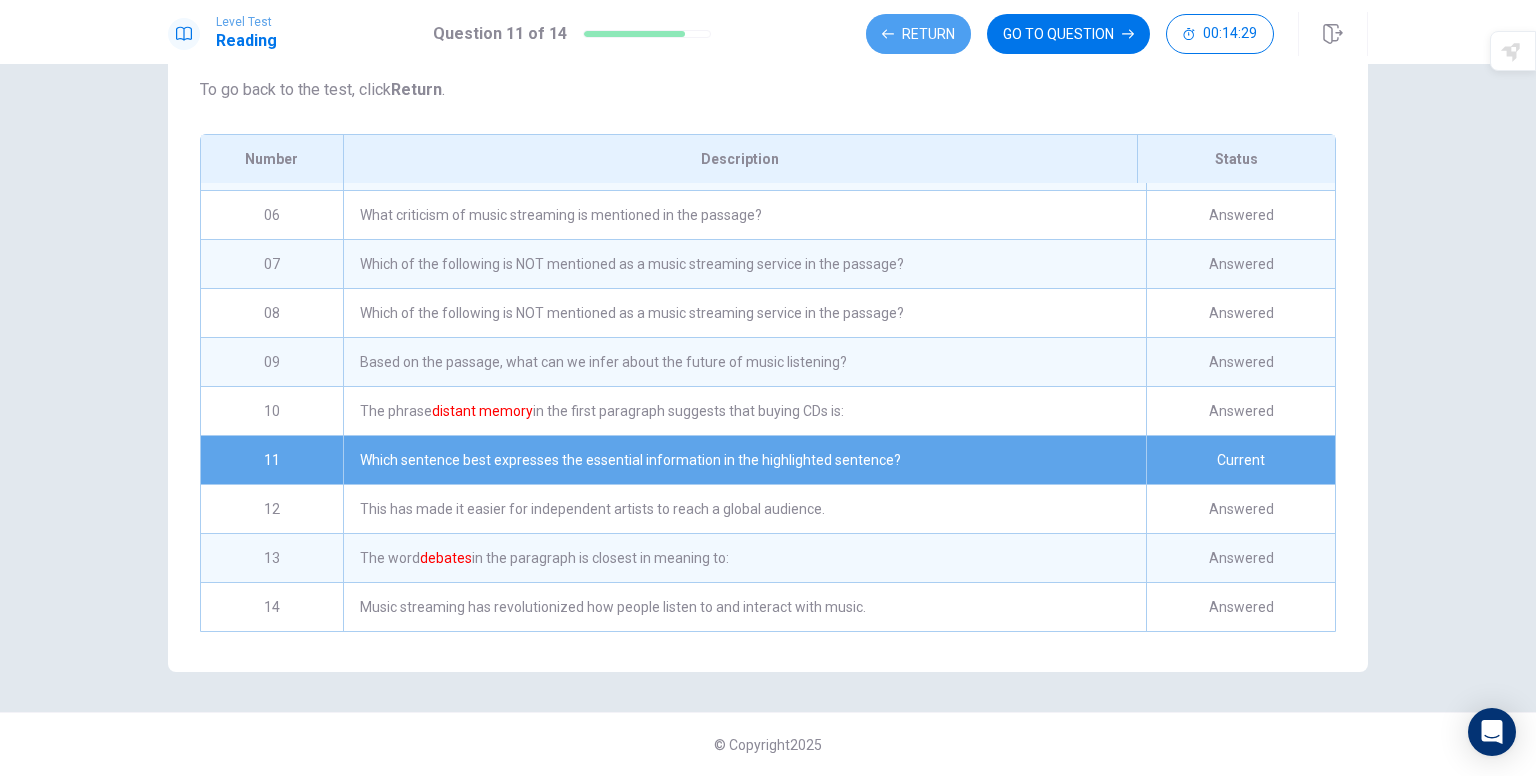 scroll, scrollTop: 159, scrollLeft: 0, axis: vertical 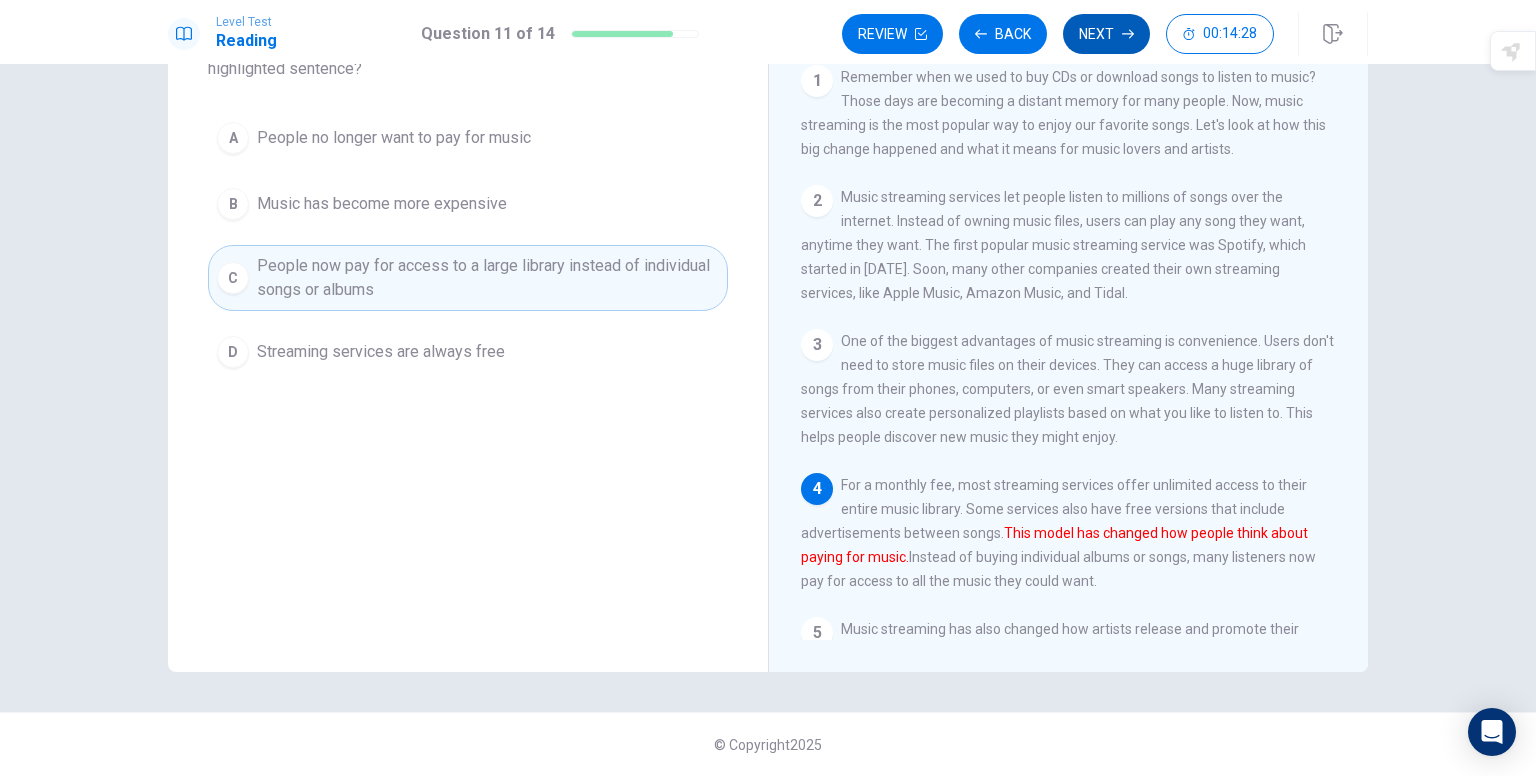 click on "Next" at bounding box center [1106, 34] 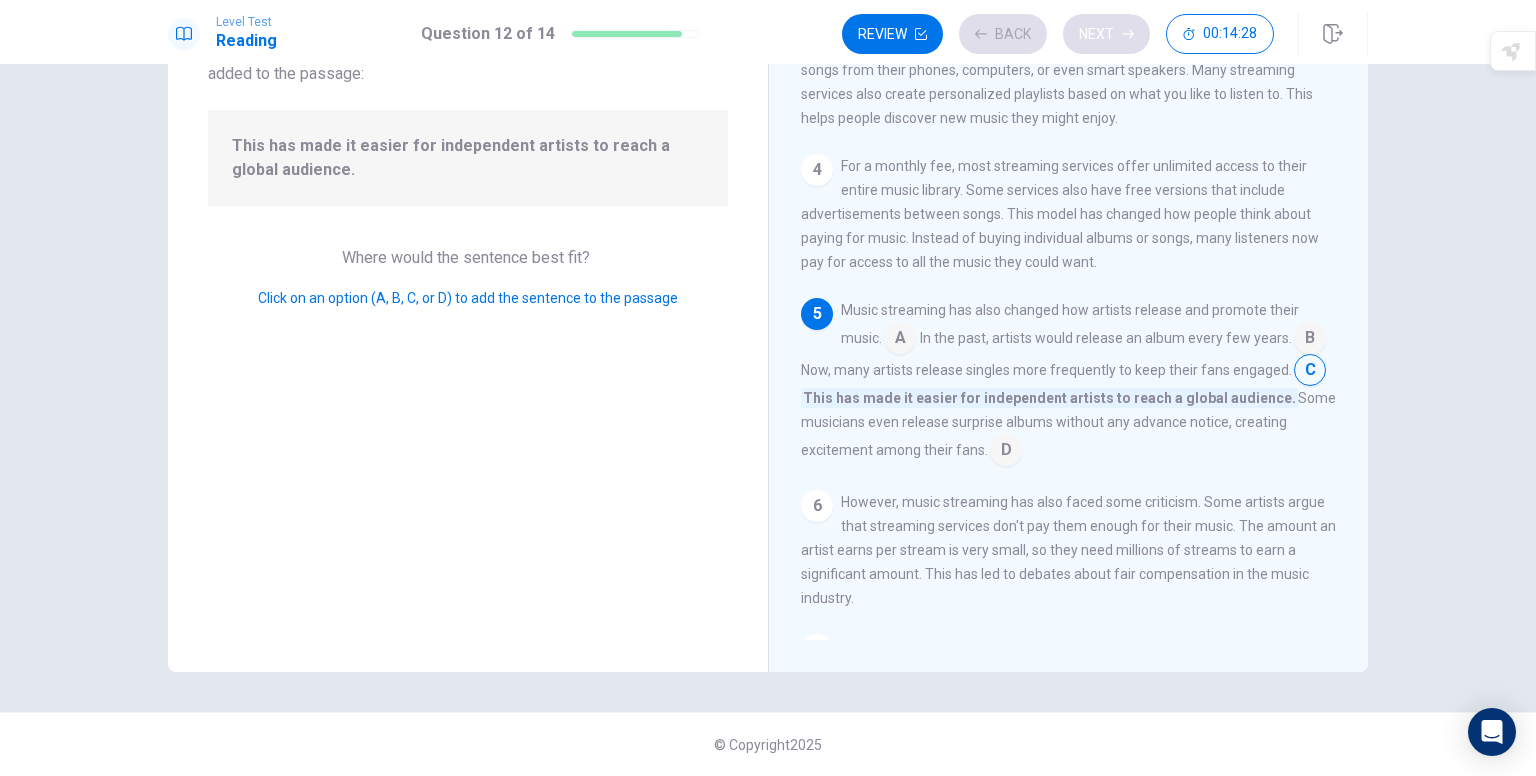 scroll, scrollTop: 368, scrollLeft: 0, axis: vertical 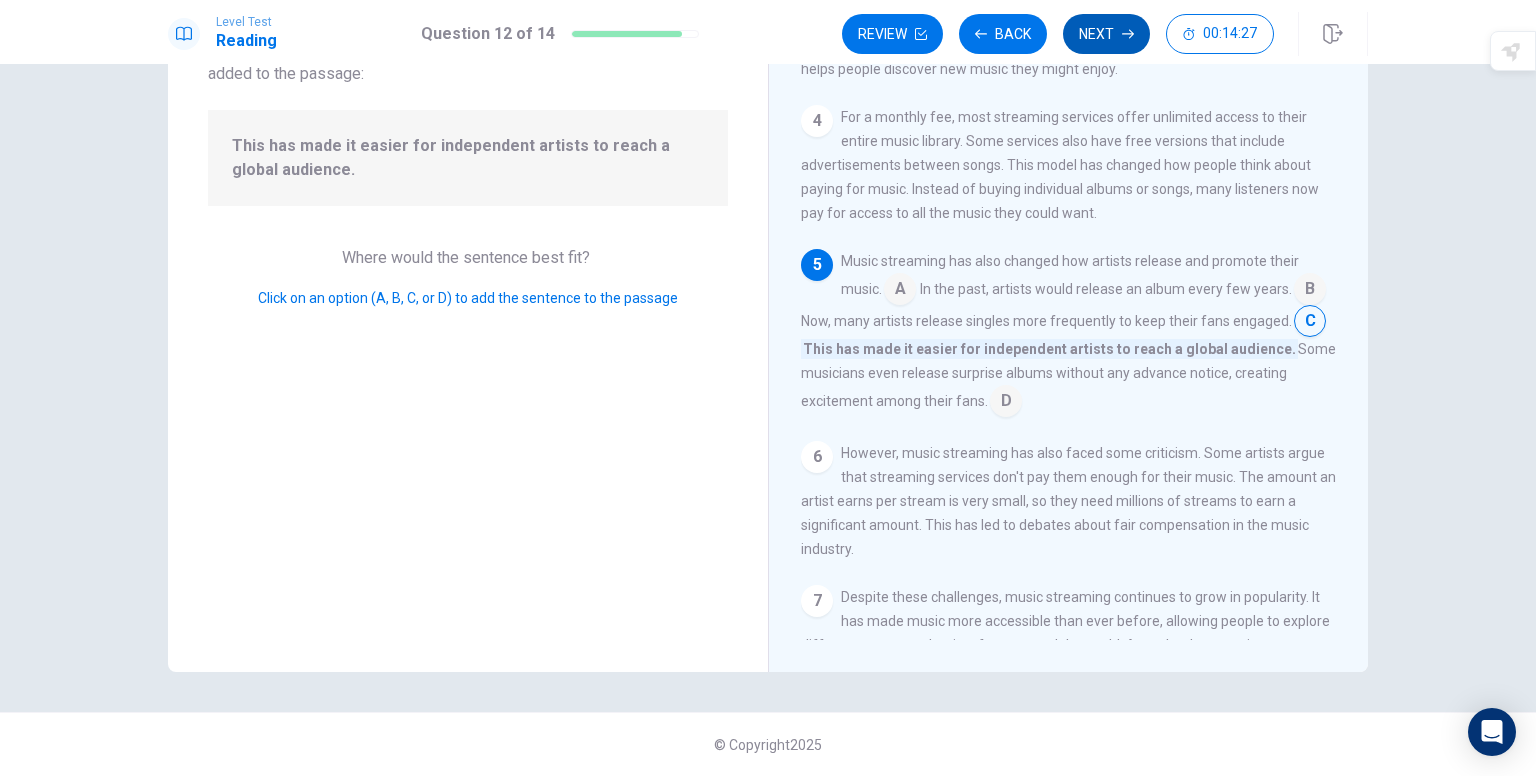 click on "Next" at bounding box center [1106, 34] 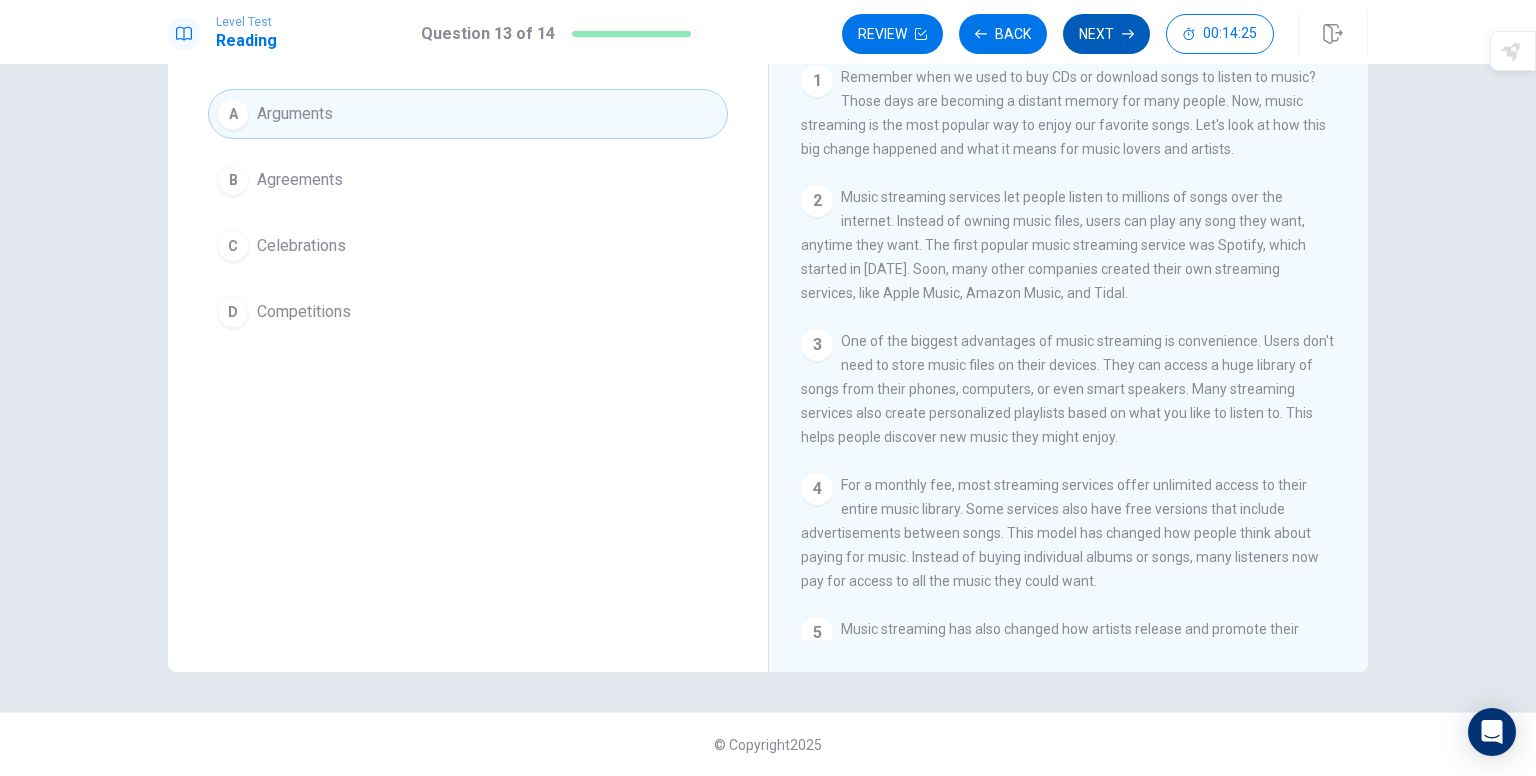 click on "Next" at bounding box center (1106, 34) 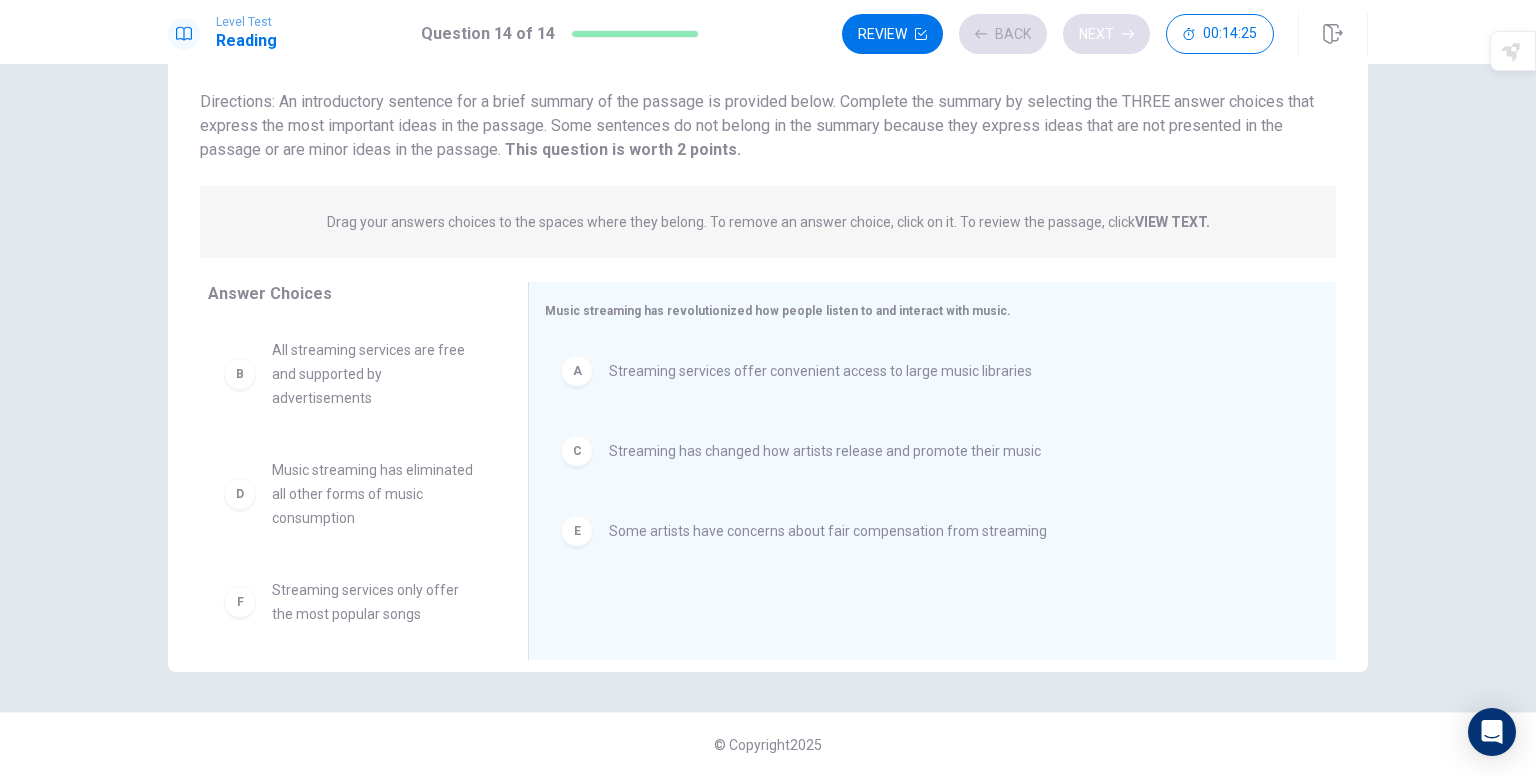 scroll, scrollTop: 127, scrollLeft: 0, axis: vertical 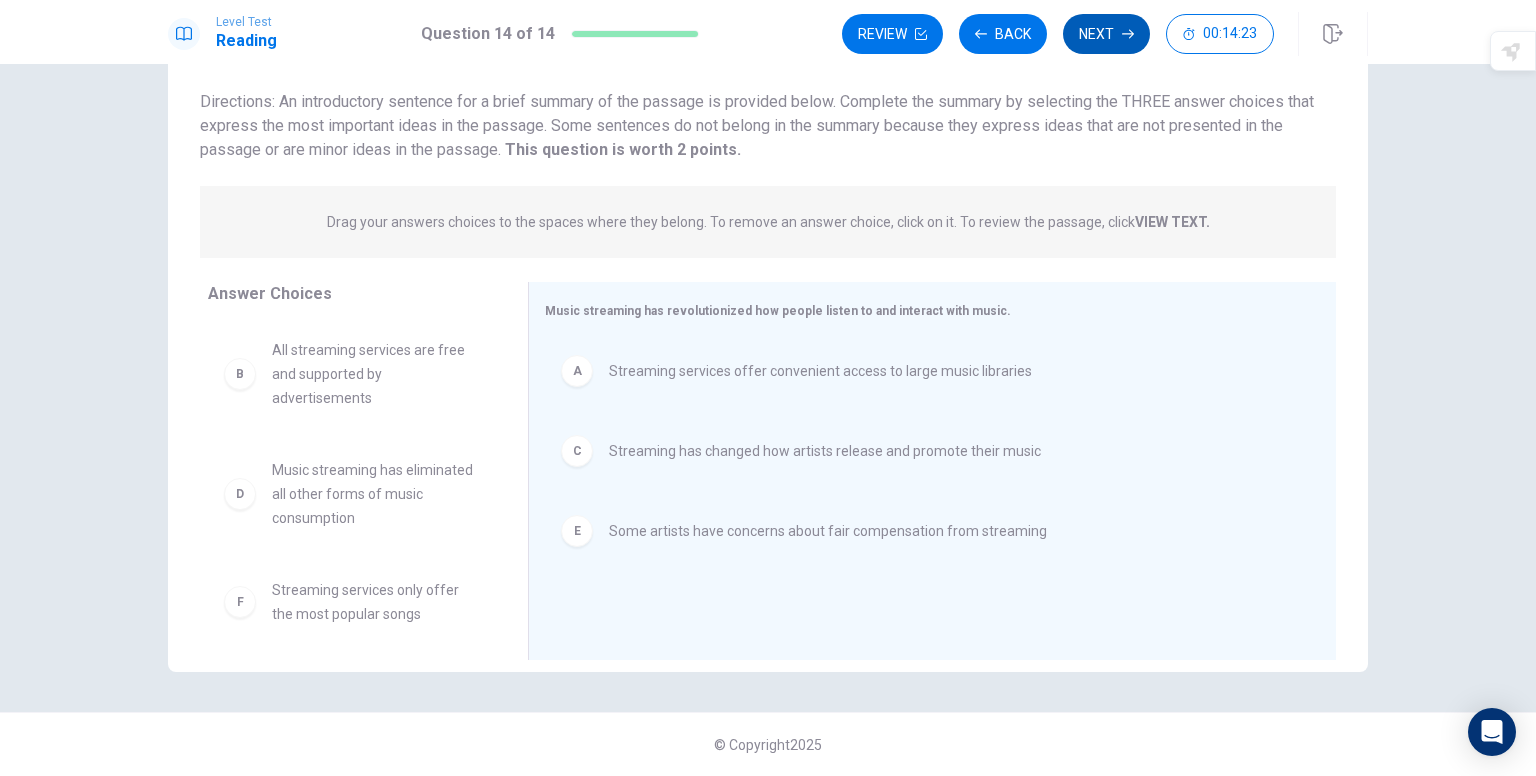 click on "Next" at bounding box center [1106, 34] 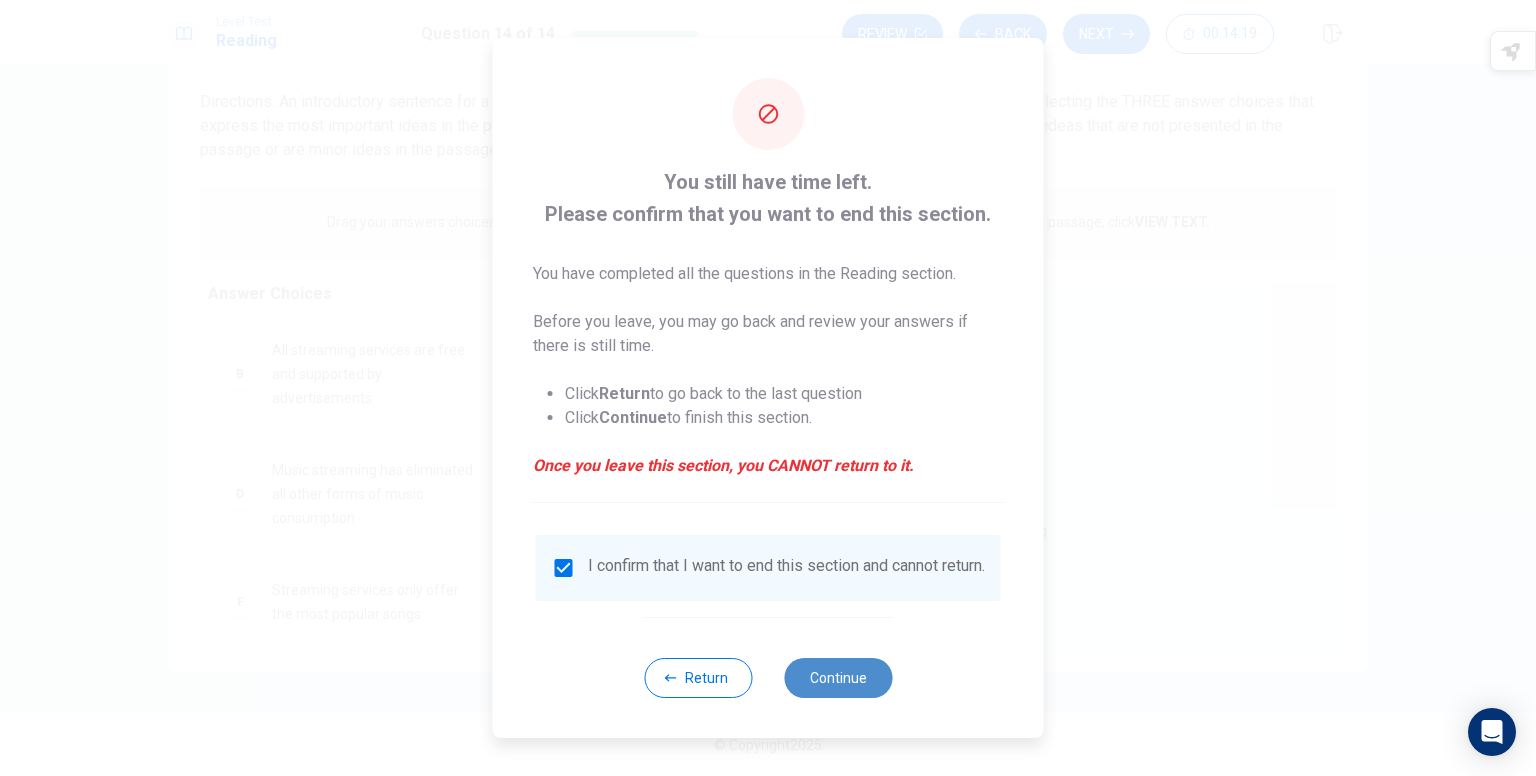 click on "Continue" at bounding box center (838, 678) 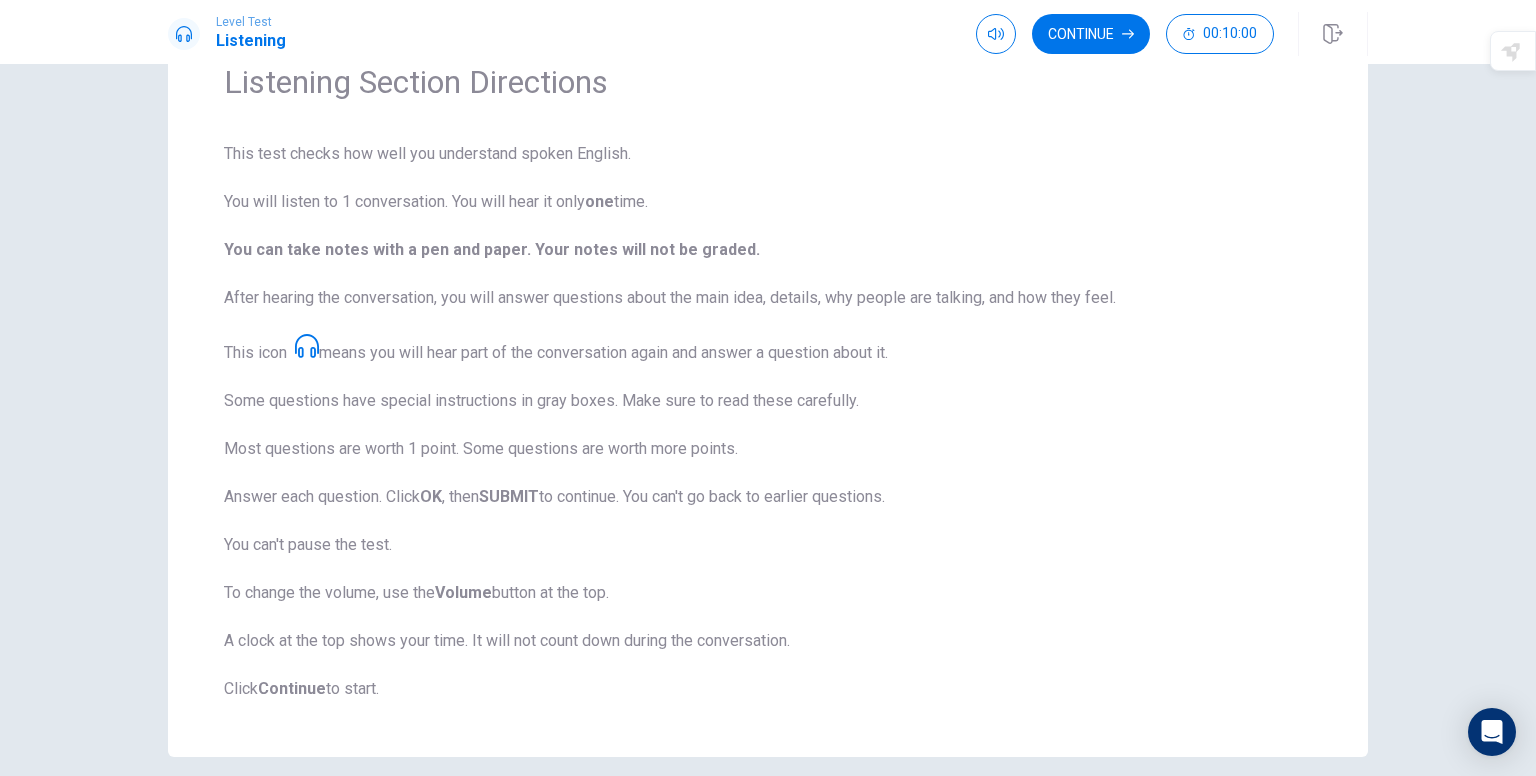 scroll, scrollTop: 100, scrollLeft: 0, axis: vertical 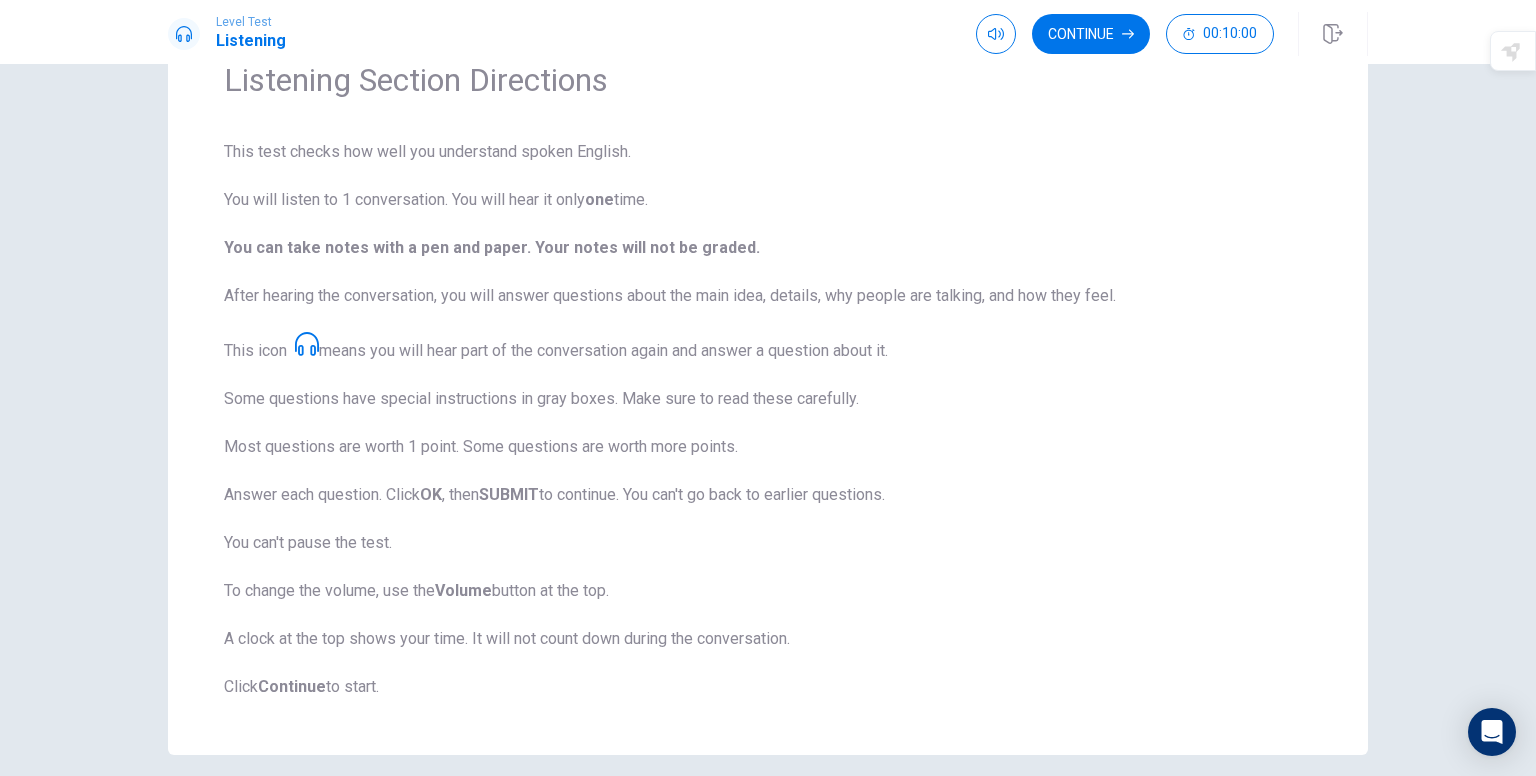 drag, startPoint x: 1118, startPoint y: 27, endPoint x: 1124, endPoint y: 41, distance: 15.231546 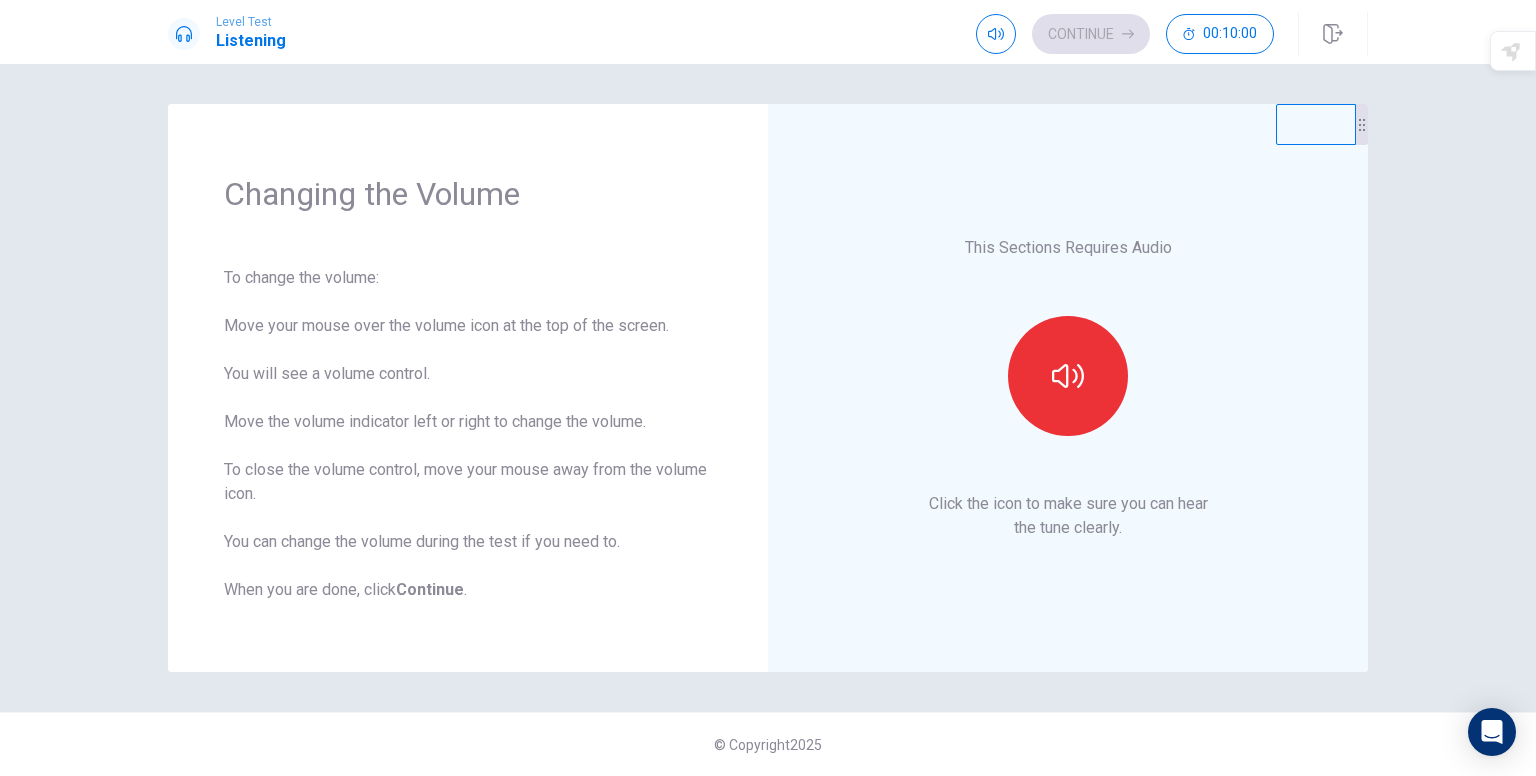 scroll, scrollTop: 0, scrollLeft: 0, axis: both 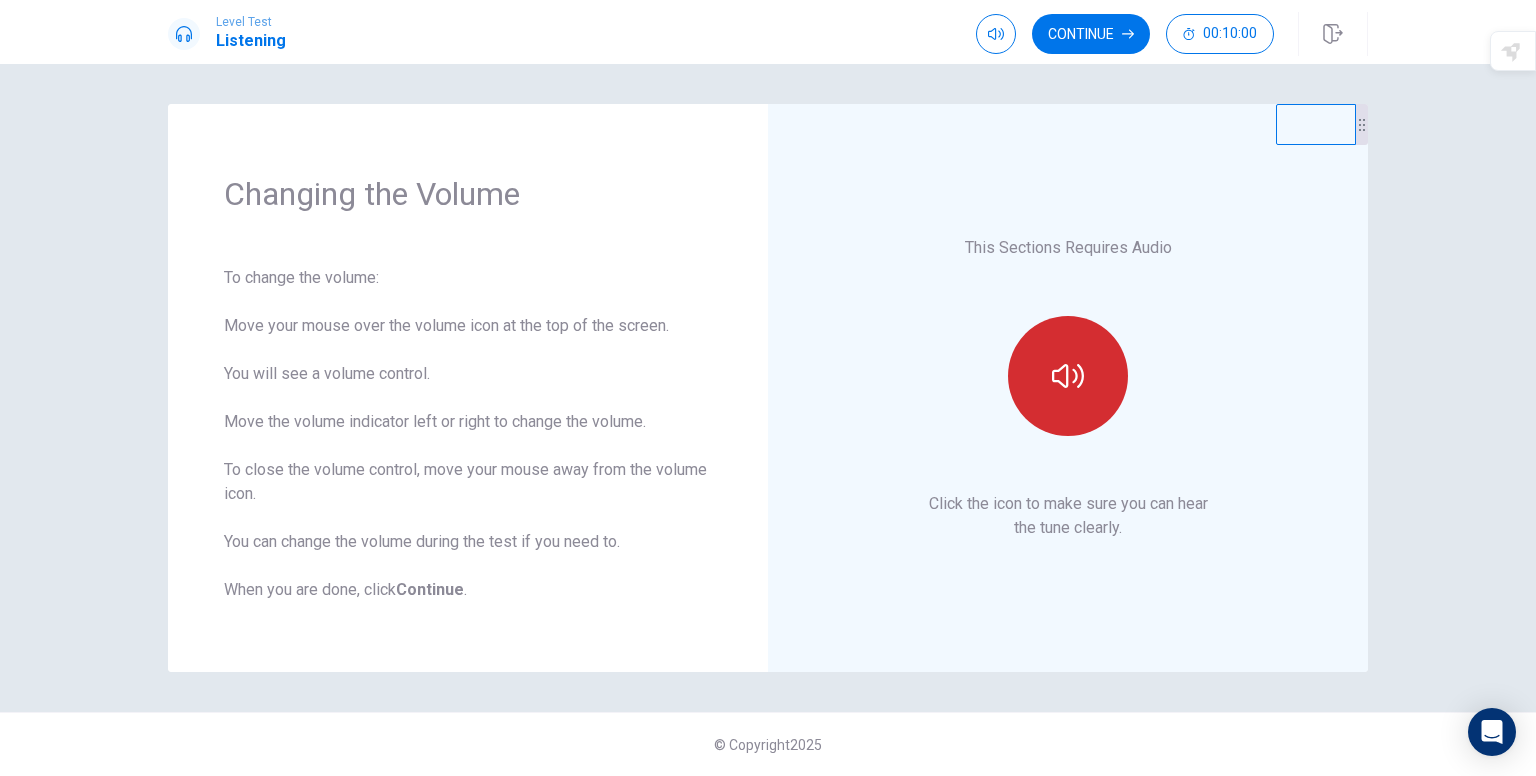 click 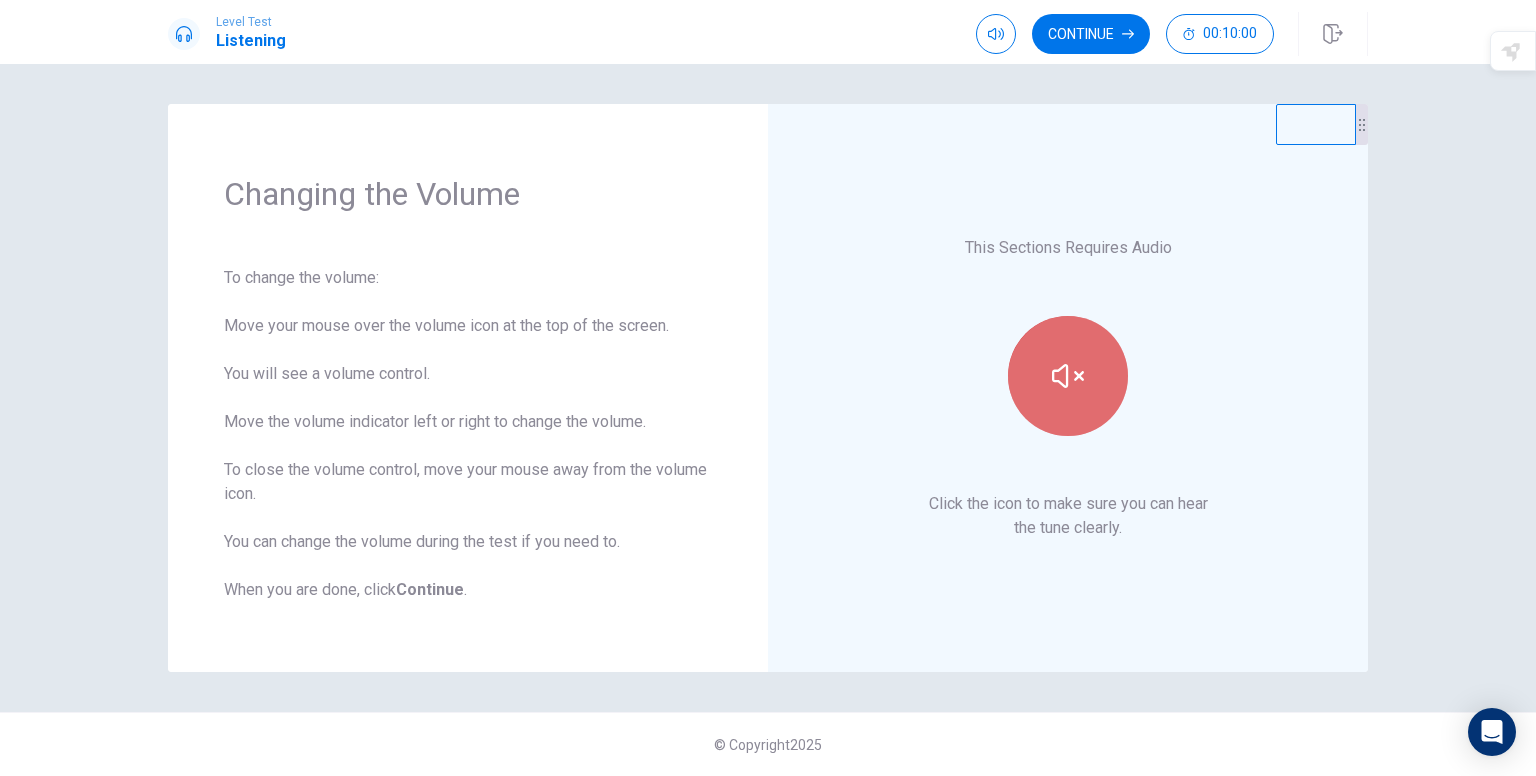 click at bounding box center [1068, 376] 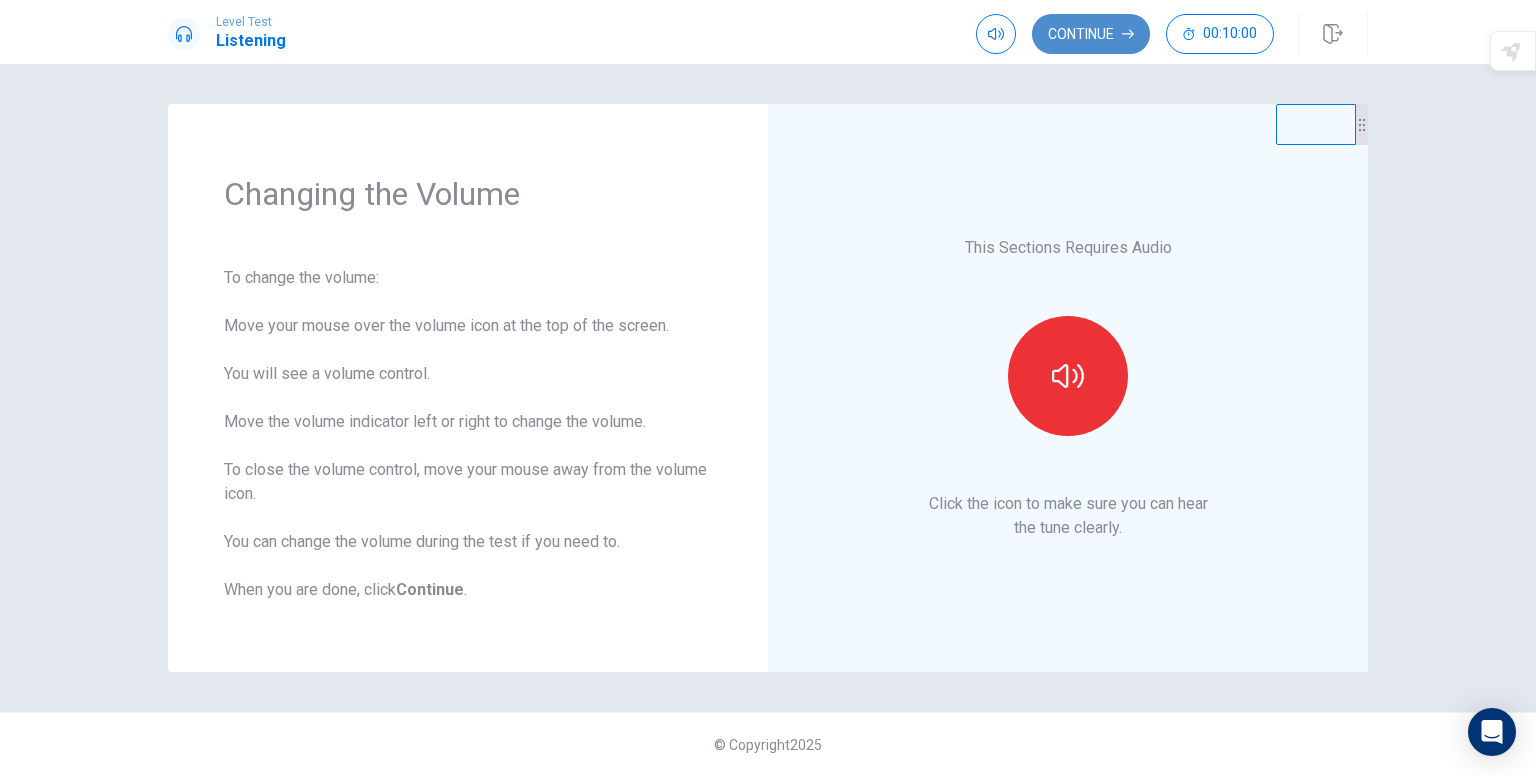 click on "Continue" at bounding box center (1091, 34) 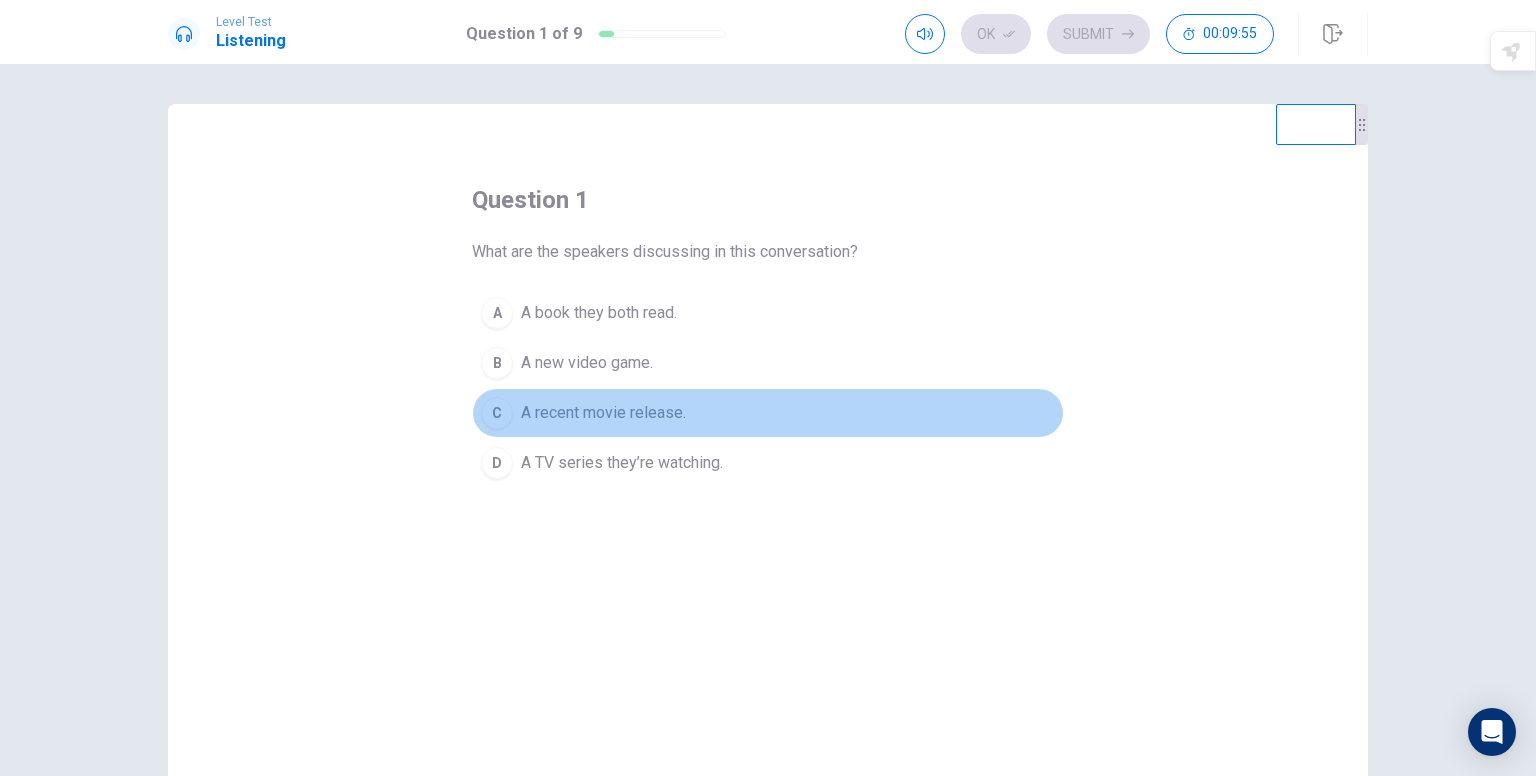 click on "A recent movie release." at bounding box center (603, 413) 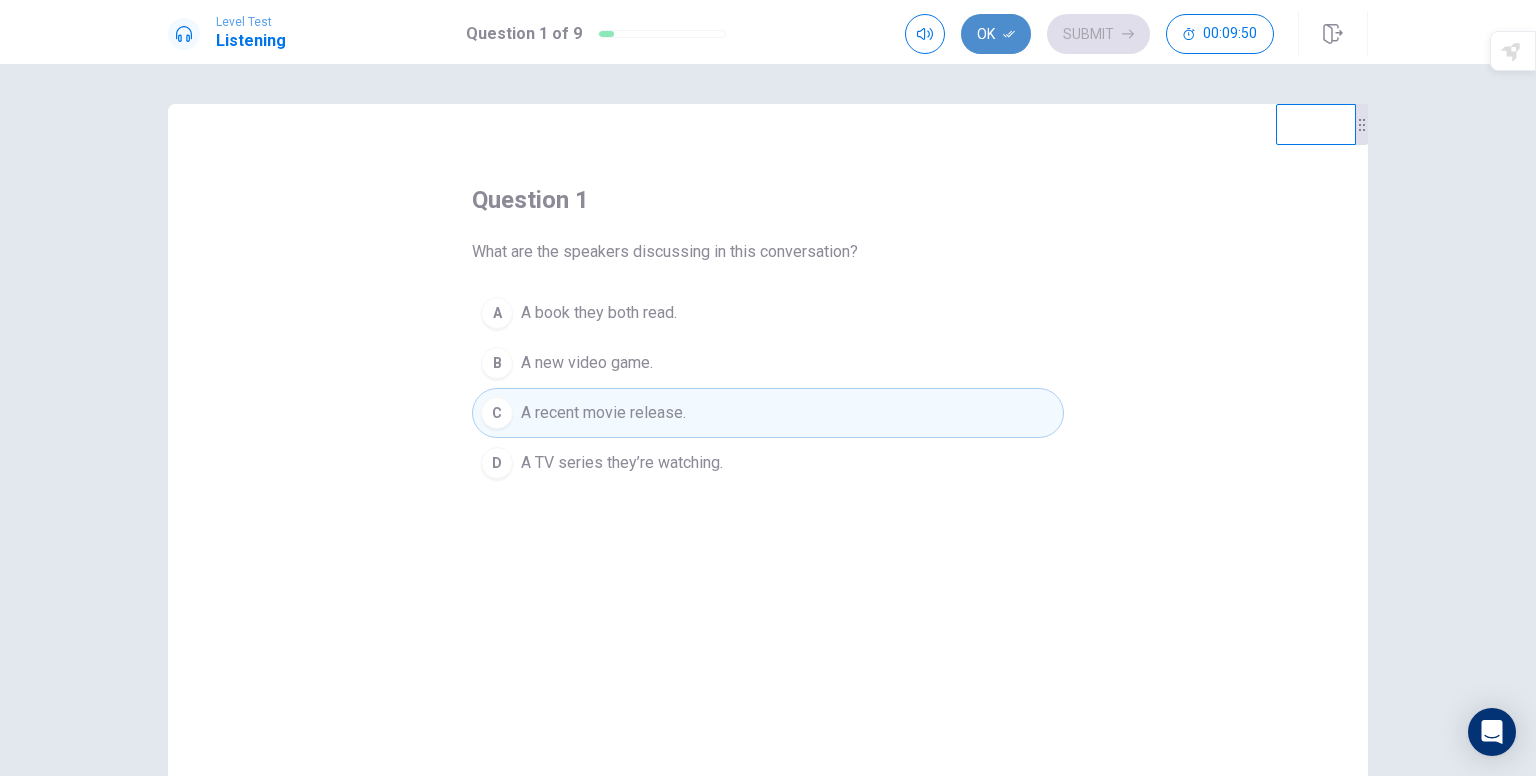 click on "Ok" at bounding box center [996, 34] 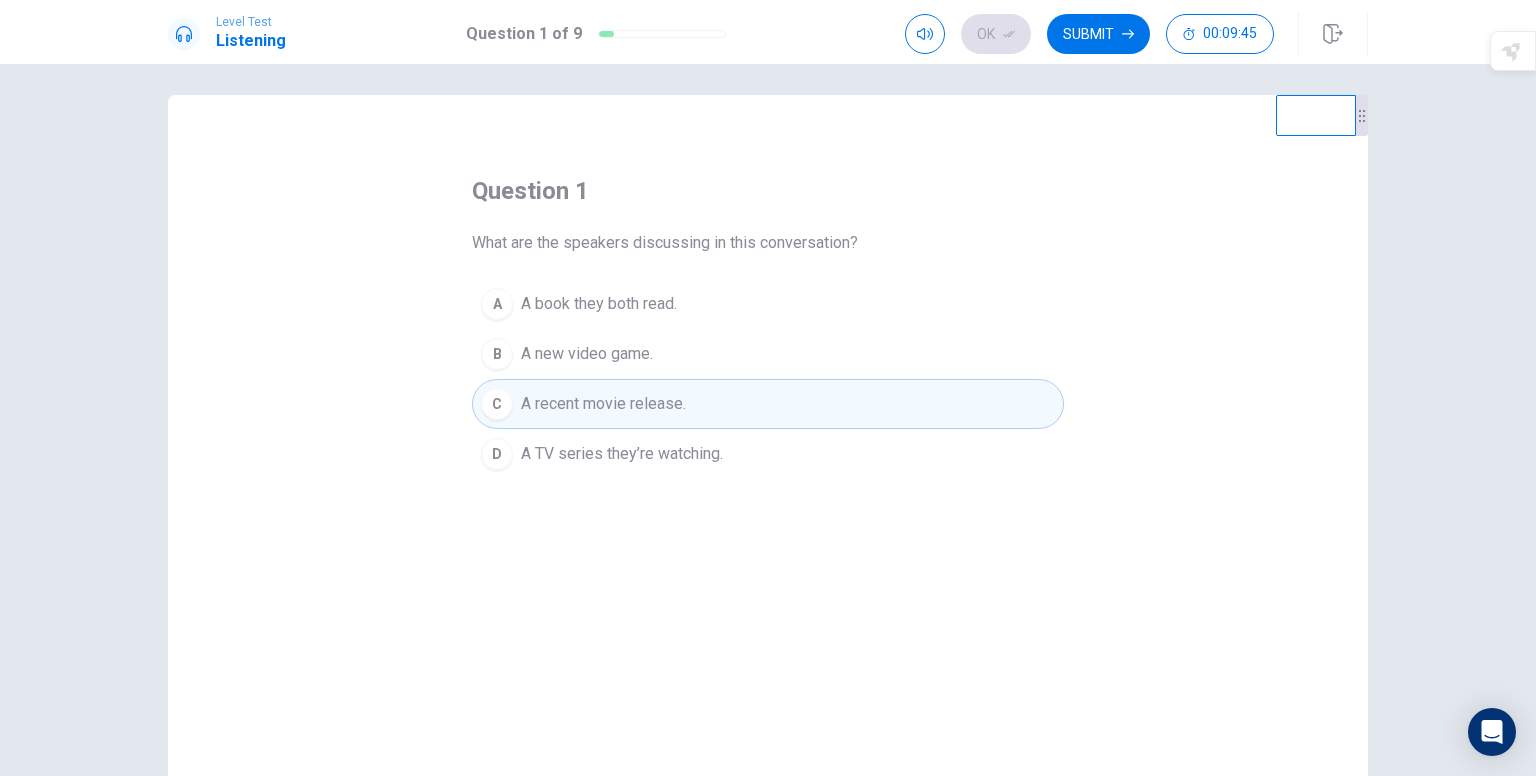 scroll, scrollTop: 0, scrollLeft: 0, axis: both 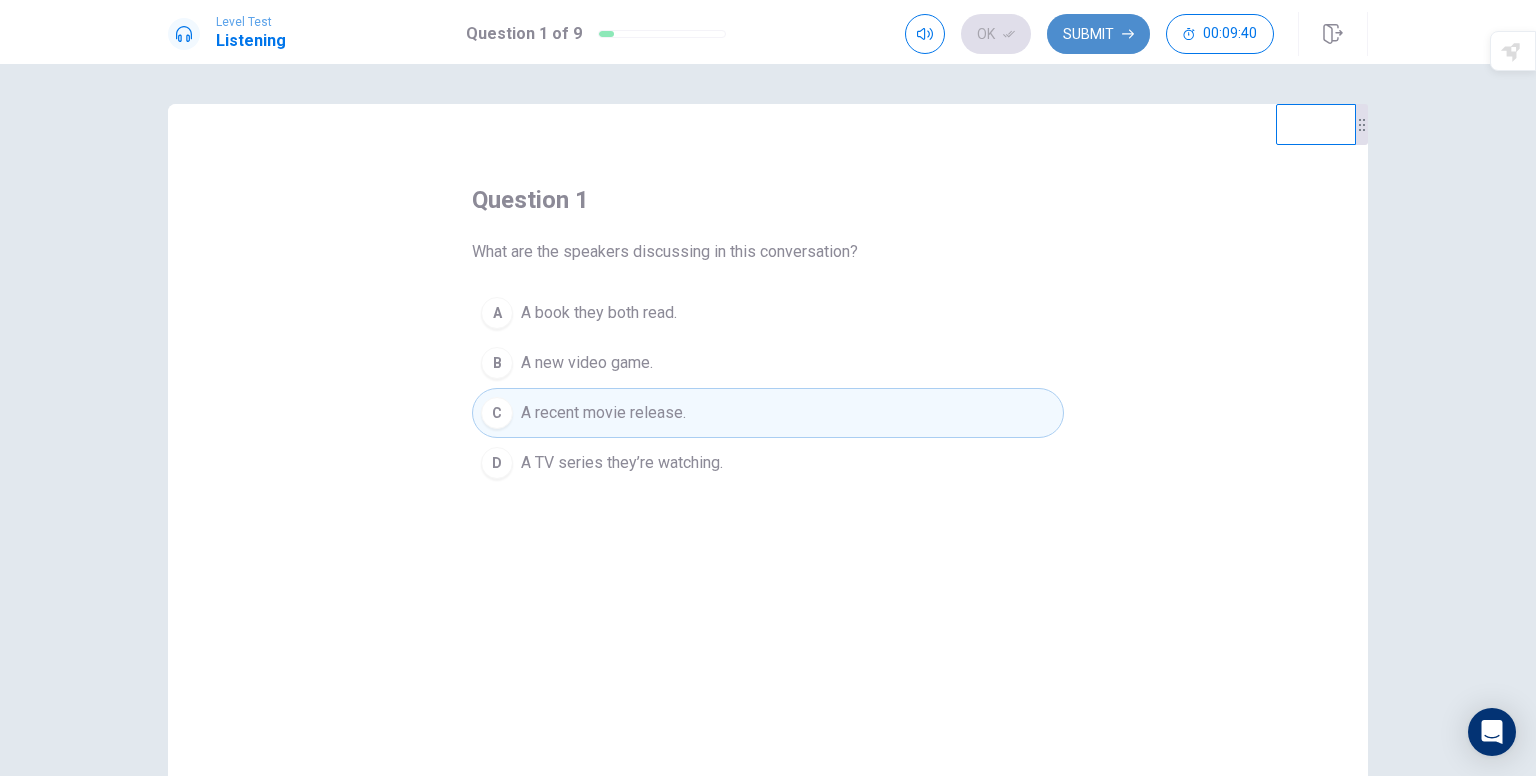 click on "Submit" at bounding box center (1098, 34) 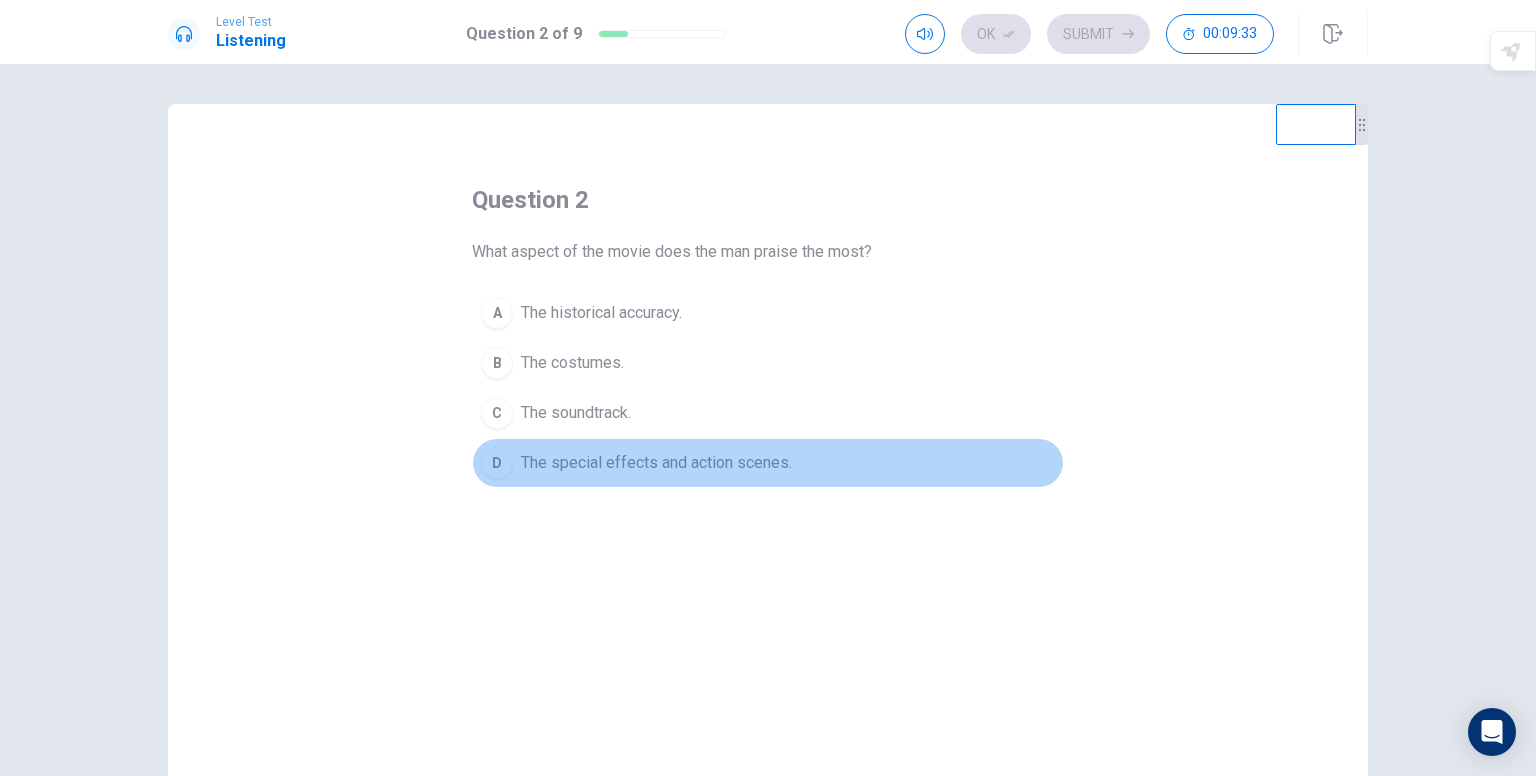 click on "The special effects and action scenes." at bounding box center (656, 463) 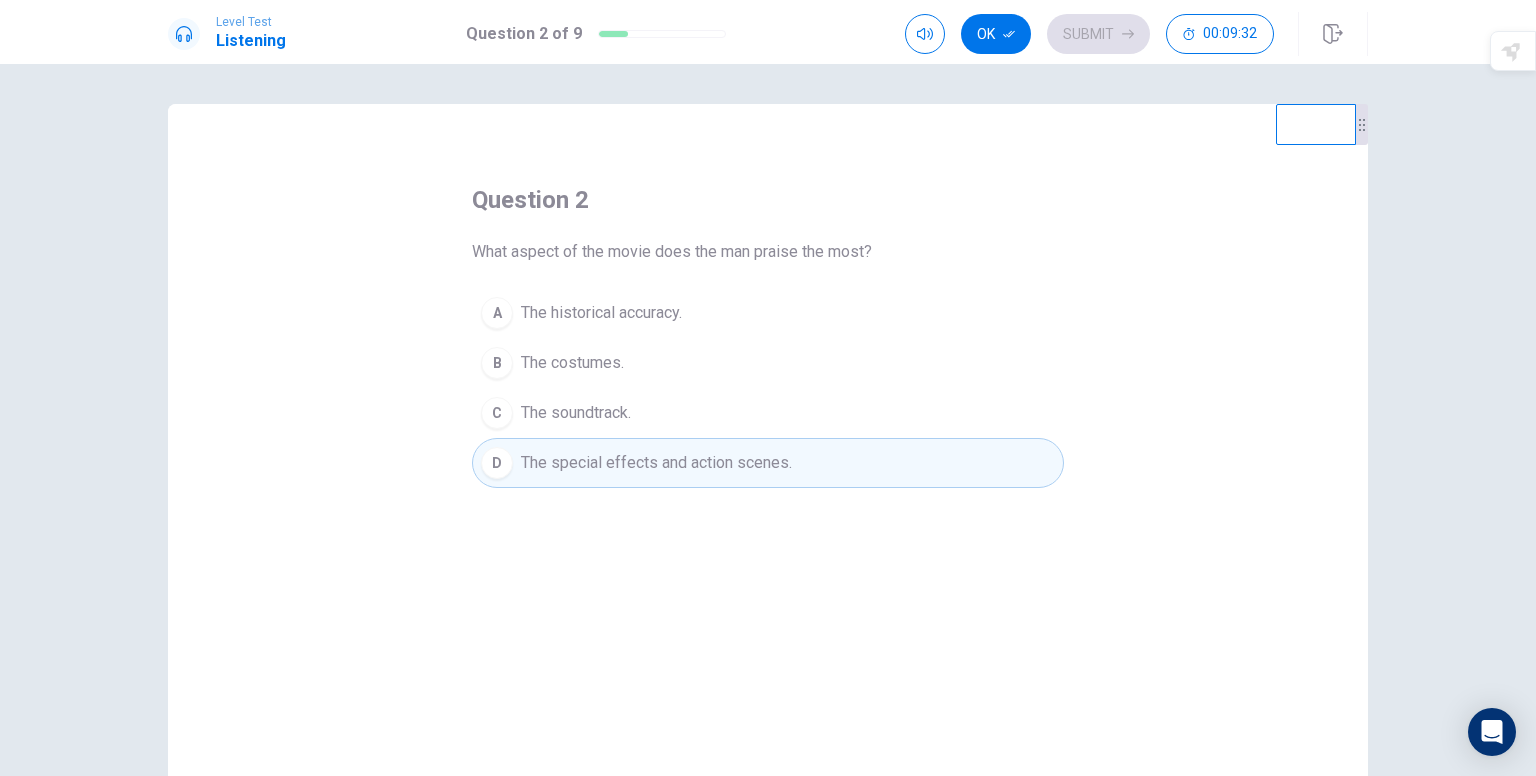 click on "Ok" at bounding box center [996, 34] 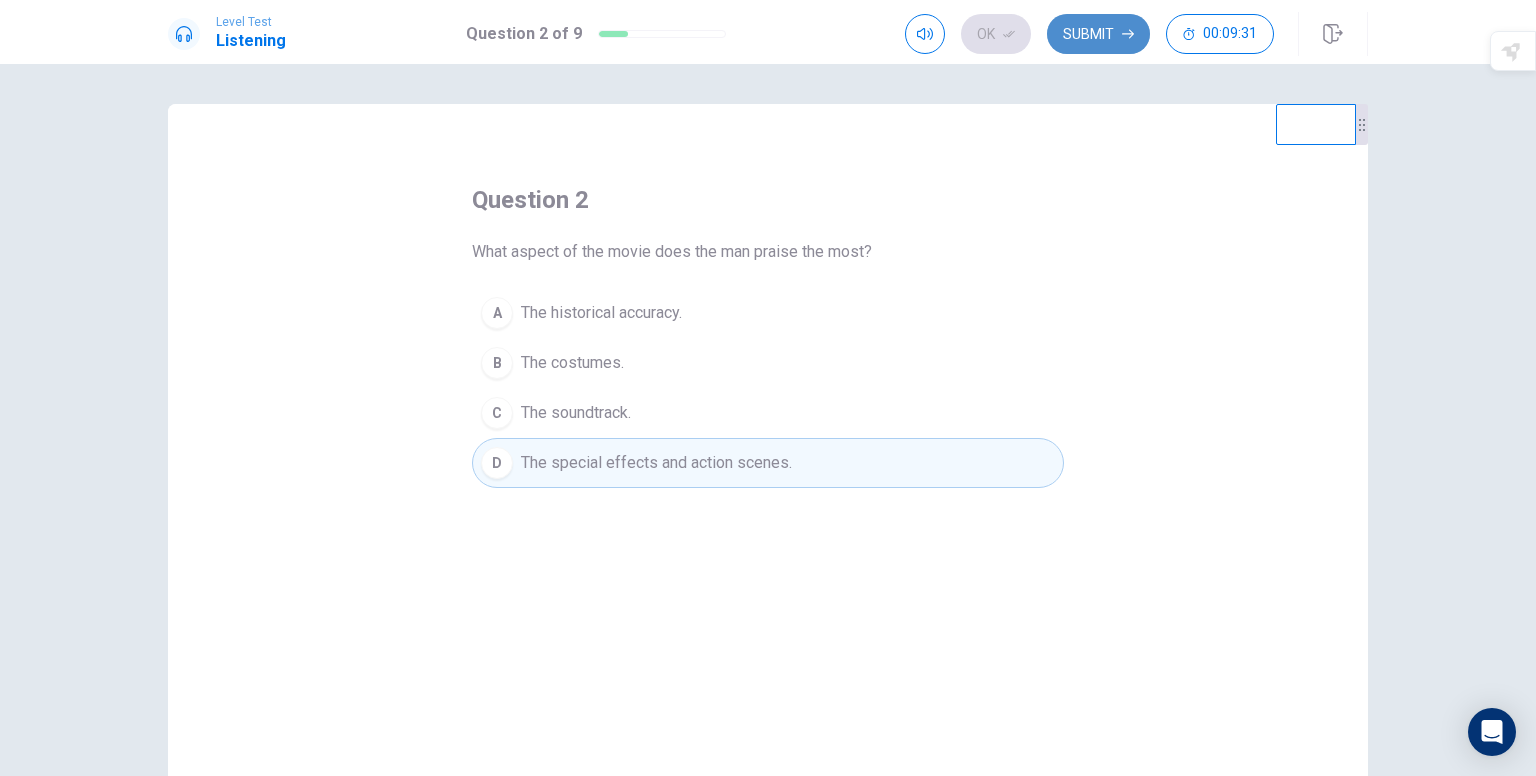 click on "Submit" at bounding box center (1098, 34) 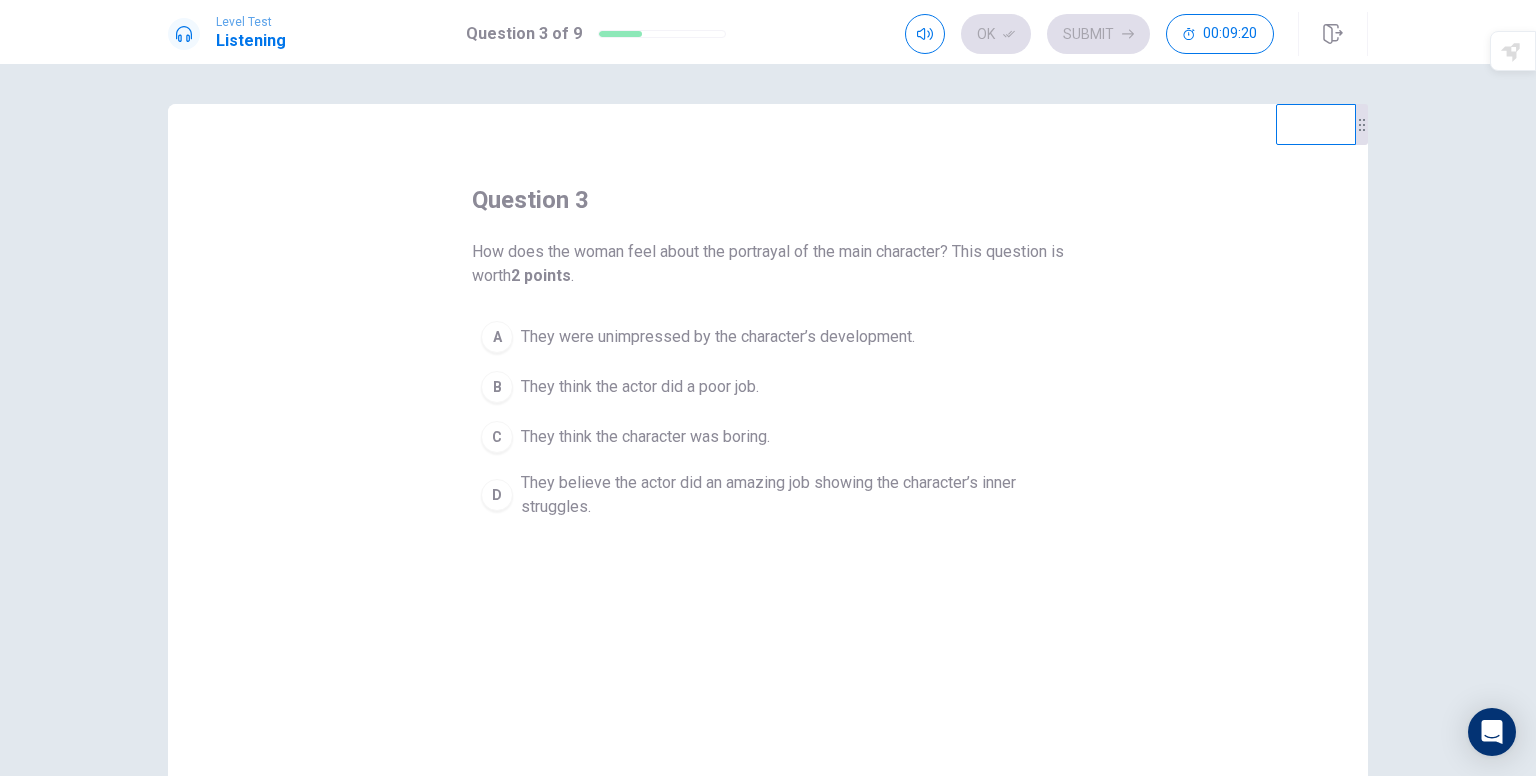 click on "They believe the actor did an amazing job showing the character’s inner struggles." at bounding box center (788, 495) 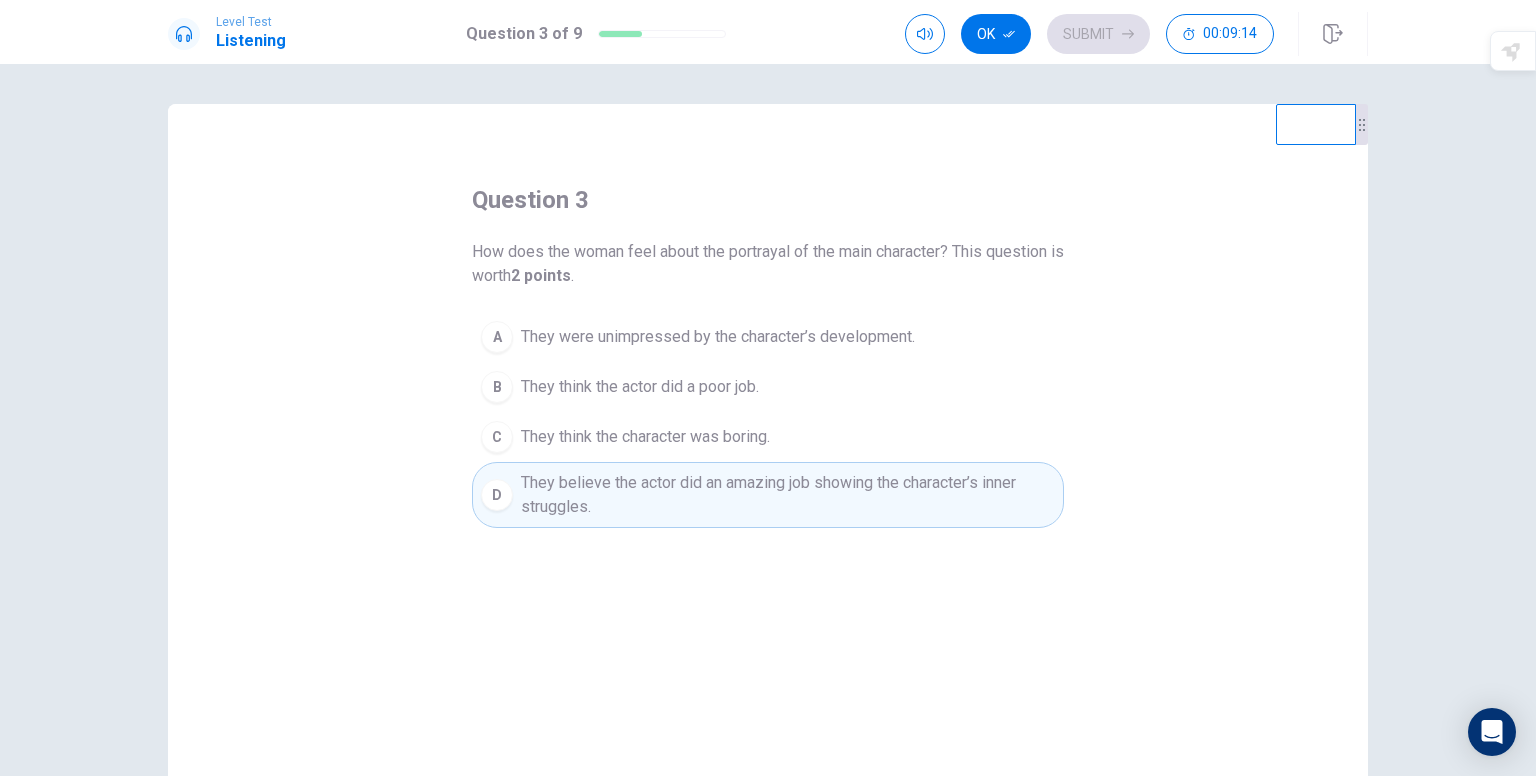 click on "They think the actor did a poor job." at bounding box center (640, 387) 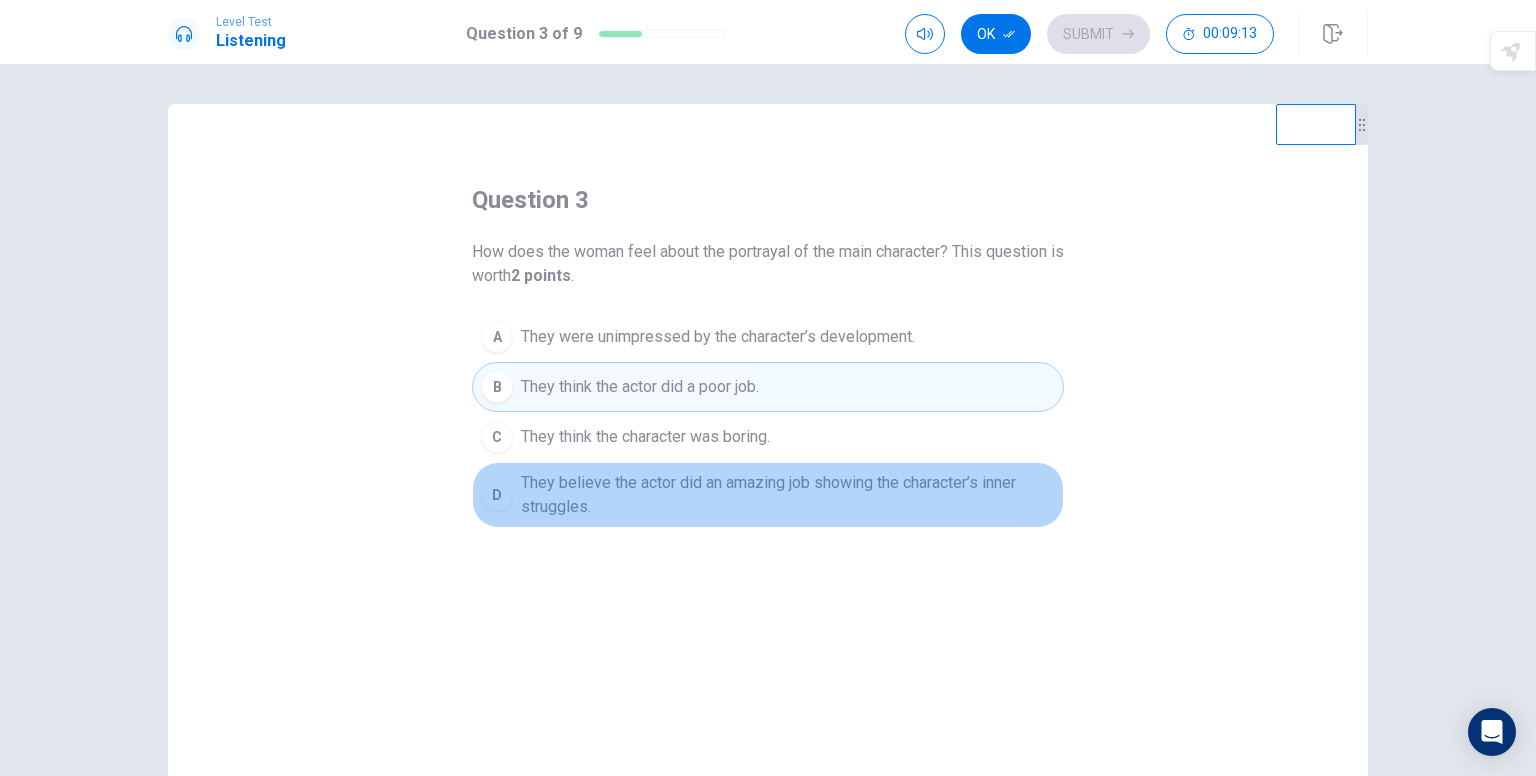 click on "They believe the actor did an amazing job showing the character’s inner struggles." at bounding box center (788, 495) 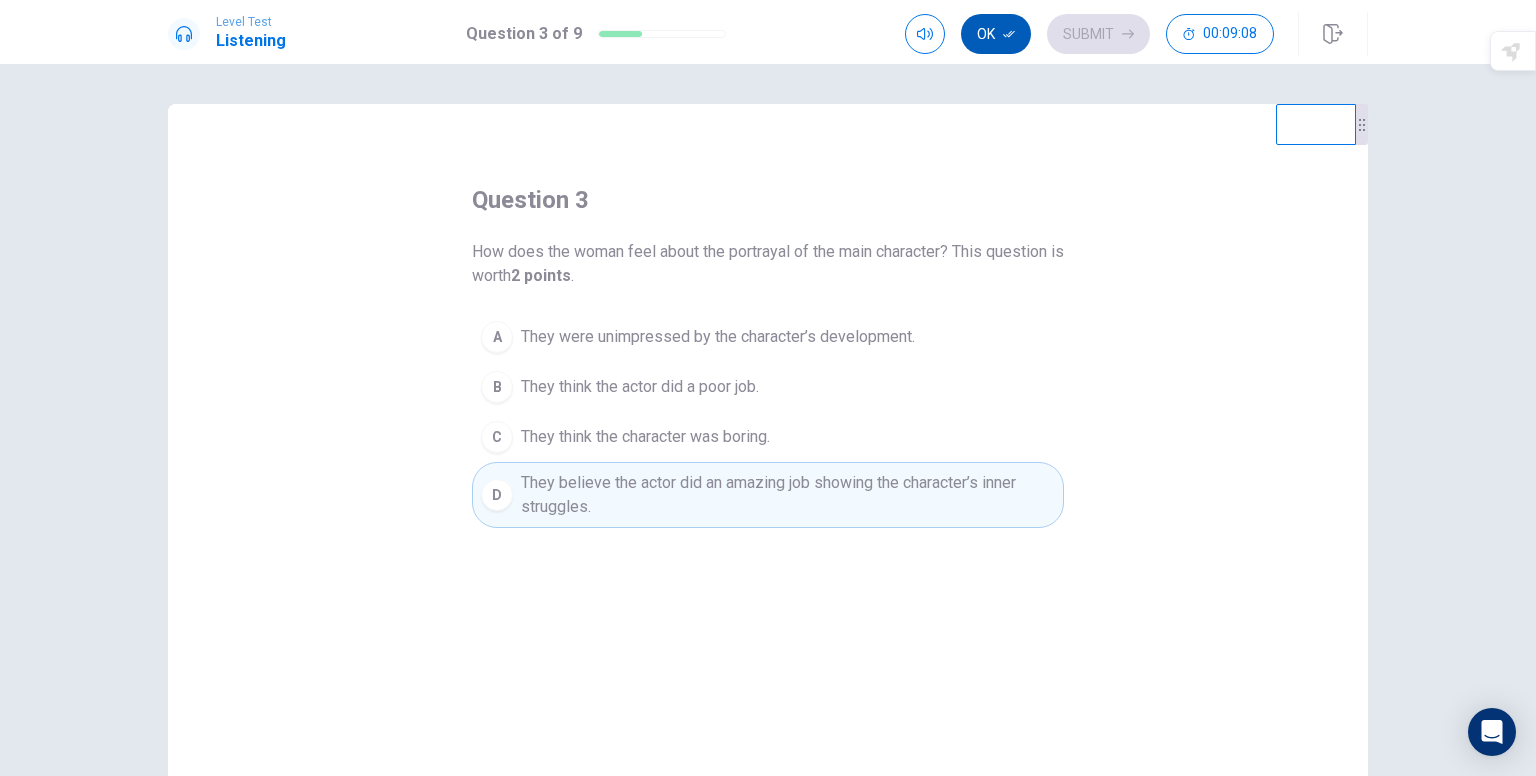 click on "Ok" at bounding box center [996, 34] 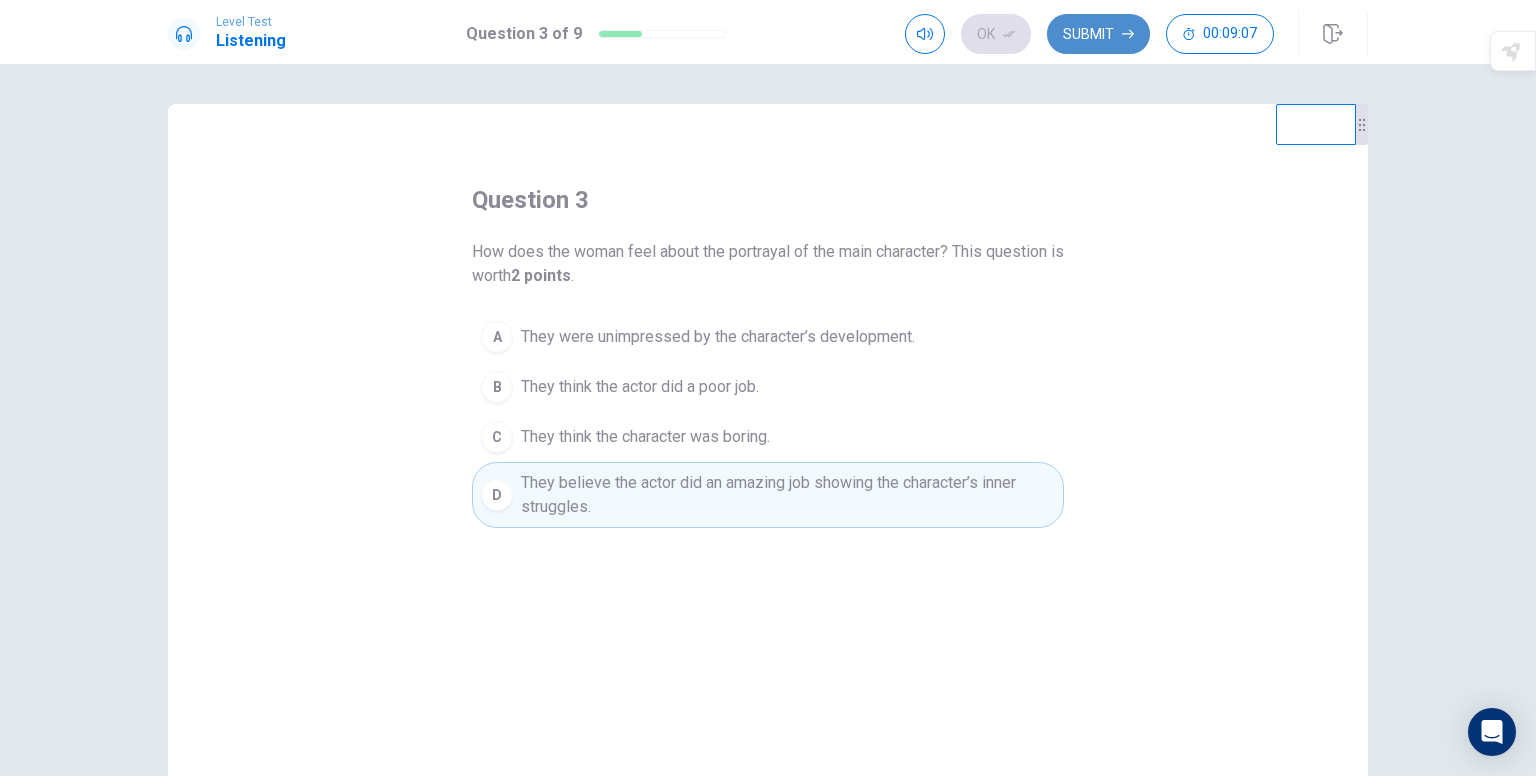 click on "Submit" at bounding box center (1098, 34) 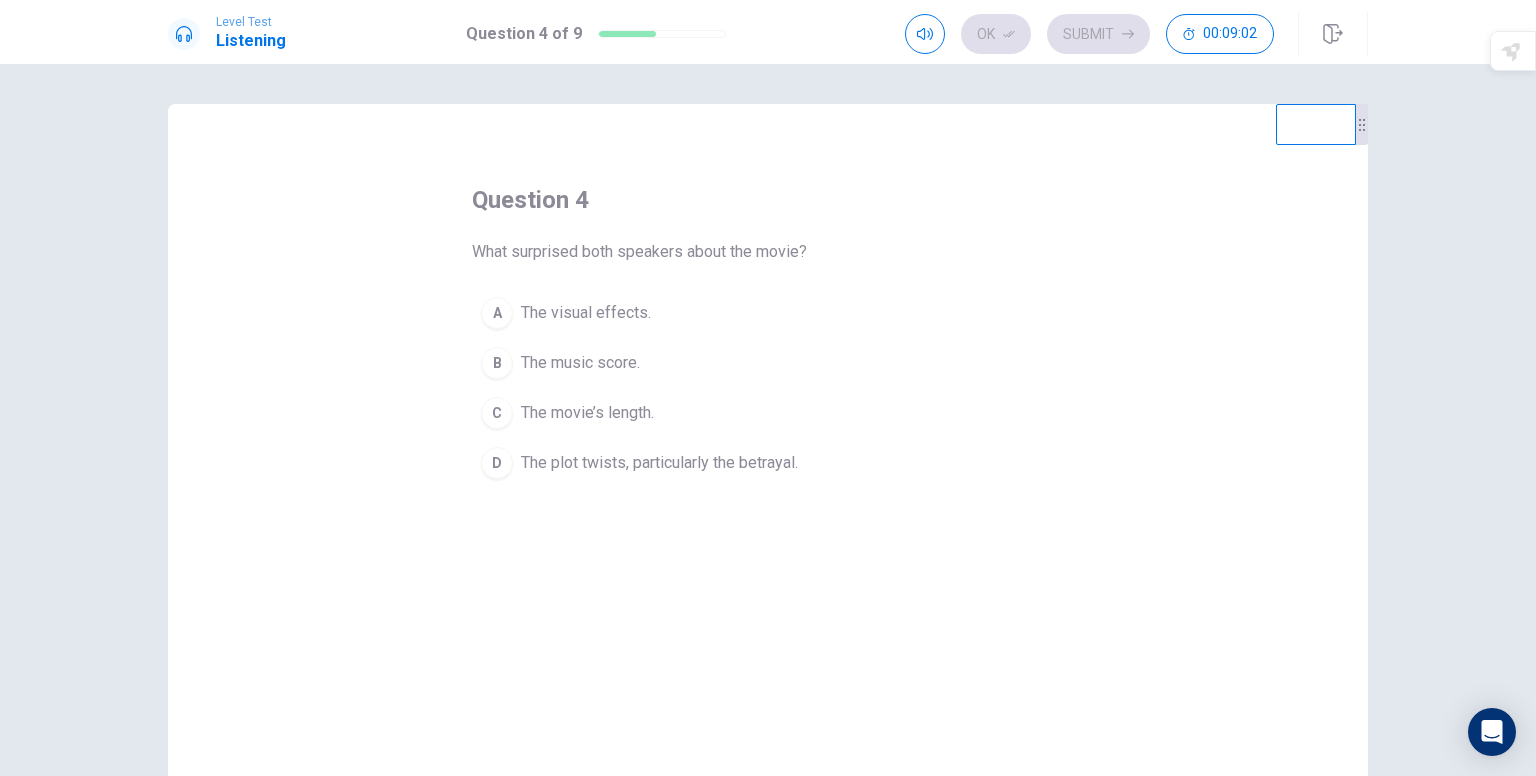 click on "The plot twists, particularly the betrayal." at bounding box center [659, 463] 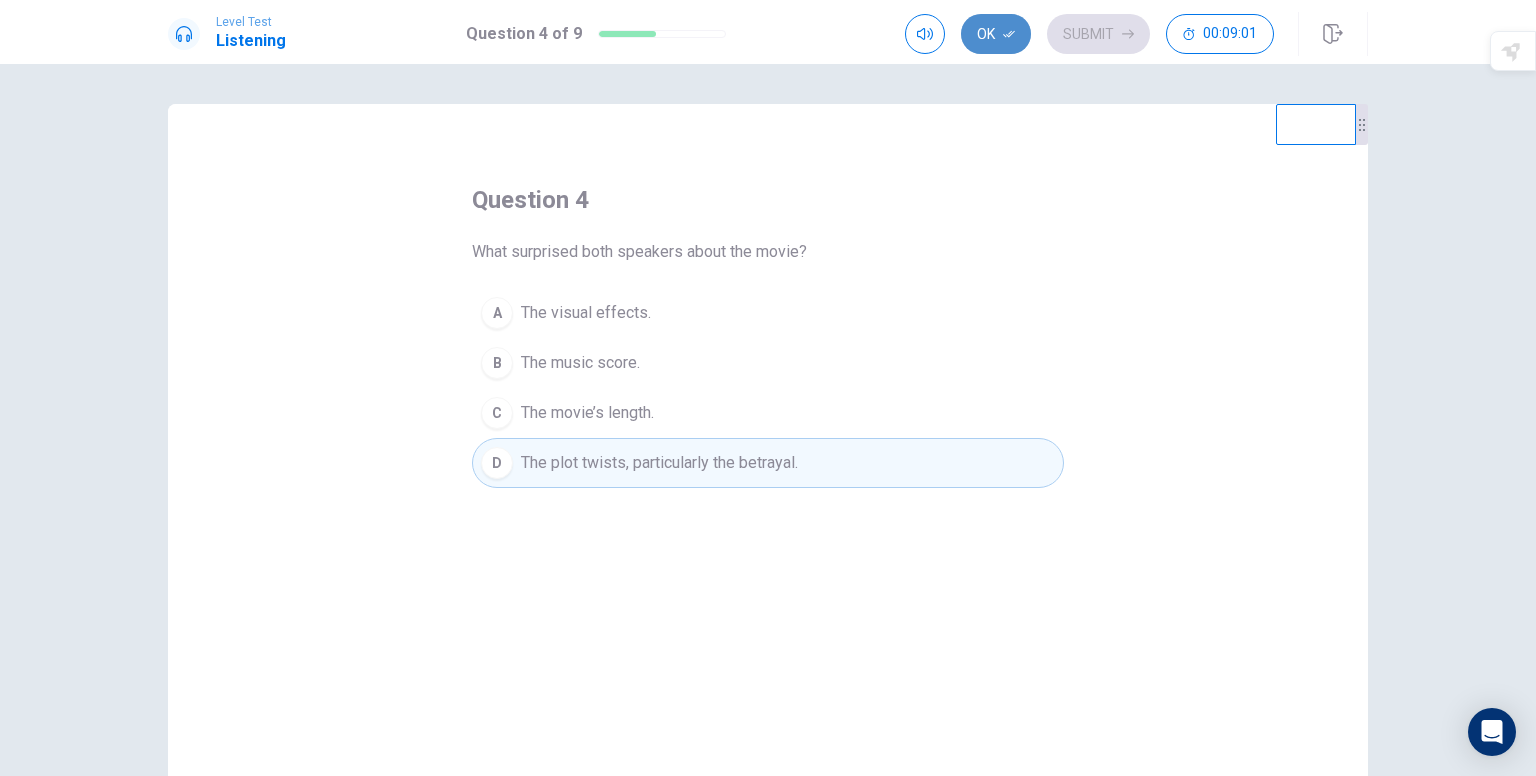 click on "Ok" at bounding box center [996, 34] 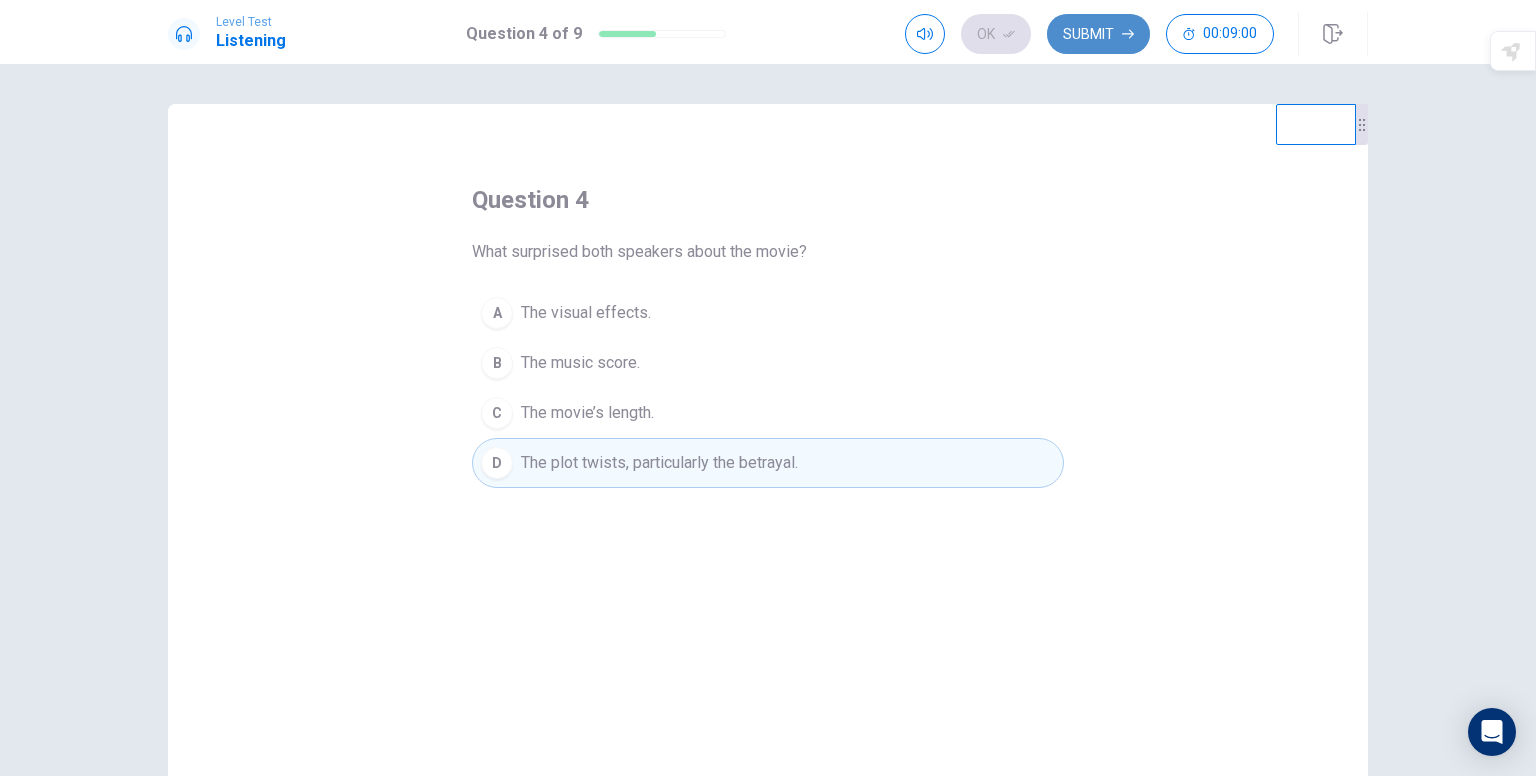 click on "Submit" at bounding box center (1098, 34) 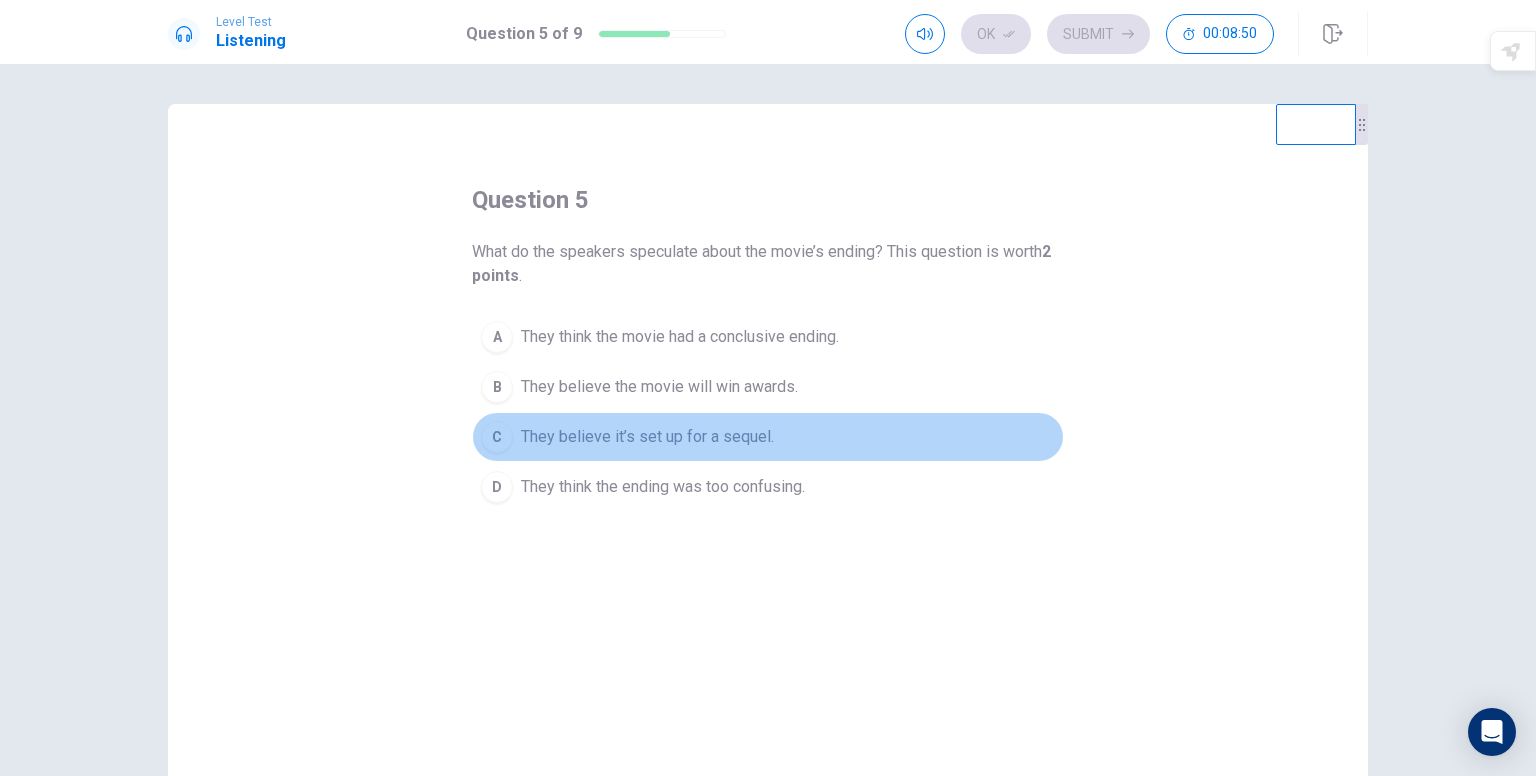 click on "C They believe it’s set up for a sequel." at bounding box center [768, 437] 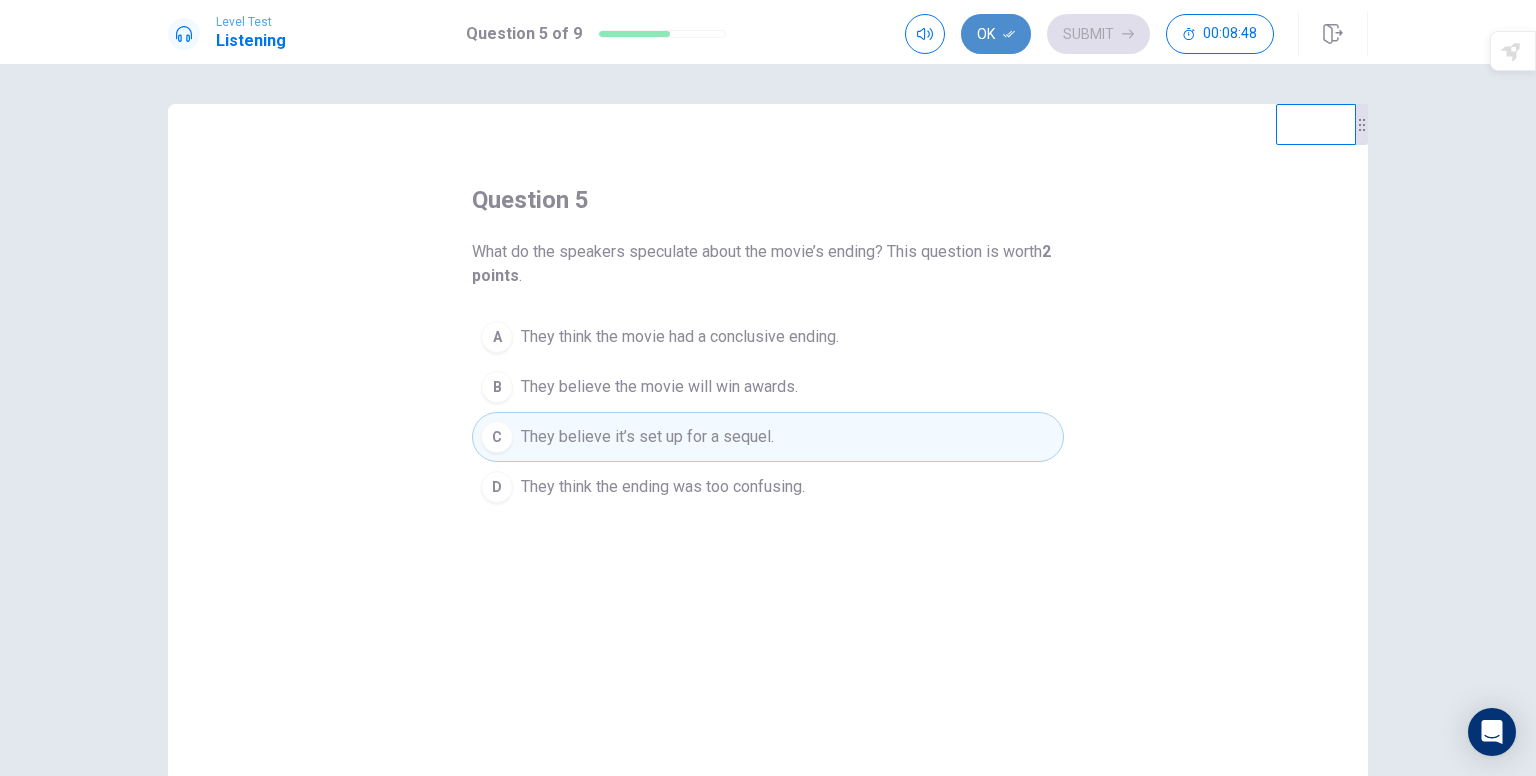 click on "Ok" at bounding box center [996, 34] 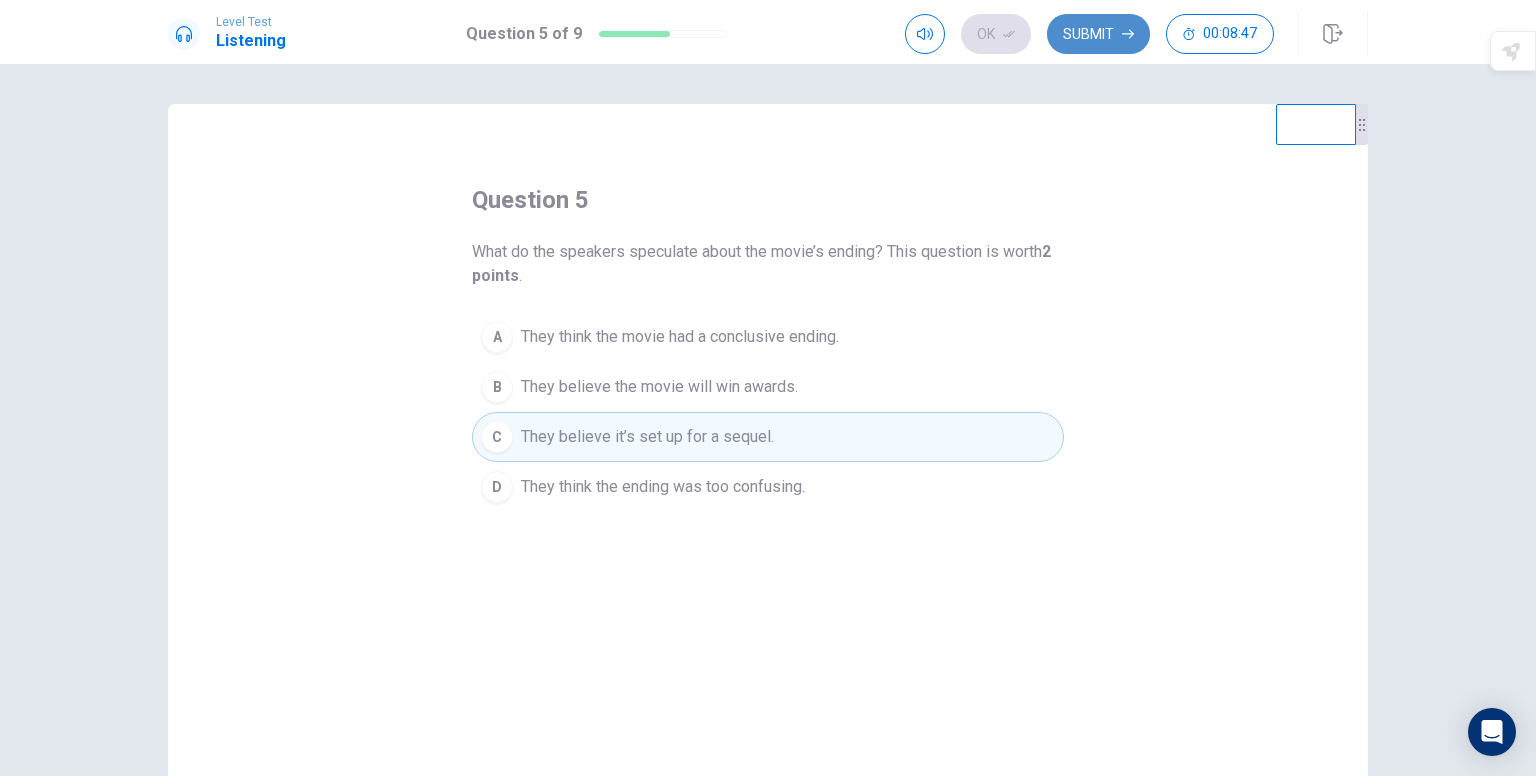 click on "Submit" at bounding box center [1098, 34] 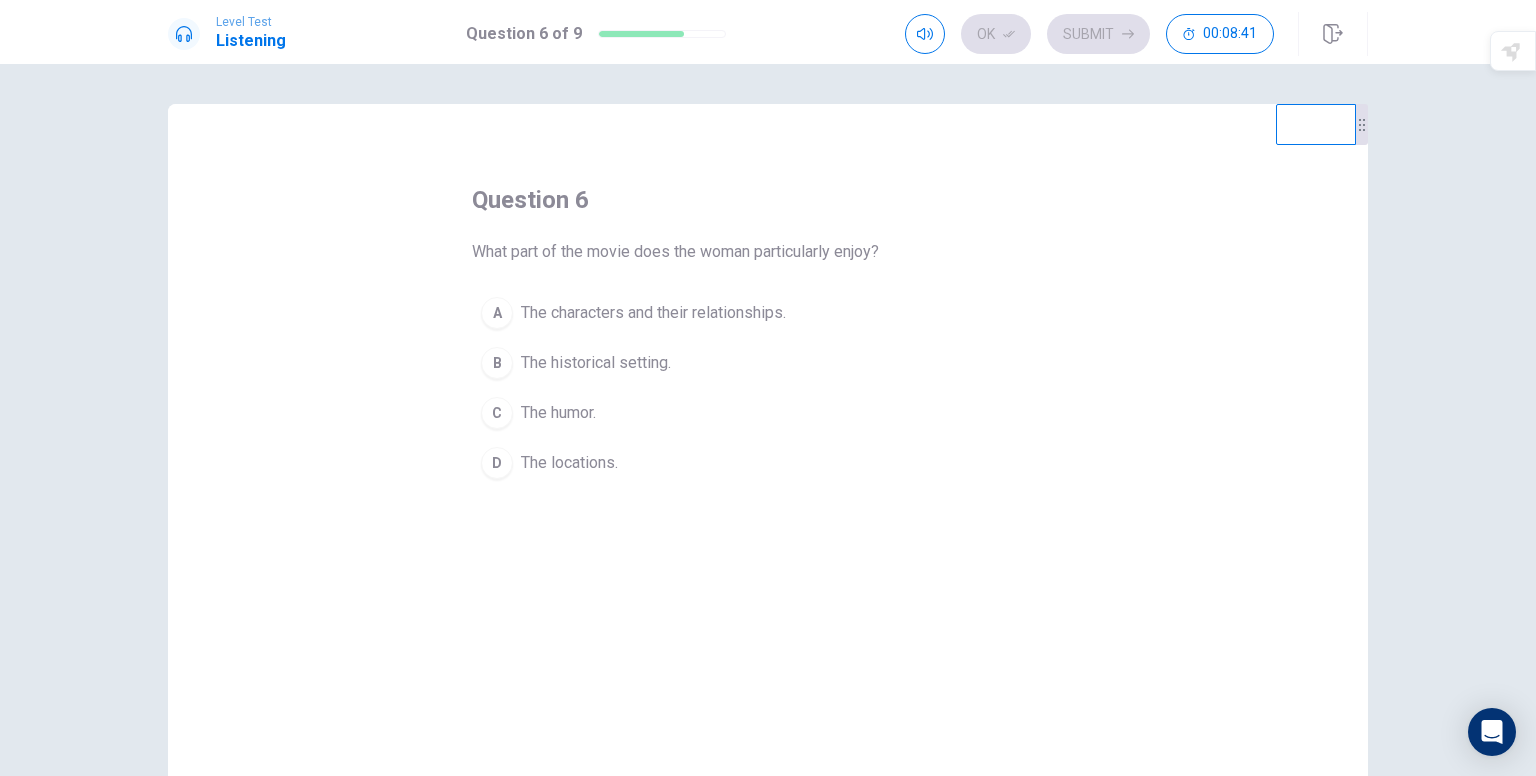 click on "The characters and their relationships." at bounding box center (653, 313) 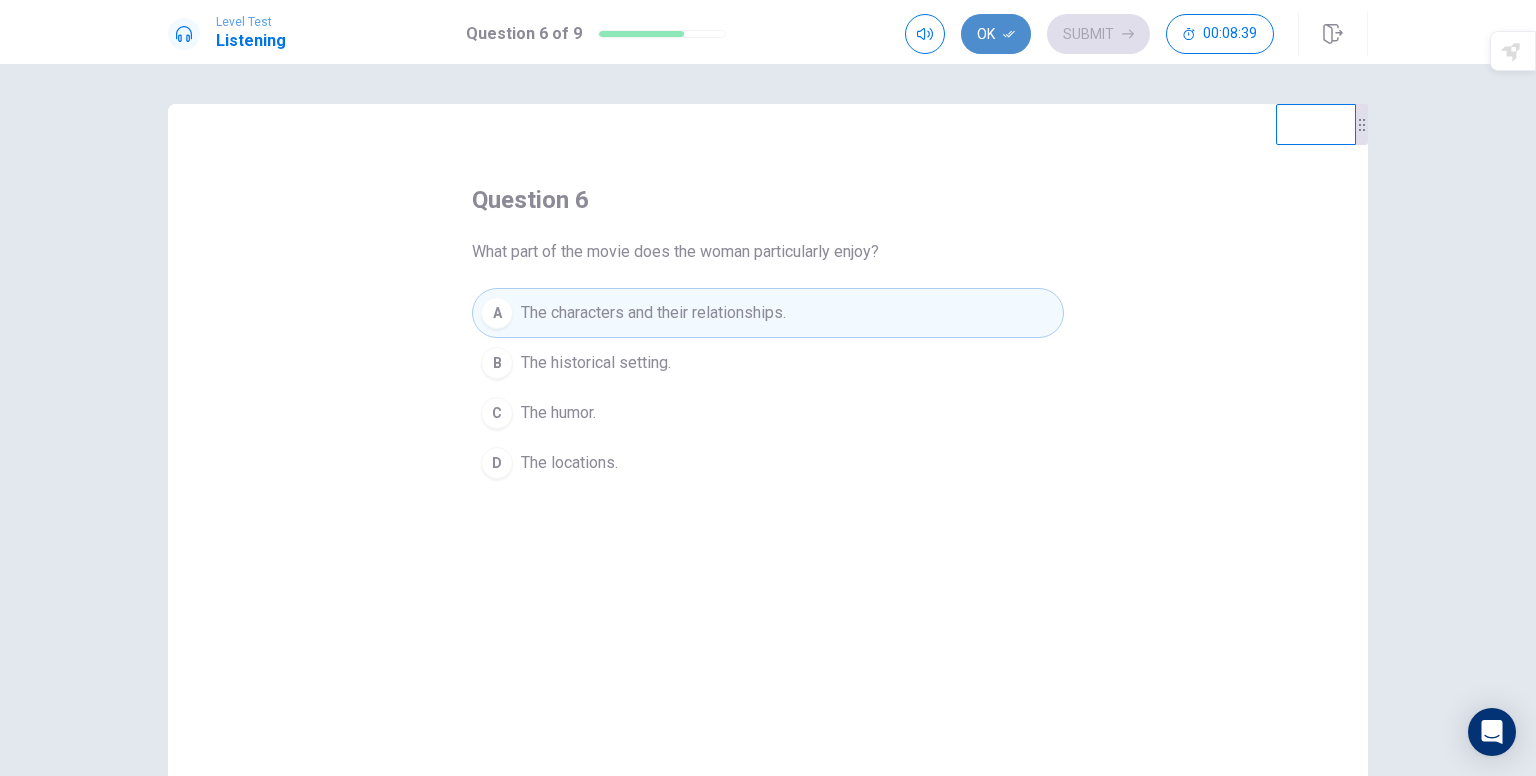 click 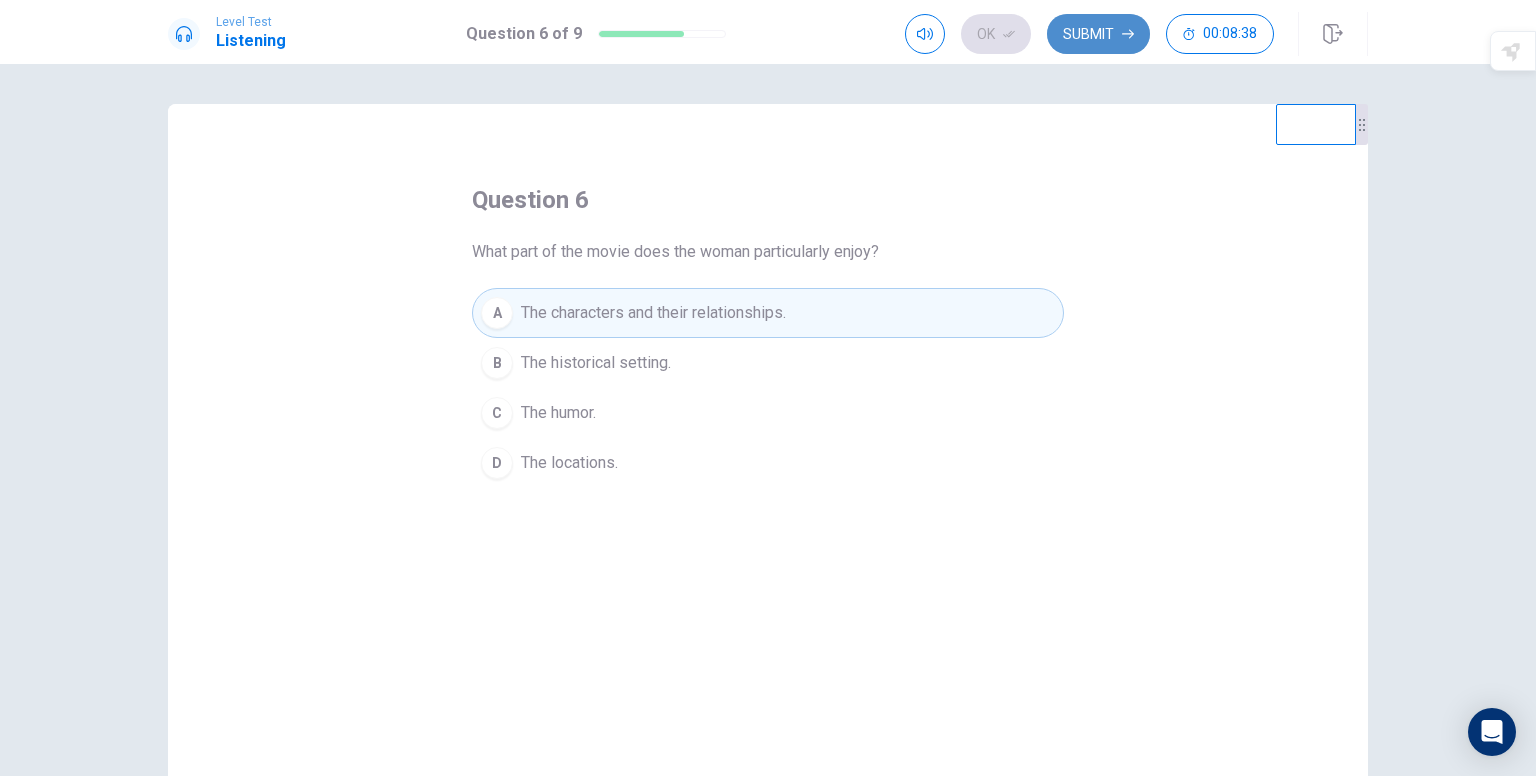 click on "Submit" at bounding box center (1098, 34) 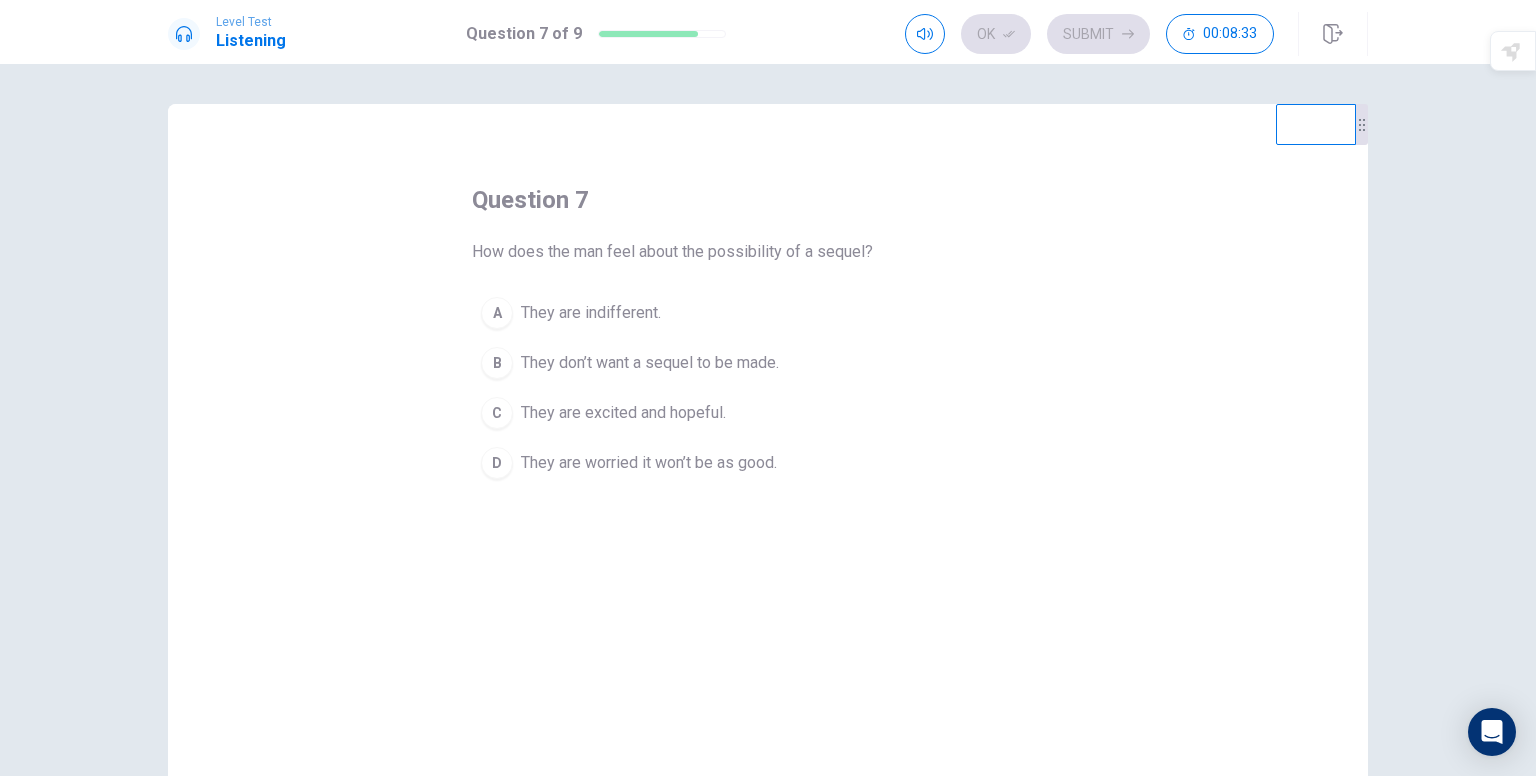 click on "They are excited and hopeful." at bounding box center [623, 413] 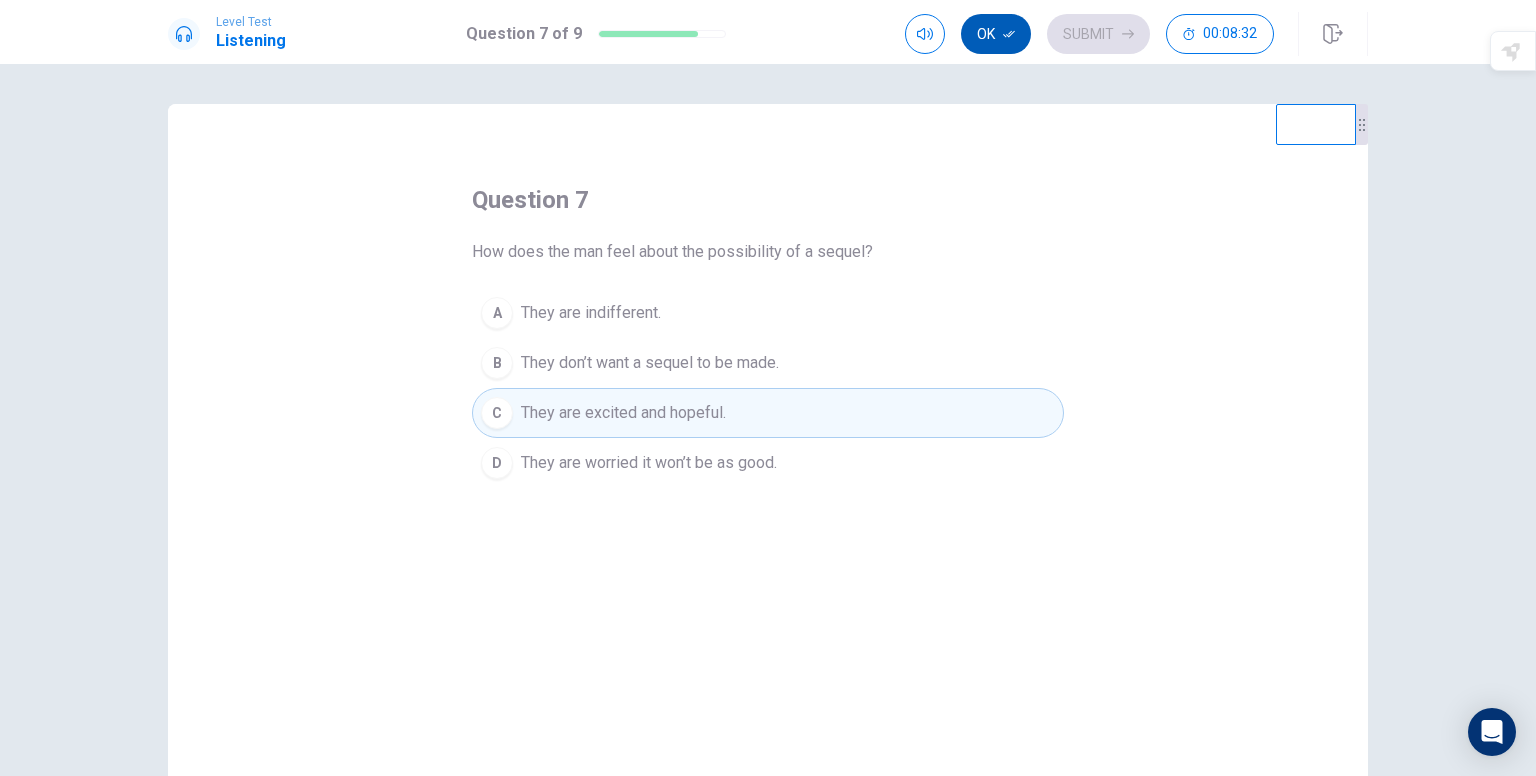 click on "Ok" at bounding box center [996, 34] 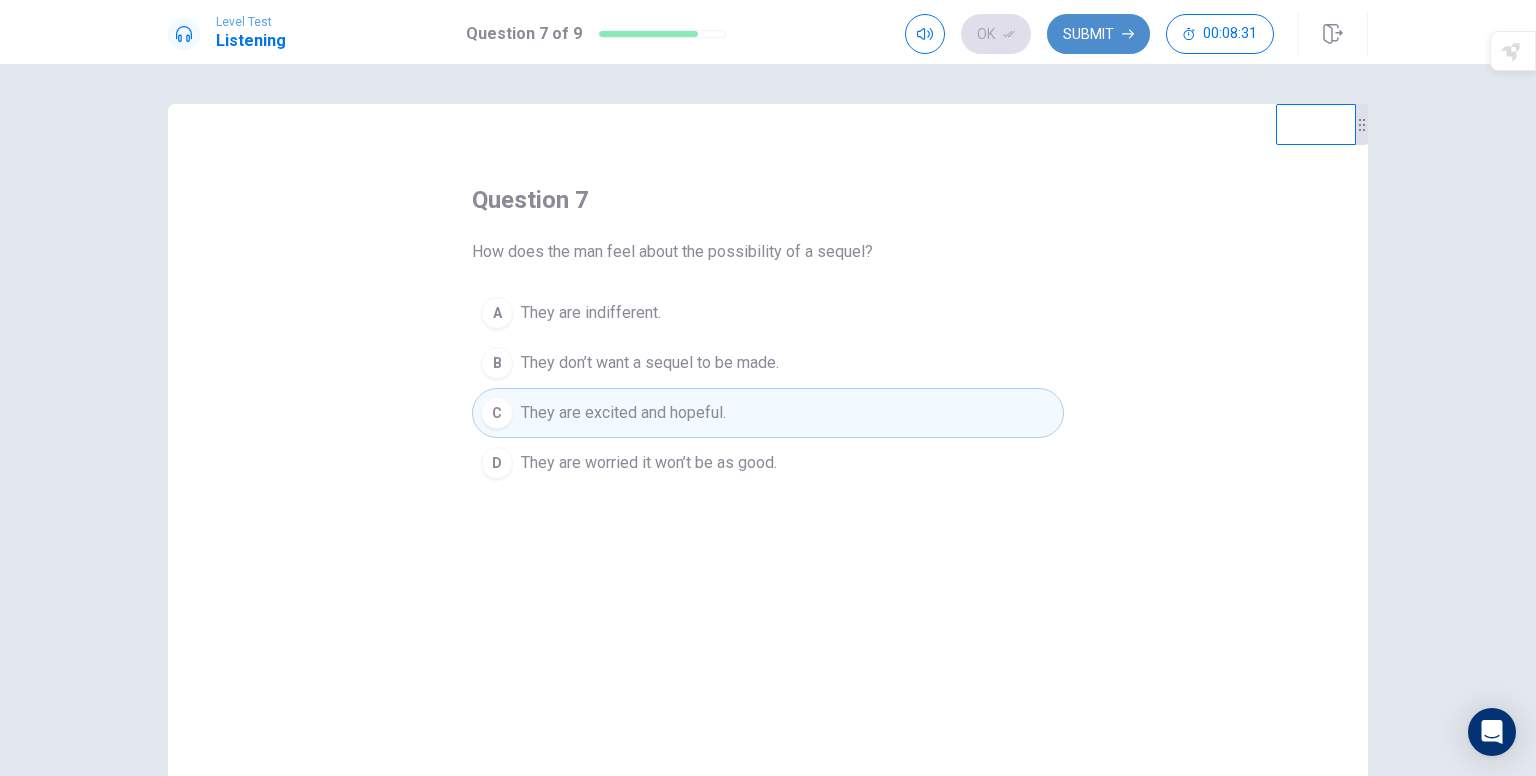 click on "Submit" at bounding box center [1098, 34] 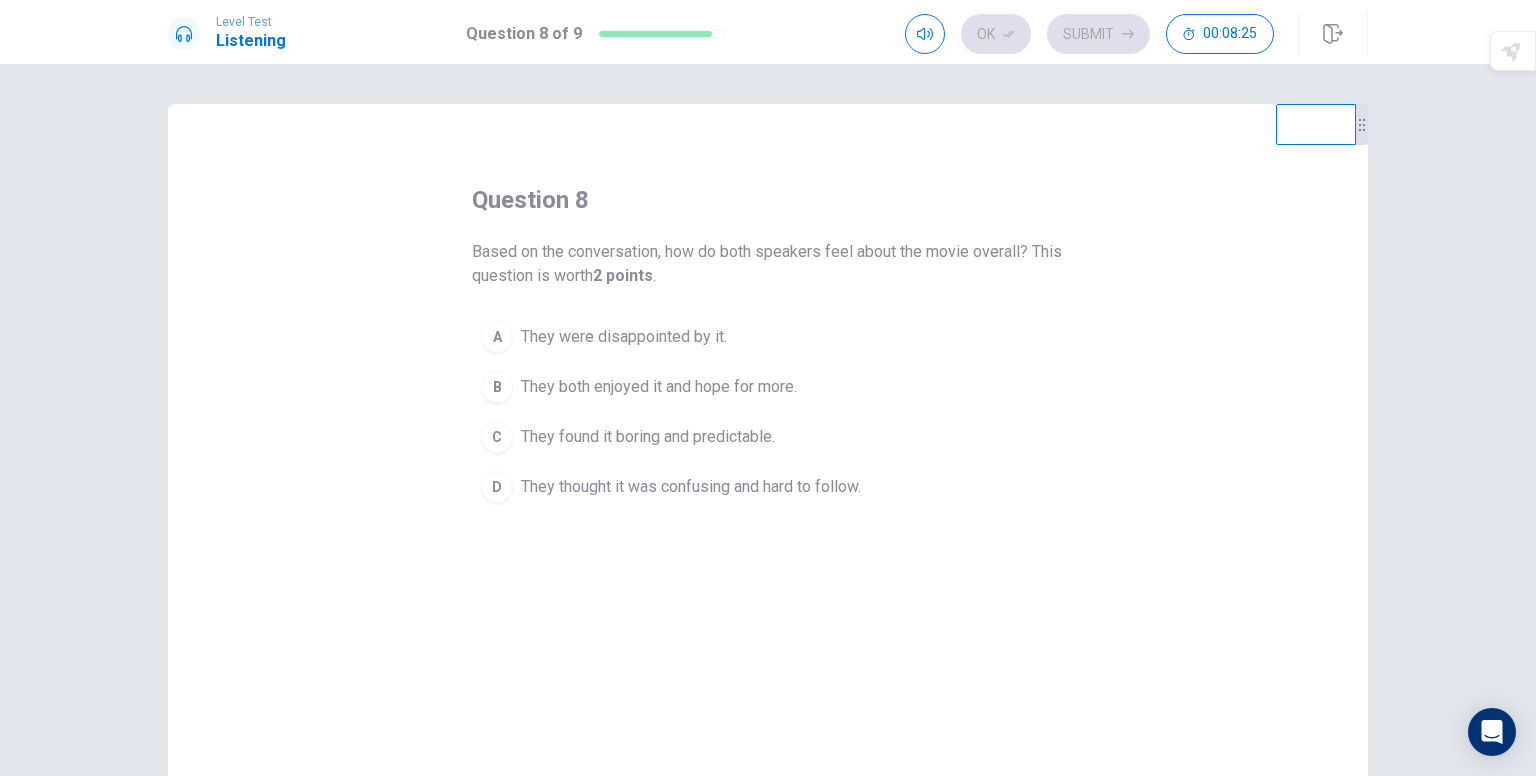 click on "They both enjoyed it and hope for more." at bounding box center (659, 387) 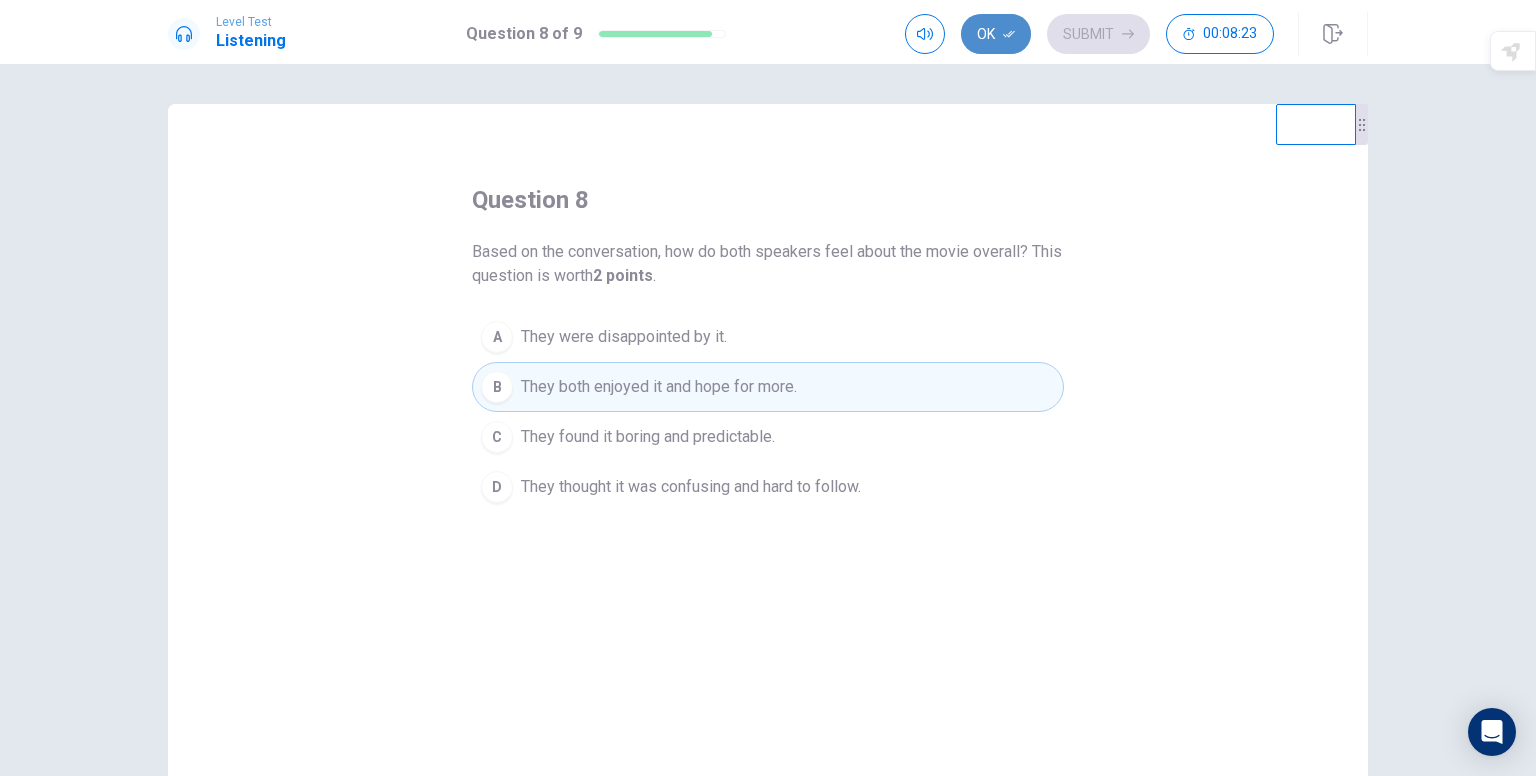 click on "Ok" at bounding box center [996, 34] 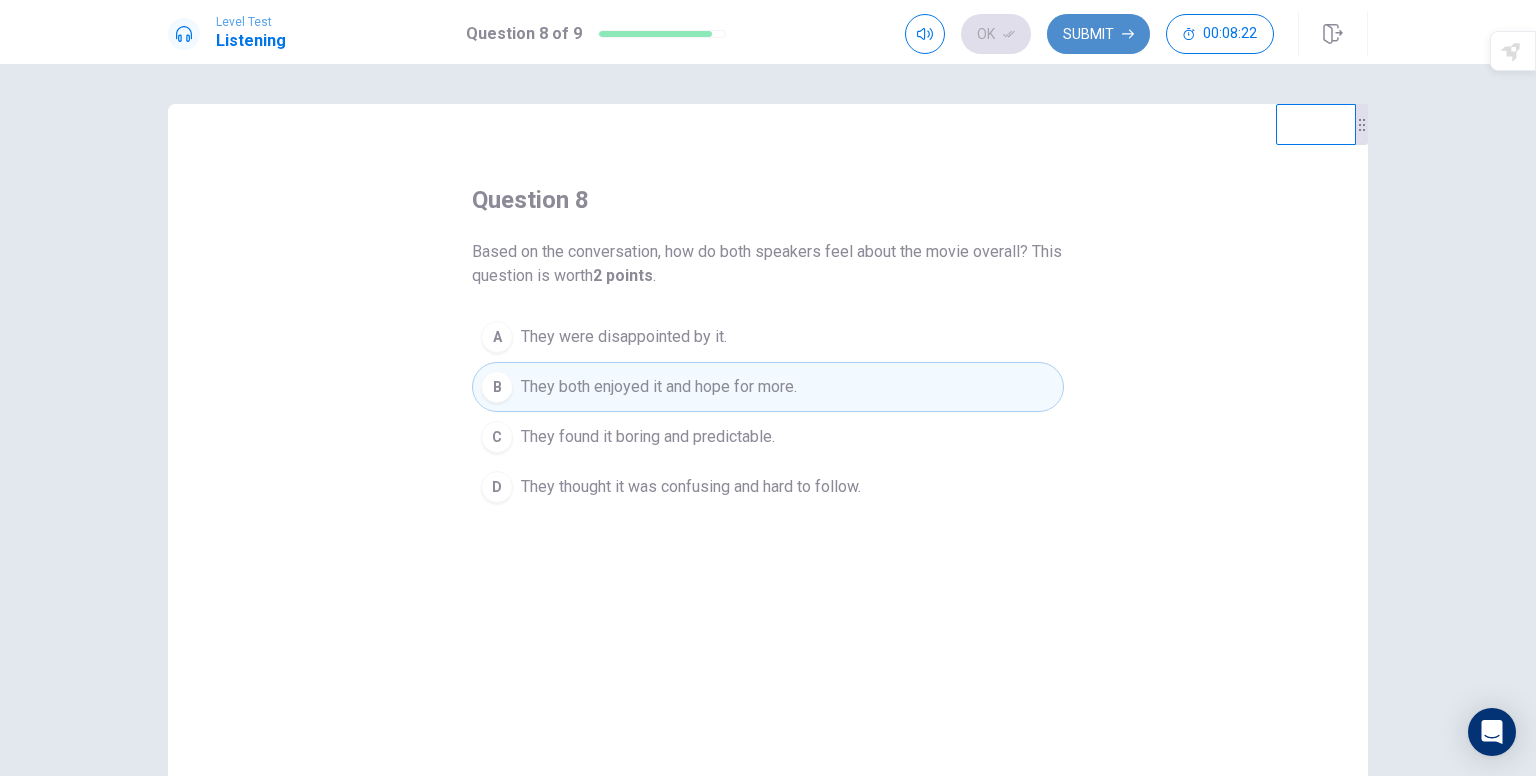 click on "Submit" at bounding box center [1098, 34] 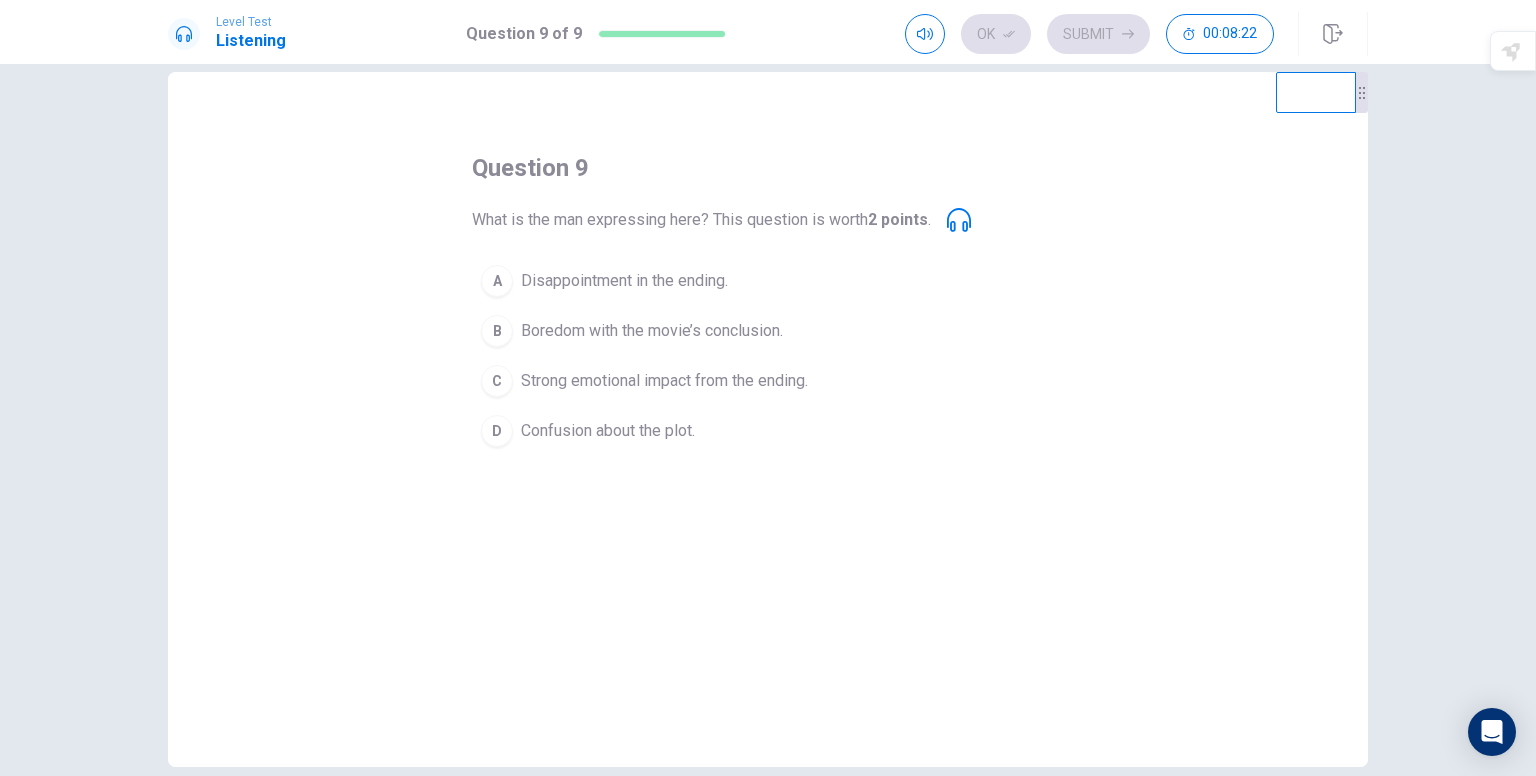scroll, scrollTop: 0, scrollLeft: 0, axis: both 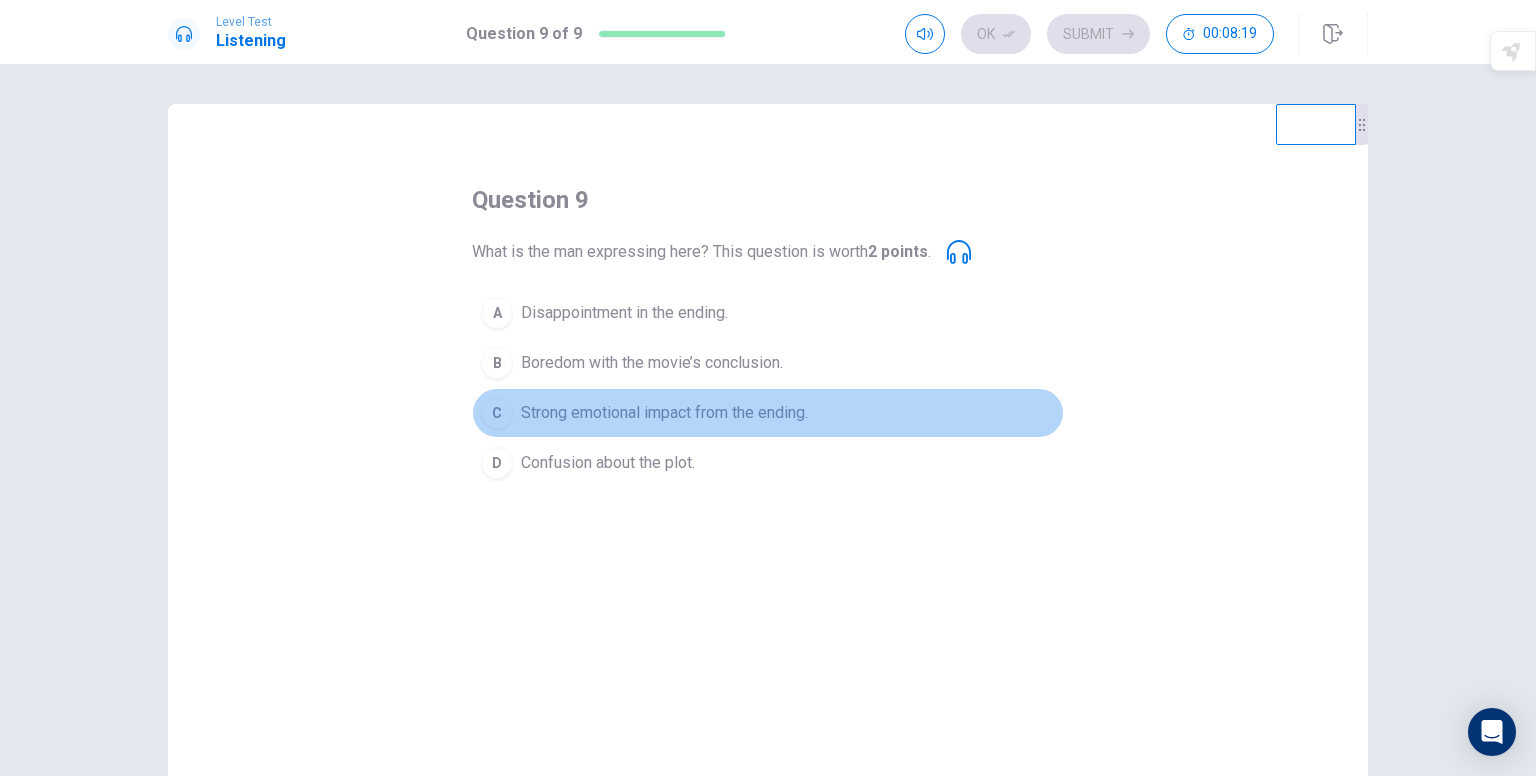 click on "Strong emotional impact from the ending." at bounding box center (664, 413) 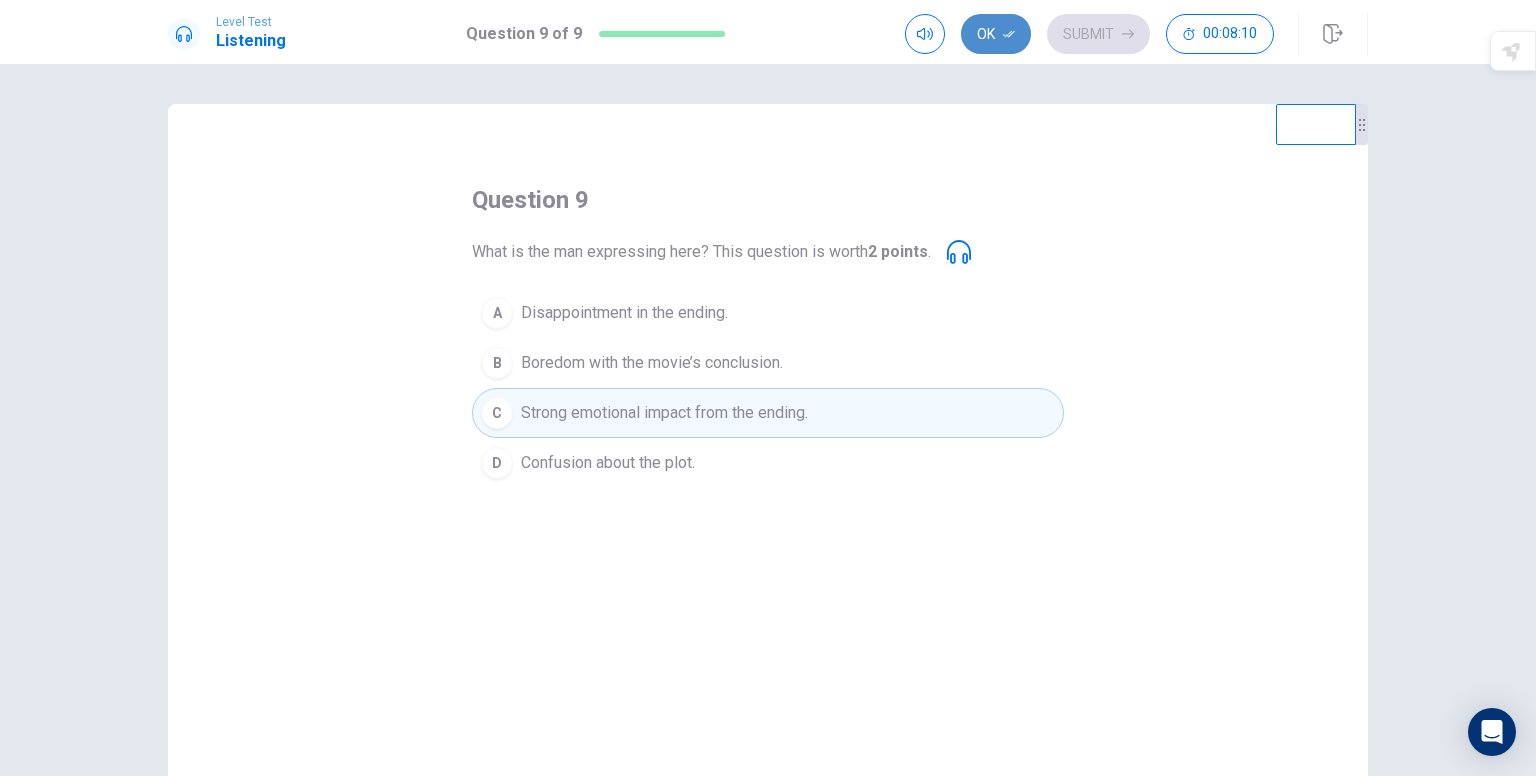 click on "Ok" at bounding box center [996, 34] 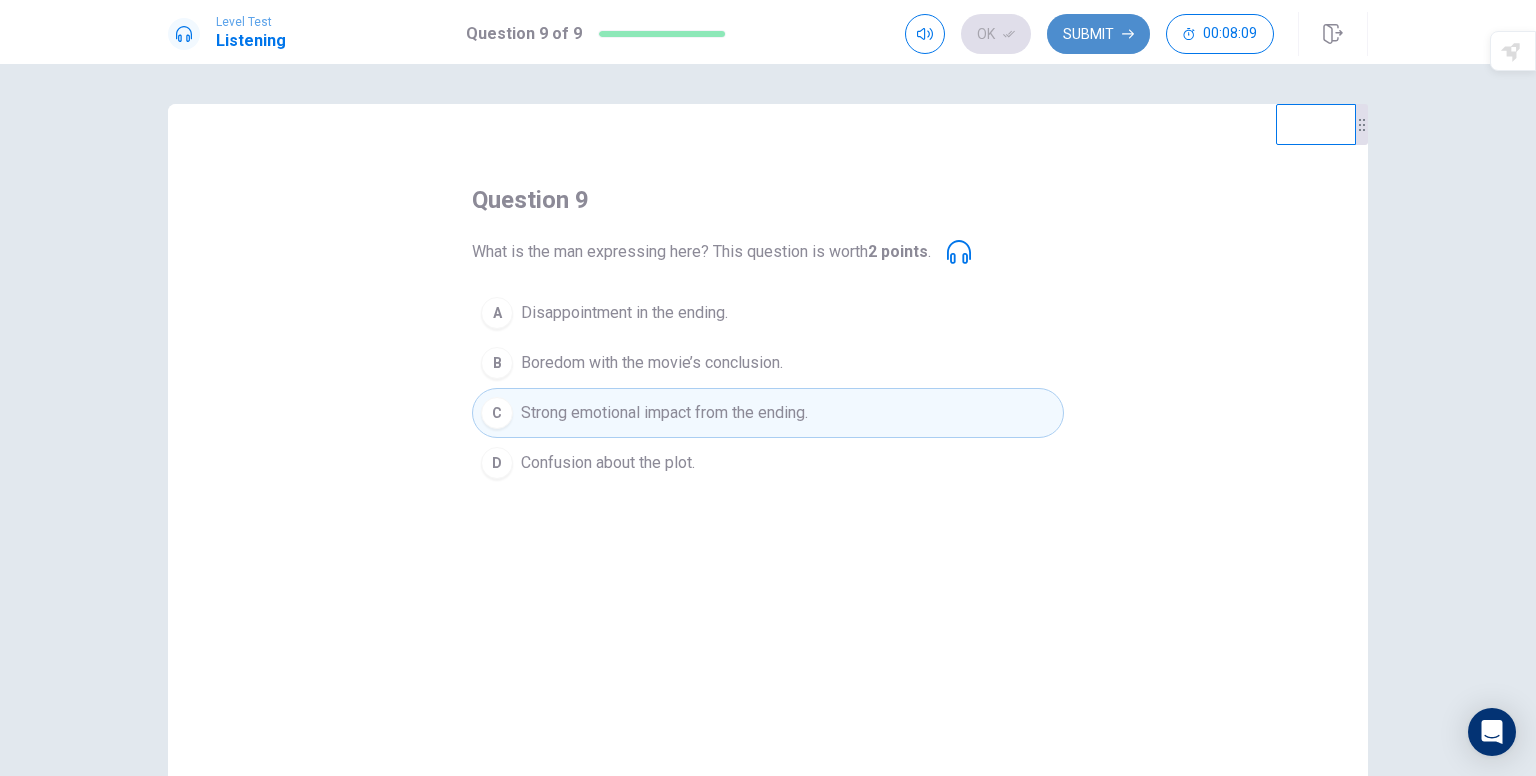click on "Submit" at bounding box center (1098, 34) 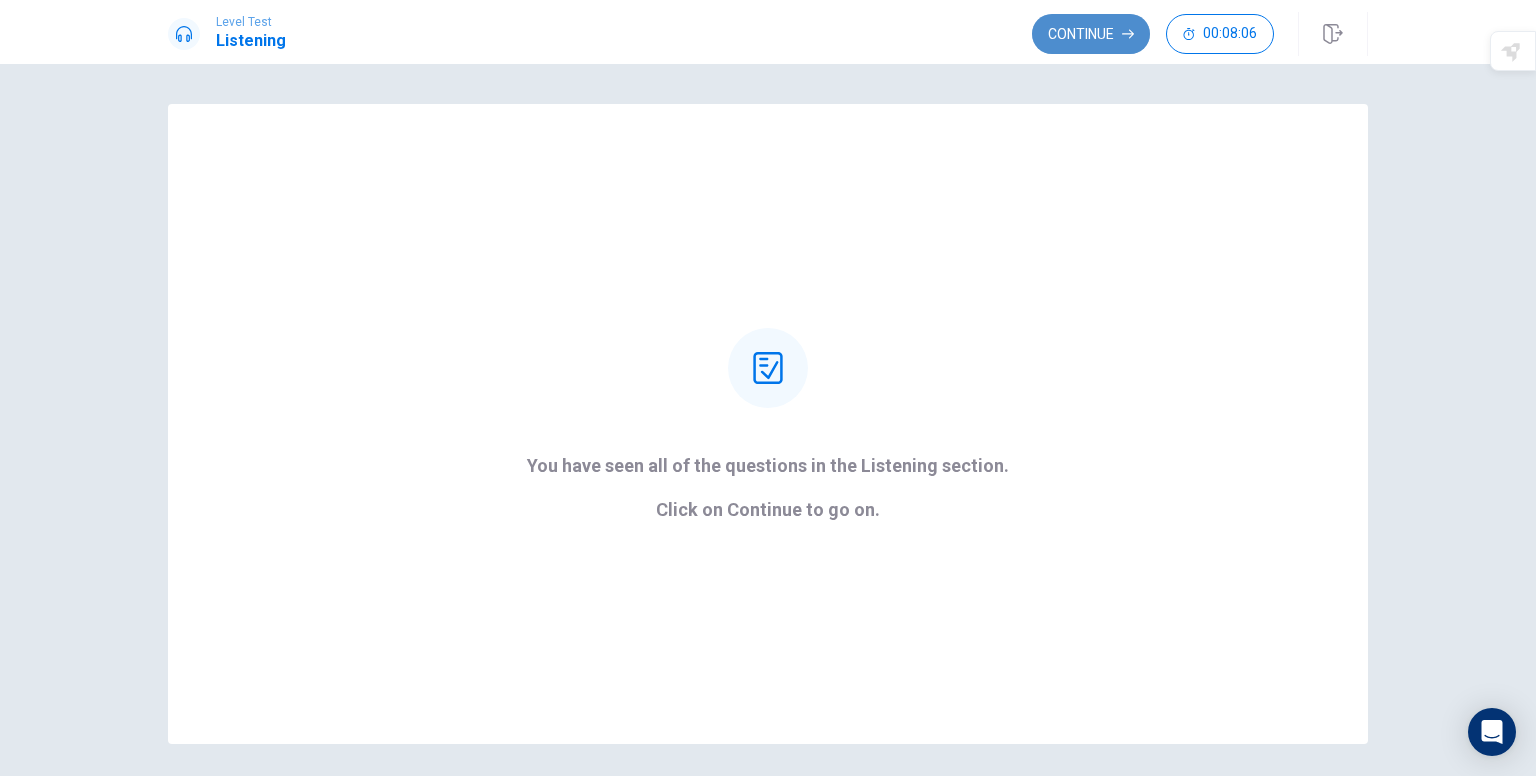 click on "Continue" at bounding box center [1091, 34] 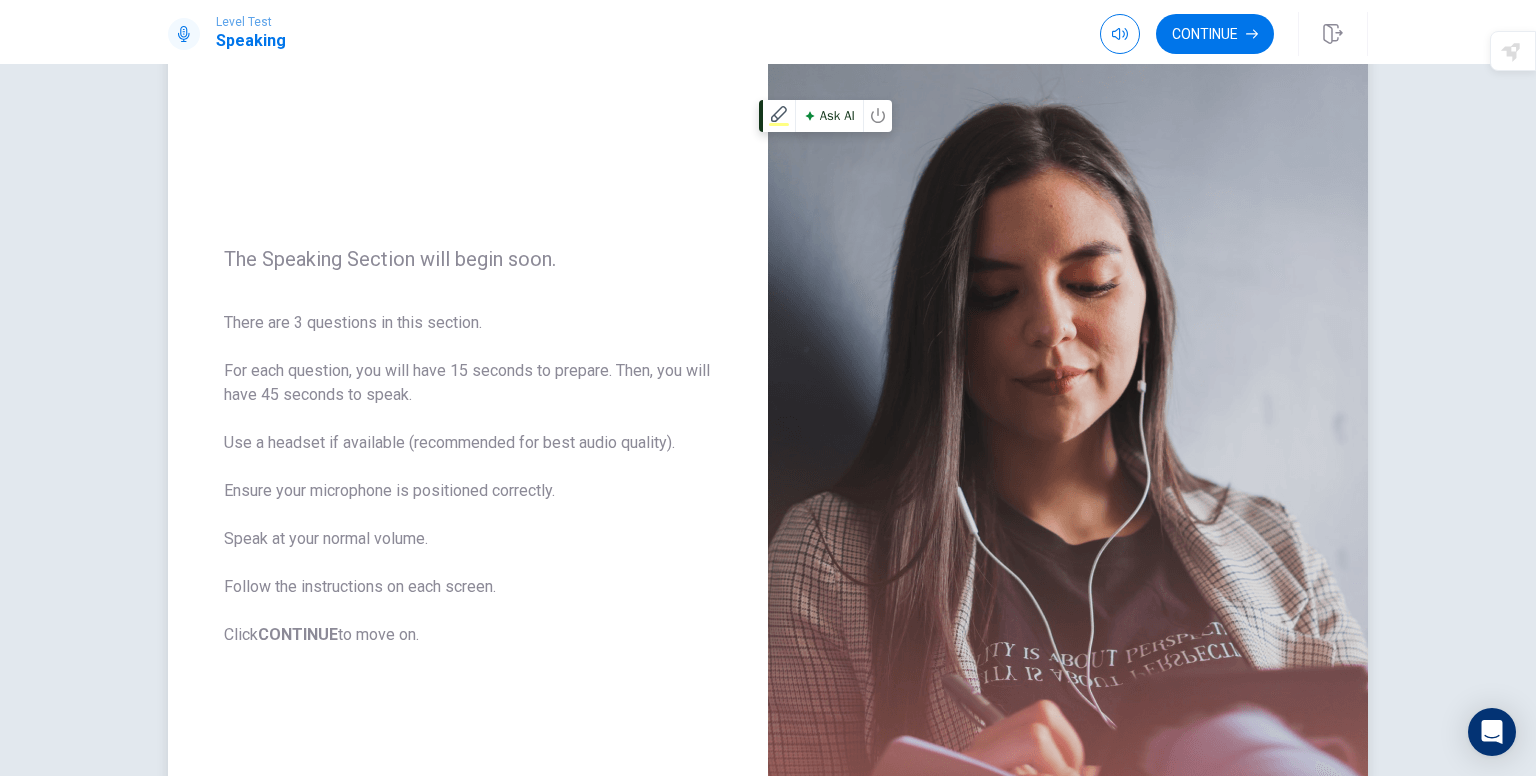 scroll, scrollTop: 100, scrollLeft: 0, axis: vertical 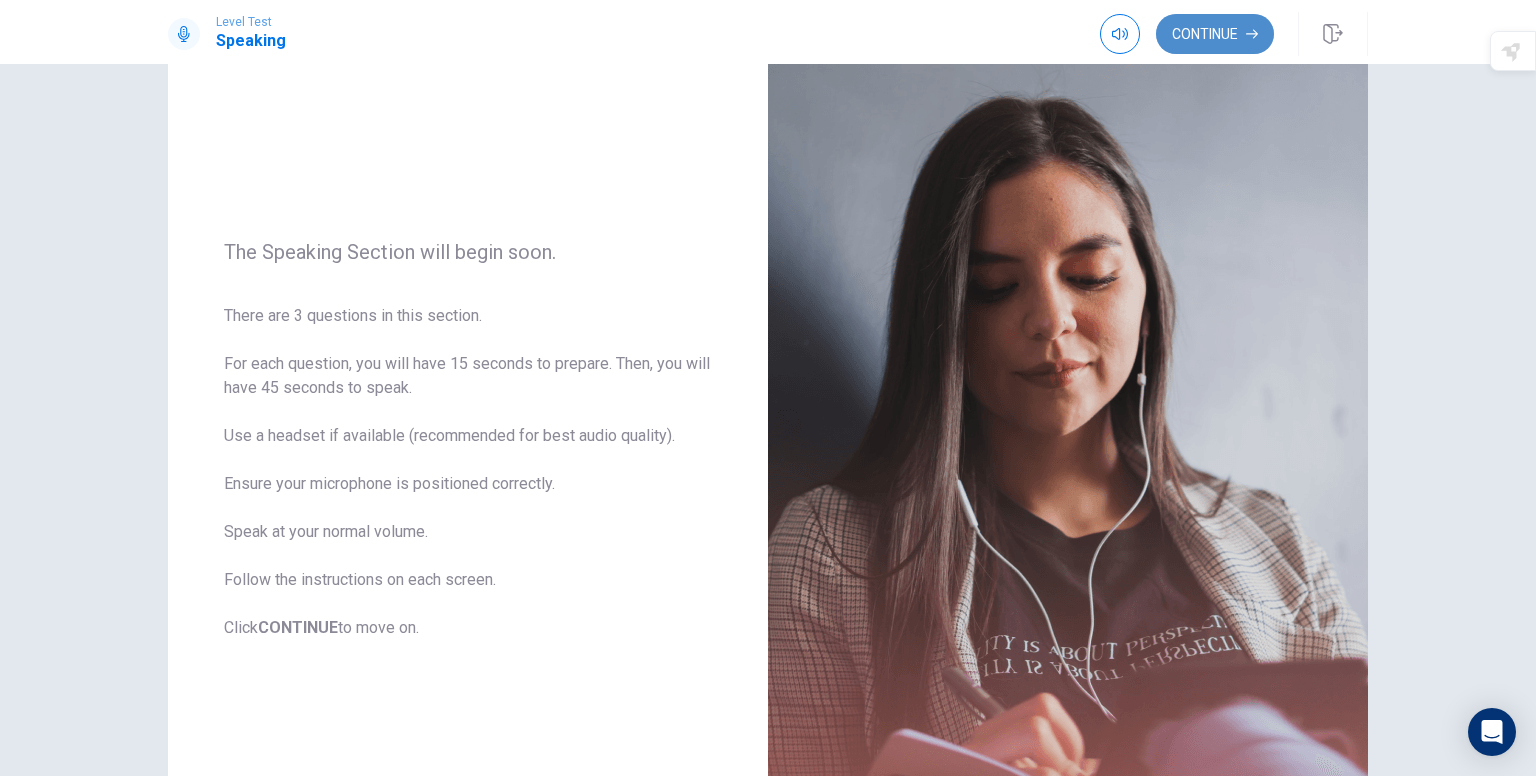 click on "Continue" at bounding box center (1215, 34) 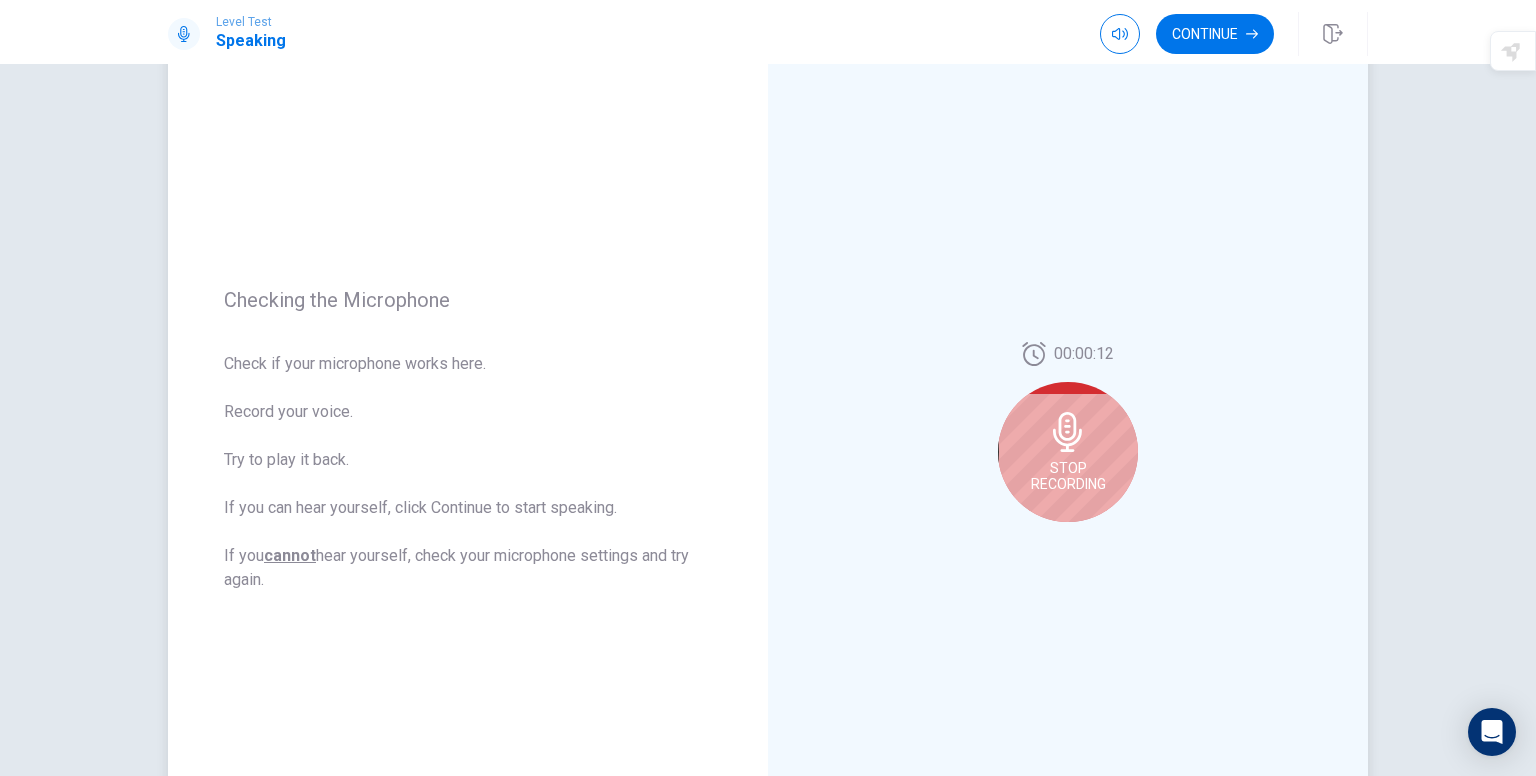 click 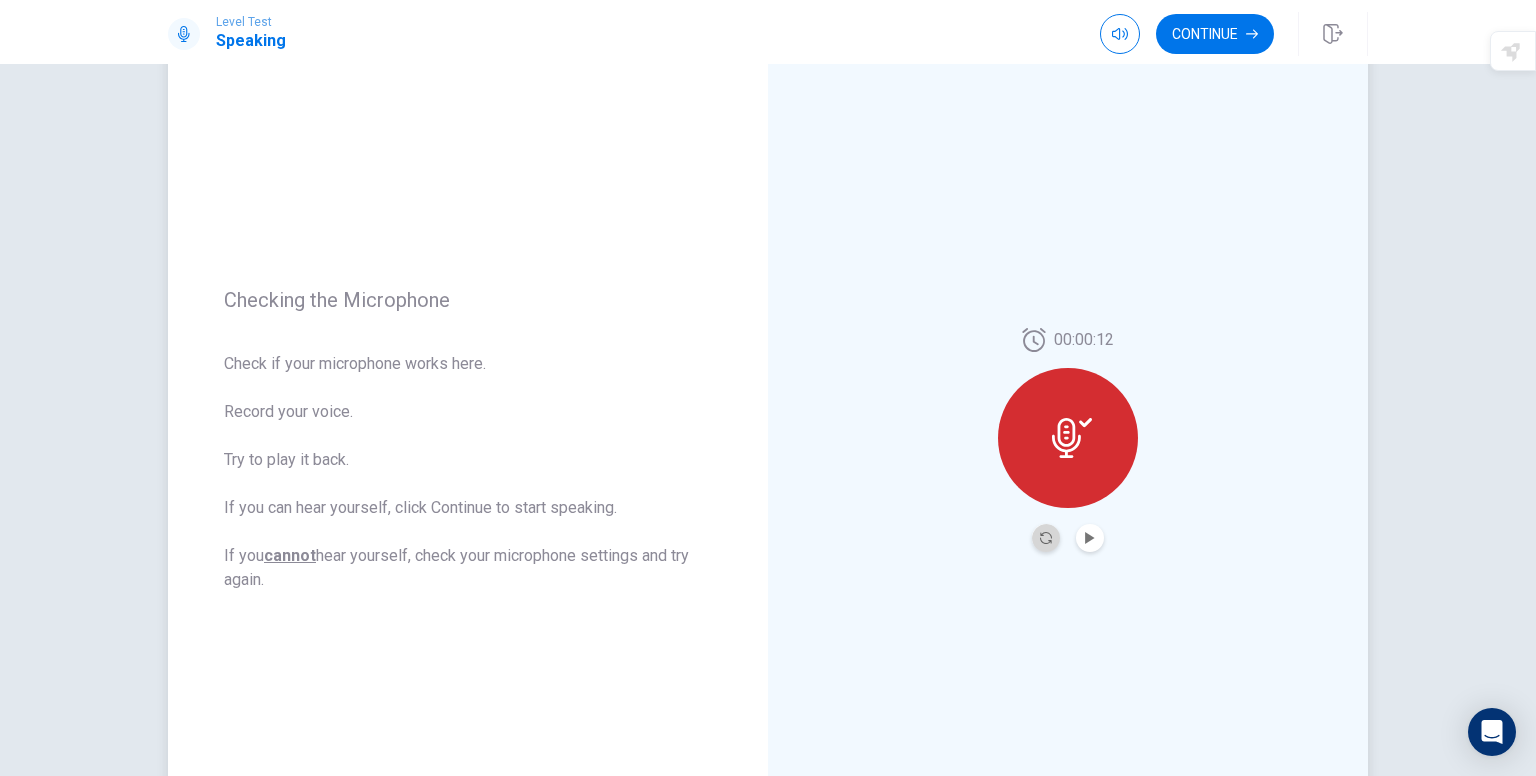click at bounding box center [1046, 538] 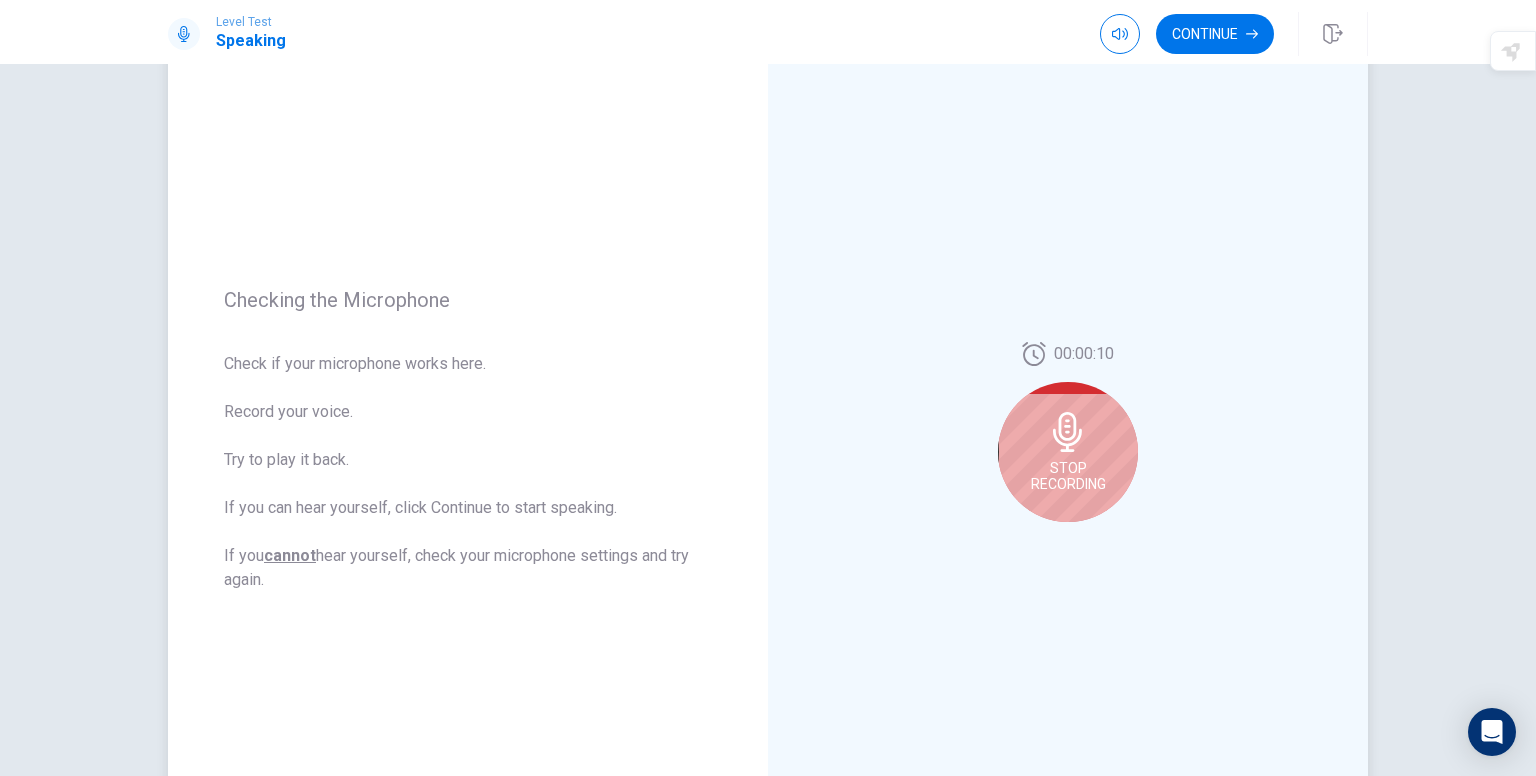 click on "Stop   Recording" at bounding box center (1068, 452) 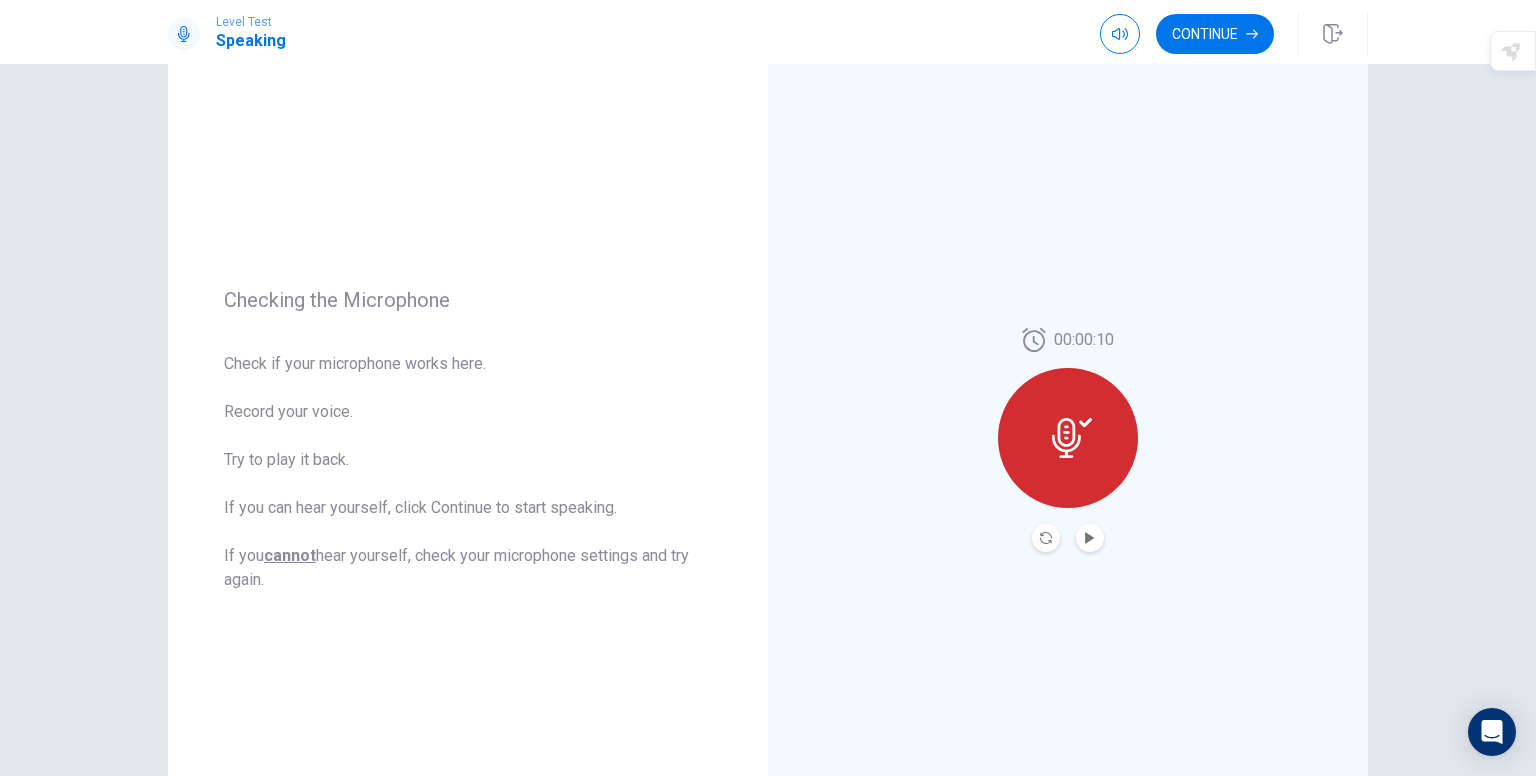 click at bounding box center (1090, 538) 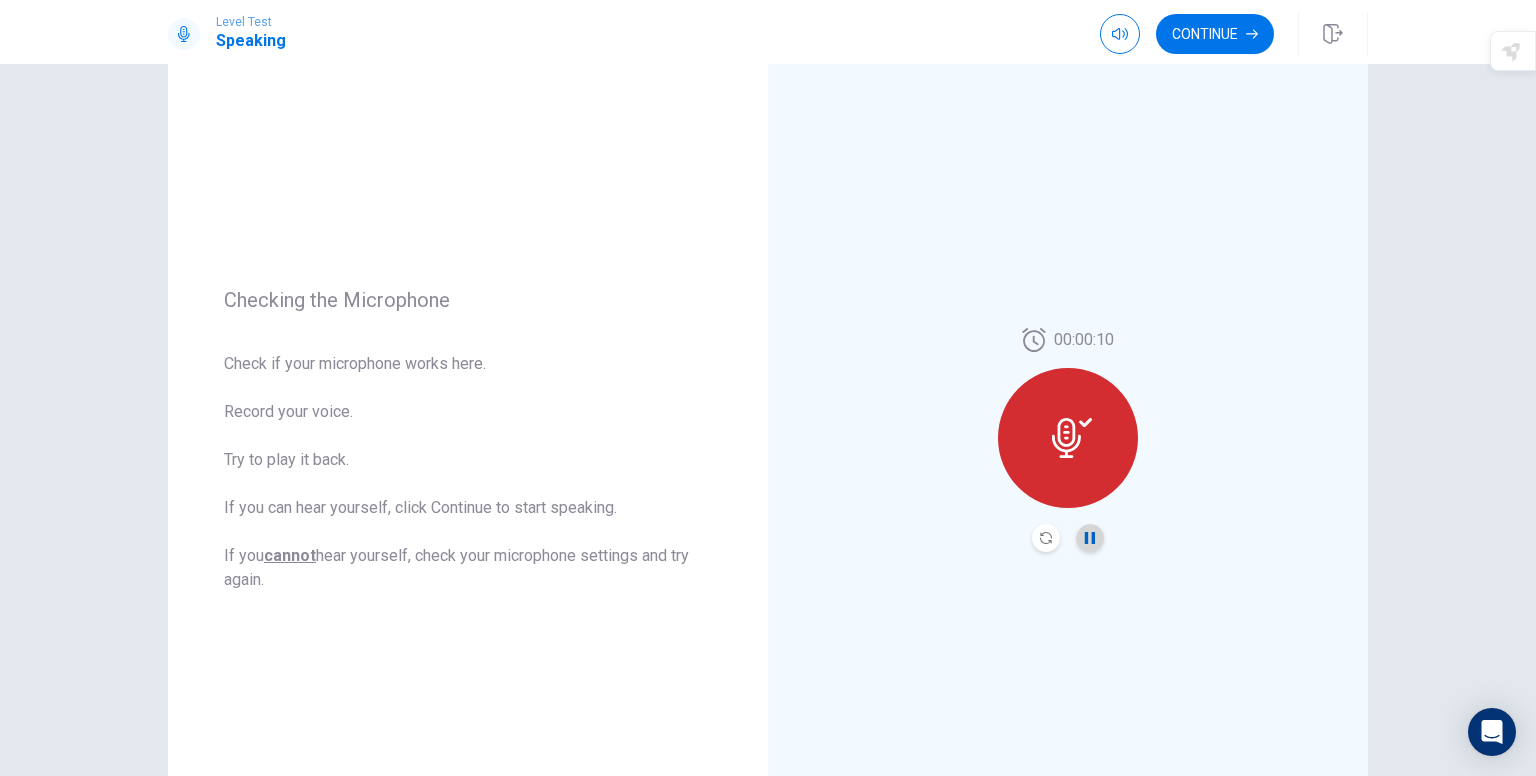 click 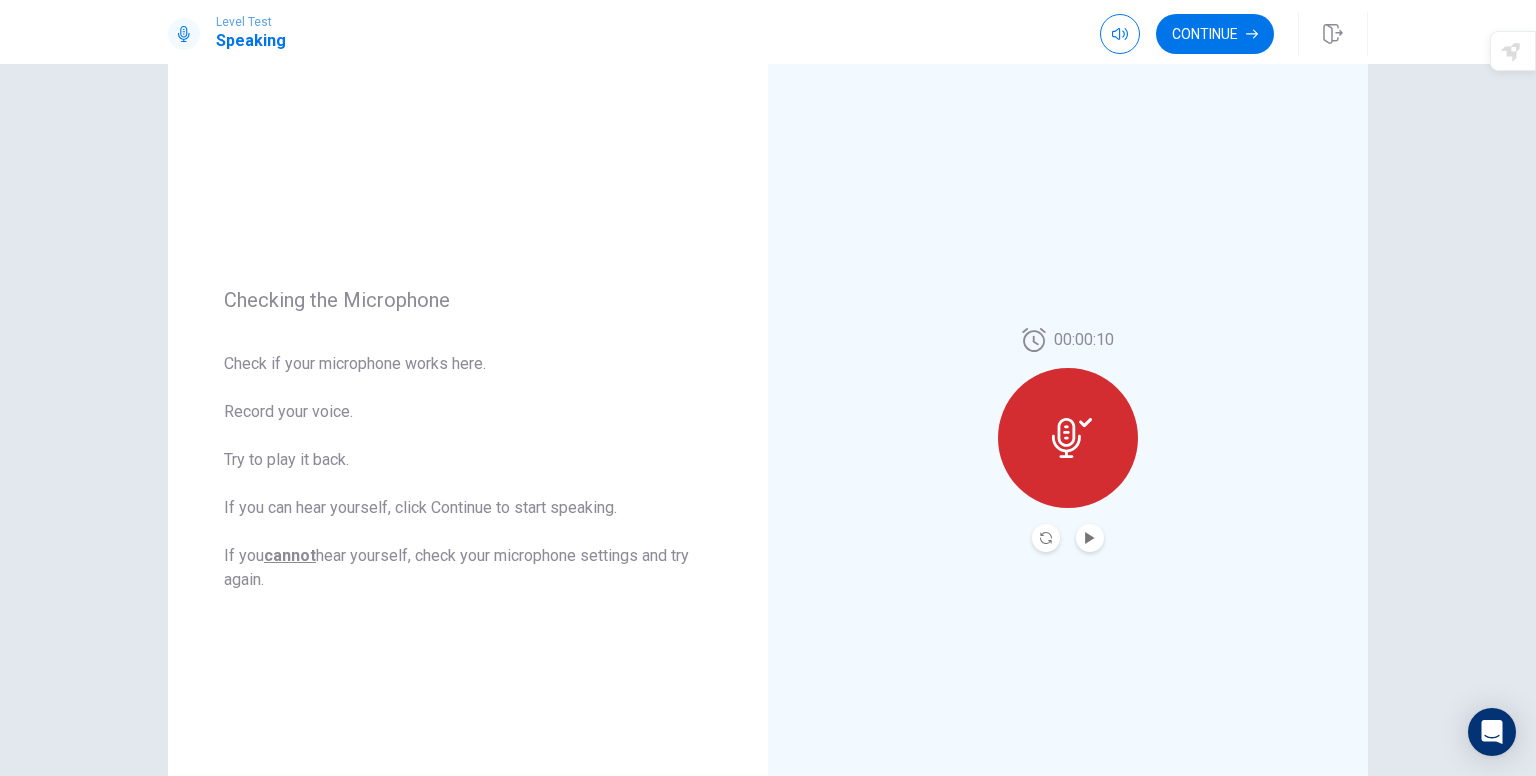 click on "Level Test   Speaking Continue" at bounding box center [768, 32] 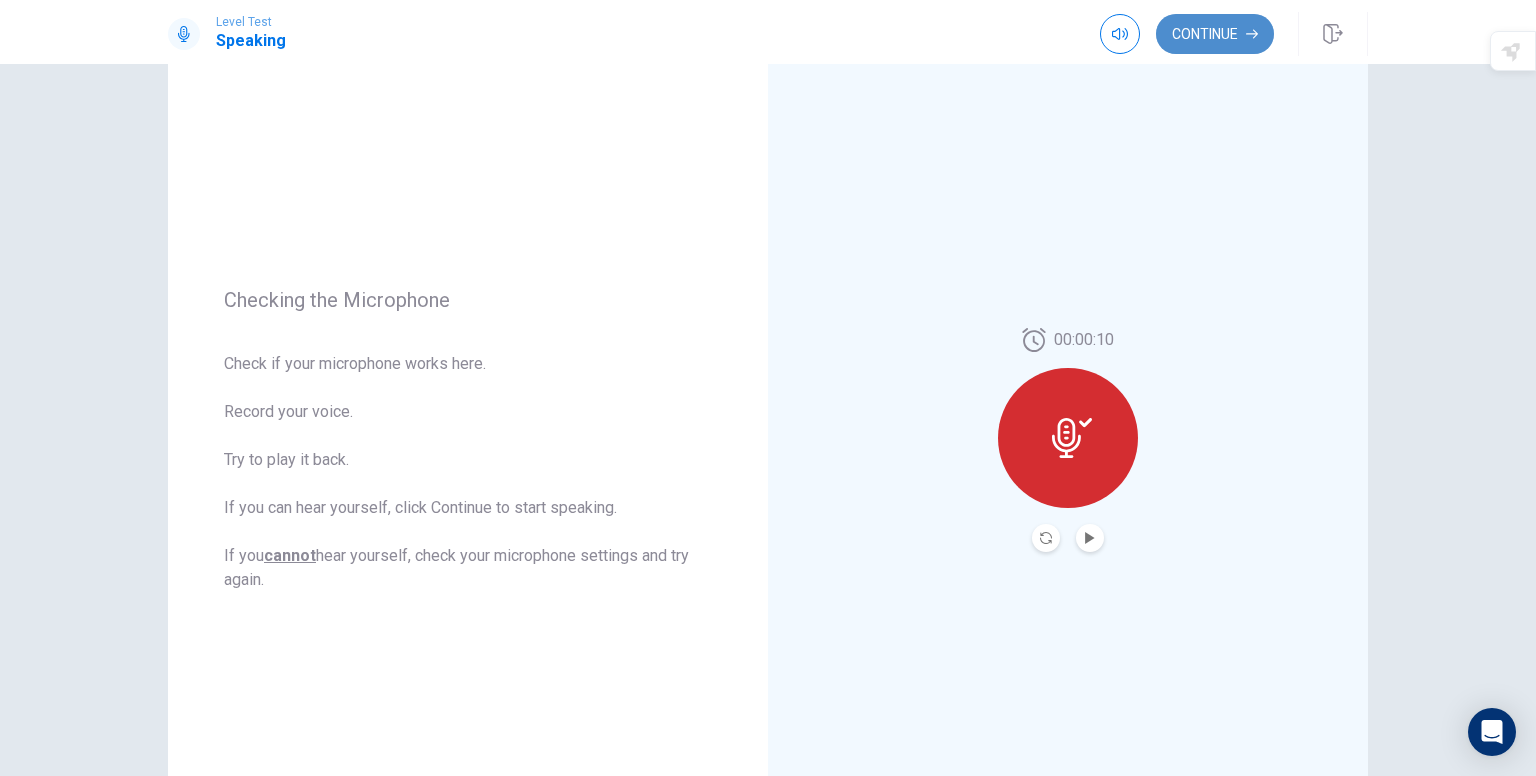 click on "Continue" at bounding box center (1215, 34) 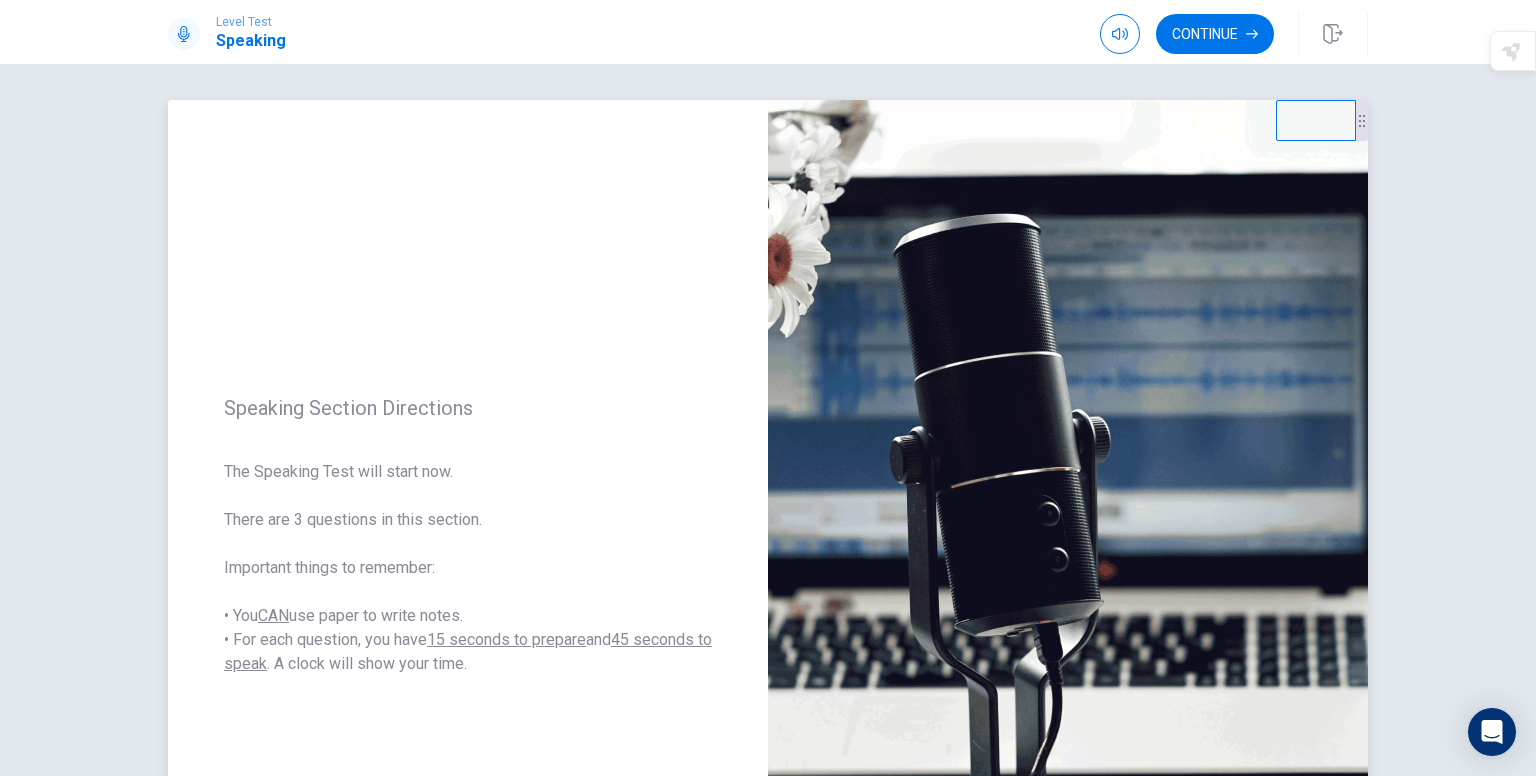 scroll, scrollTop: 0, scrollLeft: 0, axis: both 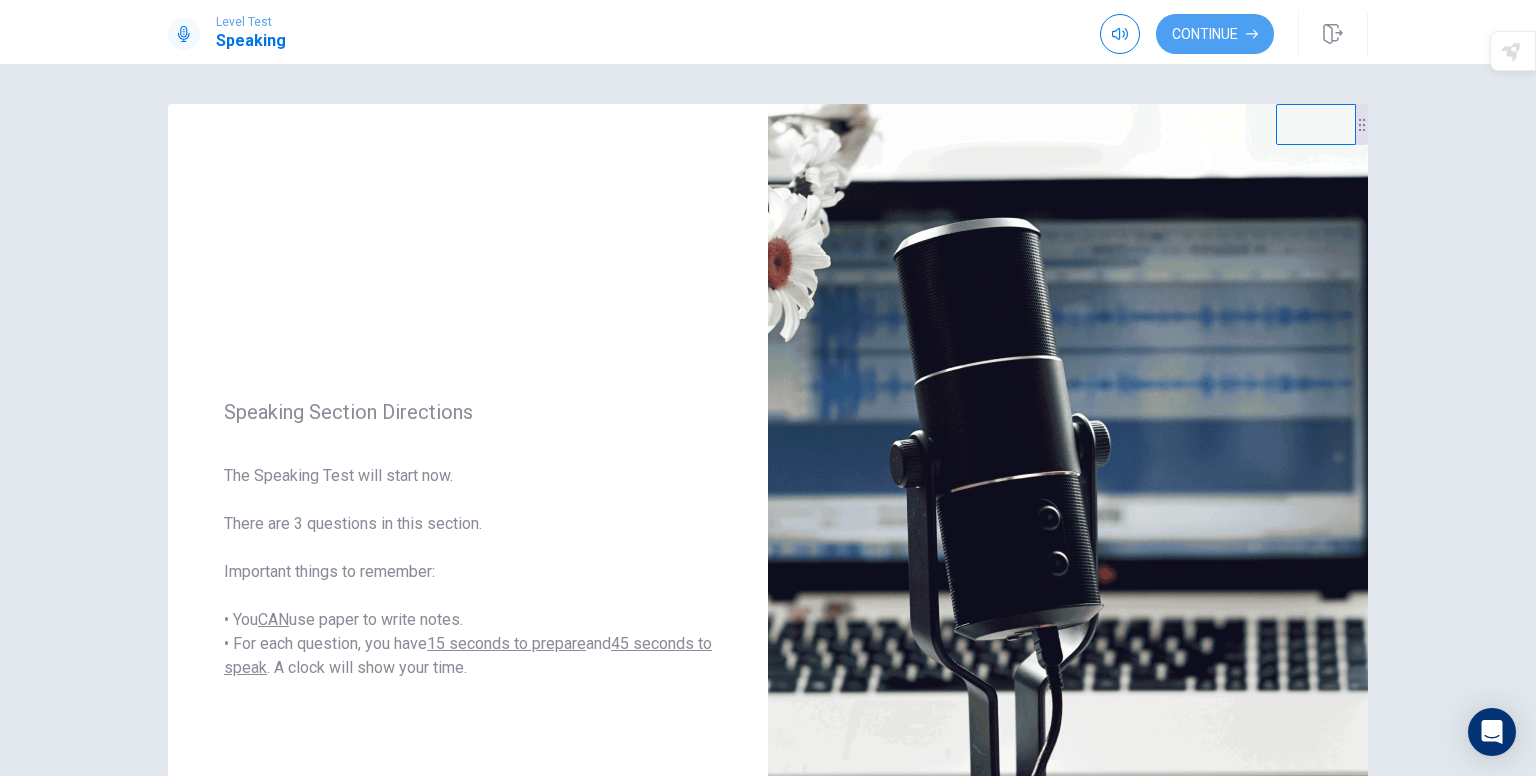 click on "Continue" at bounding box center [1215, 34] 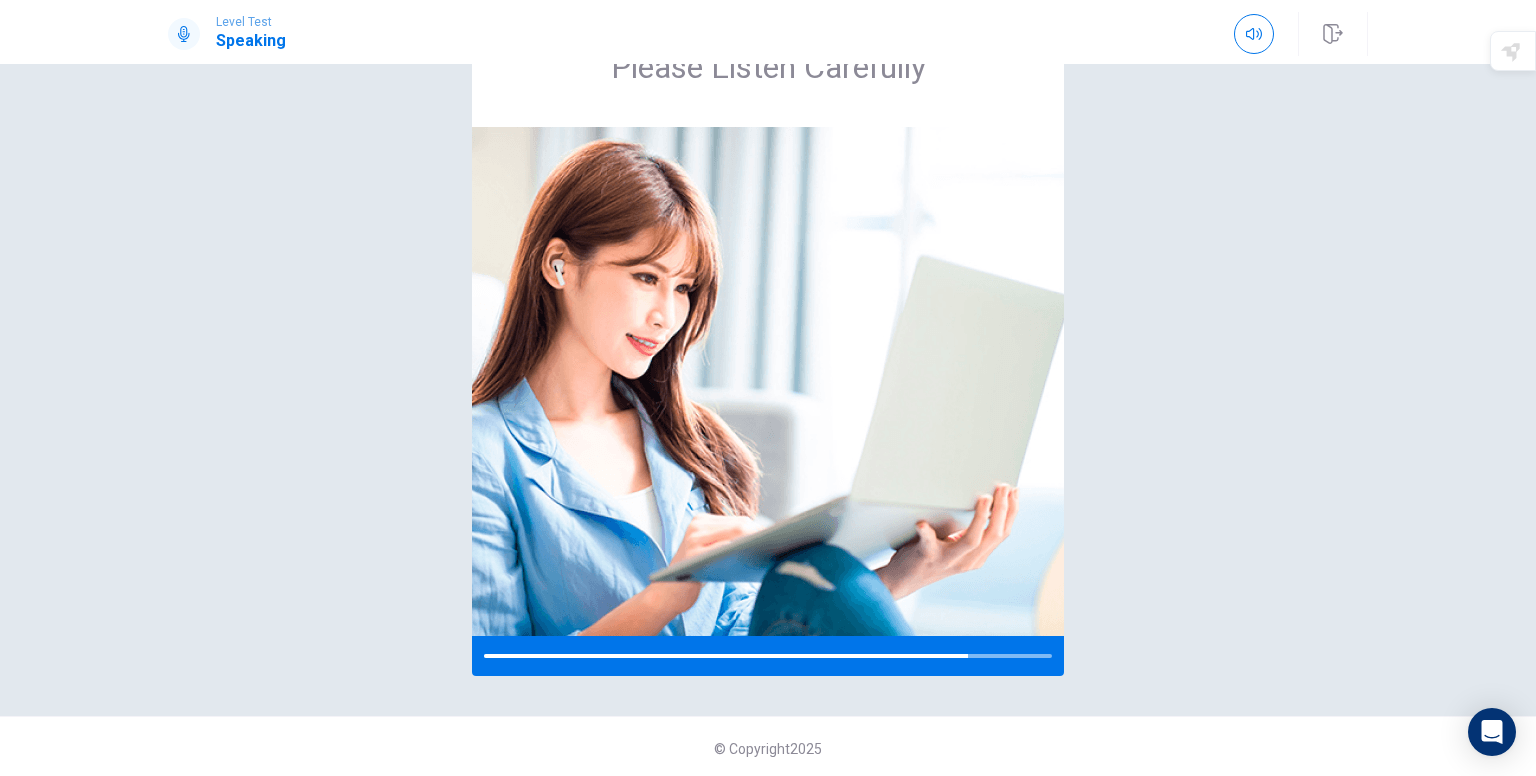 scroll, scrollTop: 100, scrollLeft: 0, axis: vertical 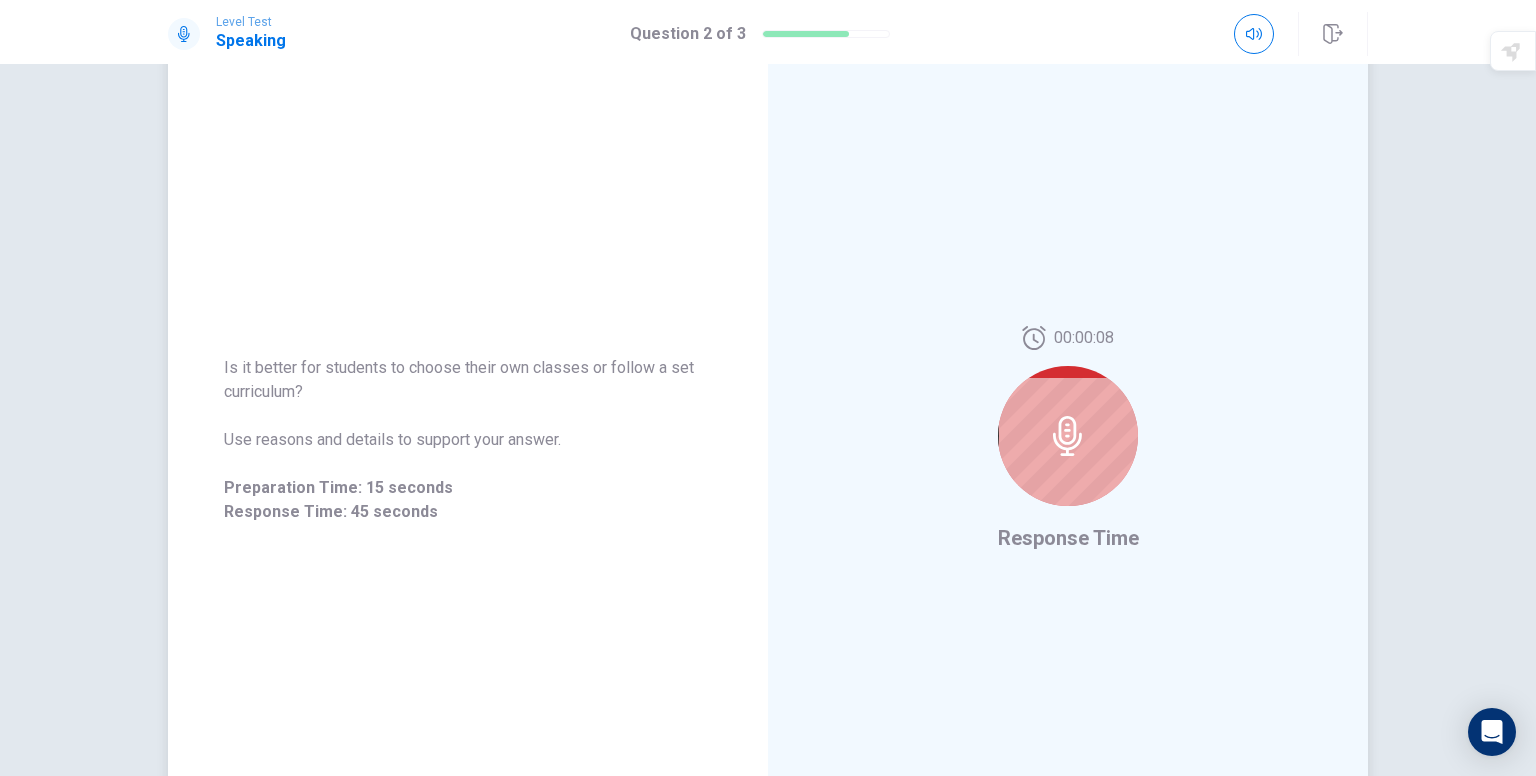 click at bounding box center [1068, 436] 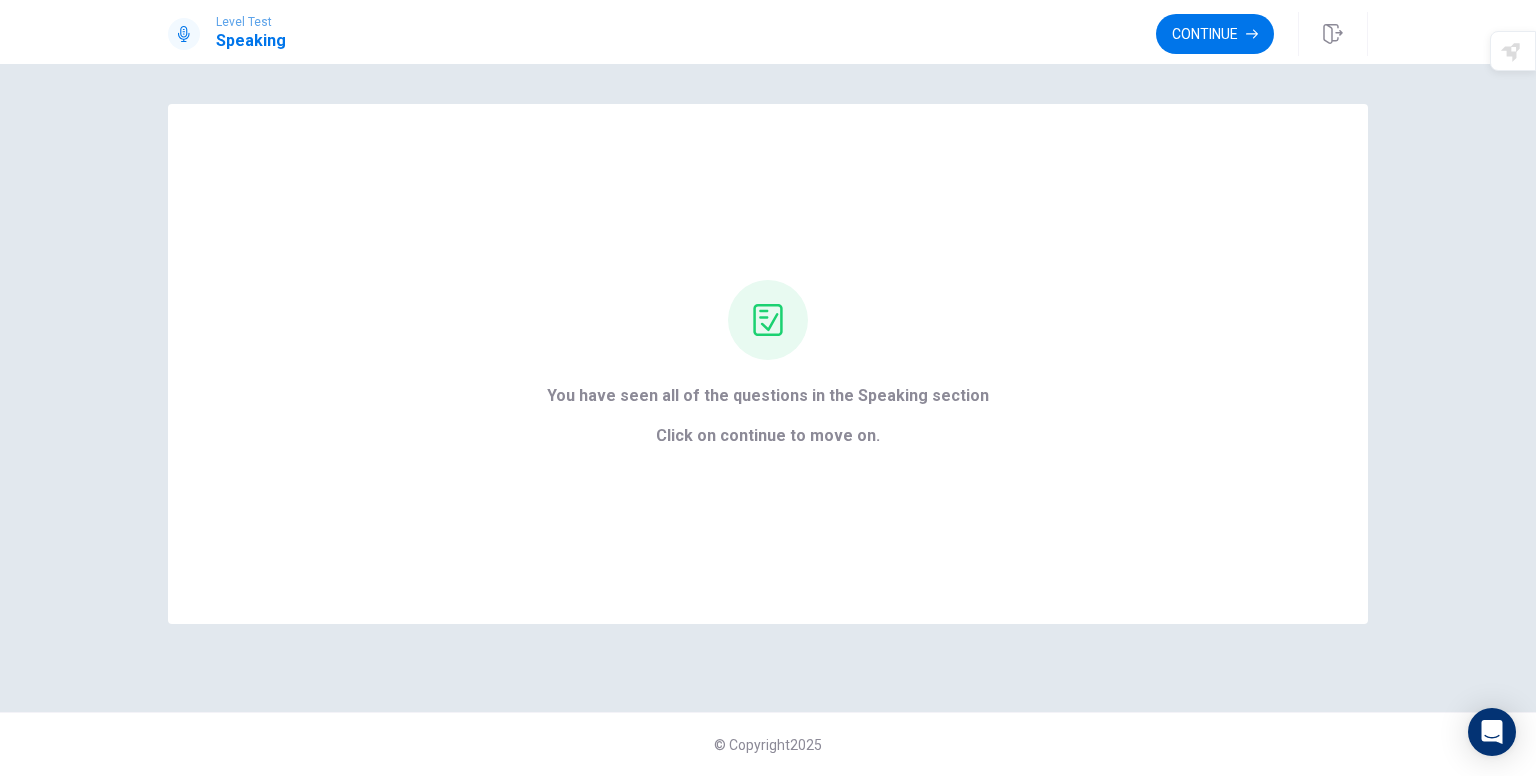 scroll, scrollTop: 0, scrollLeft: 0, axis: both 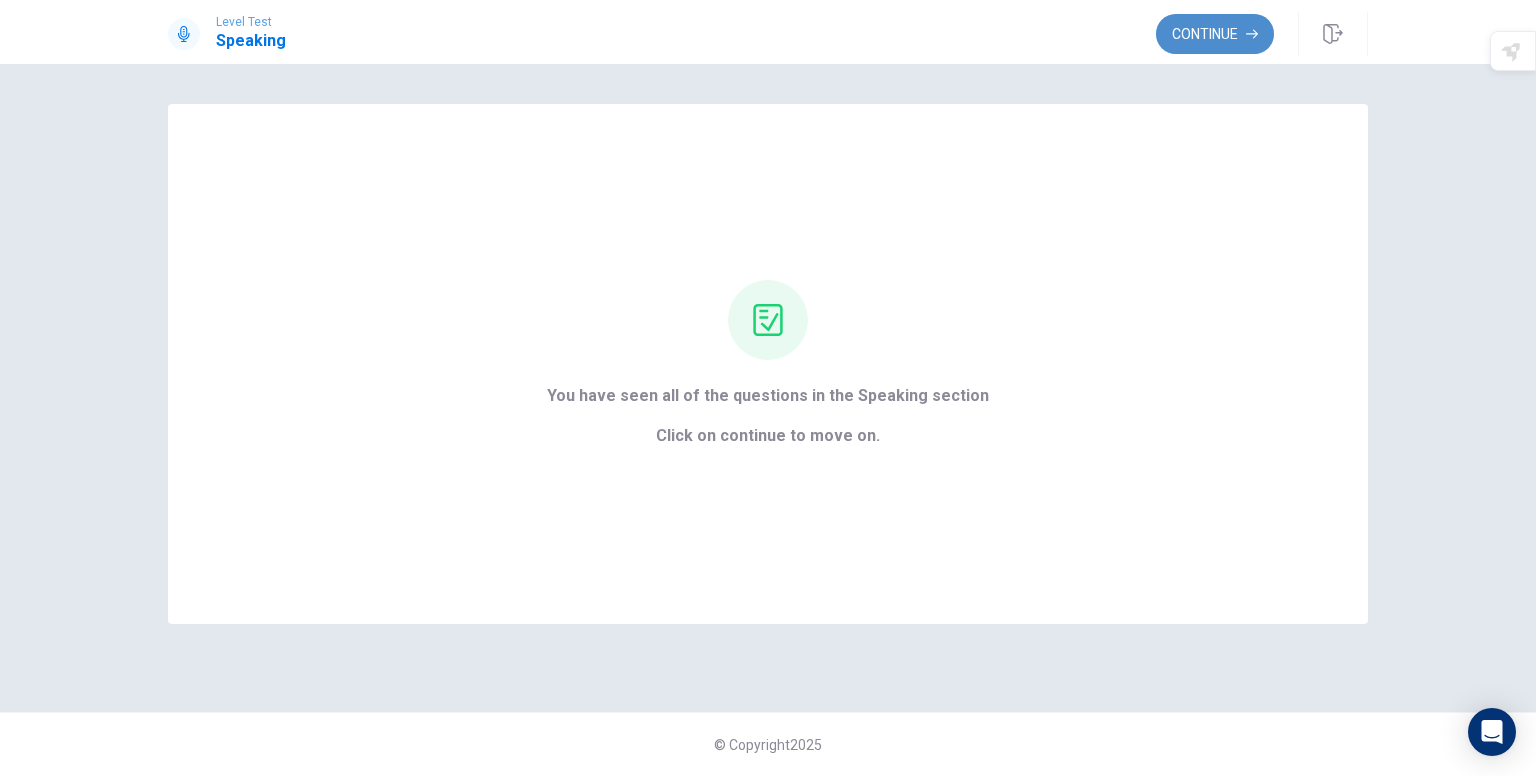 click on "Continue" at bounding box center (1215, 34) 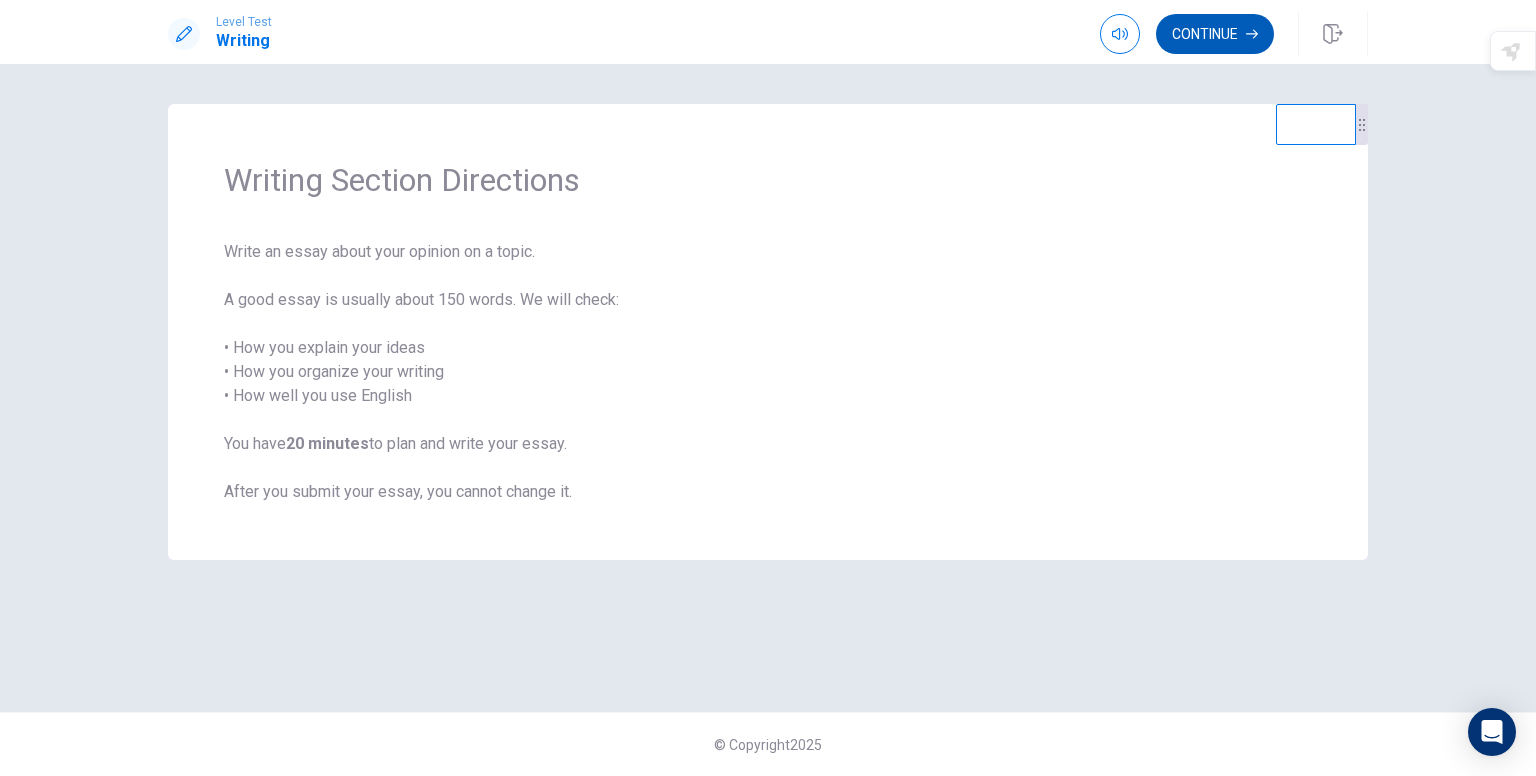 click on "Continue" at bounding box center [1215, 34] 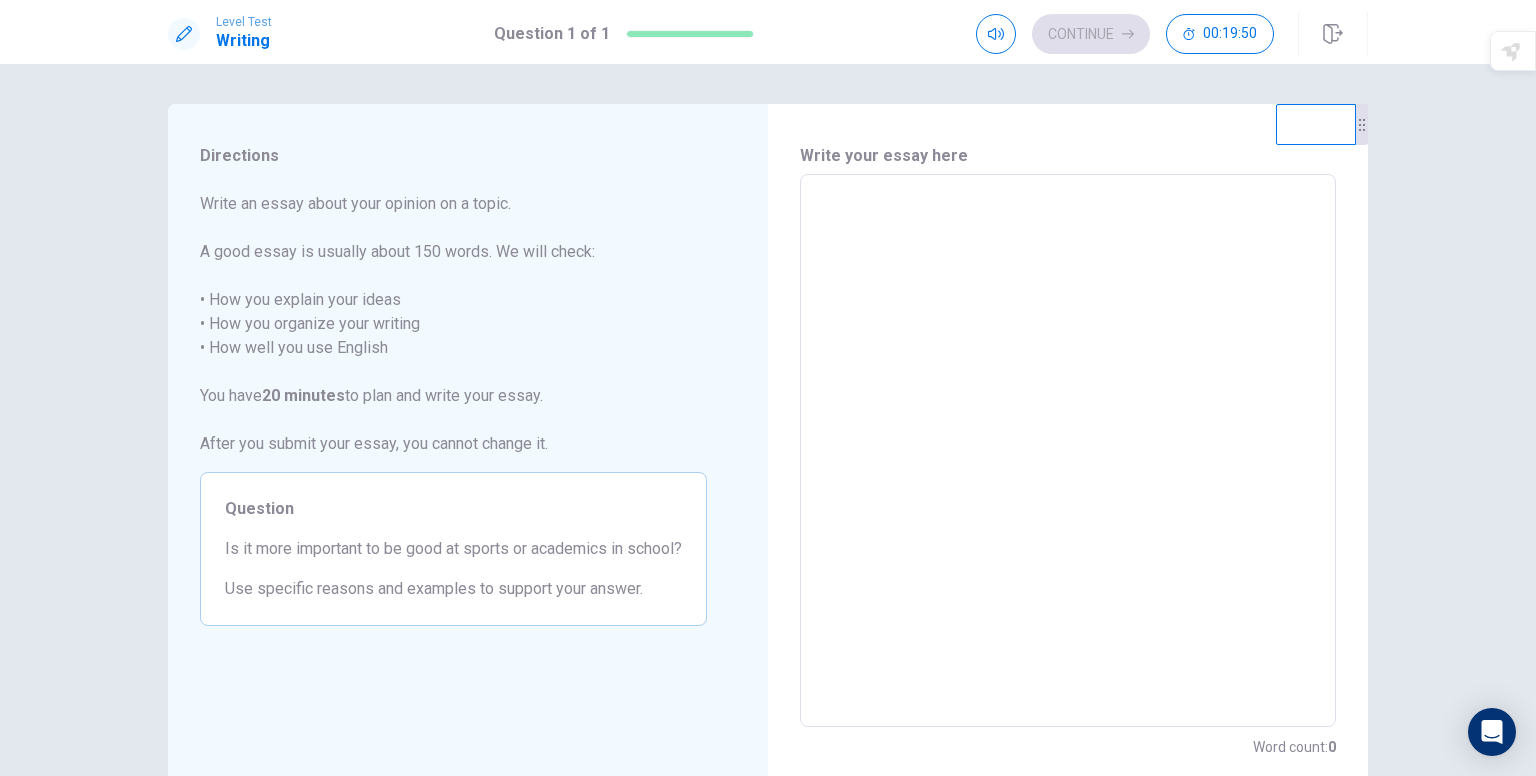 click at bounding box center [1068, 451] 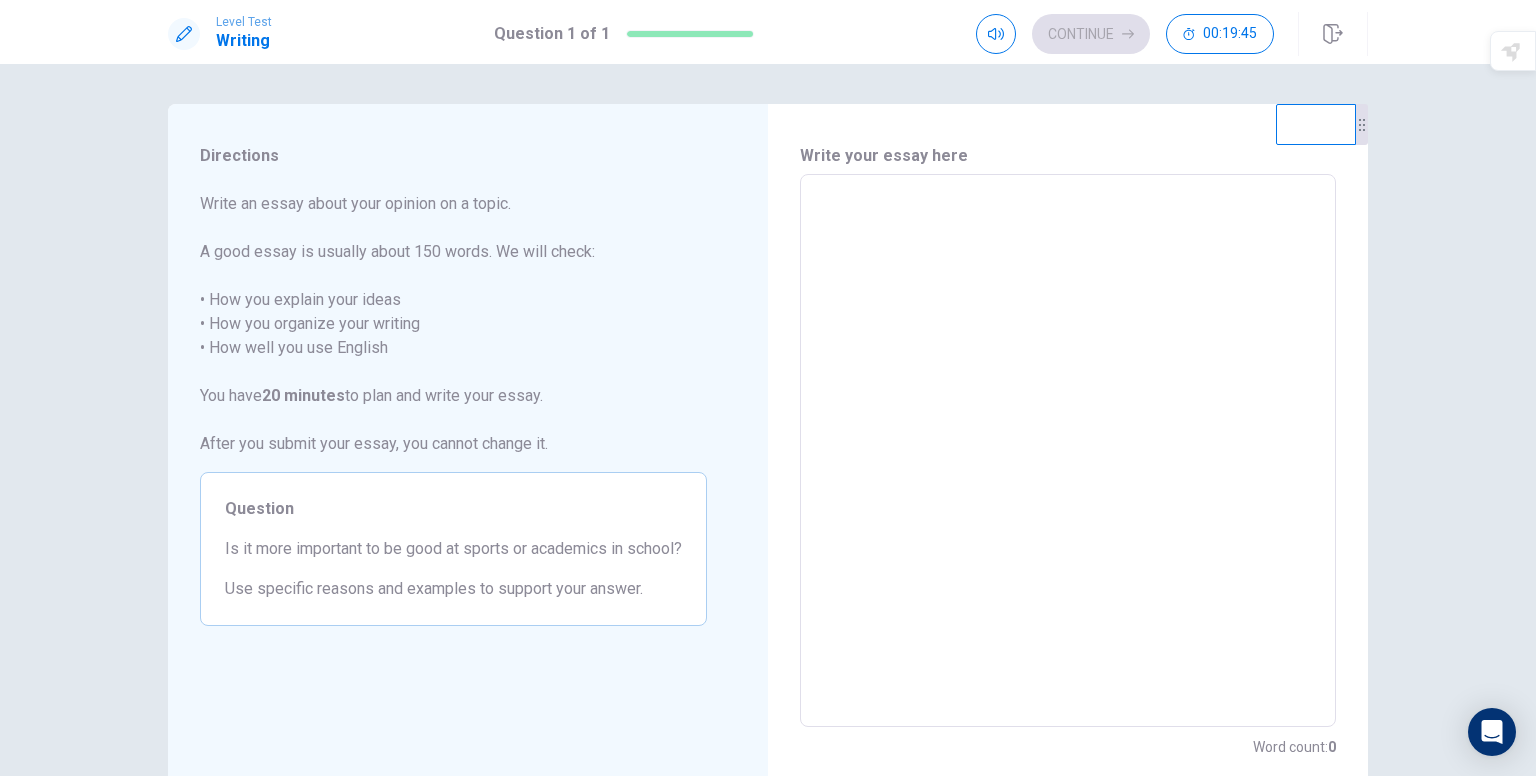 type on "*" 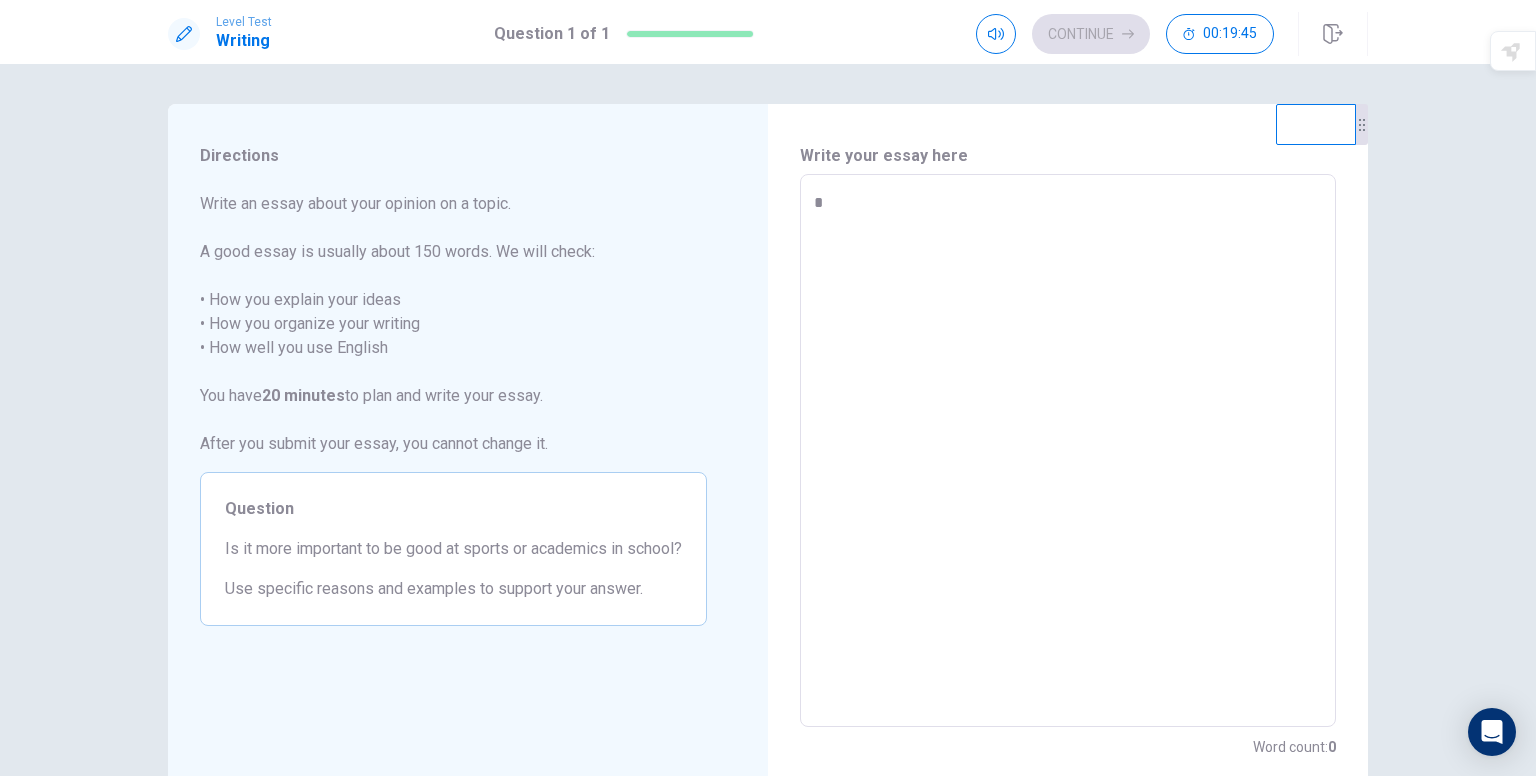 type on "*" 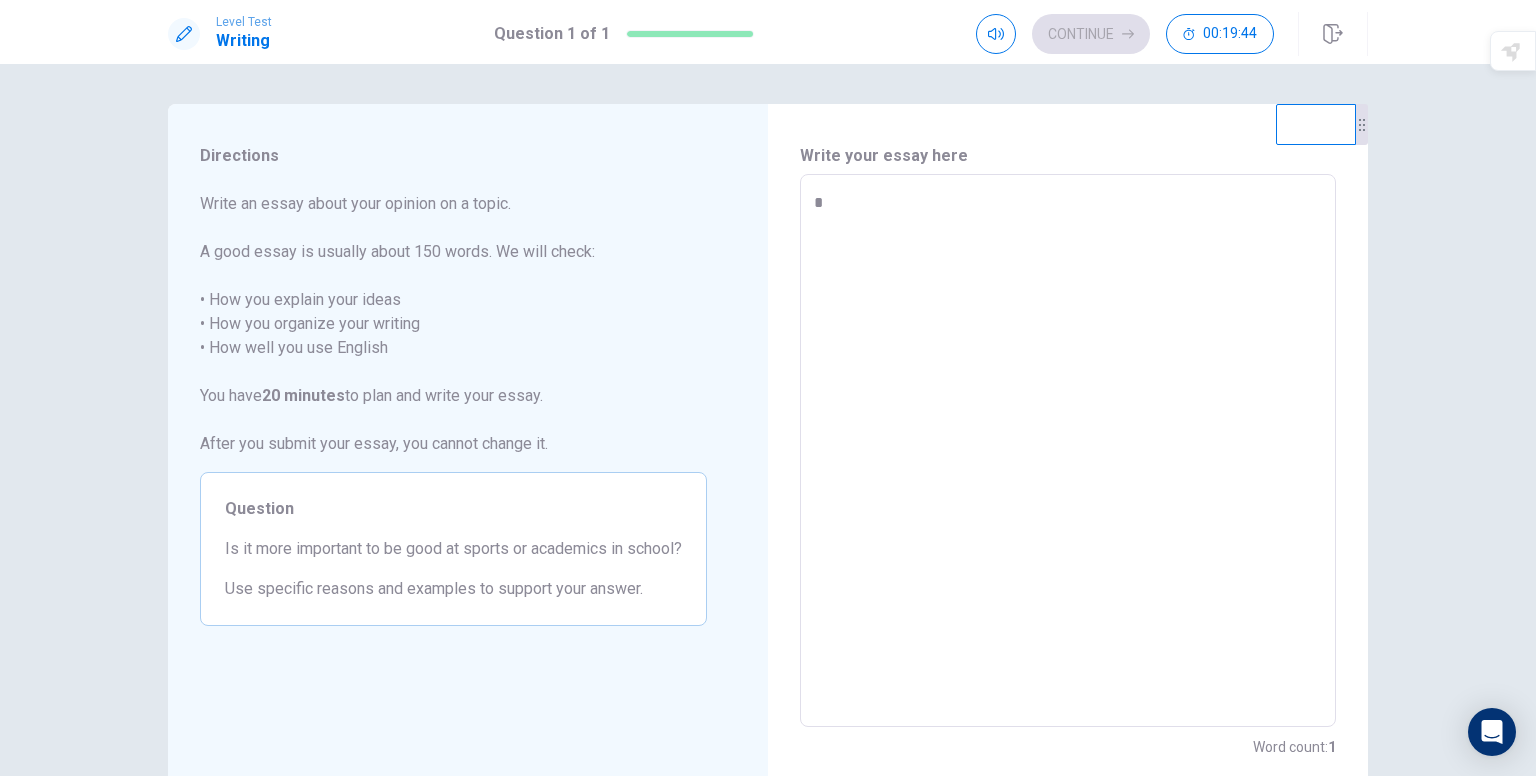 type on "**" 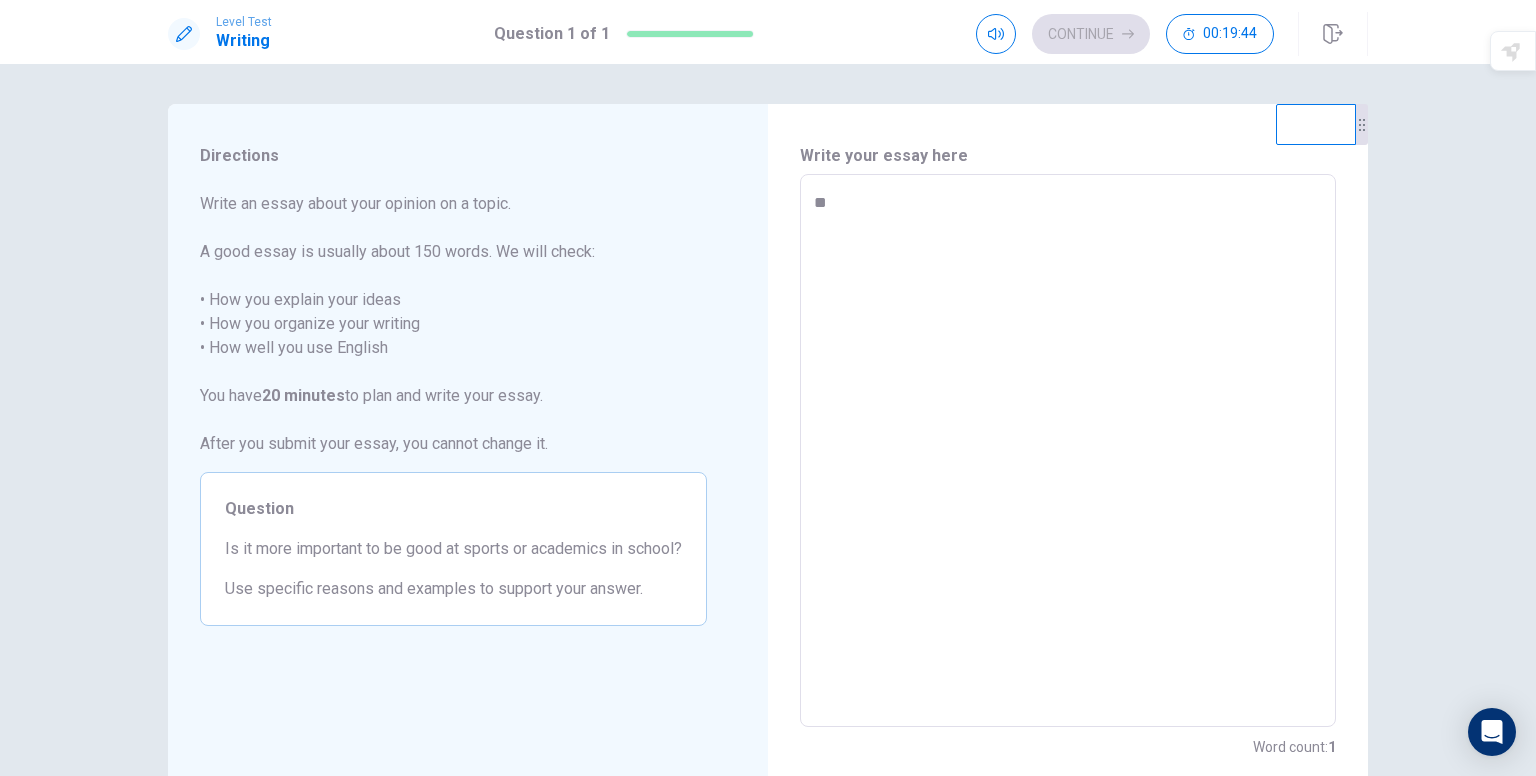 type on "*" 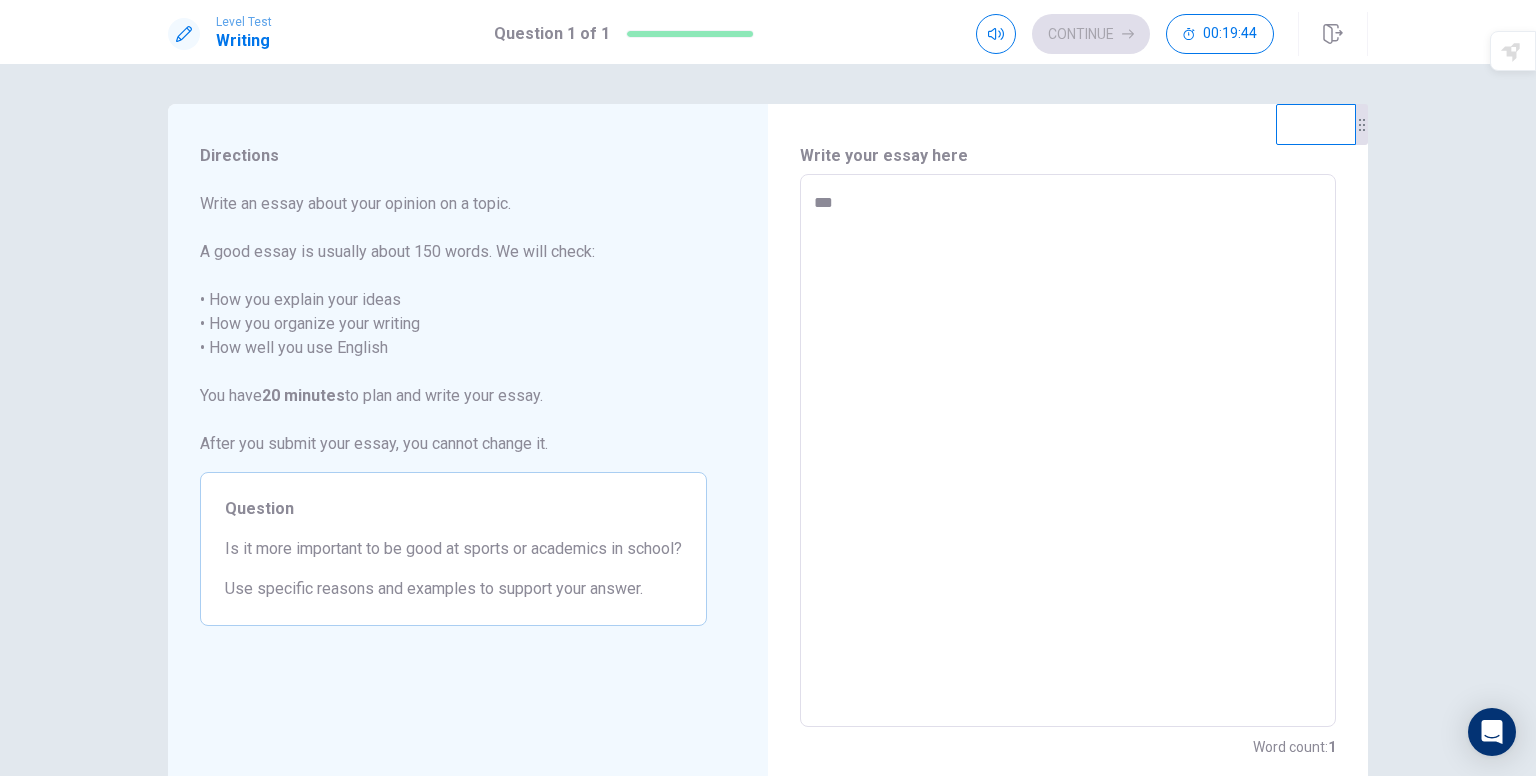 type on "*" 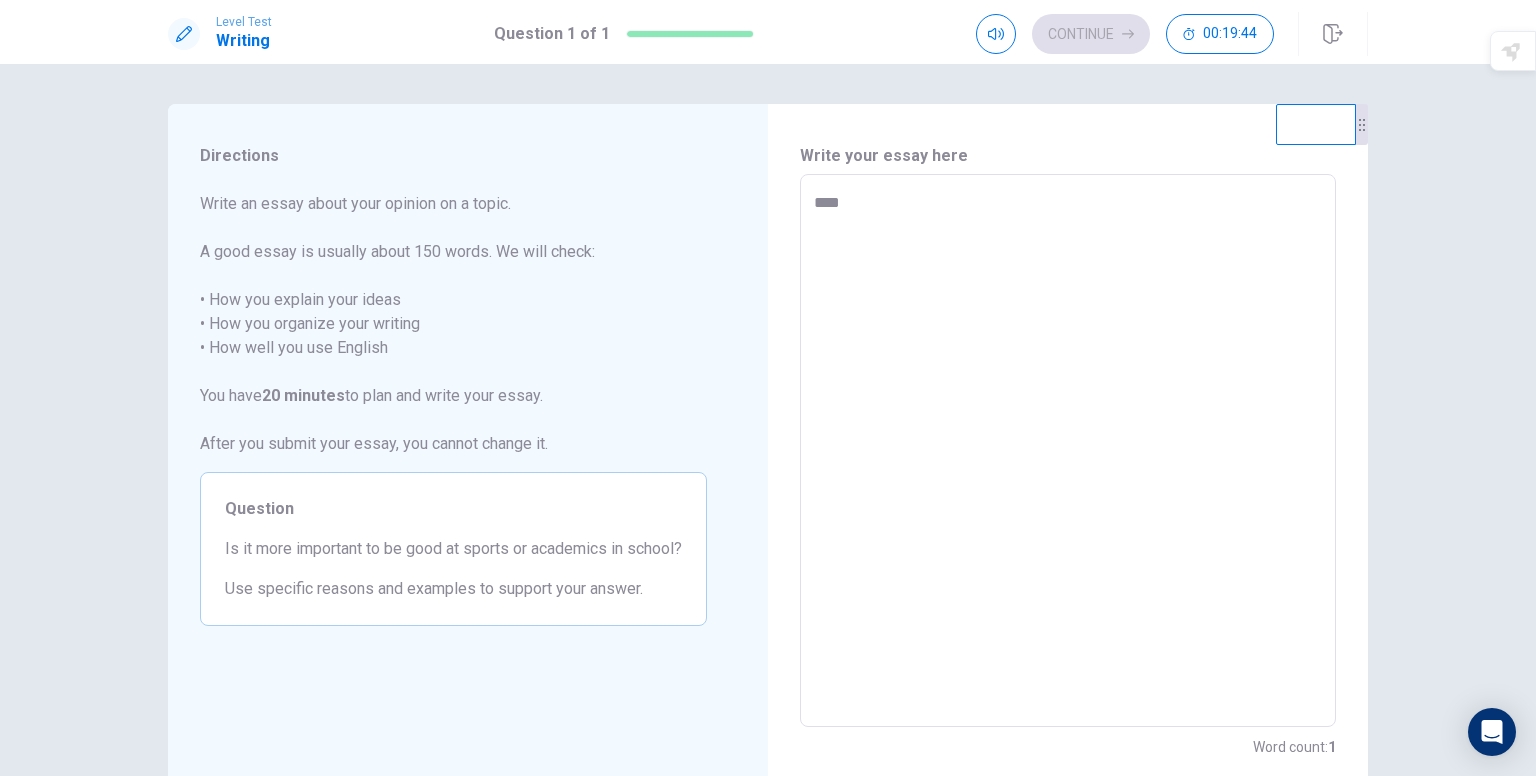 type on "*" 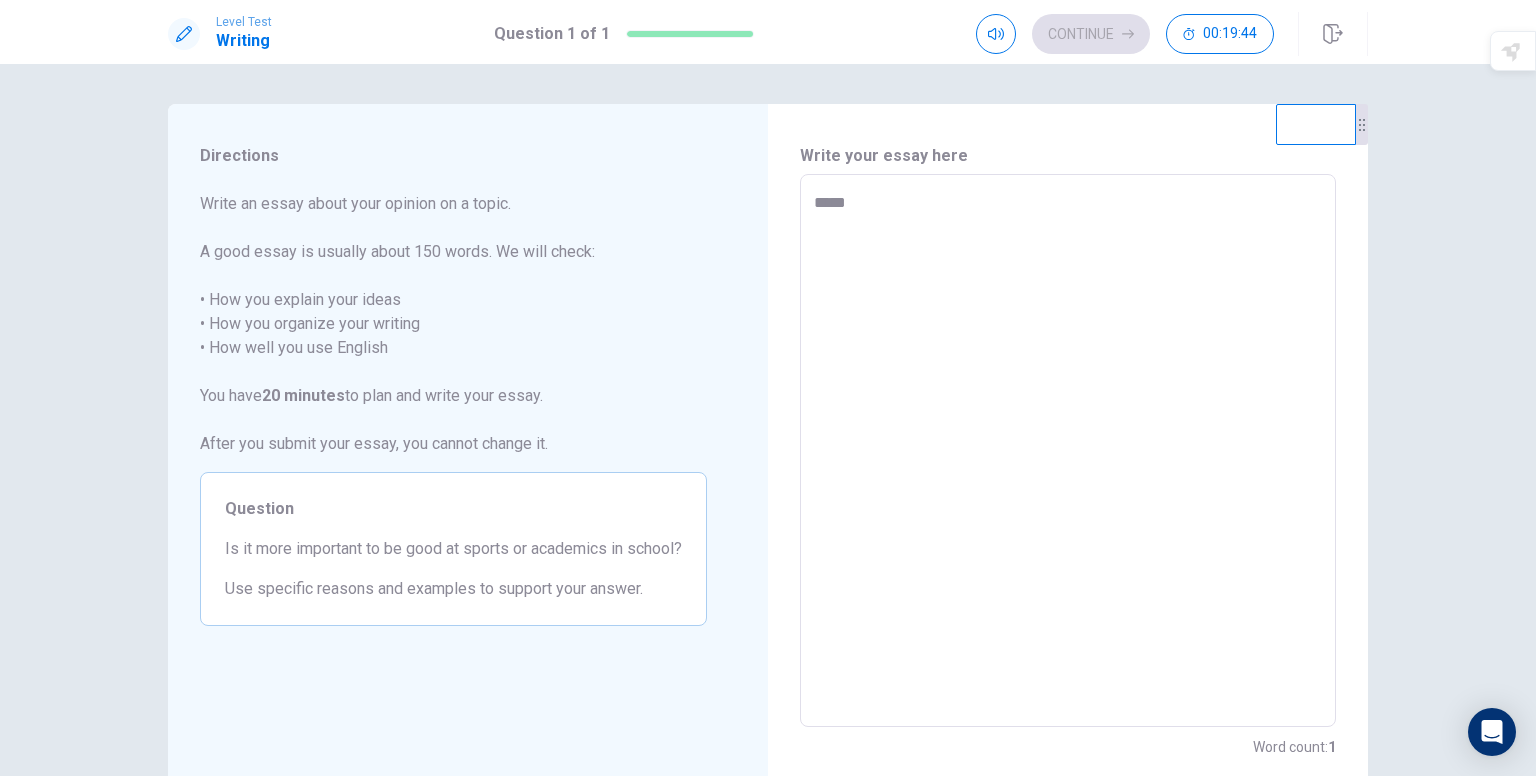 type on "*" 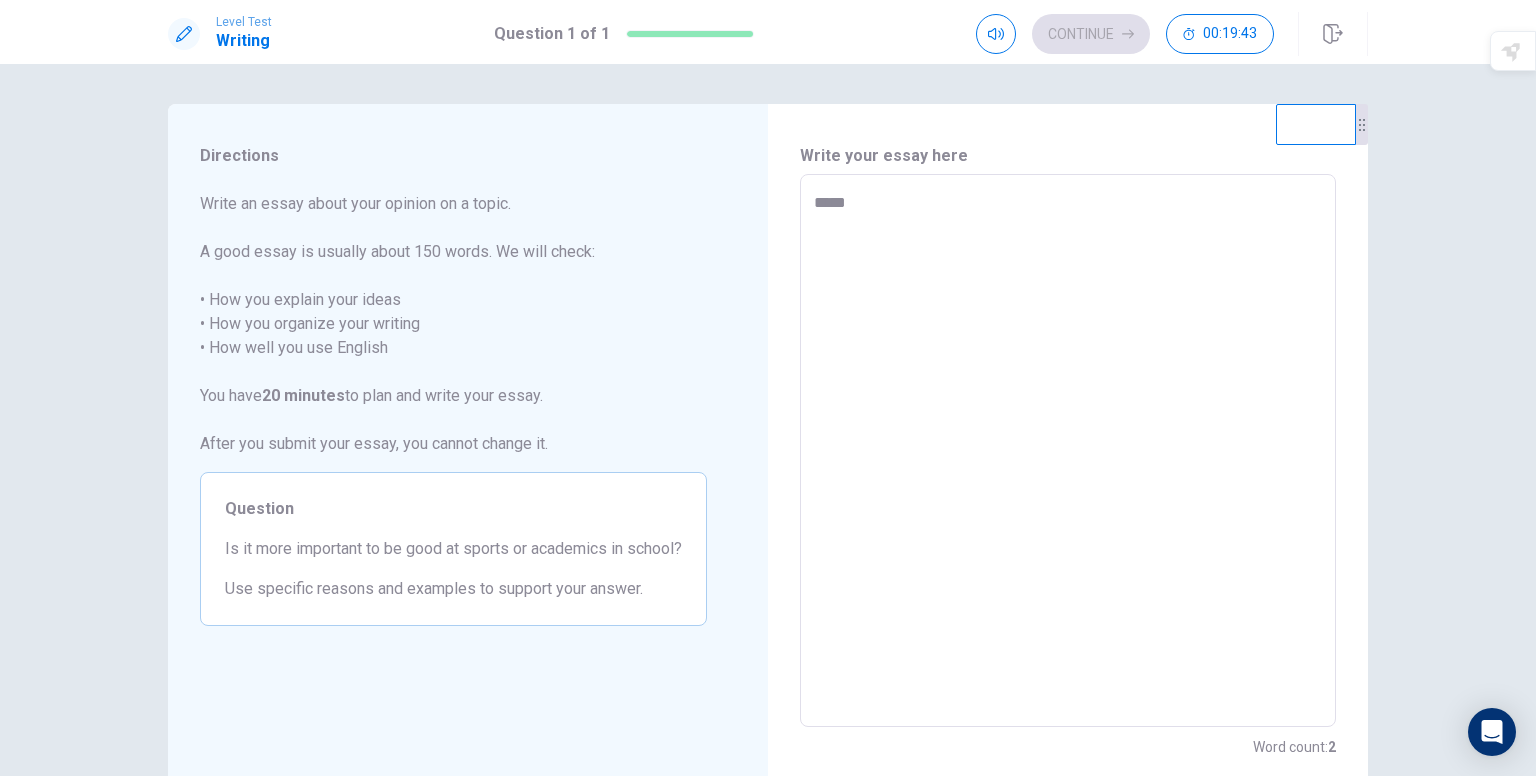 type on "***" 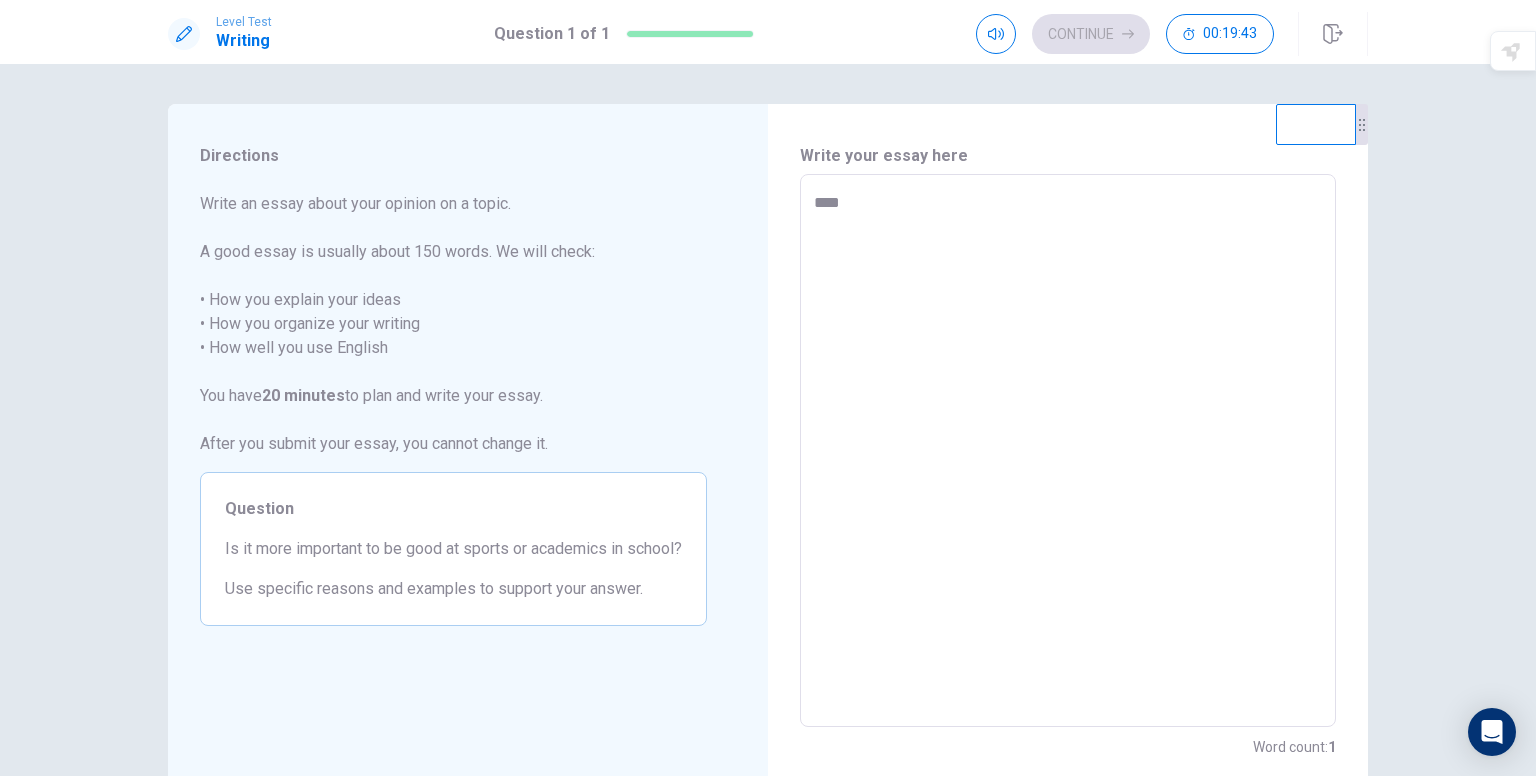 type on "*" 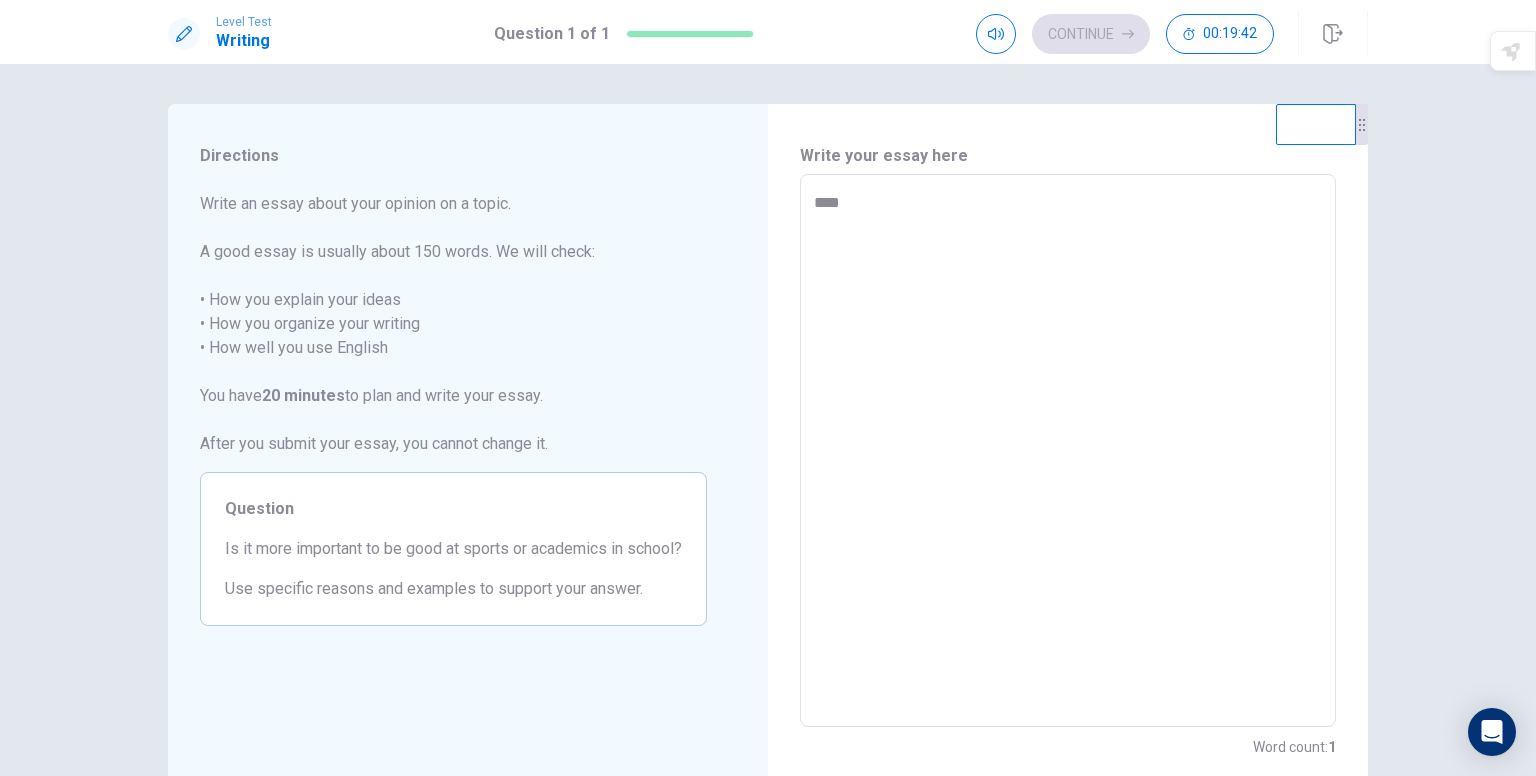 type on "*****" 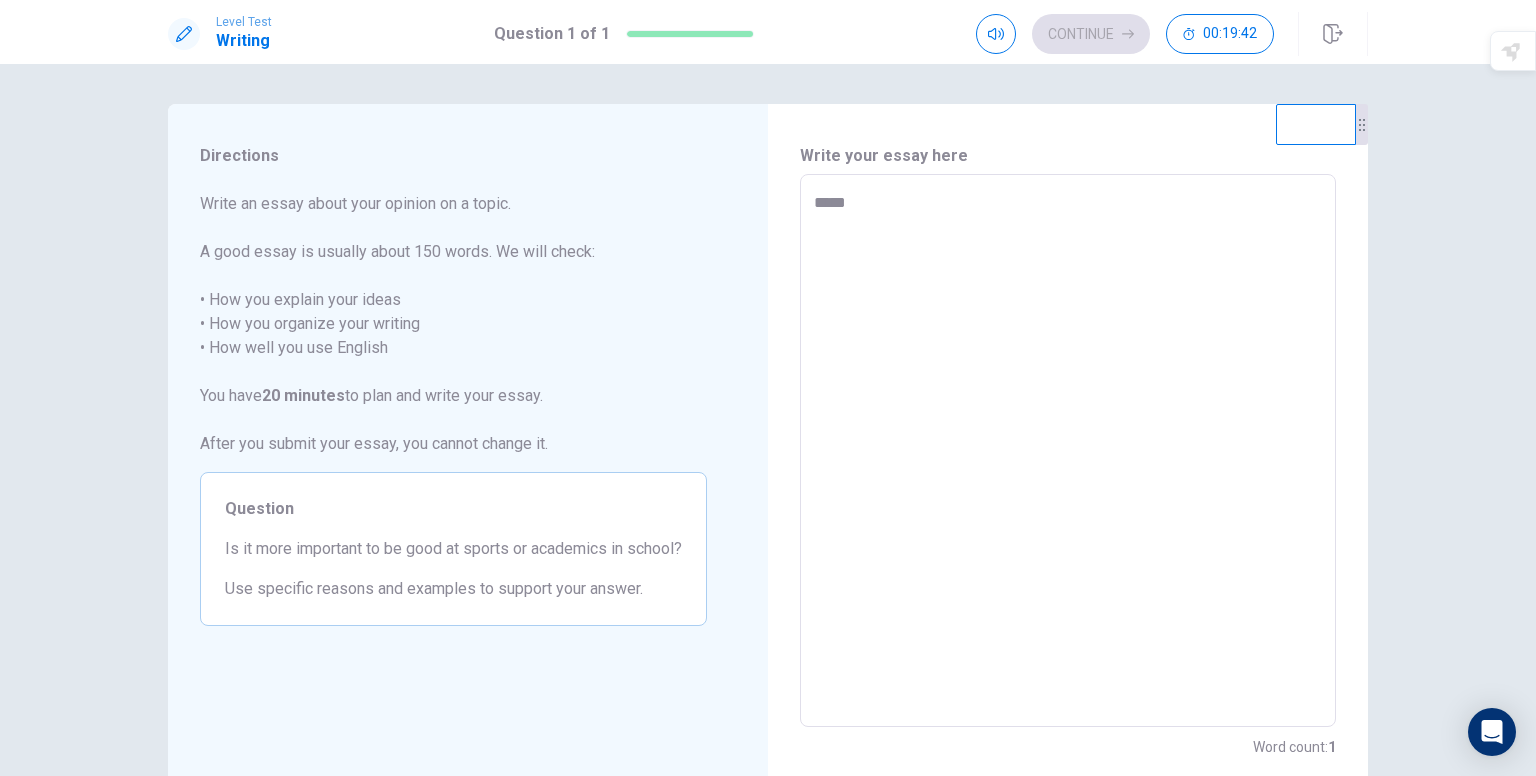 type on "*" 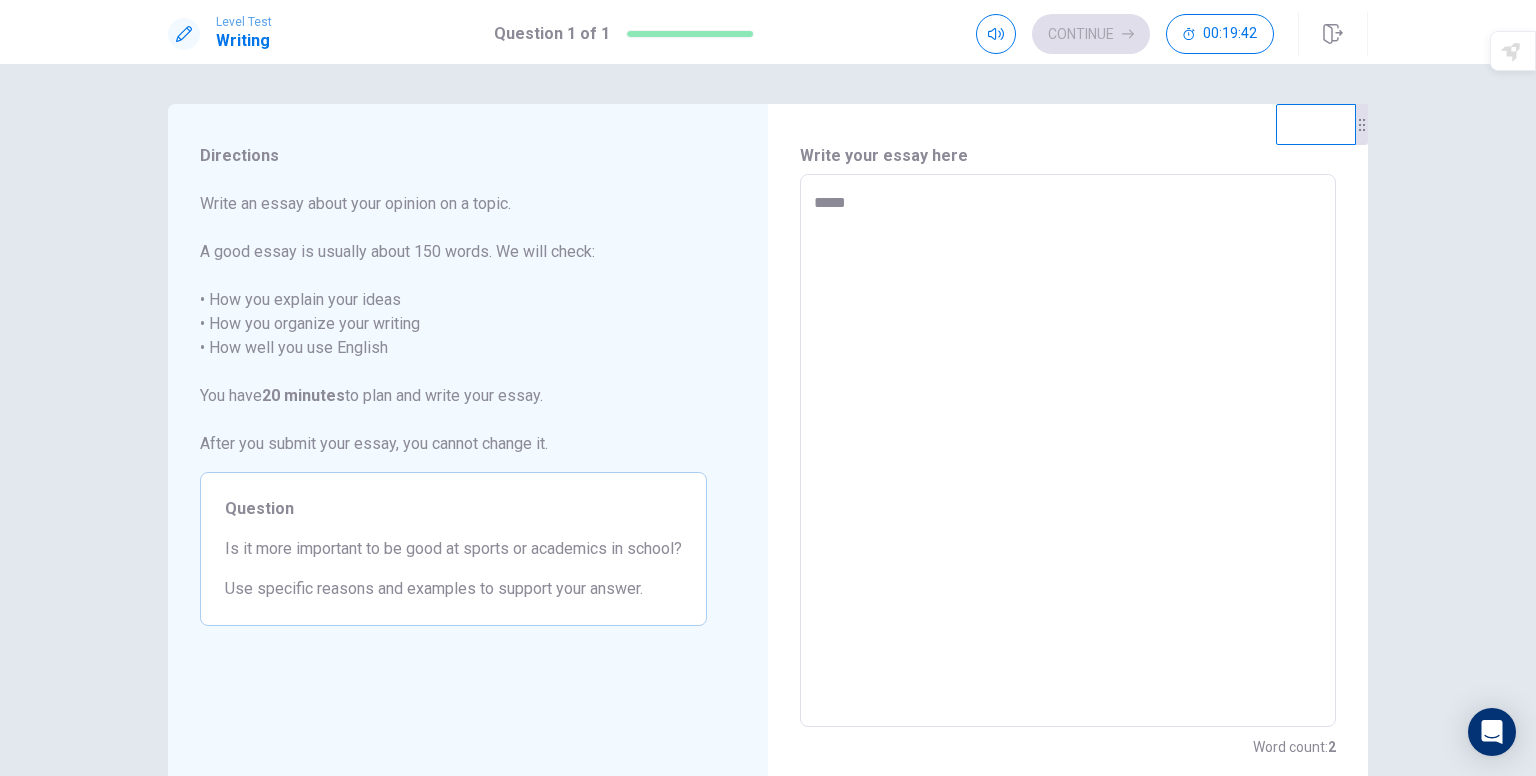 type on "******" 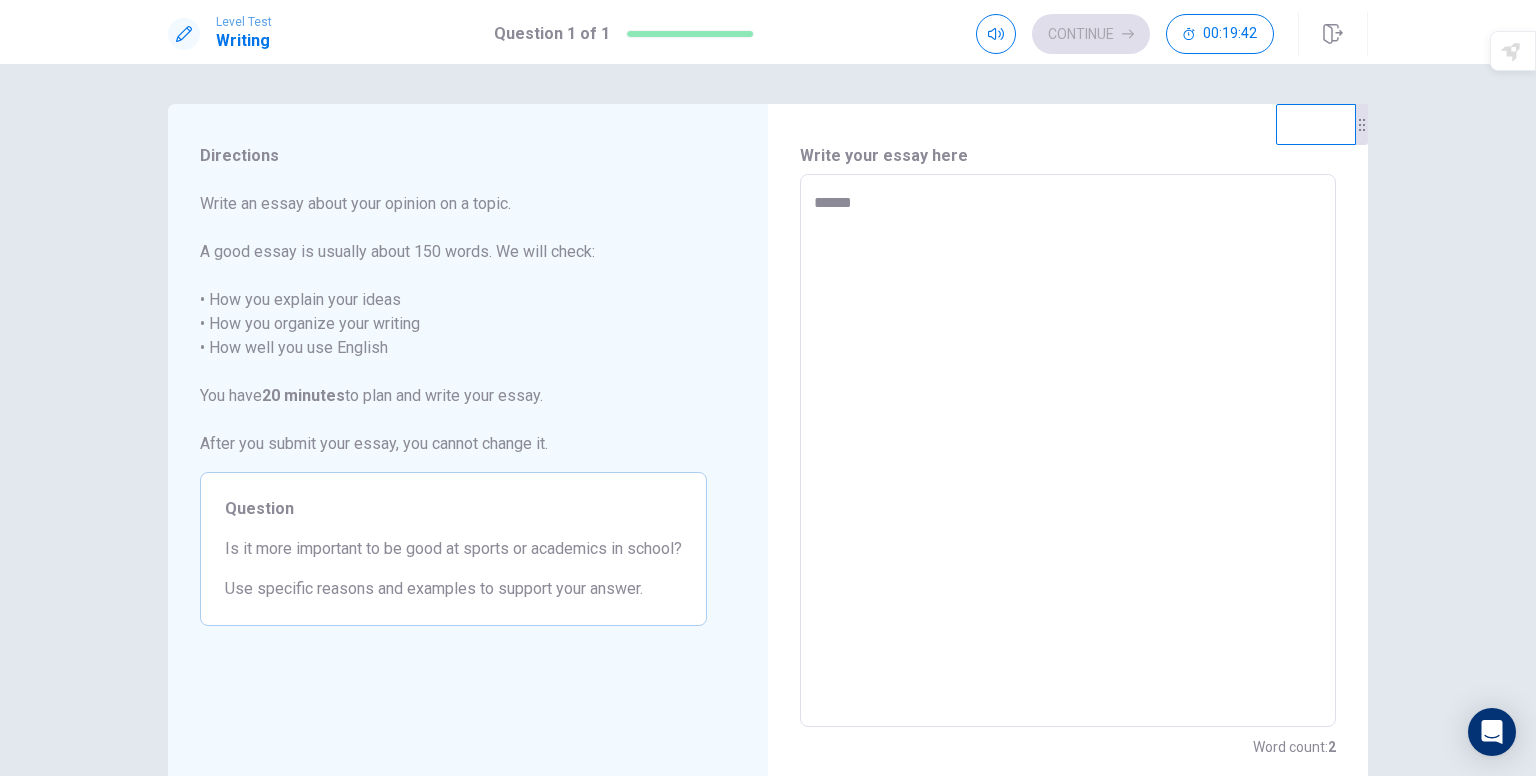 type on "*" 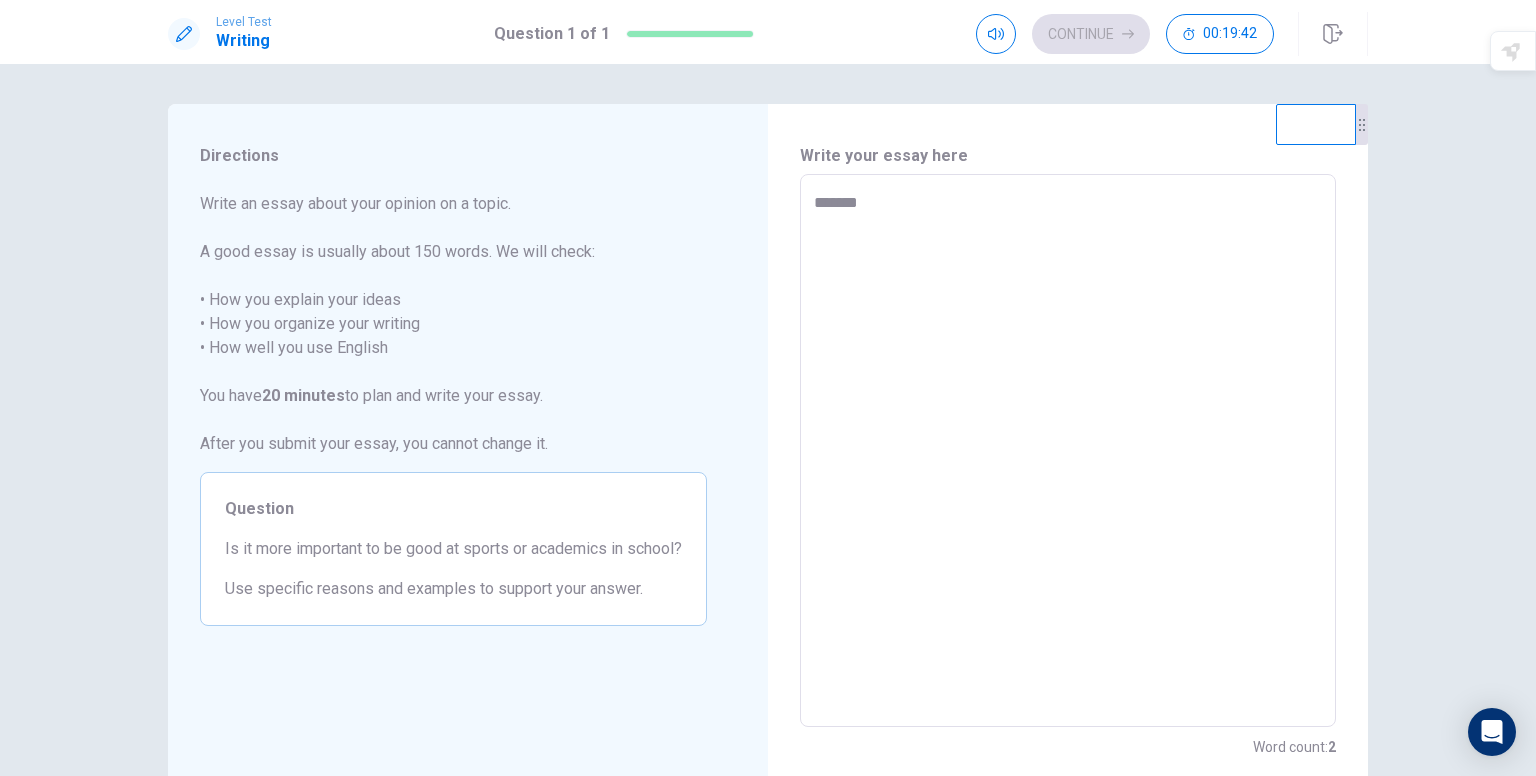 type on "********" 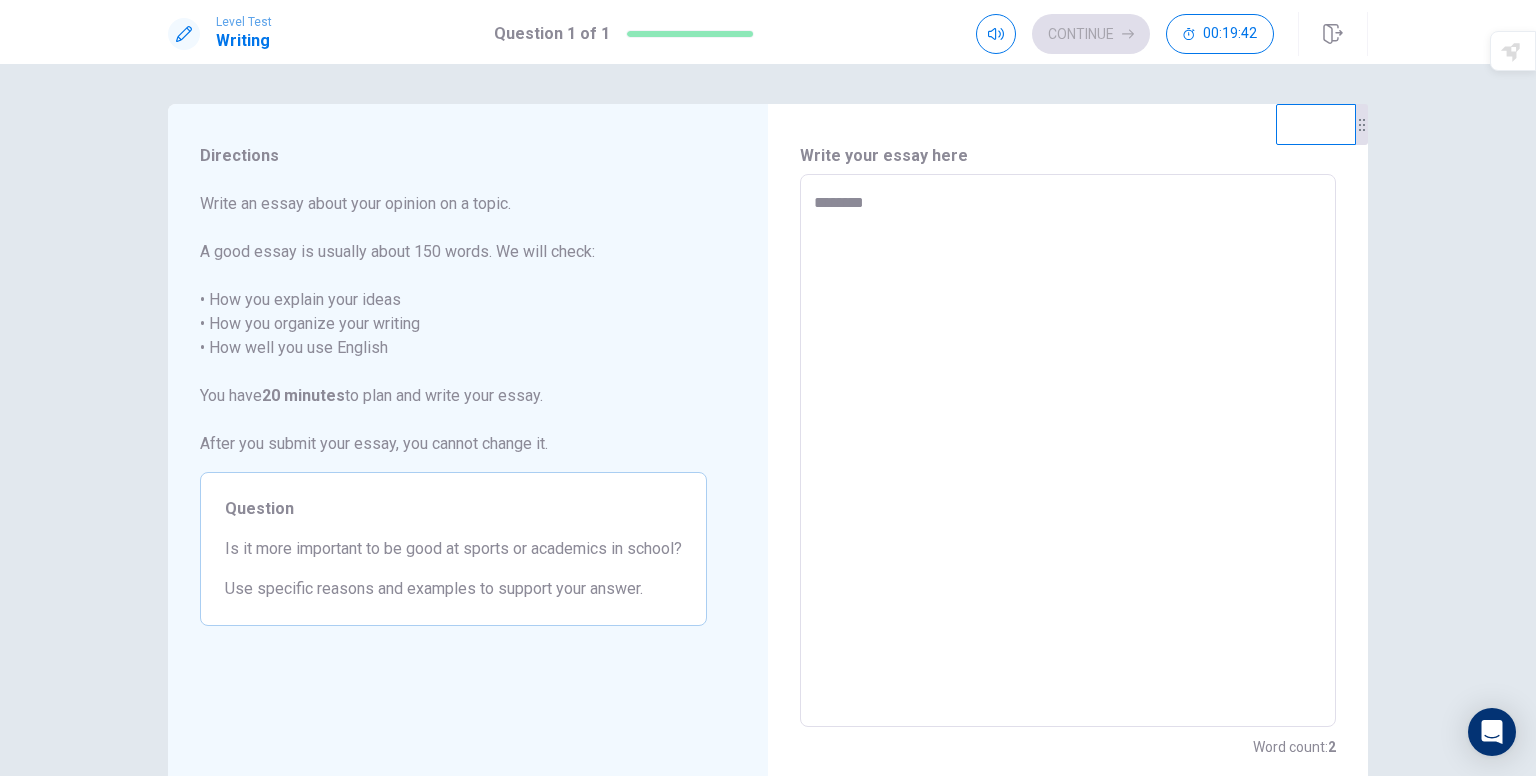 type on "*" 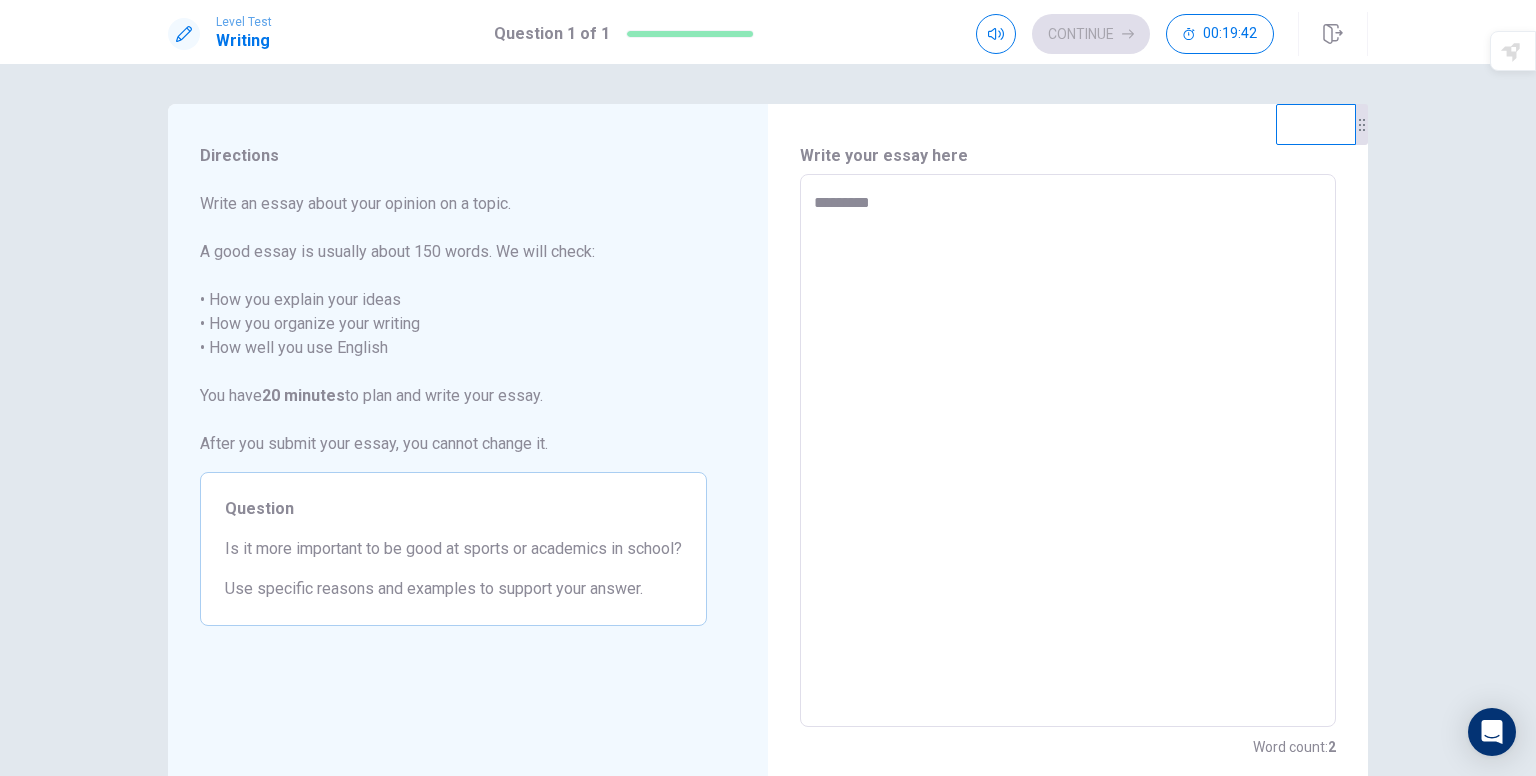 type on "*" 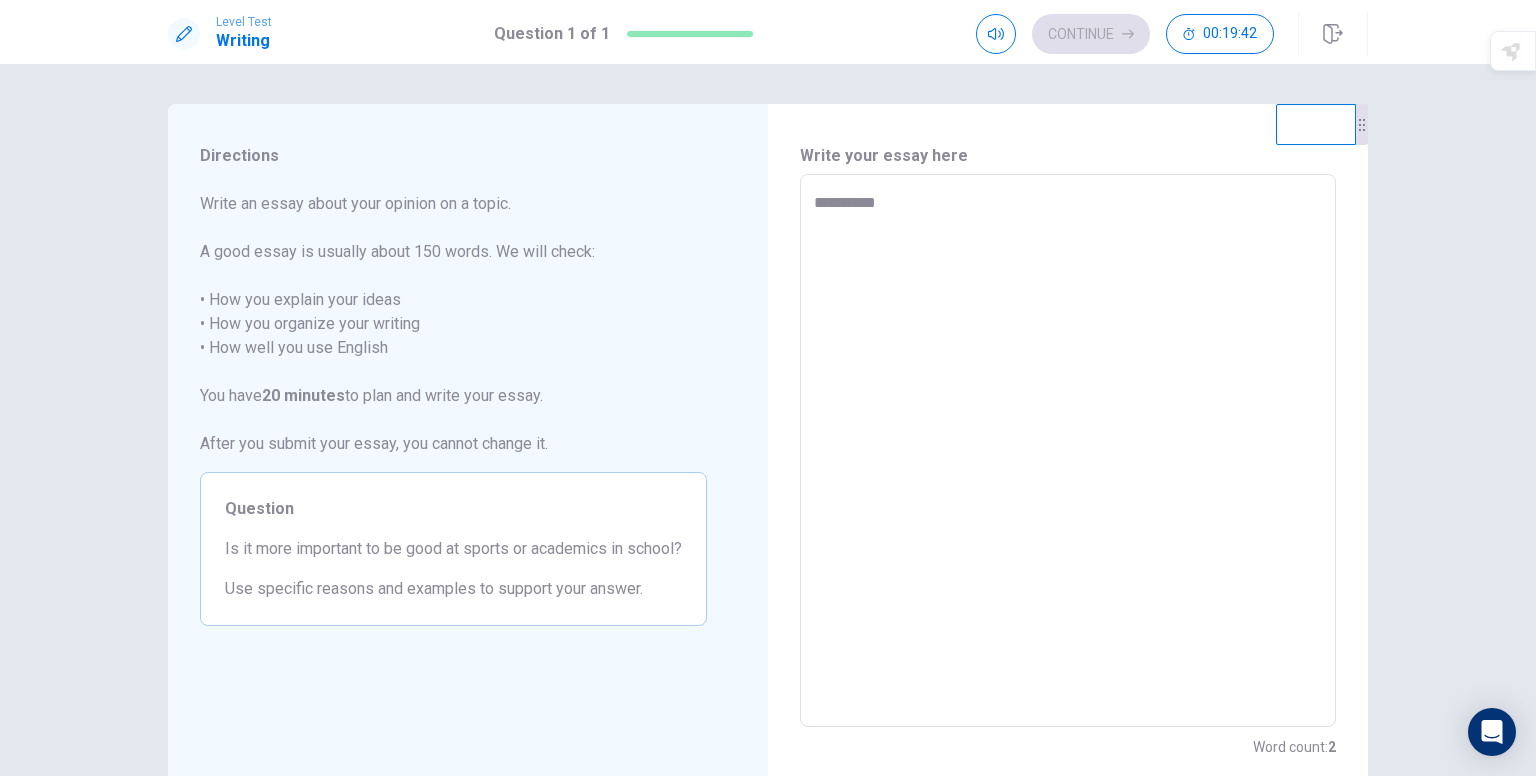 type on "*" 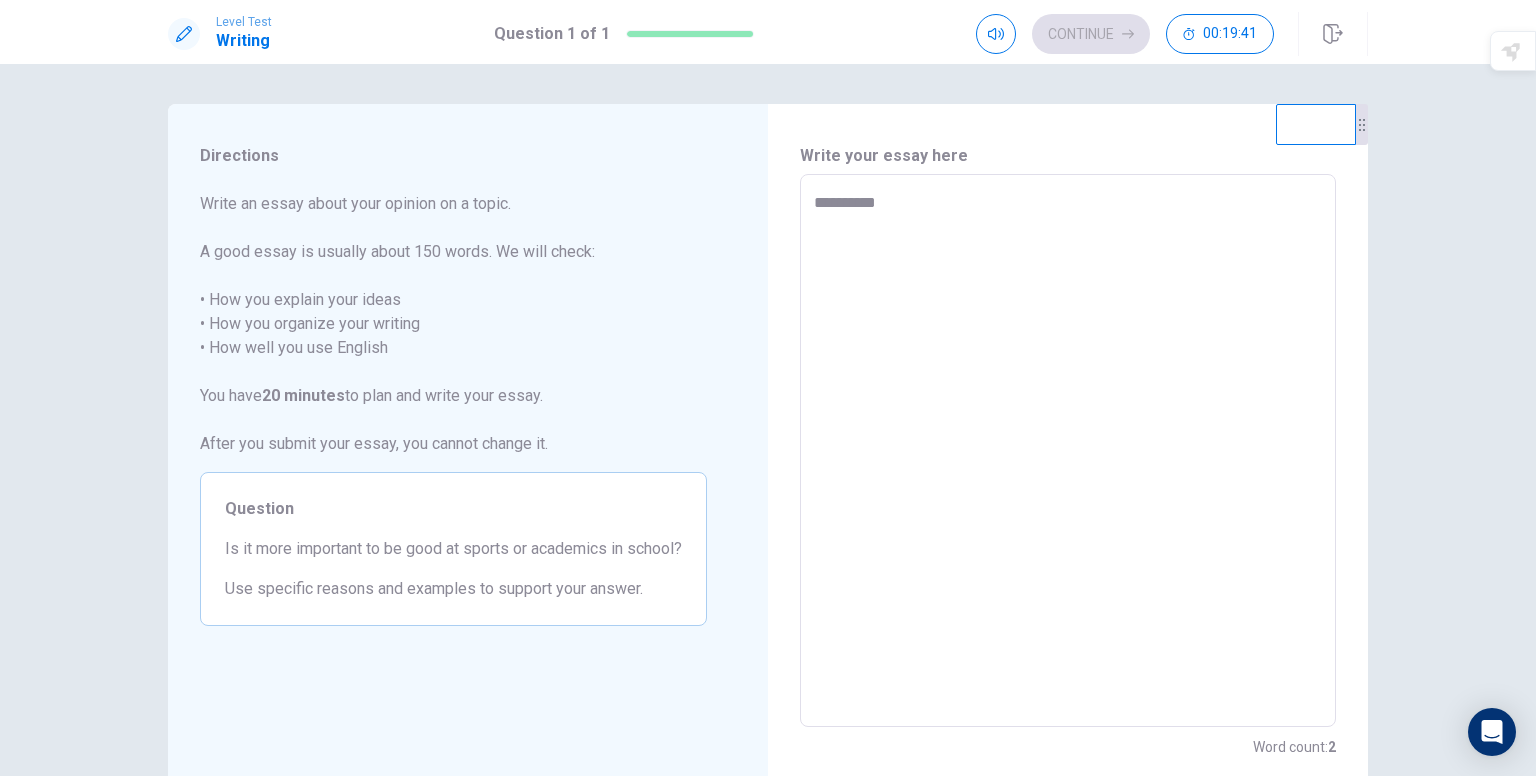 type on "**********" 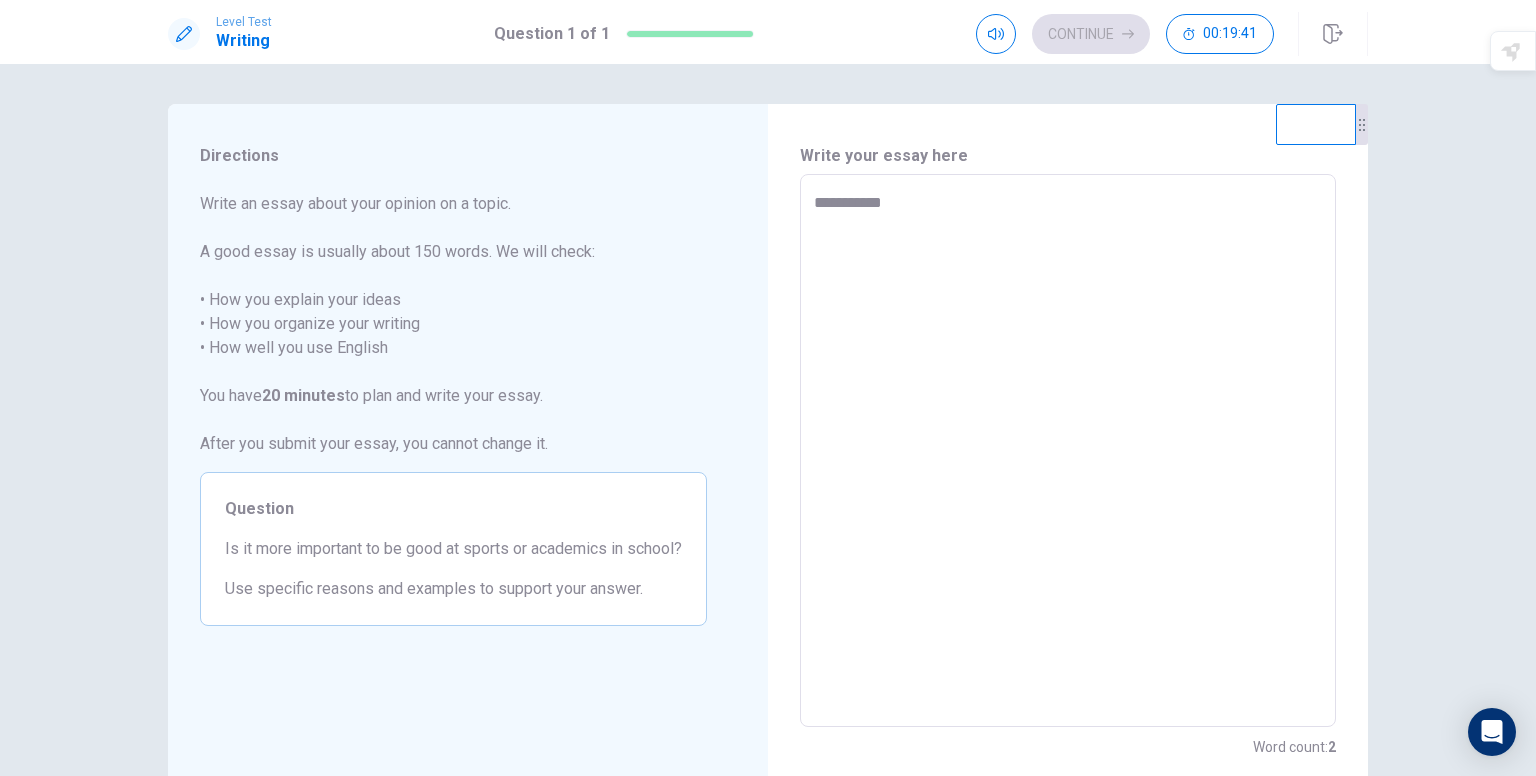 type on "*" 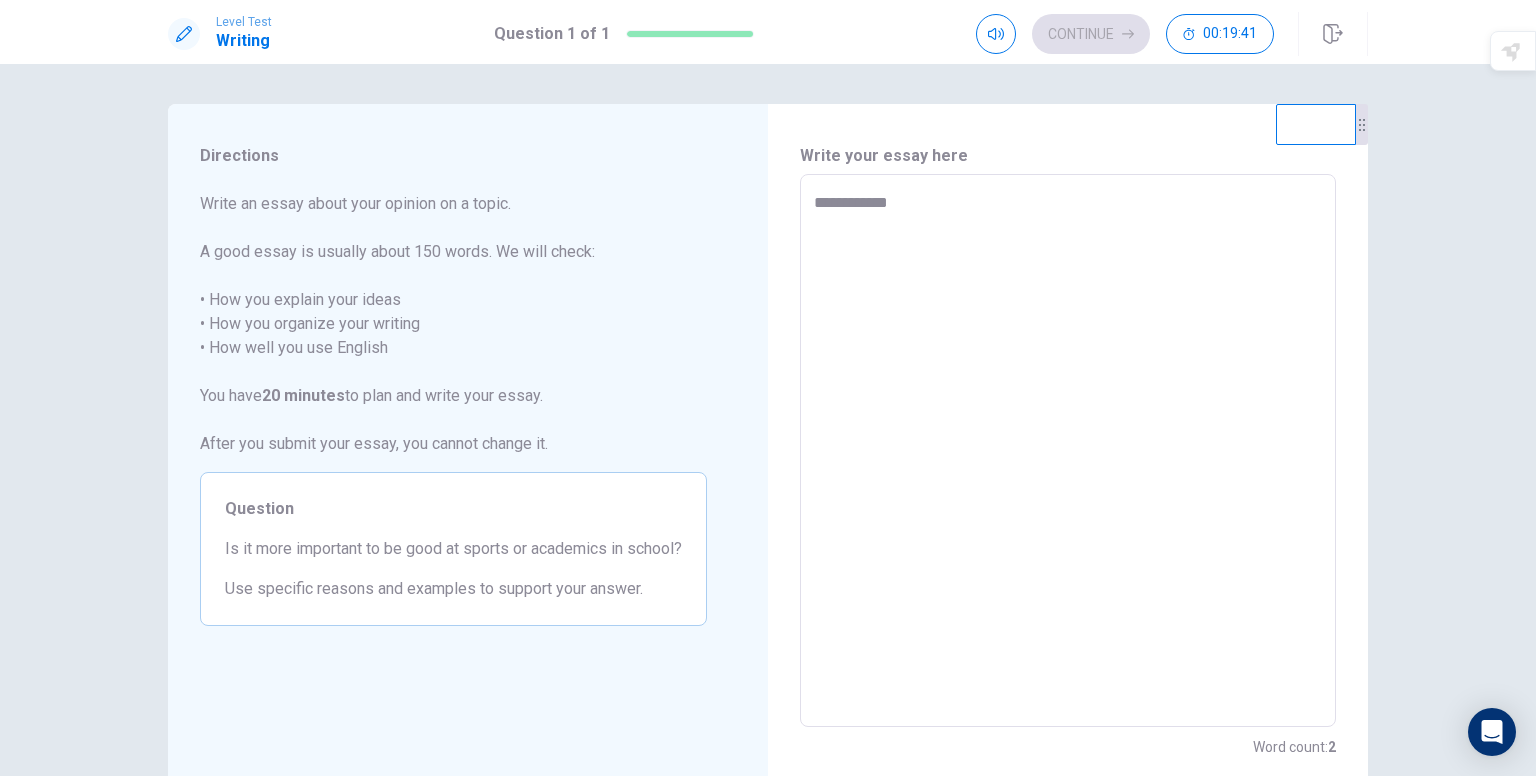 type on "*" 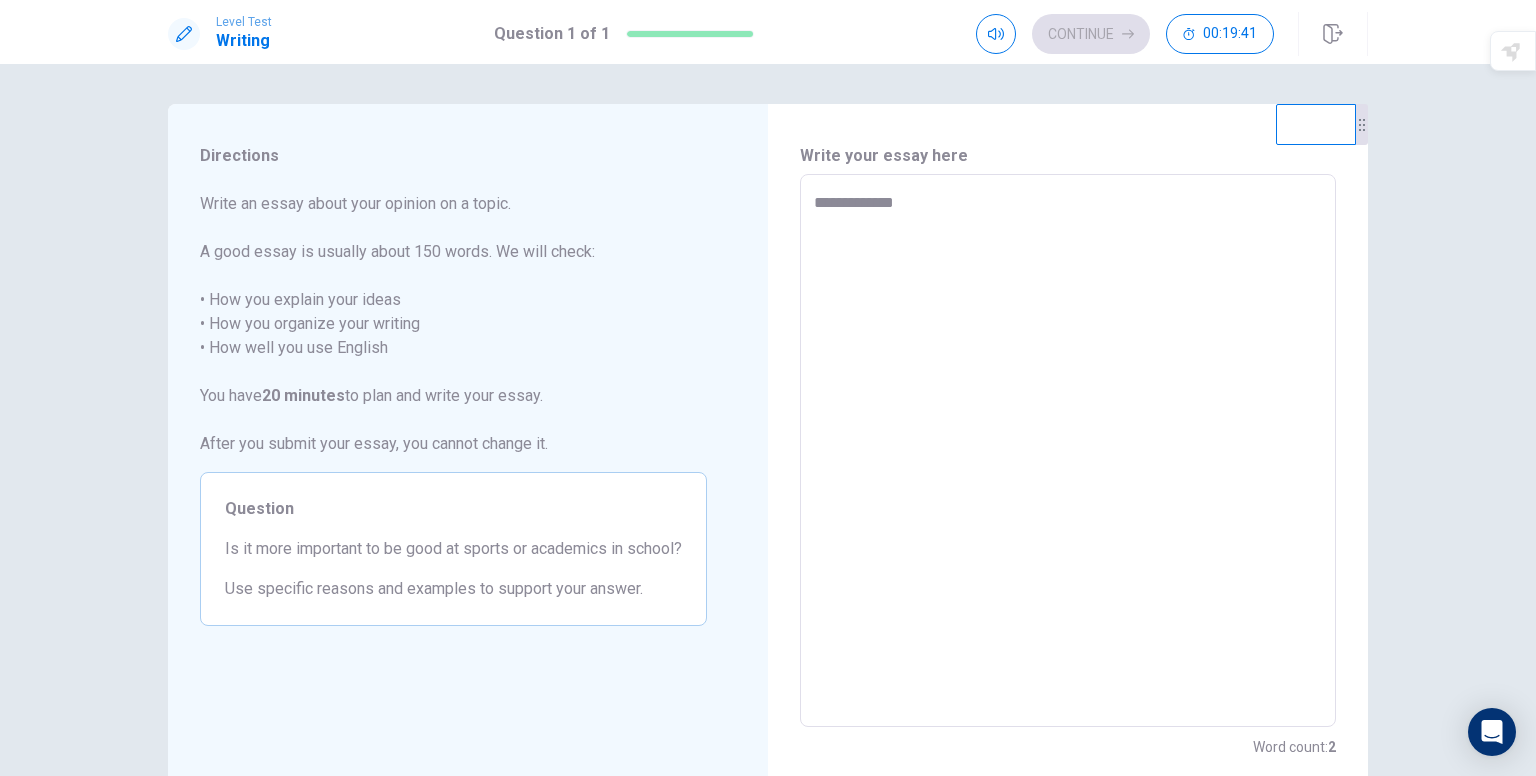 type on "*" 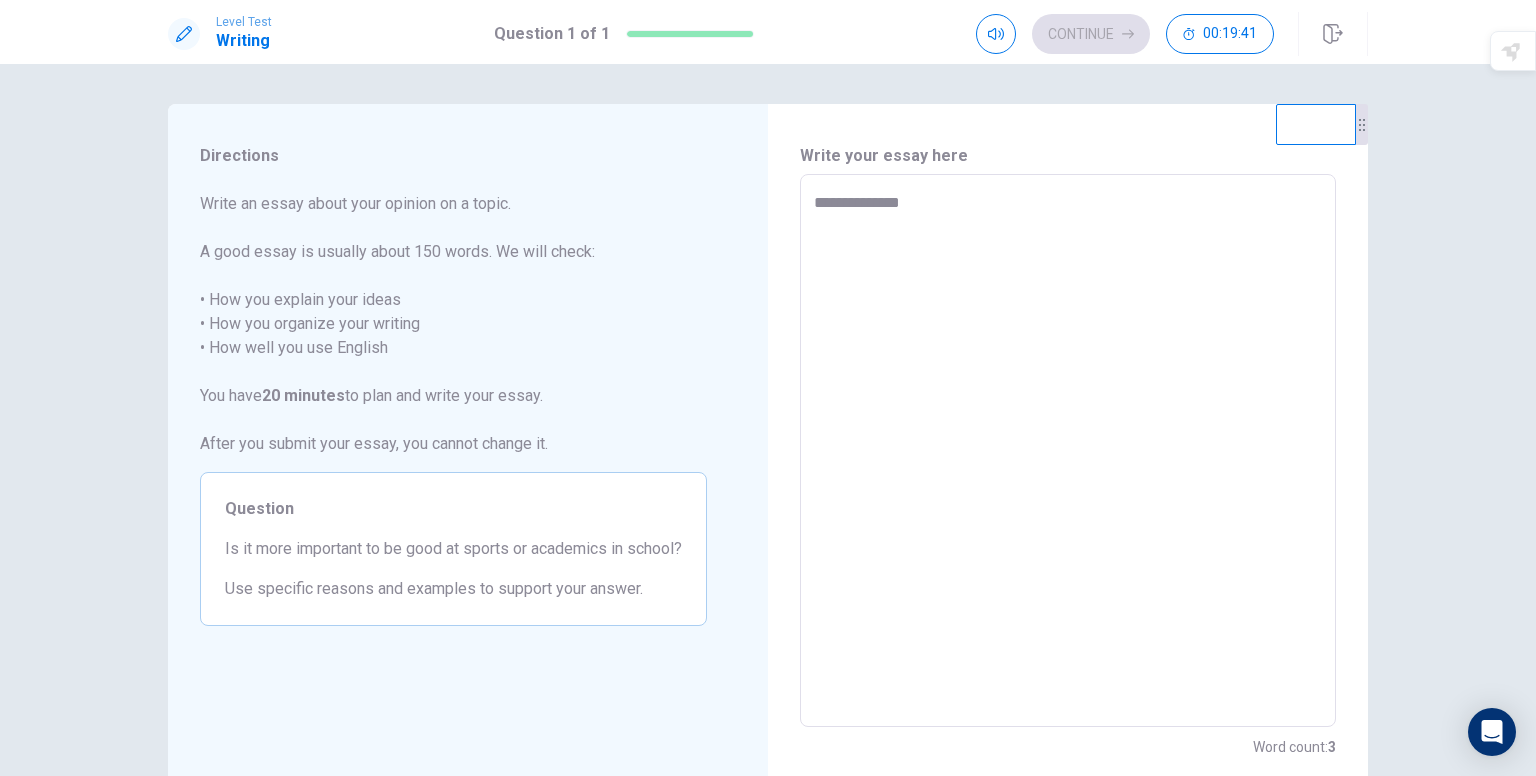 type on "*" 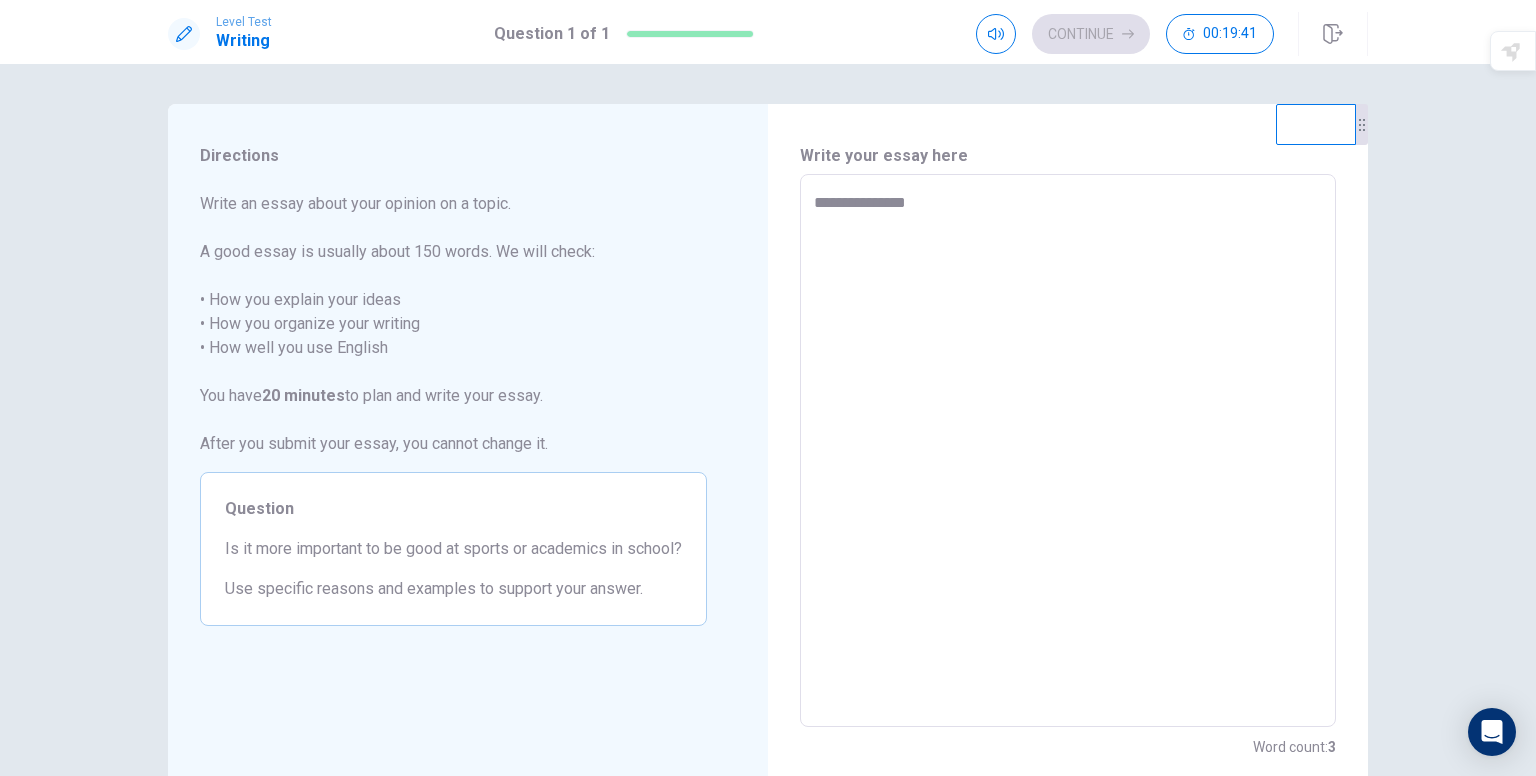 type on "*" 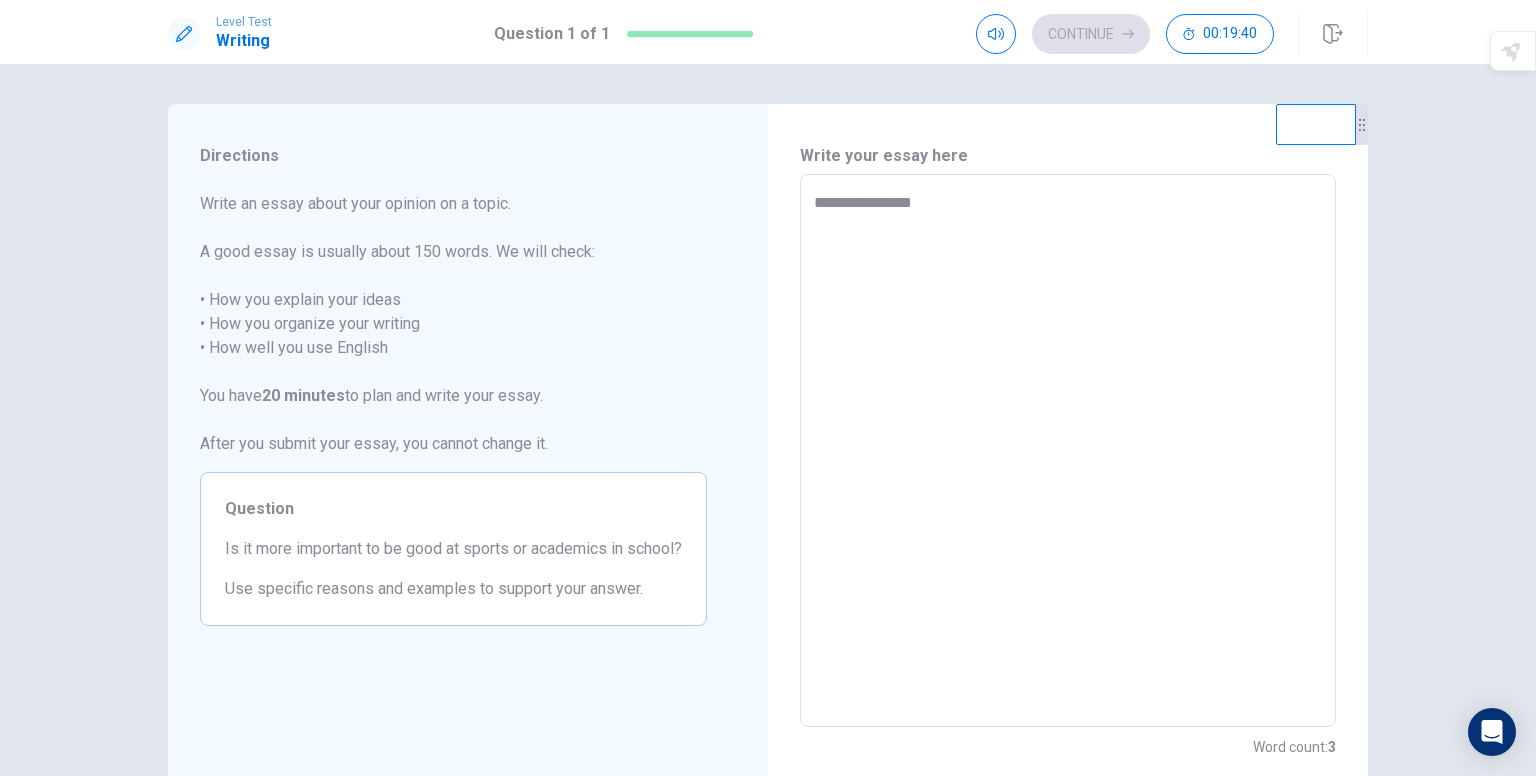 type on "**********" 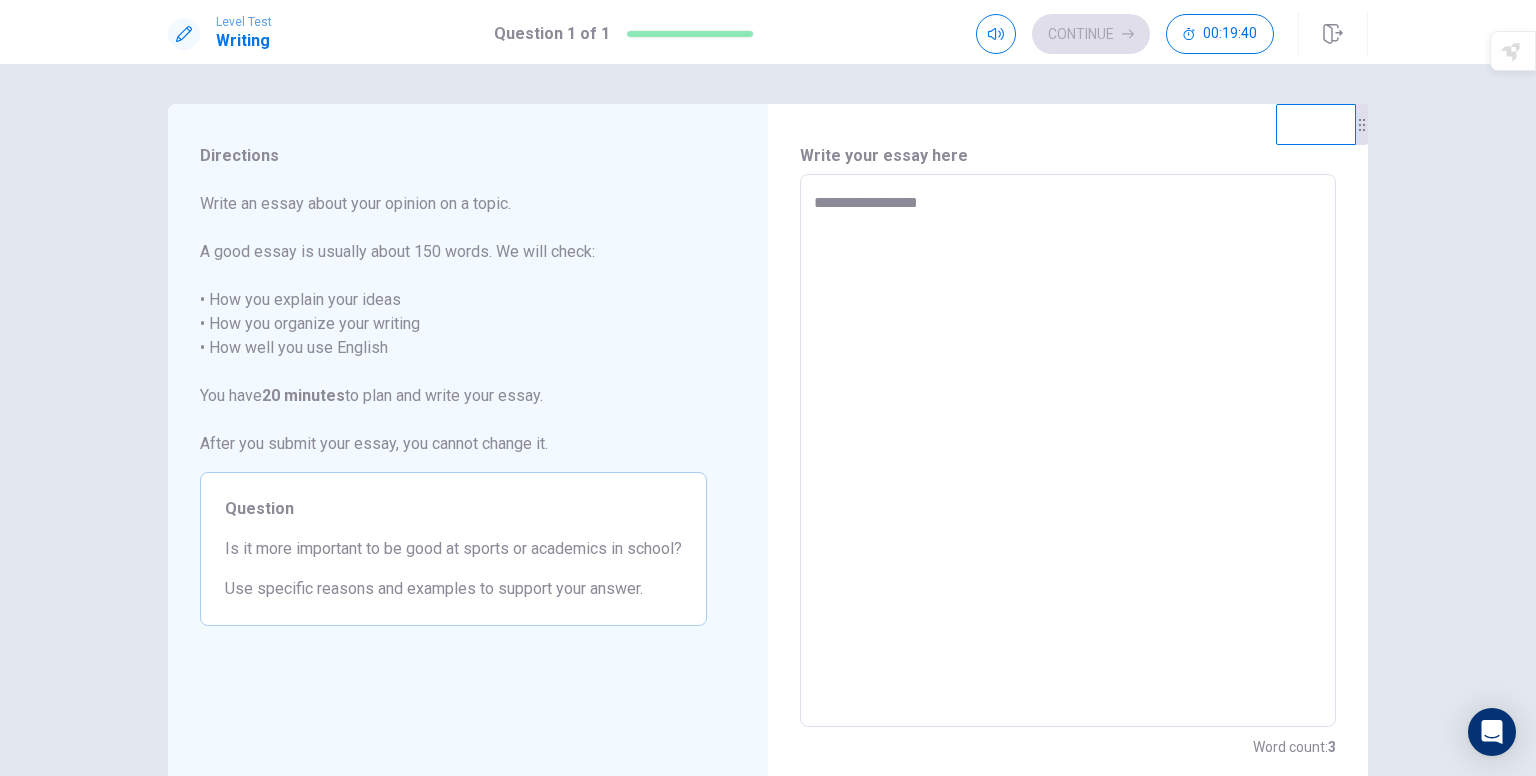 type on "*" 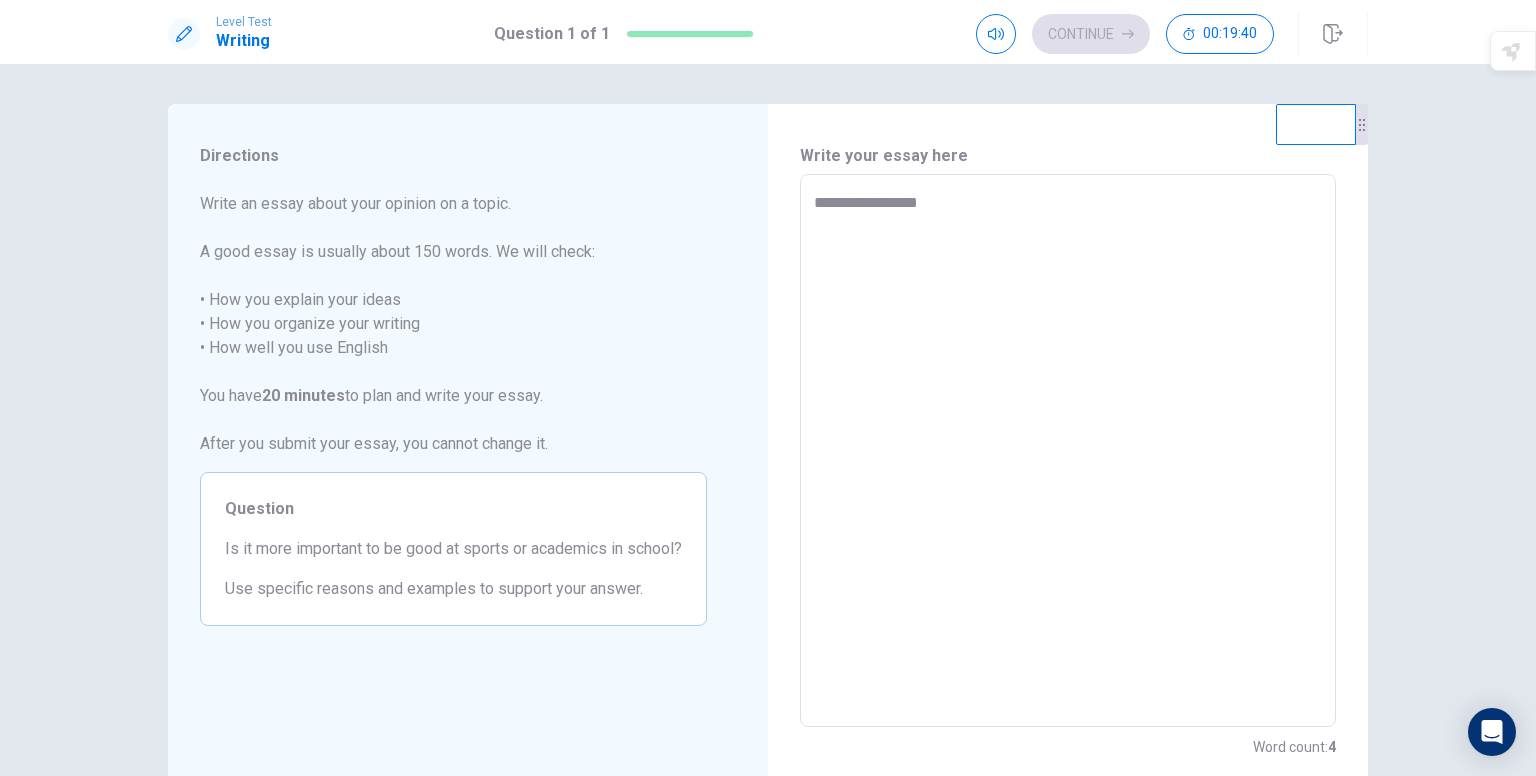 type on "**********" 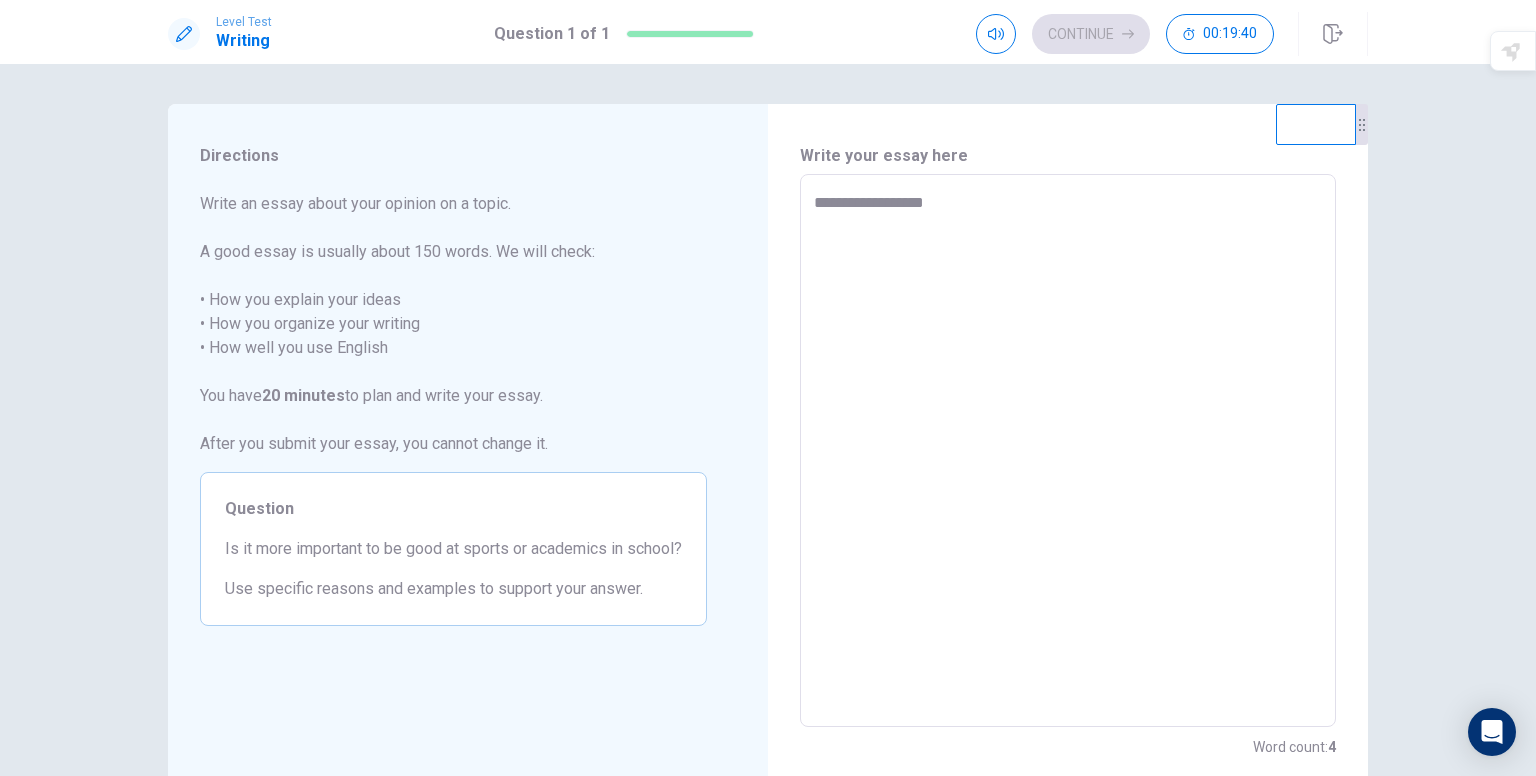 type on "*" 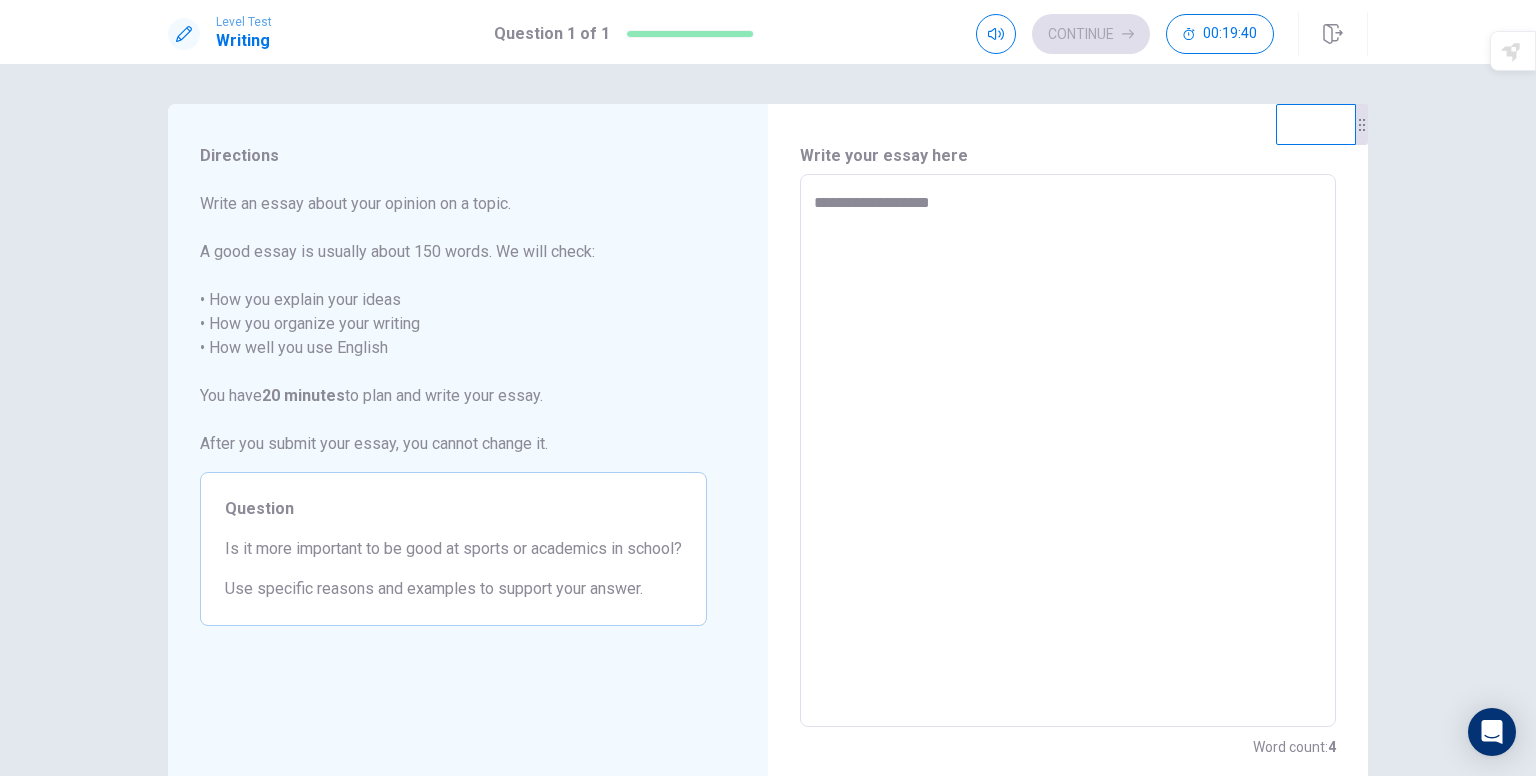 type on "*" 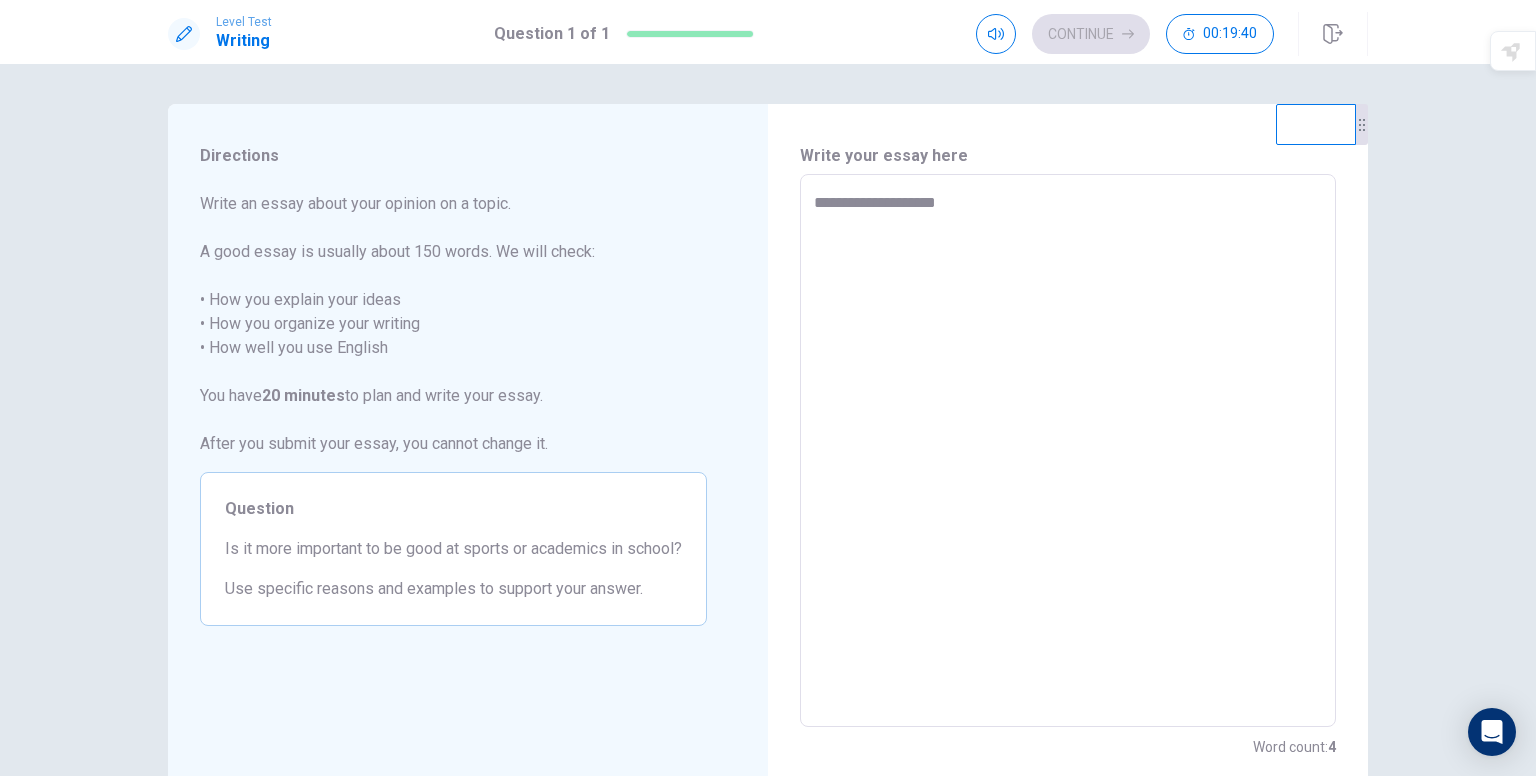 type on "*" 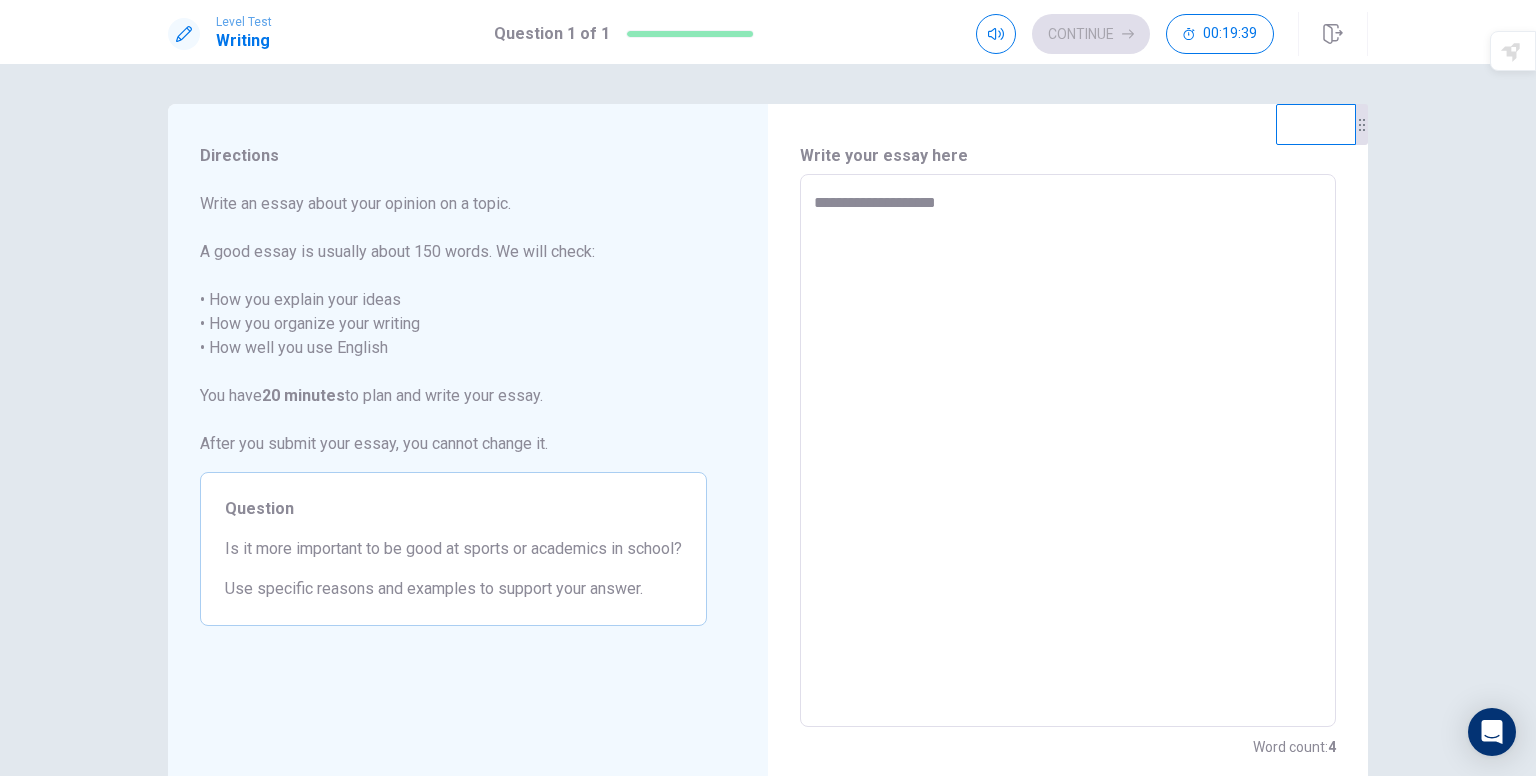 type on "**********" 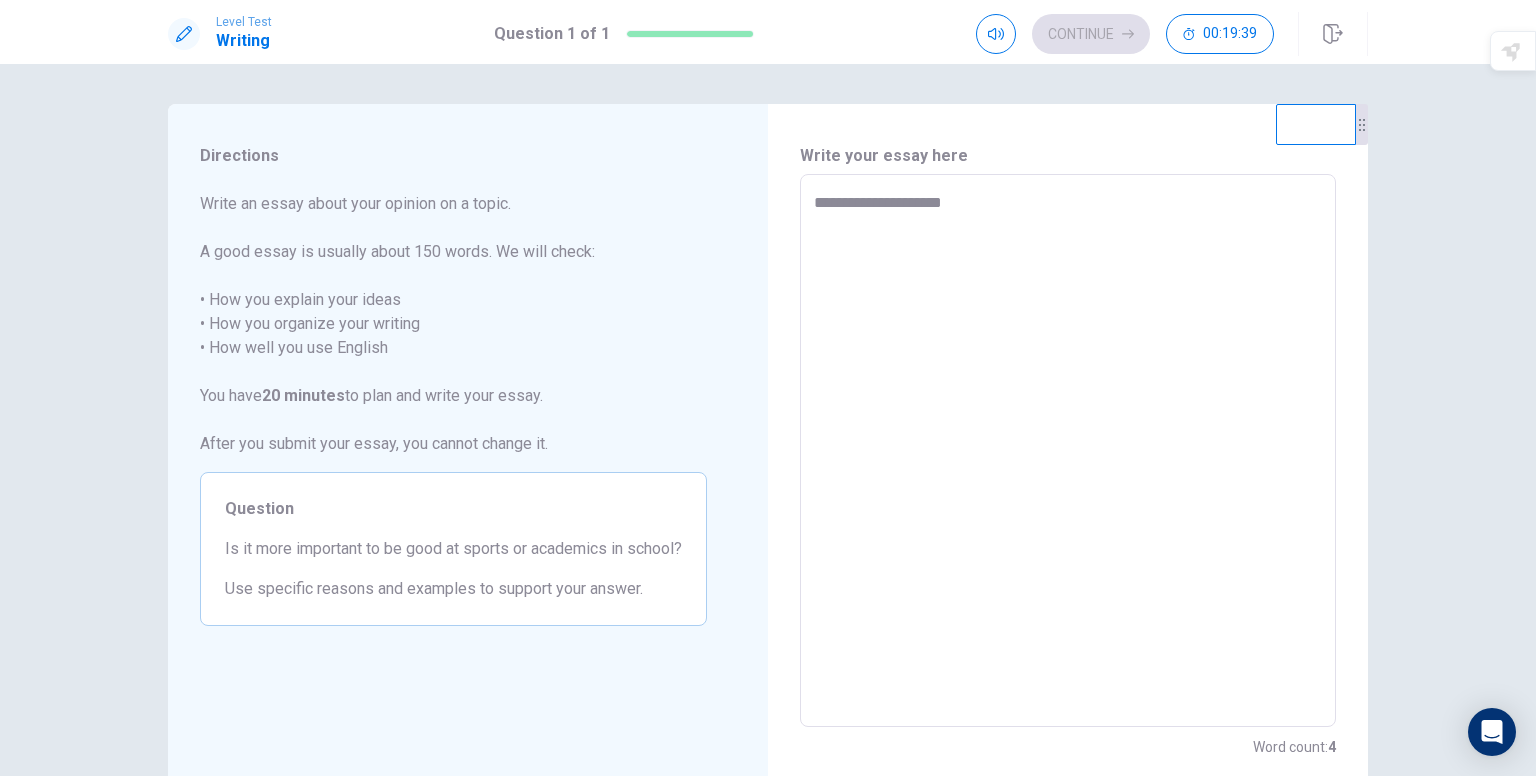 type on "*" 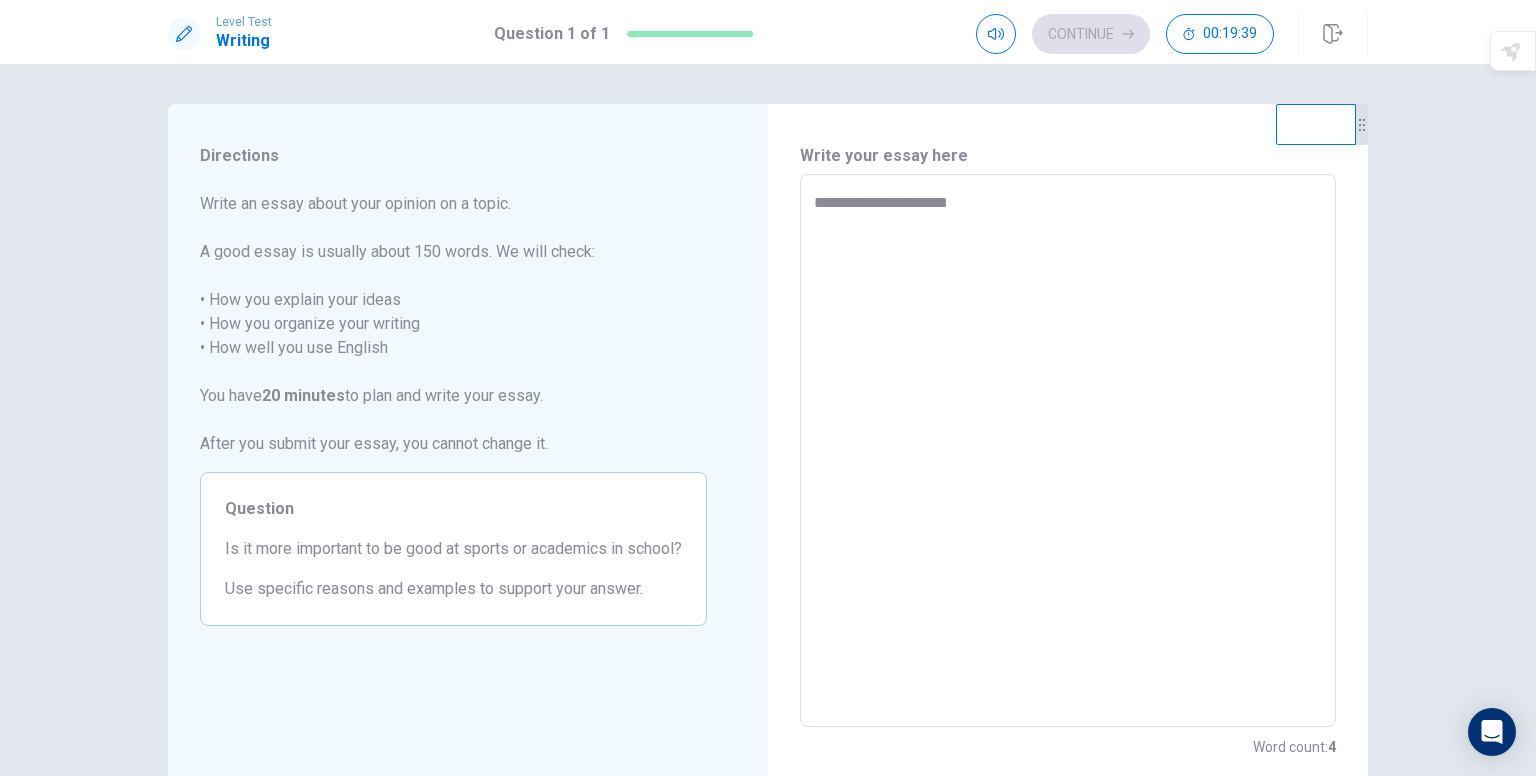 type on "*" 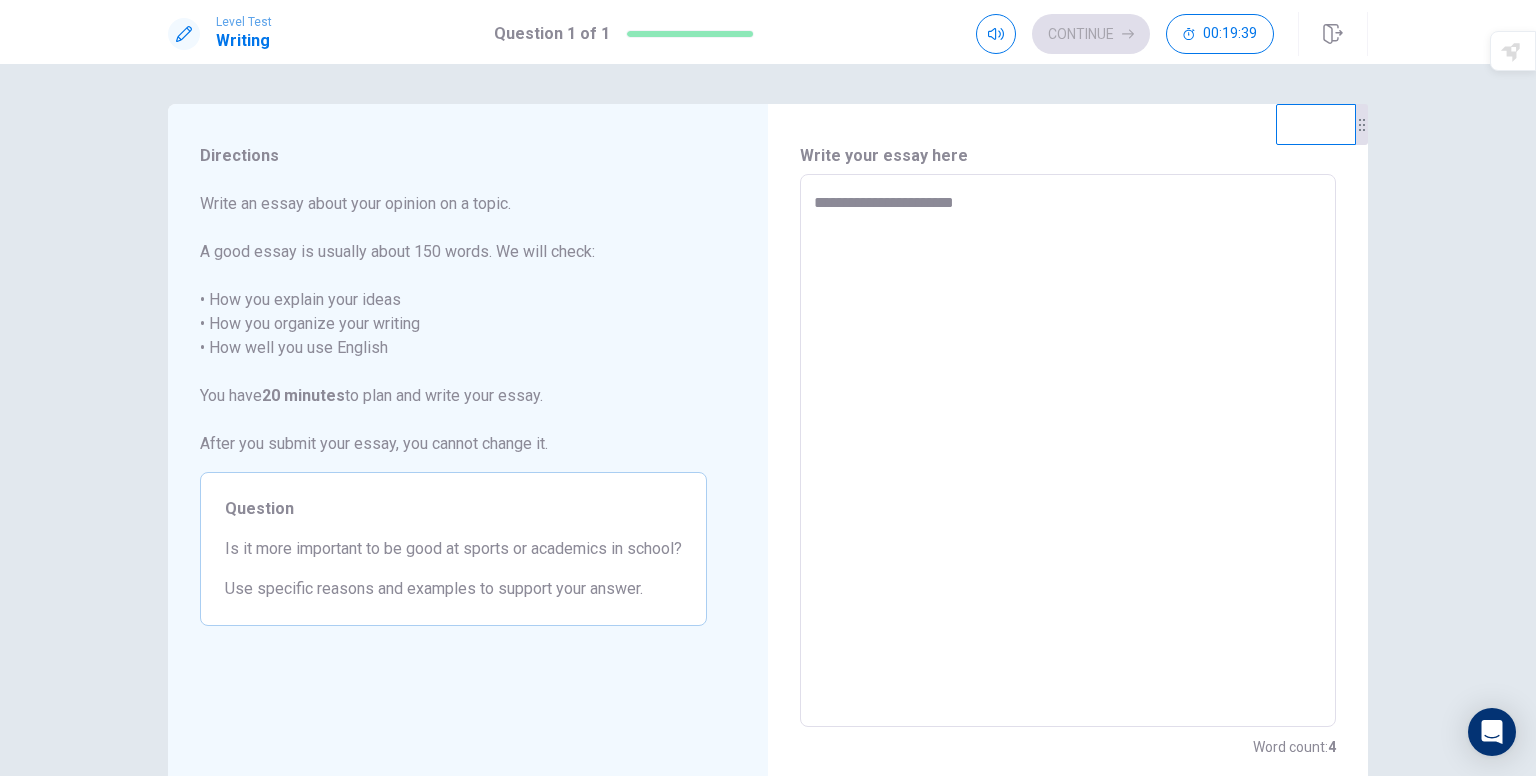 type on "*" 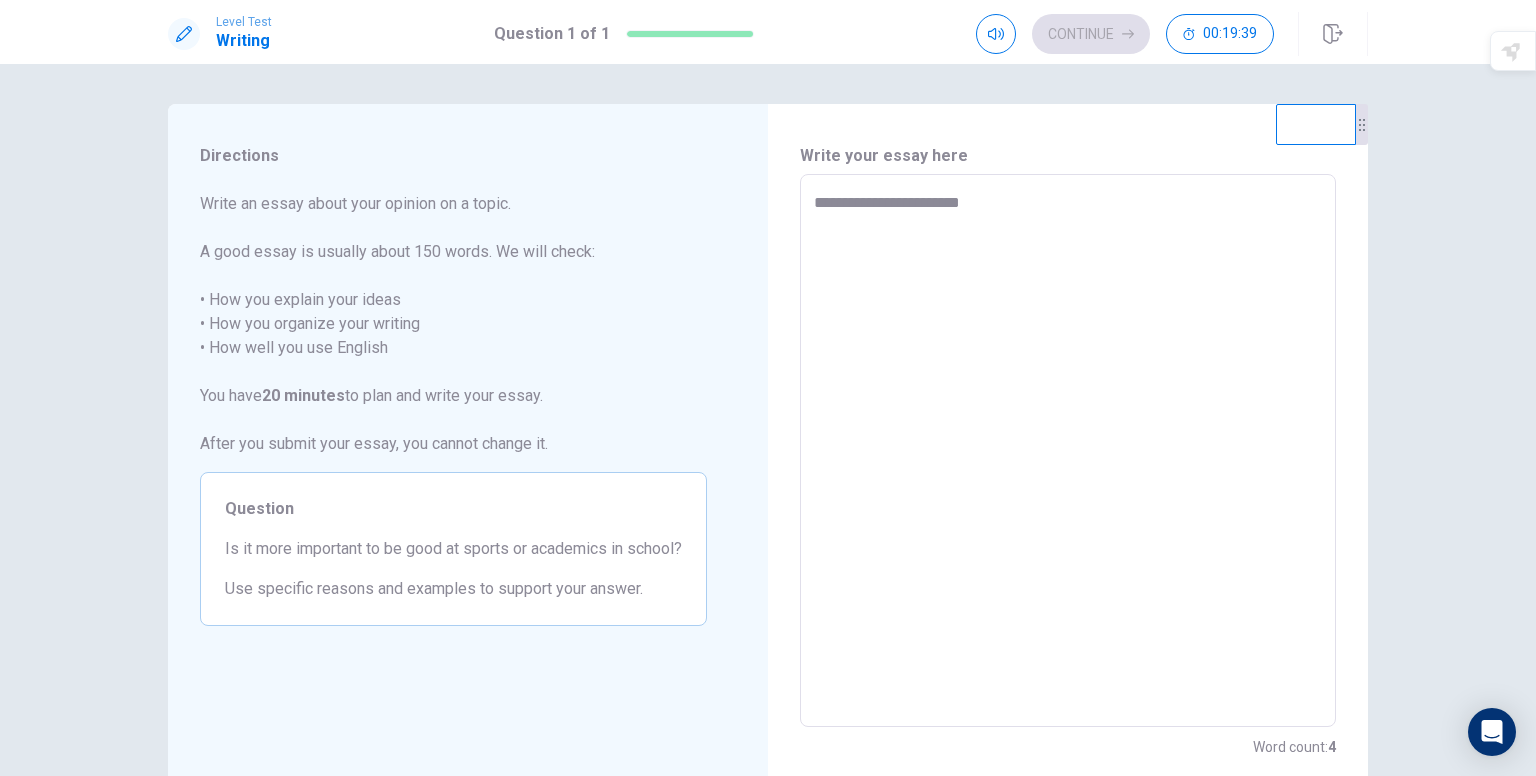 type on "*" 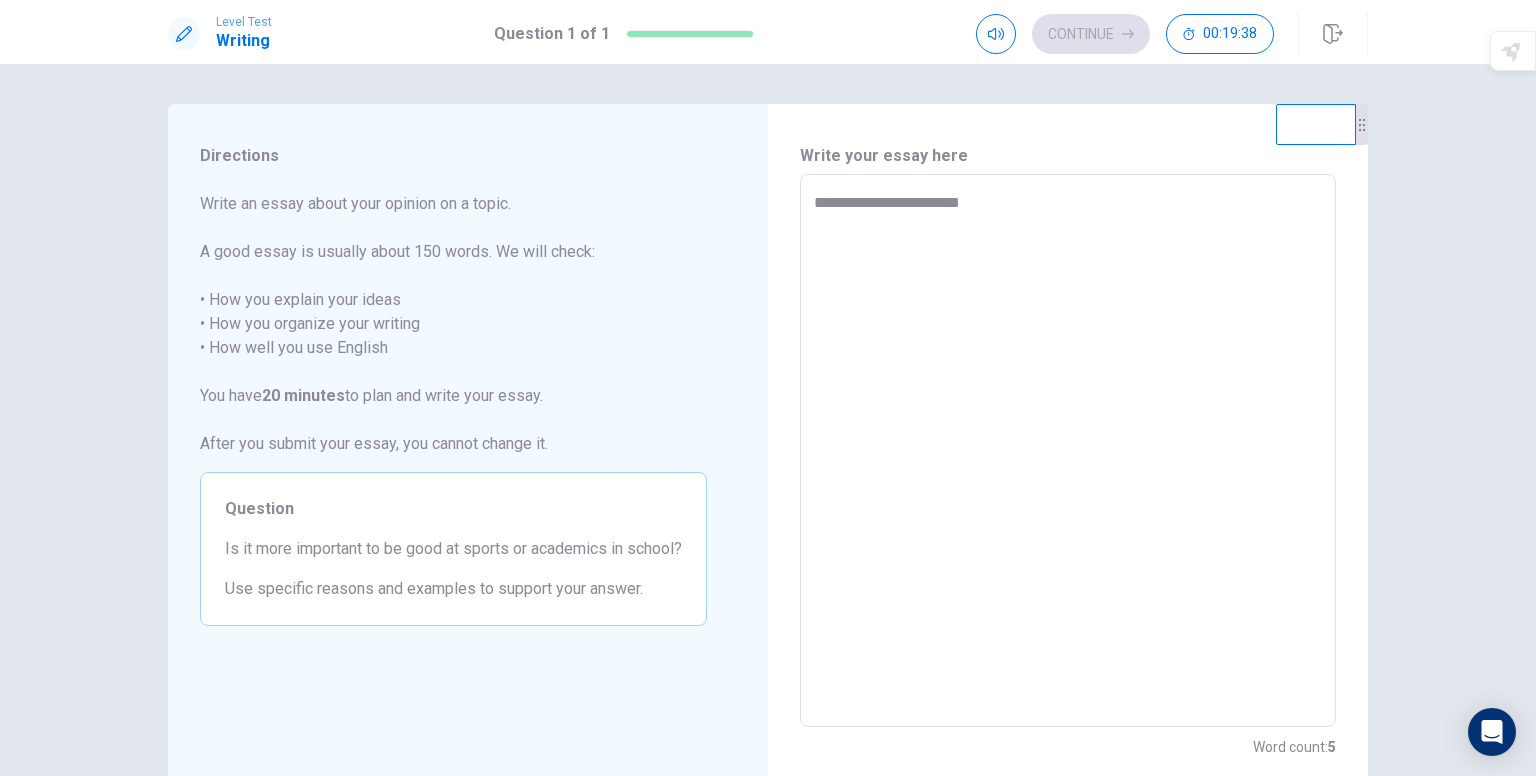 type on "**********" 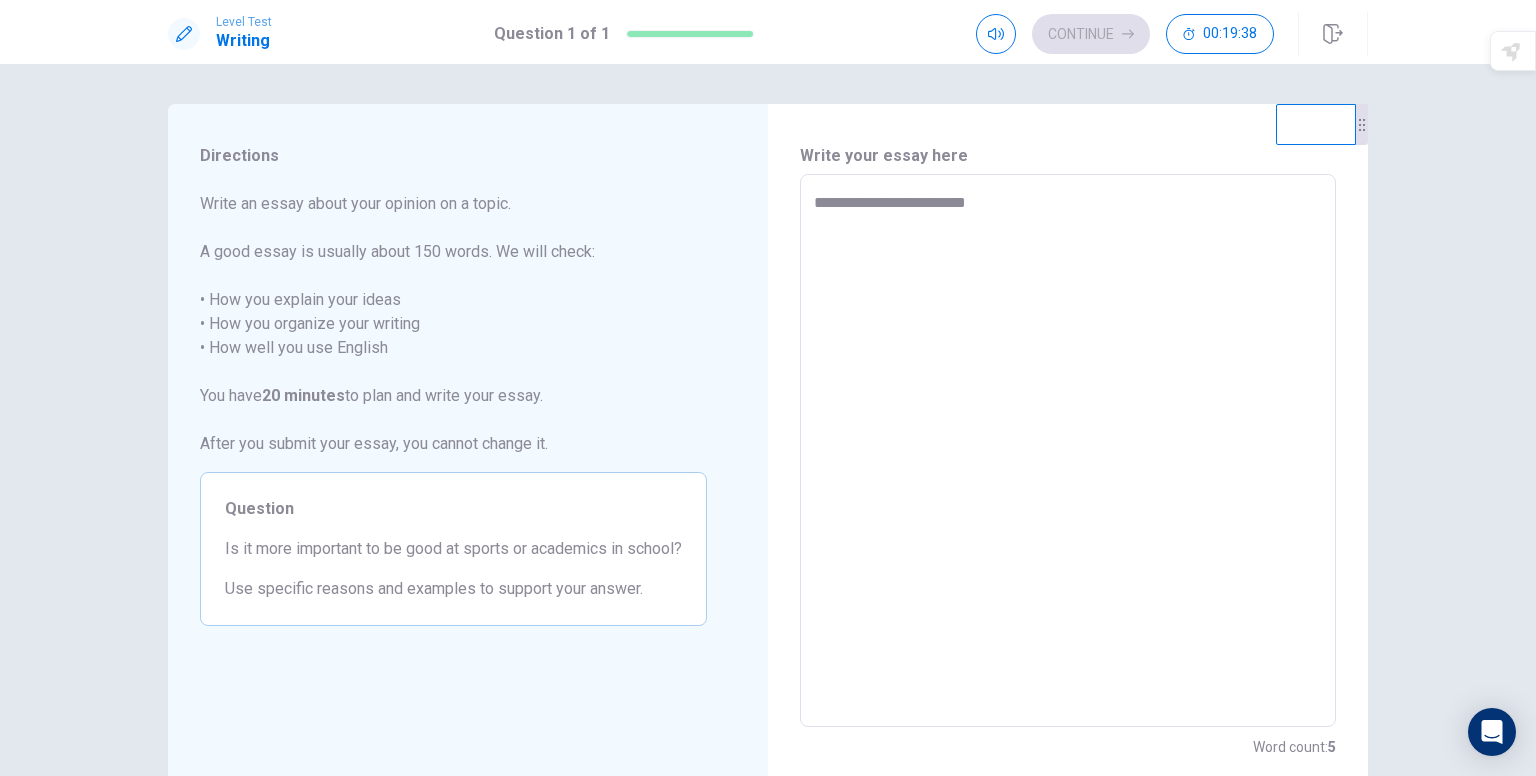 type on "*" 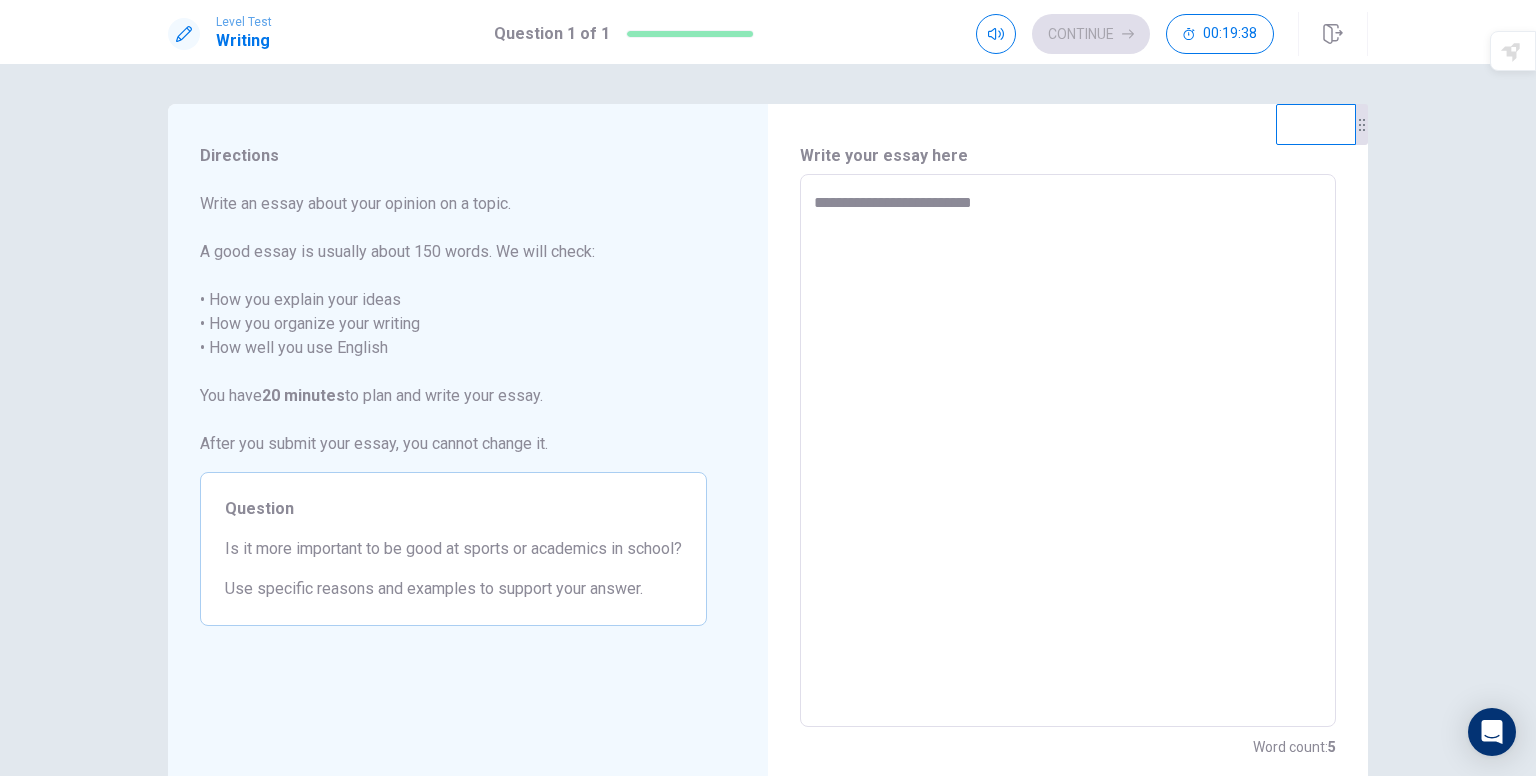 type on "*" 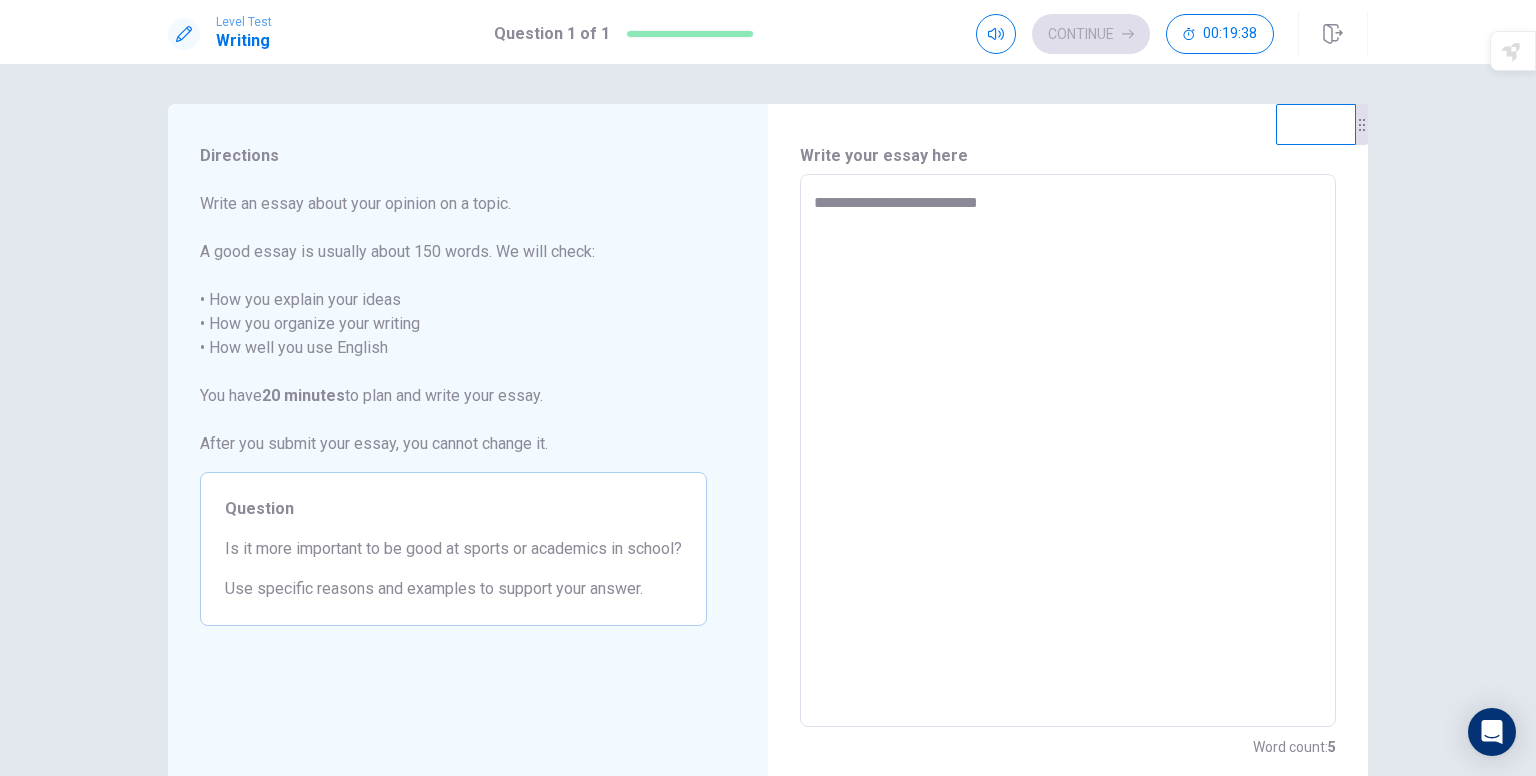 type on "*" 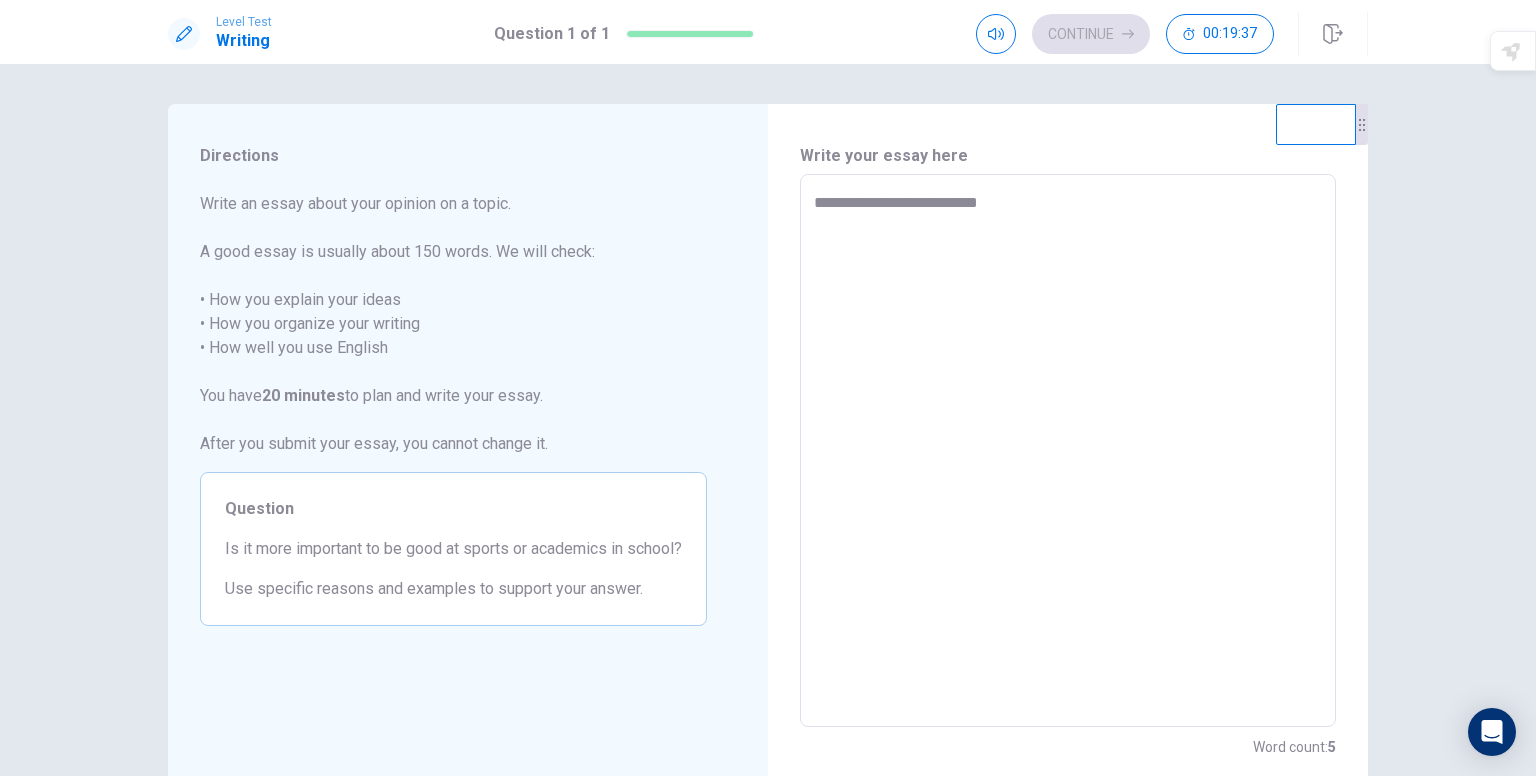 type on "**********" 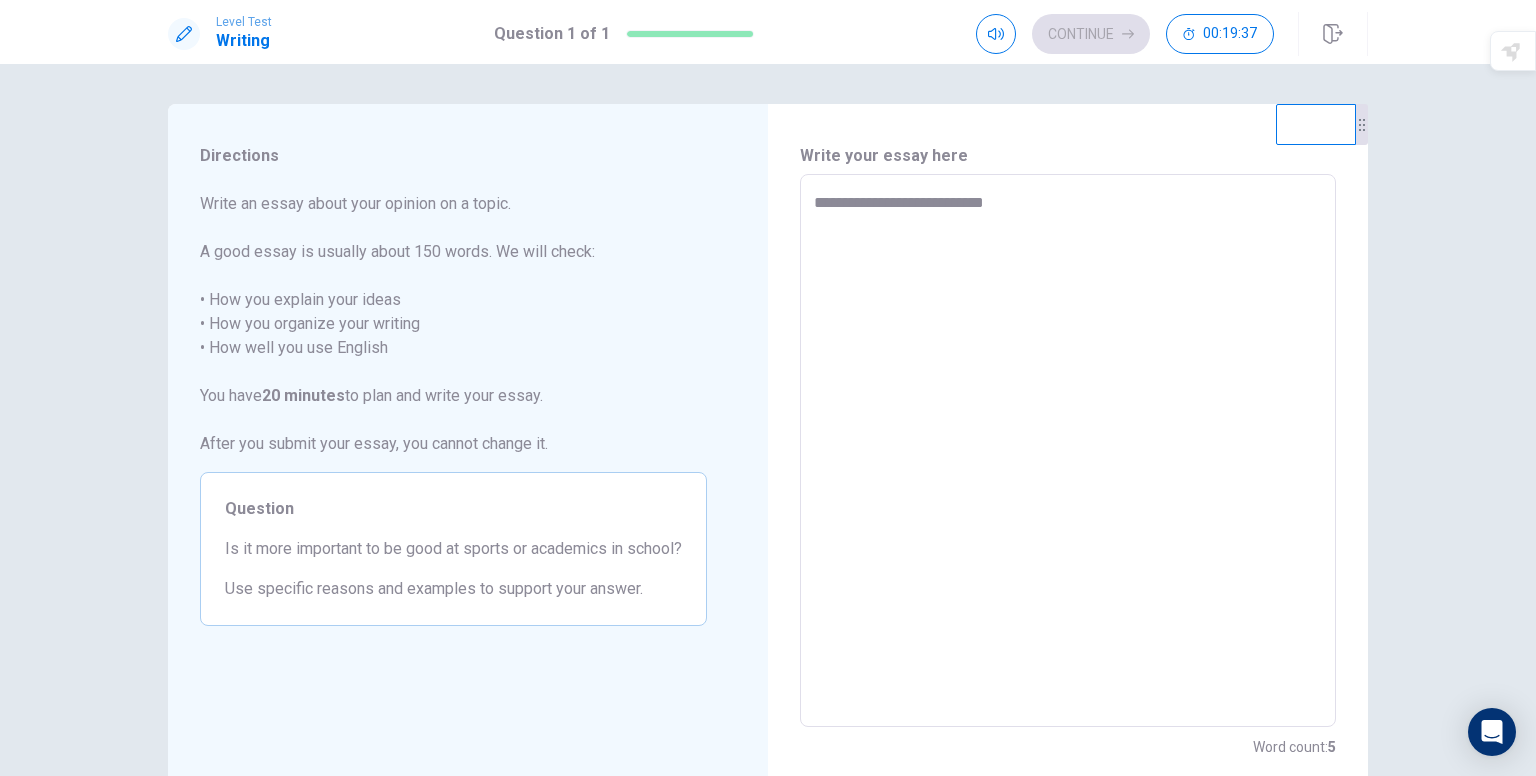 type on "*" 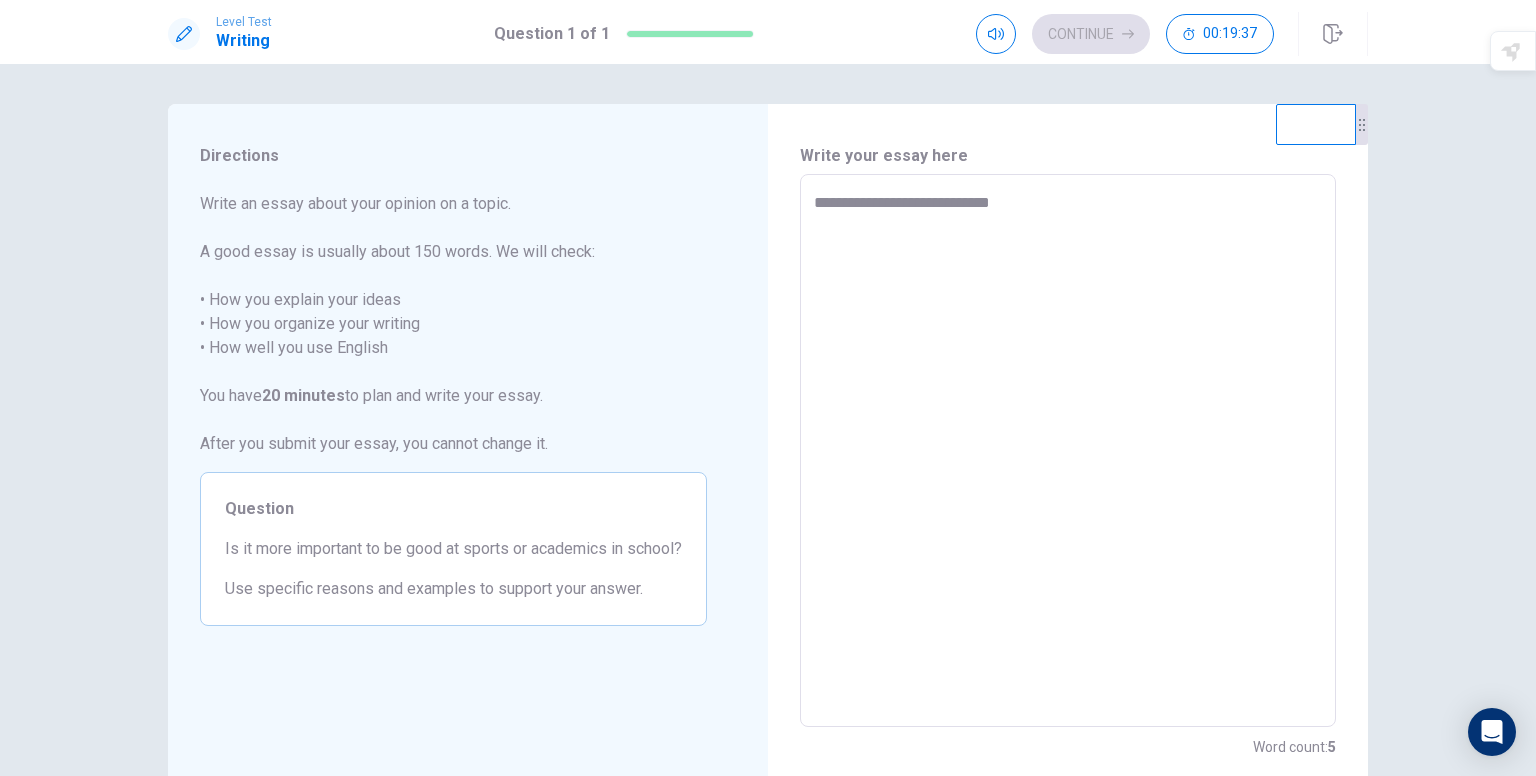 type on "**********" 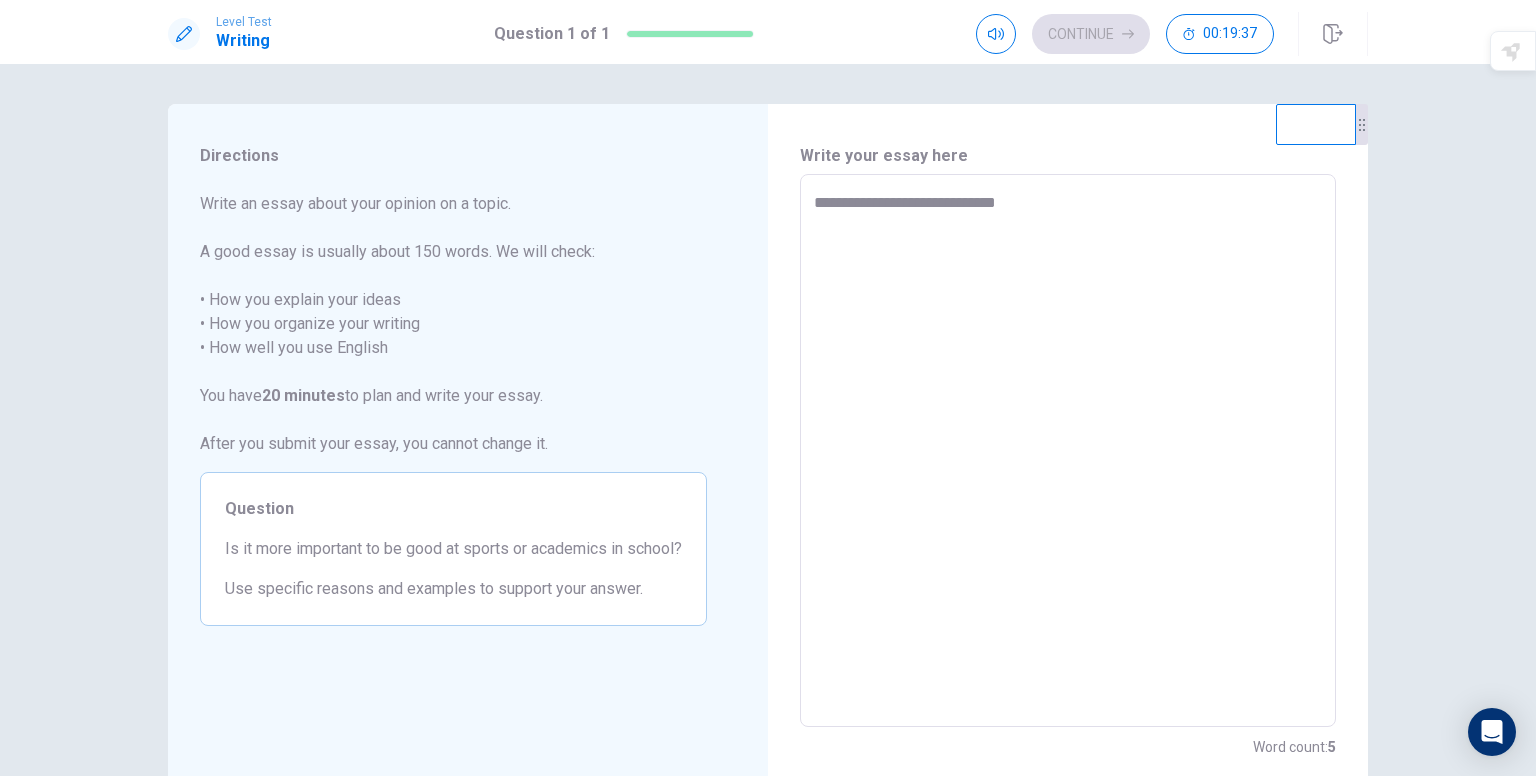 type on "*" 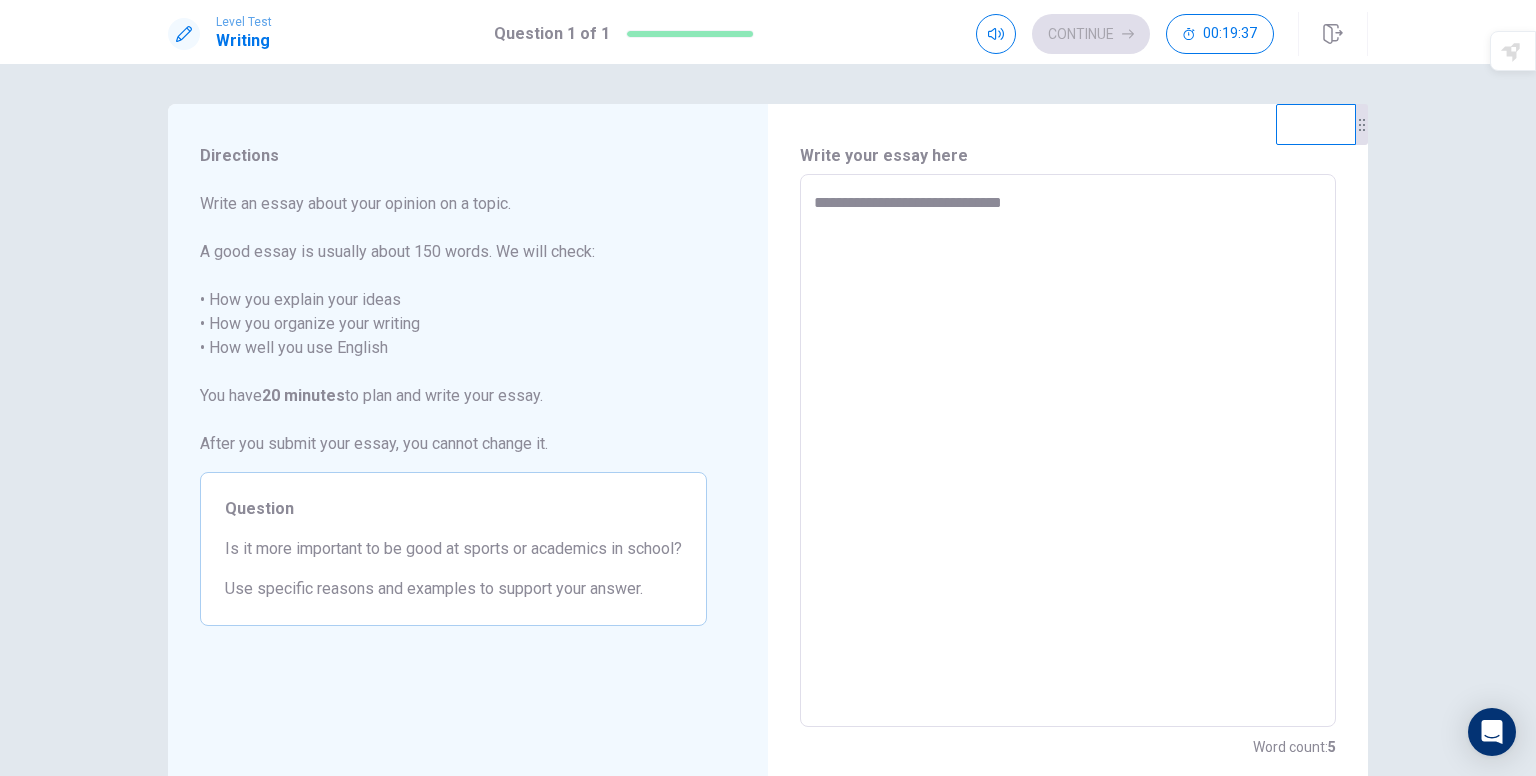 type on "*" 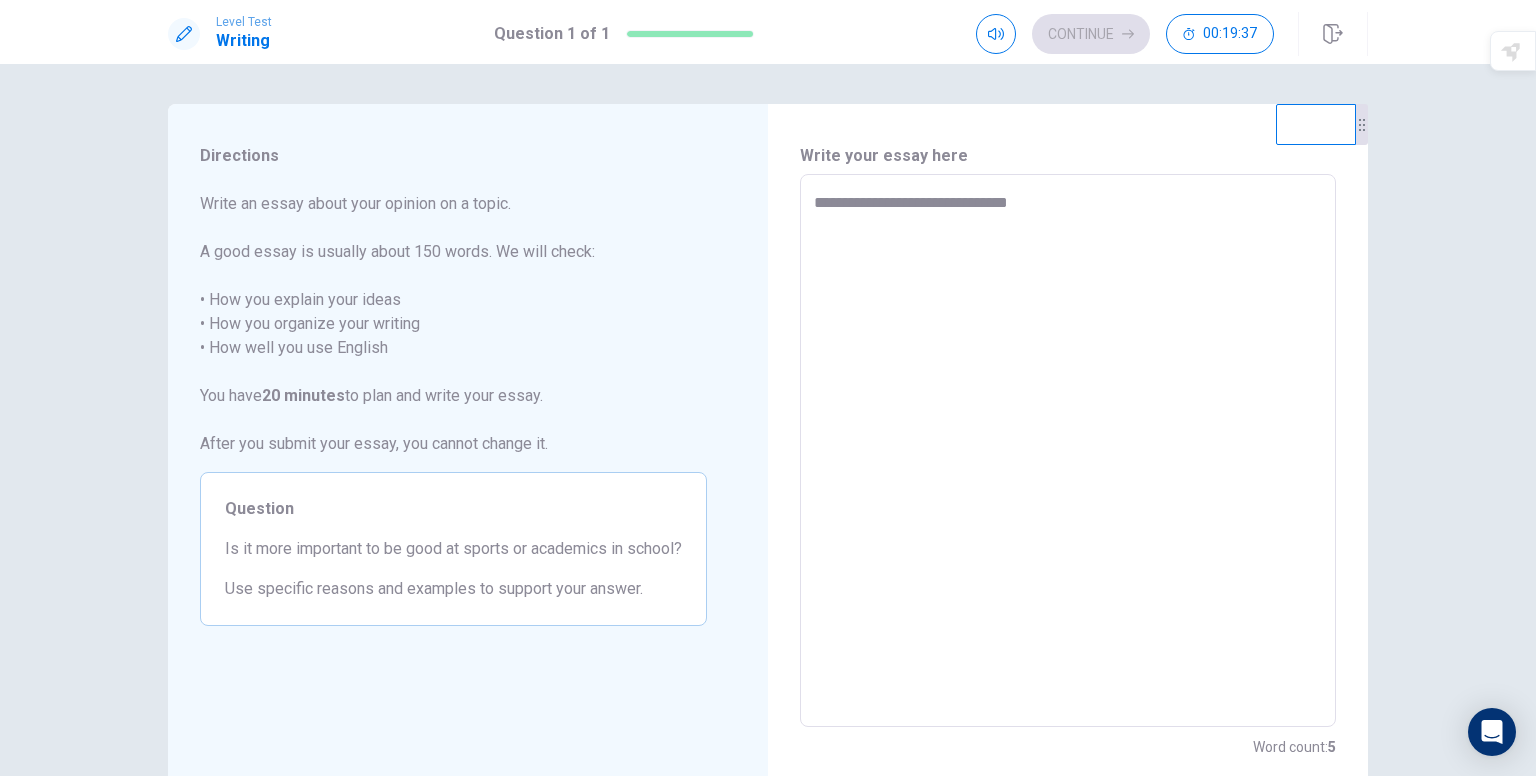 type on "*" 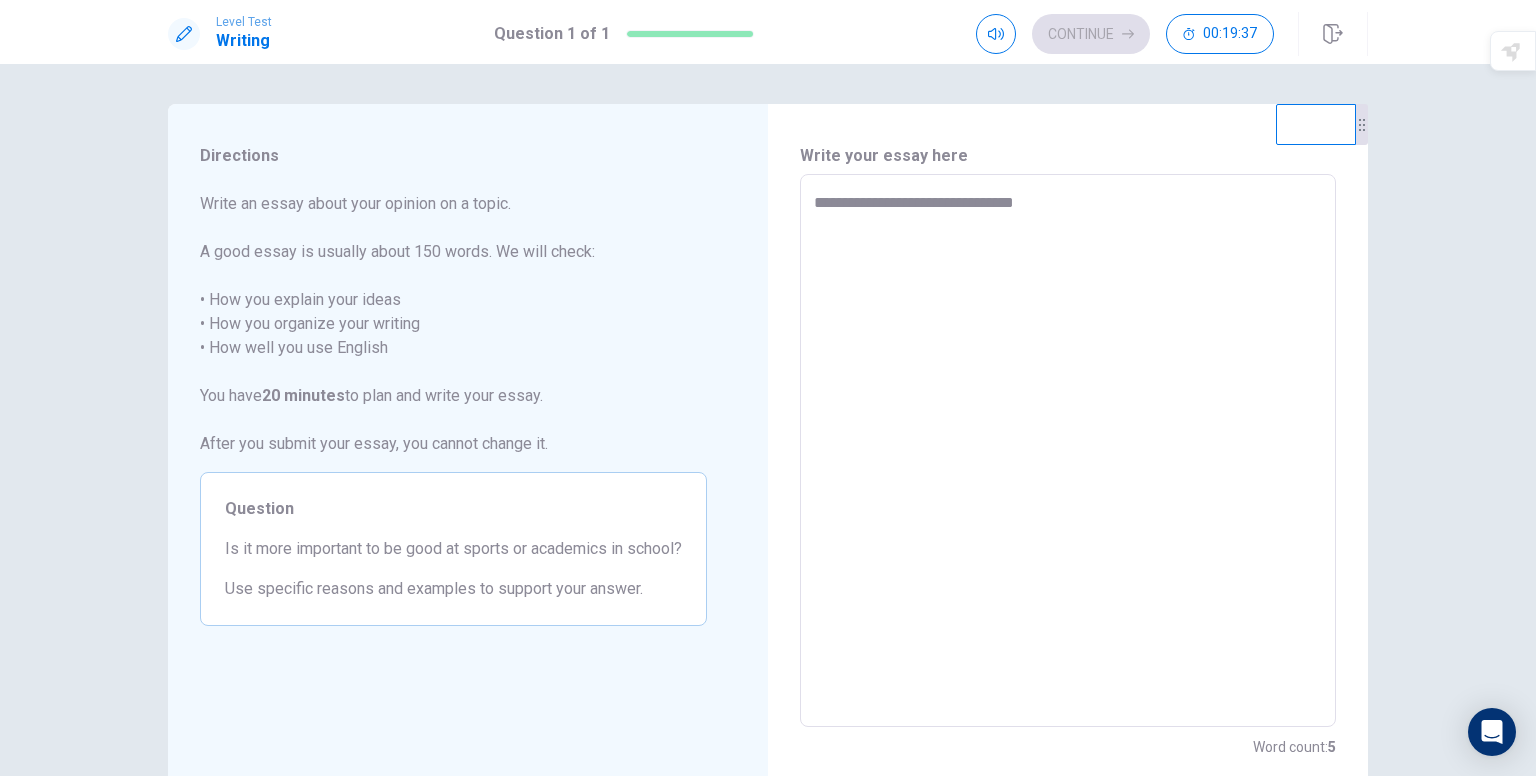 type on "*" 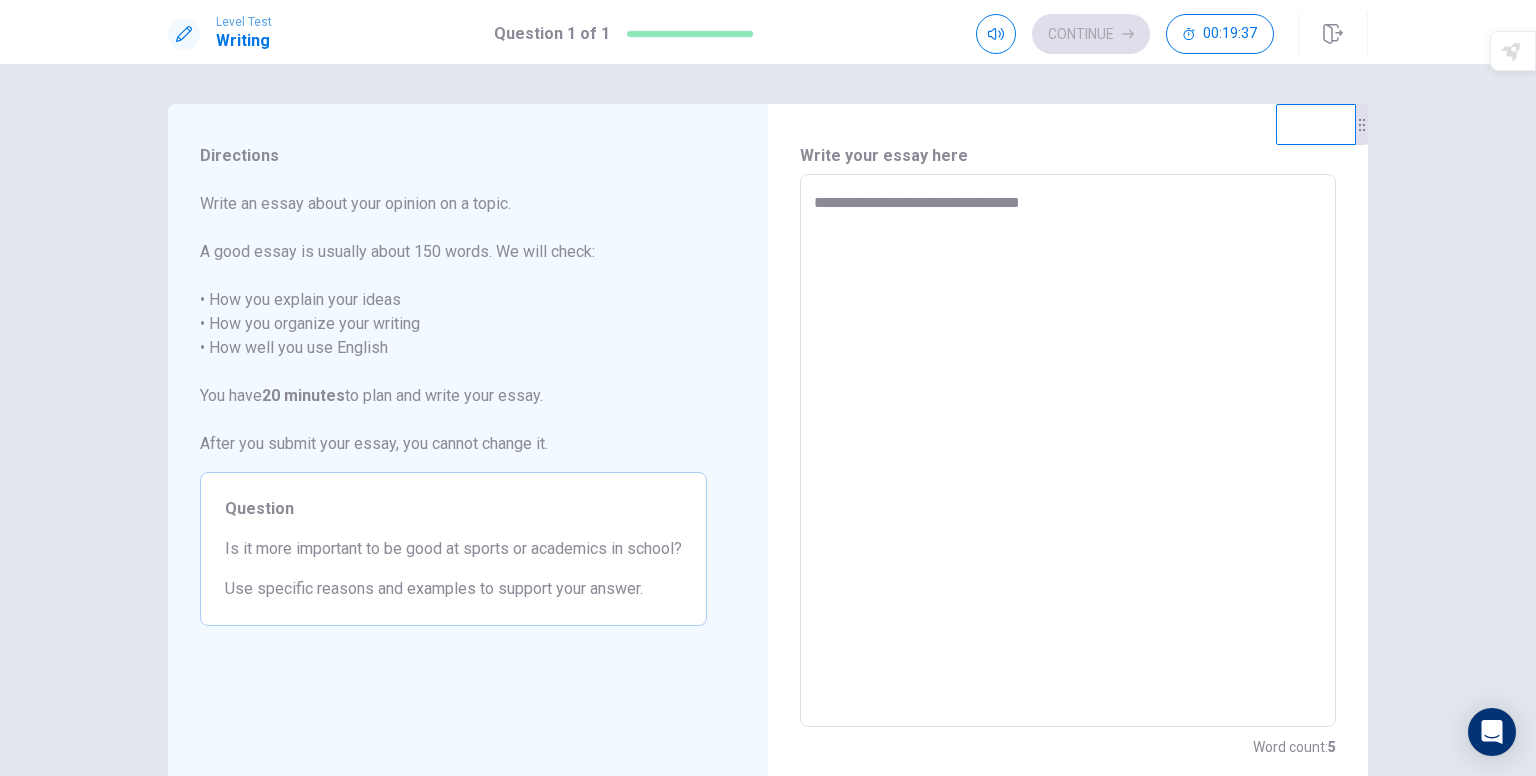 type on "*" 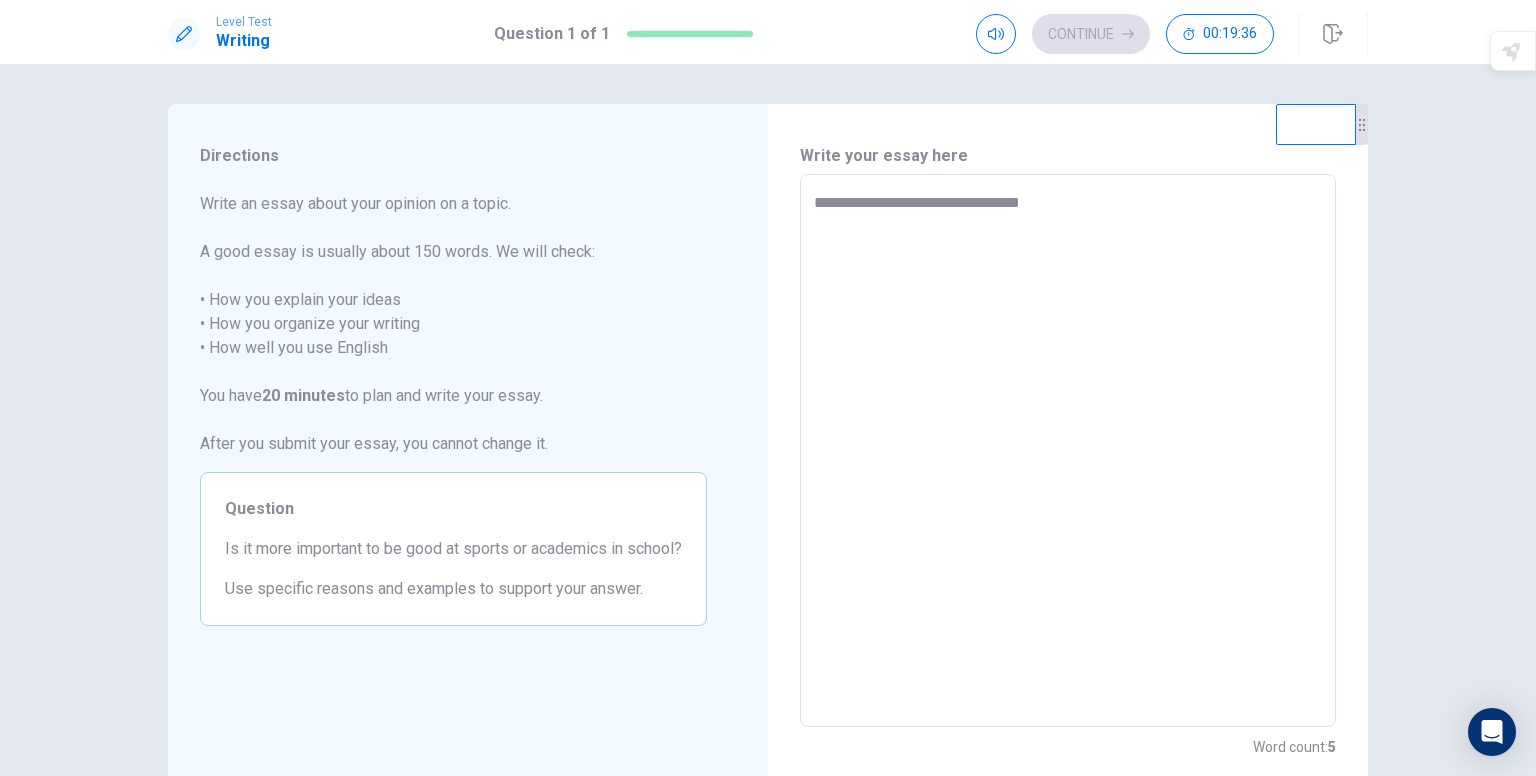 type on "**********" 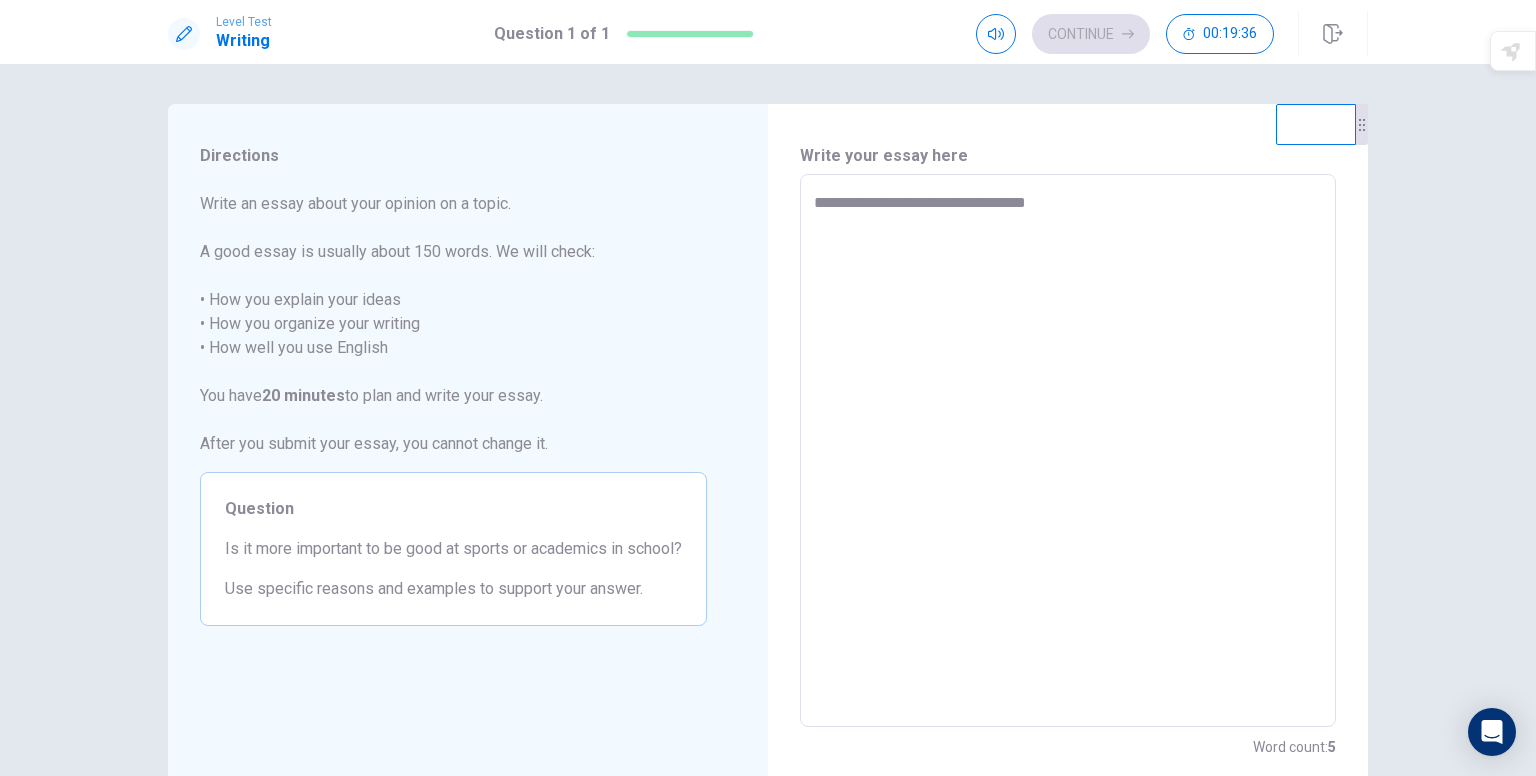 type on "*" 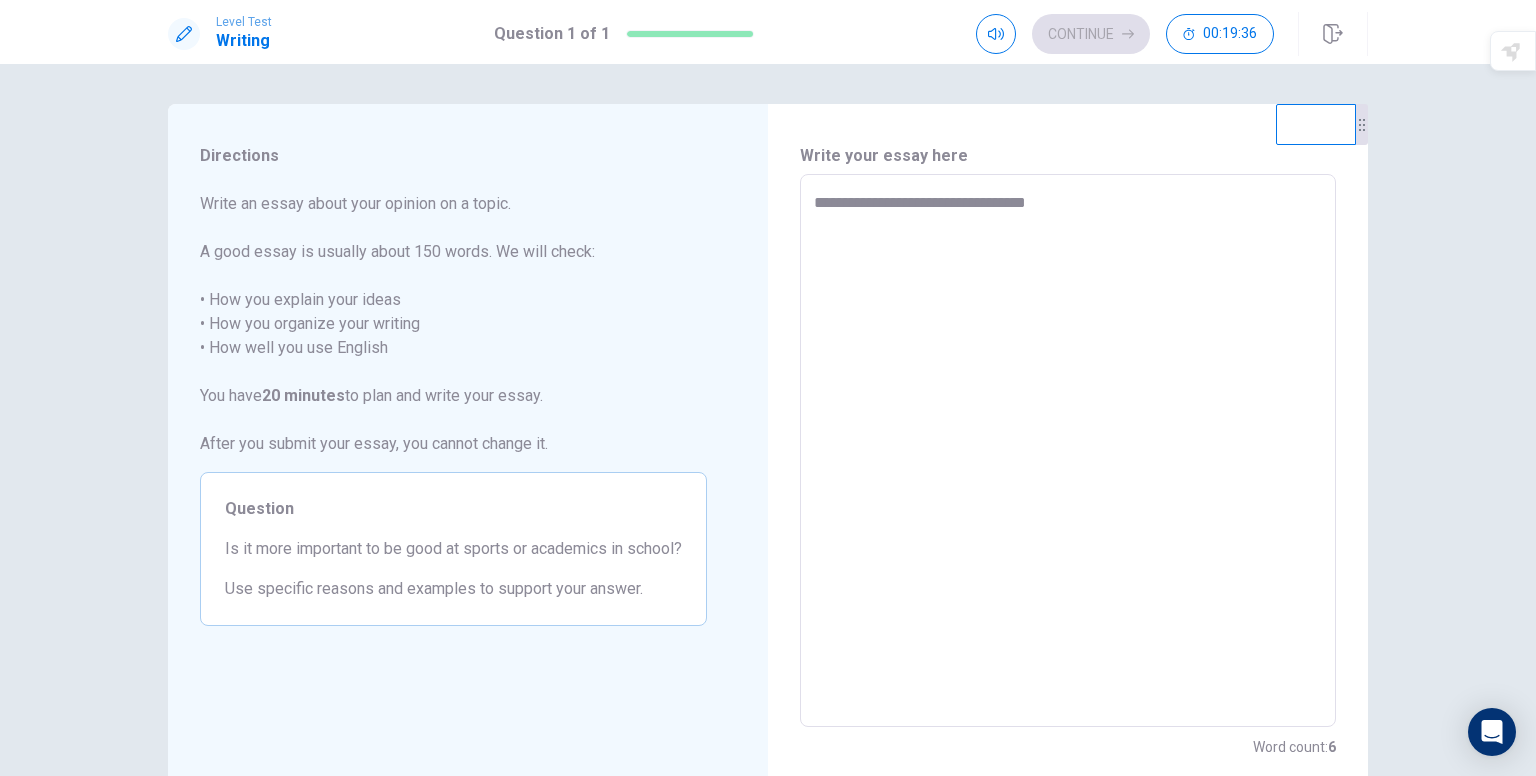 type on "**********" 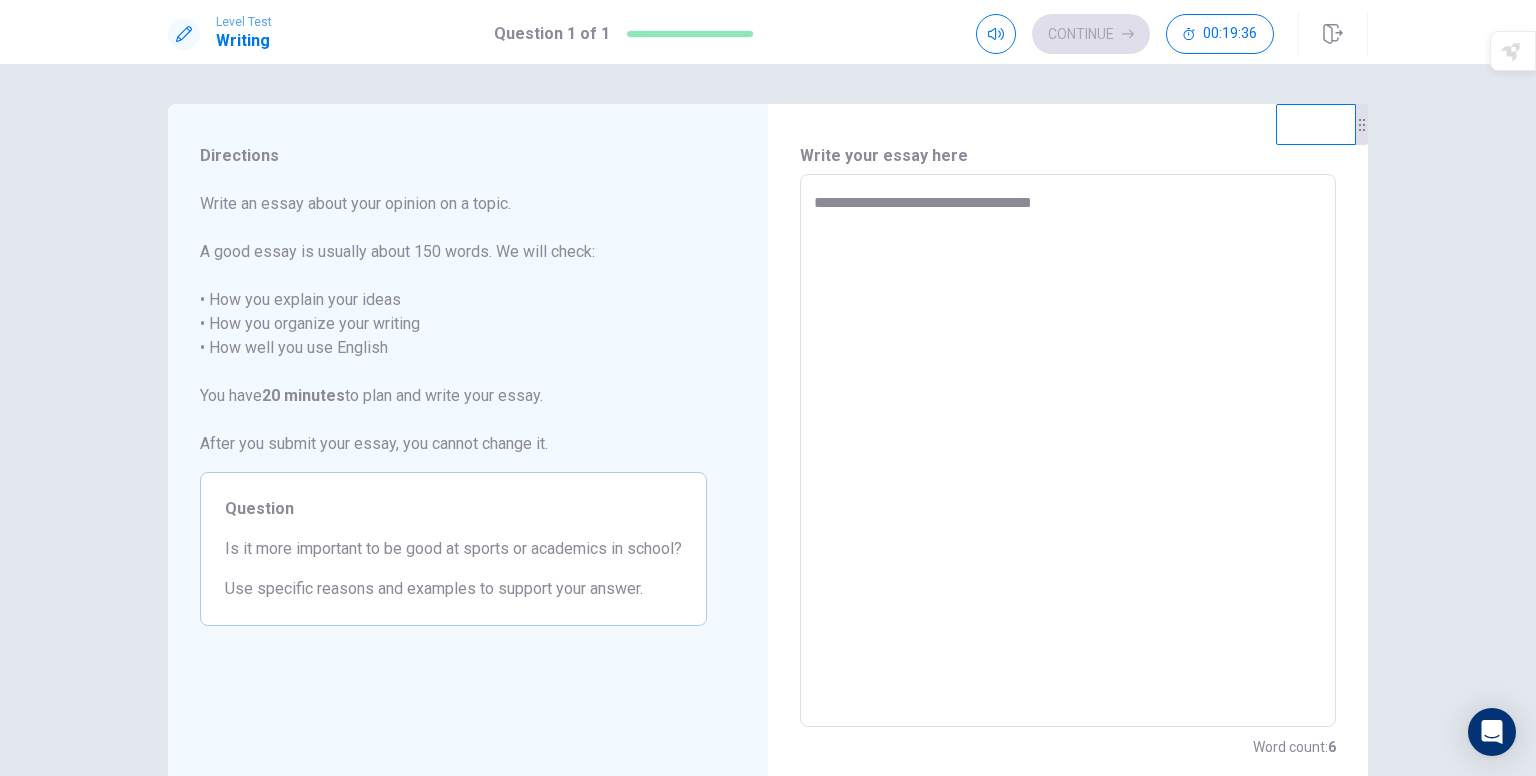 type on "*" 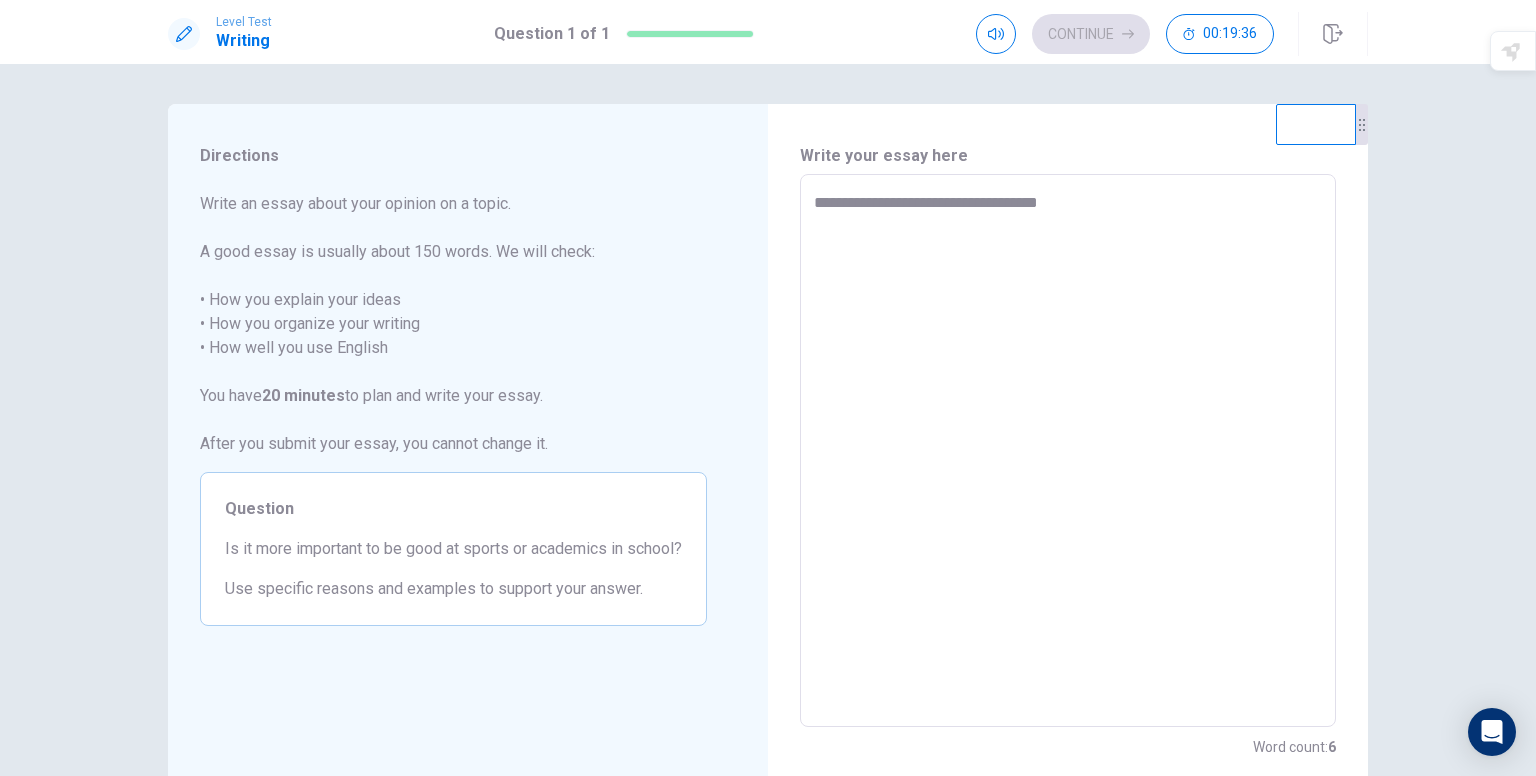 type on "*" 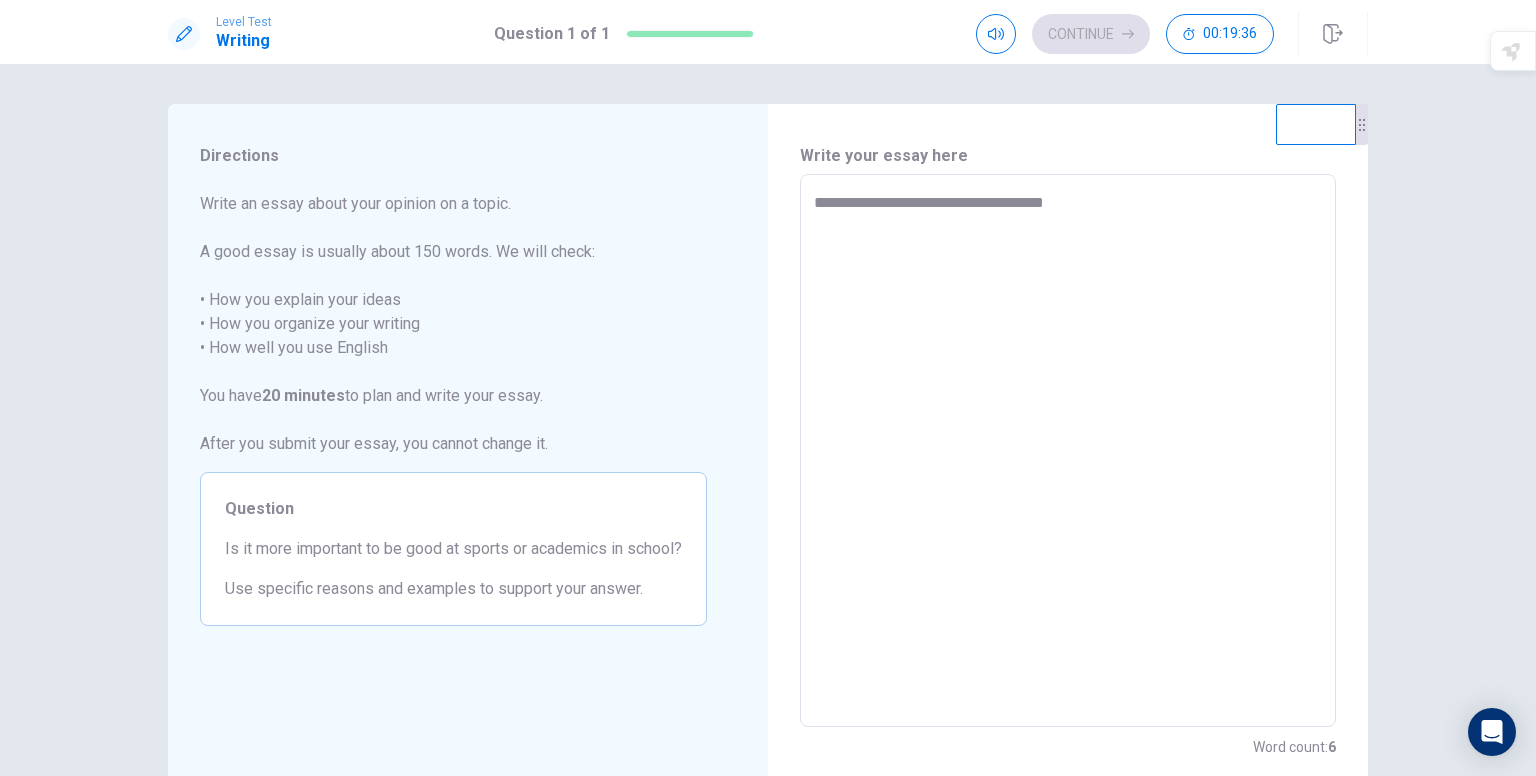 type on "*" 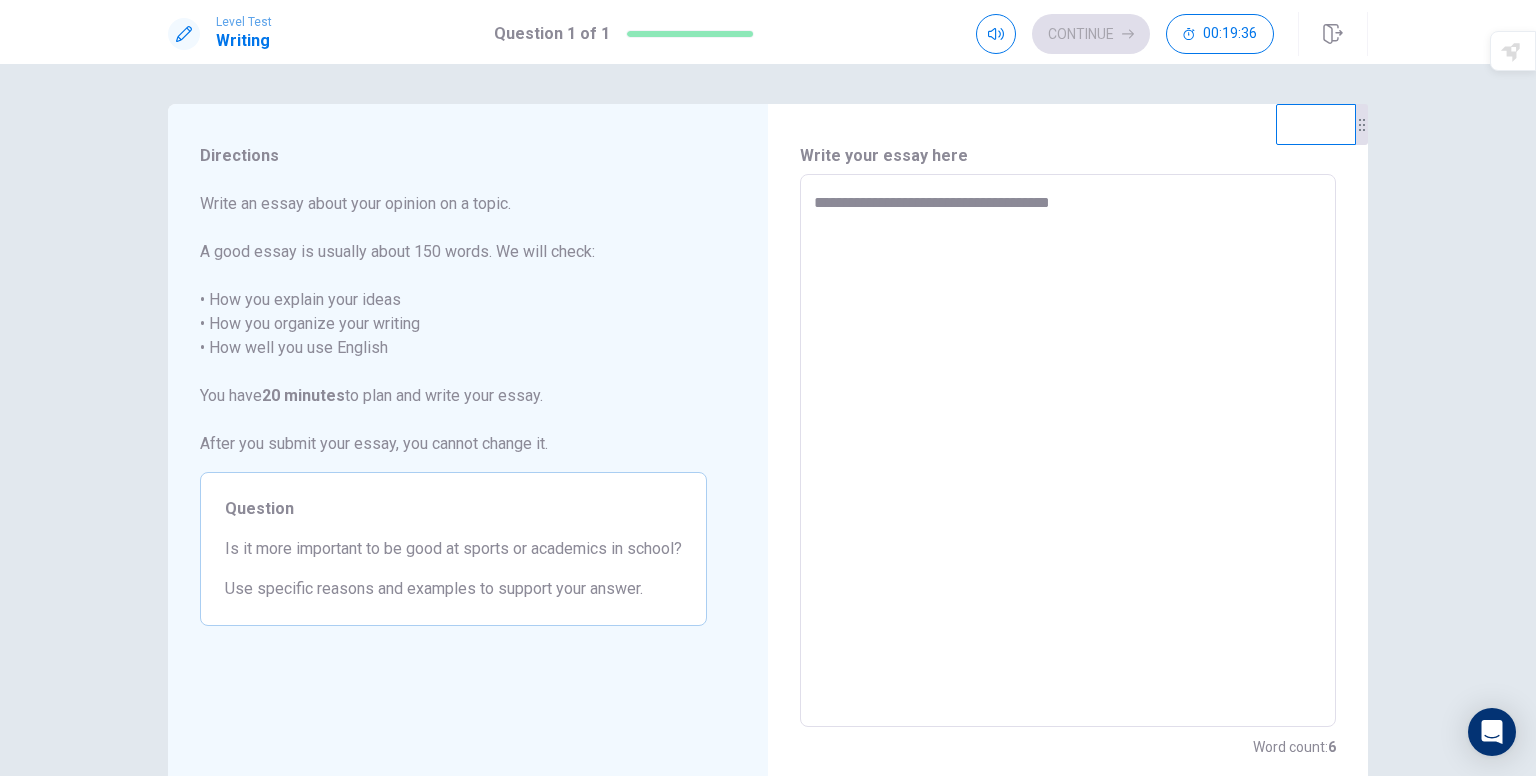 type on "*" 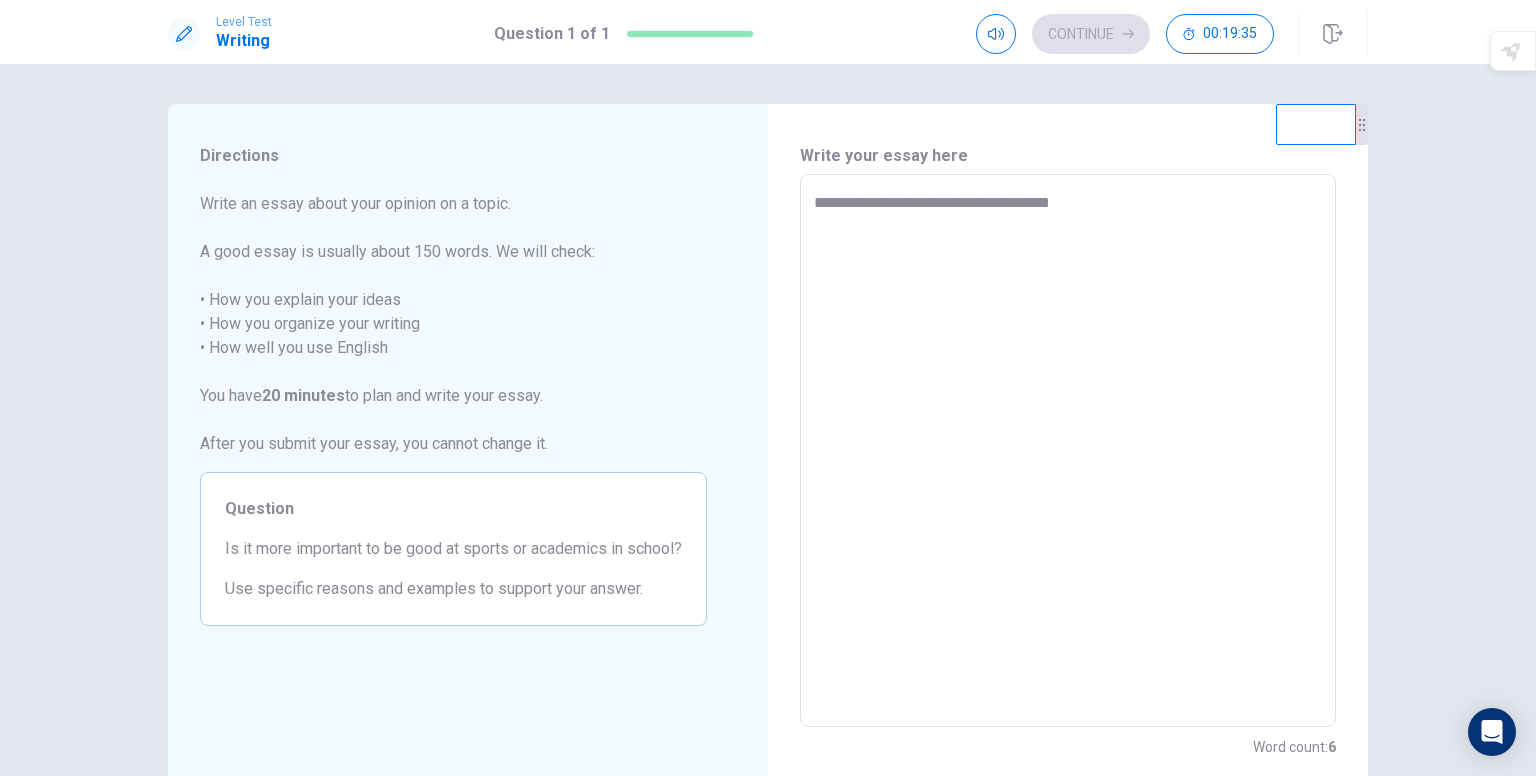 type on "**********" 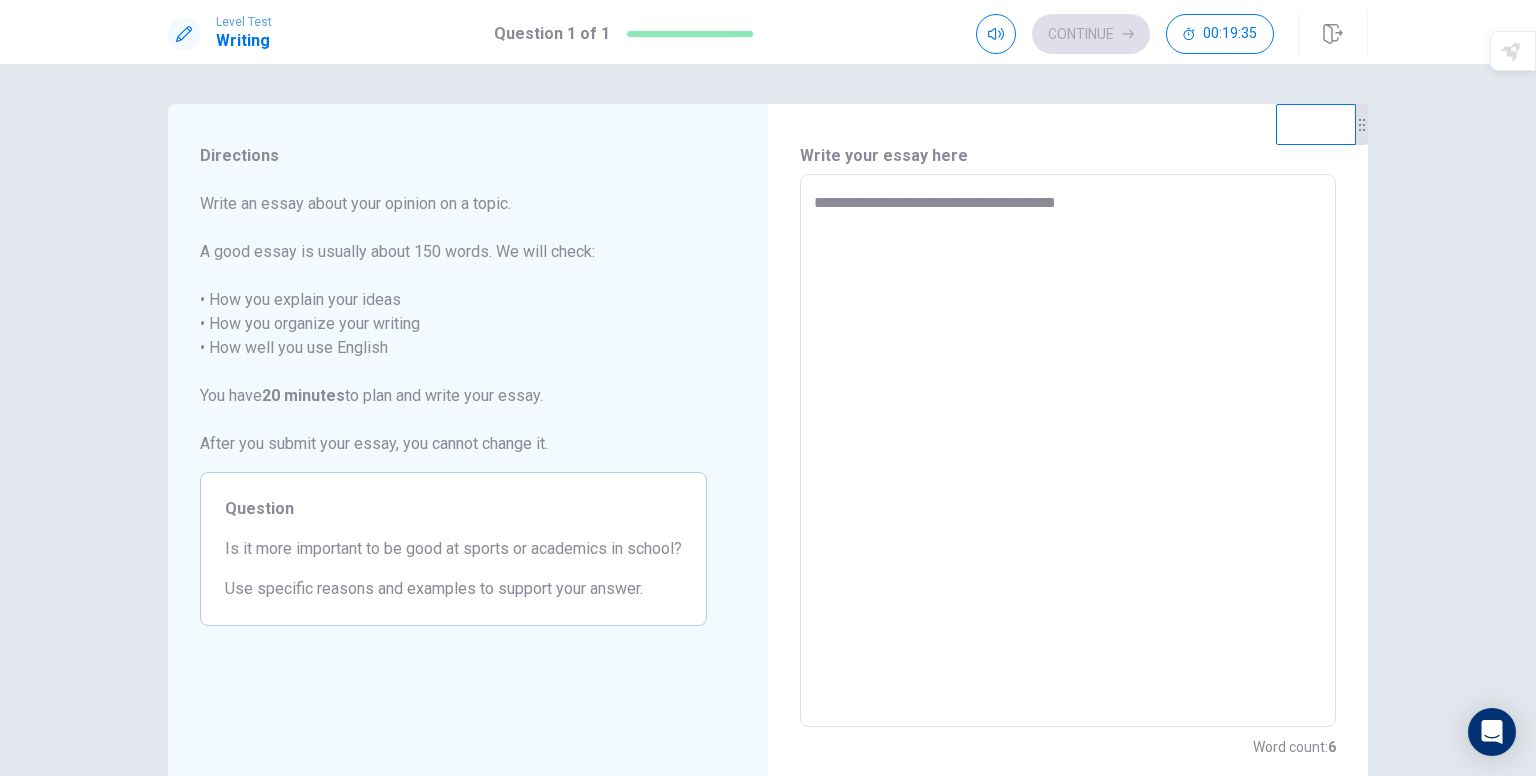 type on "*" 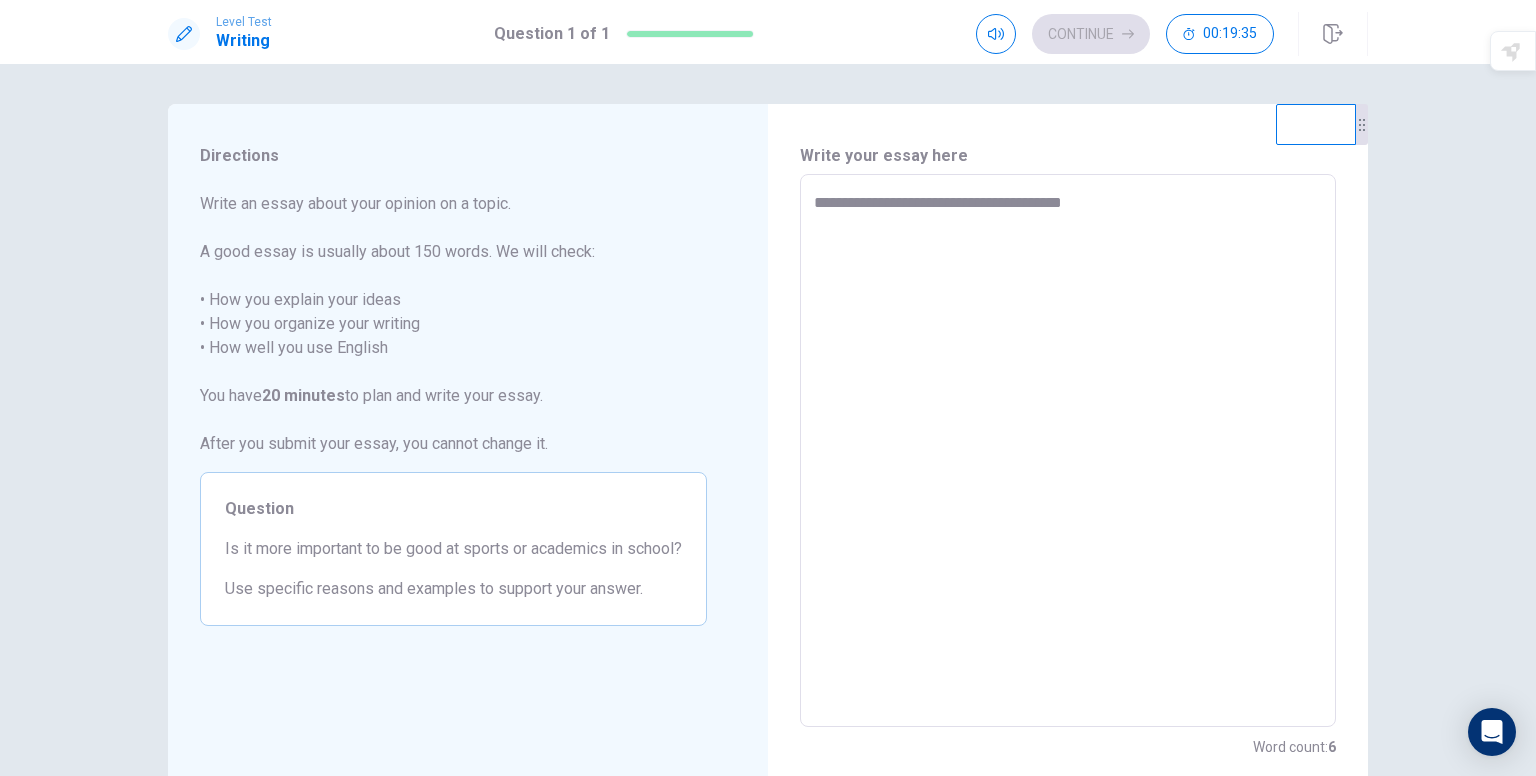 type on "*" 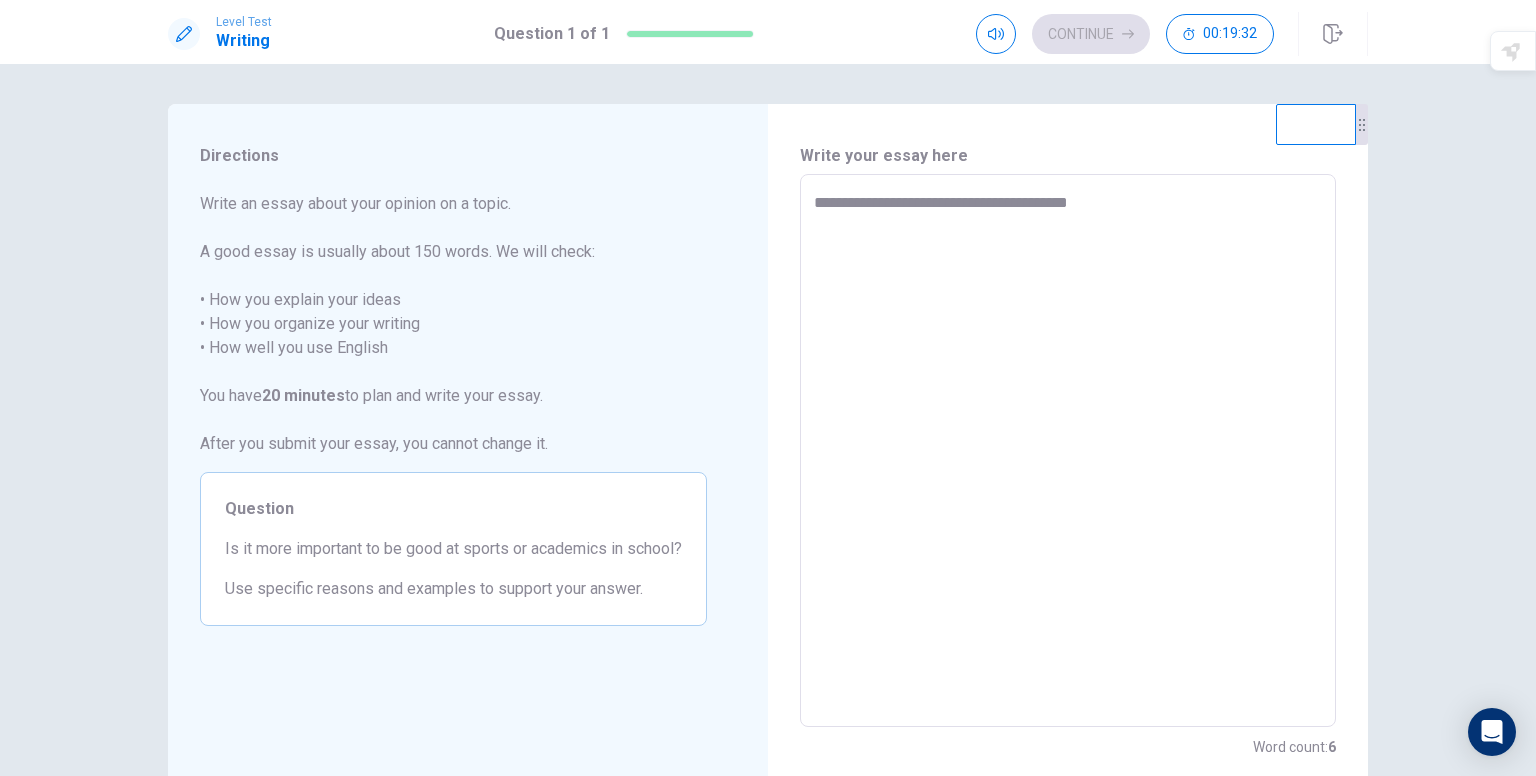 type on "*" 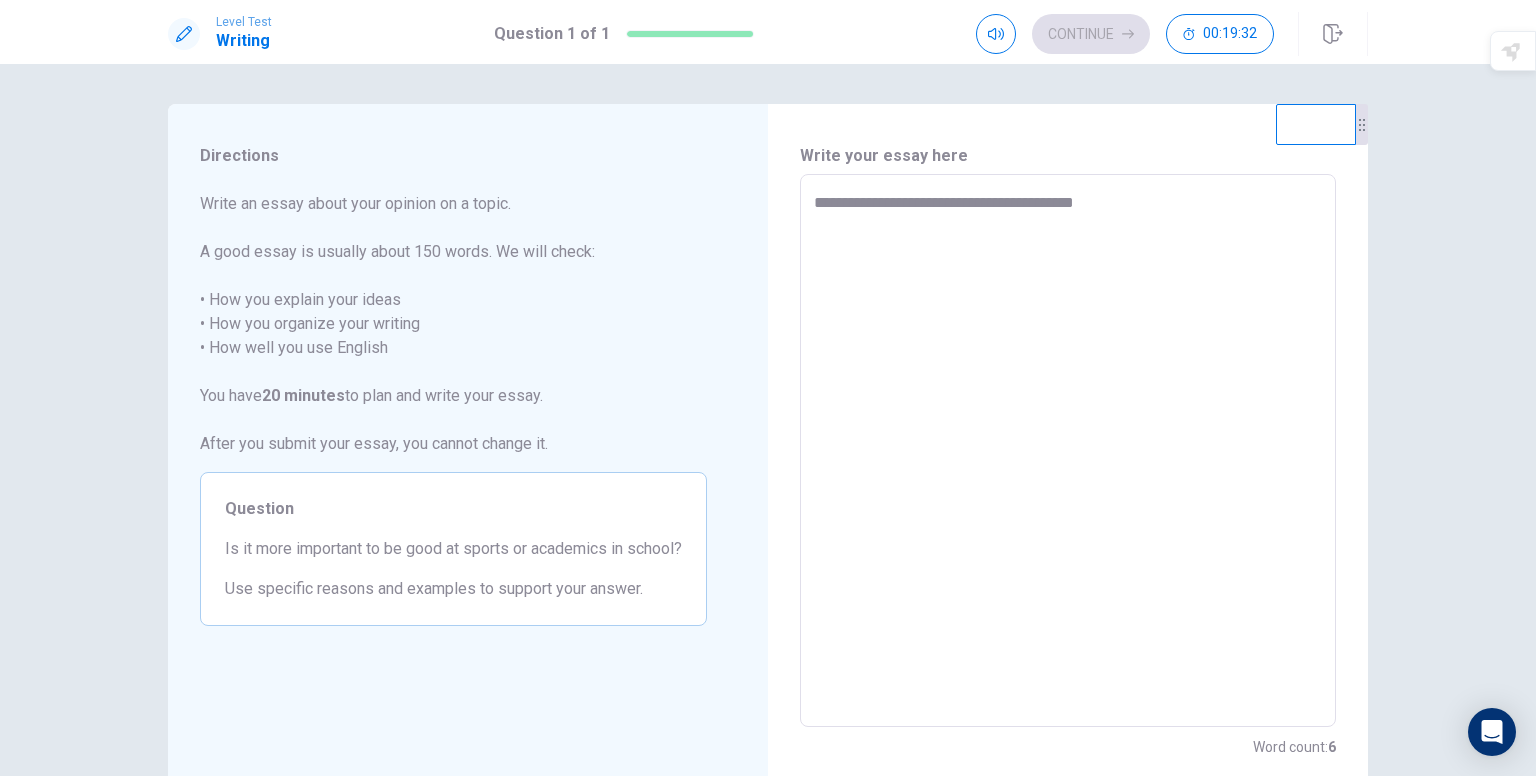 type on "*" 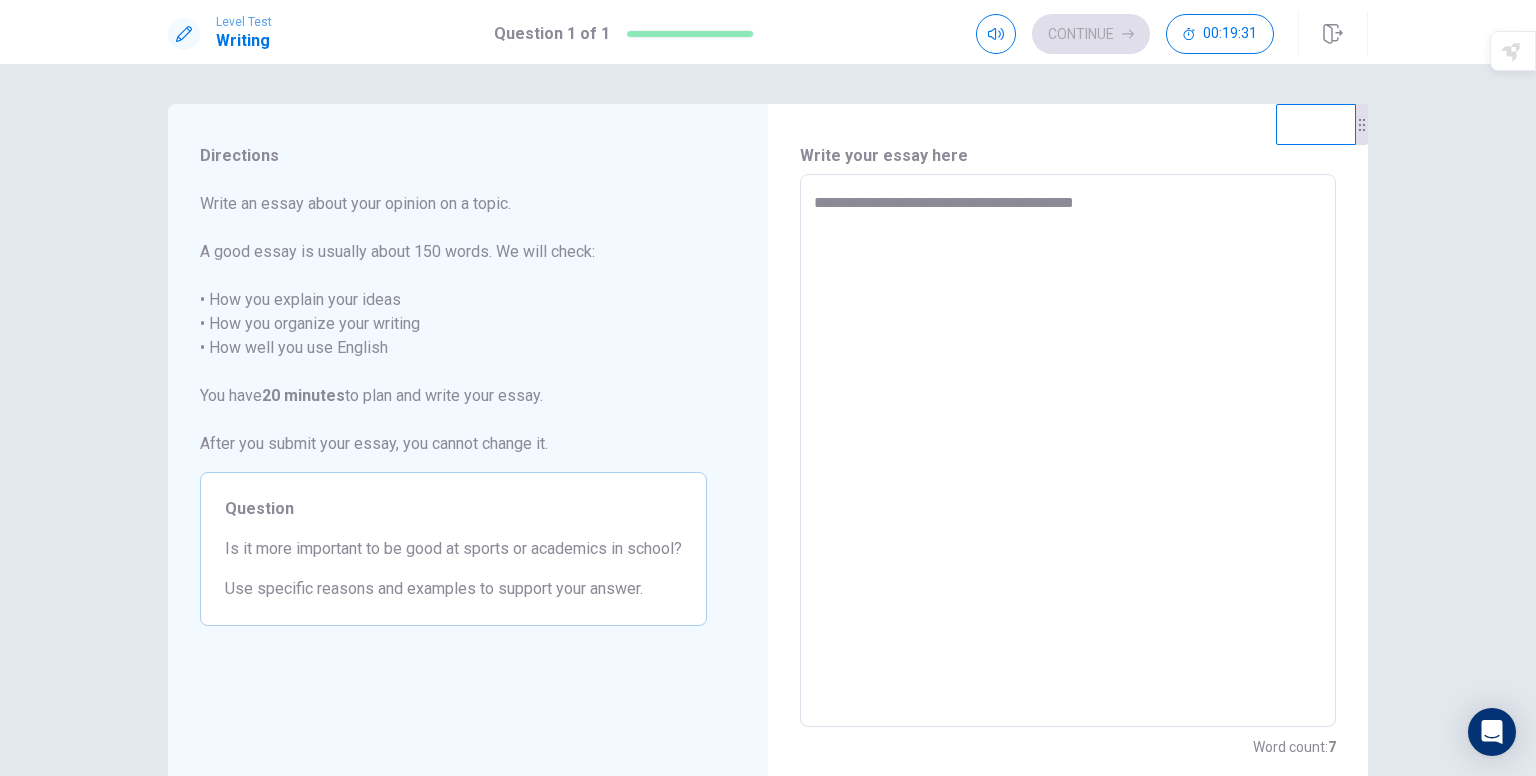 type on "**********" 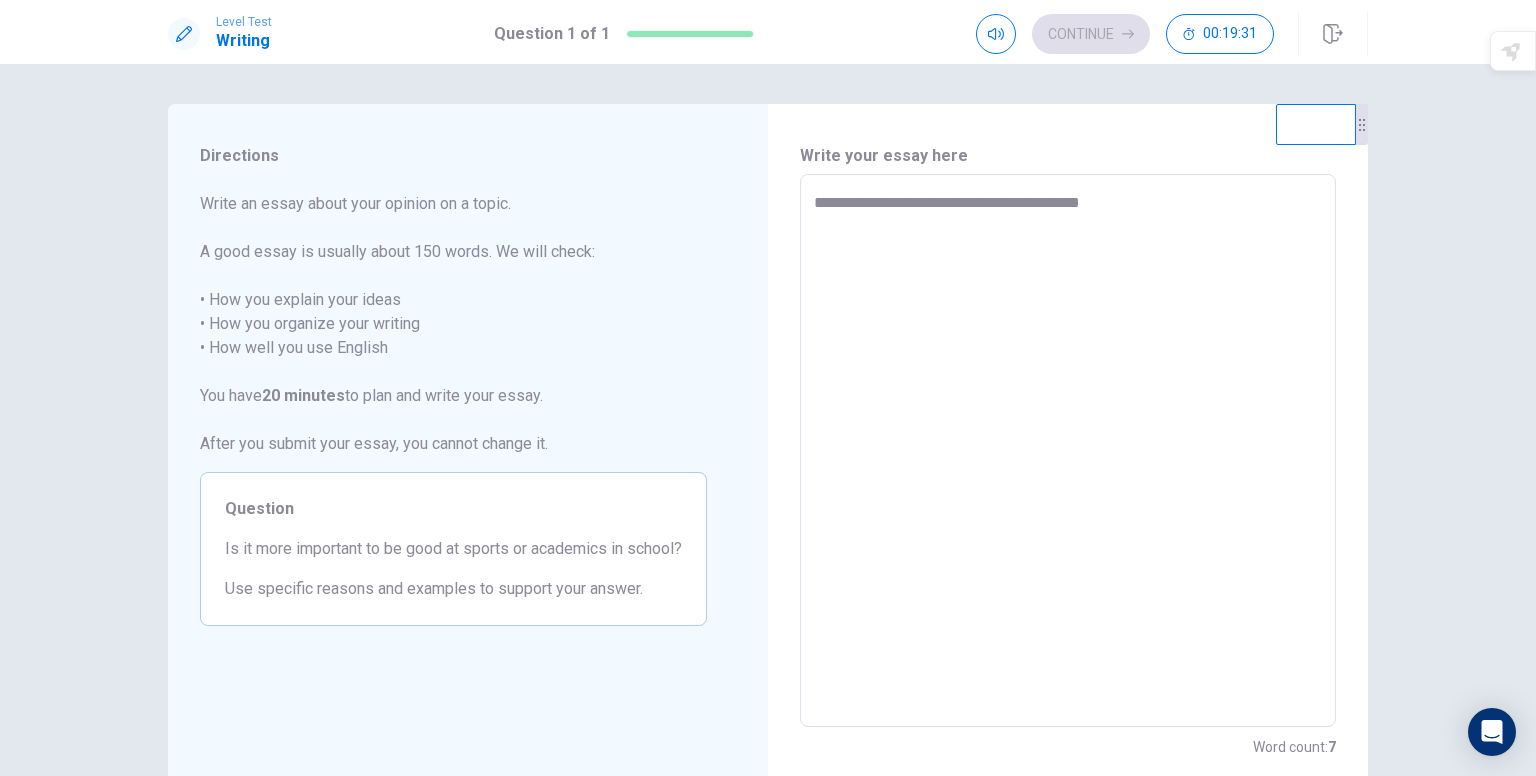 type on "*" 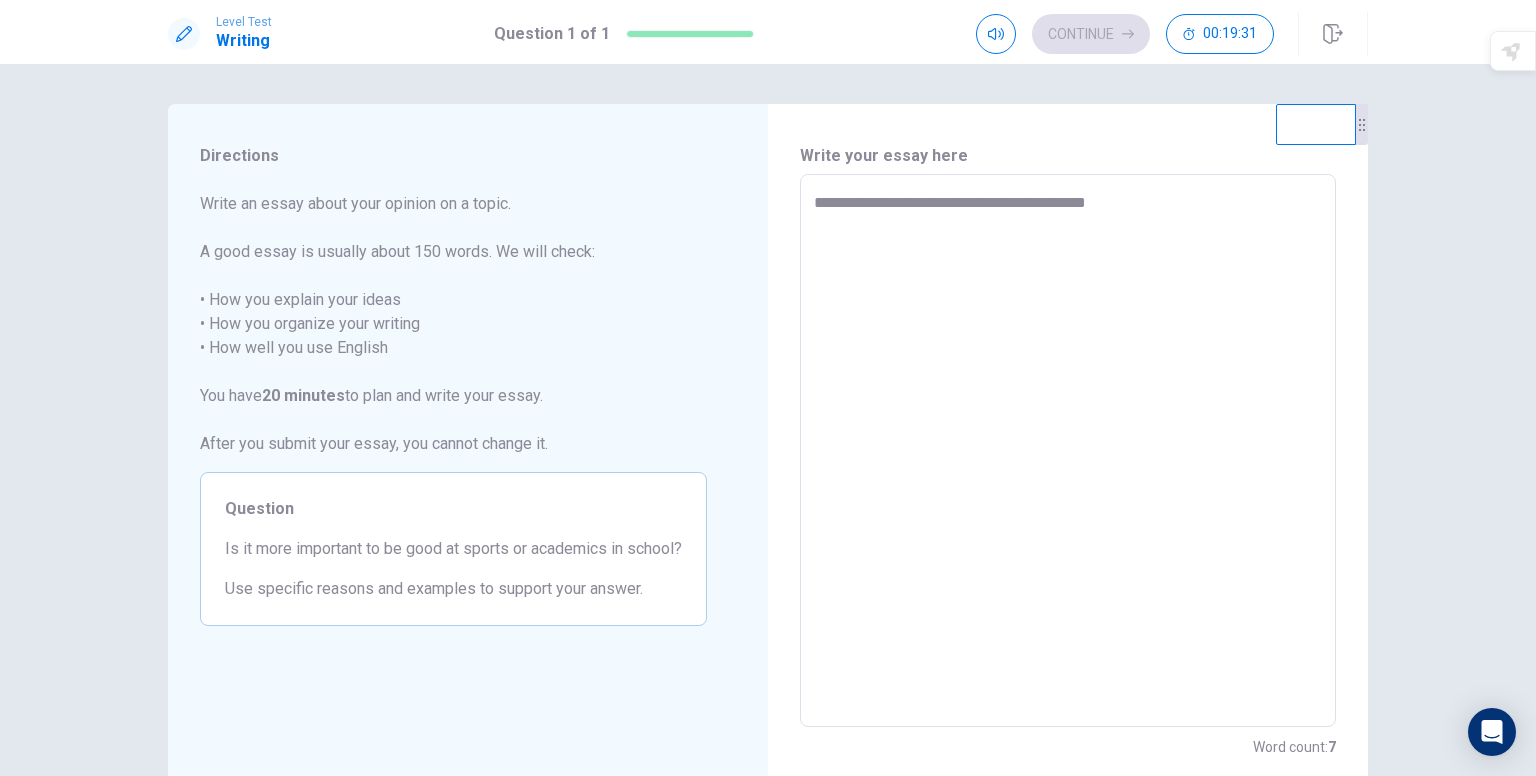 type on "*" 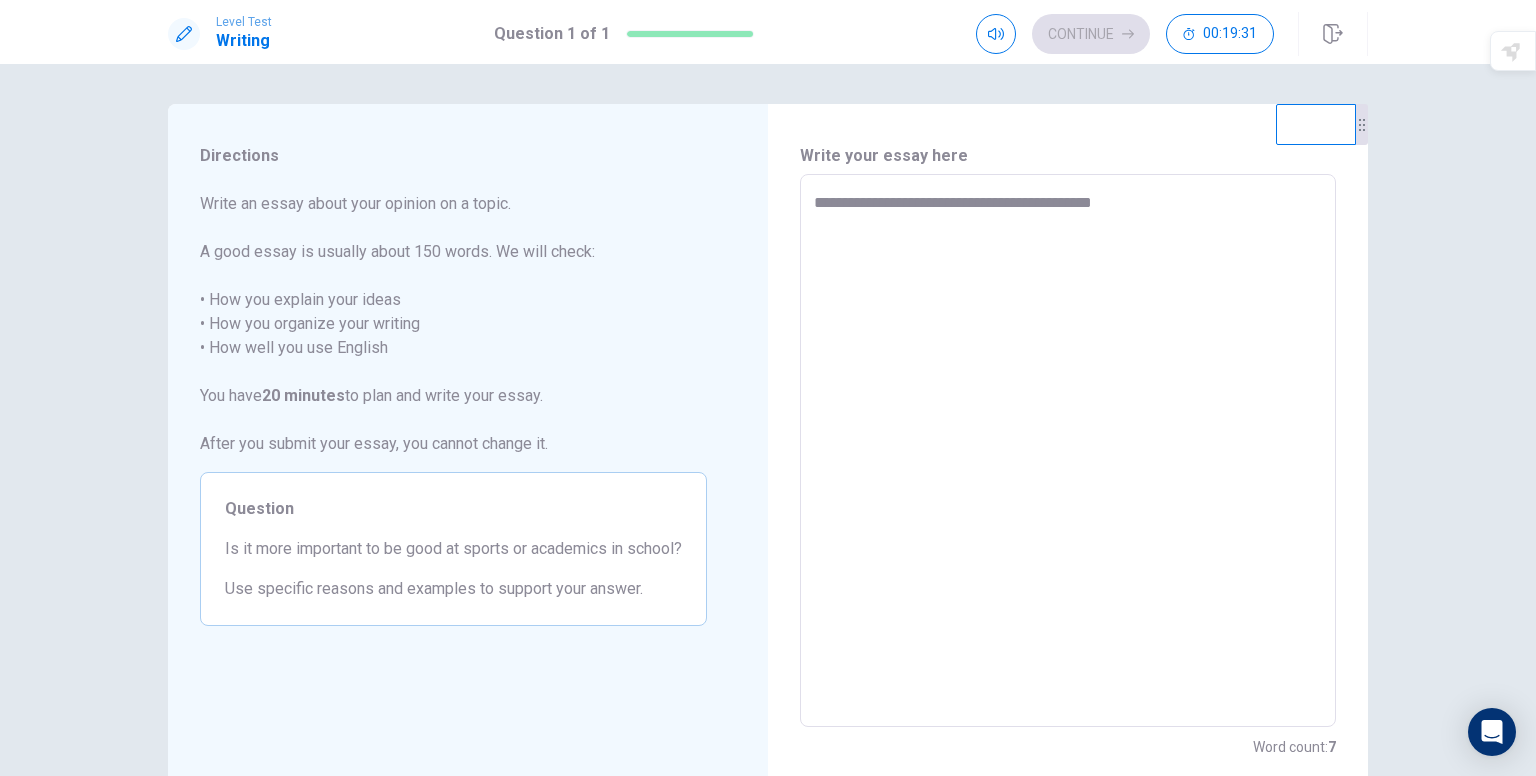 type on "*" 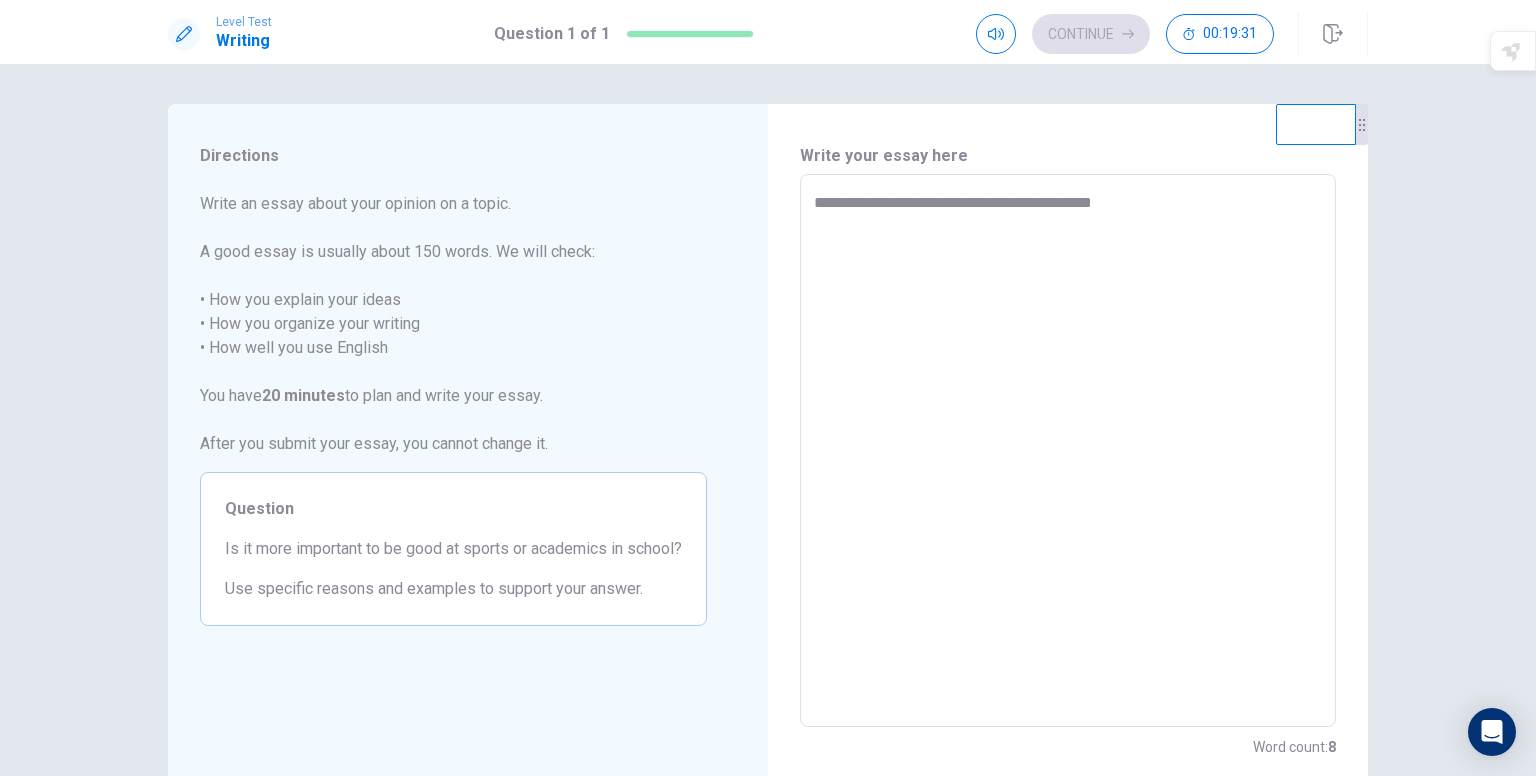 type on "**********" 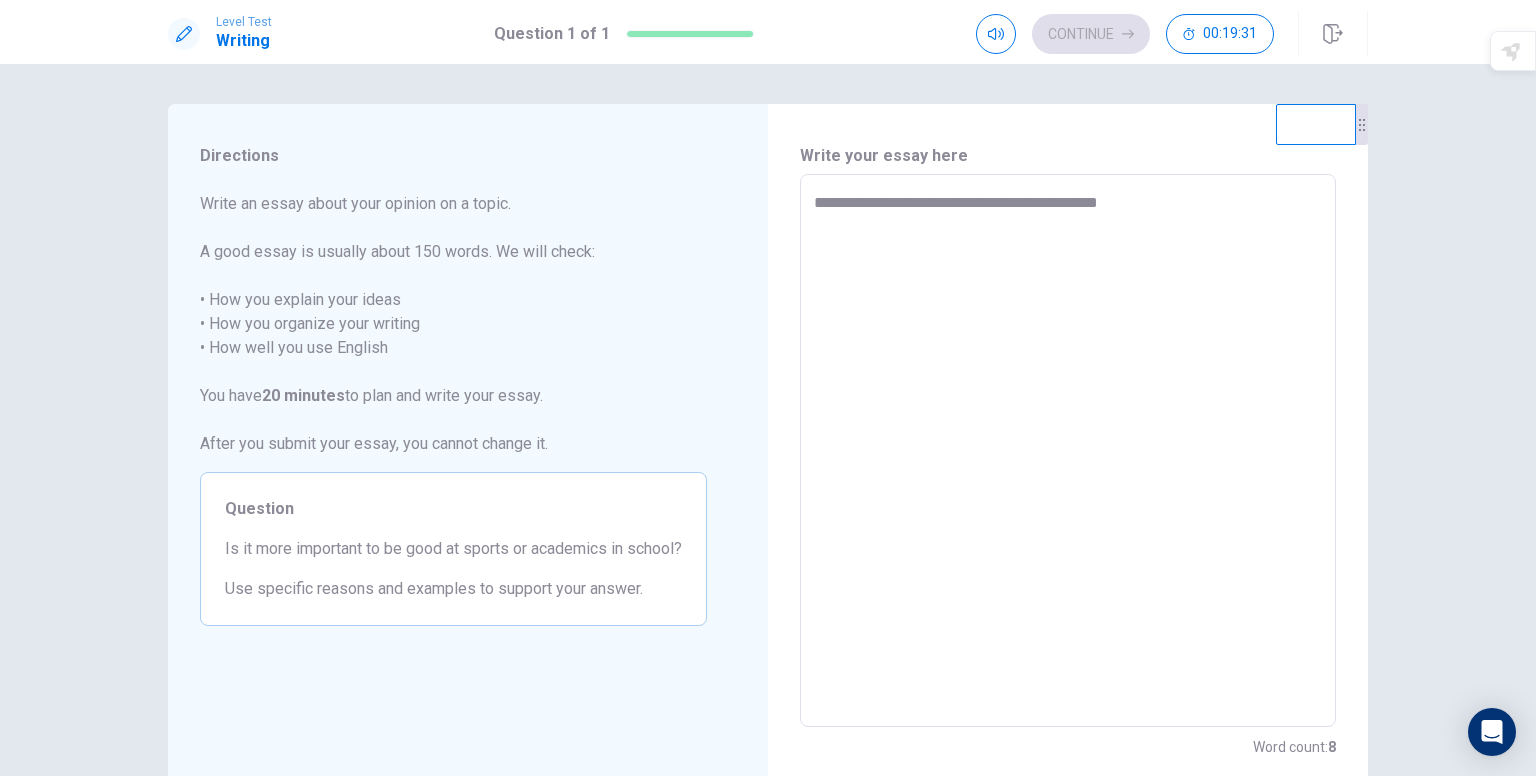 type on "*" 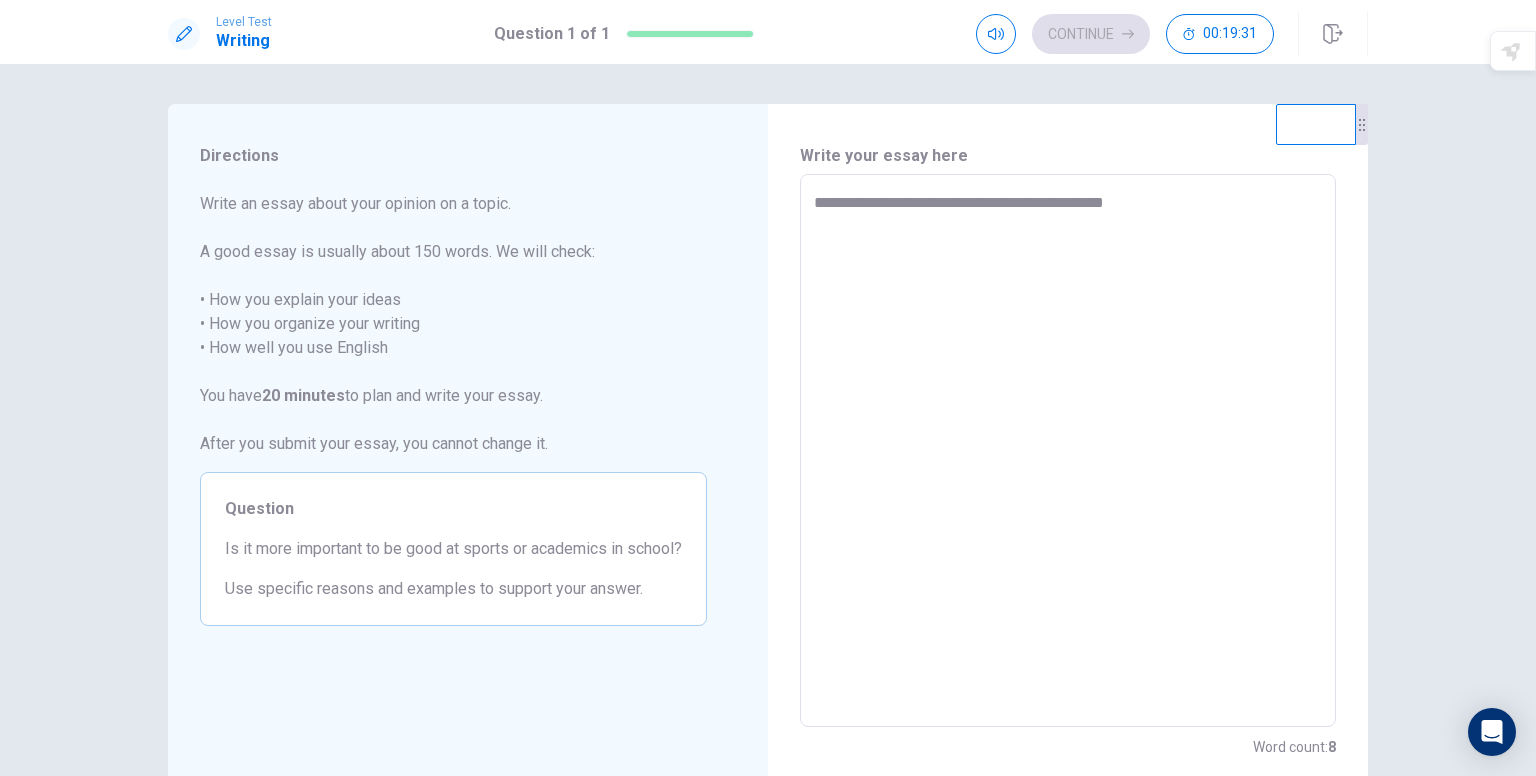 type on "*" 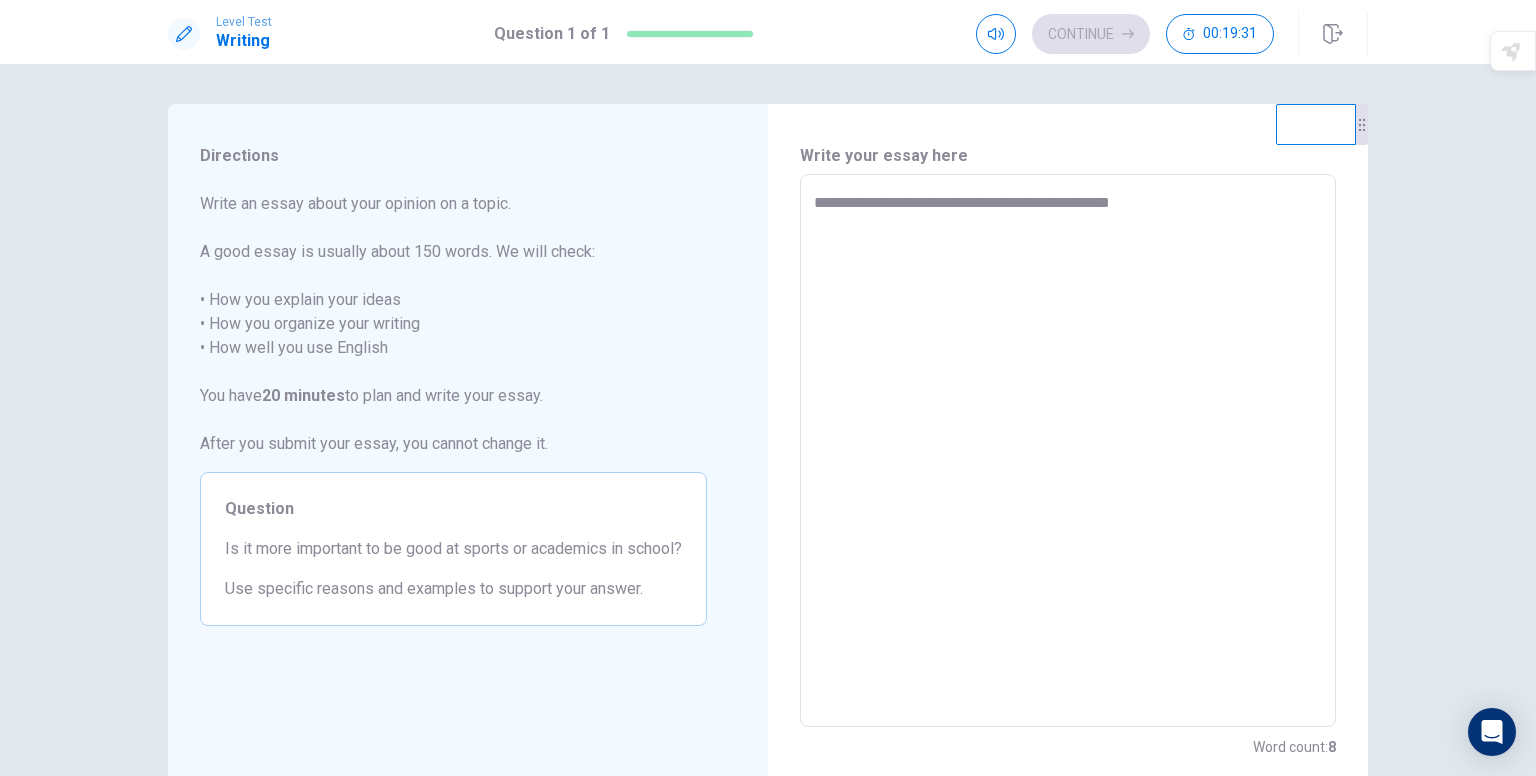 type on "*" 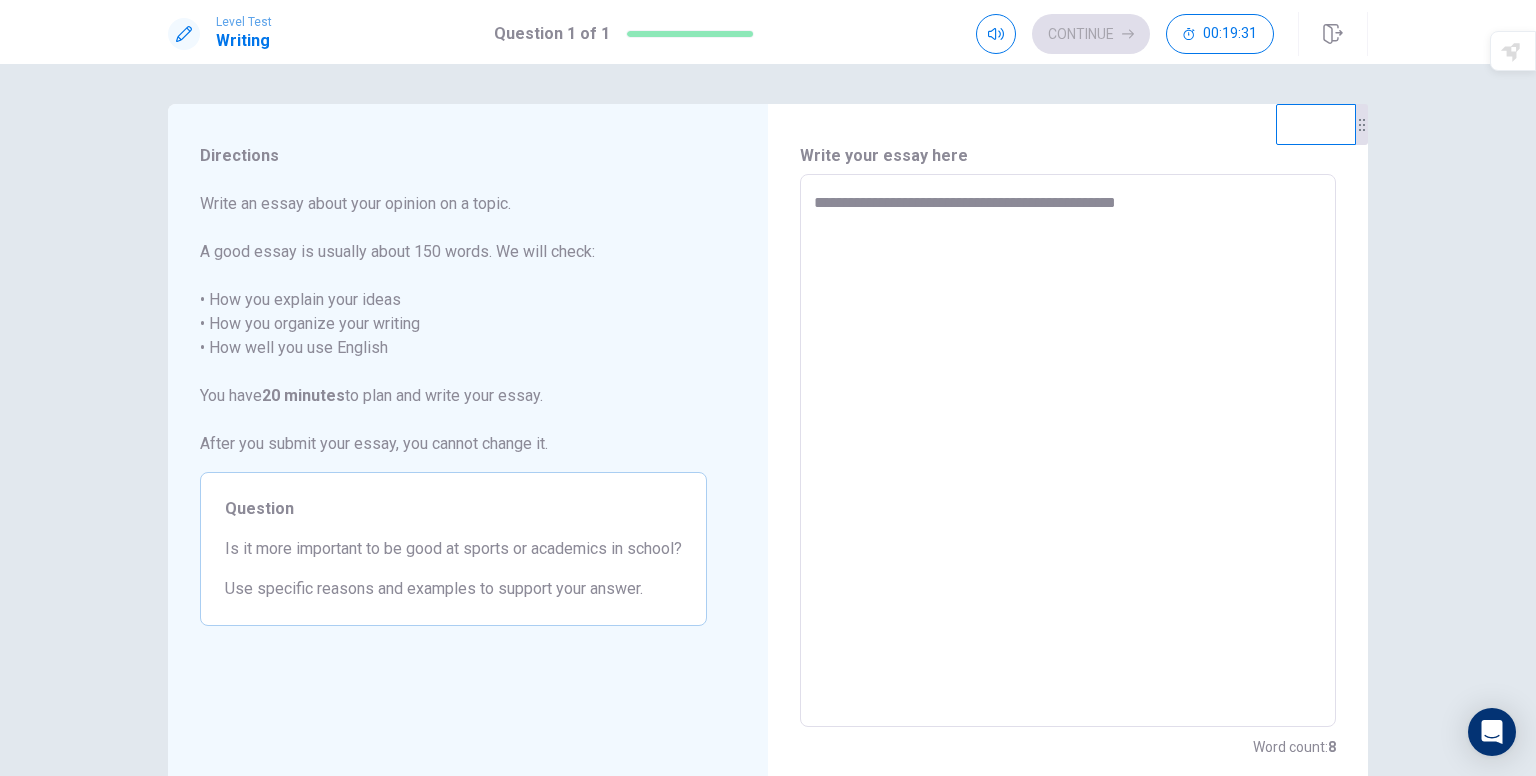 type on "*" 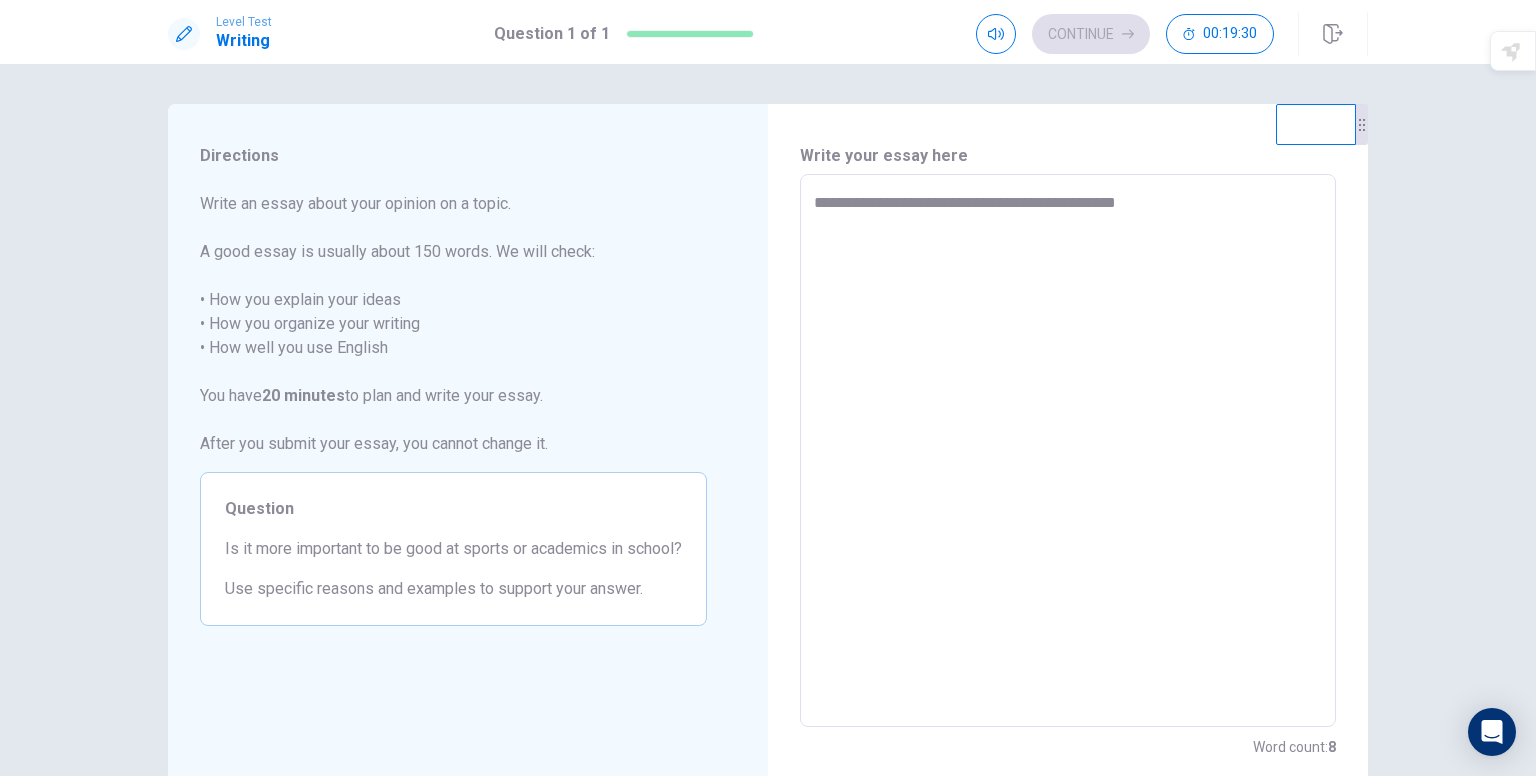 type on "**********" 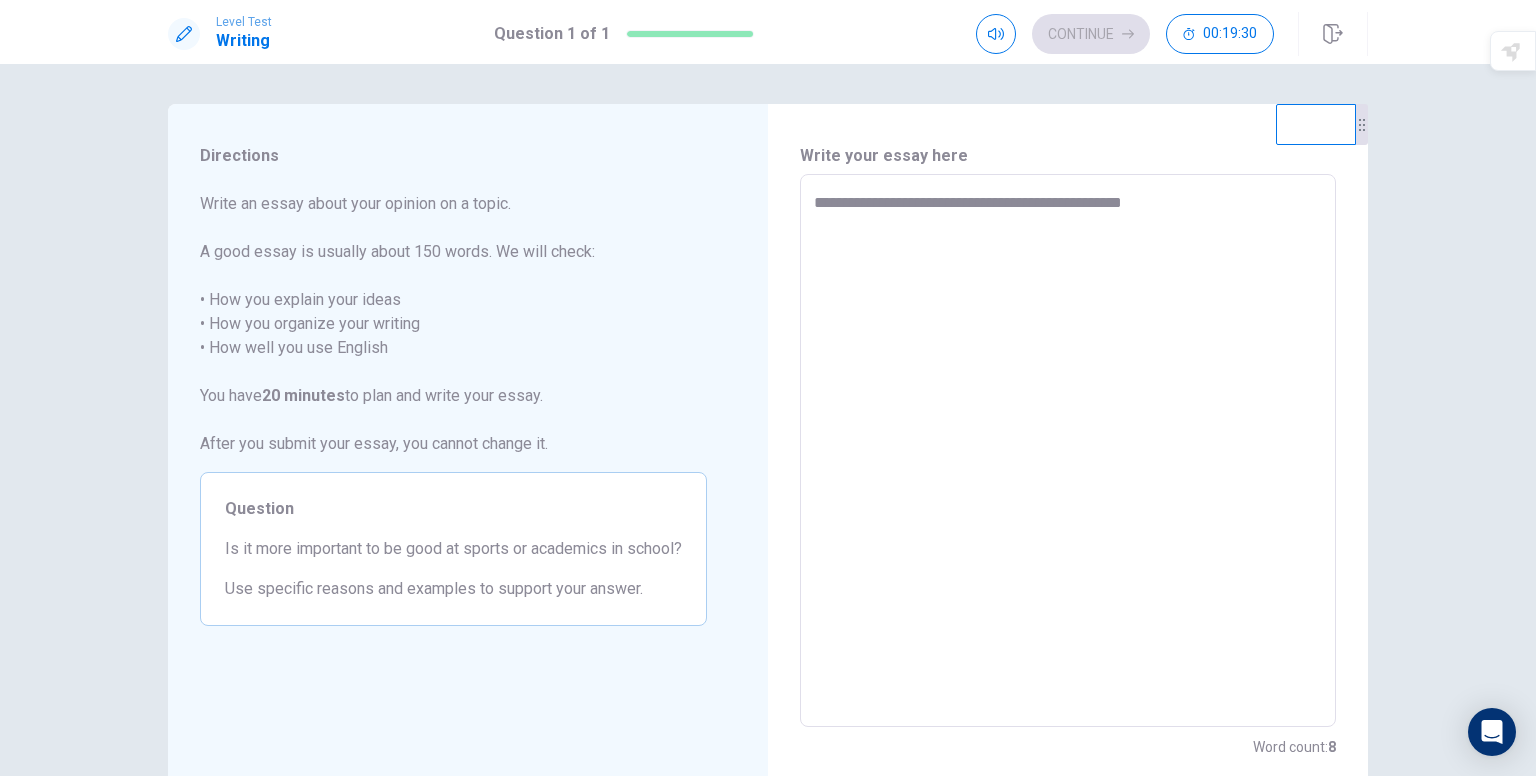 type on "*" 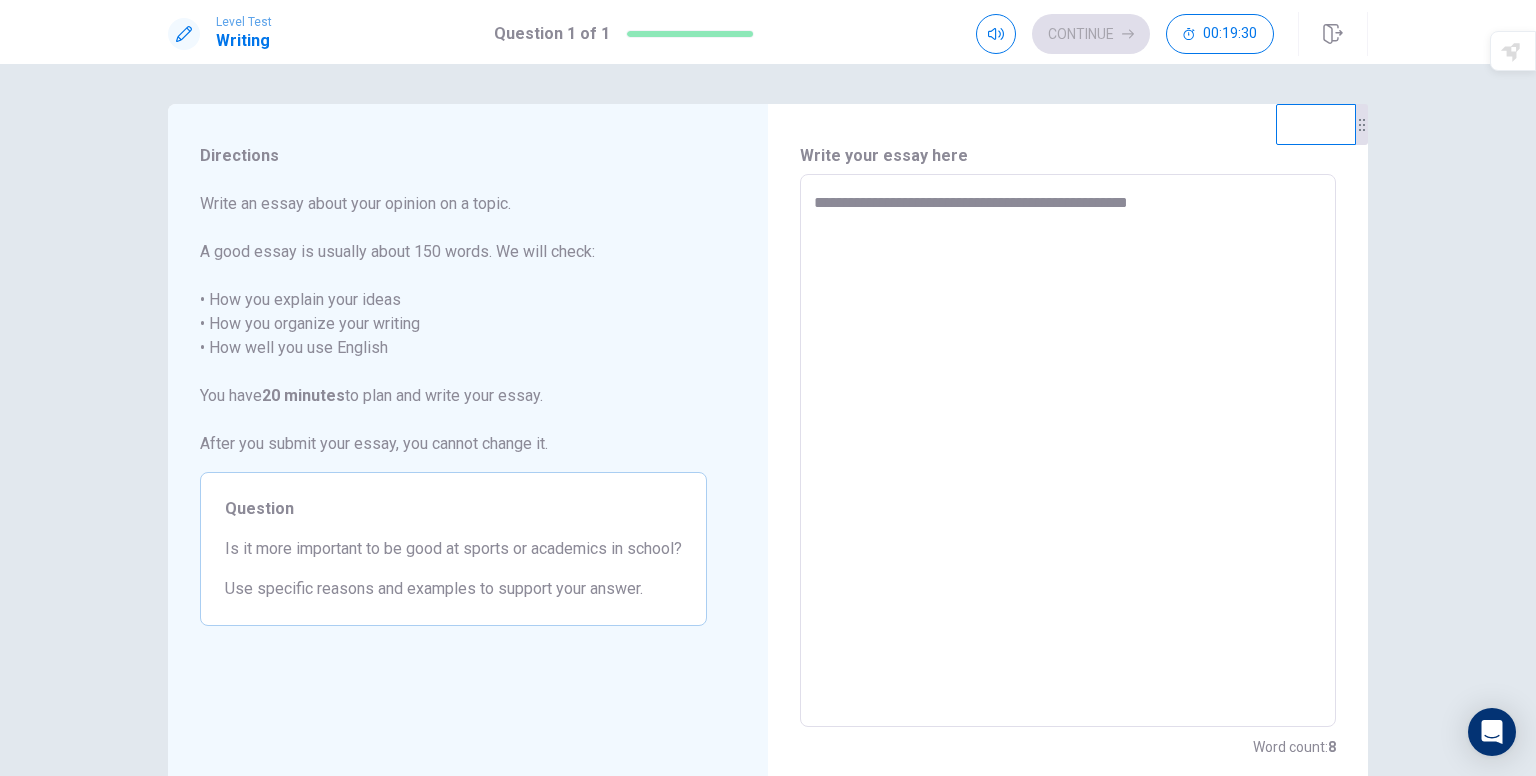 type on "*" 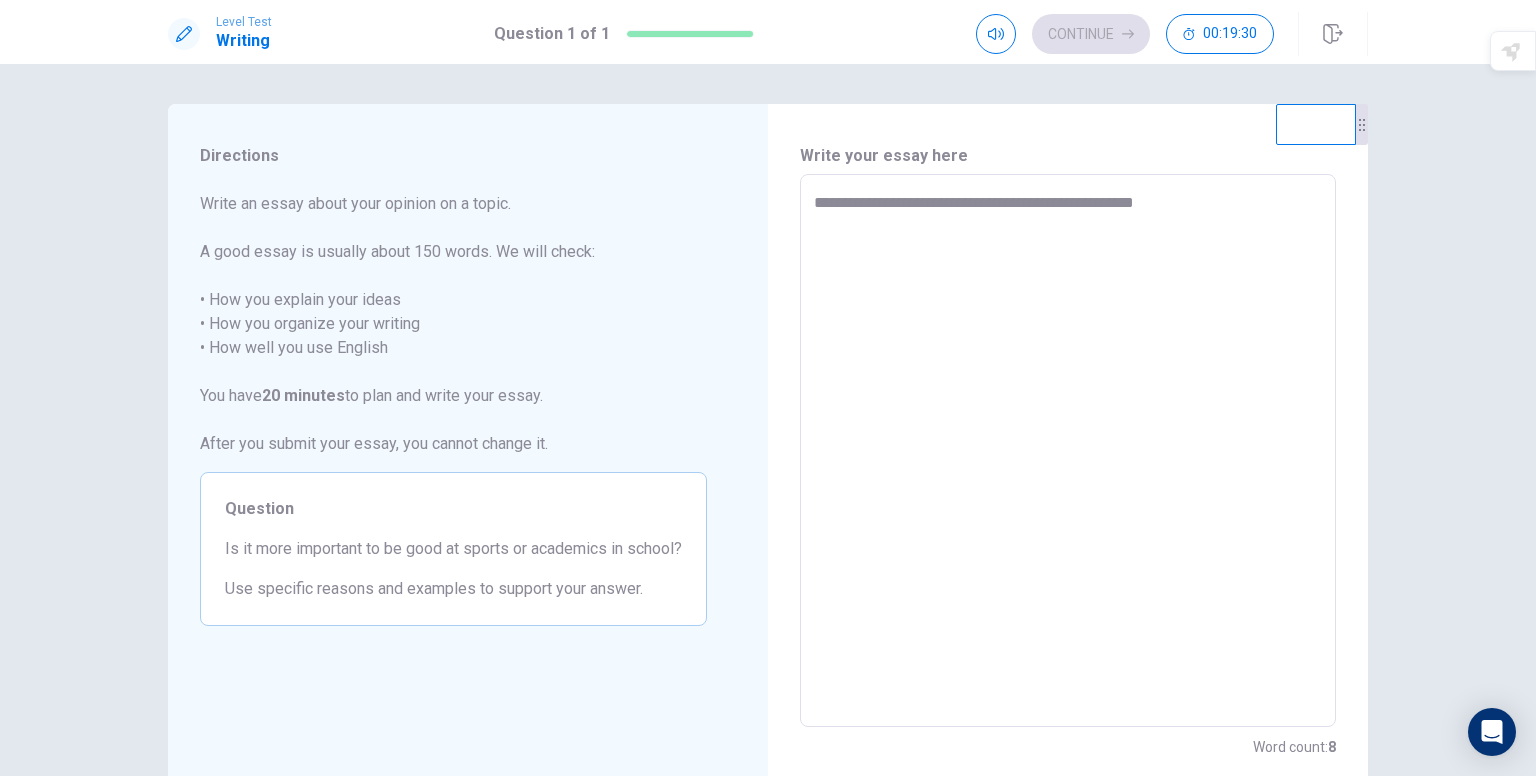 type on "*" 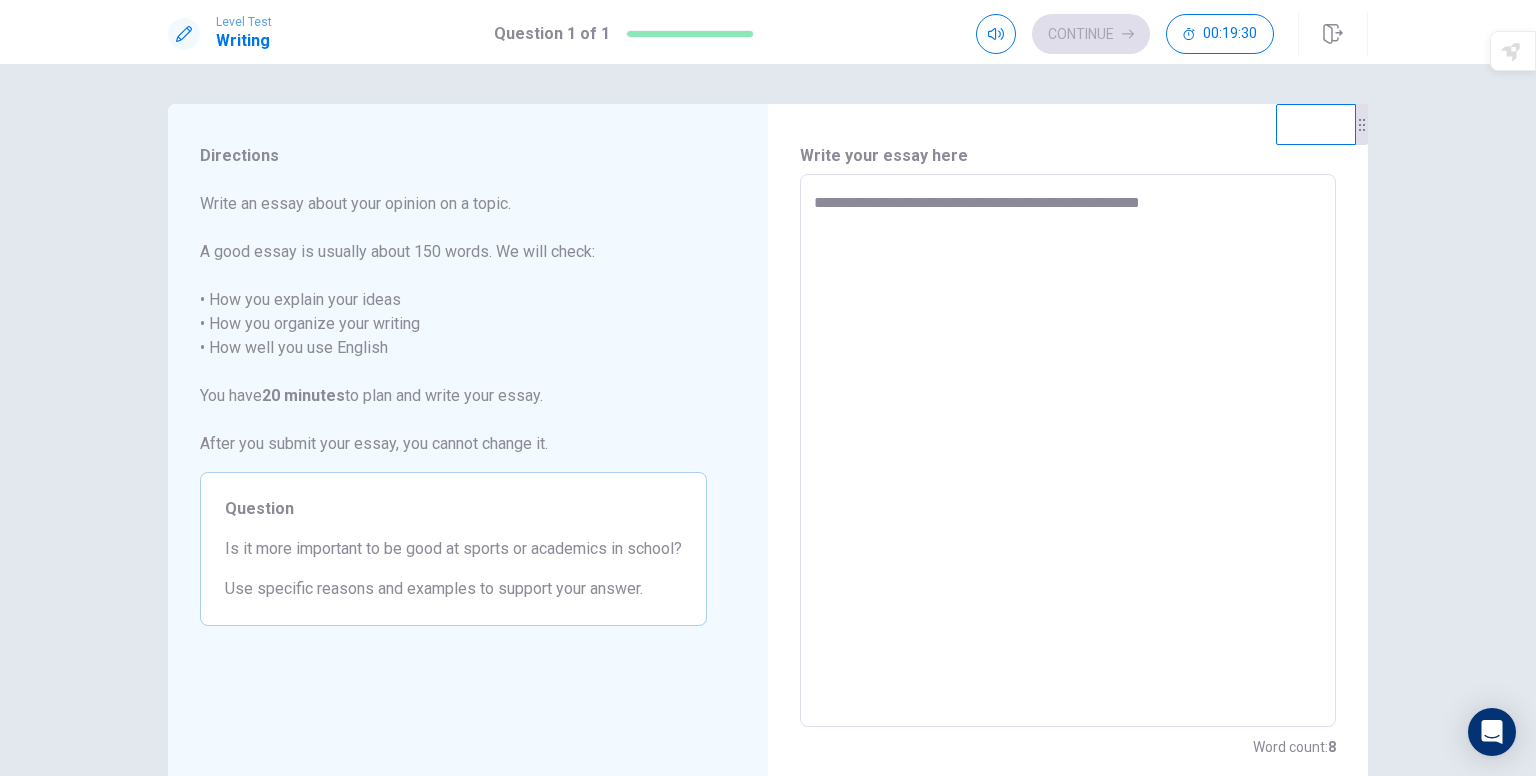 type on "*" 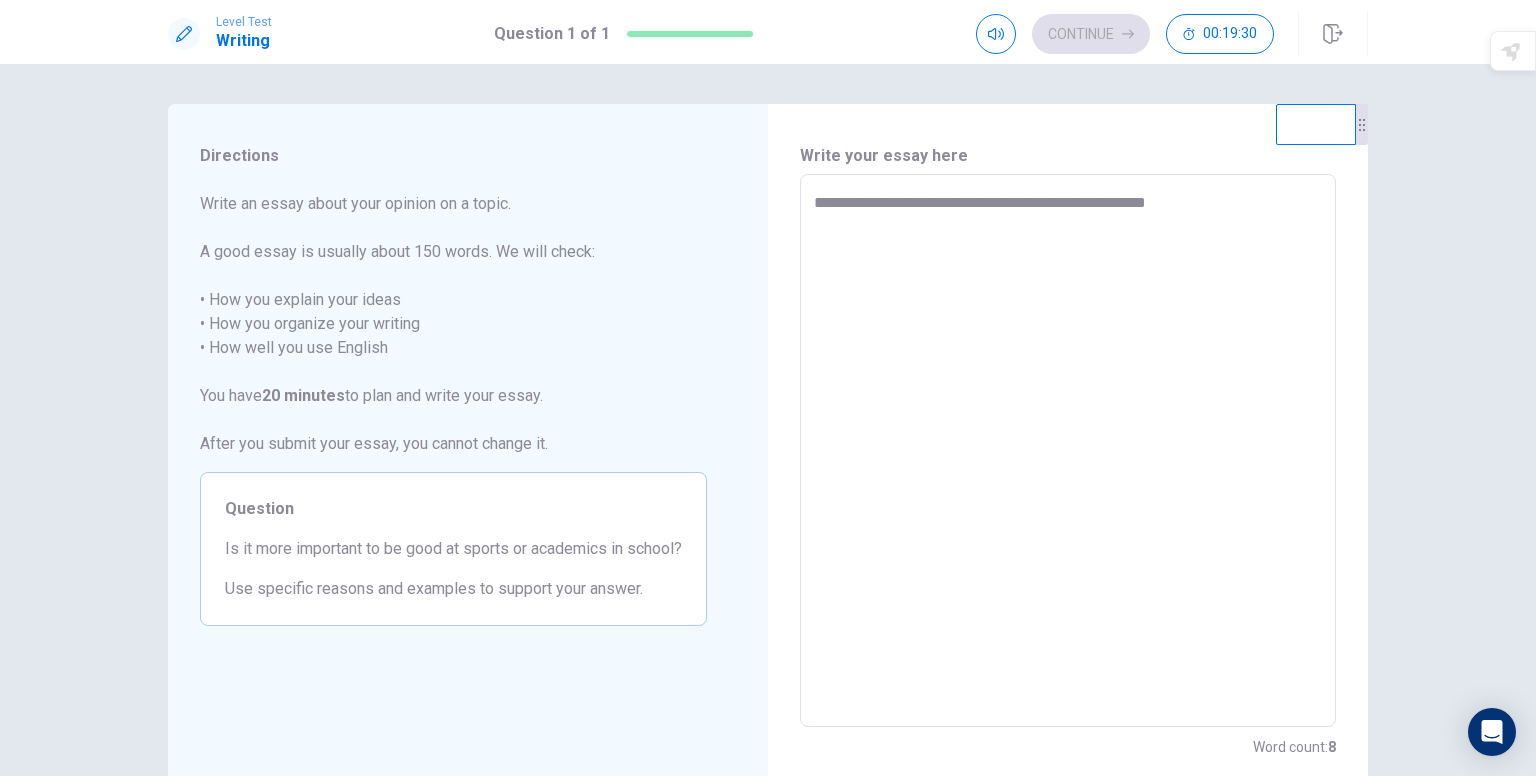 type on "*" 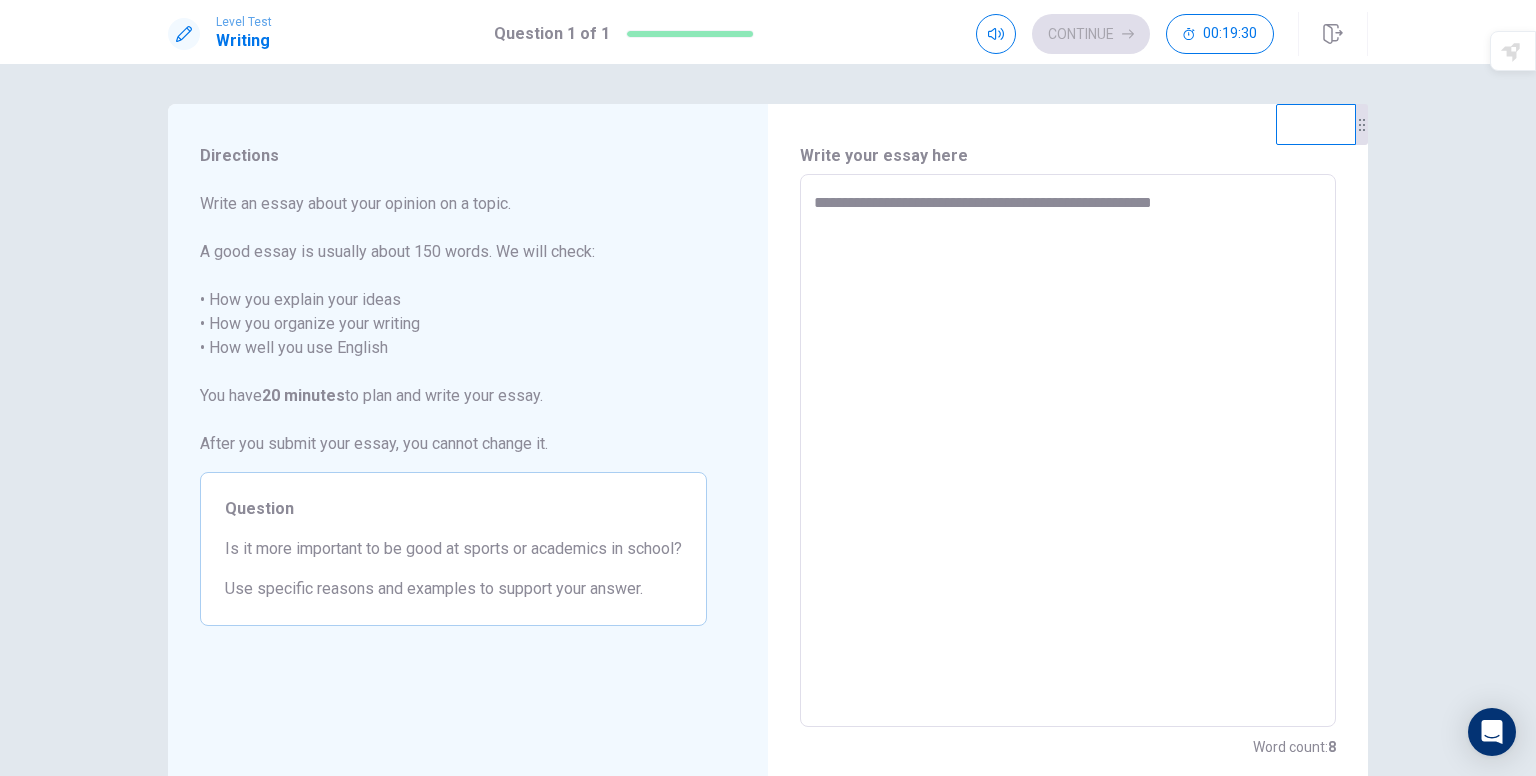 type on "*" 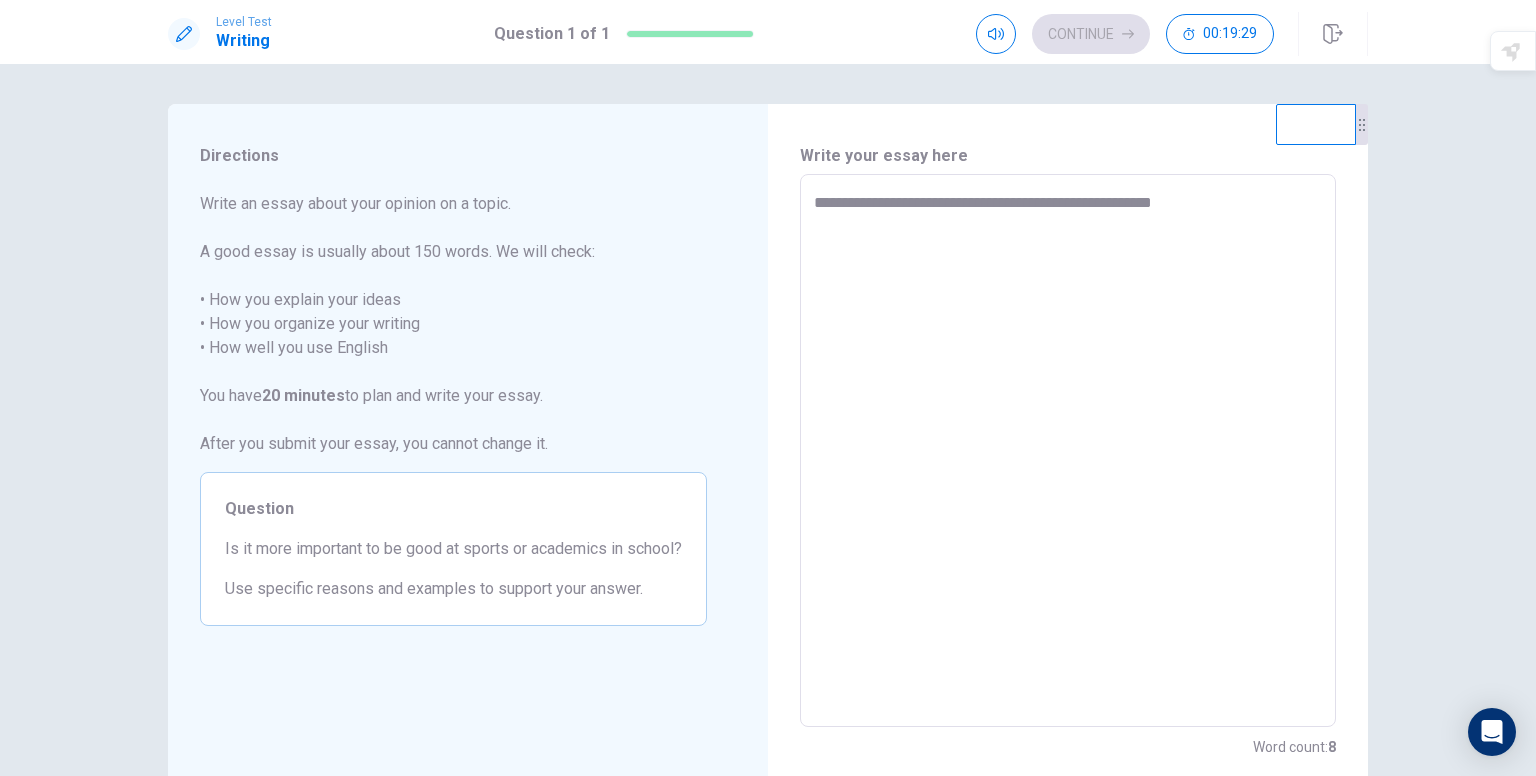 type on "**********" 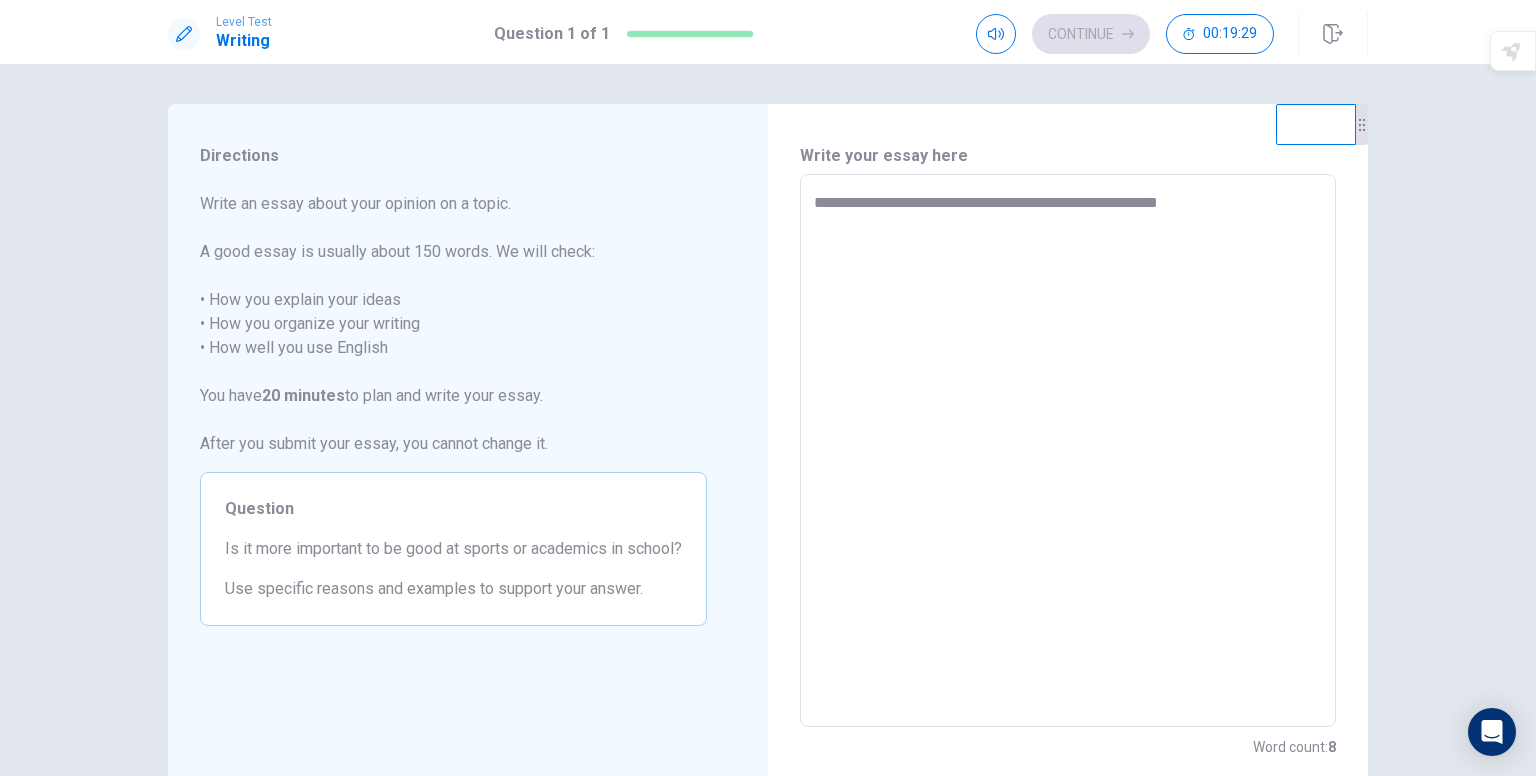 type on "*" 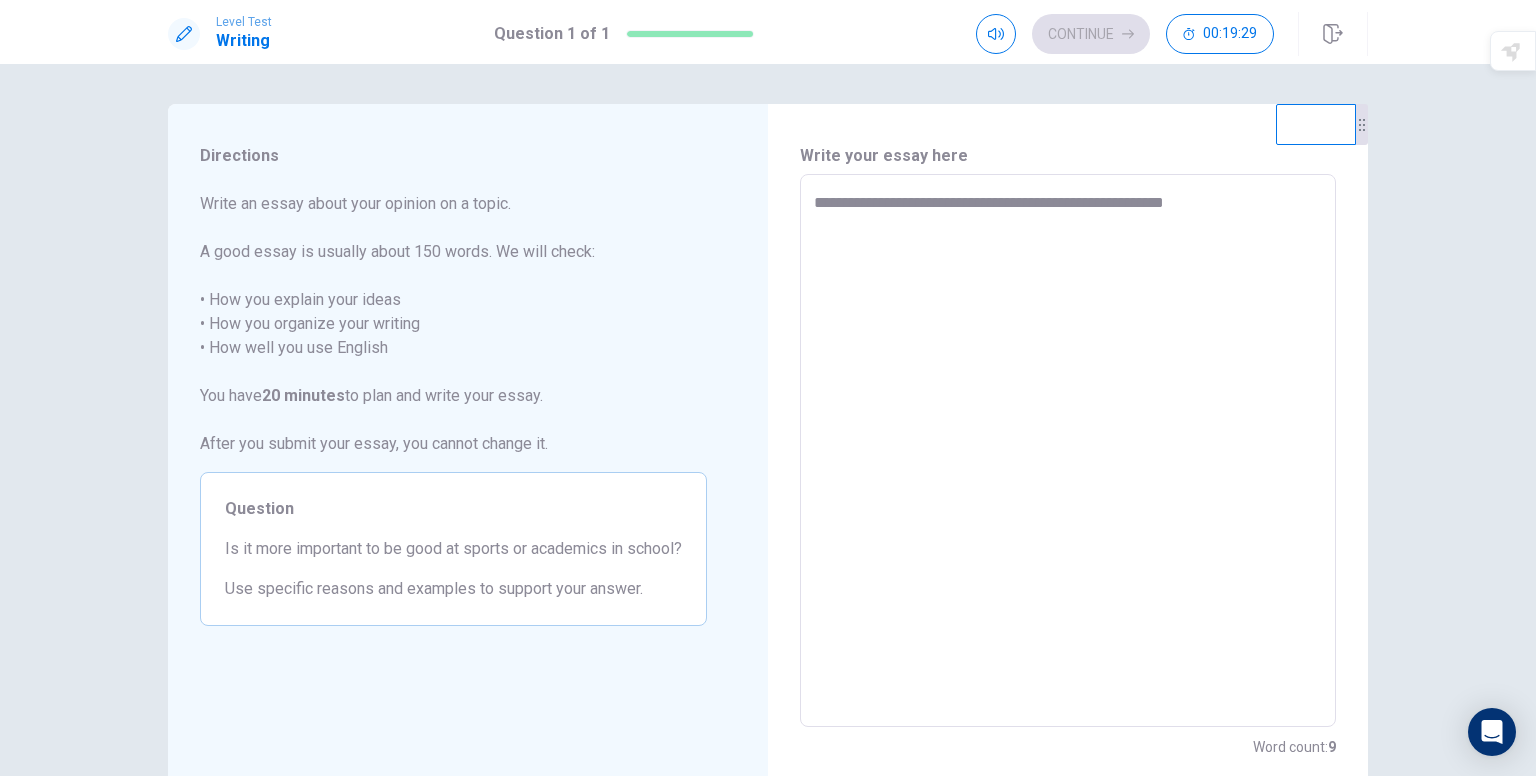 type on "*" 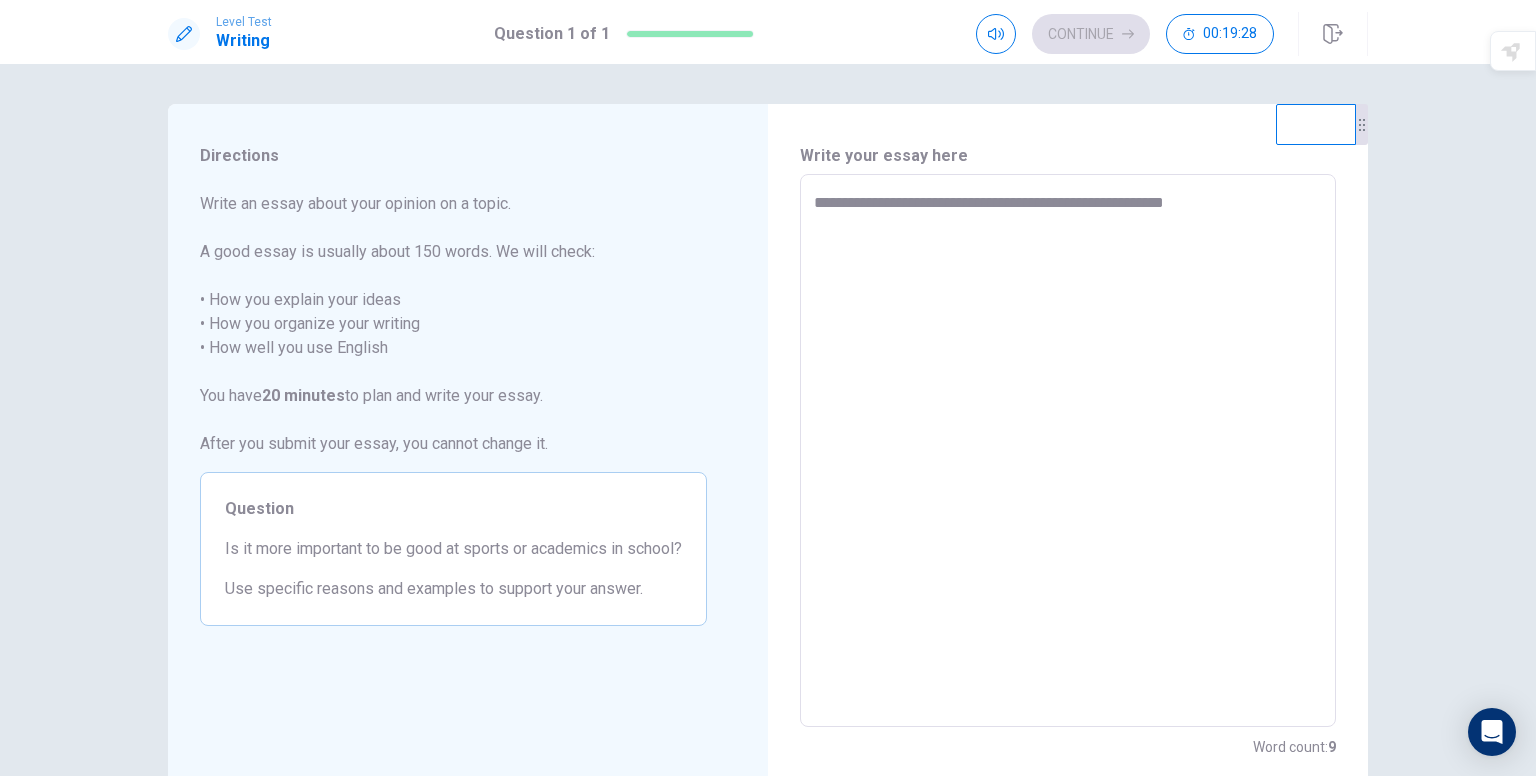 type on "**********" 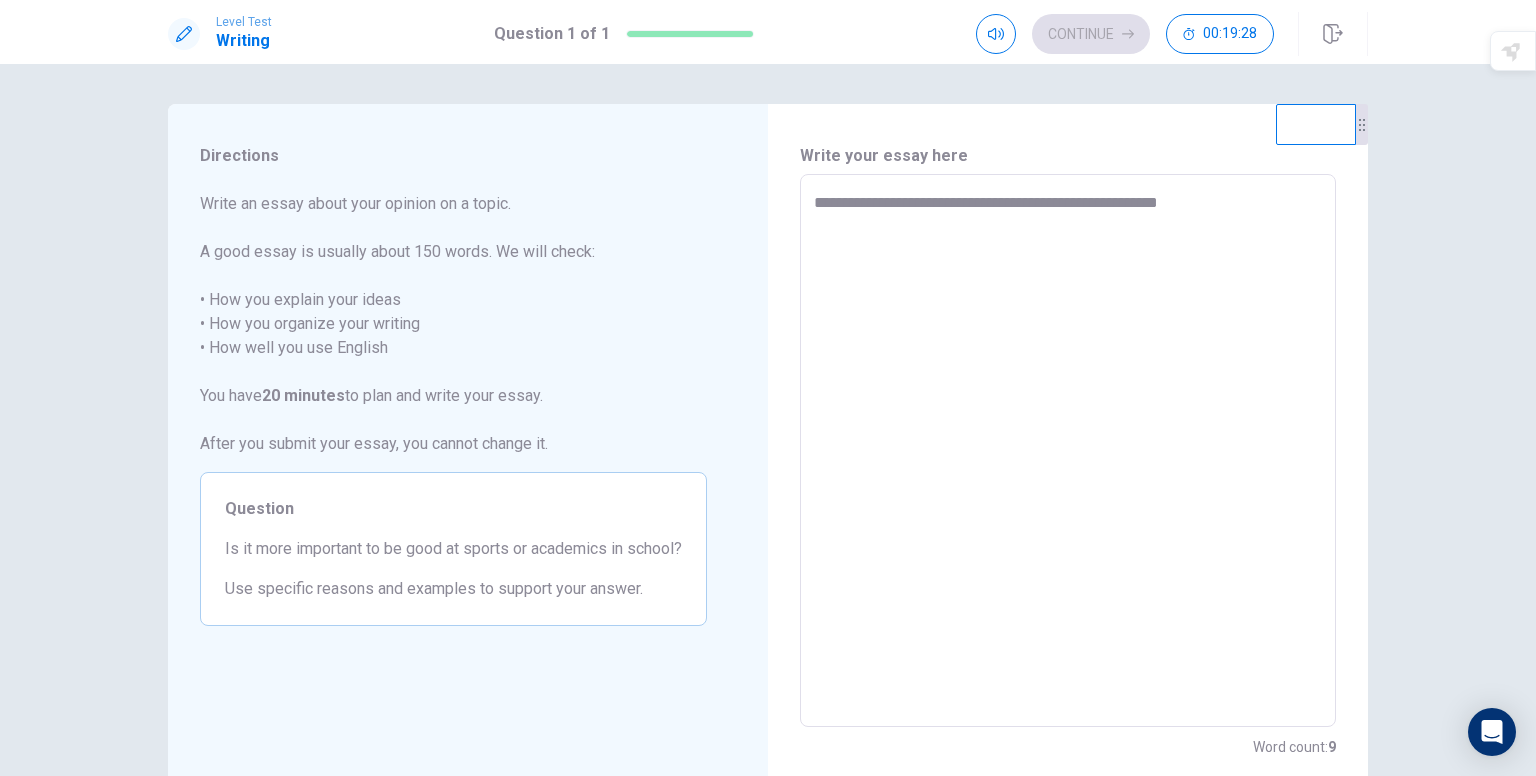 type on "*" 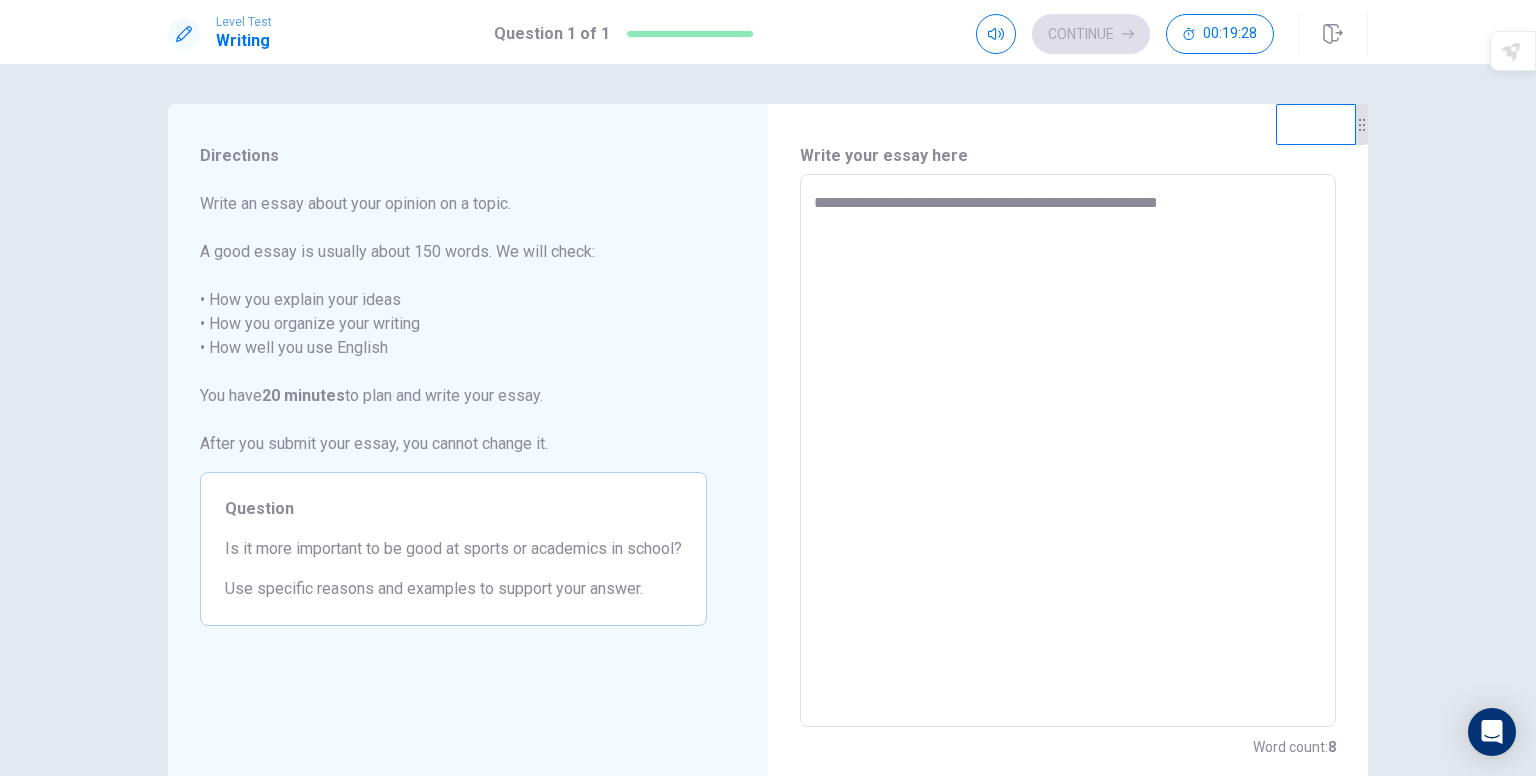 type on "**********" 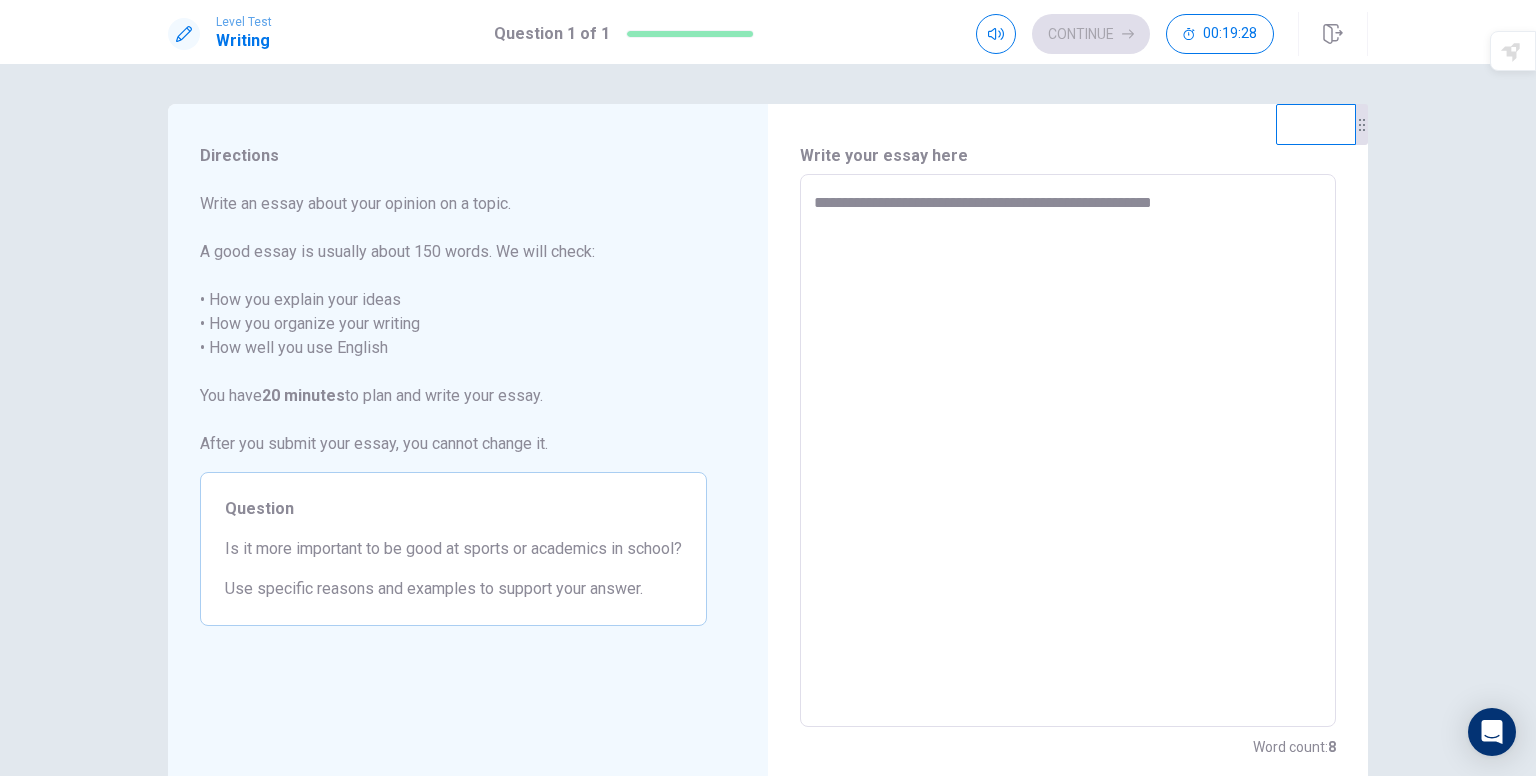type on "*" 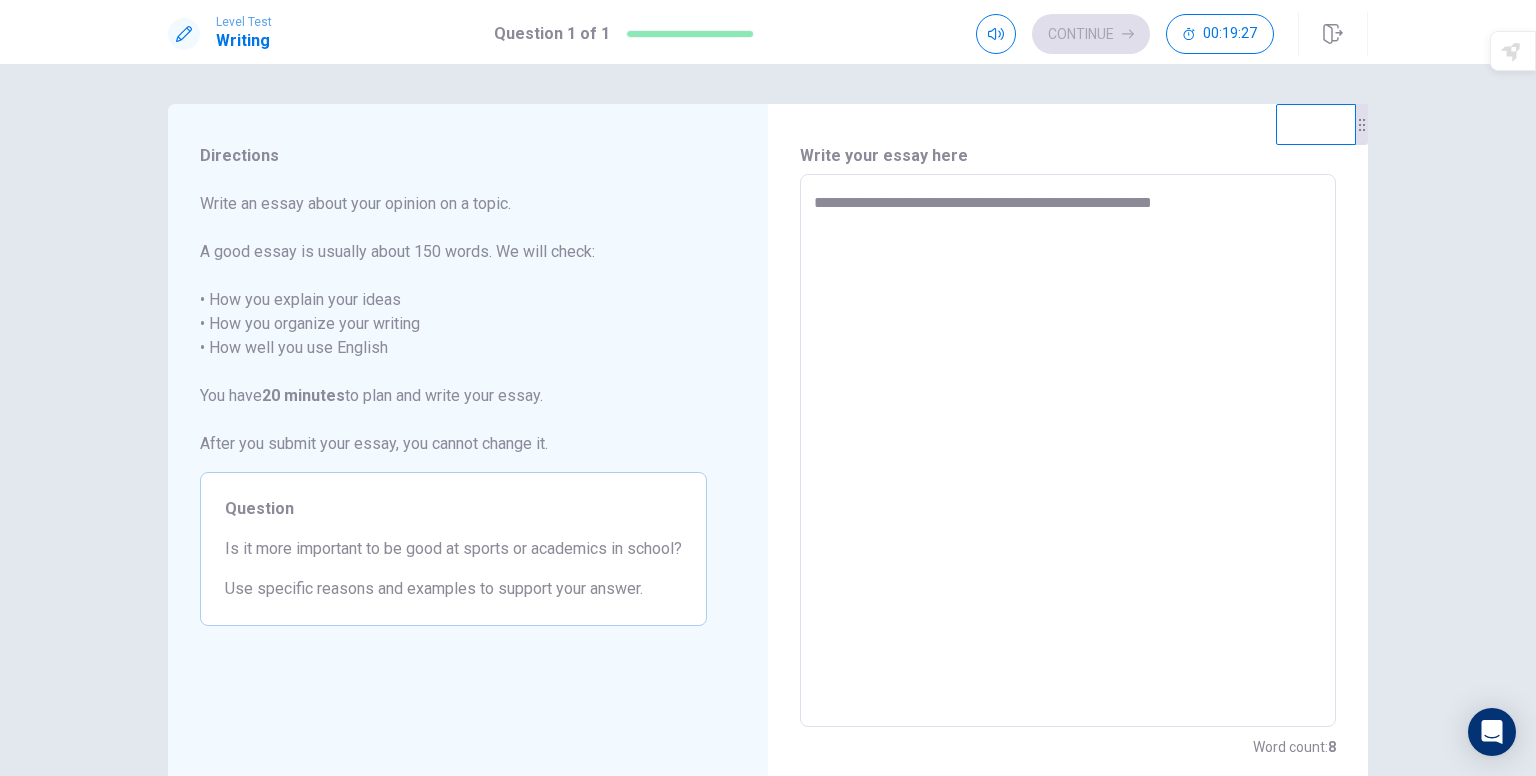 type on "**********" 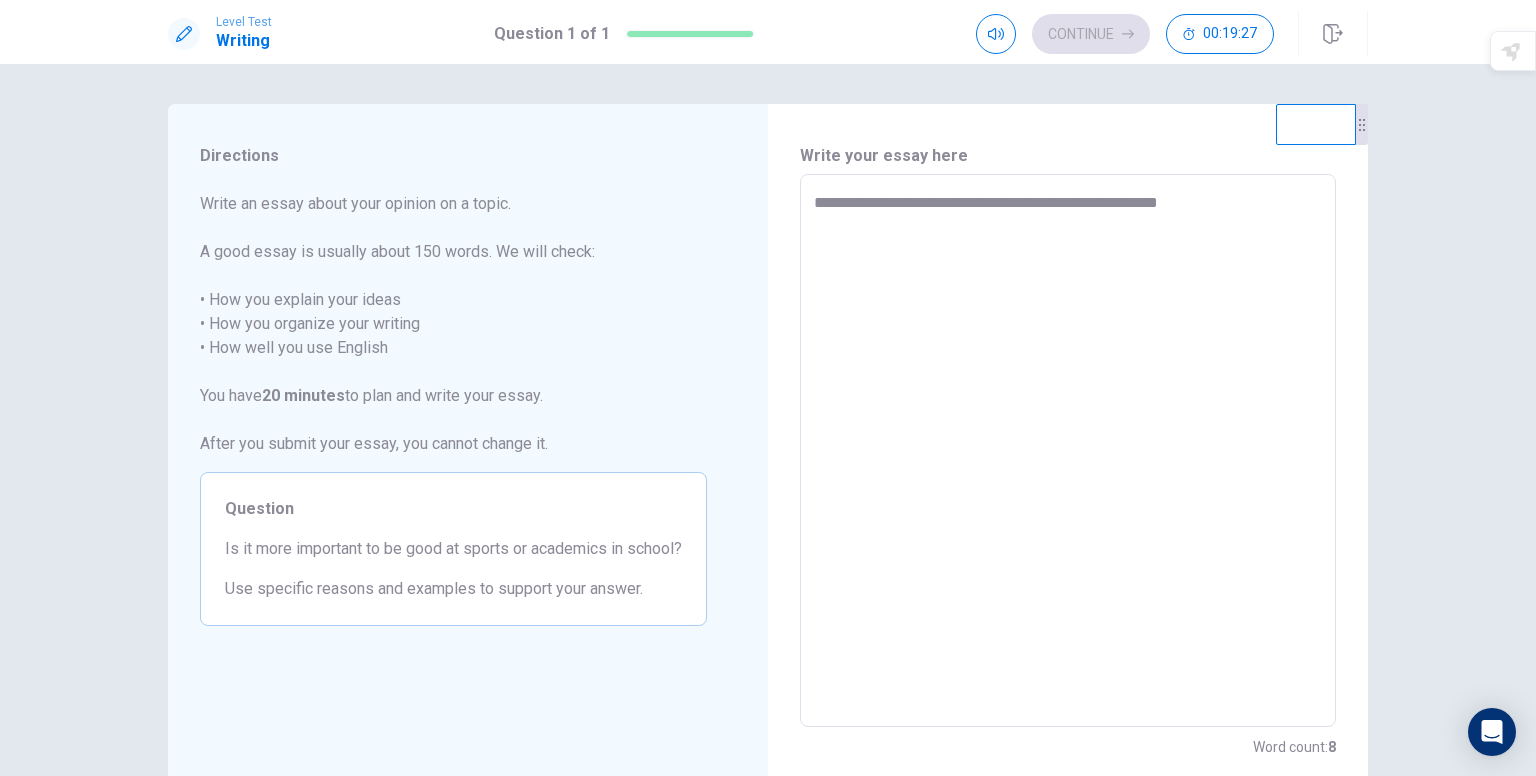 type on "*" 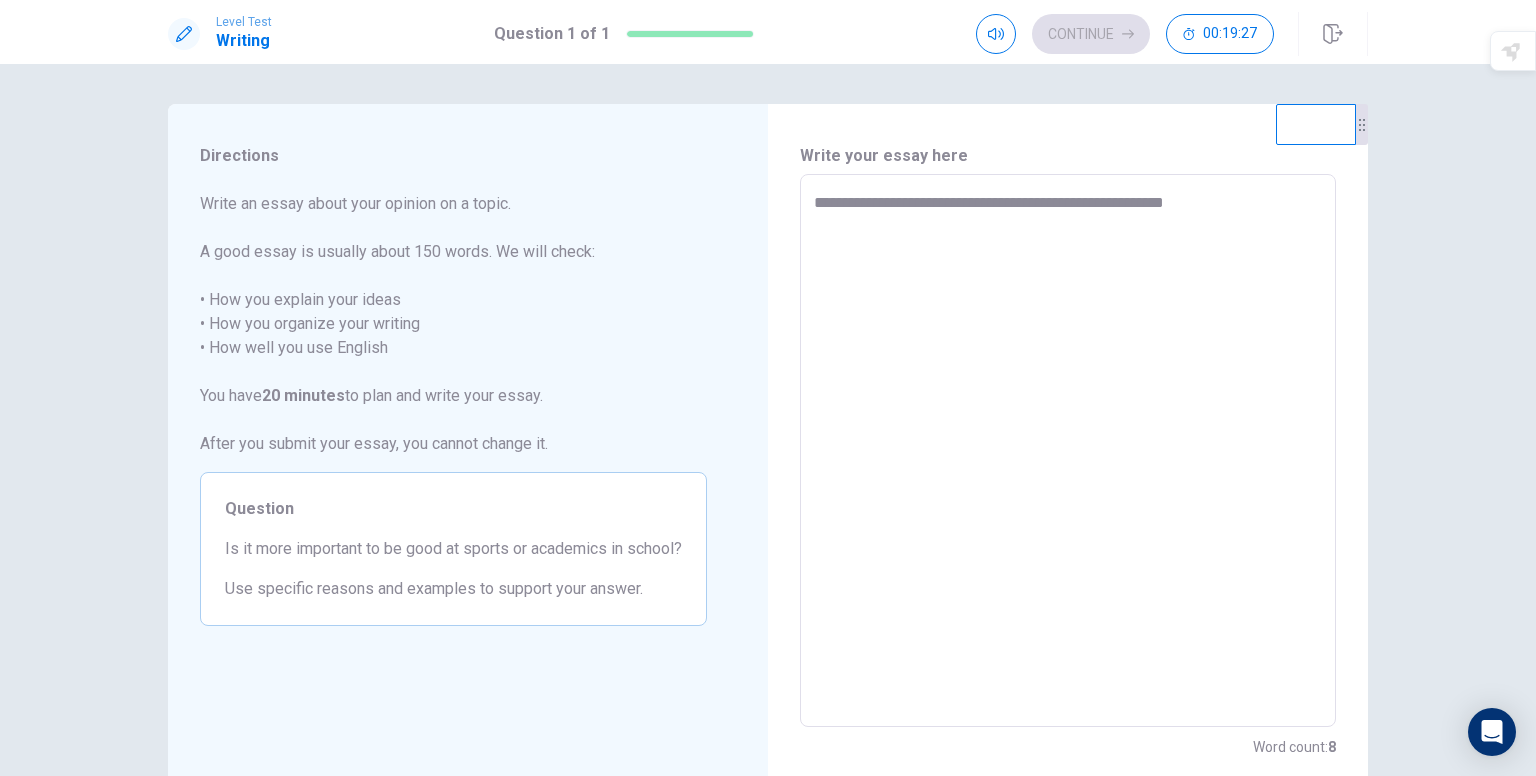 type on "*" 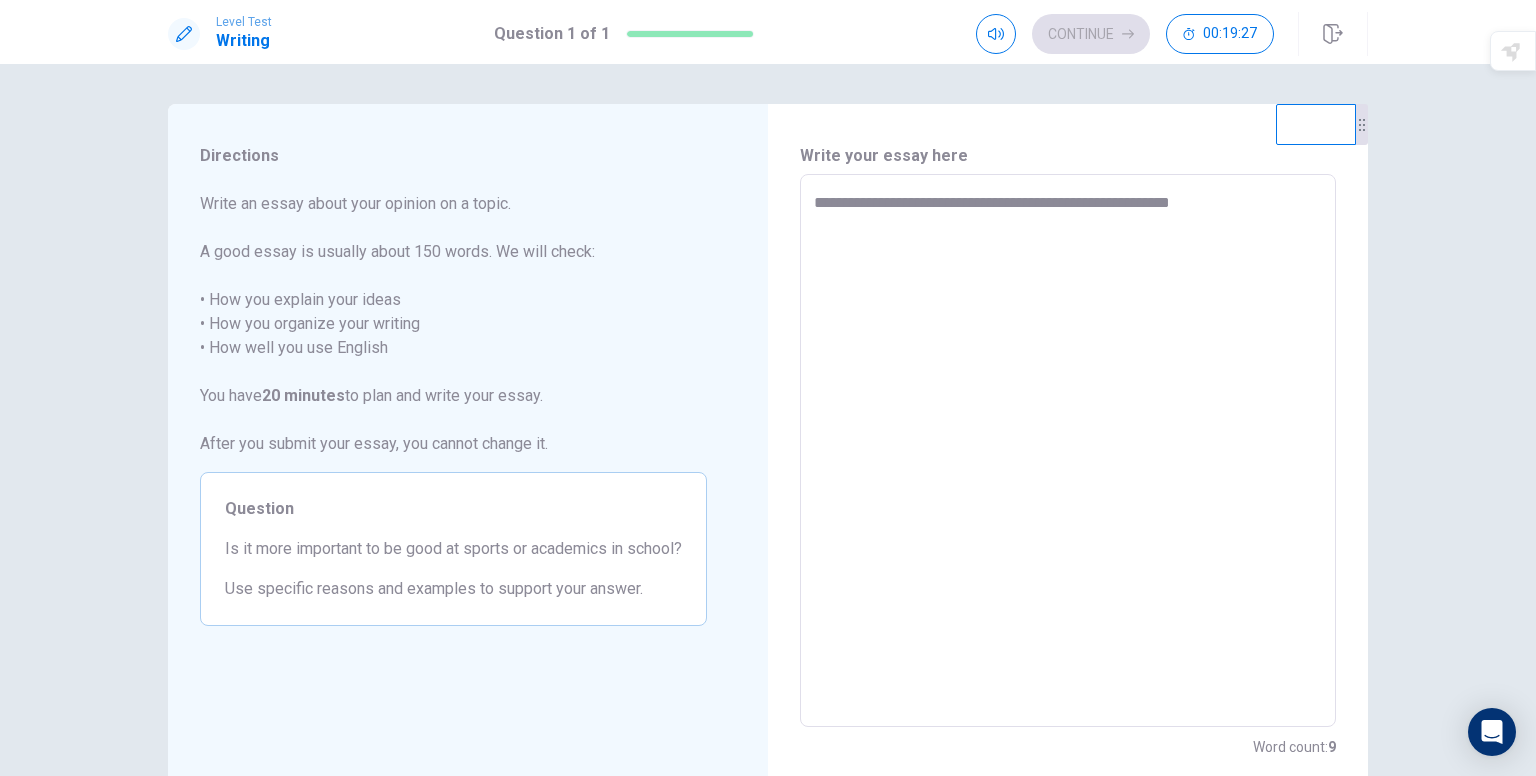 type on "*" 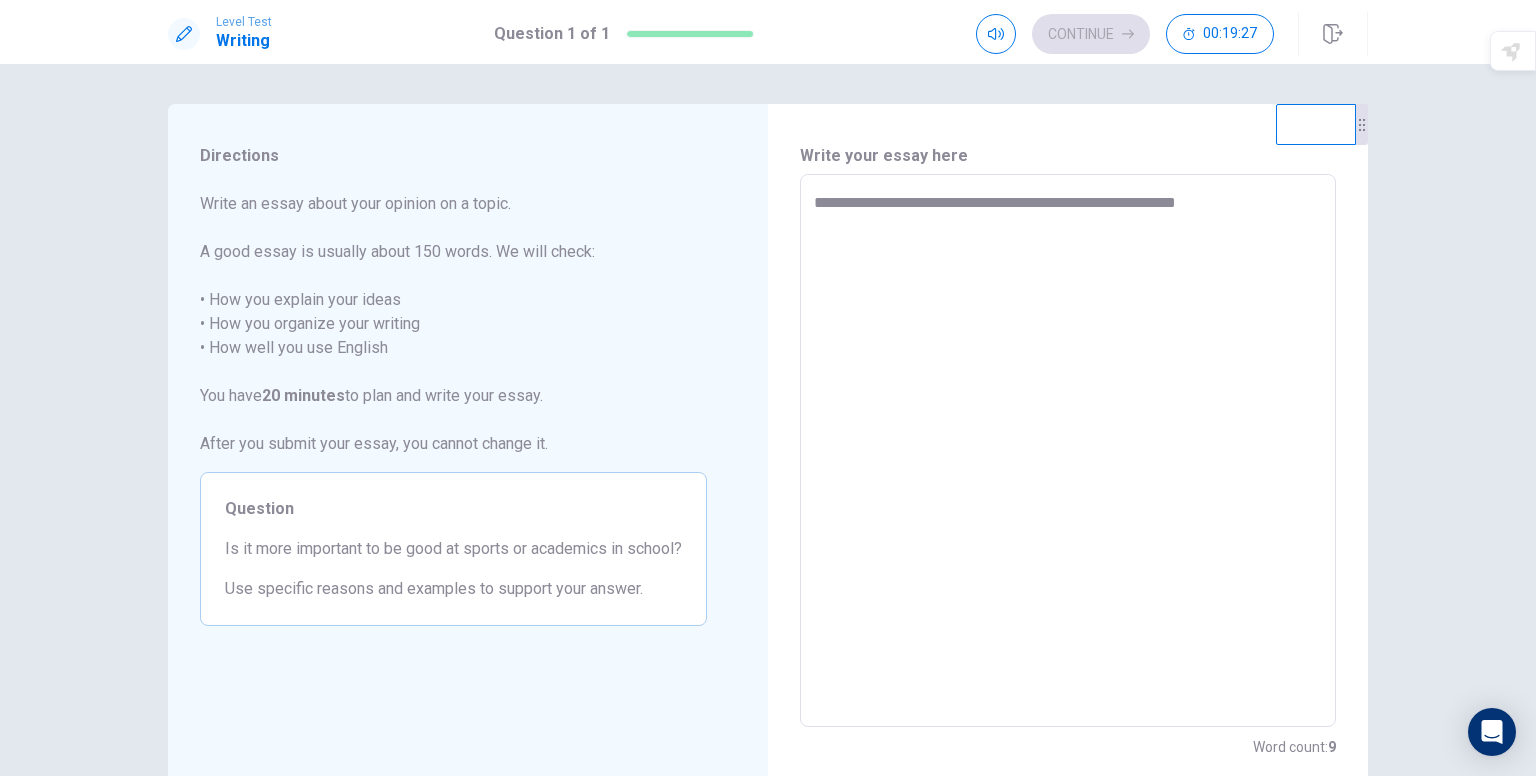 type on "*" 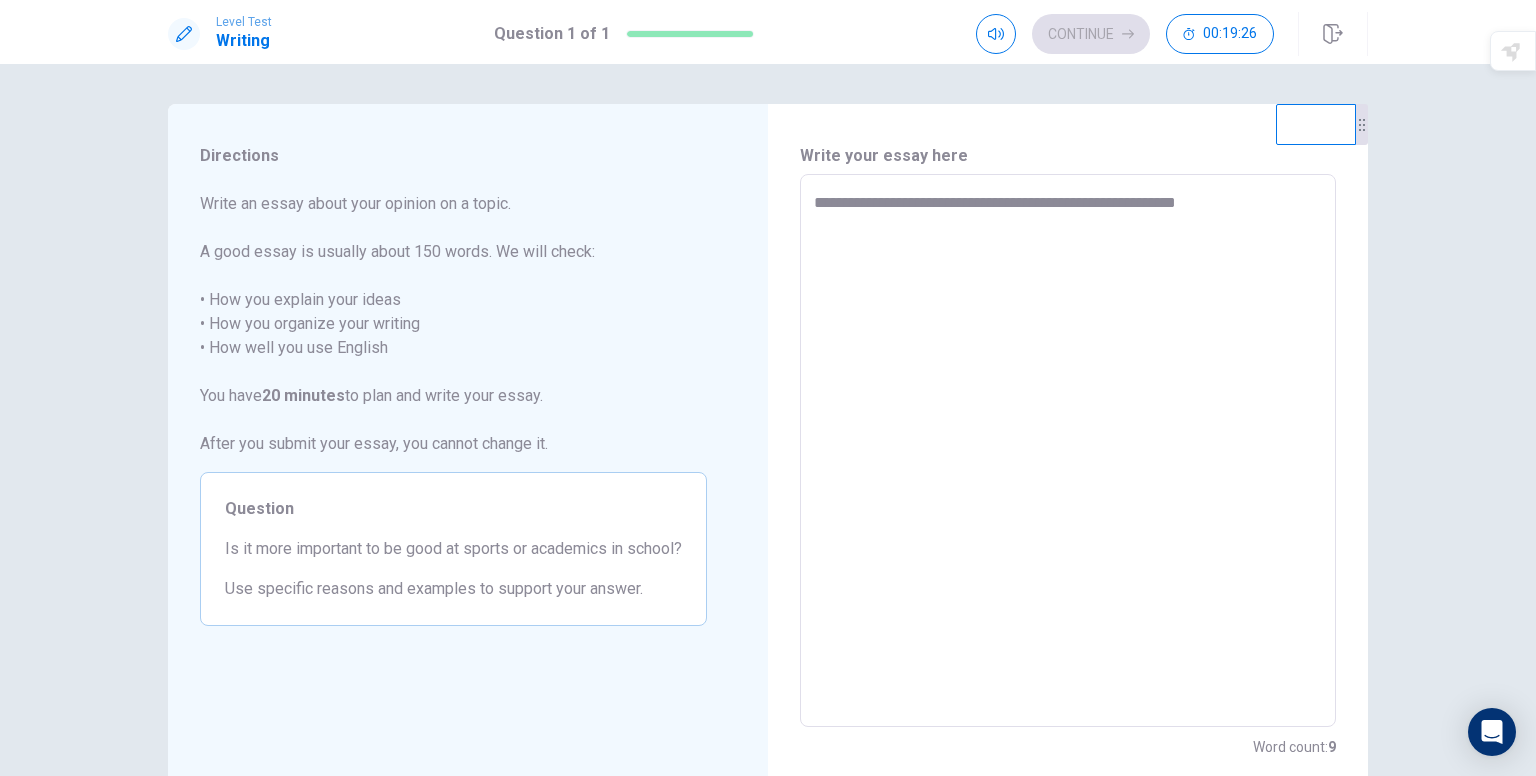 type on "**********" 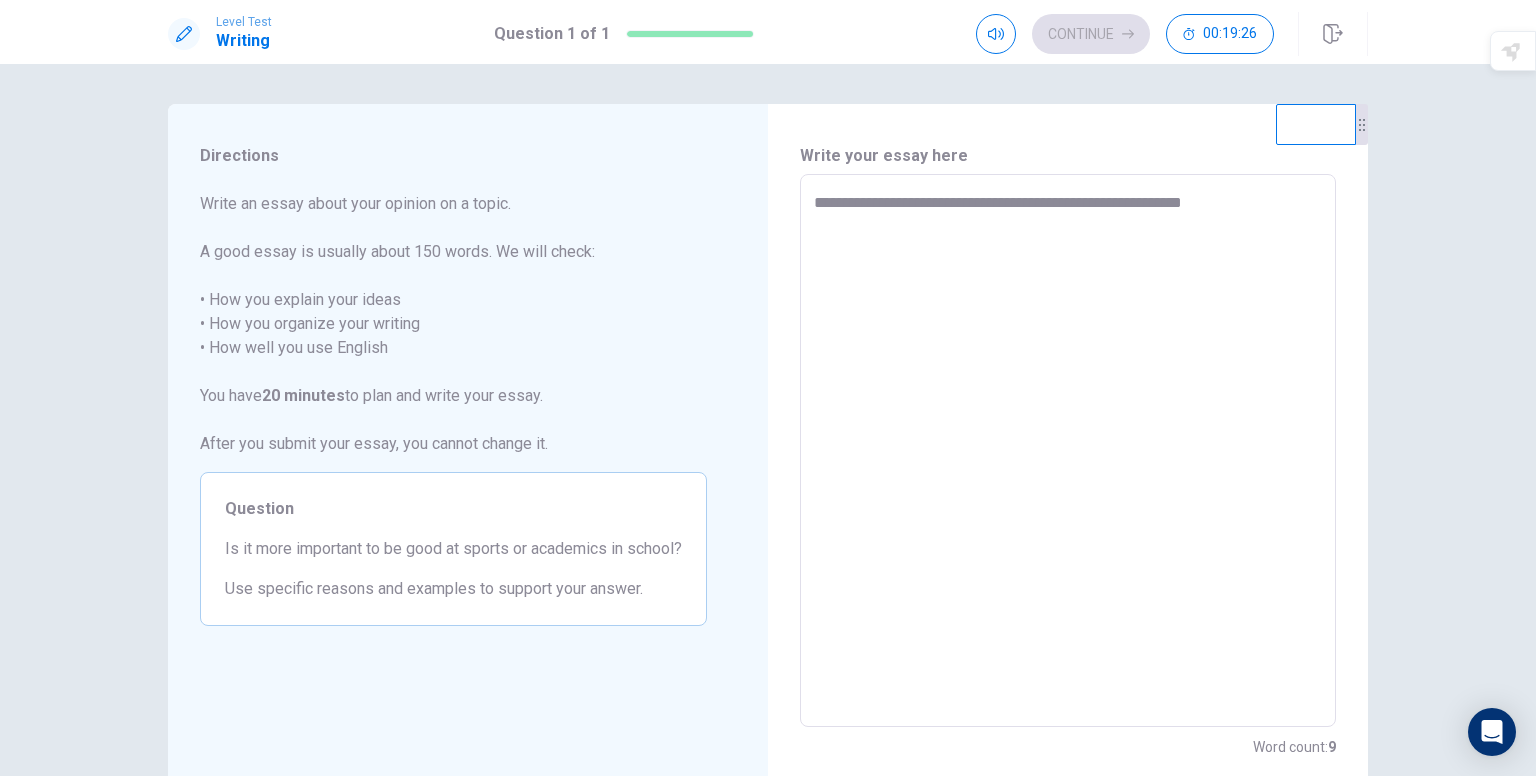 type on "*" 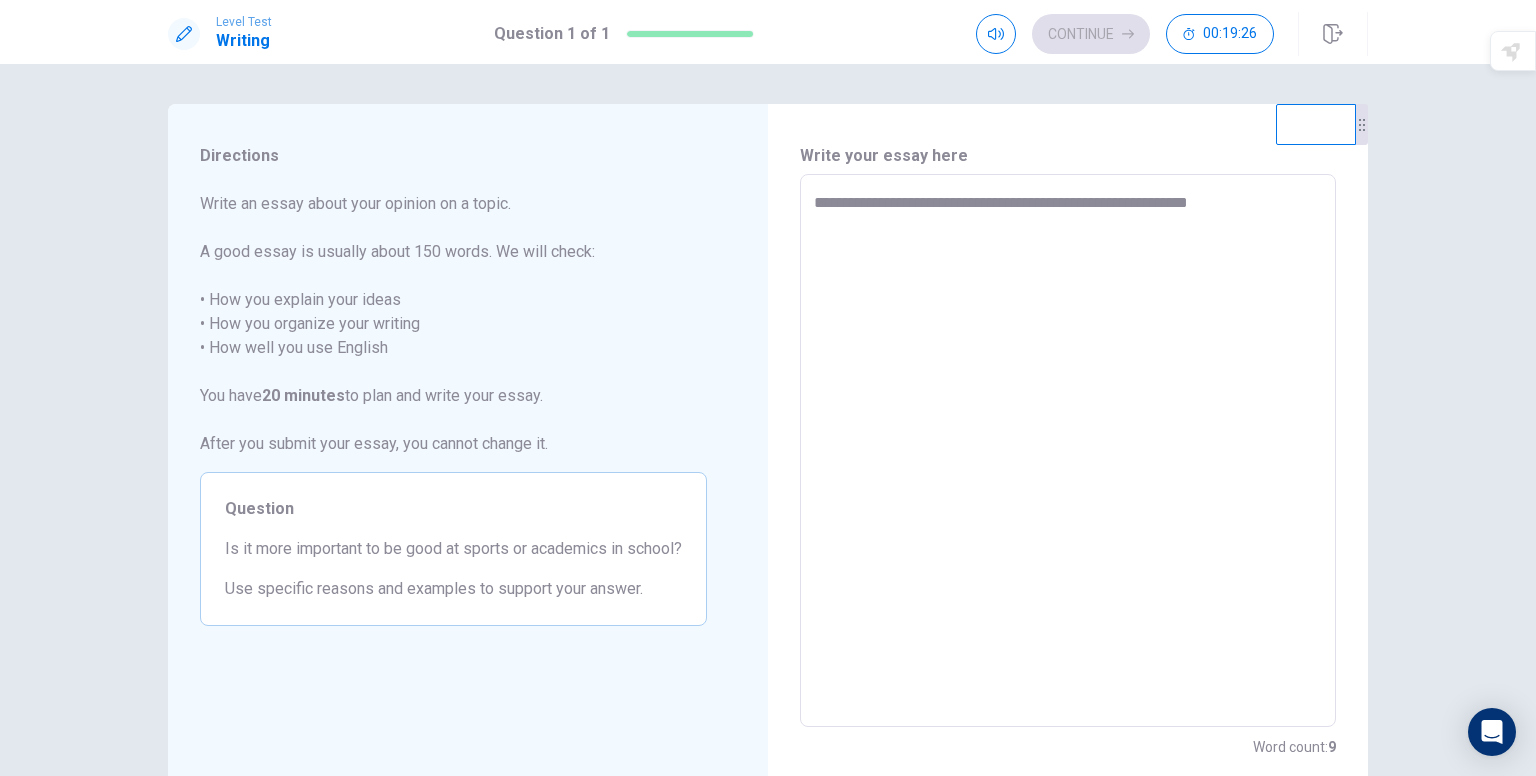 type on "*" 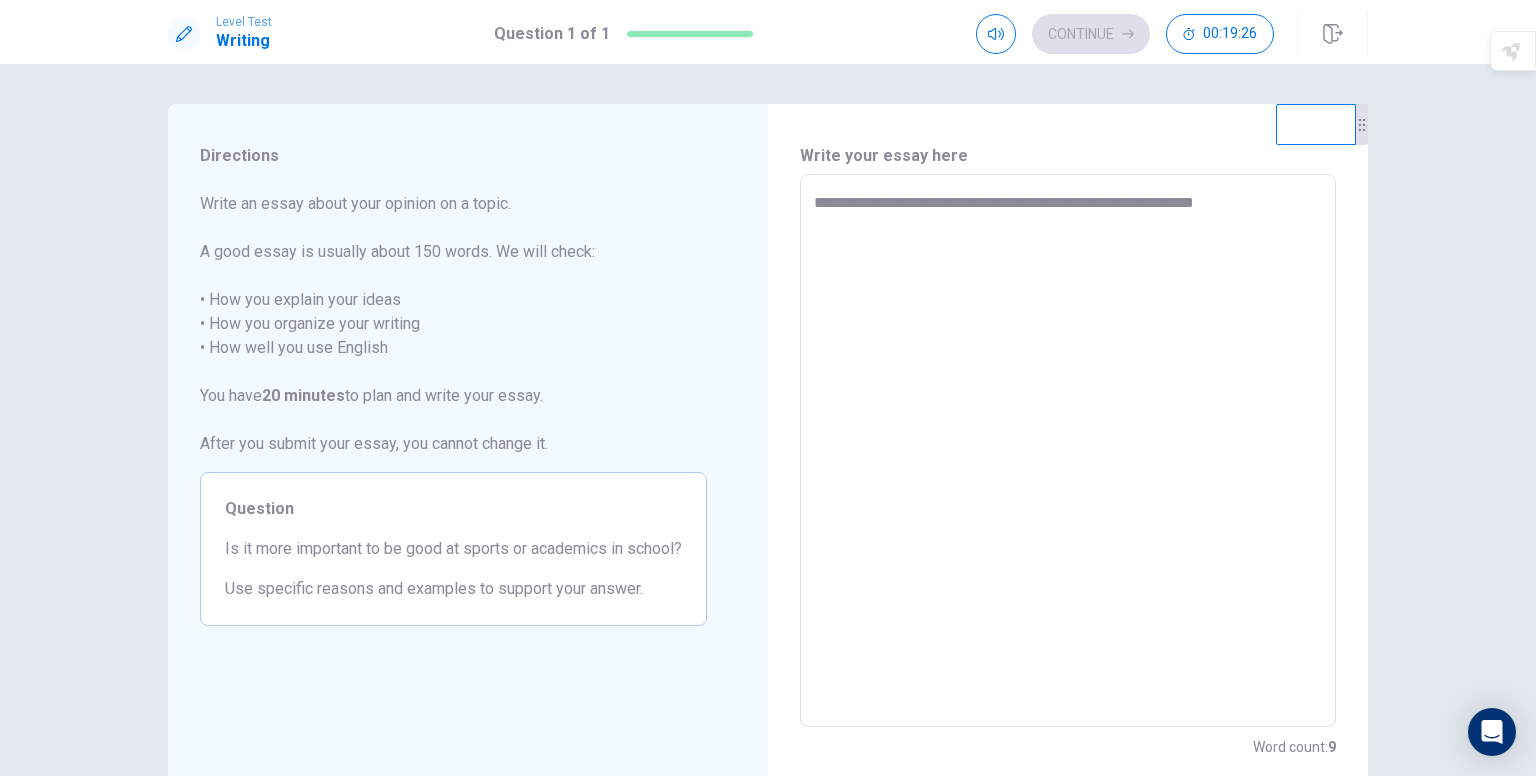 type on "*" 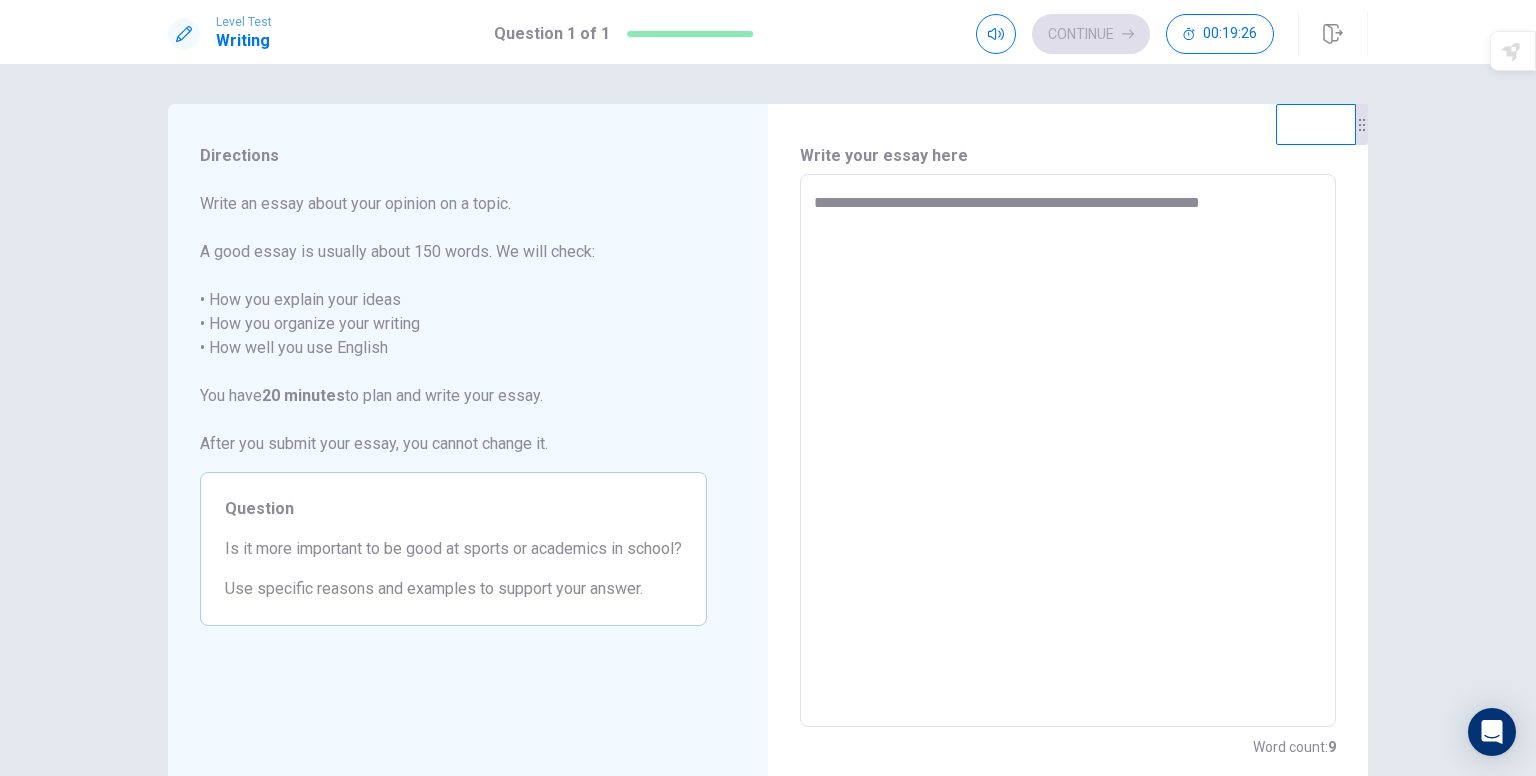 type on "*" 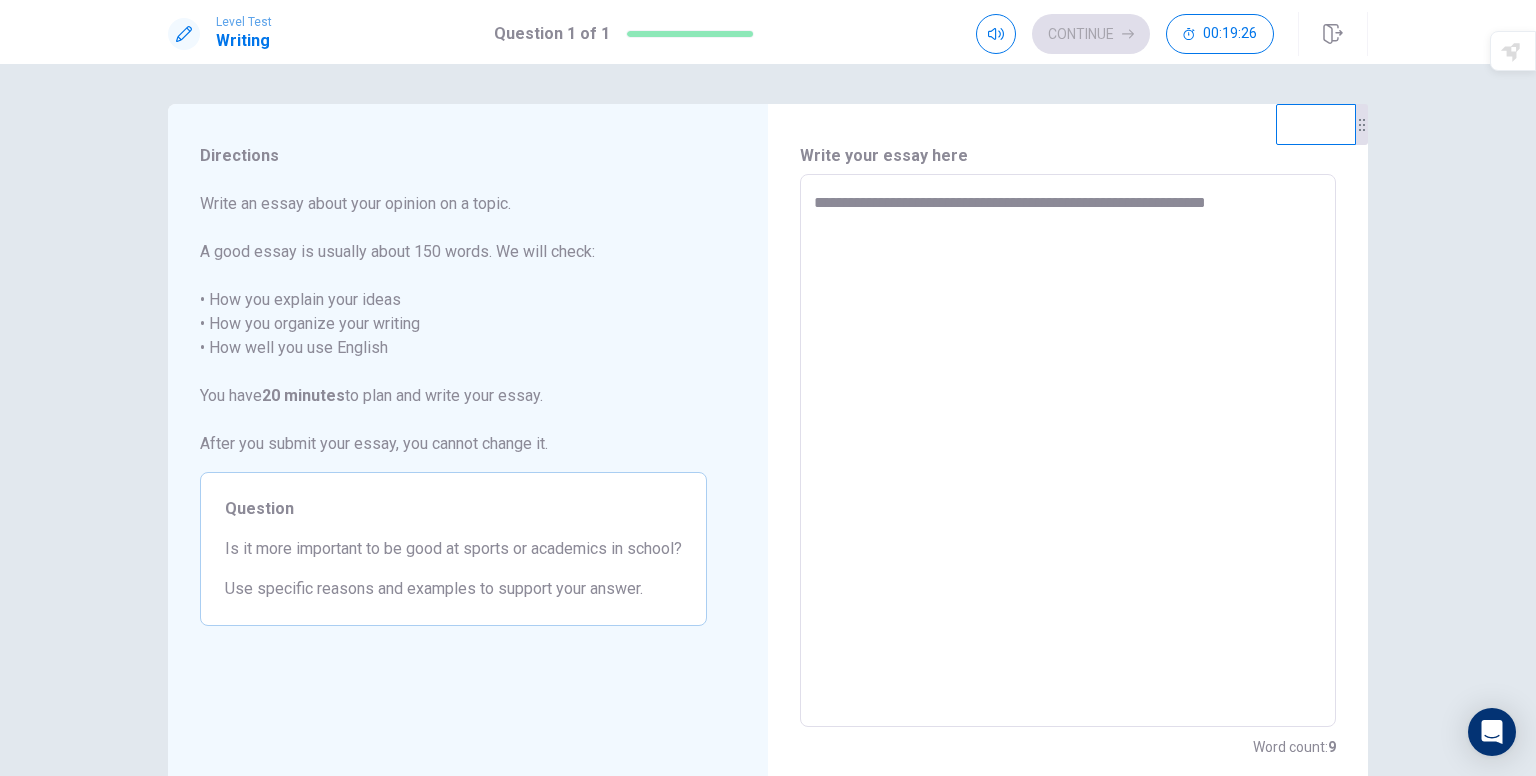 type on "*" 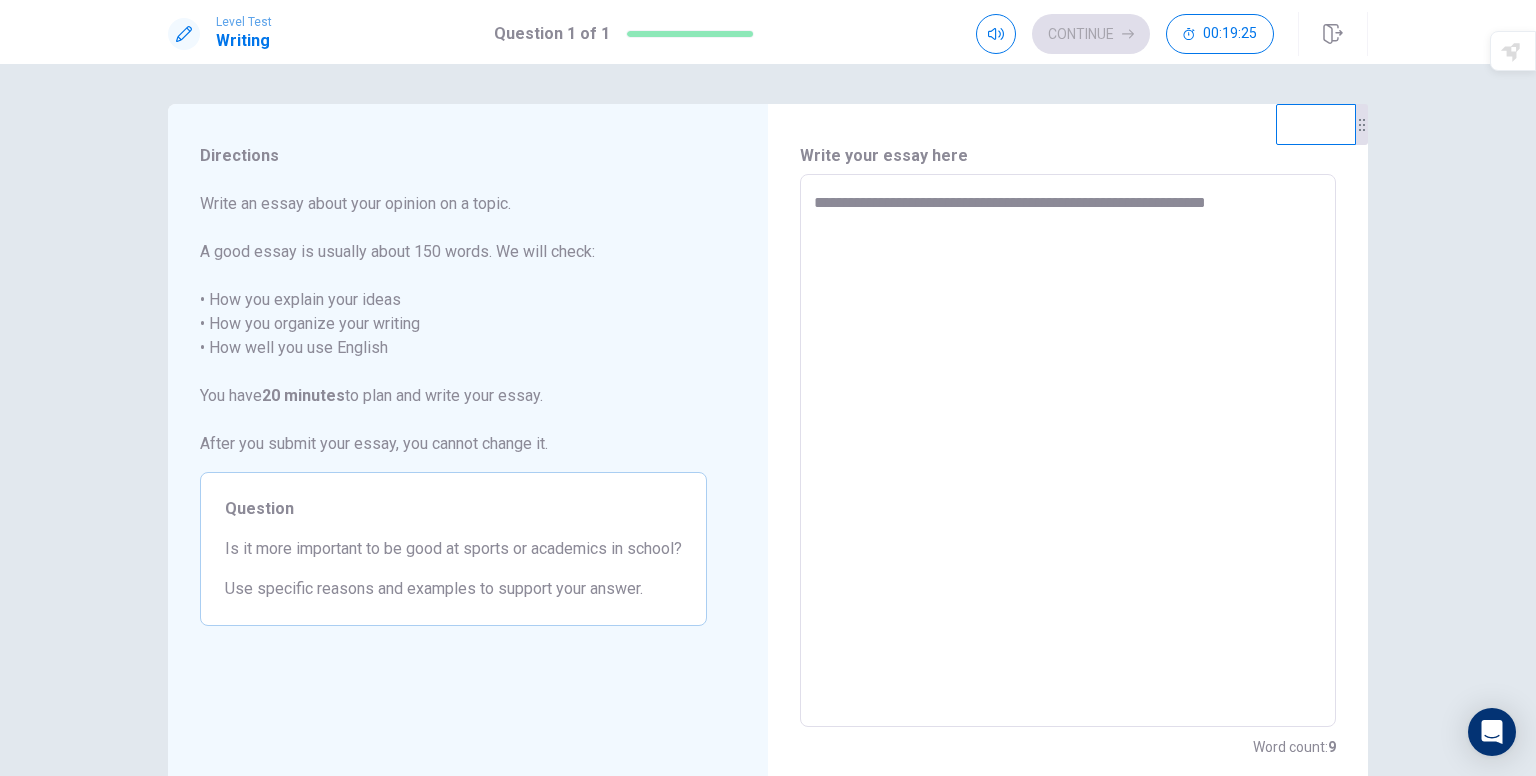 type on "**********" 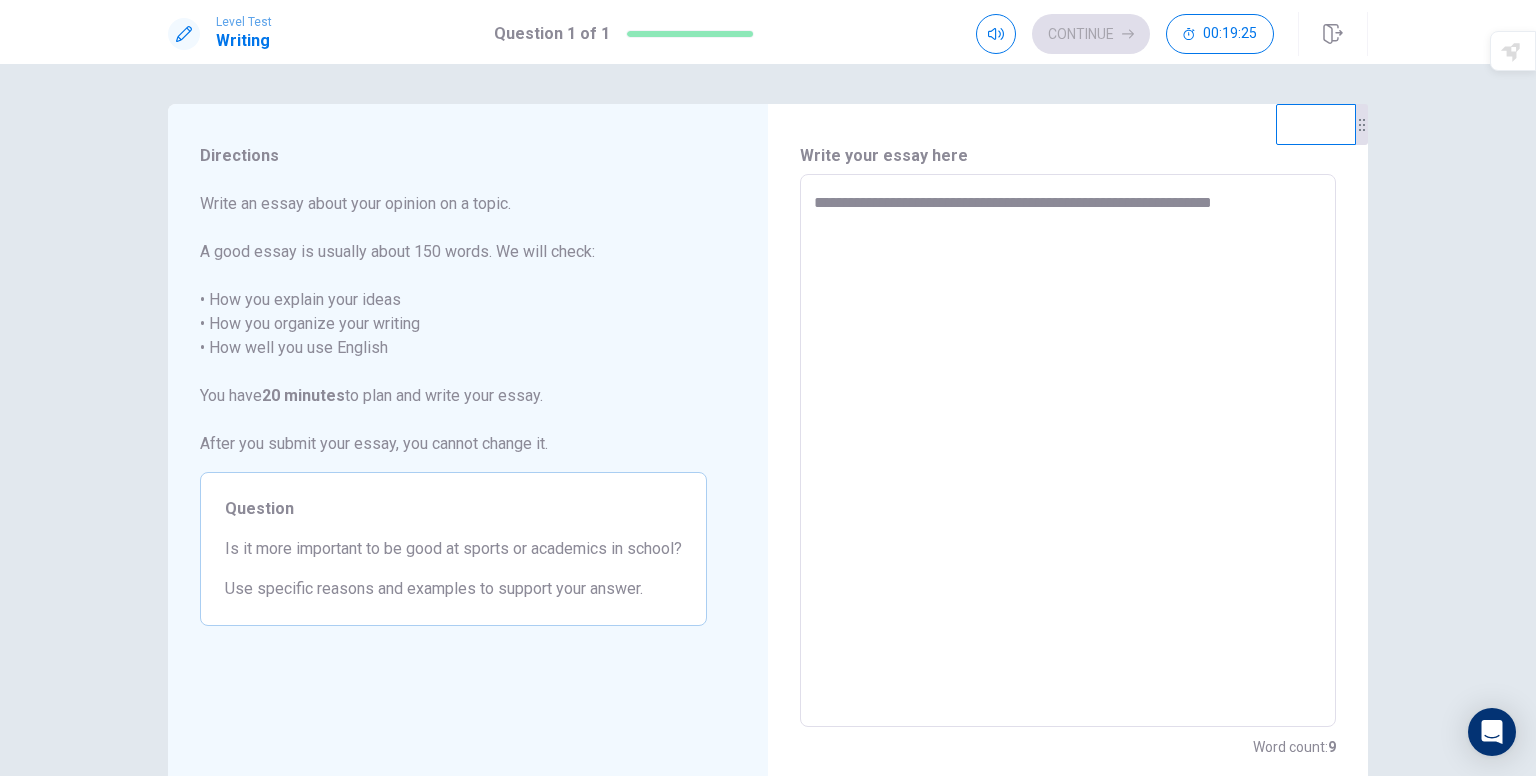 type on "*" 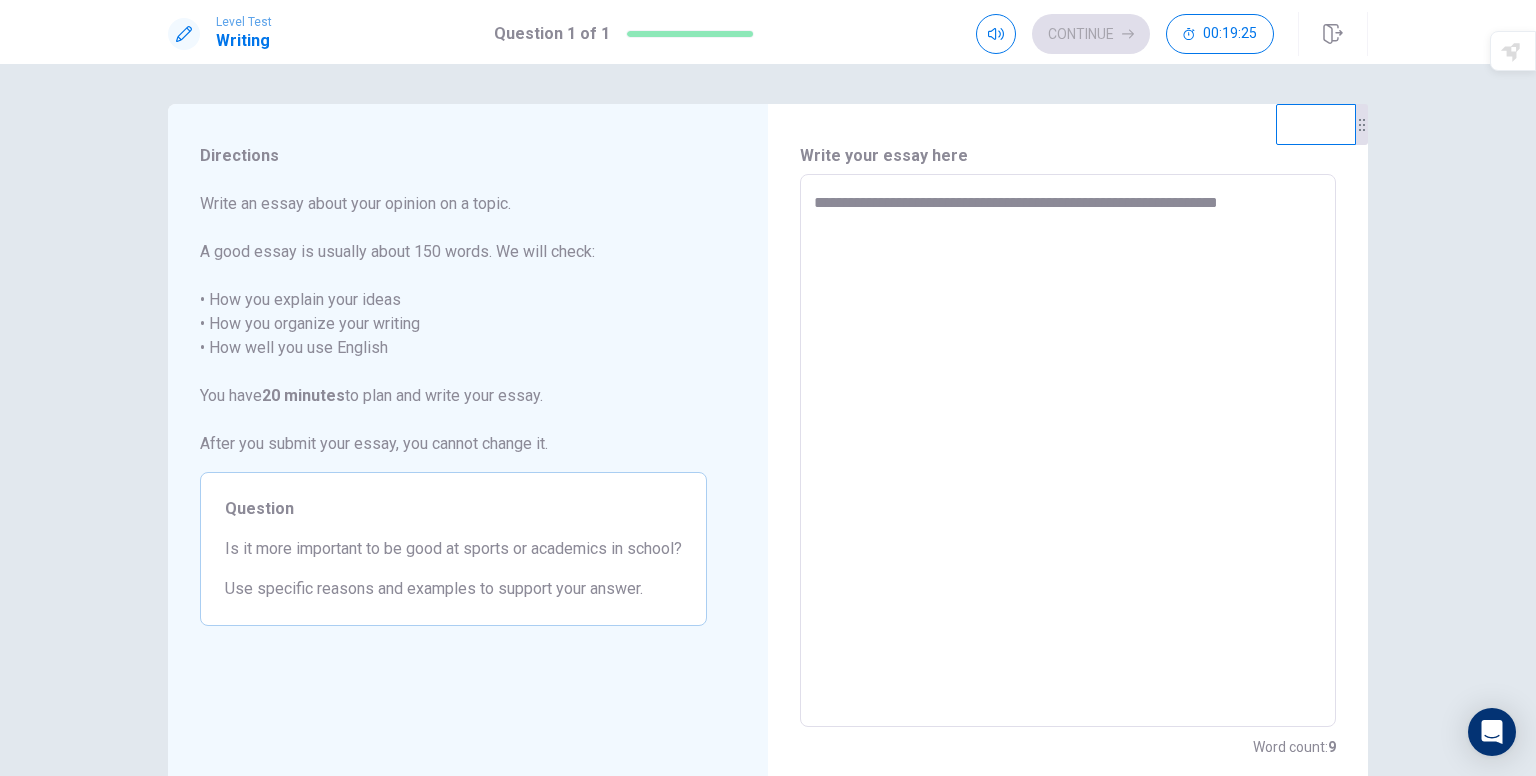 type on "*" 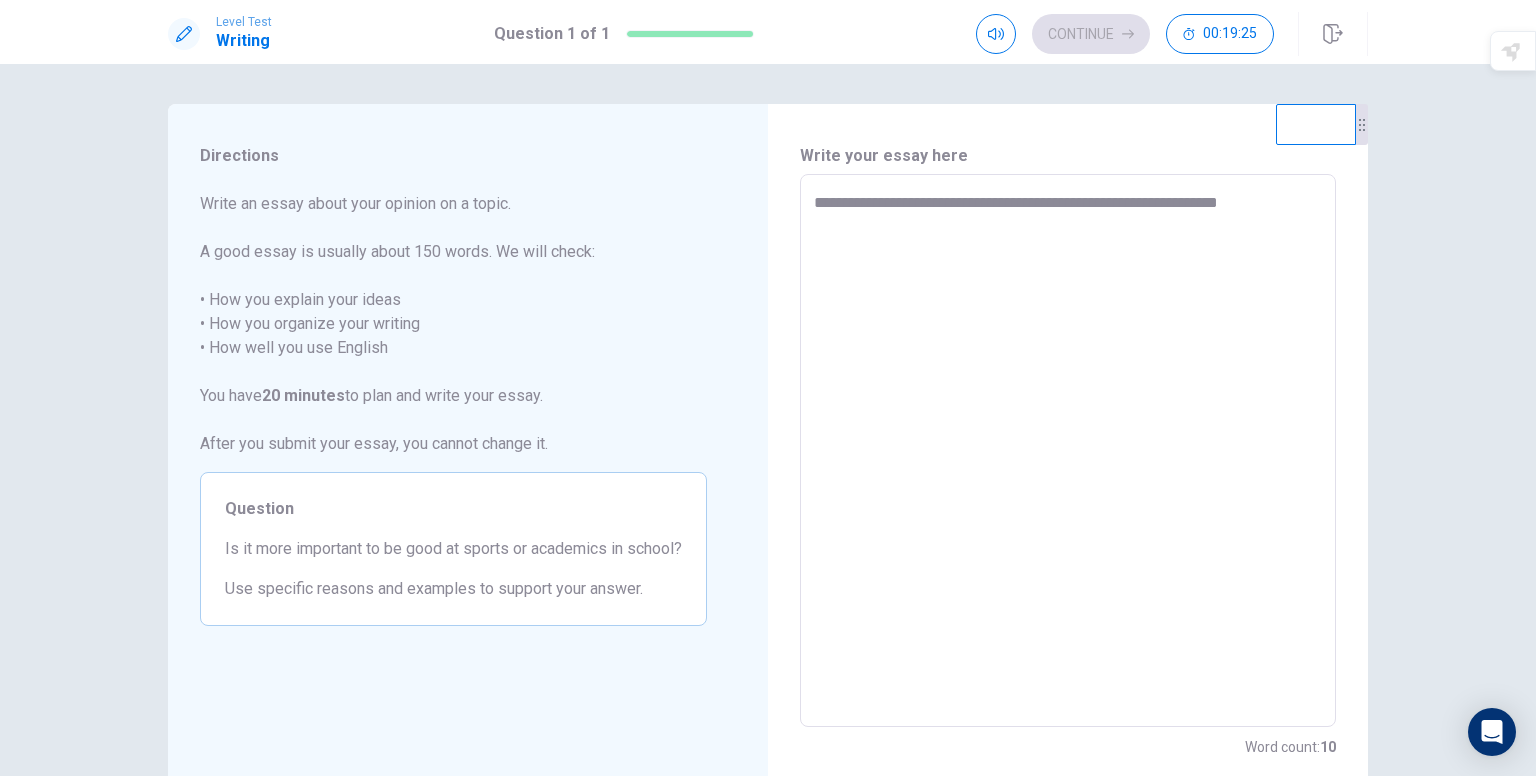 type on "**********" 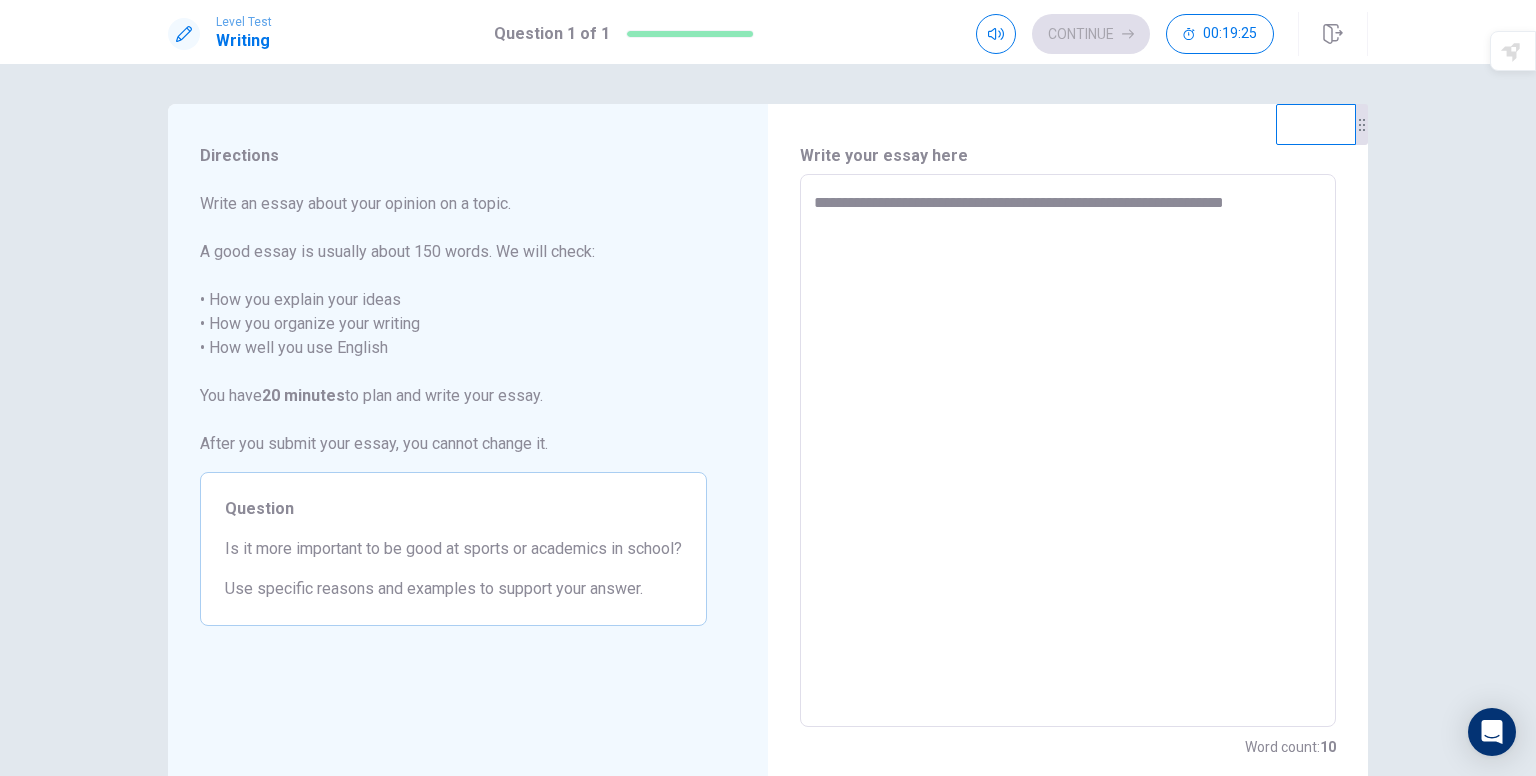 type on "*" 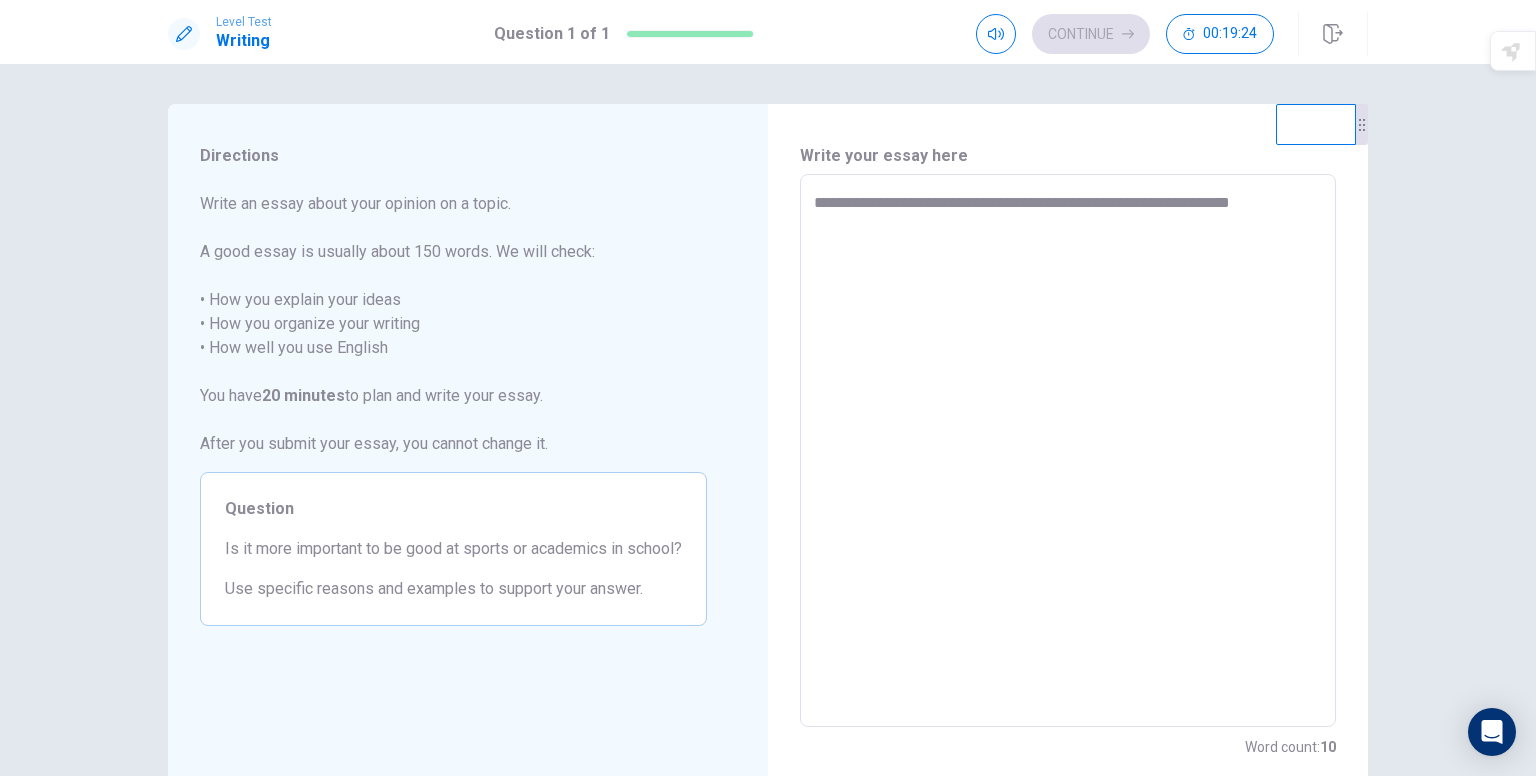 type on "*" 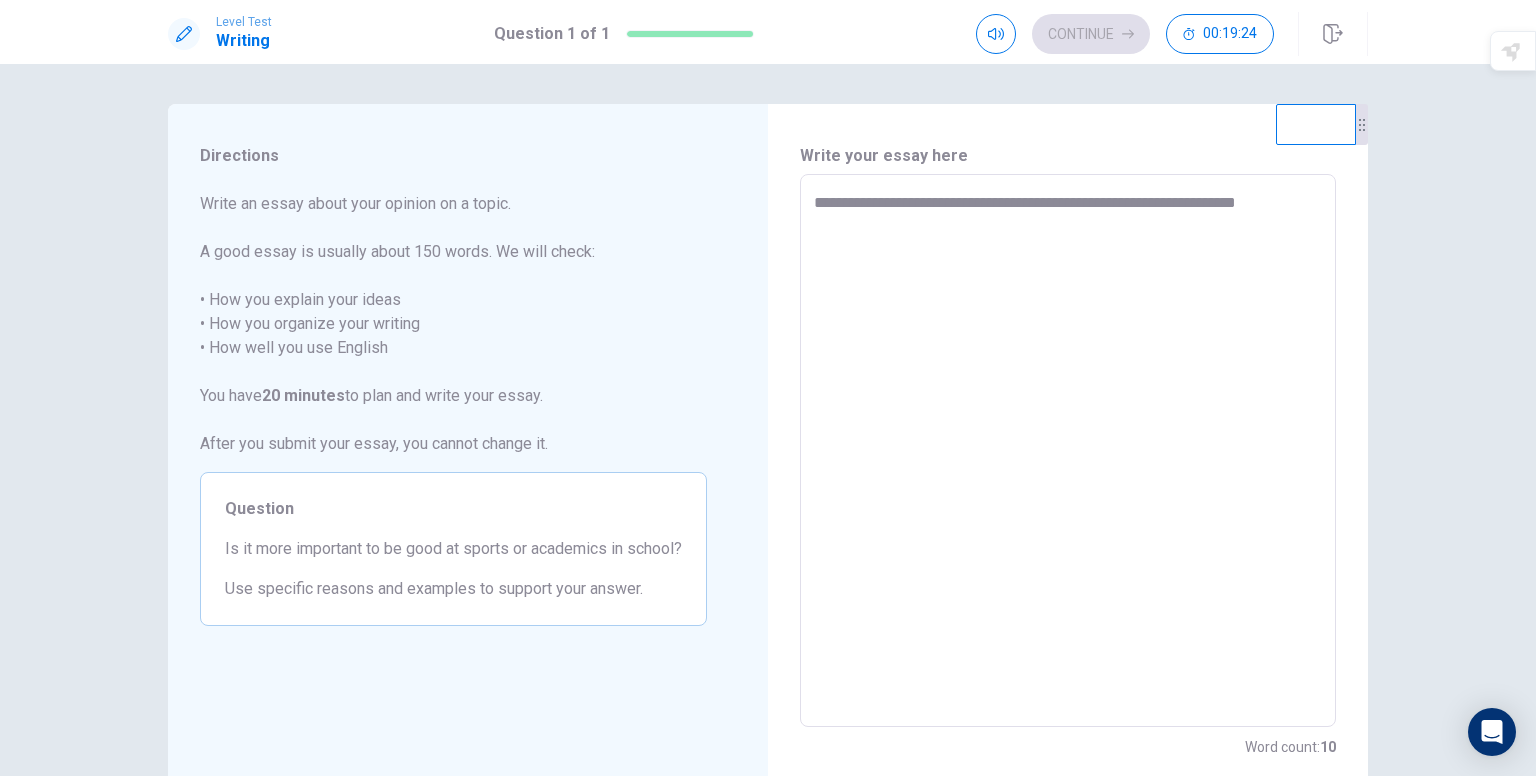 type on "*" 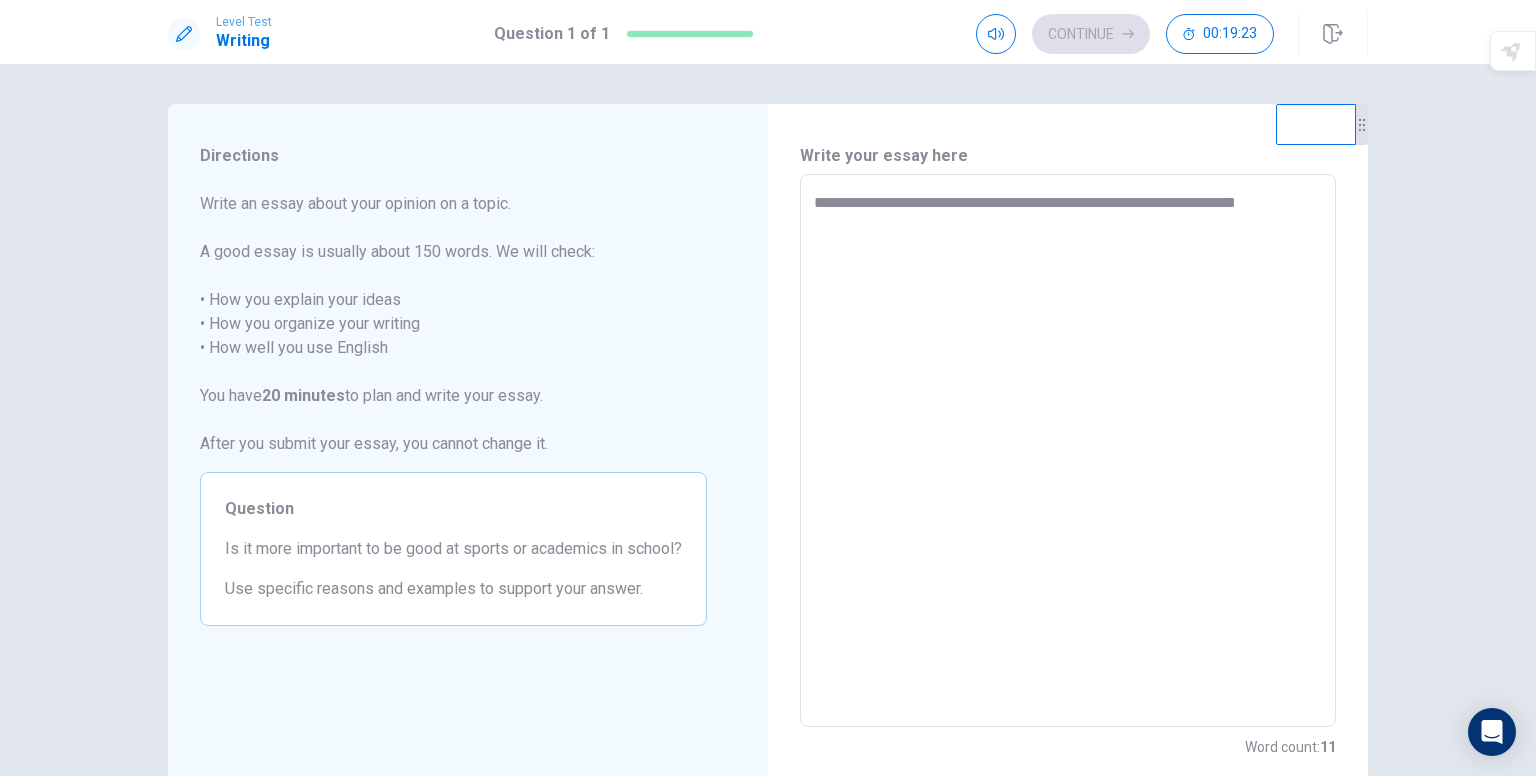 type on "**********" 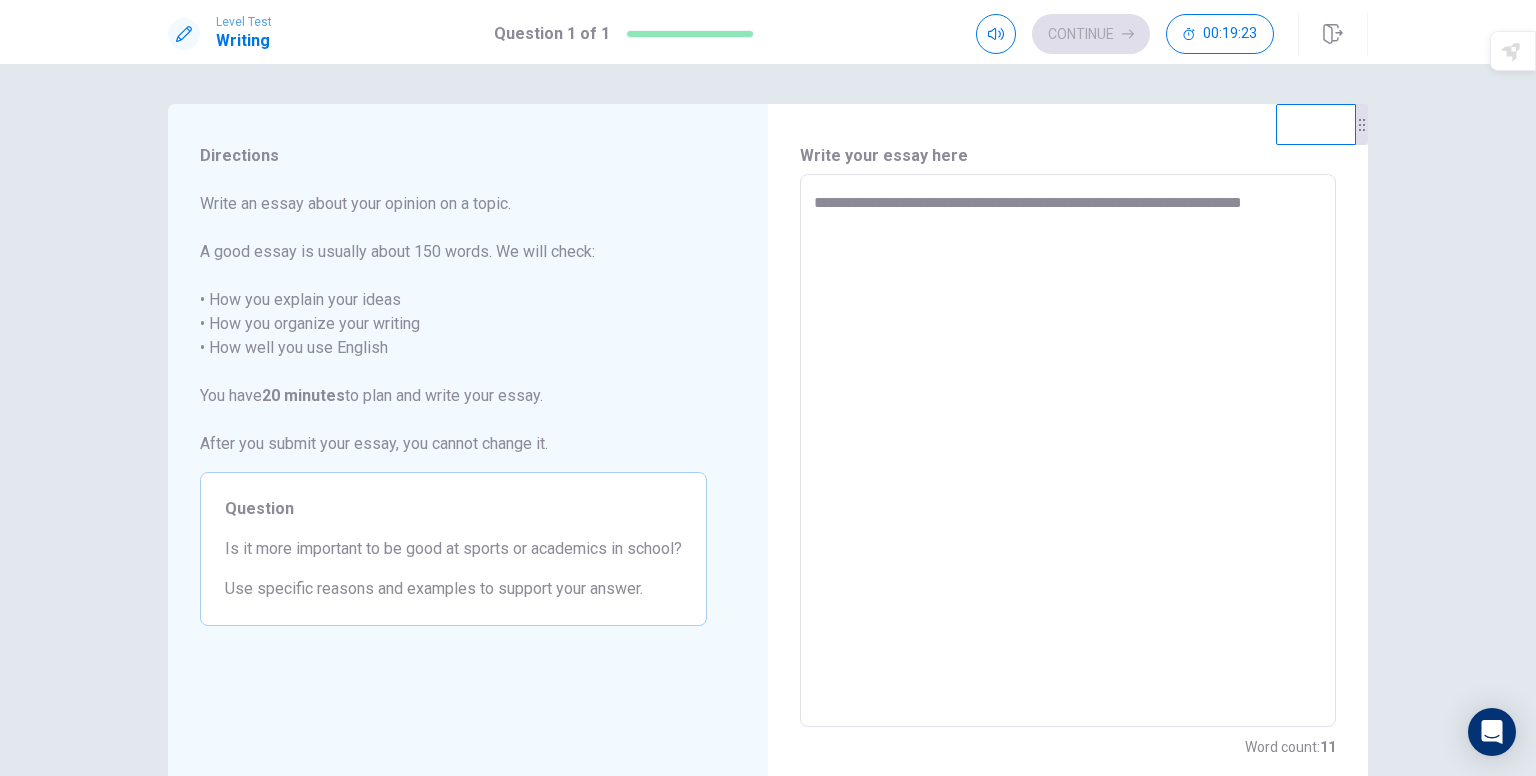 type on "*" 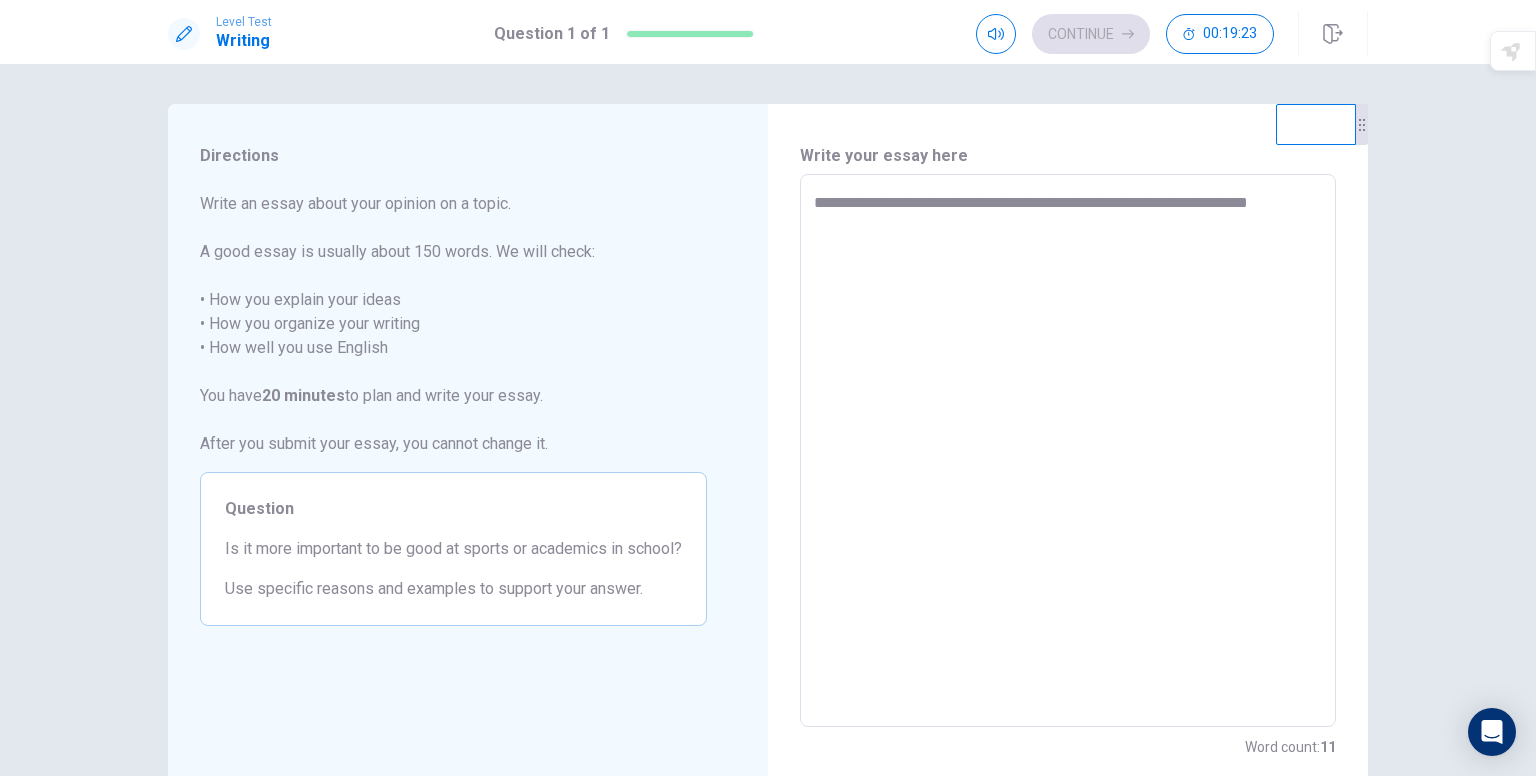 type on "*" 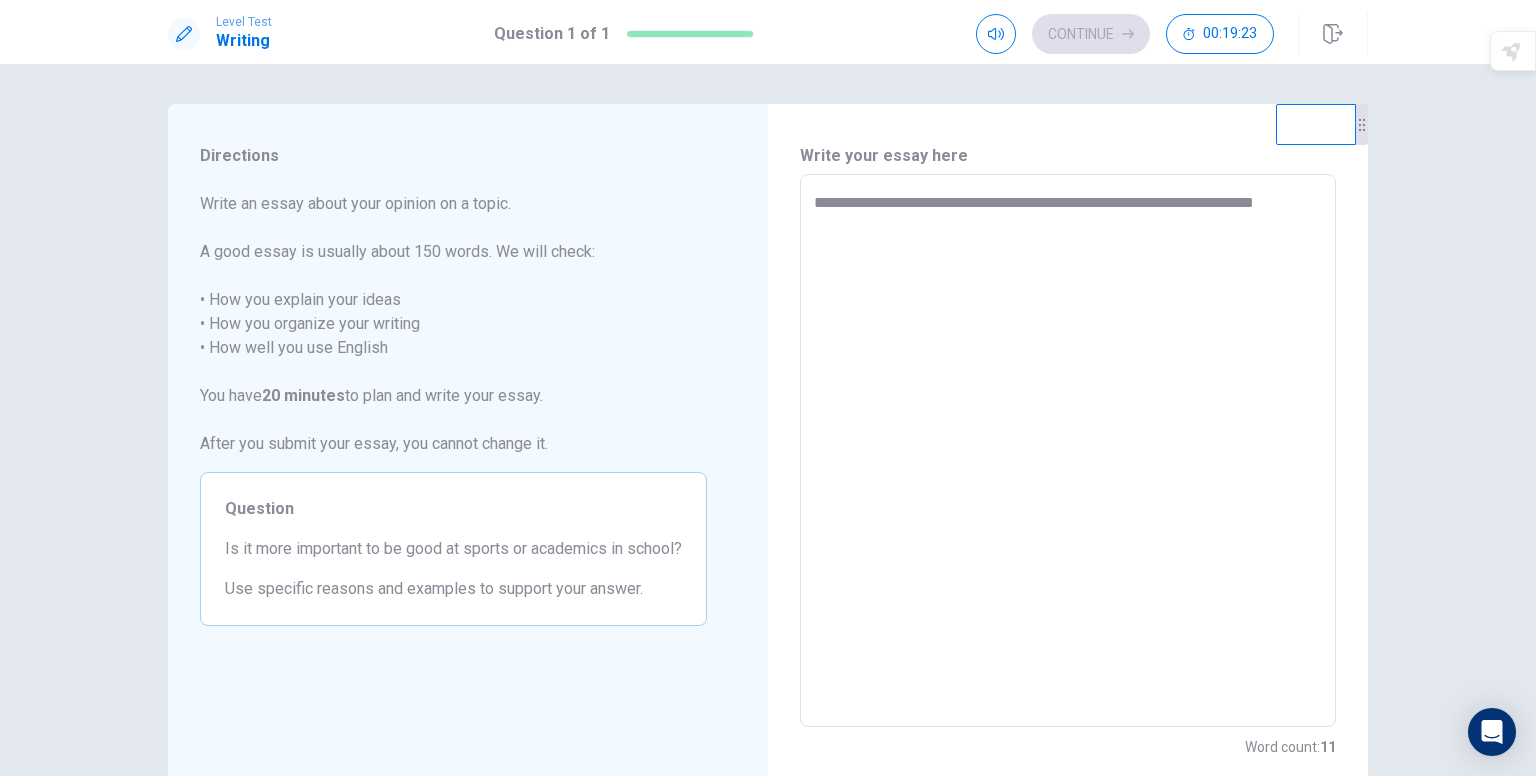 type on "*" 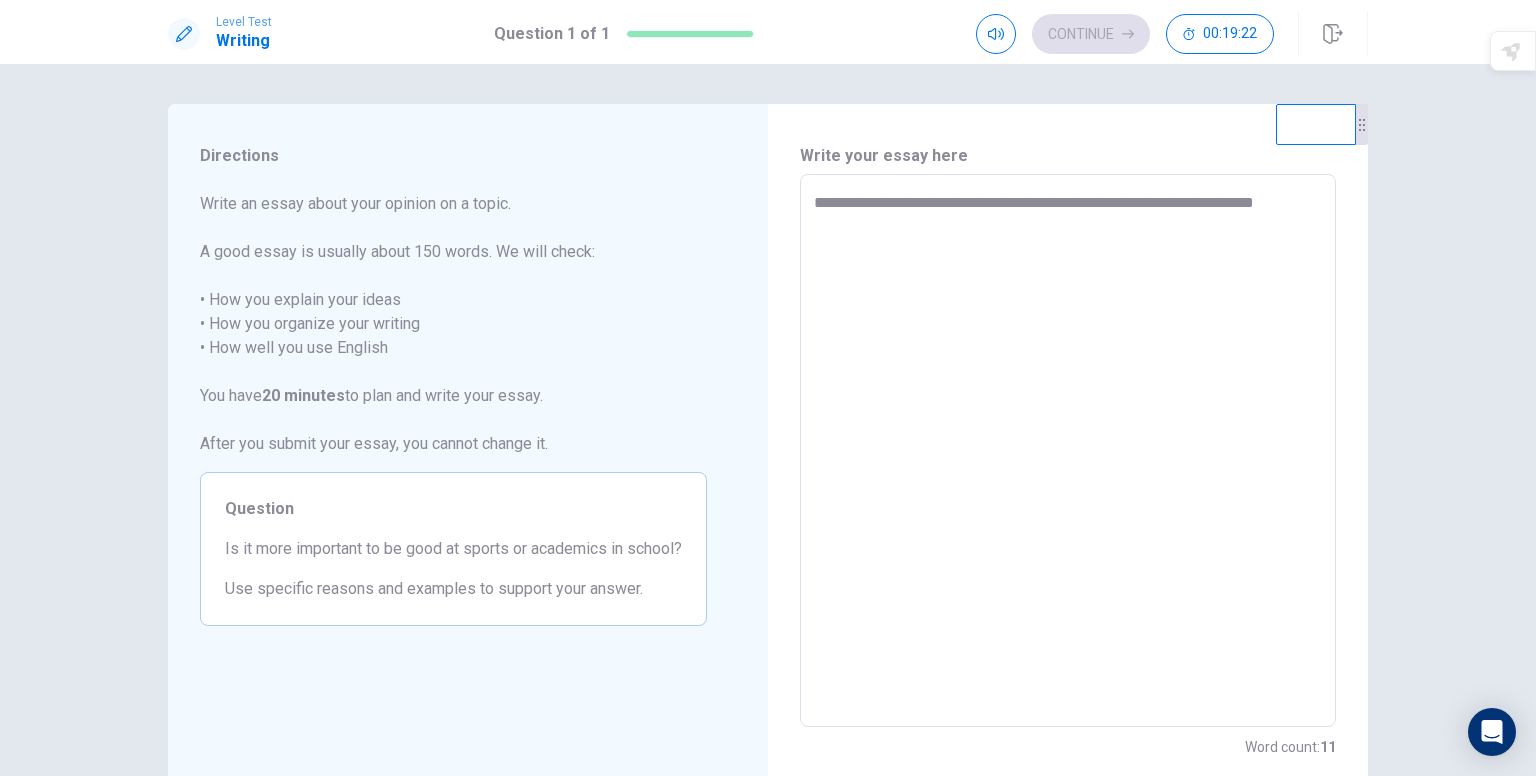 type on "**********" 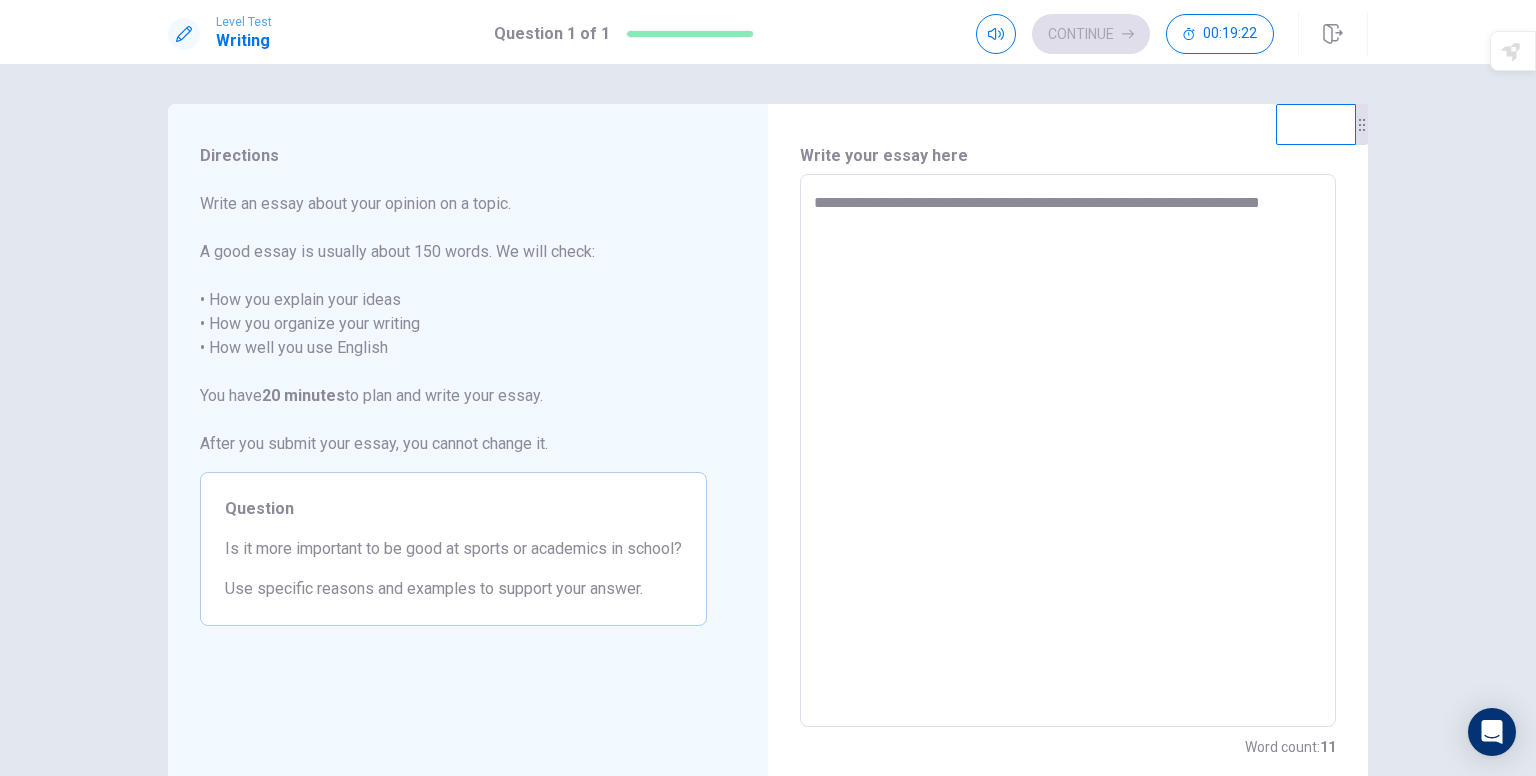 type on "*" 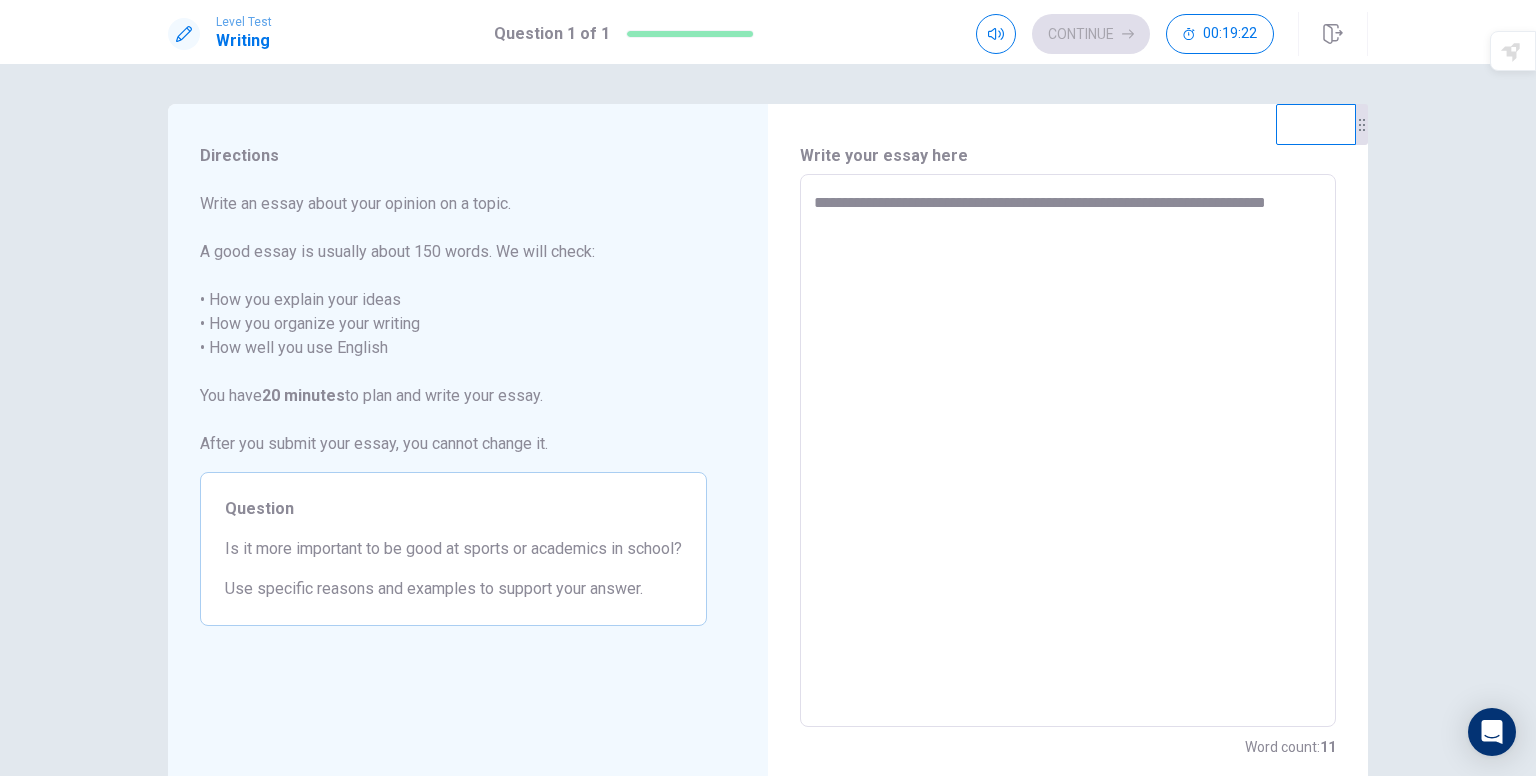 type on "*" 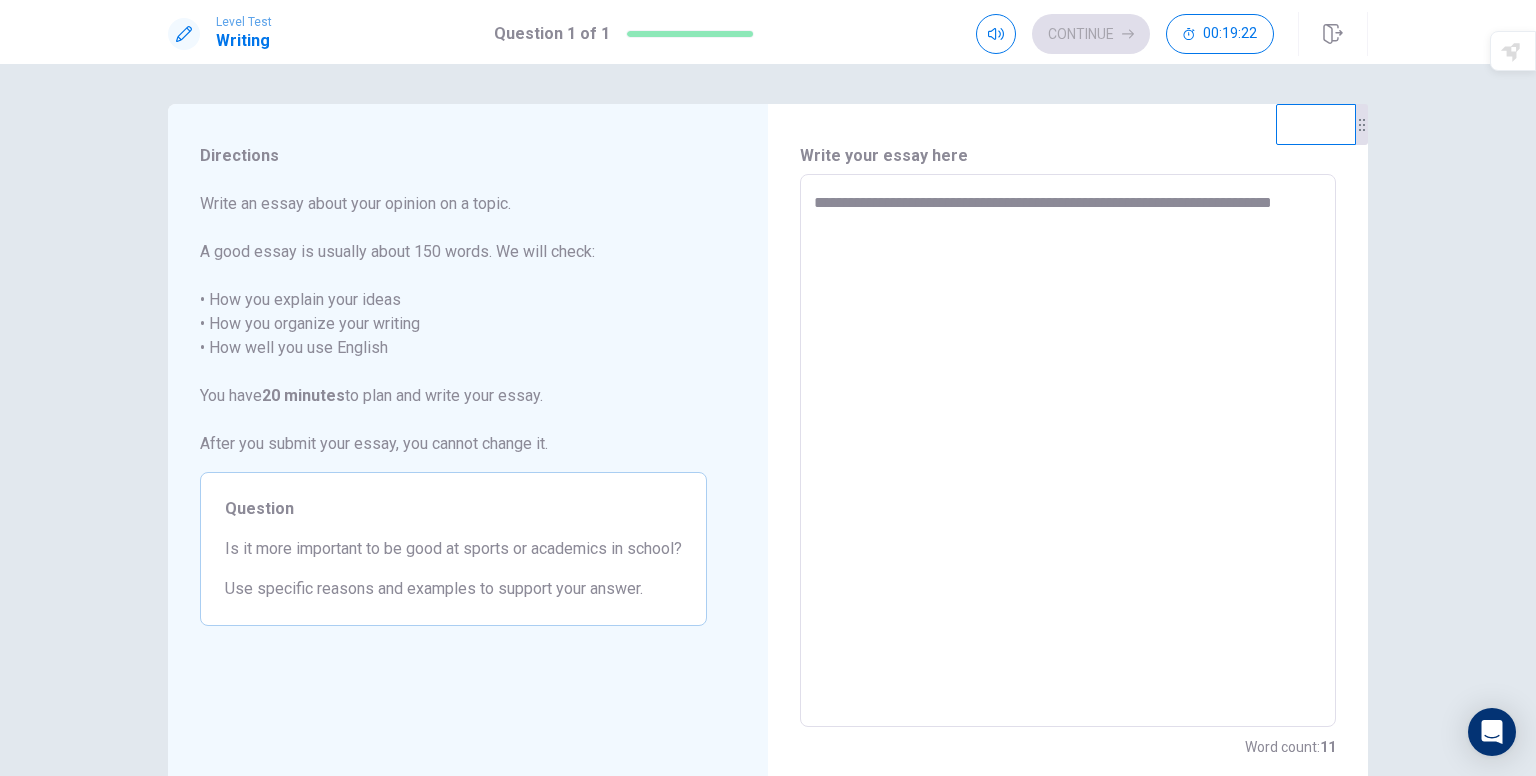 type on "*" 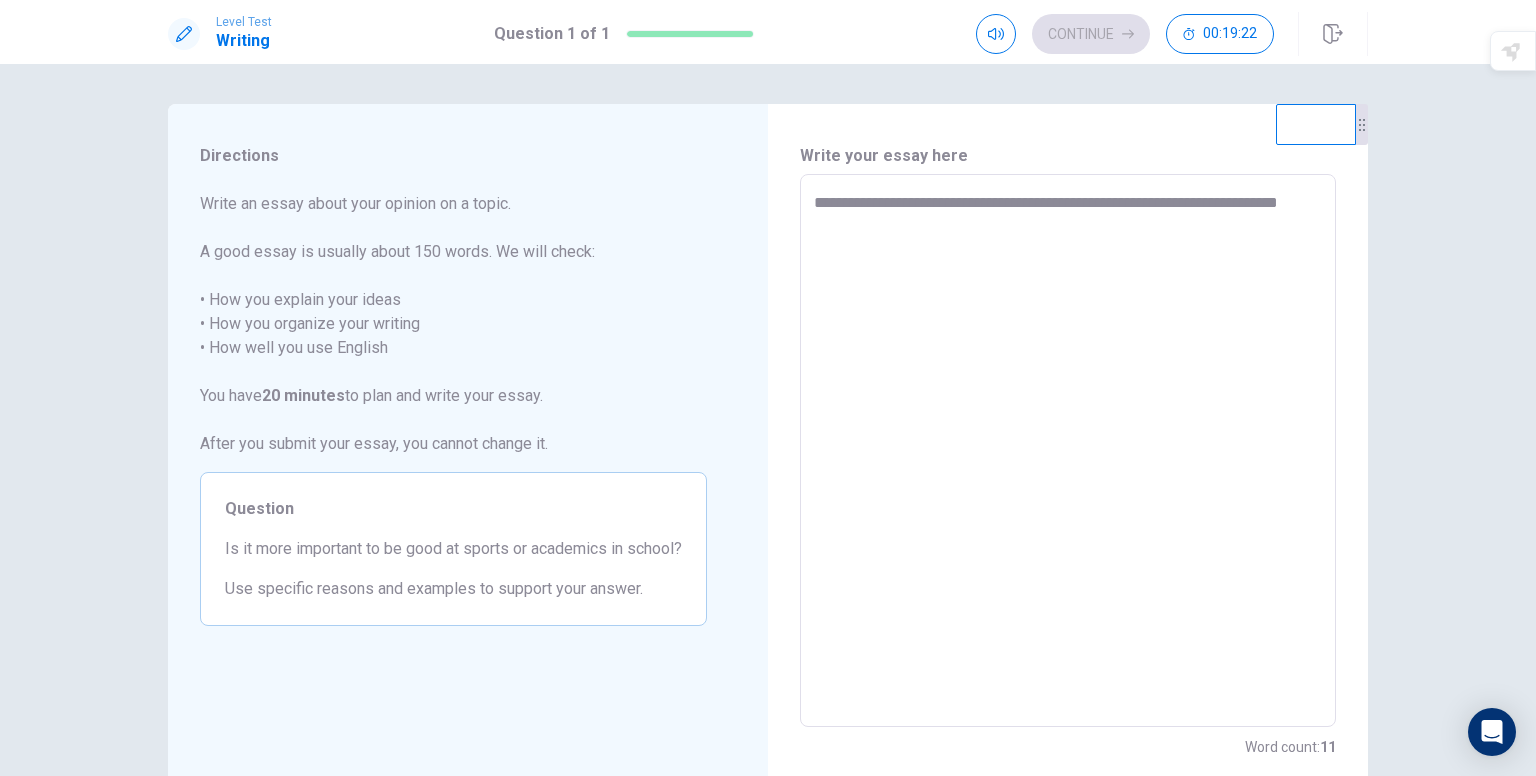 type on "*" 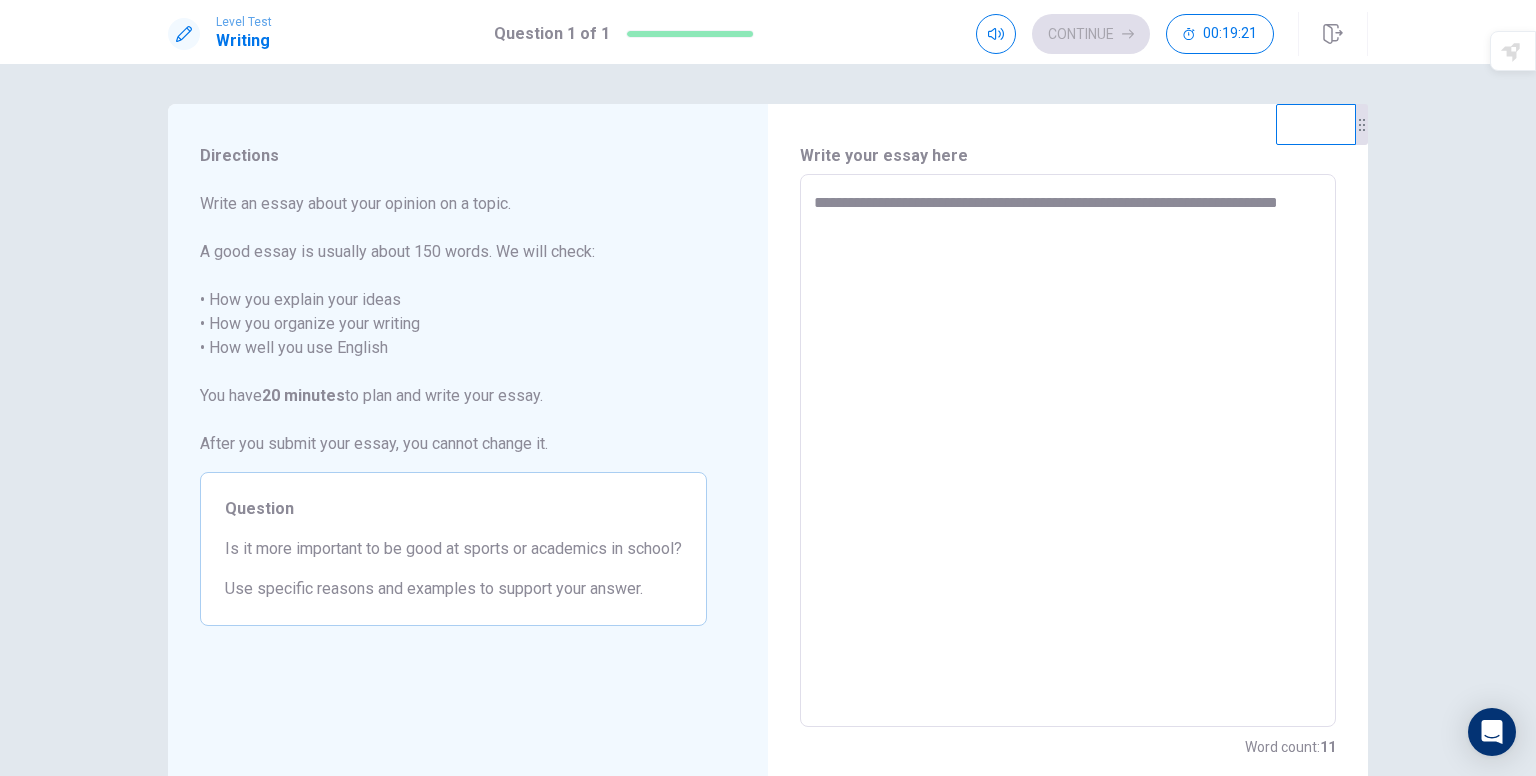 type on "**********" 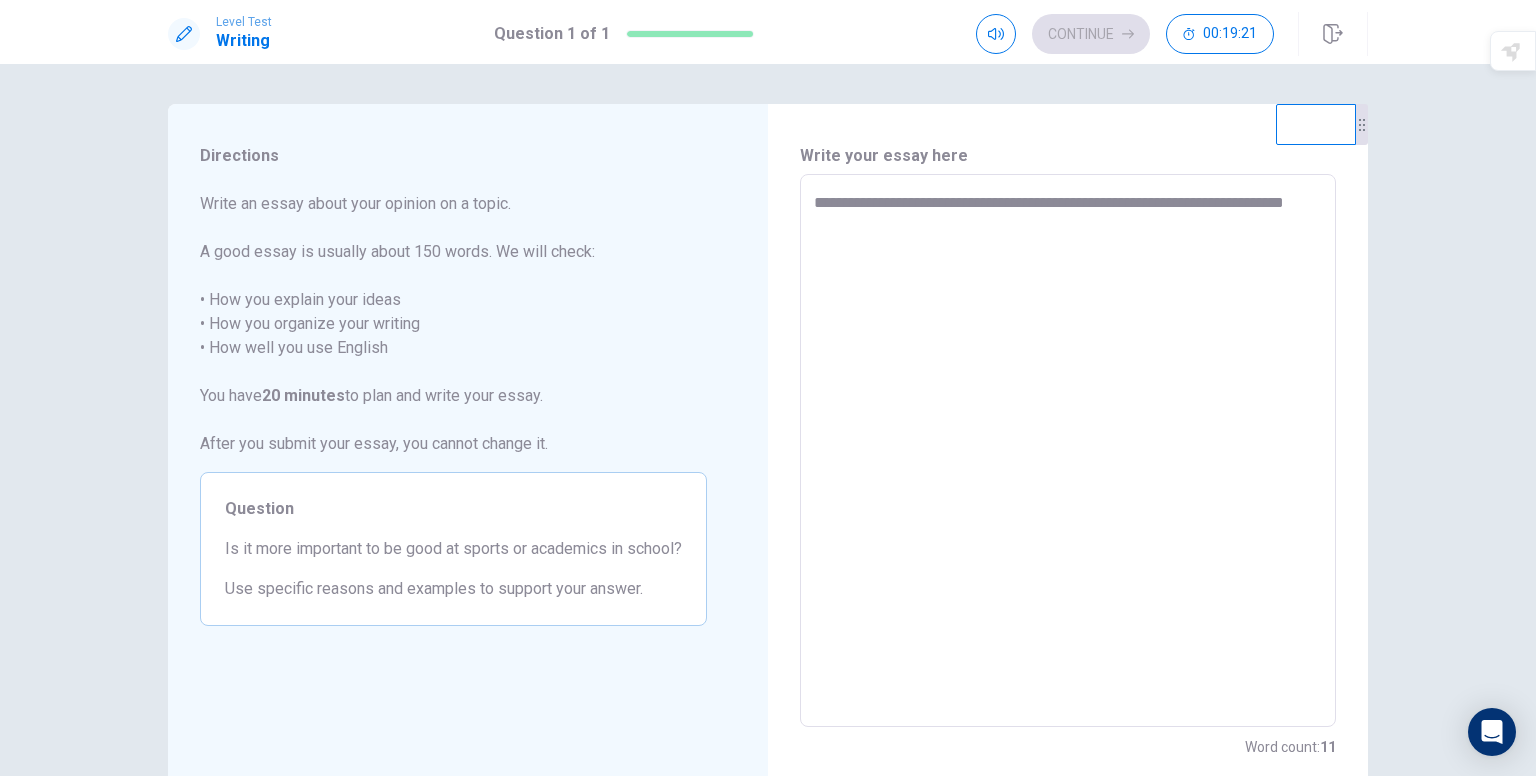 type on "*" 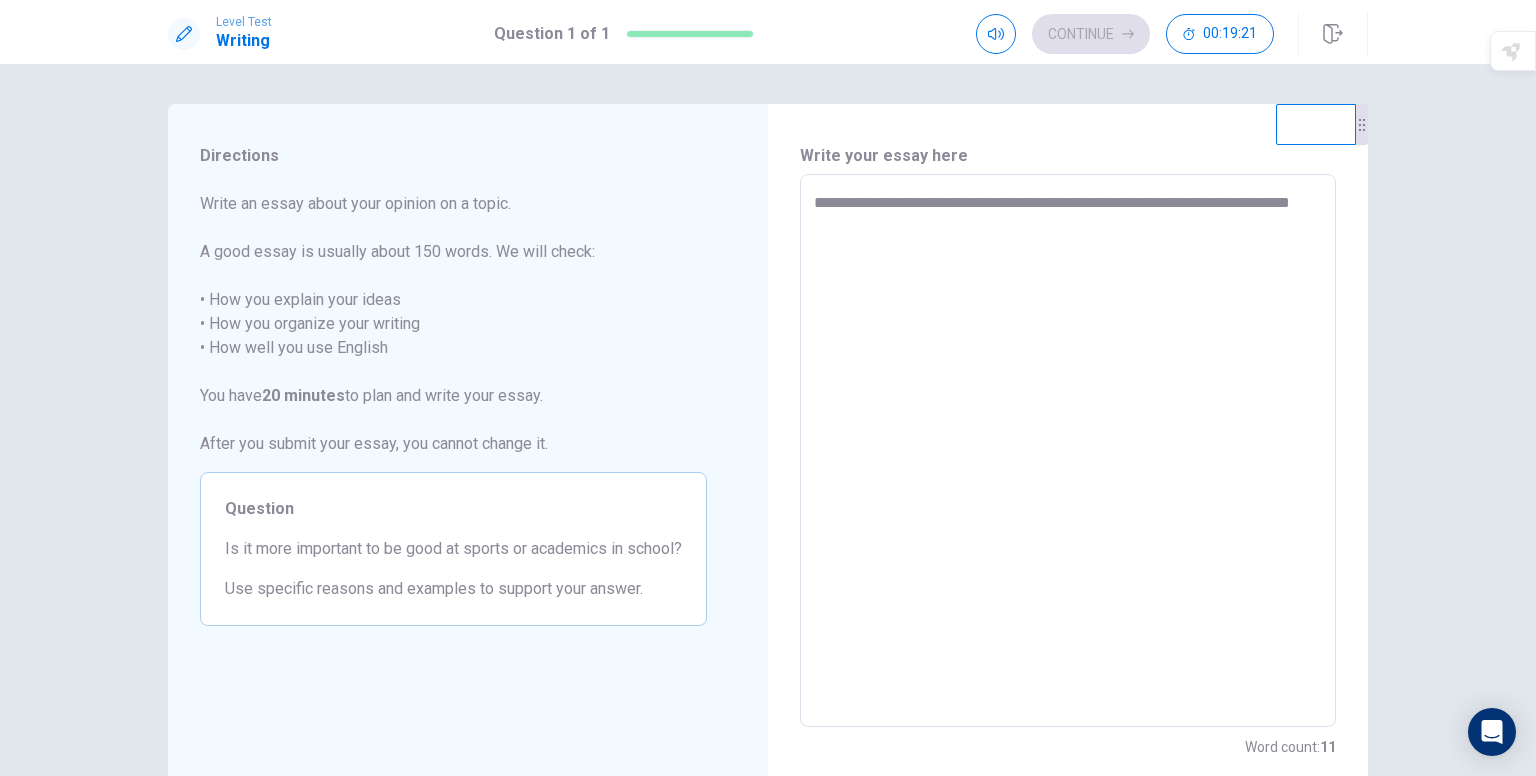 type on "*" 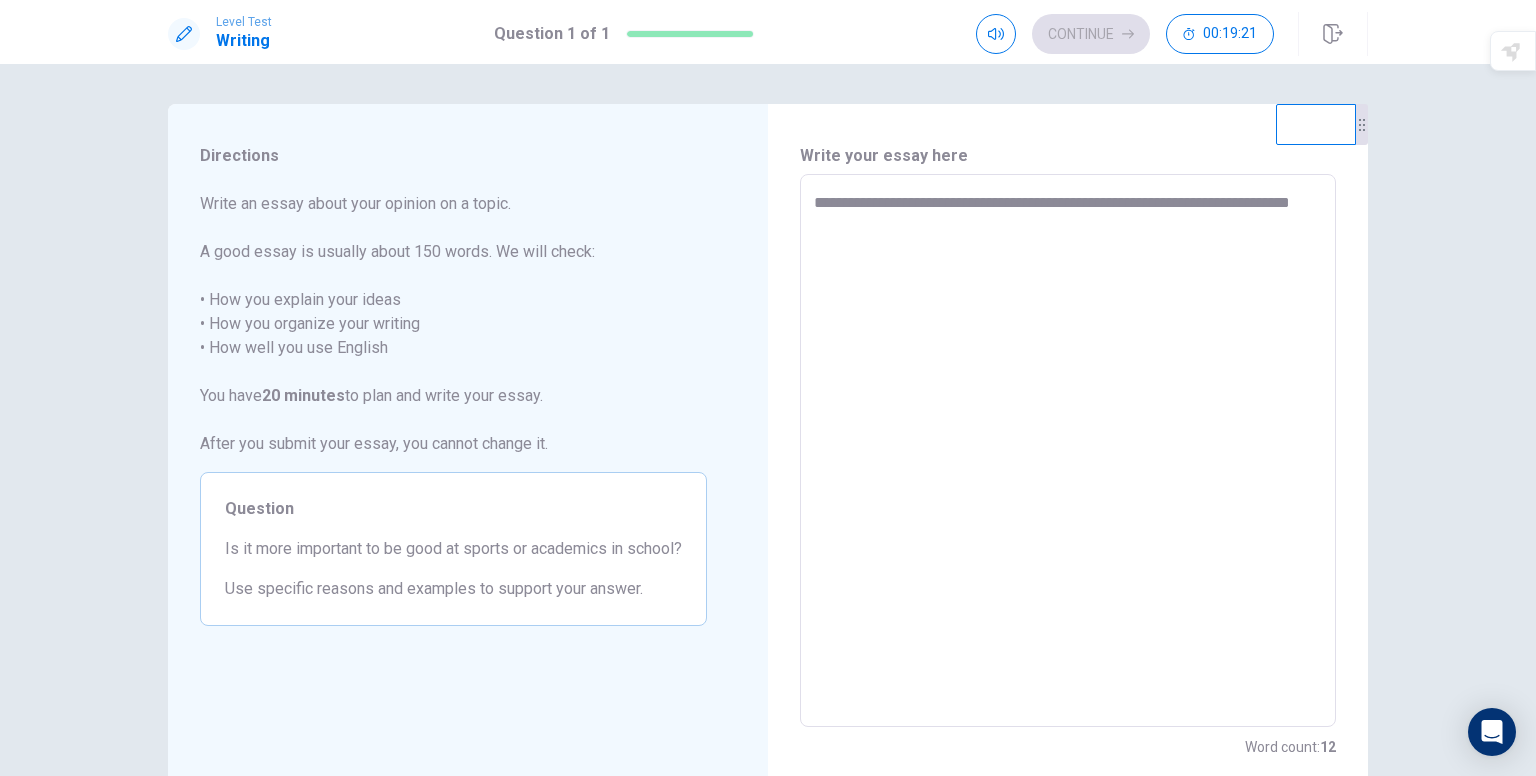 type on "**********" 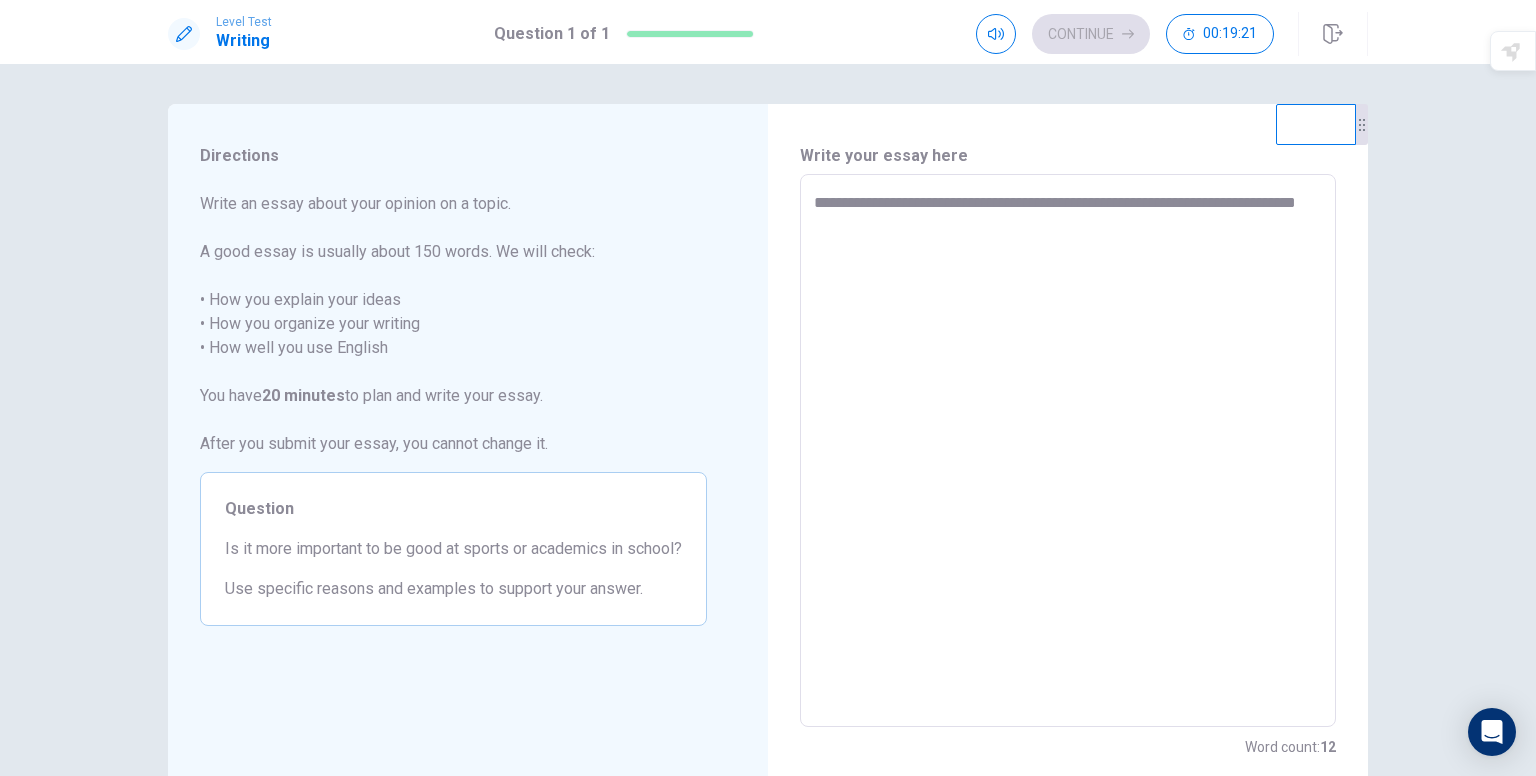 type on "*" 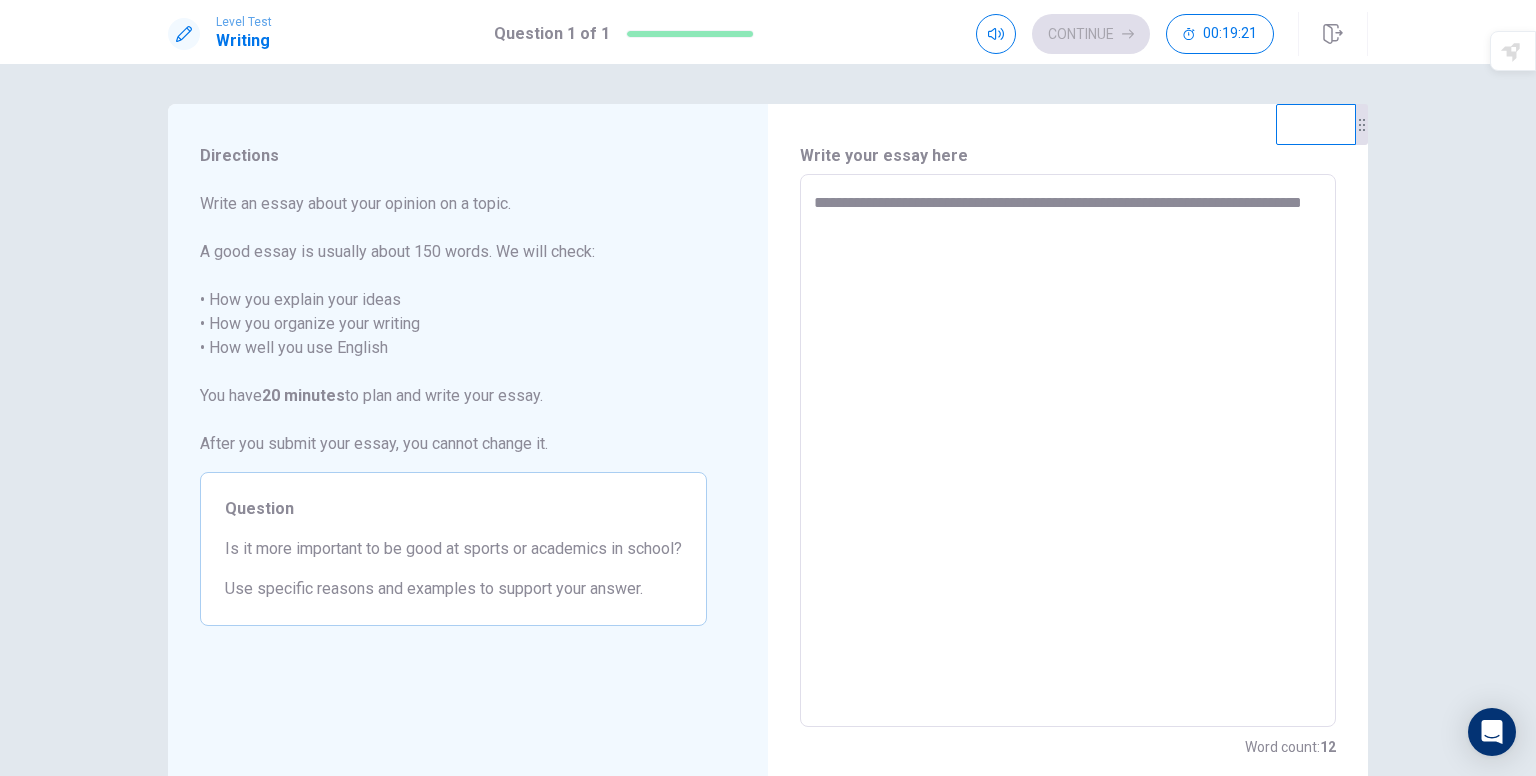 type on "**********" 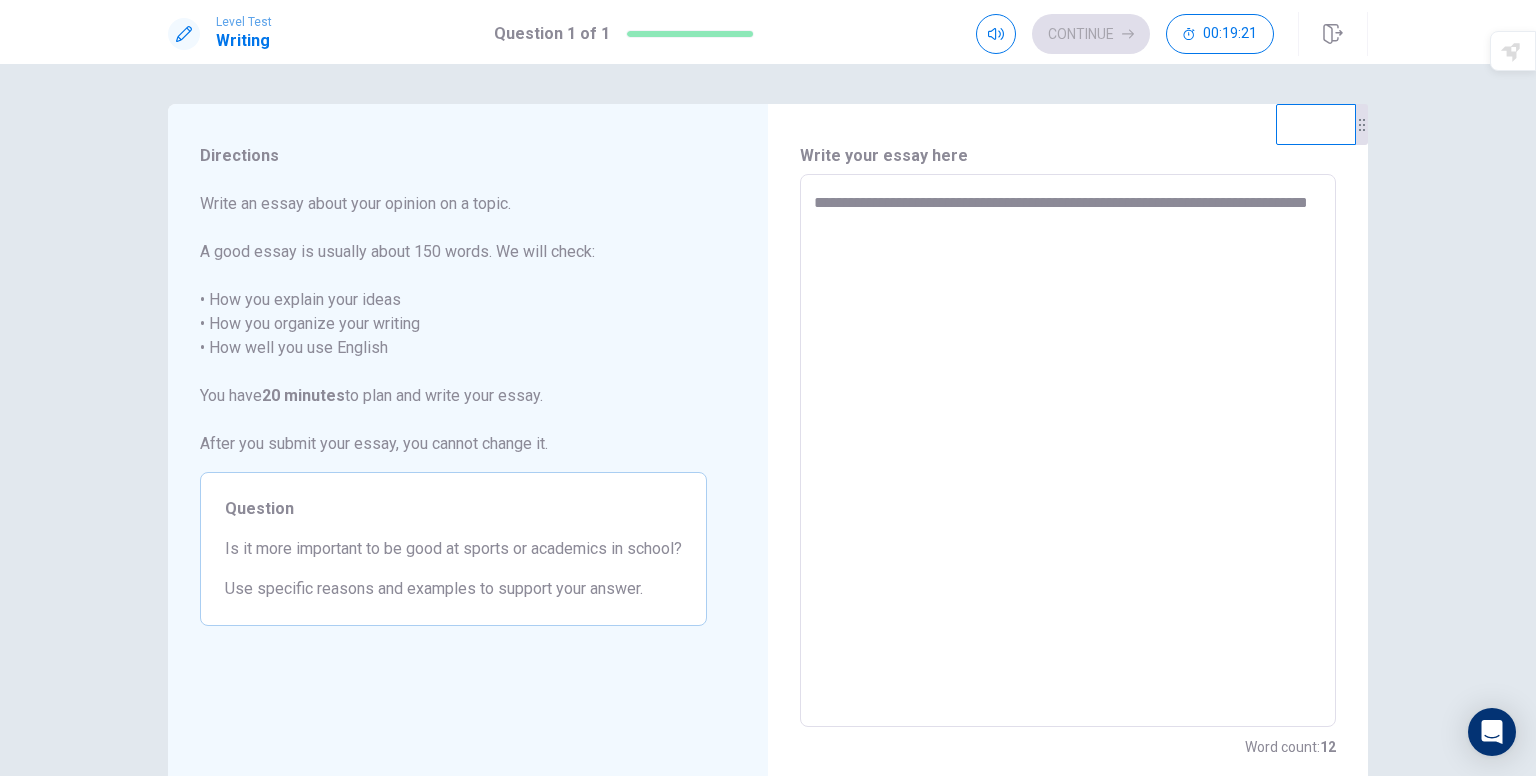 type on "**********" 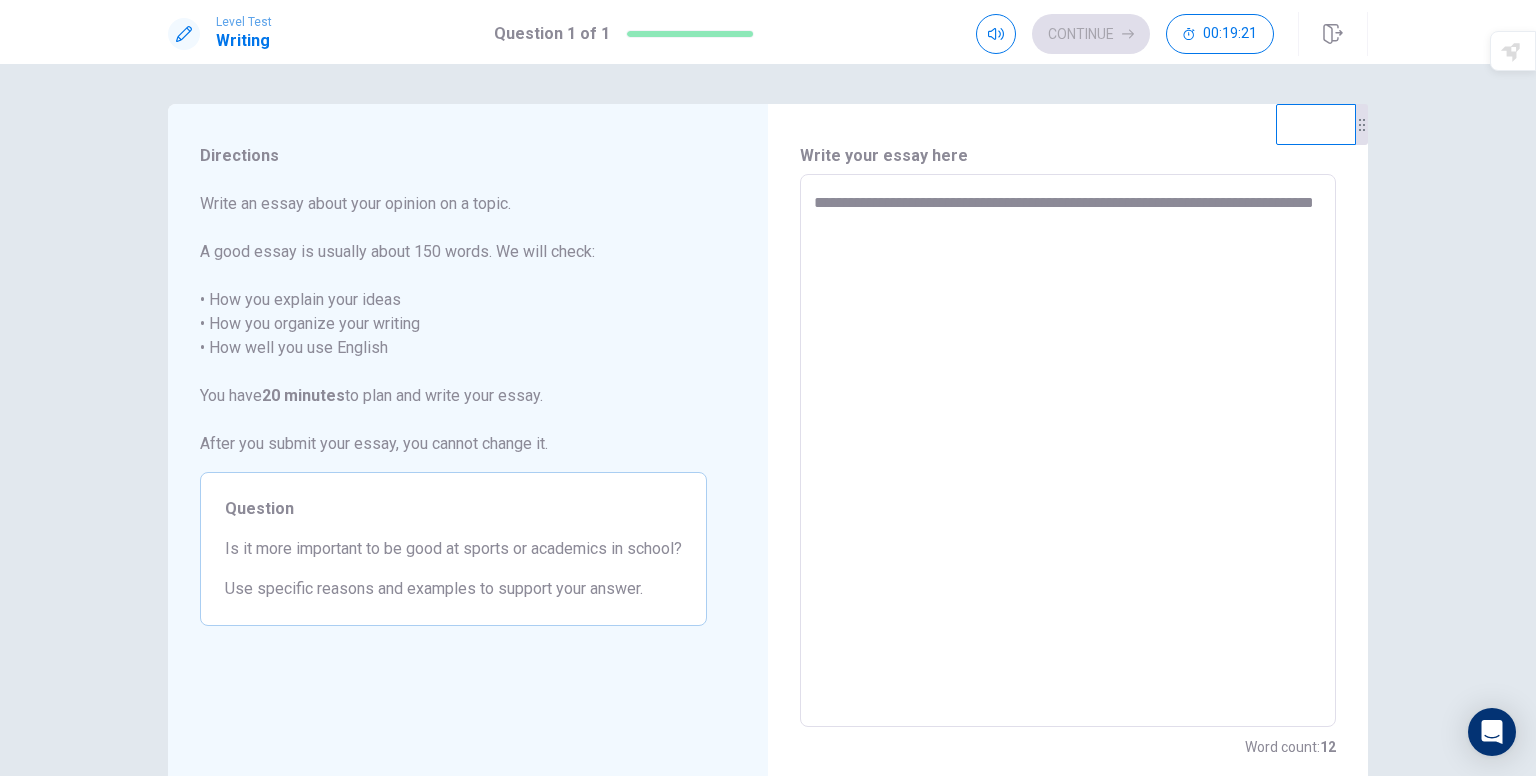 type on "*" 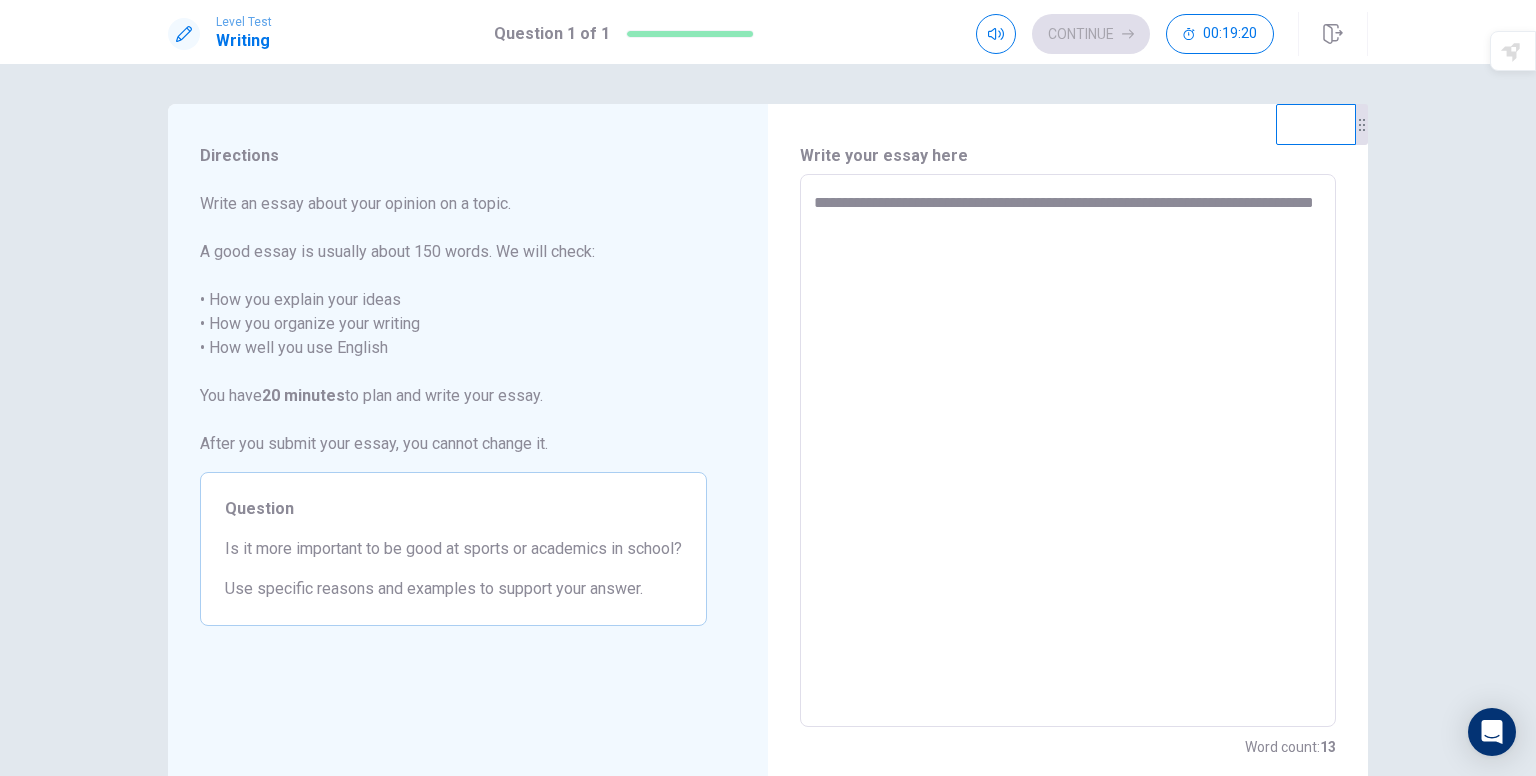 type on "**********" 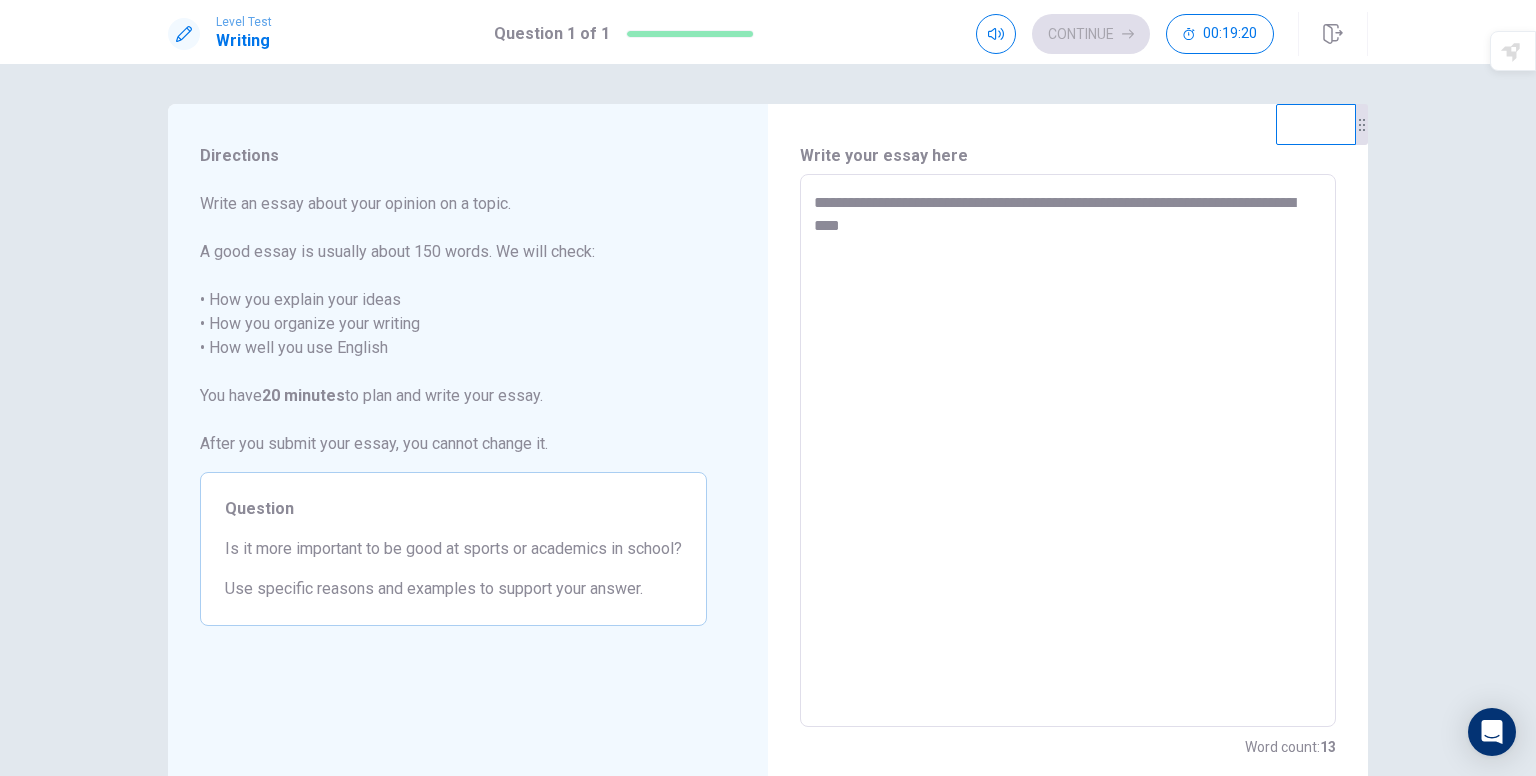 type on "*" 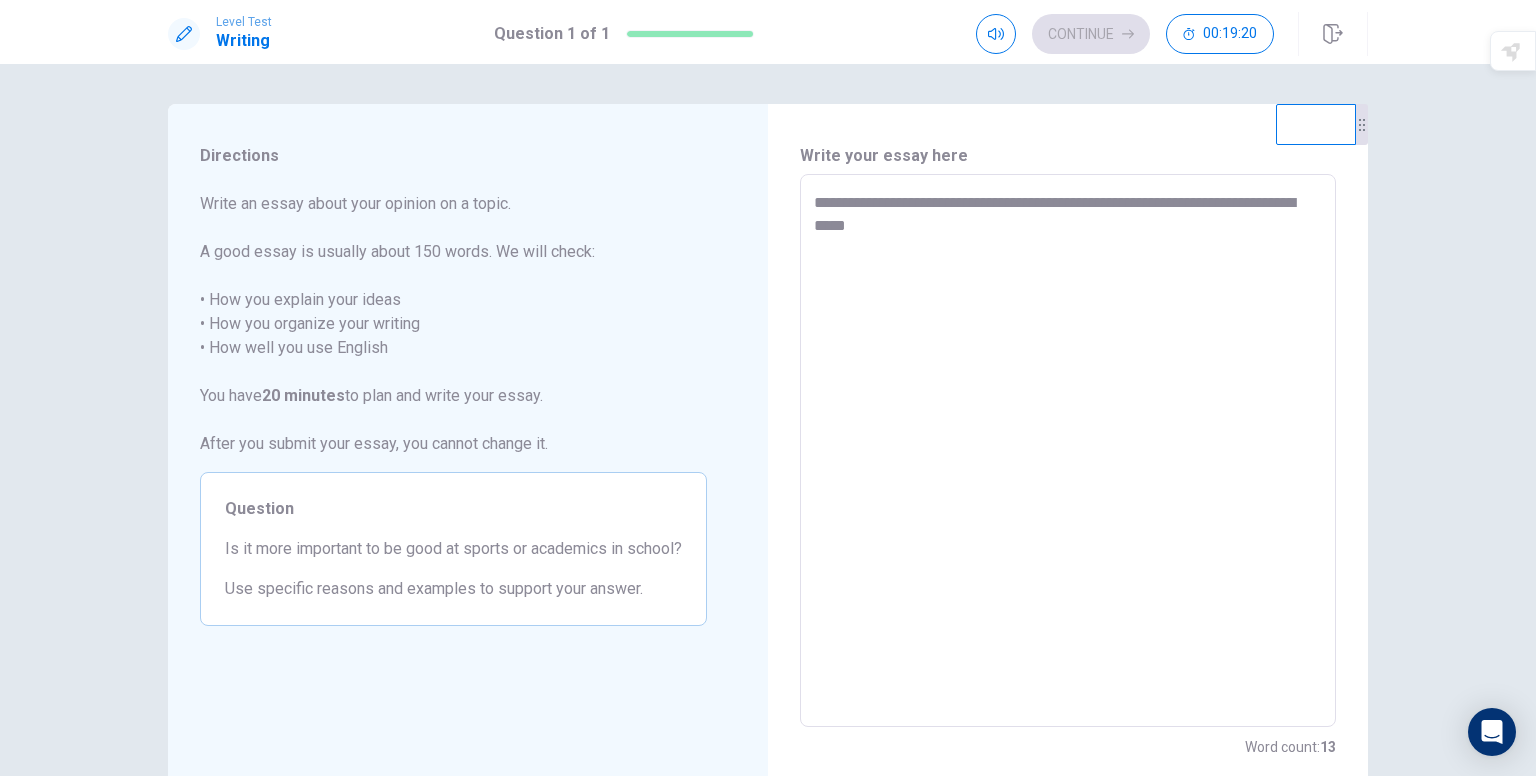 type on "*" 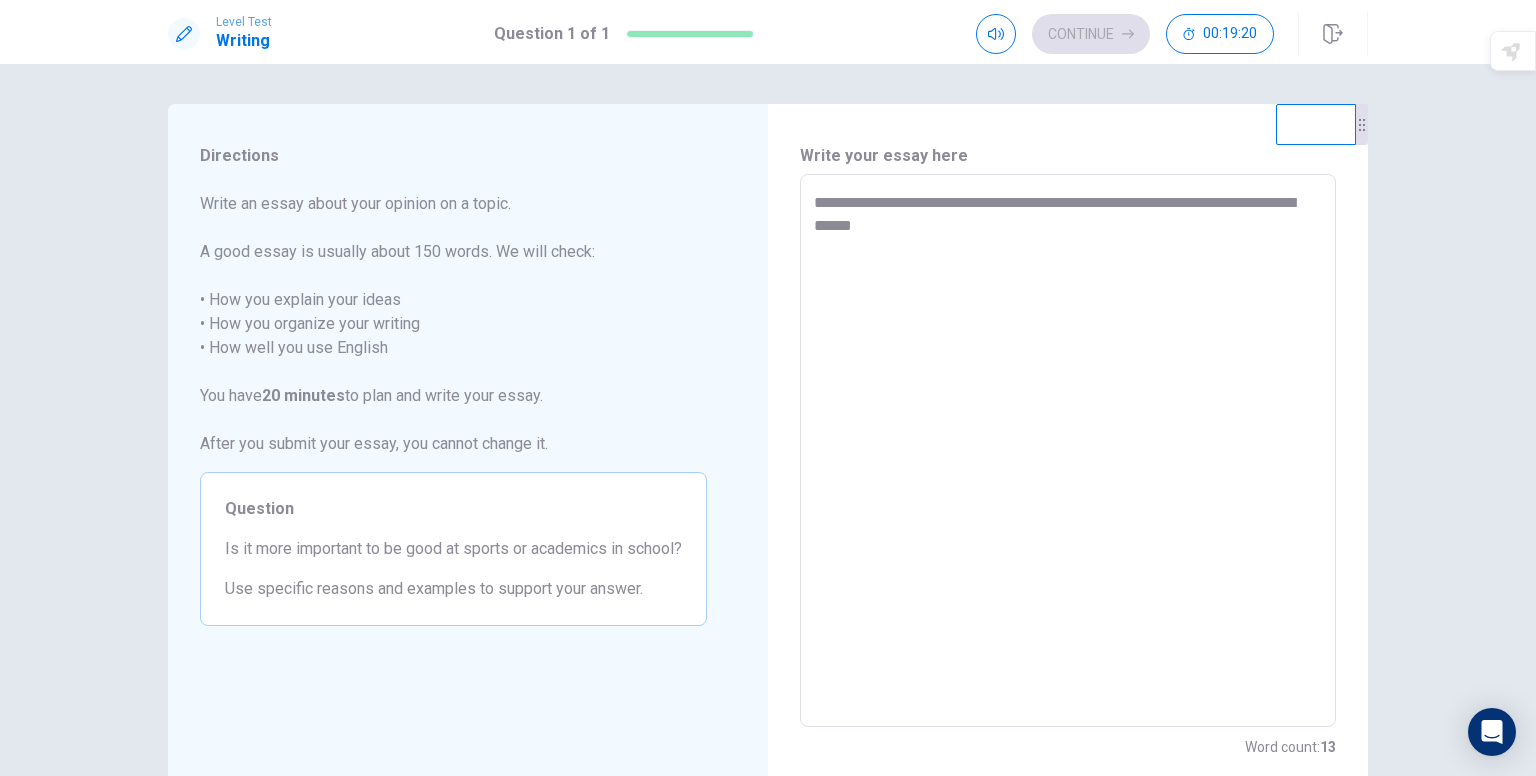 type on "*" 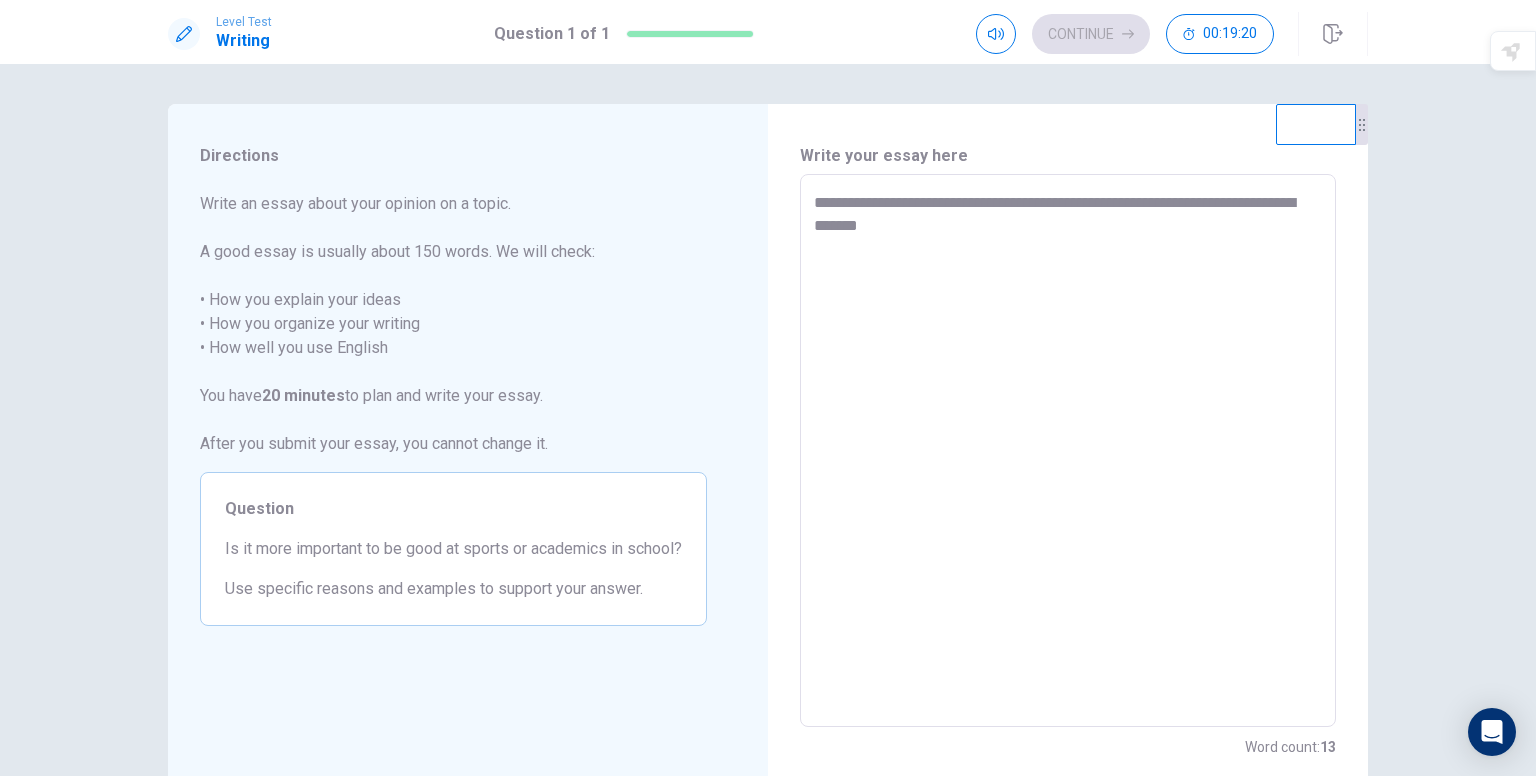 type on "*" 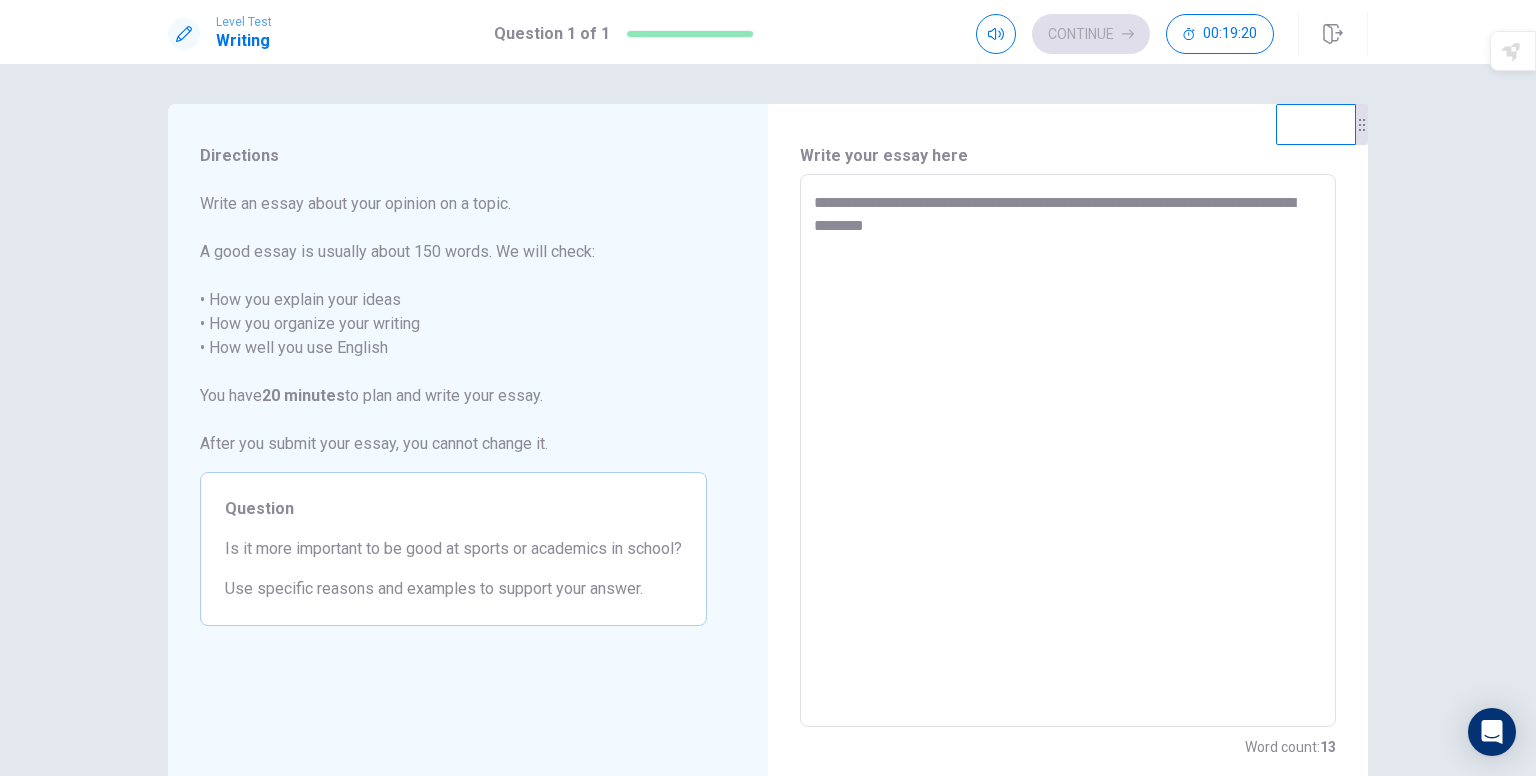 type on "*" 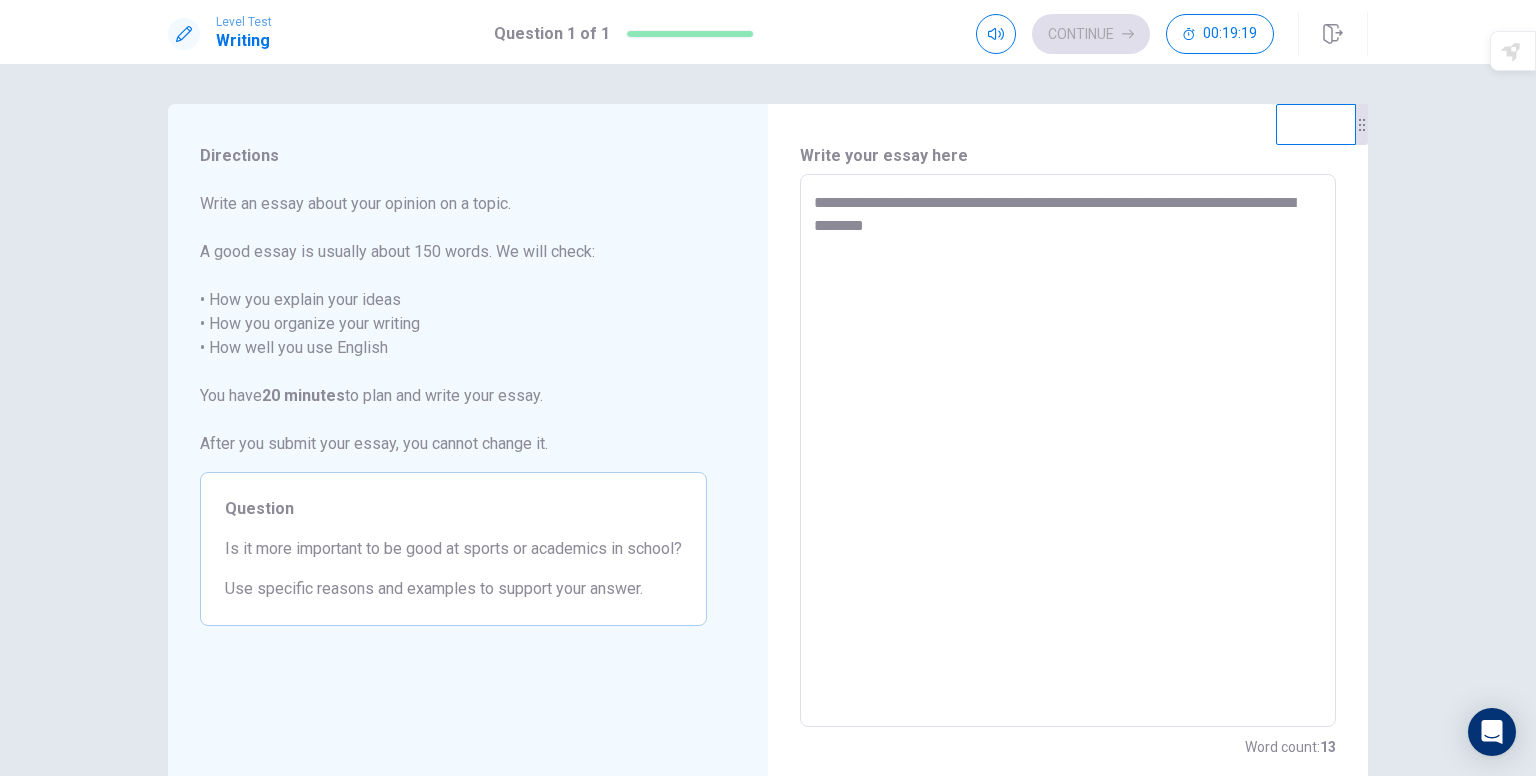 type on "**********" 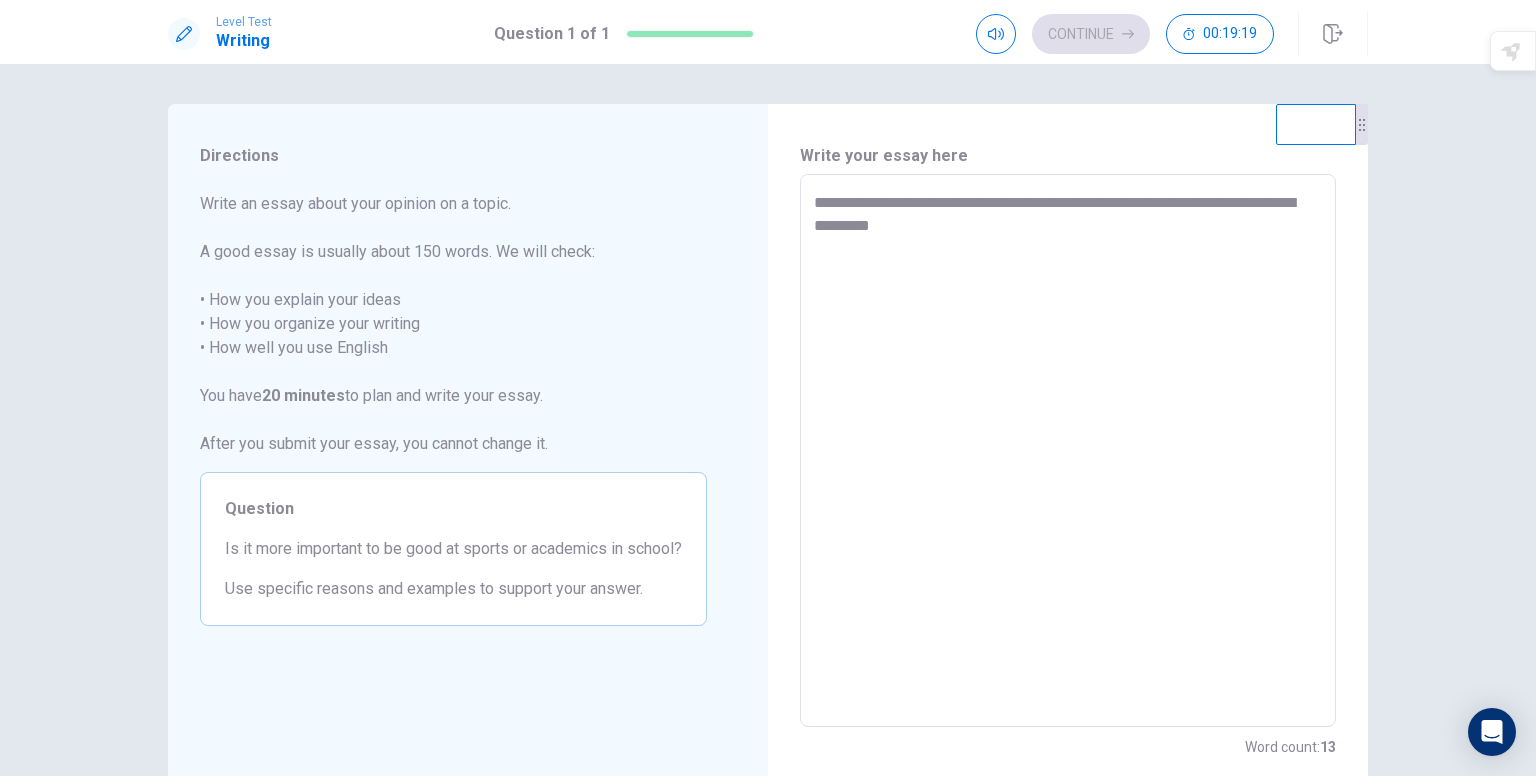 type on "*" 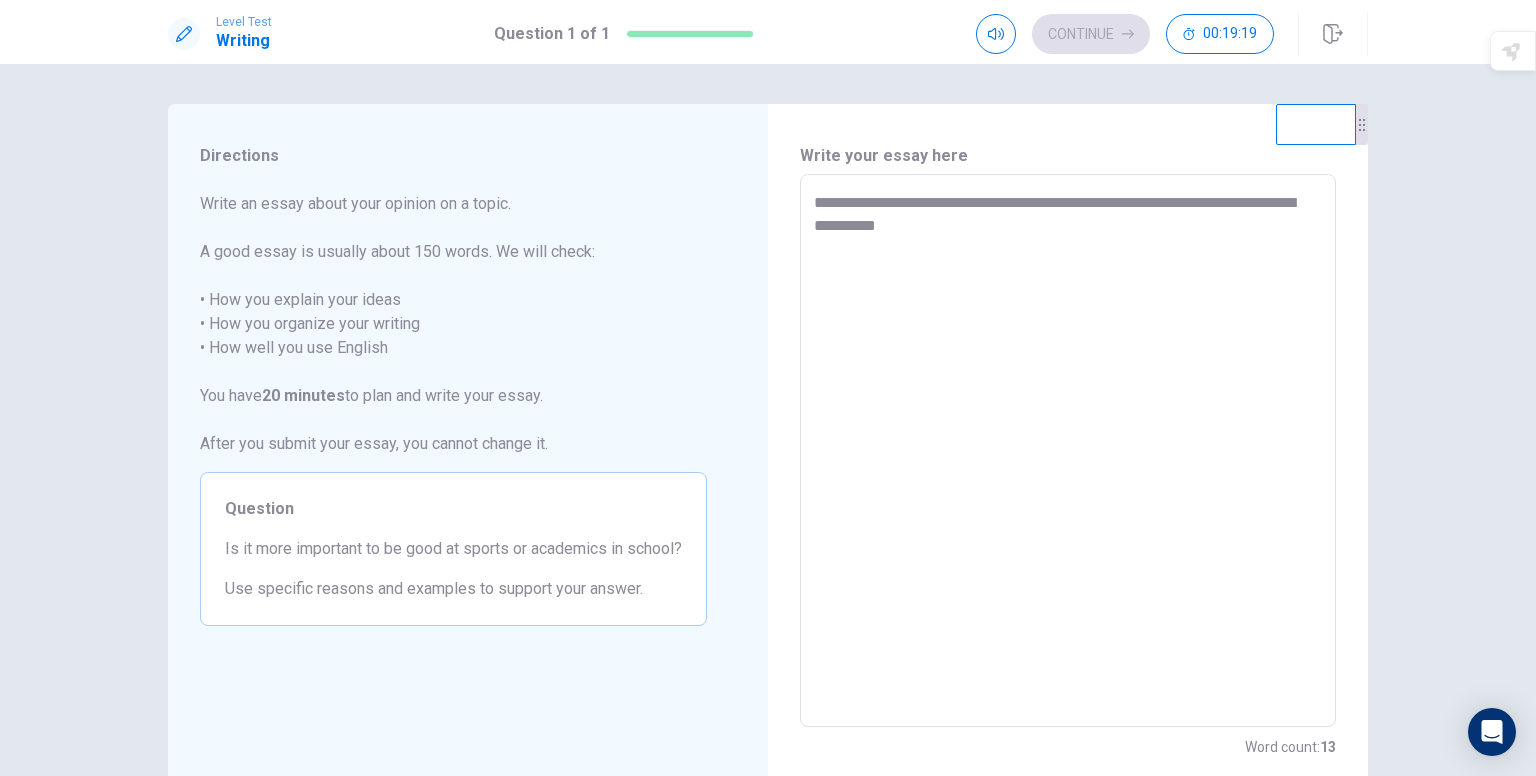 type on "*" 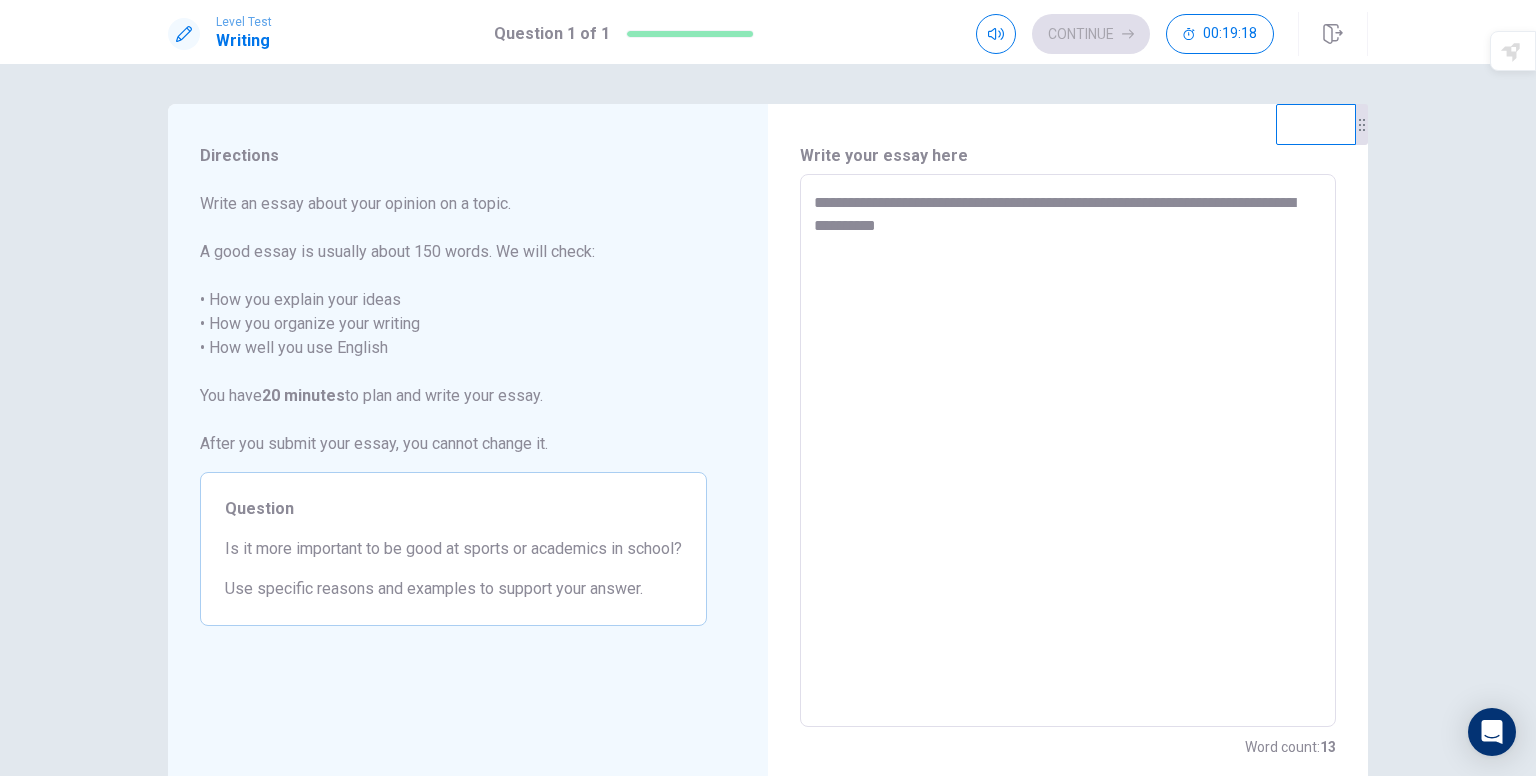 type on "**********" 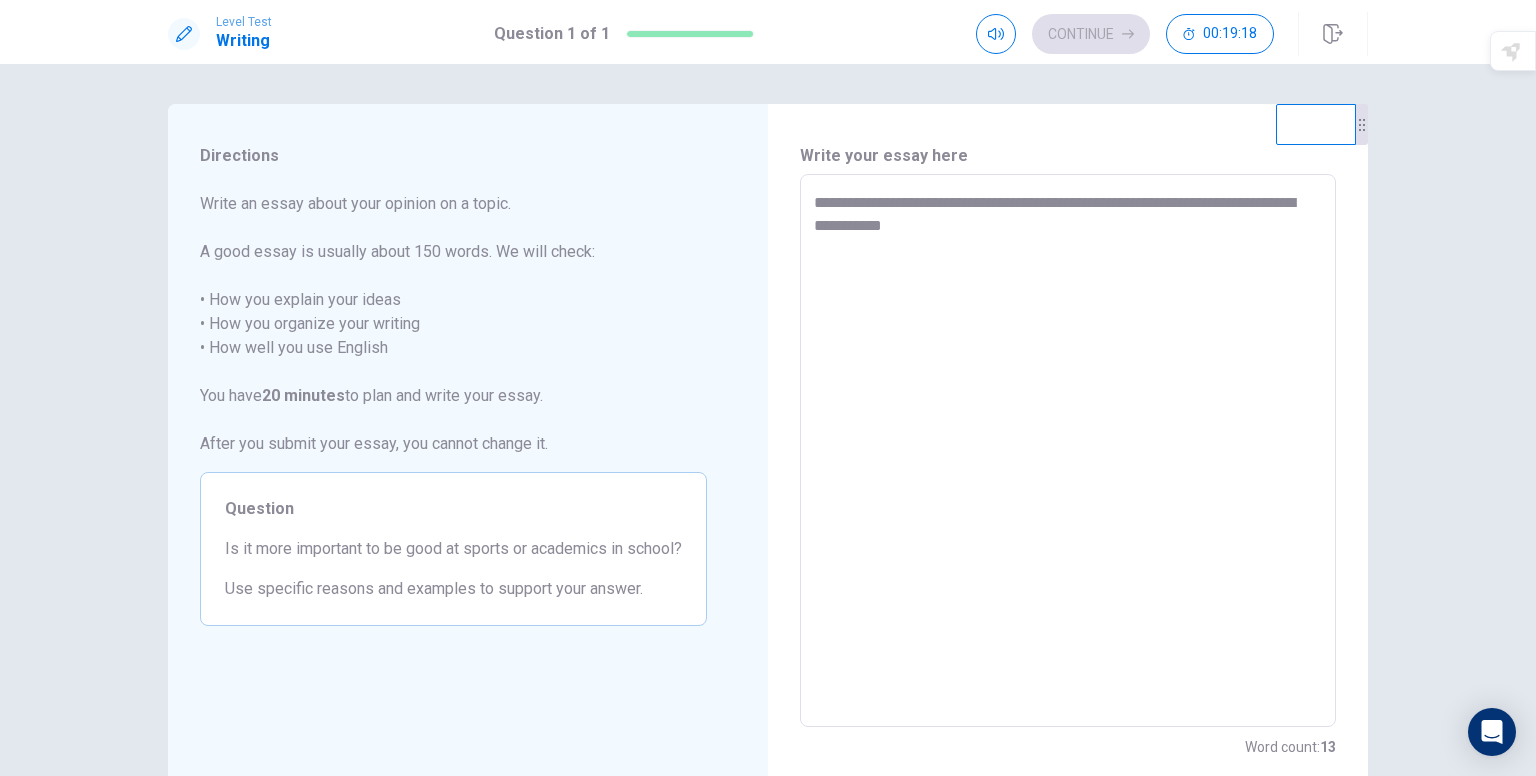 type on "*" 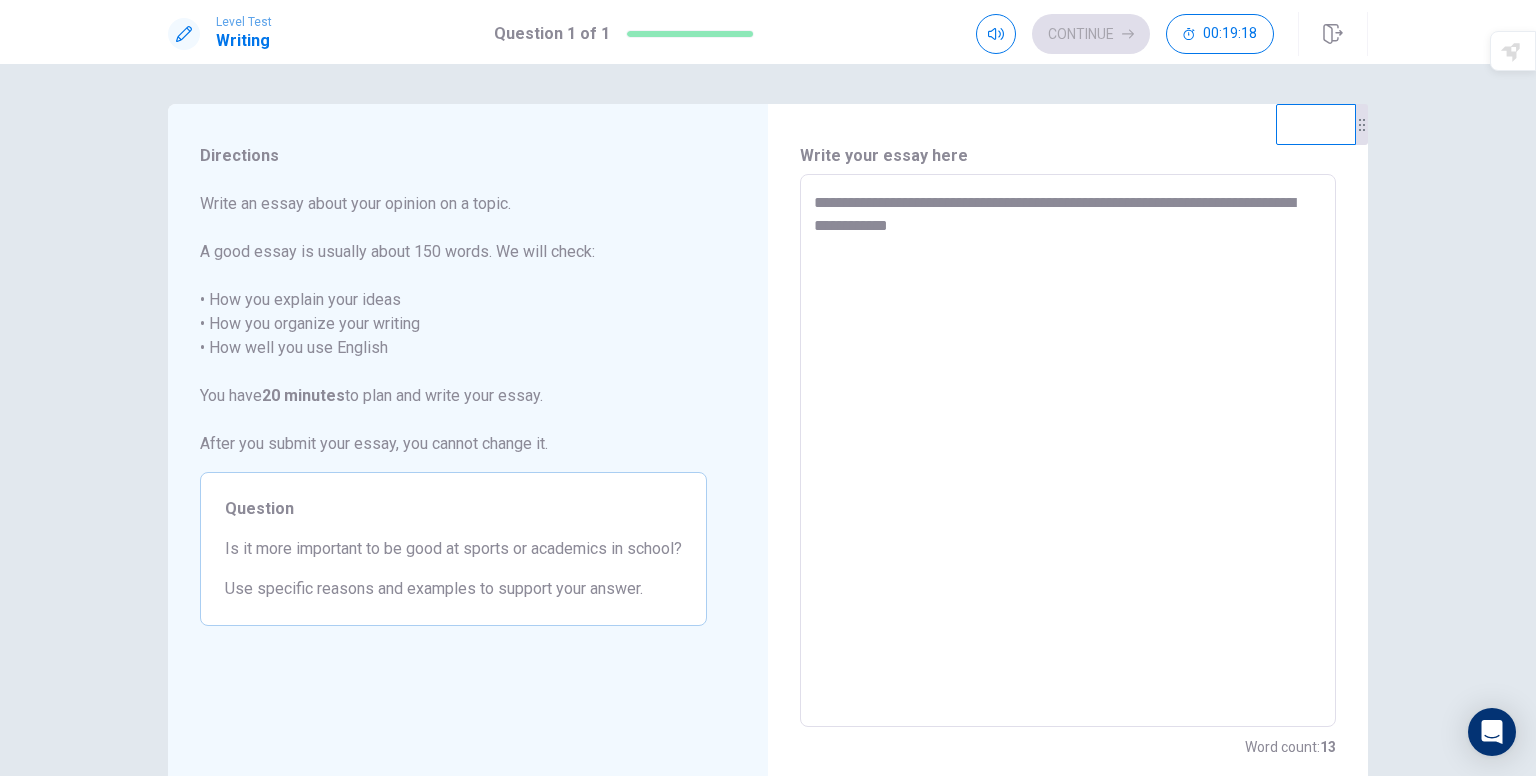 type on "*" 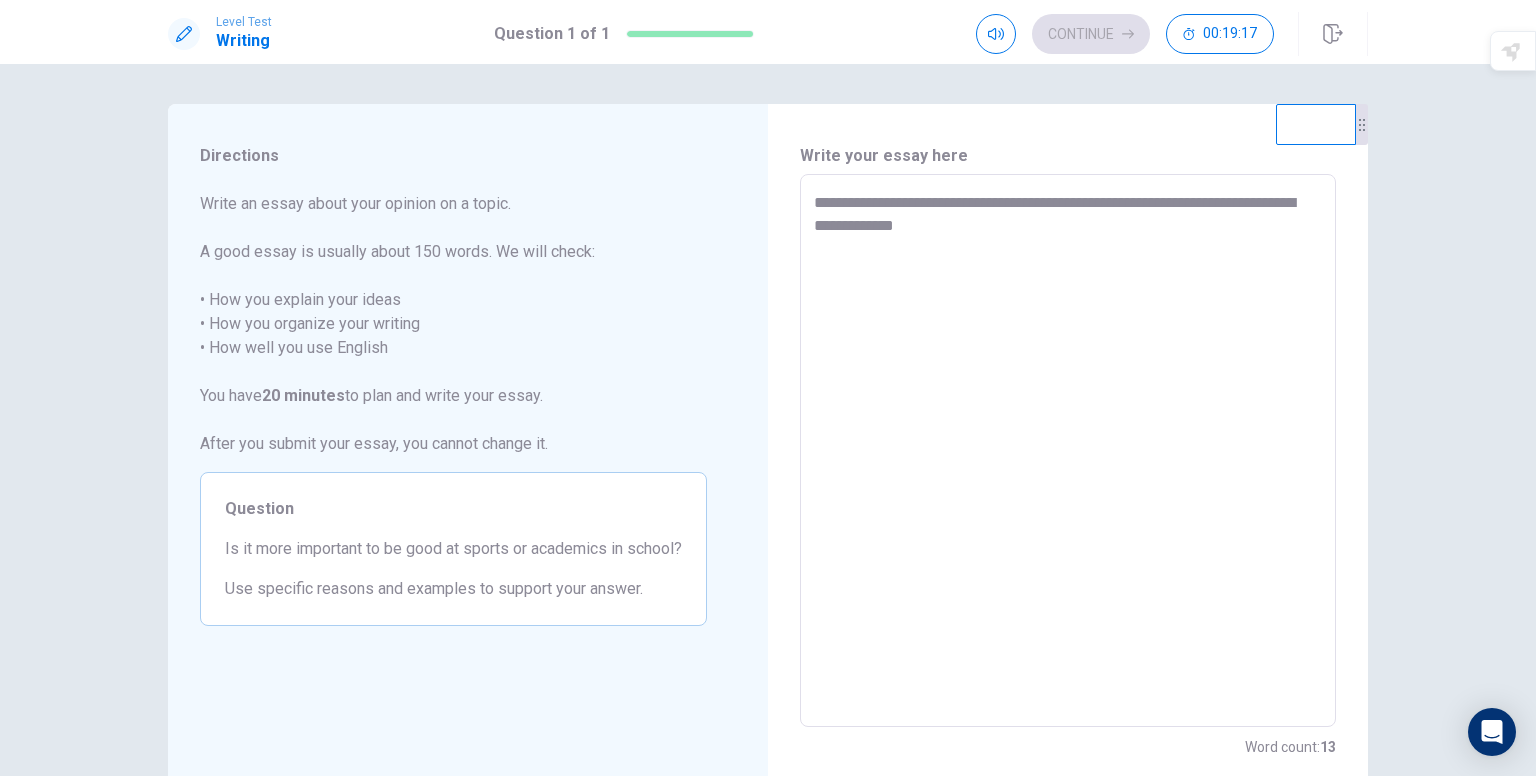 type on "*" 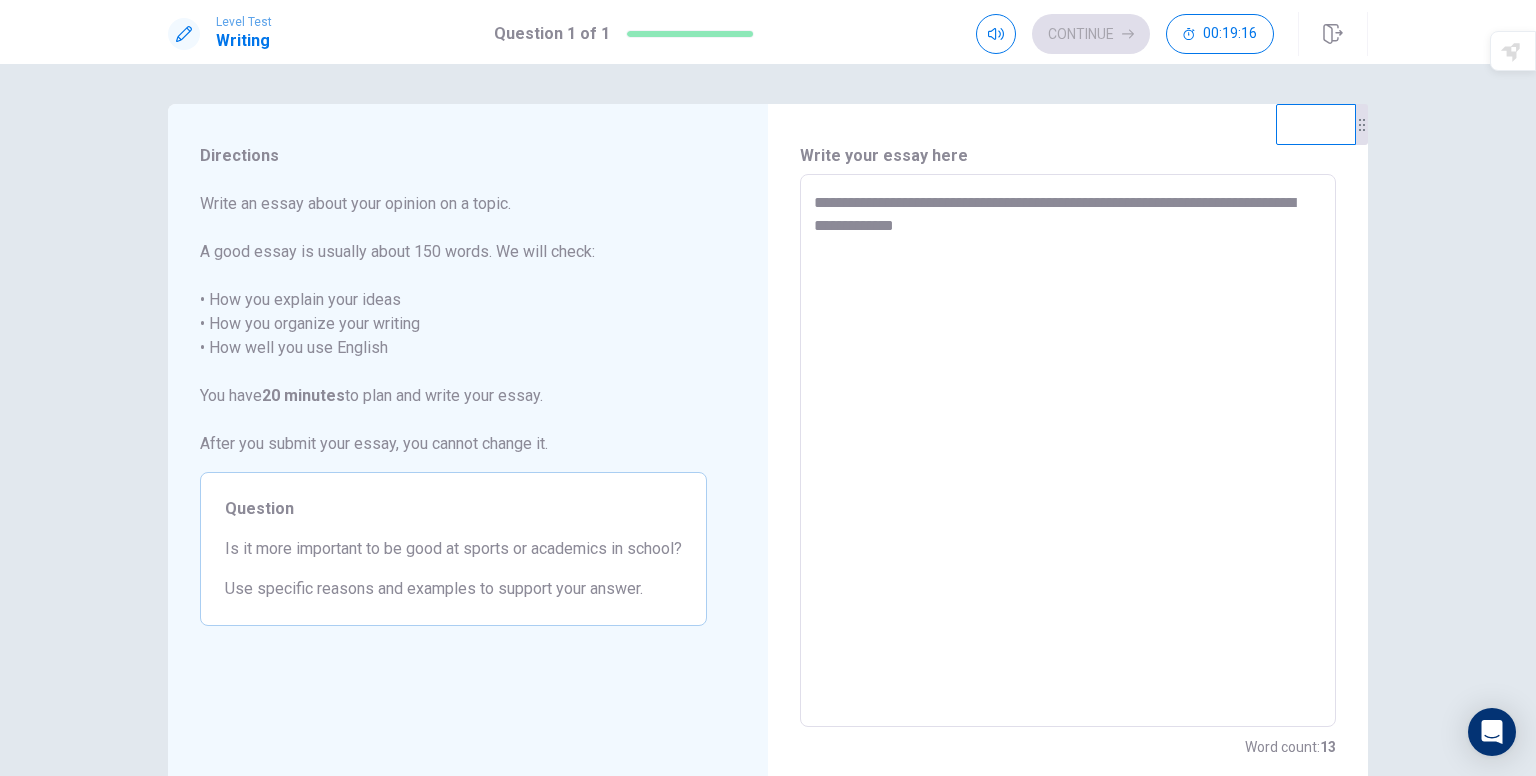 type on "**********" 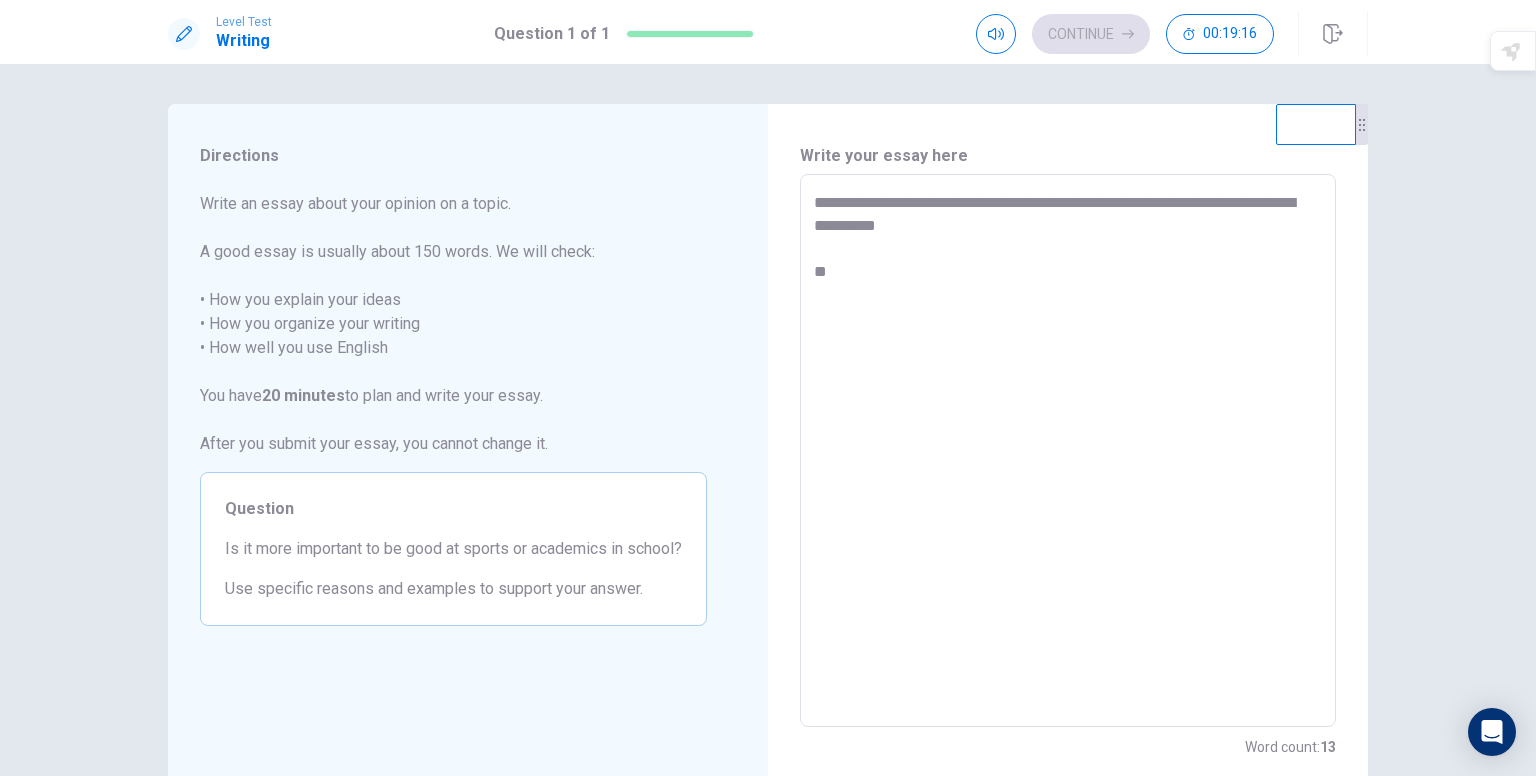 type on "*" 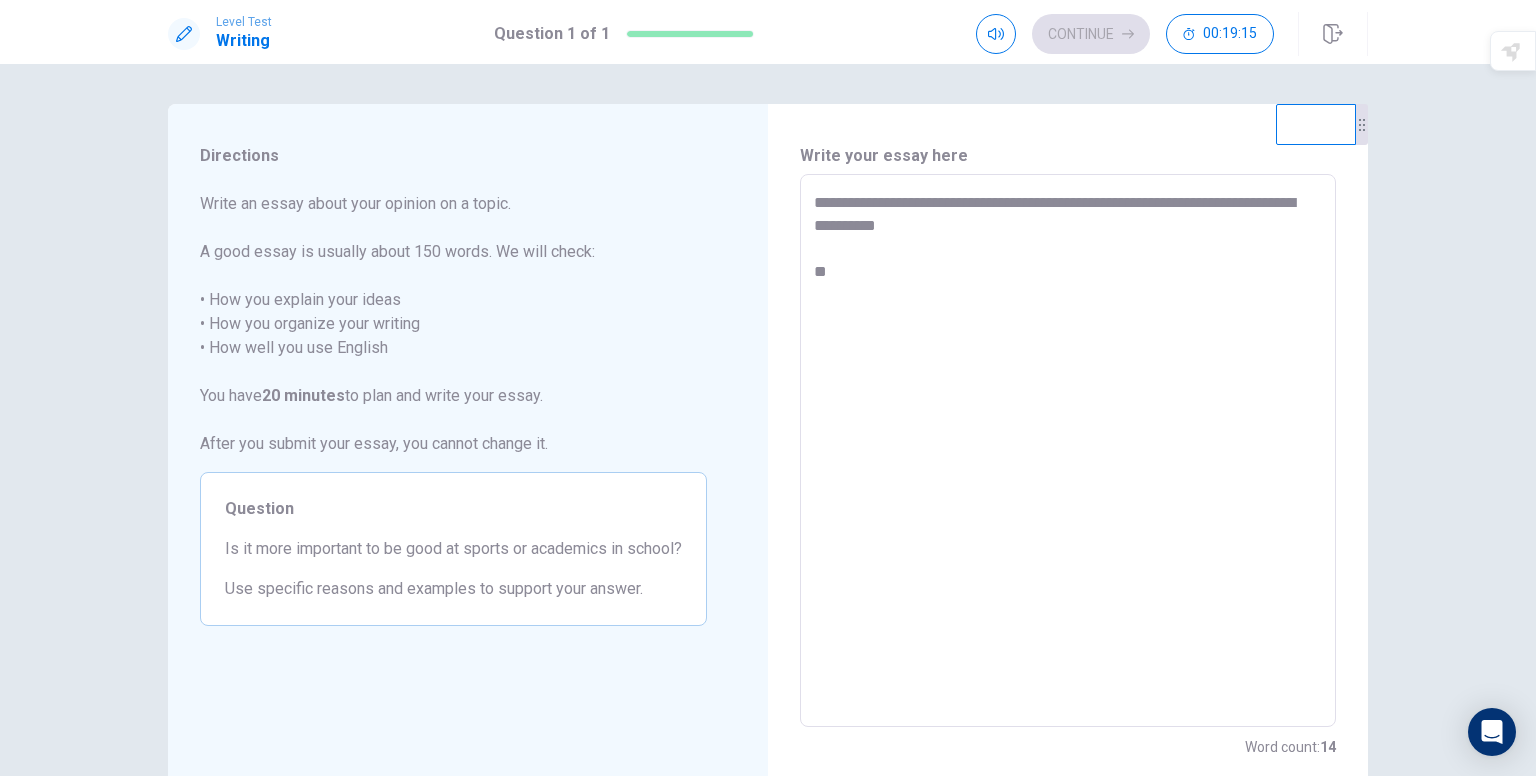 type 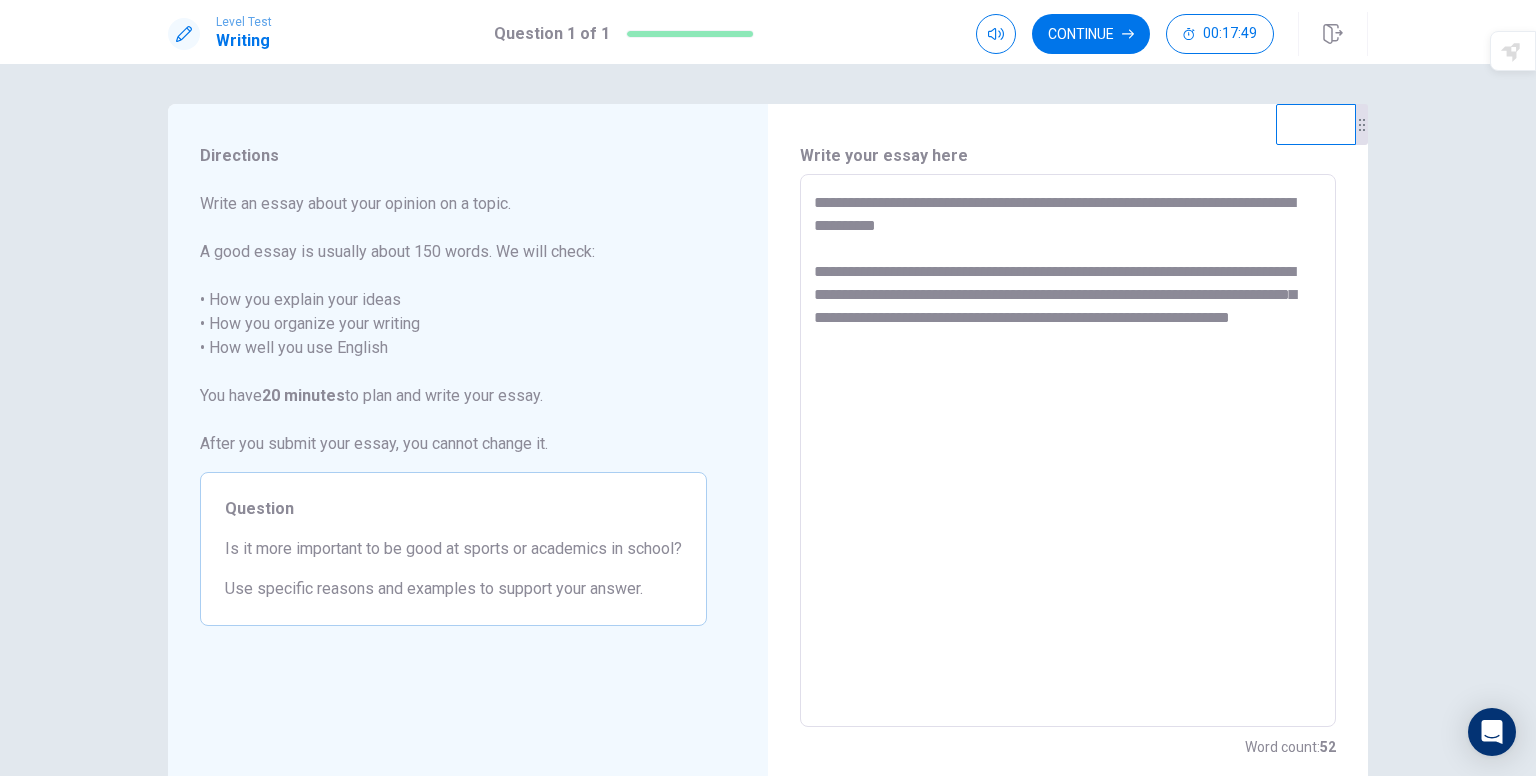 click on "**********" at bounding box center [1068, 451] 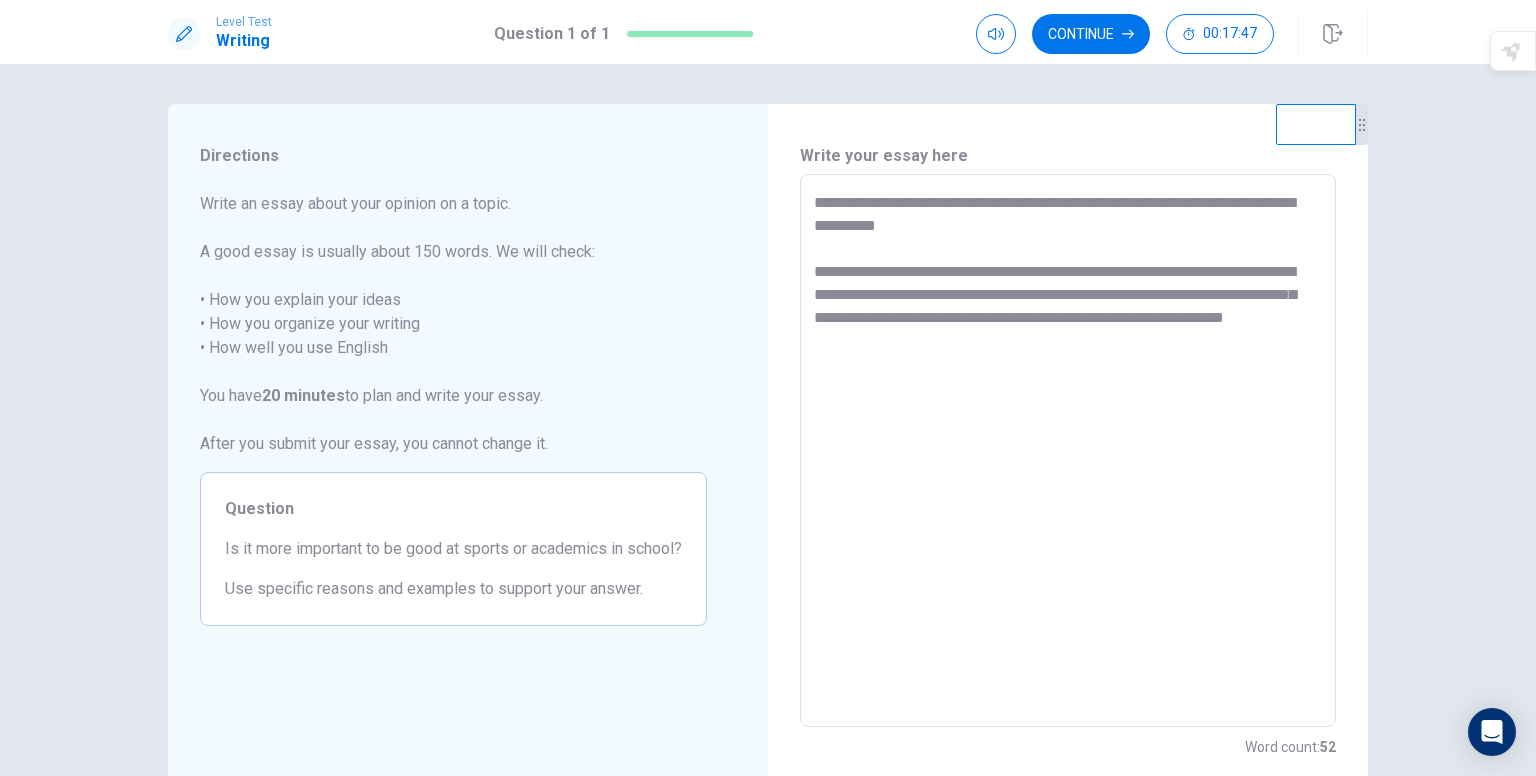 click on "**********" at bounding box center (1068, 451) 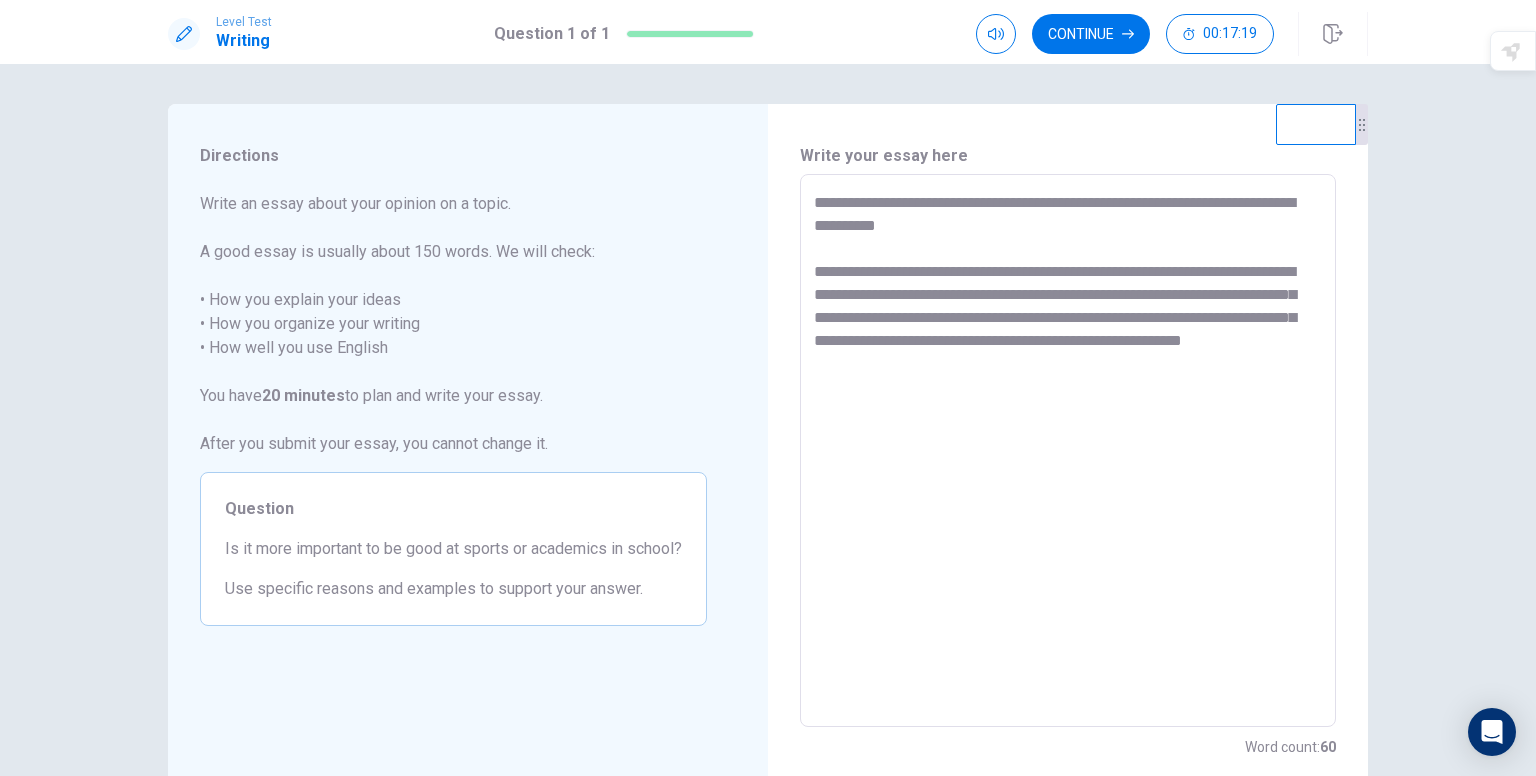 click on "**********" at bounding box center [1068, 451] 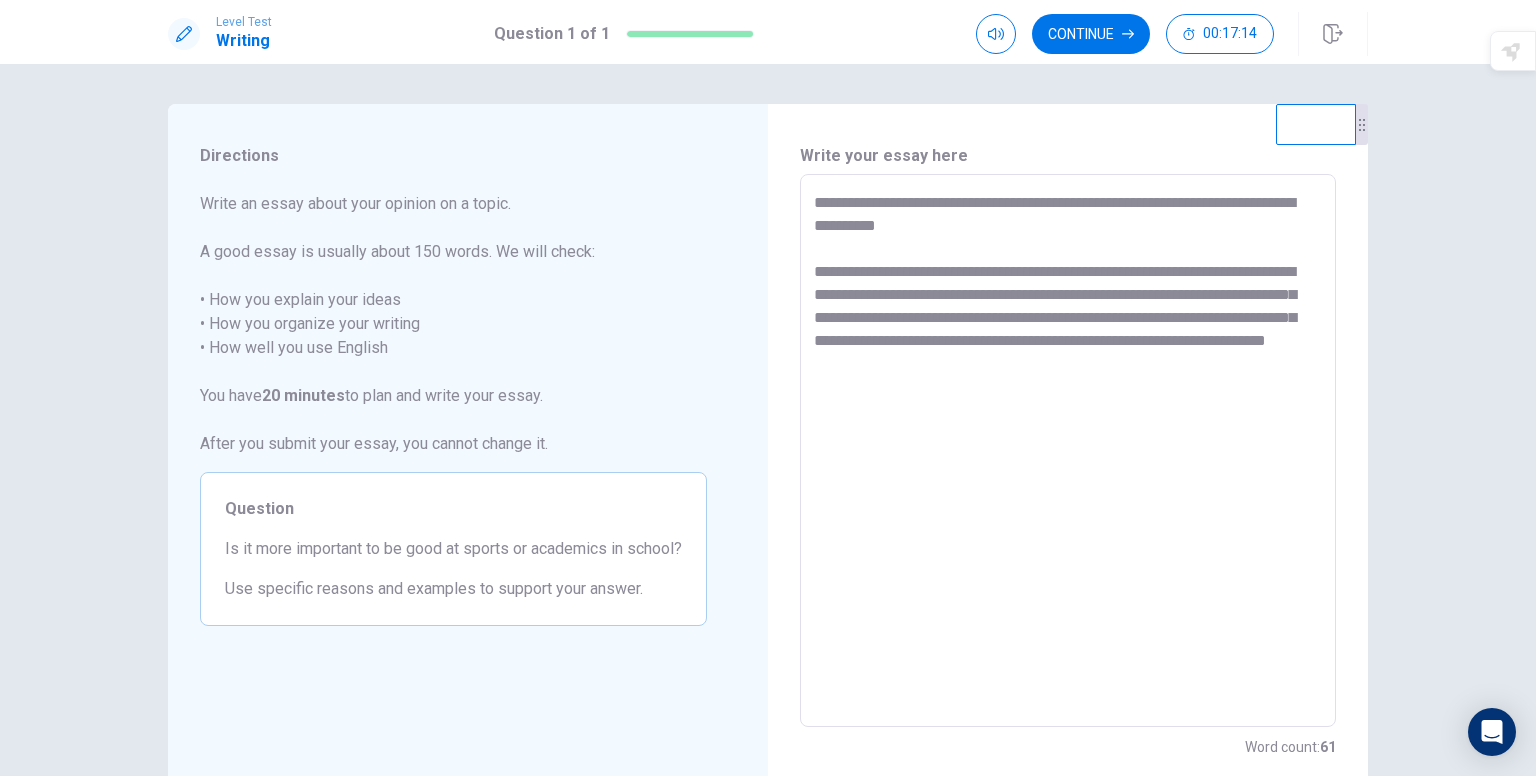 click on "**********" at bounding box center (1068, 451) 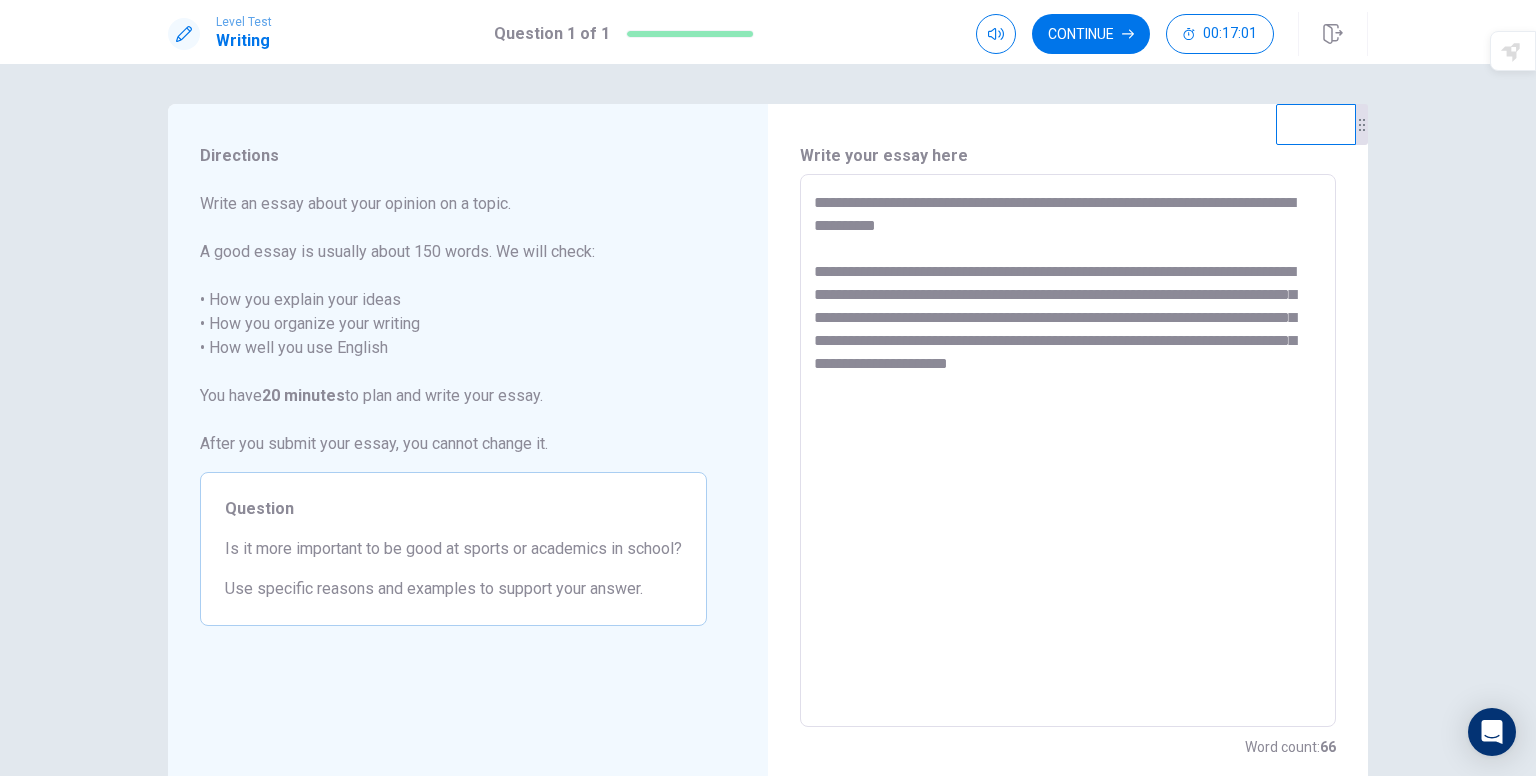 click on "**********" at bounding box center [1068, 451] 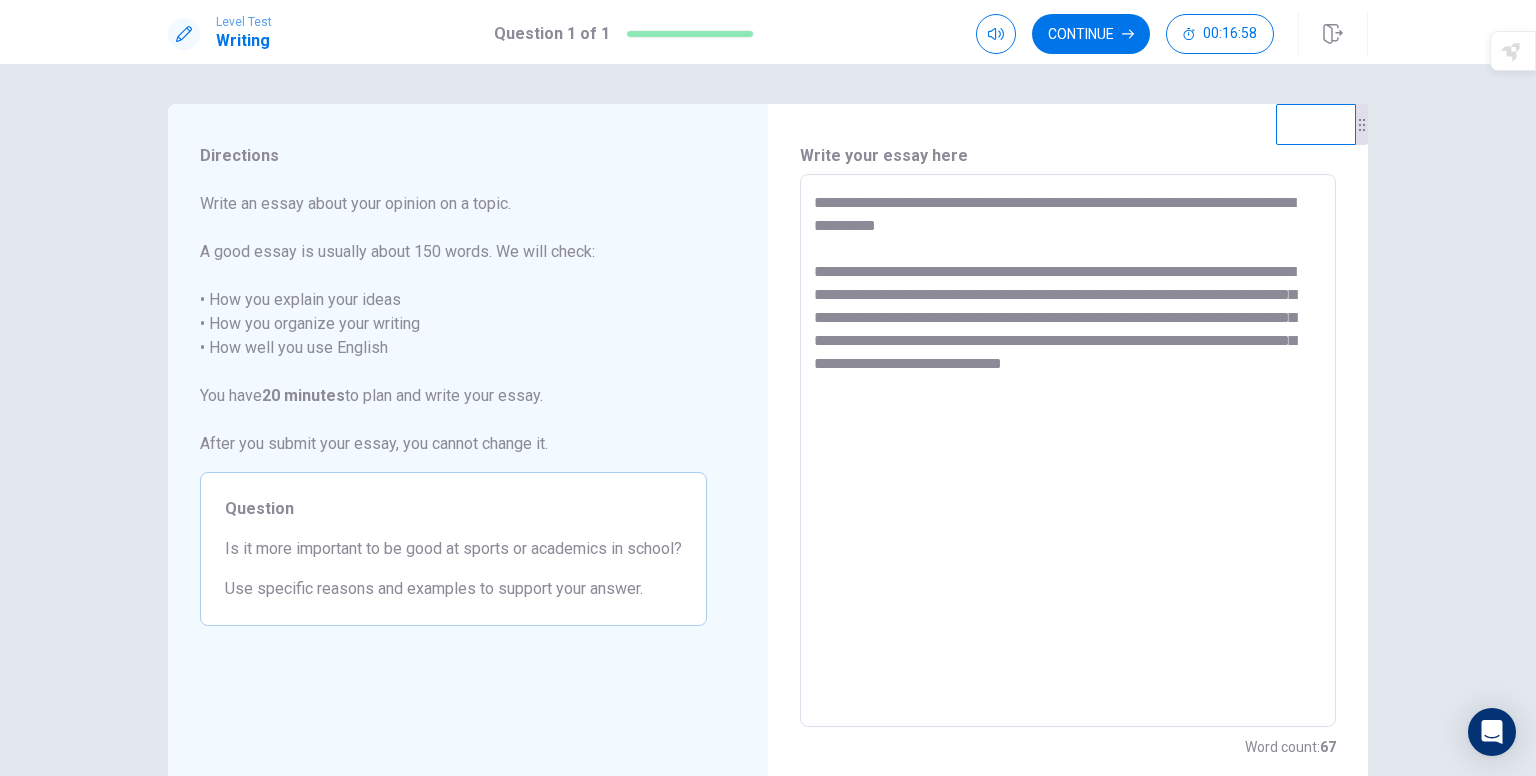 click on "**********" at bounding box center (1068, 451) 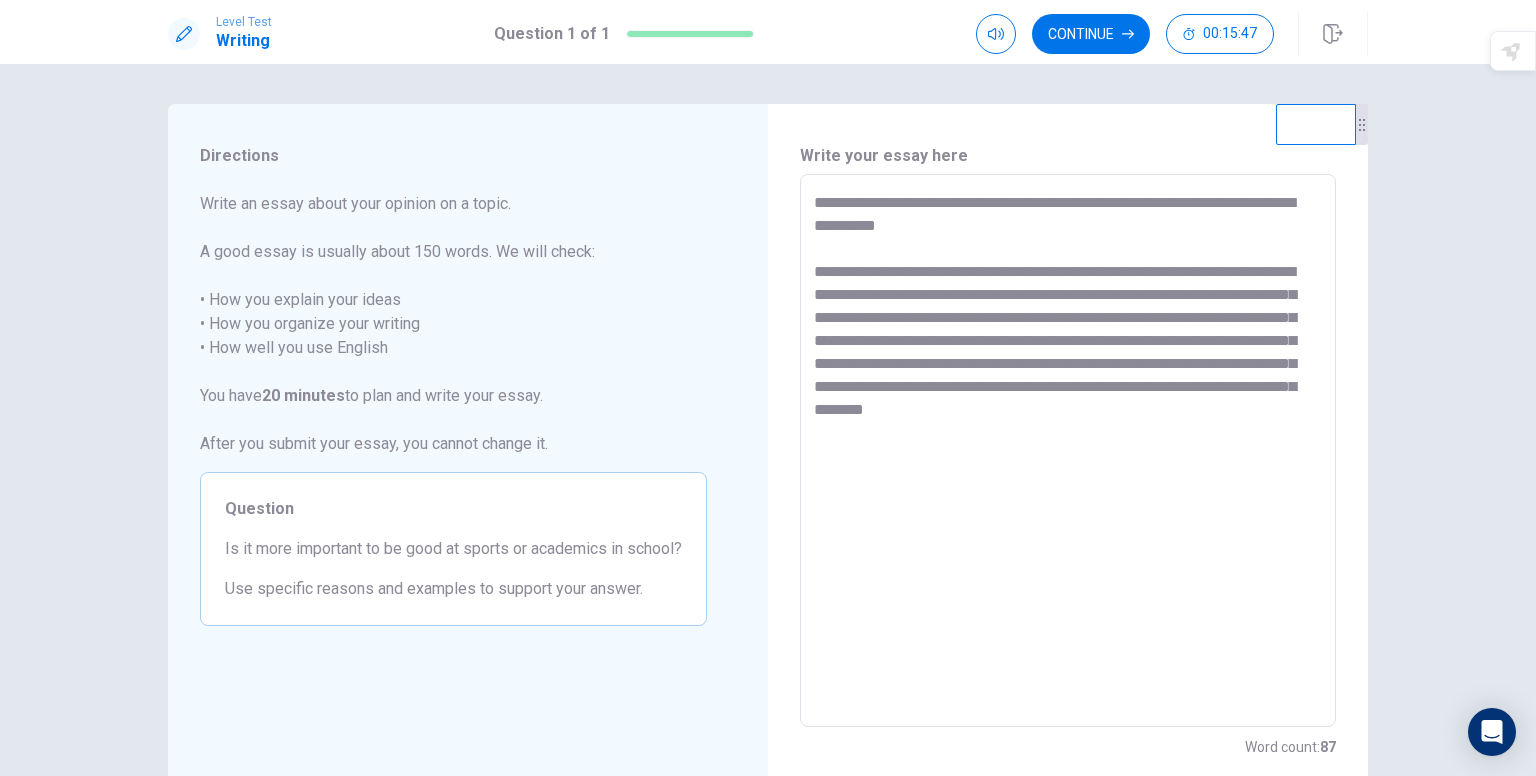 click on "**********" at bounding box center [1068, 451] 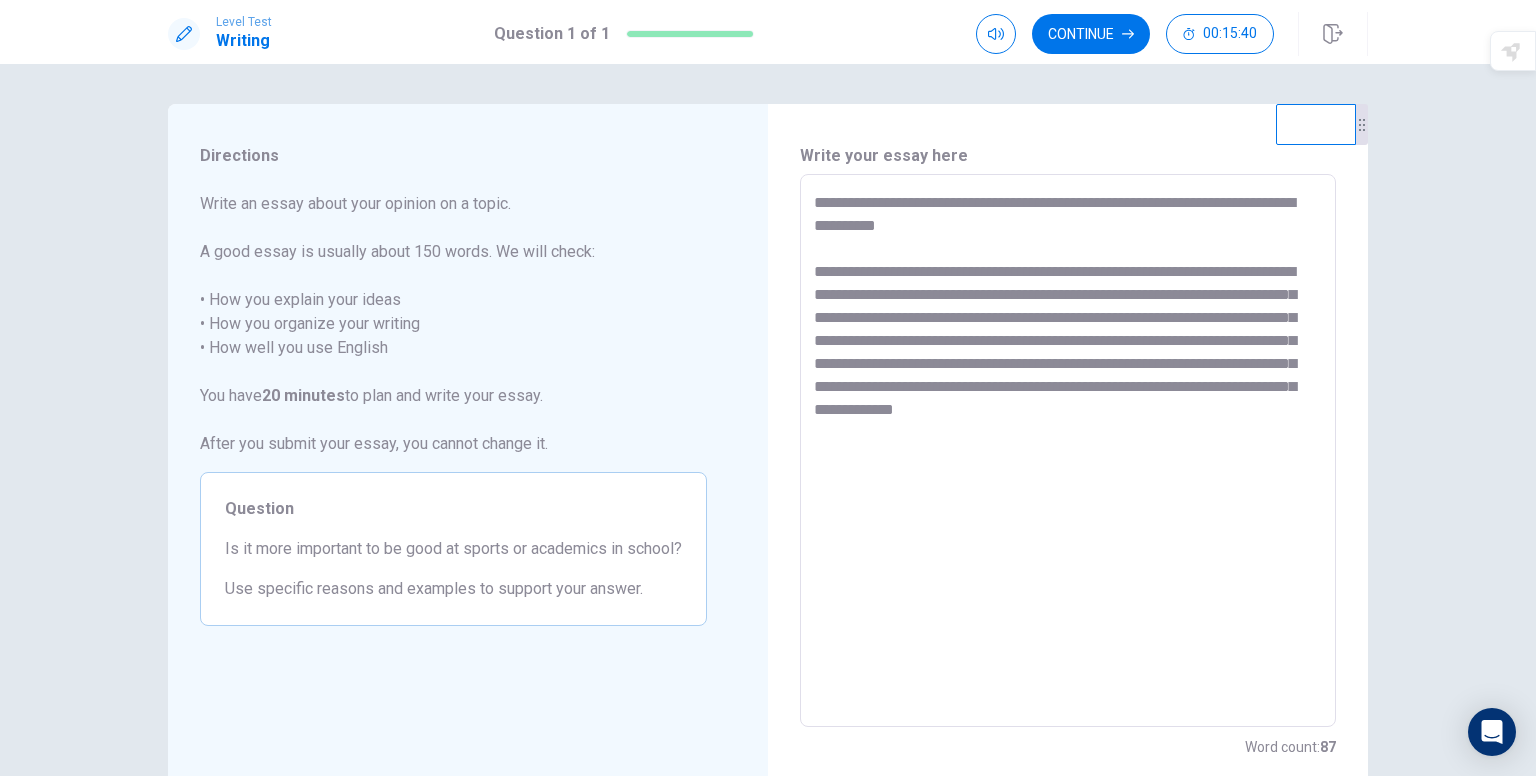click on "**********" at bounding box center [1068, 451] 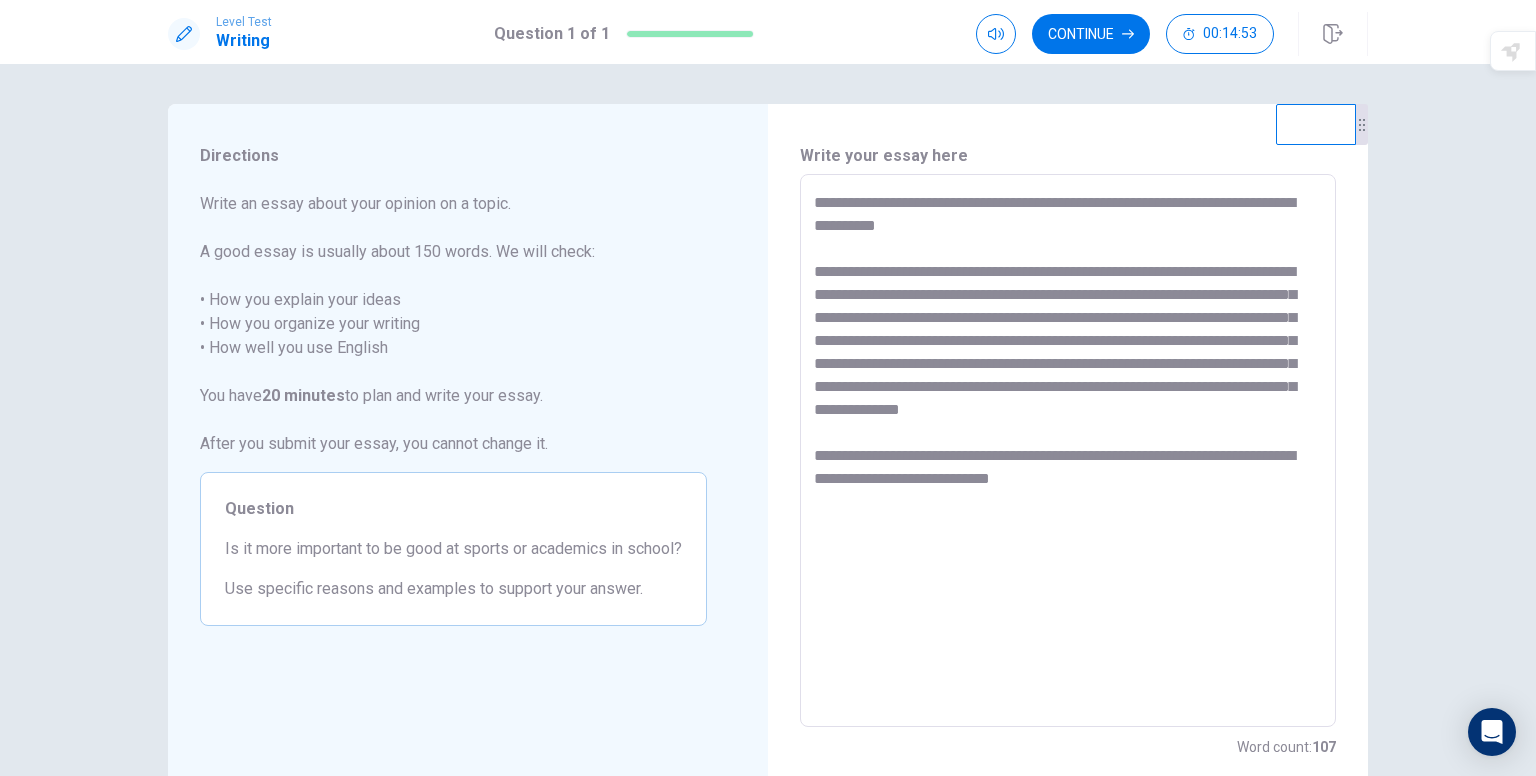 click on "**********" at bounding box center [1068, 451] 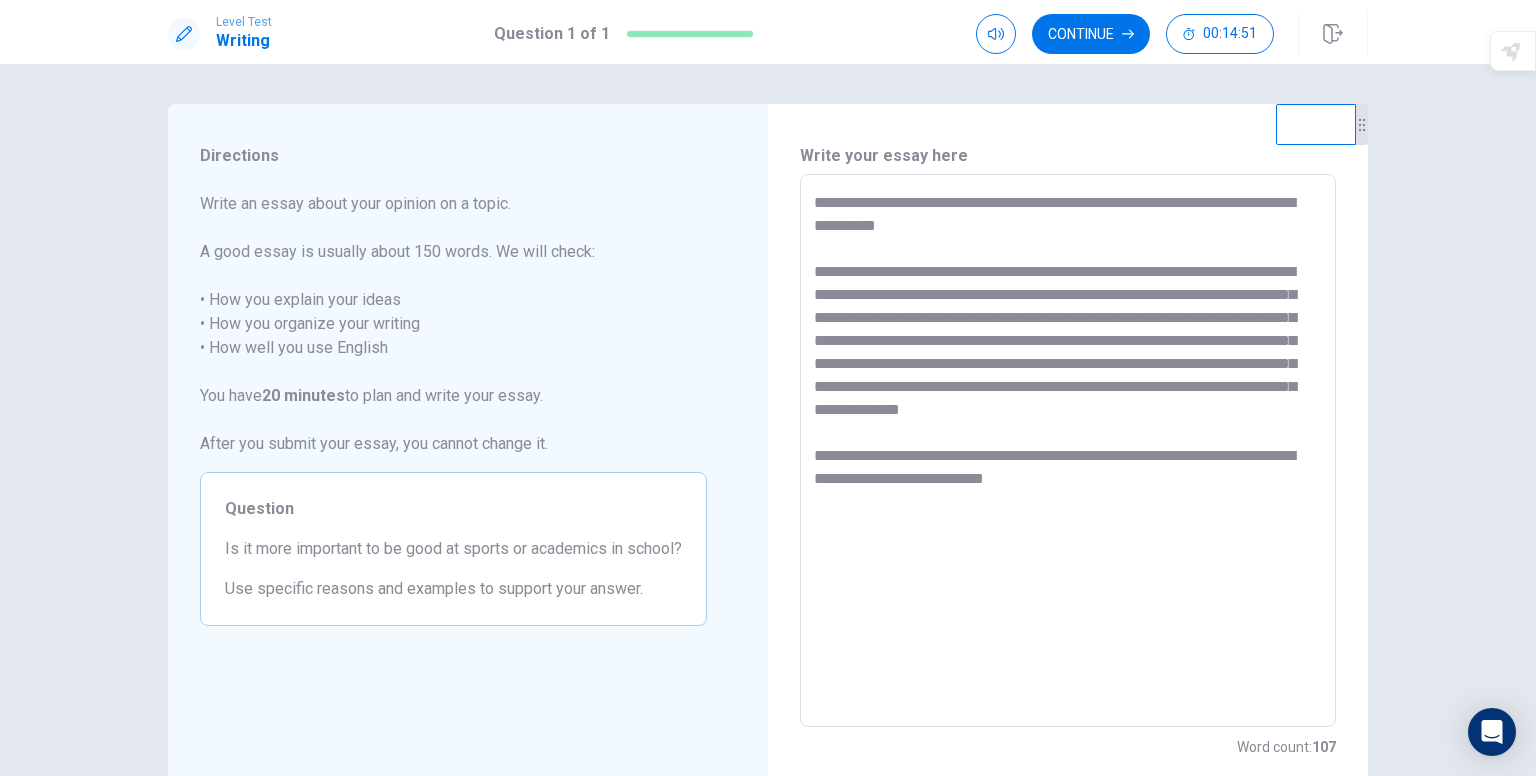 click on "**********" at bounding box center [1068, 451] 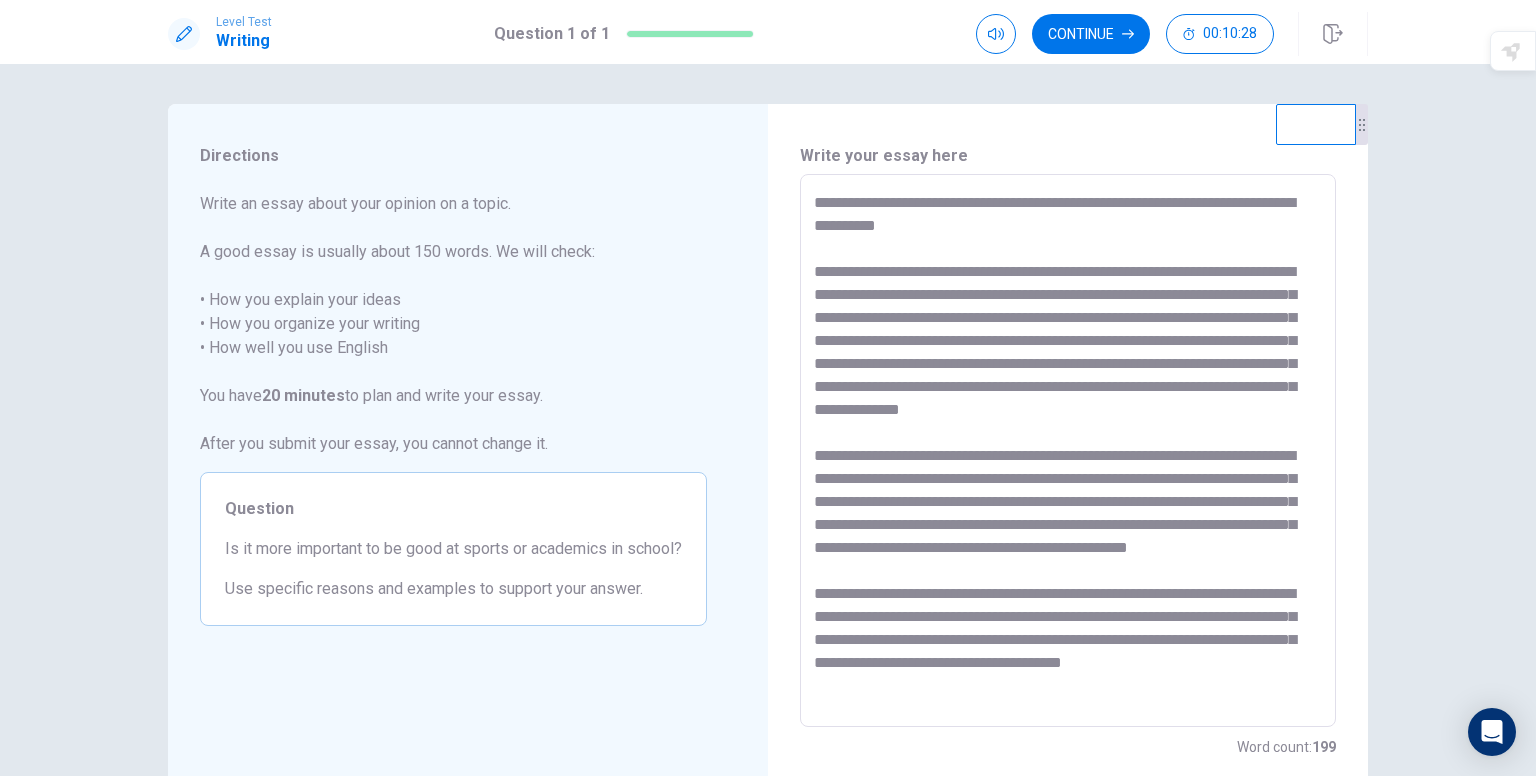 scroll, scrollTop: 0, scrollLeft: 0, axis: both 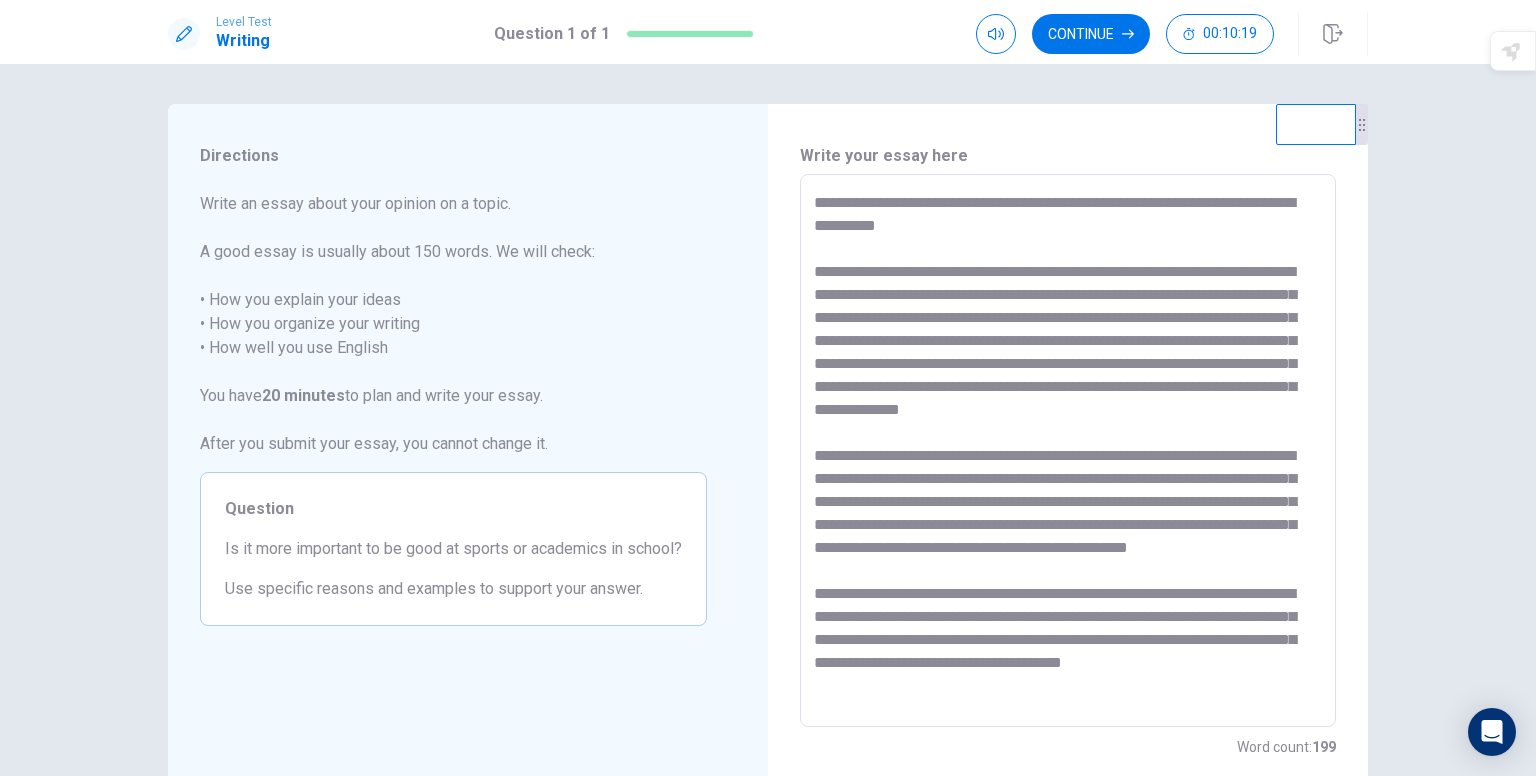 drag, startPoint x: 858, startPoint y: 231, endPoint x: 818, endPoint y: 230, distance: 40.012497 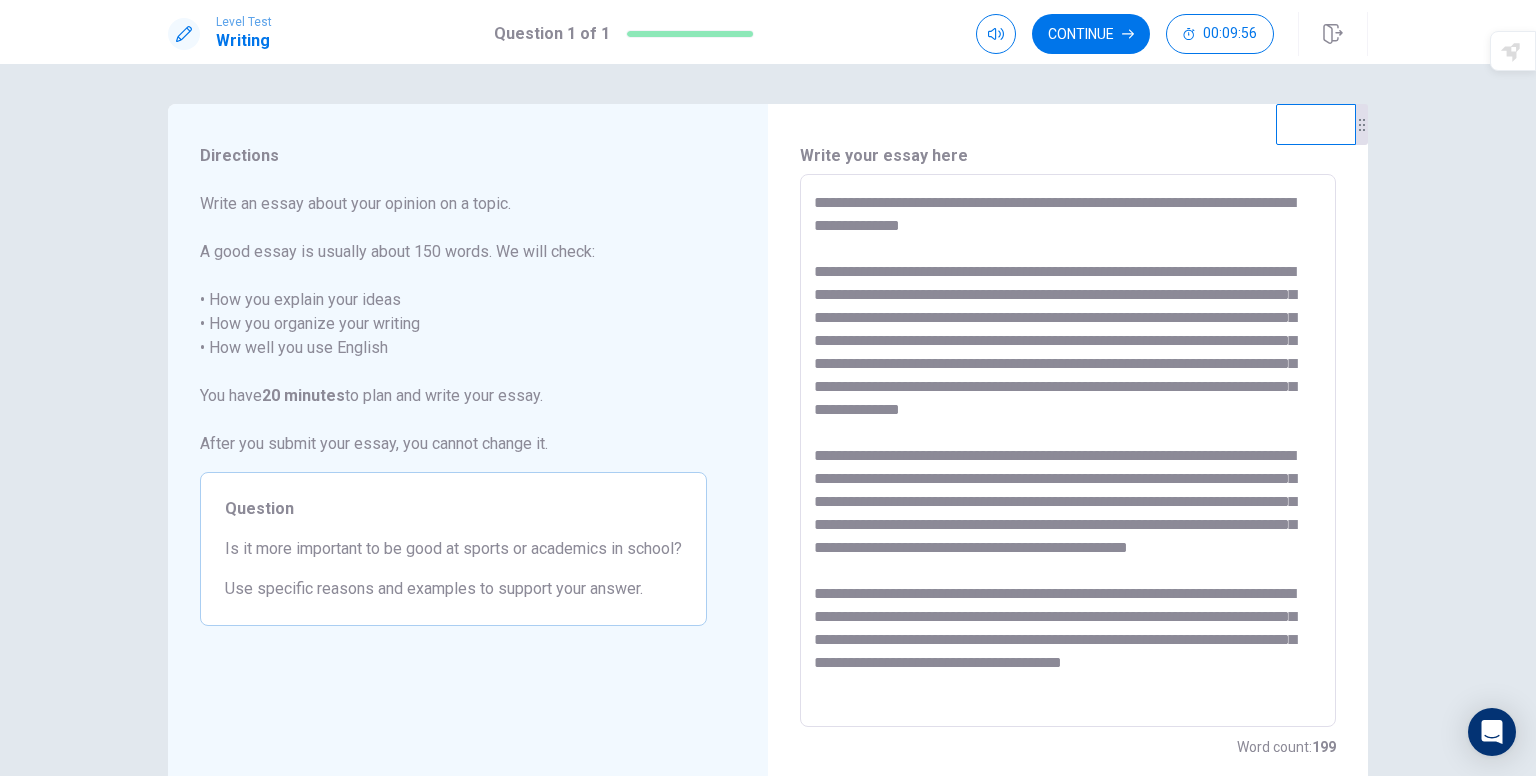 click at bounding box center (1068, 451) 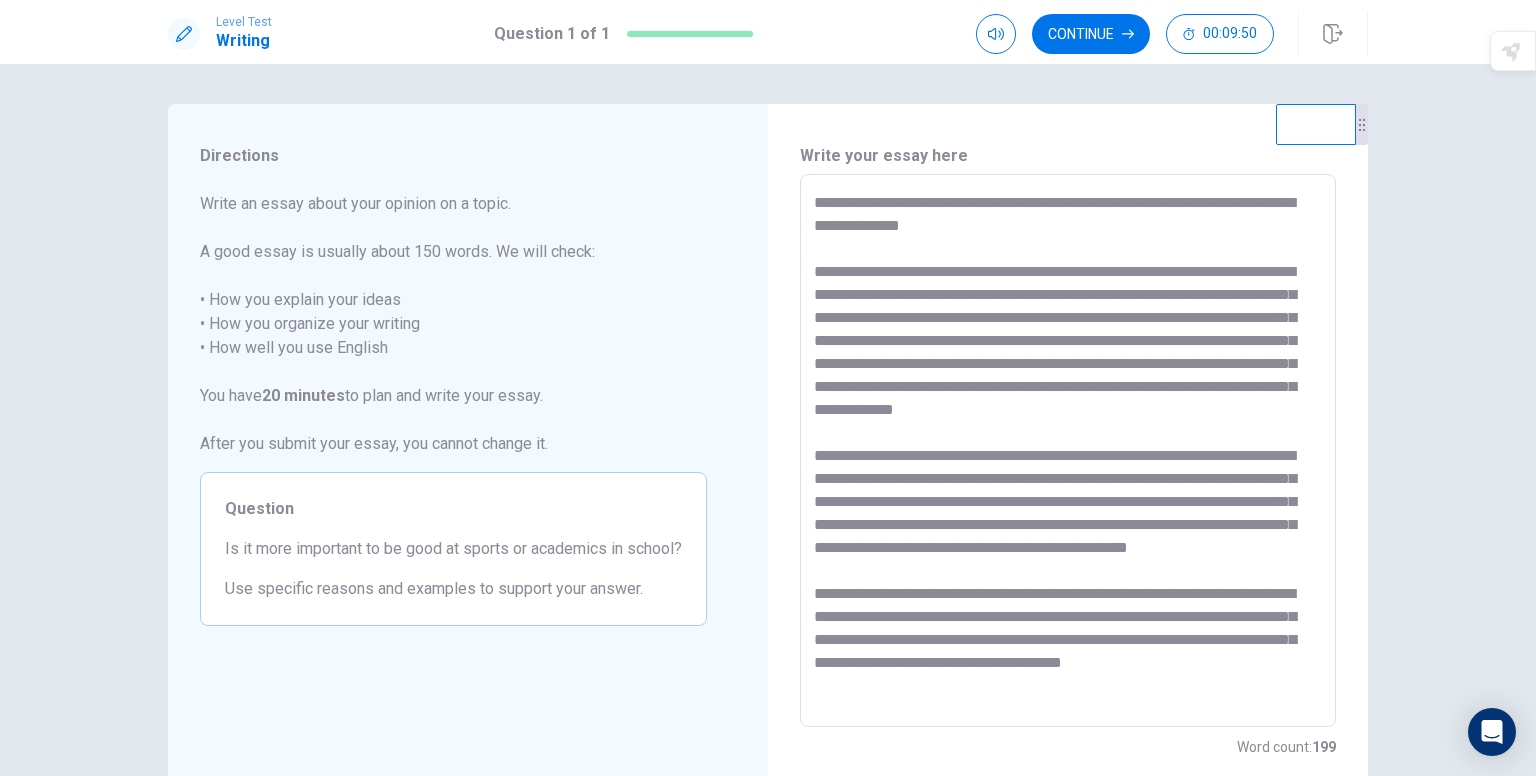 click at bounding box center [1068, 451] 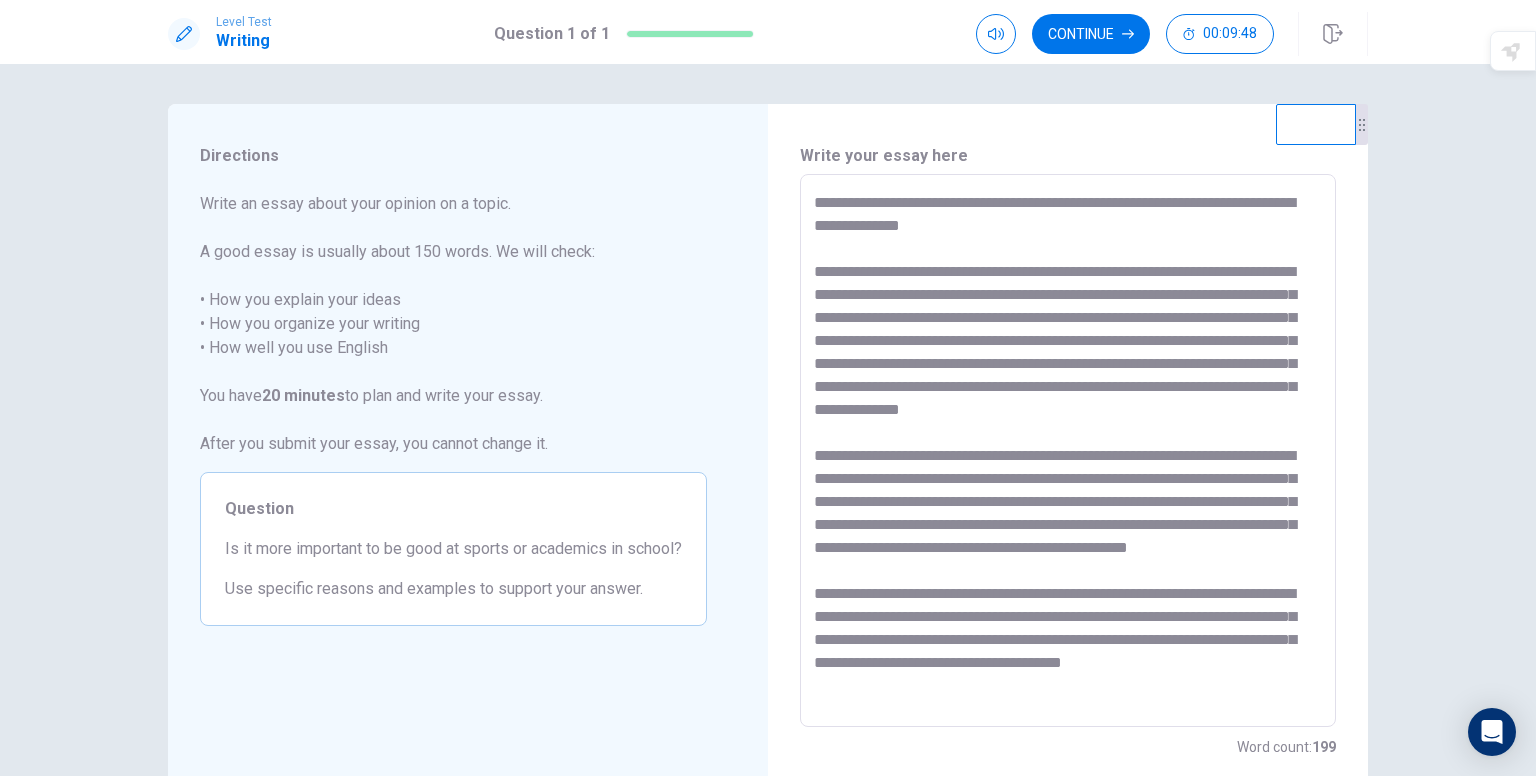 click at bounding box center [1068, 451] 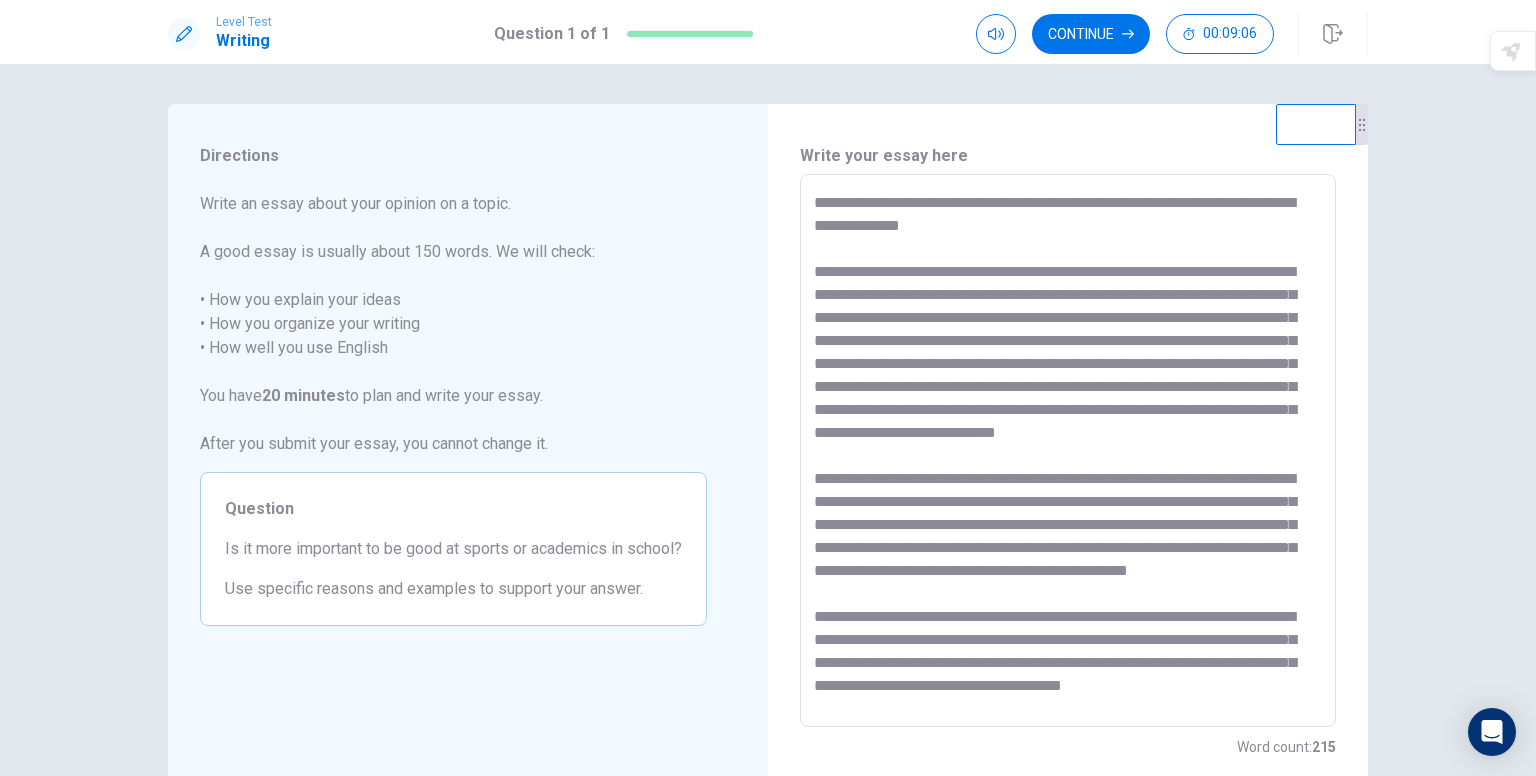 scroll, scrollTop: 78, scrollLeft: 0, axis: vertical 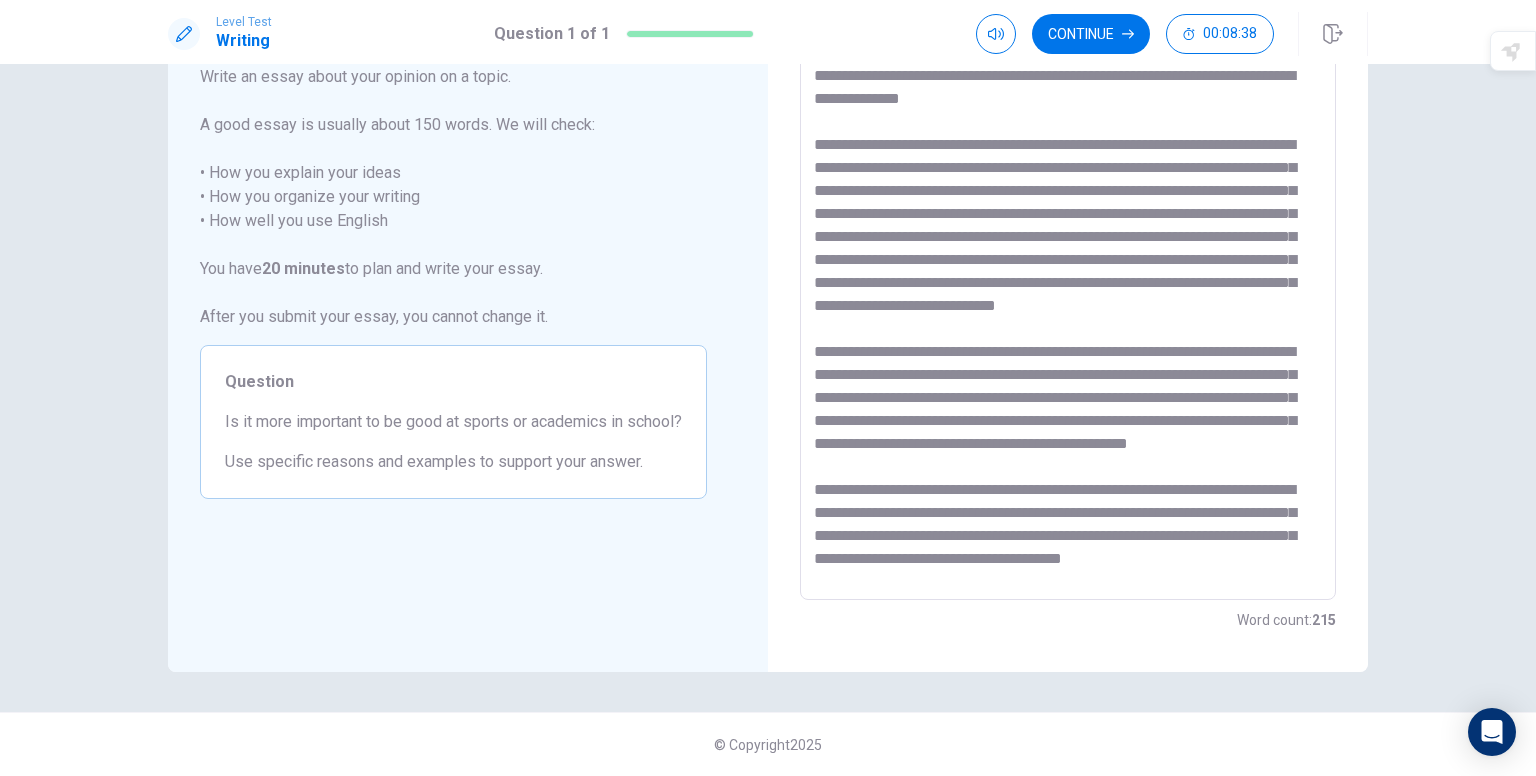 click at bounding box center [1068, 324] 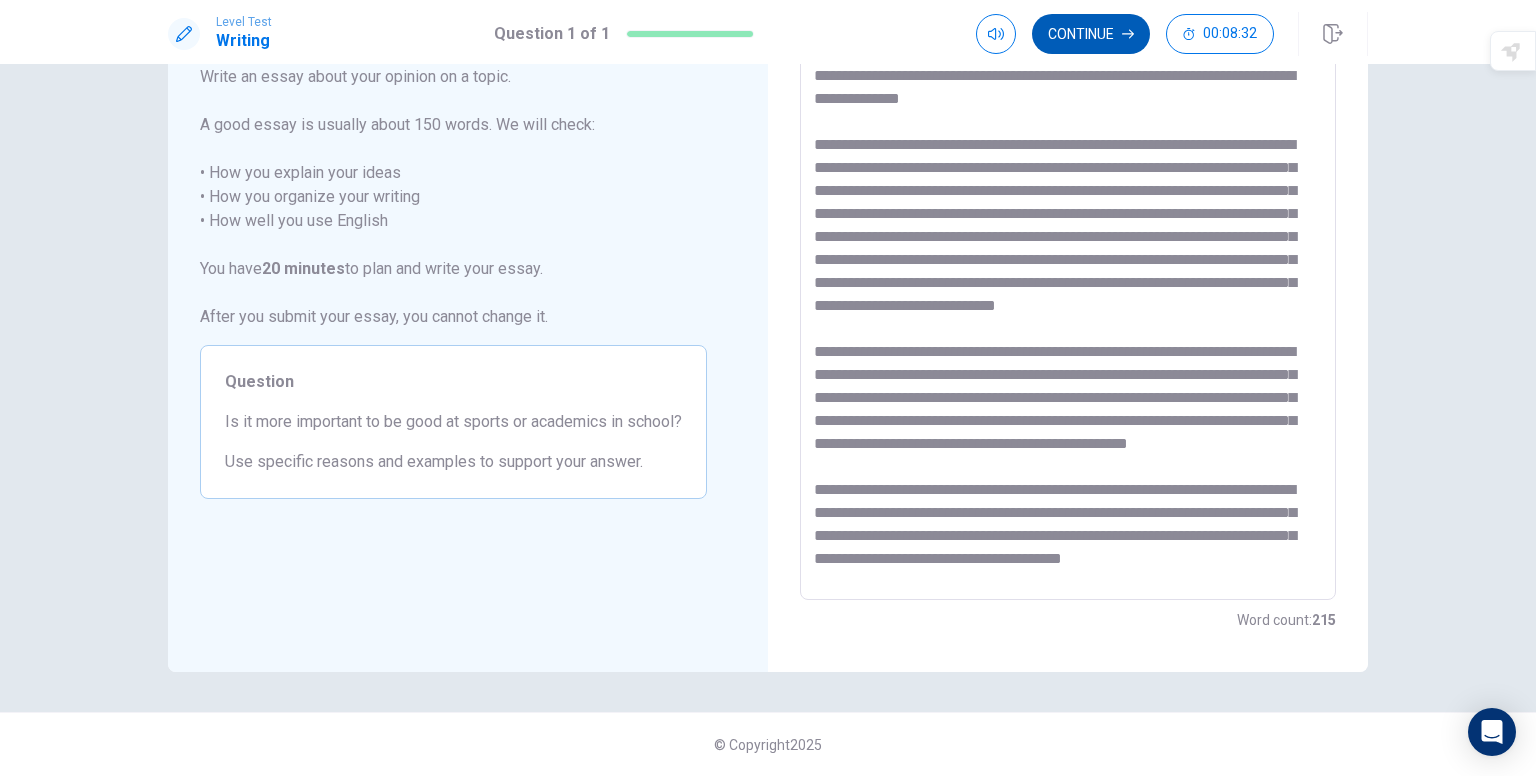 click on "Continue" at bounding box center (1091, 34) 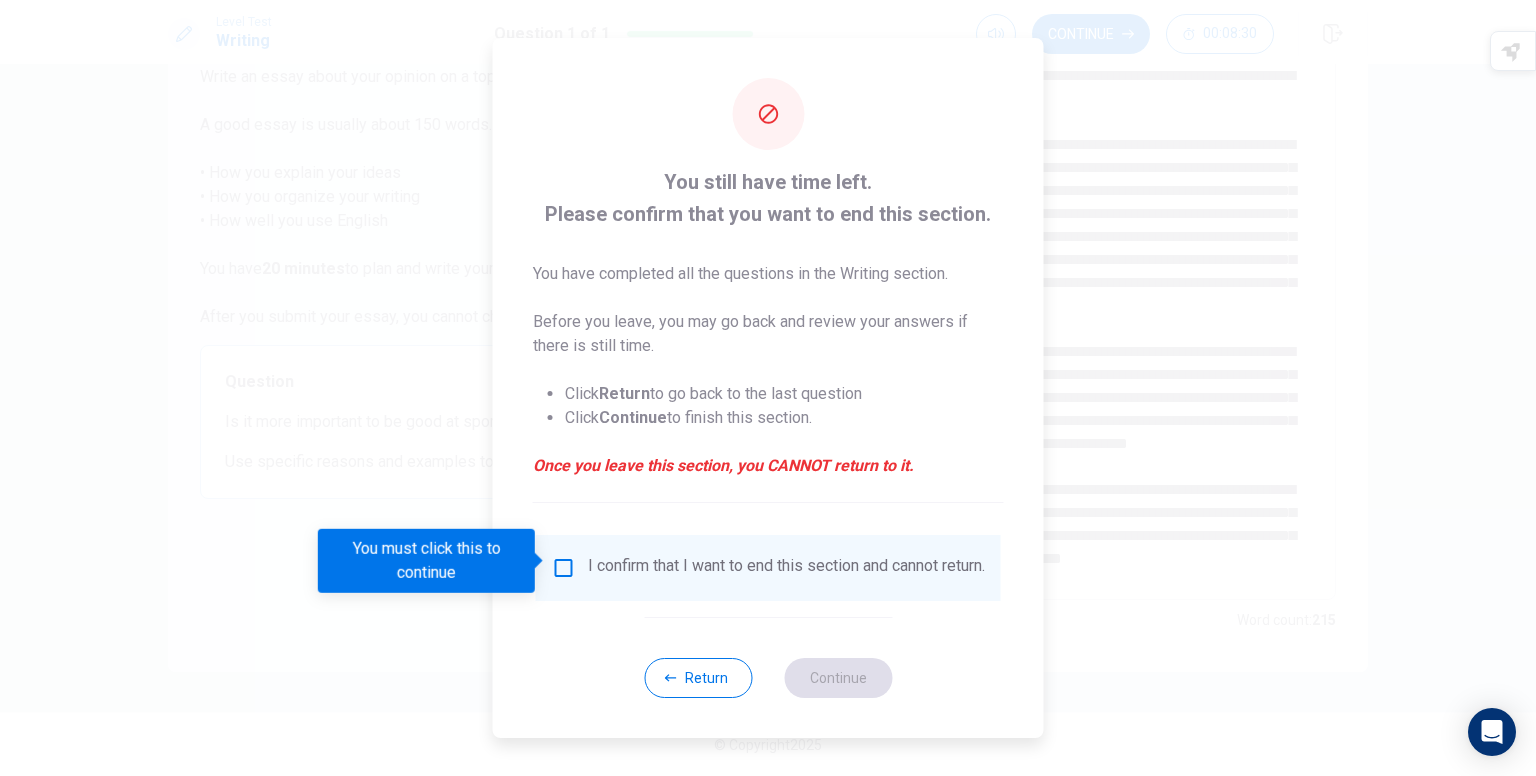 click on "I confirm that I want to end this section and cannot return." at bounding box center (768, 568) 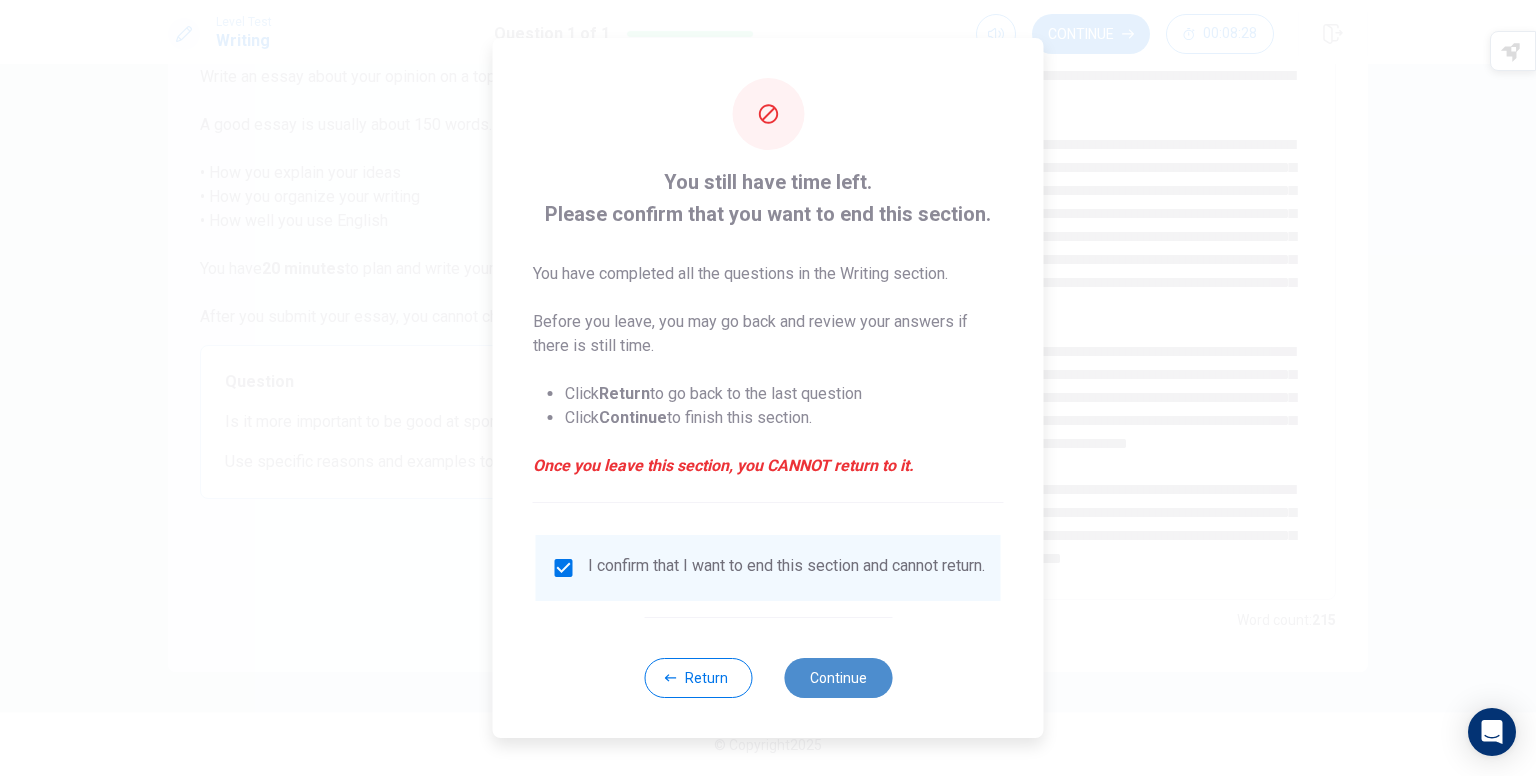 click on "Continue" at bounding box center [838, 678] 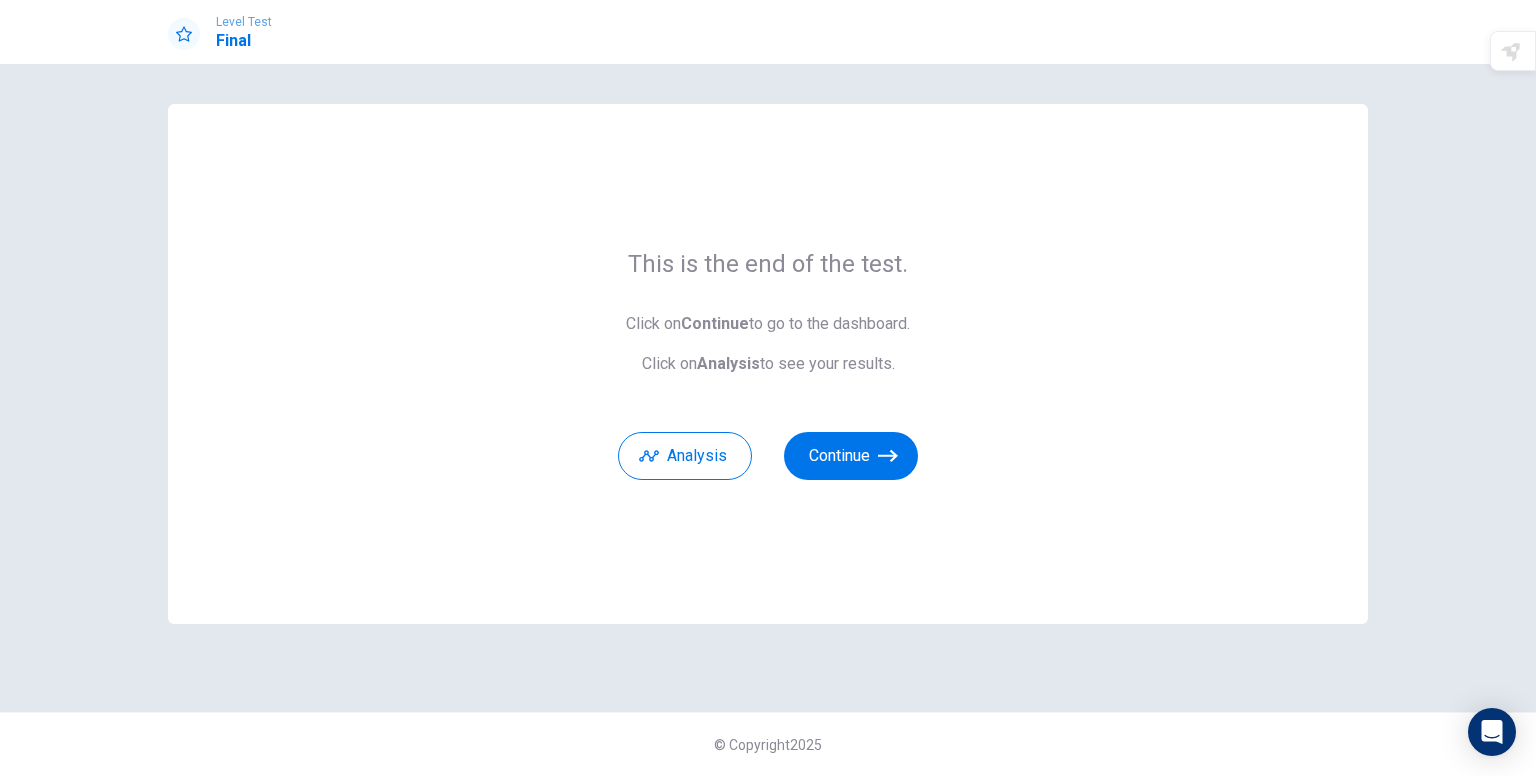 scroll, scrollTop: 0, scrollLeft: 0, axis: both 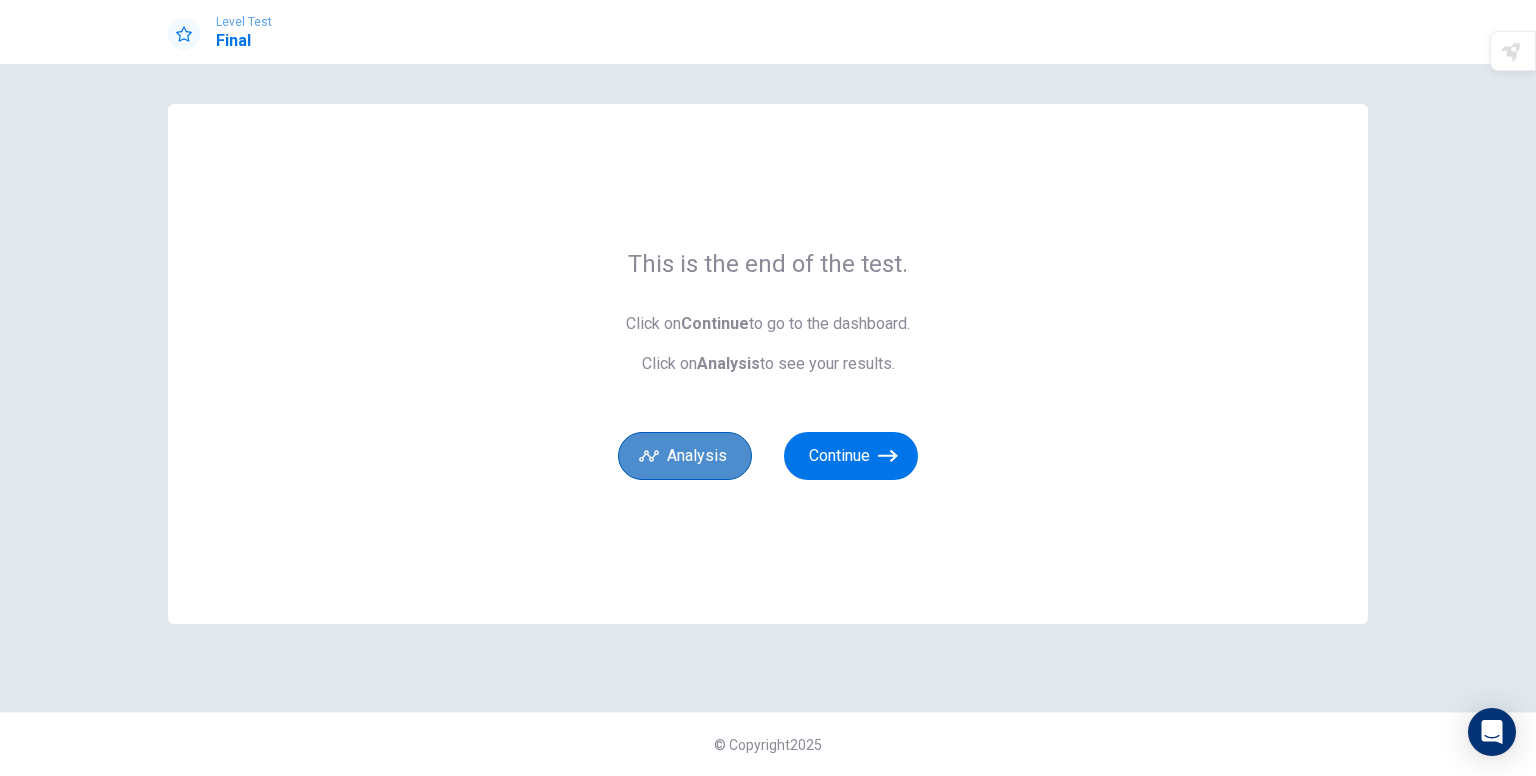 click on "Analysis" at bounding box center [685, 456] 